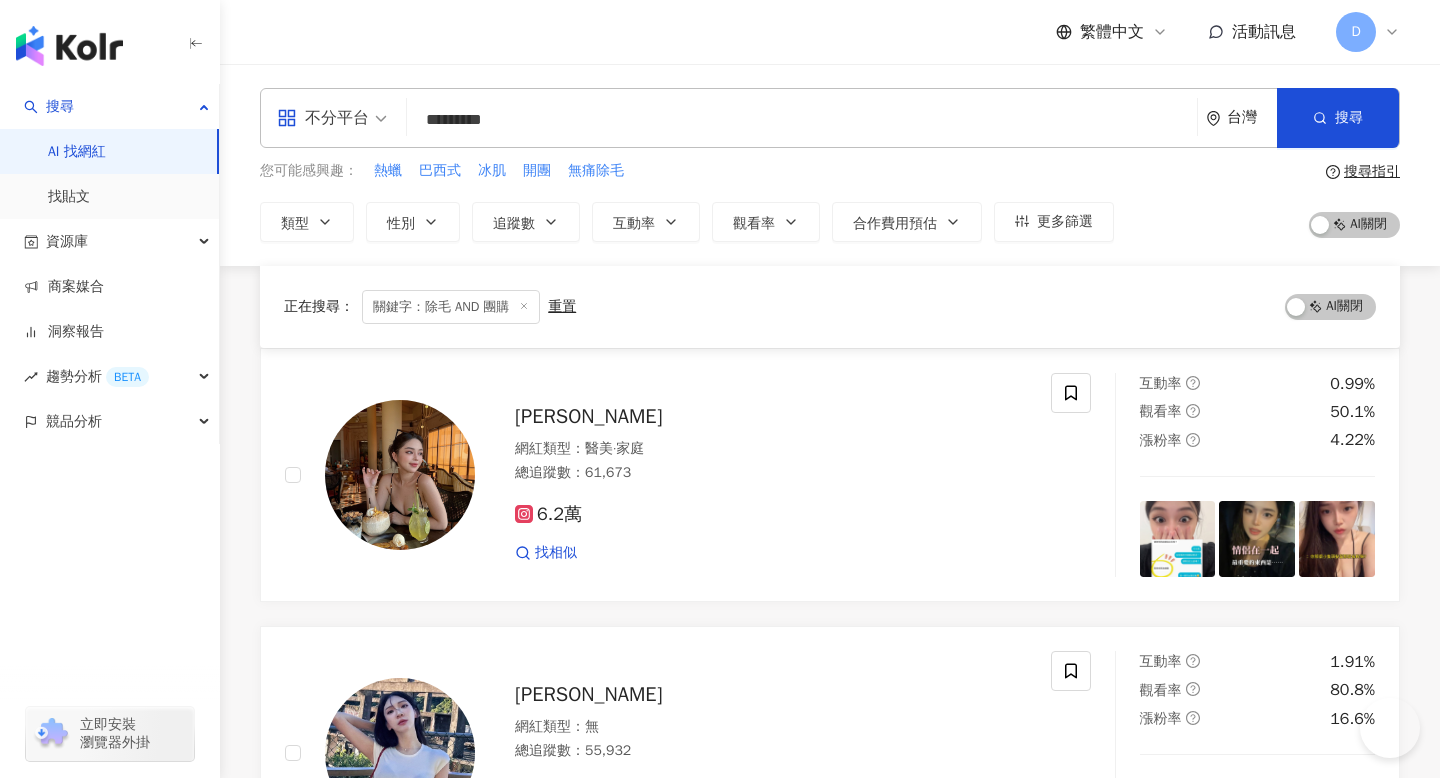 scroll, scrollTop: 5924, scrollLeft: 0, axis: vertical 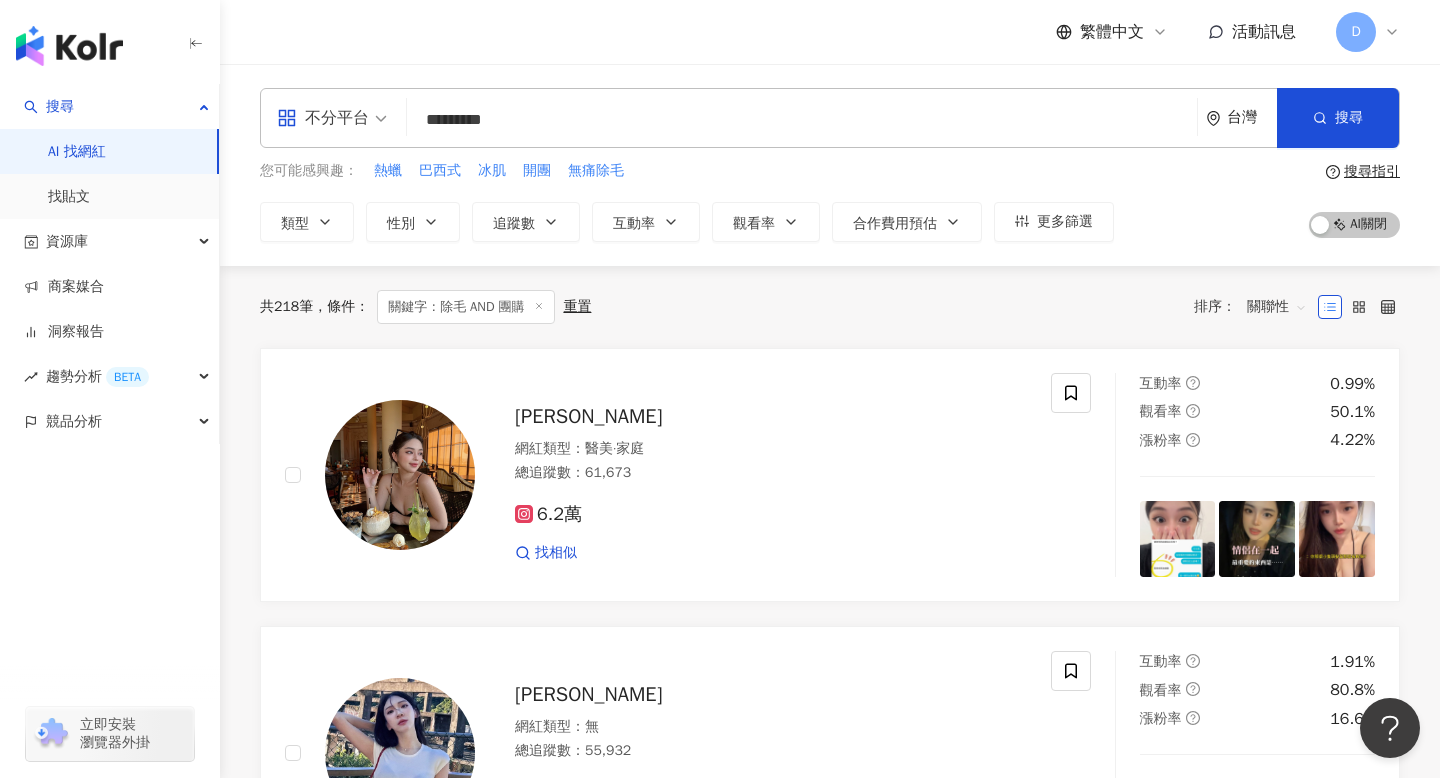 click on "繁體中文 活動訊息 D" at bounding box center (830, 32) 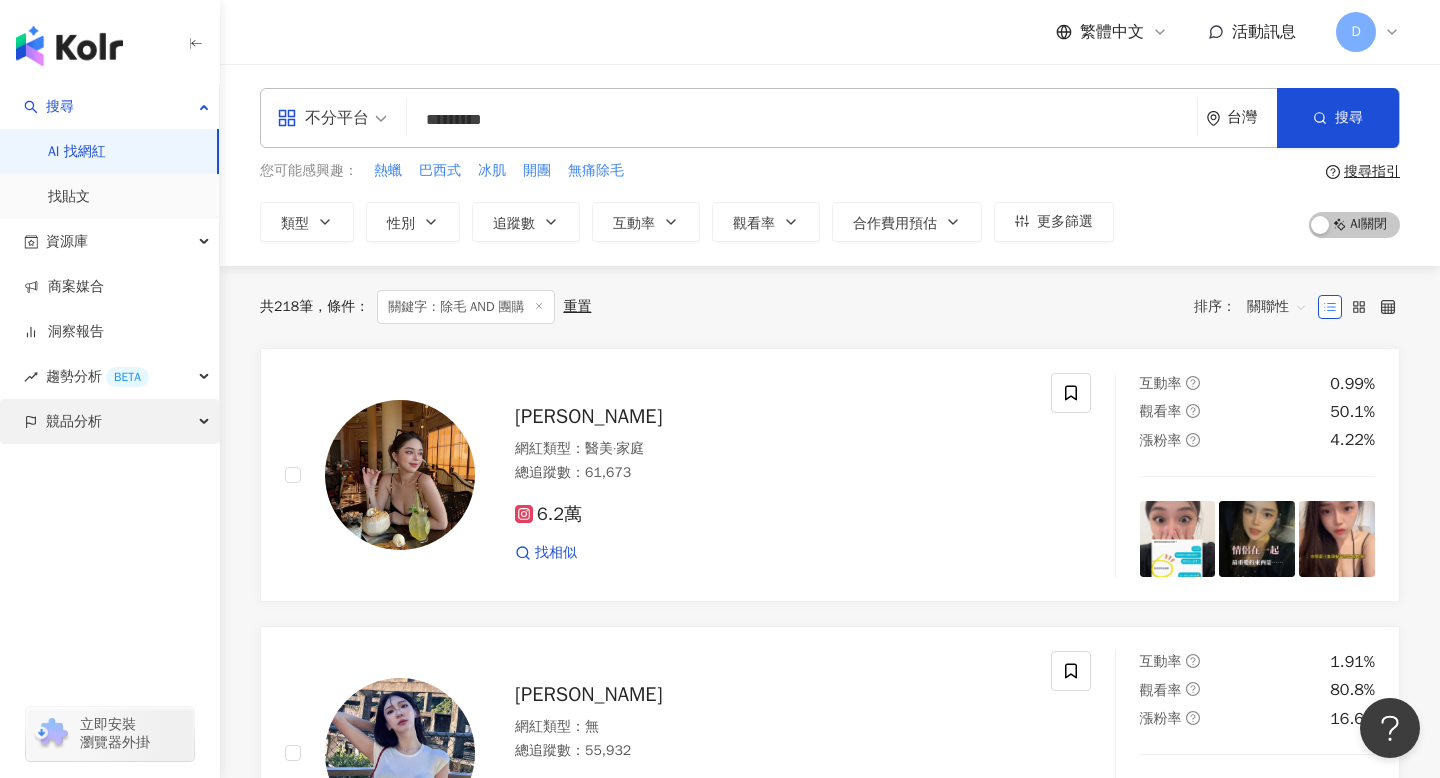 click on "競品分析" at bounding box center (109, 421) 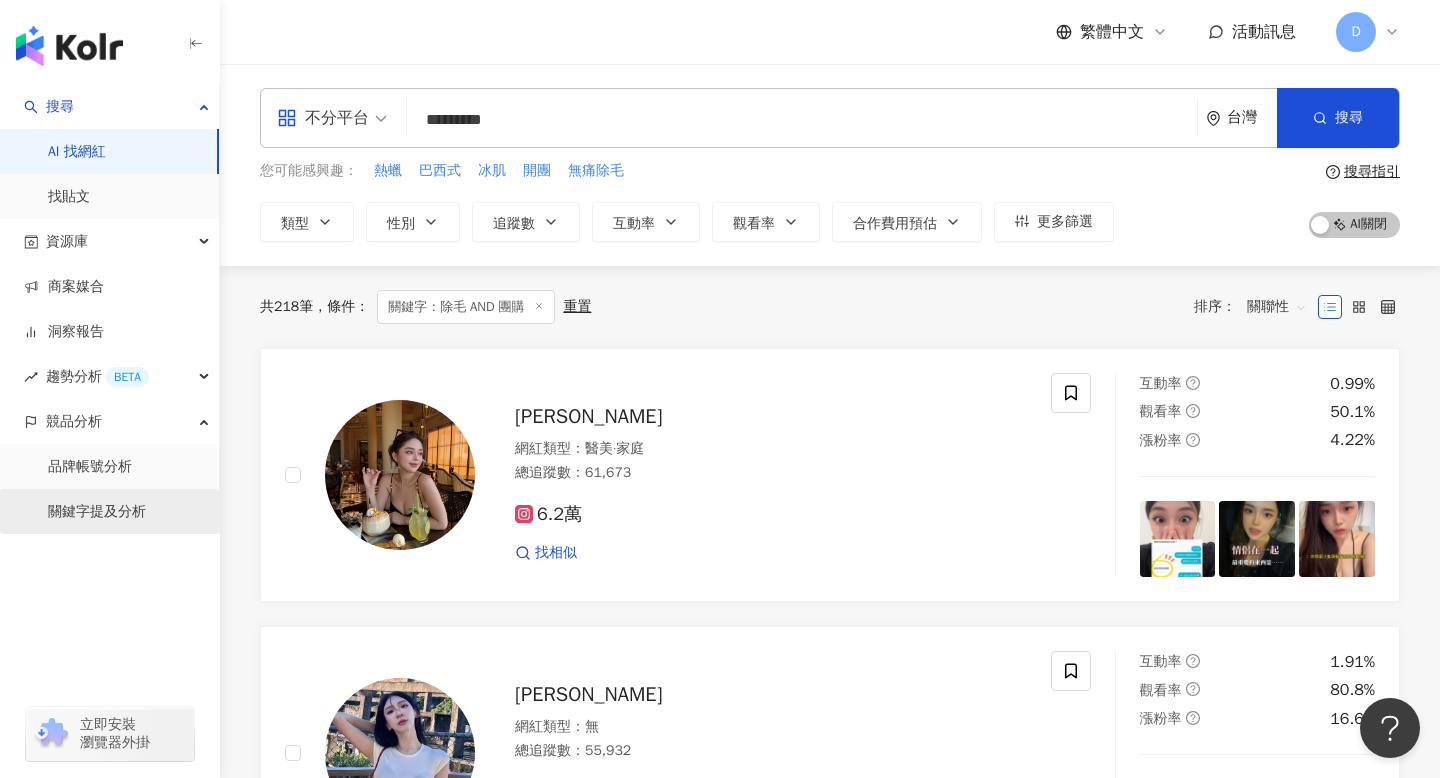 click on "關鍵字提及分析" at bounding box center (97, 512) 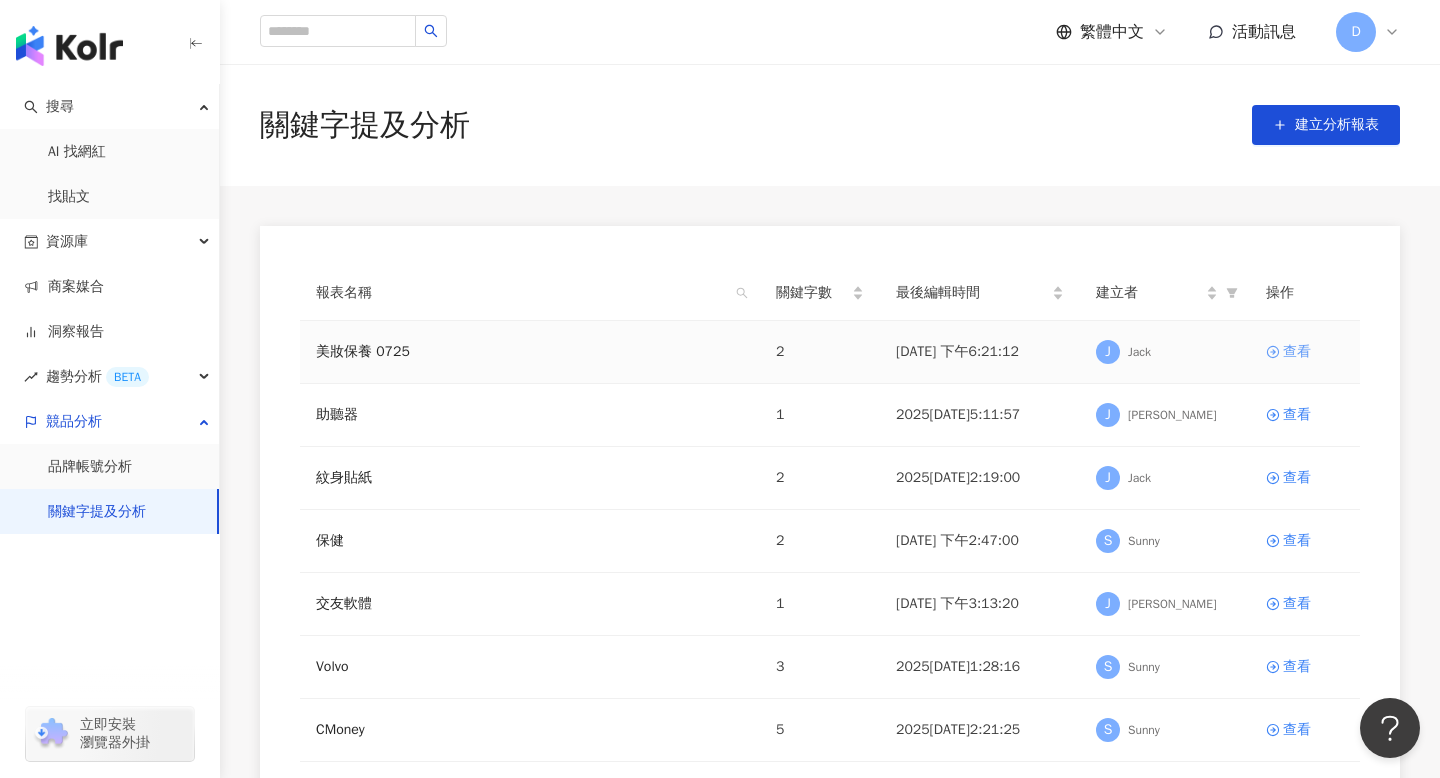 click on "查看" at bounding box center [1297, 352] 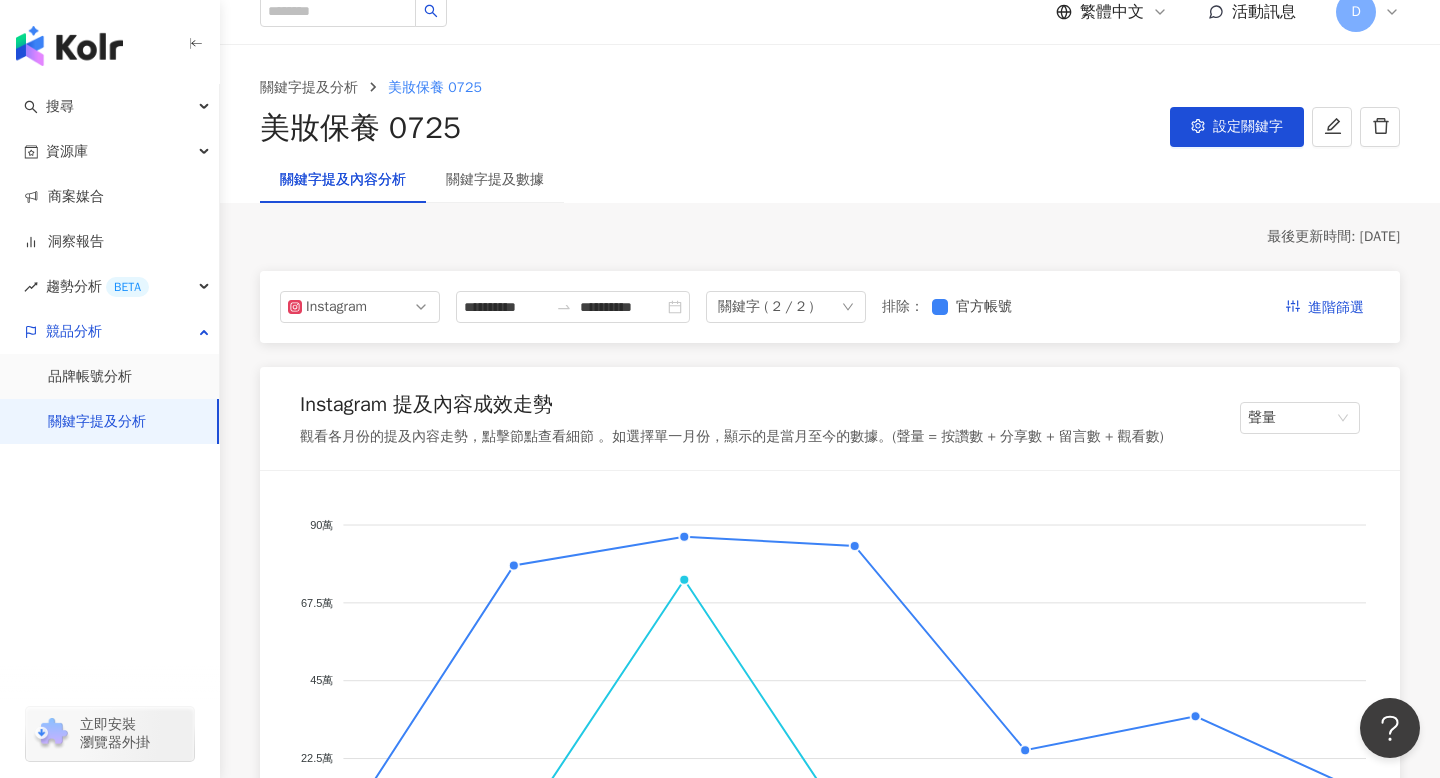 scroll, scrollTop: 0, scrollLeft: 0, axis: both 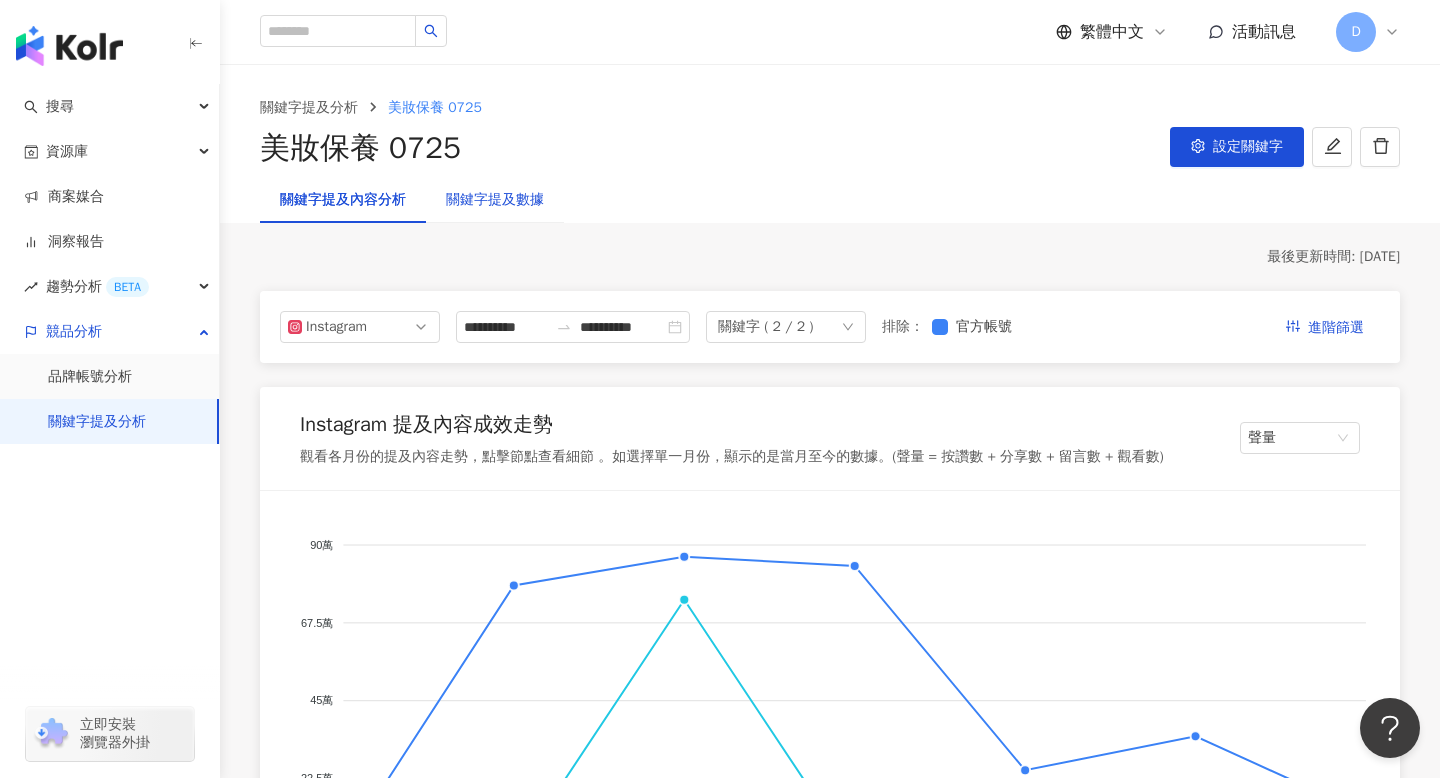 click on "關鍵字提及數據" at bounding box center [495, 200] 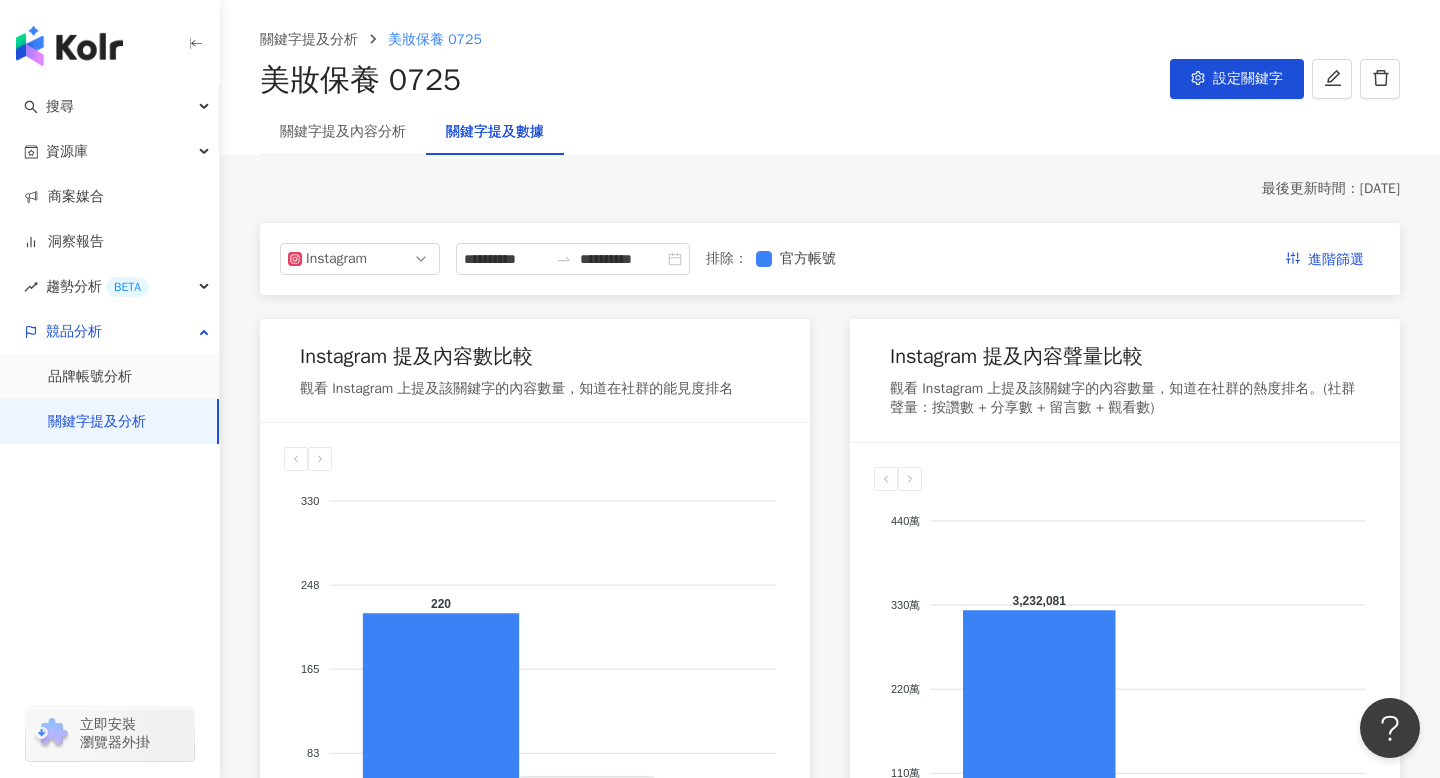 scroll, scrollTop: 58, scrollLeft: 0, axis: vertical 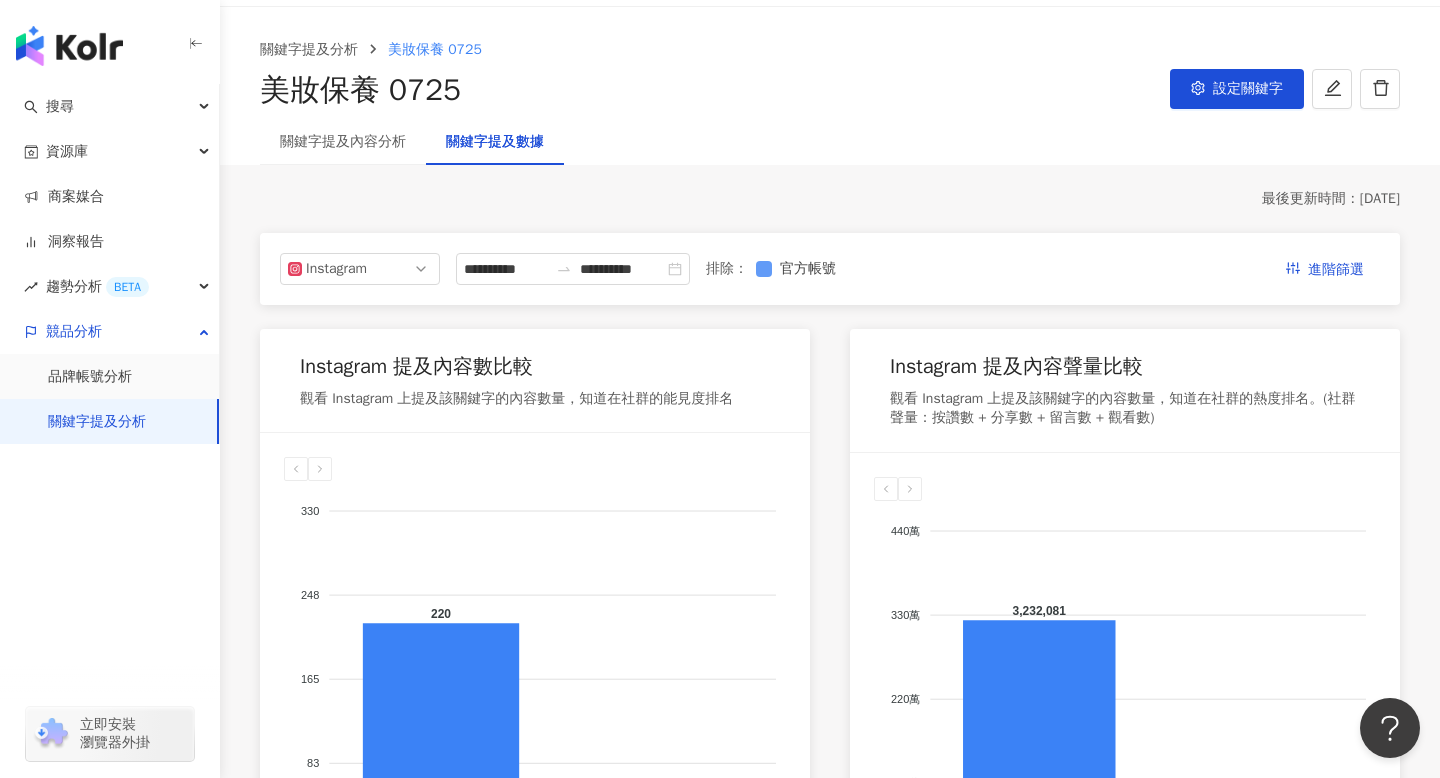 click on "官方帳號" at bounding box center [808, 269] 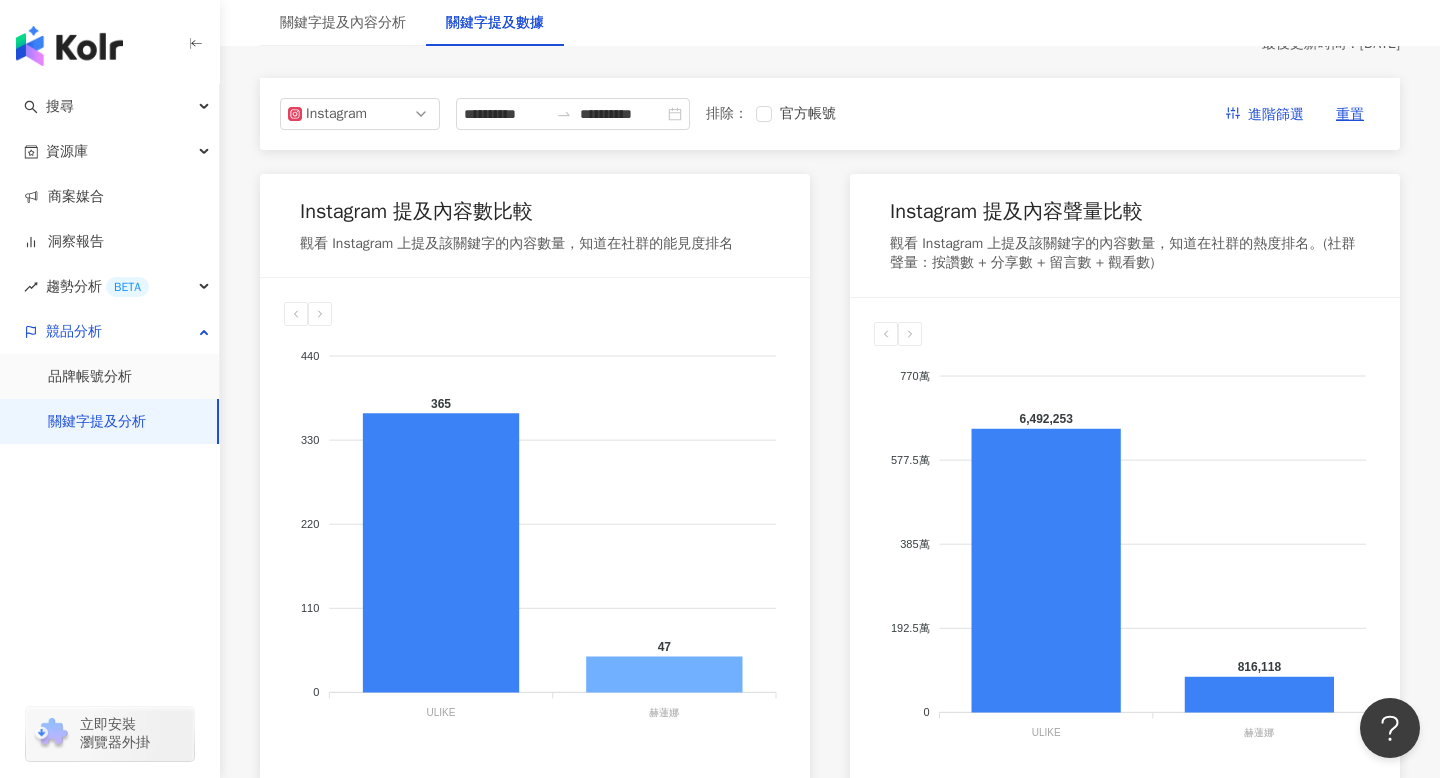 scroll, scrollTop: 30, scrollLeft: 0, axis: vertical 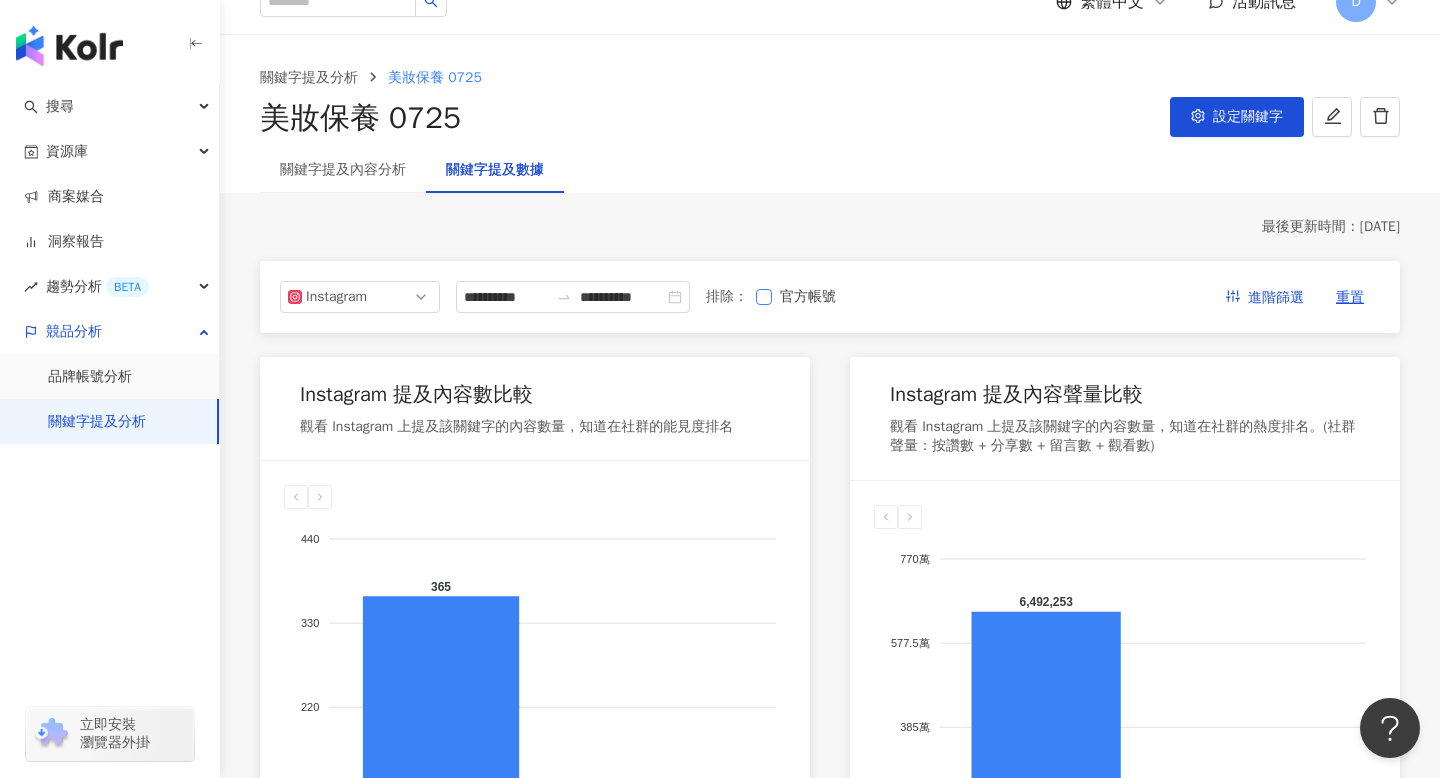 click on "官方帳號" at bounding box center (808, 297) 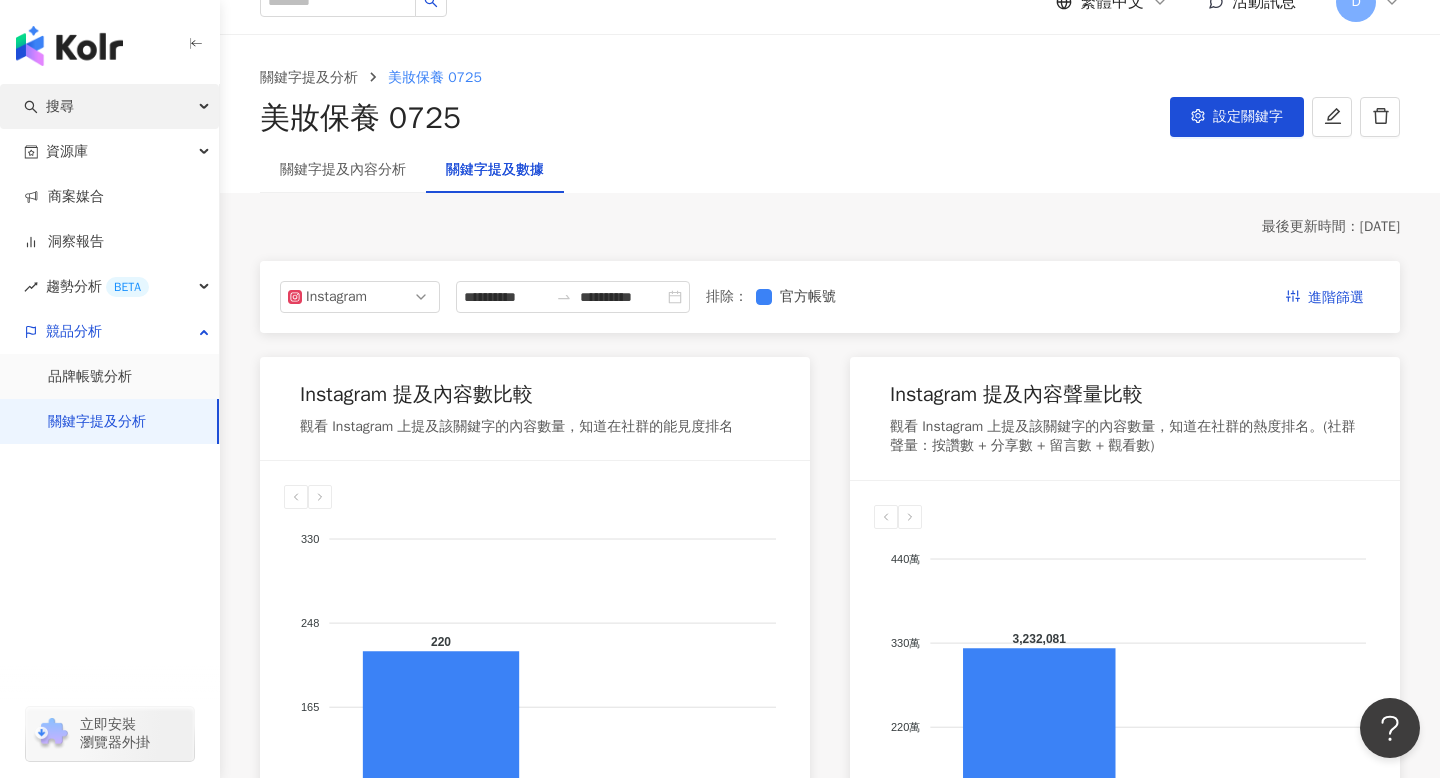 click on "搜尋" at bounding box center [109, 106] 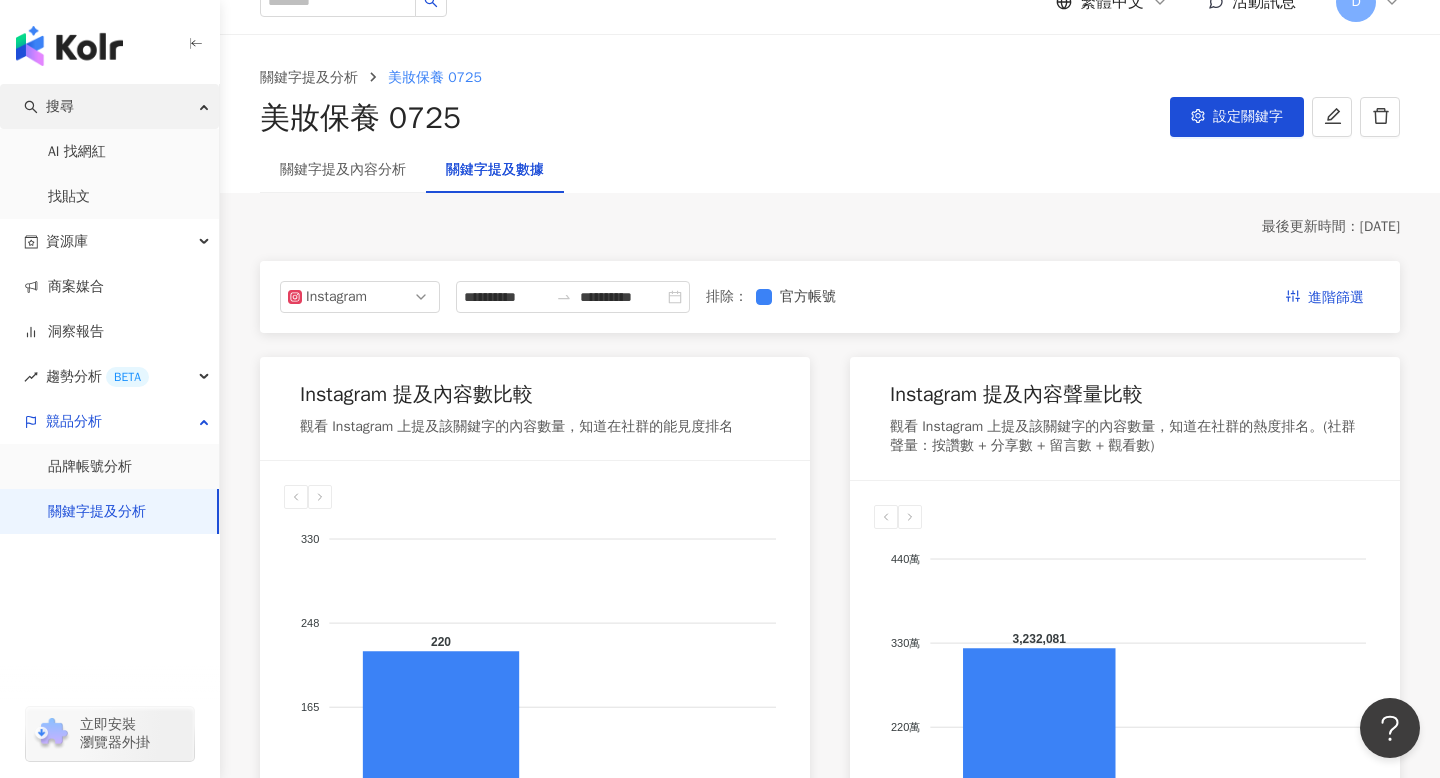 click on "搜尋" at bounding box center [109, 106] 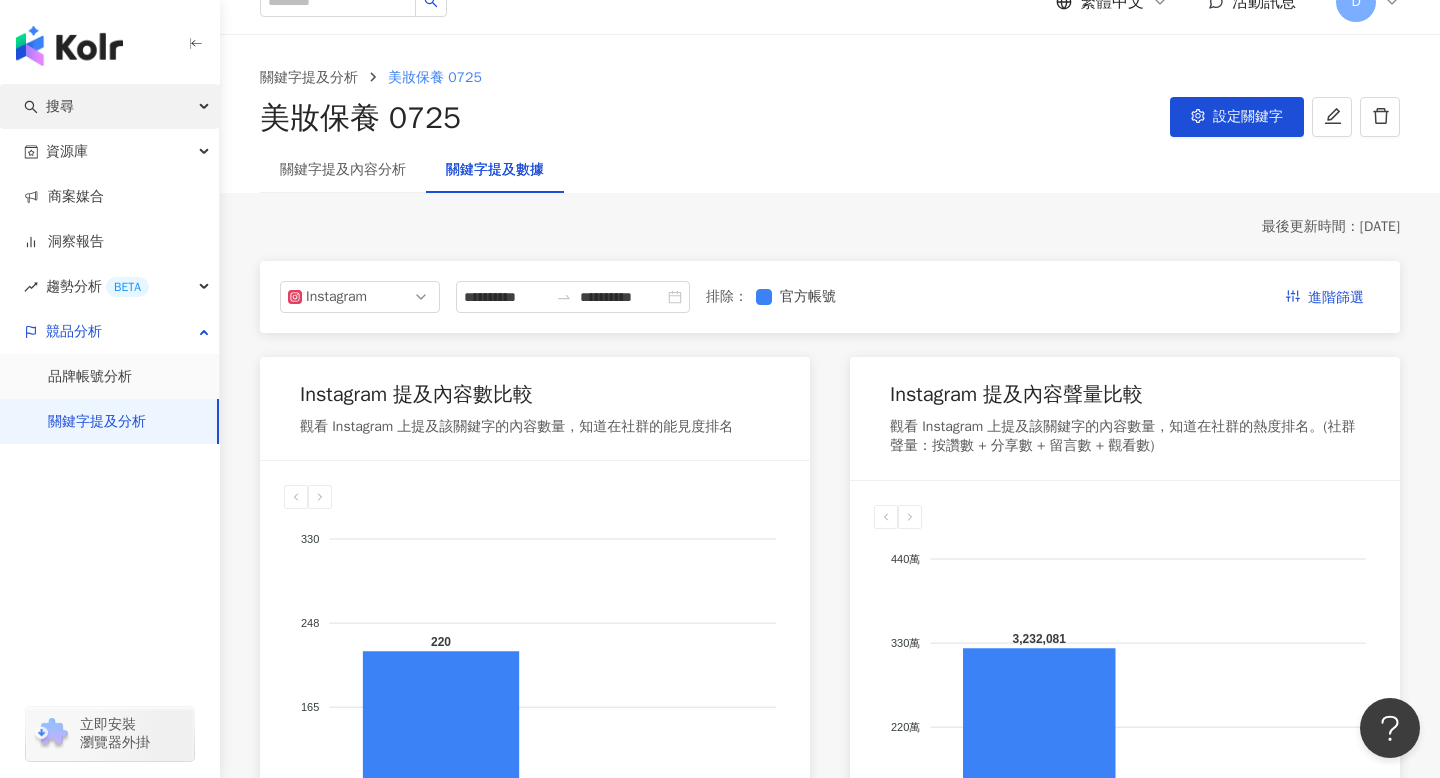 click on "搜尋" at bounding box center [109, 106] 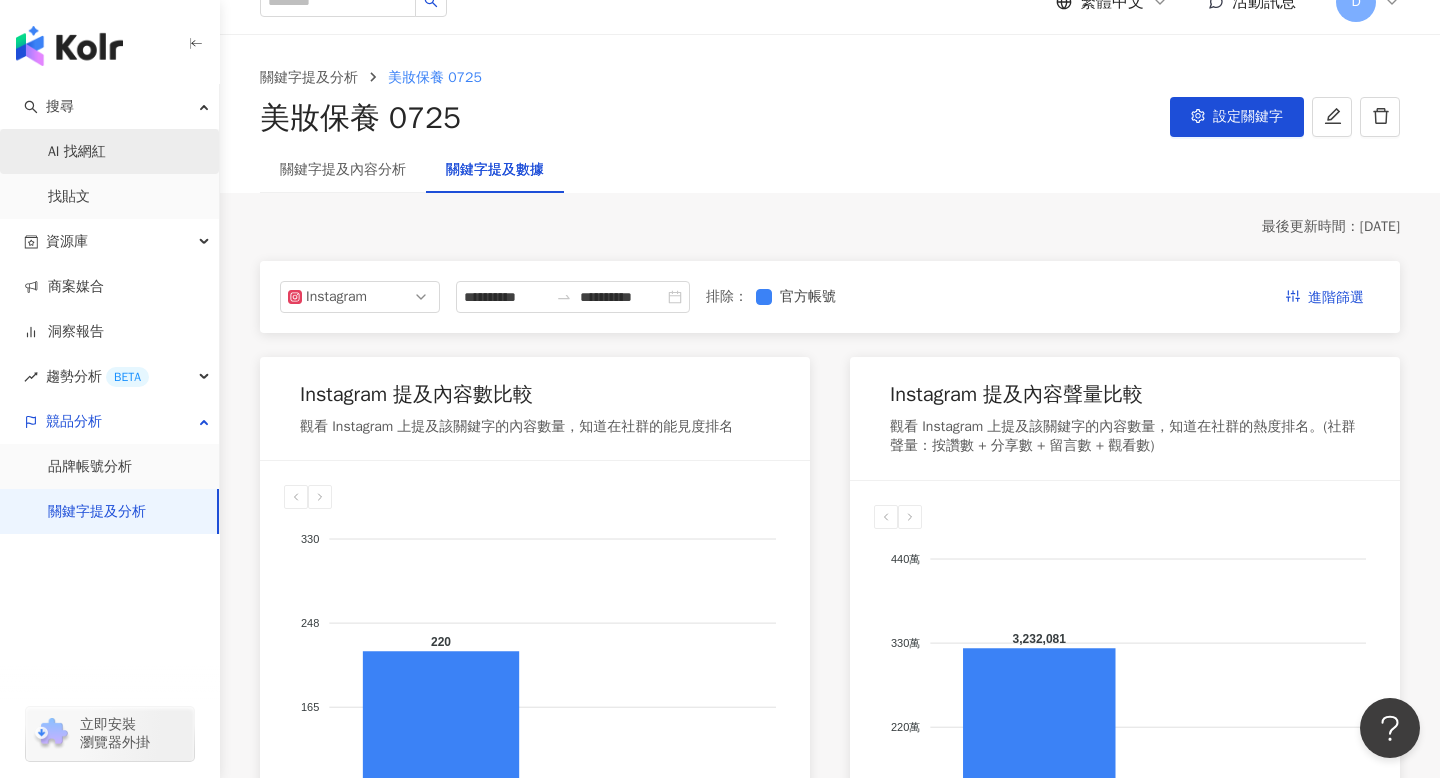 click on "AI 找網紅" at bounding box center [77, 152] 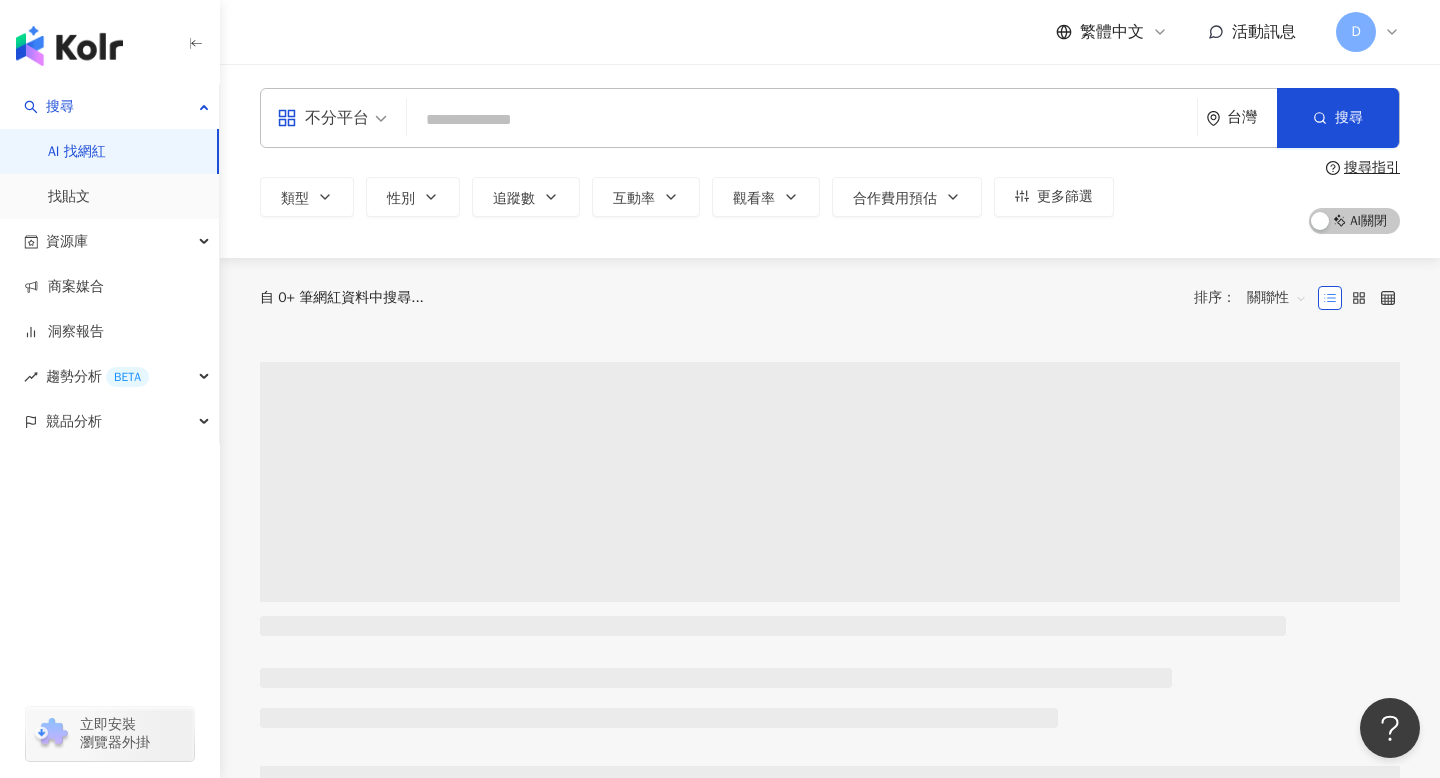 click at bounding box center [802, 120] 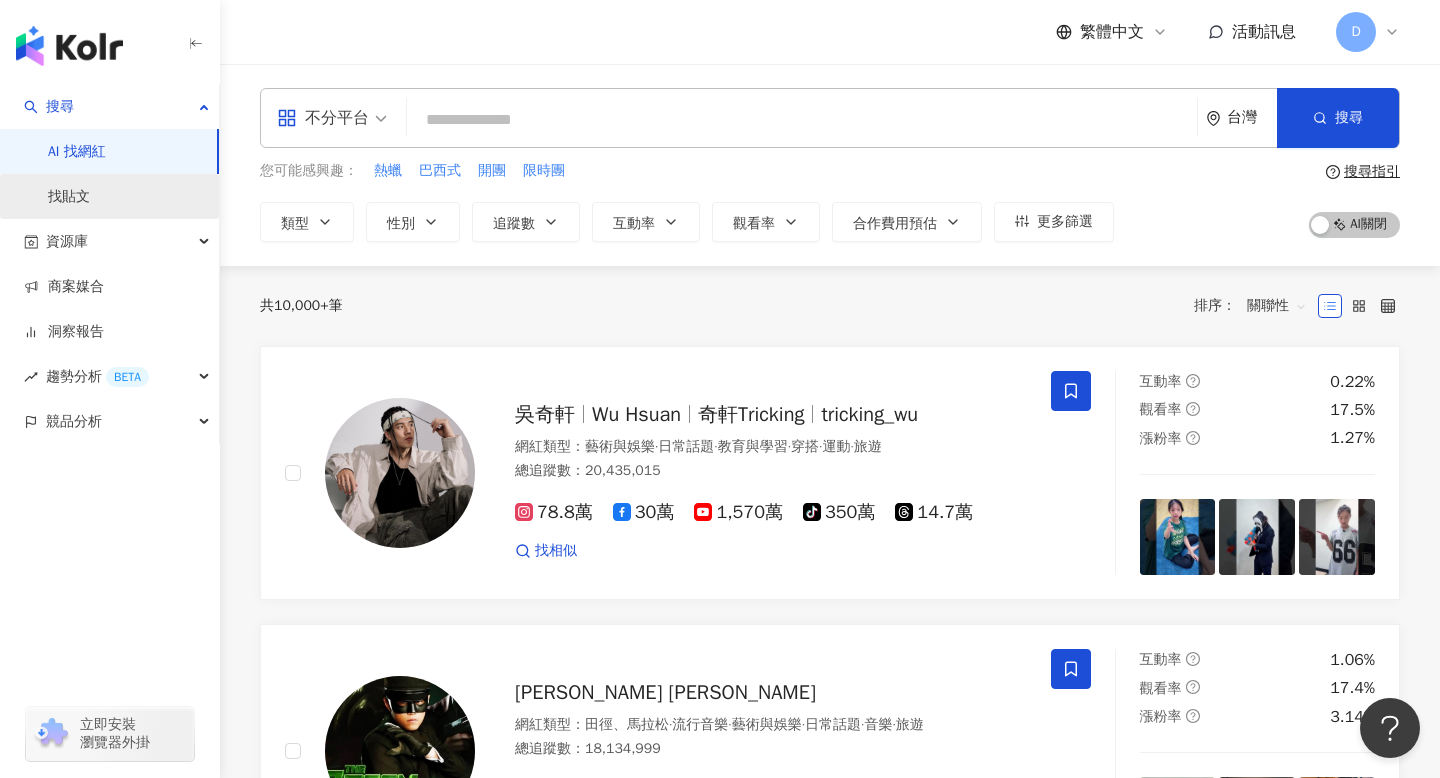 click on "找貼文" at bounding box center (69, 197) 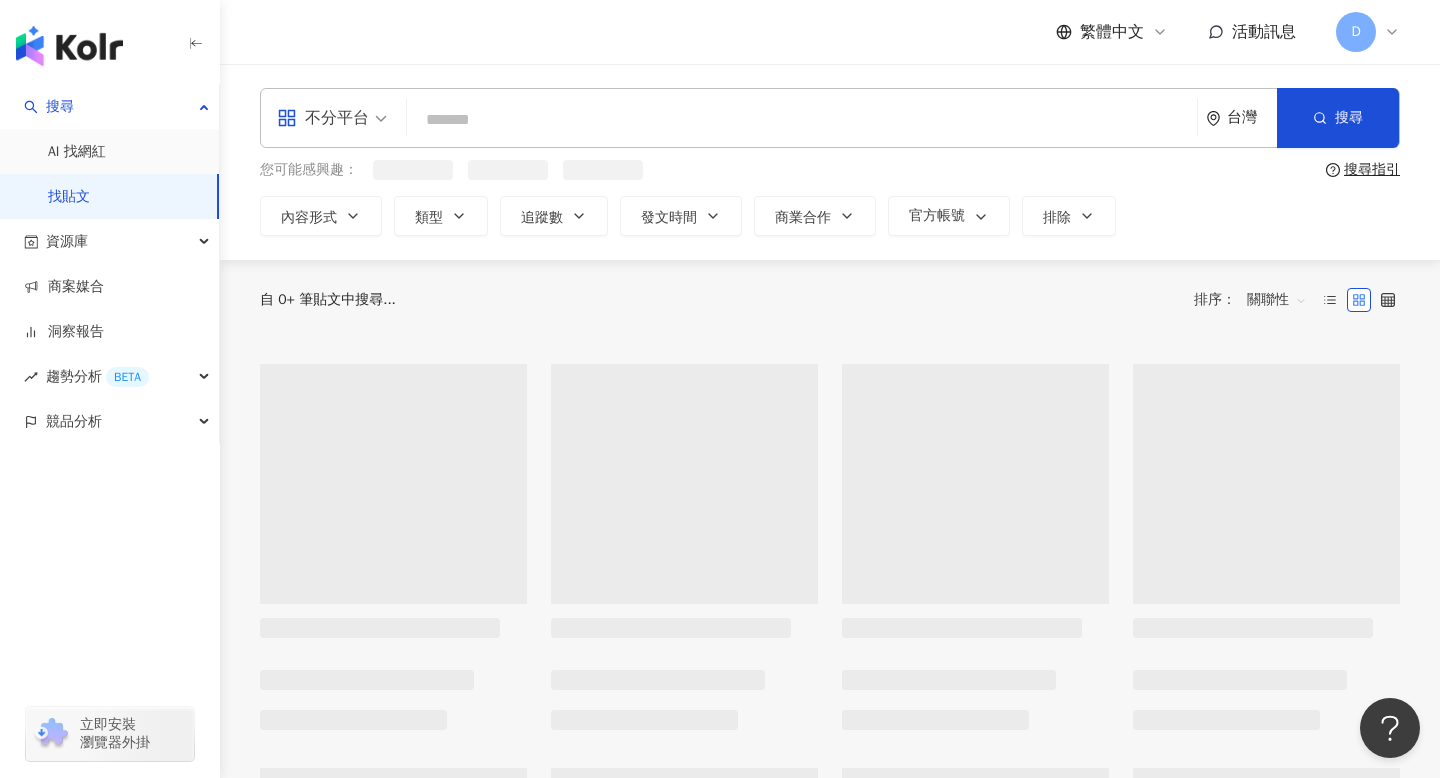 click on "不分平台" at bounding box center [332, 118] 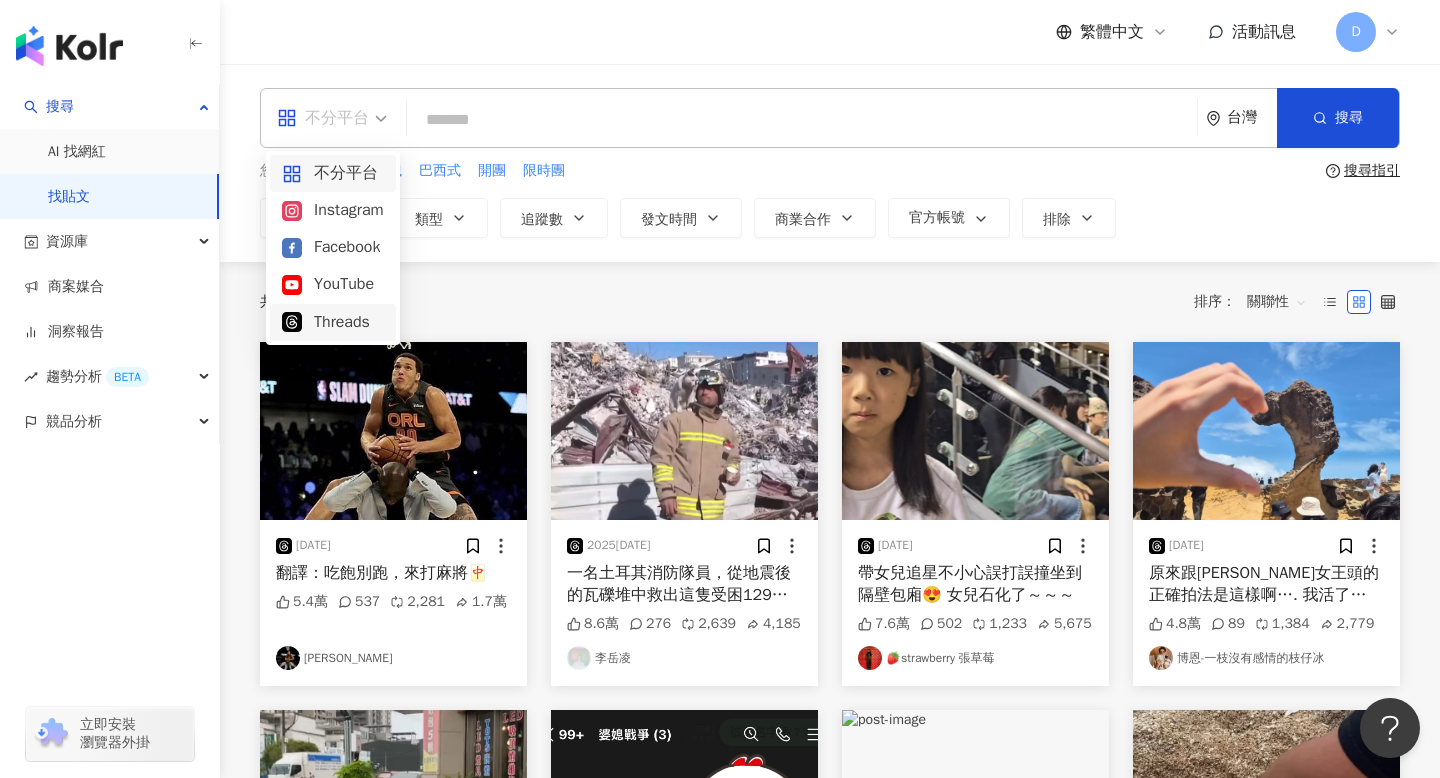 click on "Threads" at bounding box center [333, 322] 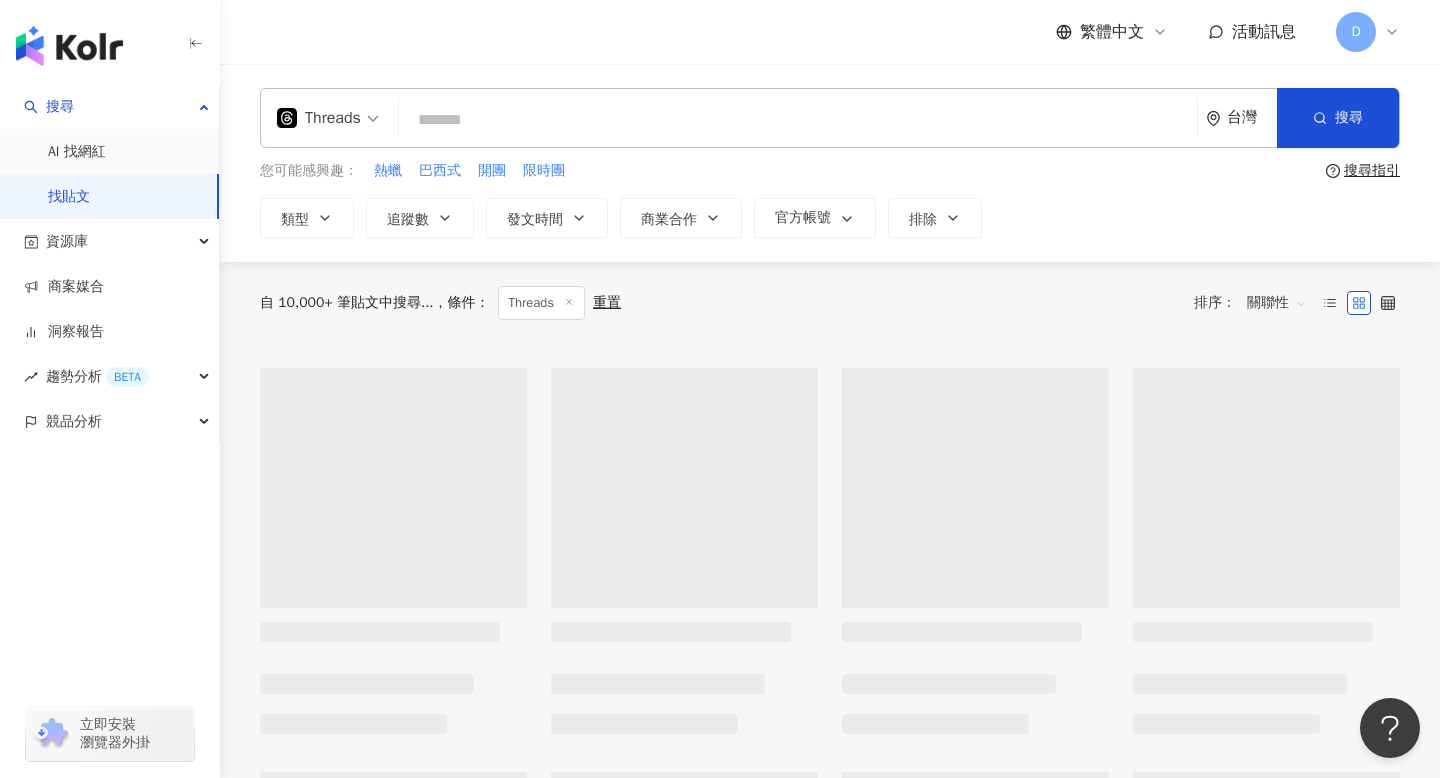 click at bounding box center [798, 119] 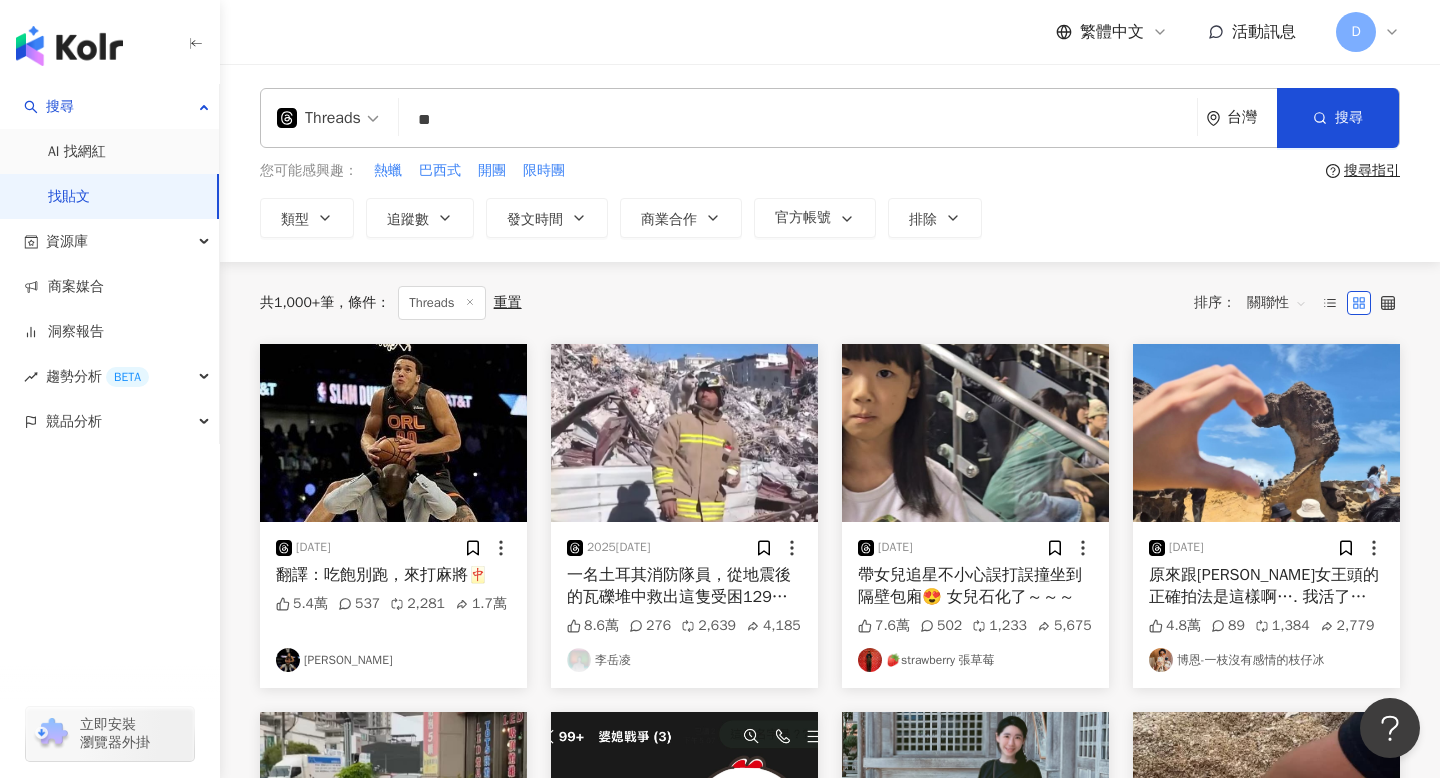 type on "*" 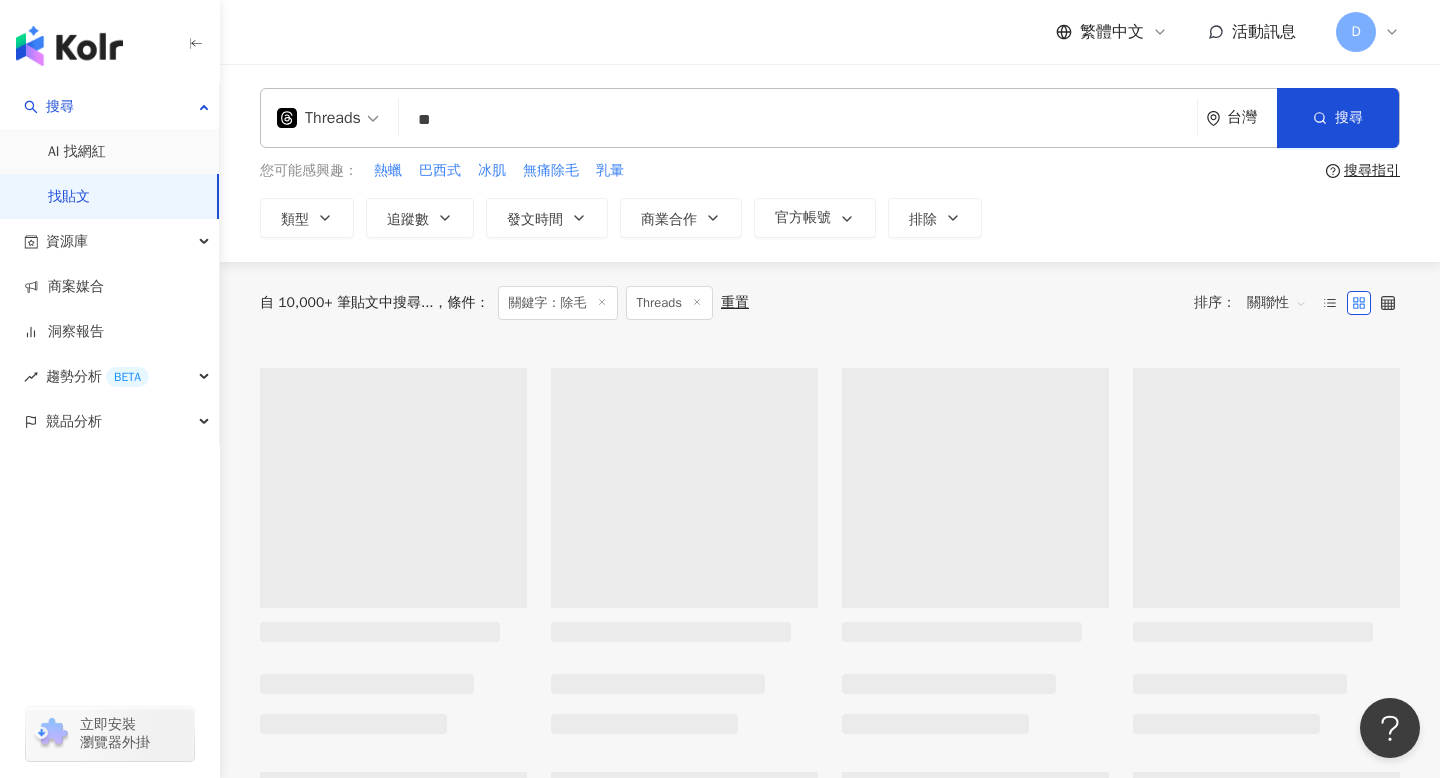 click on "繁體中文 活動訊息 D" at bounding box center [830, 32] 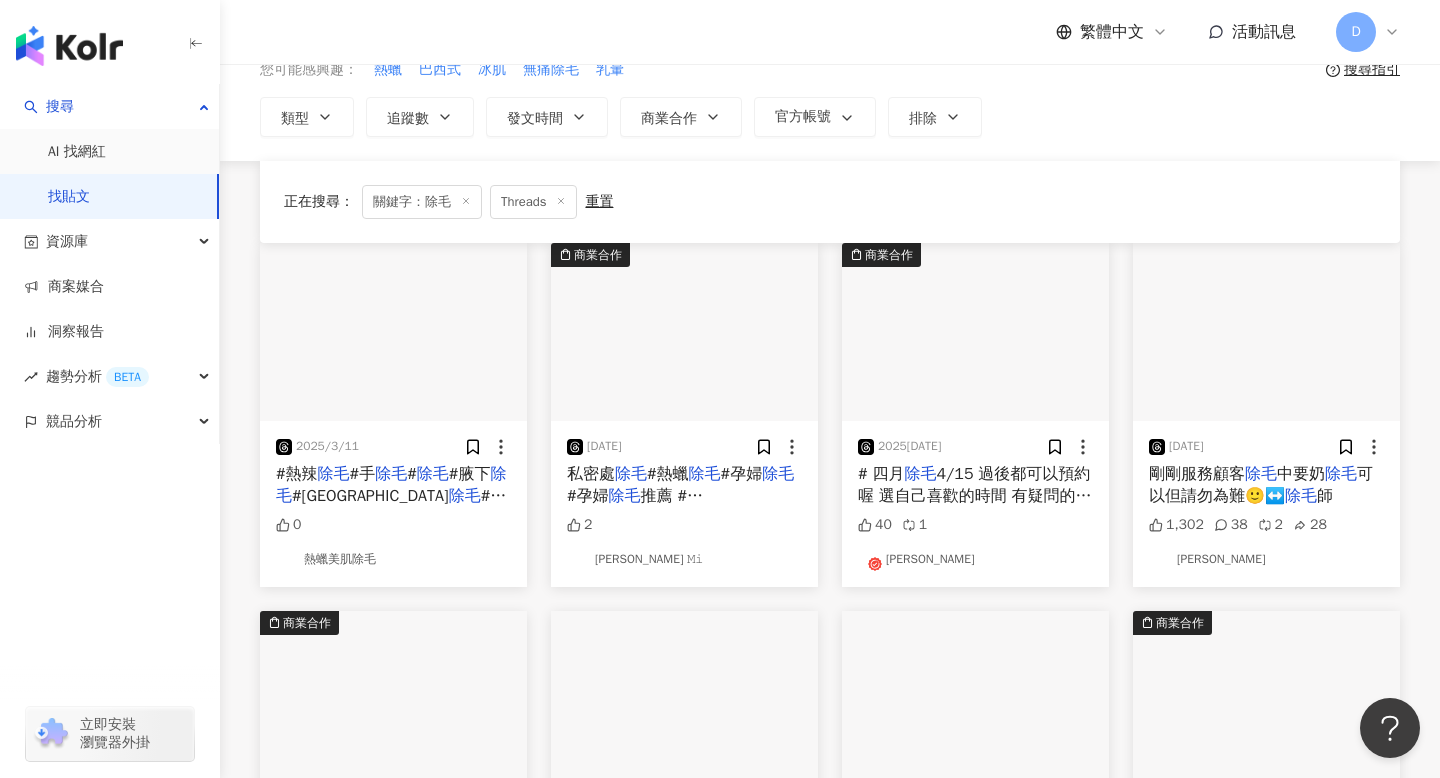 scroll, scrollTop: 0, scrollLeft: 0, axis: both 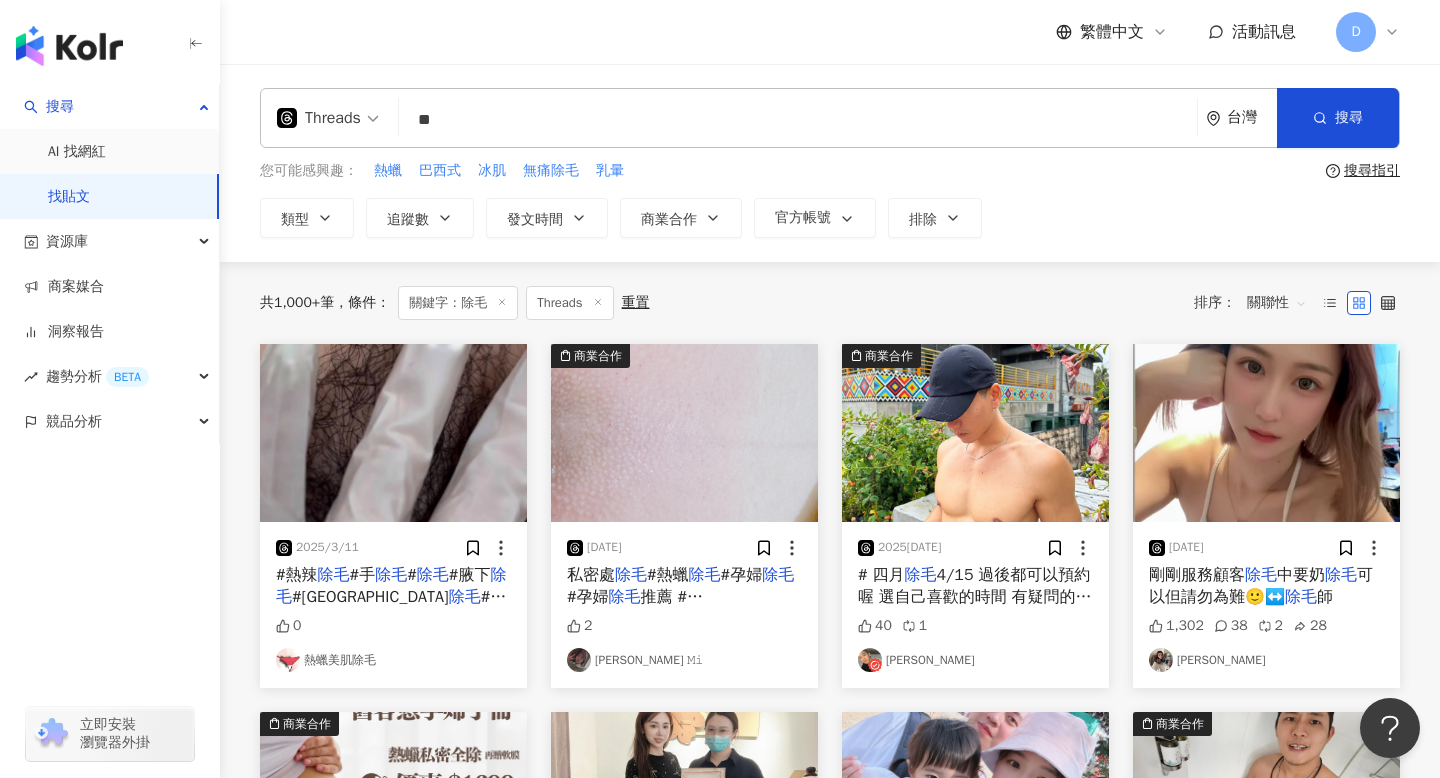click on "關聯性" at bounding box center [1277, 303] 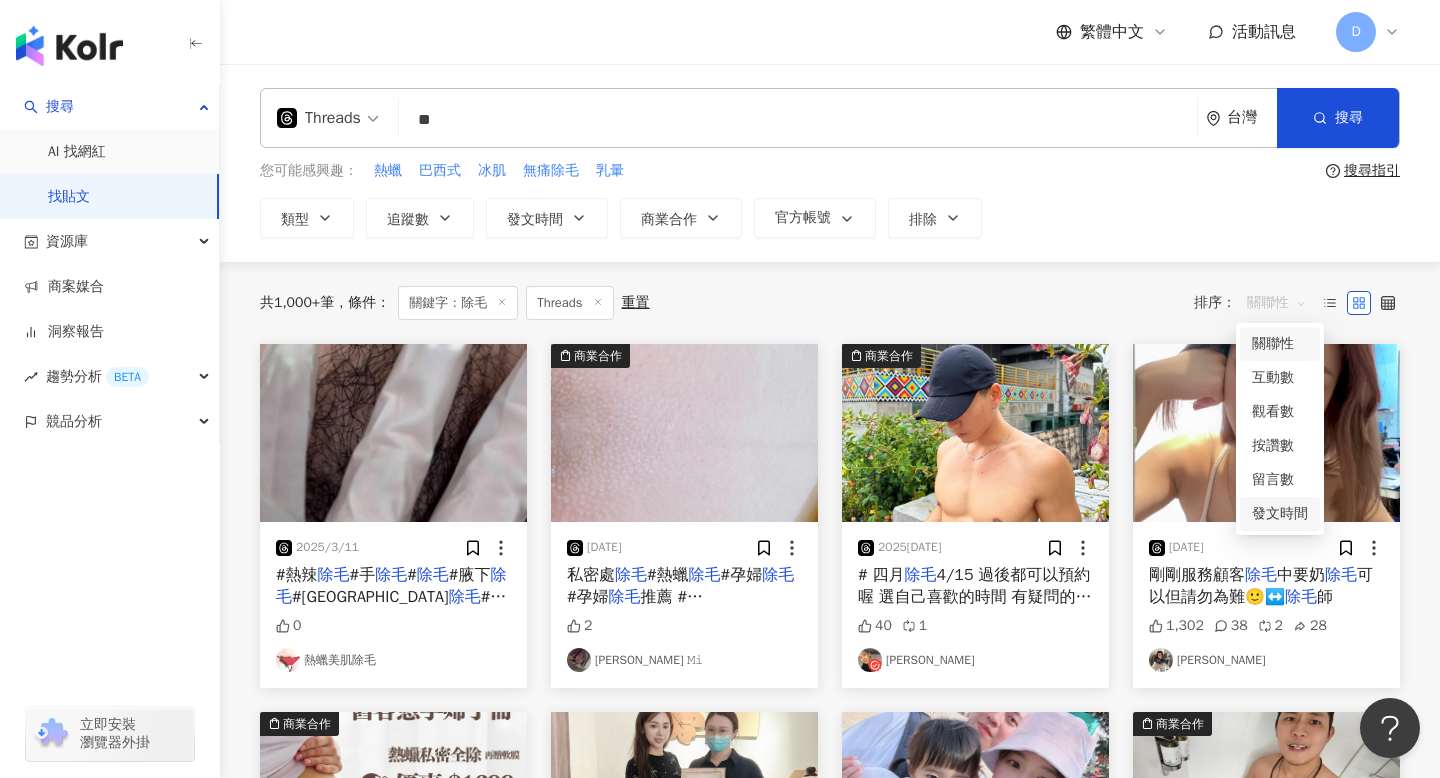 click on "發文時間" at bounding box center (1280, 514) 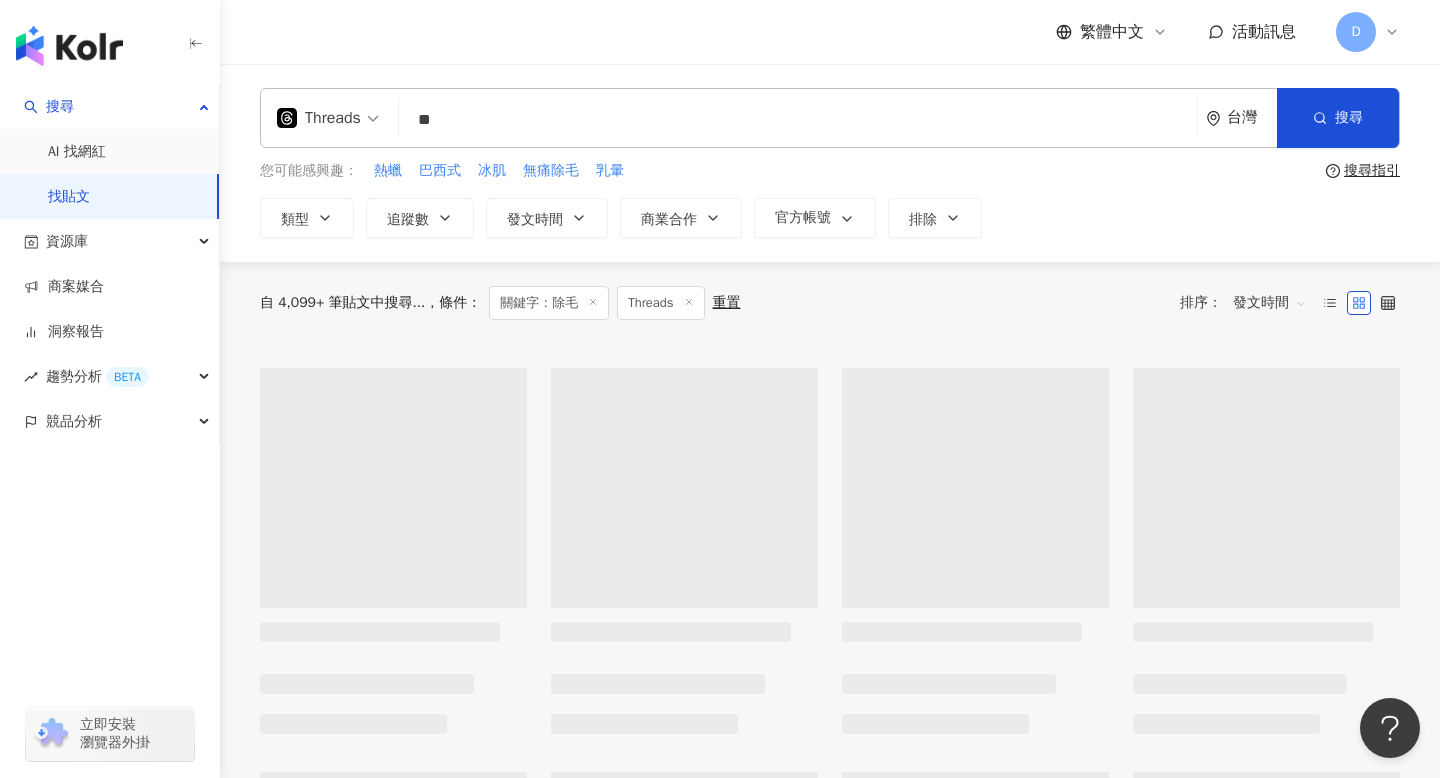 click on "類型 追蹤數 發文時間 商業合作 官方帳號  排除" at bounding box center (830, 218) 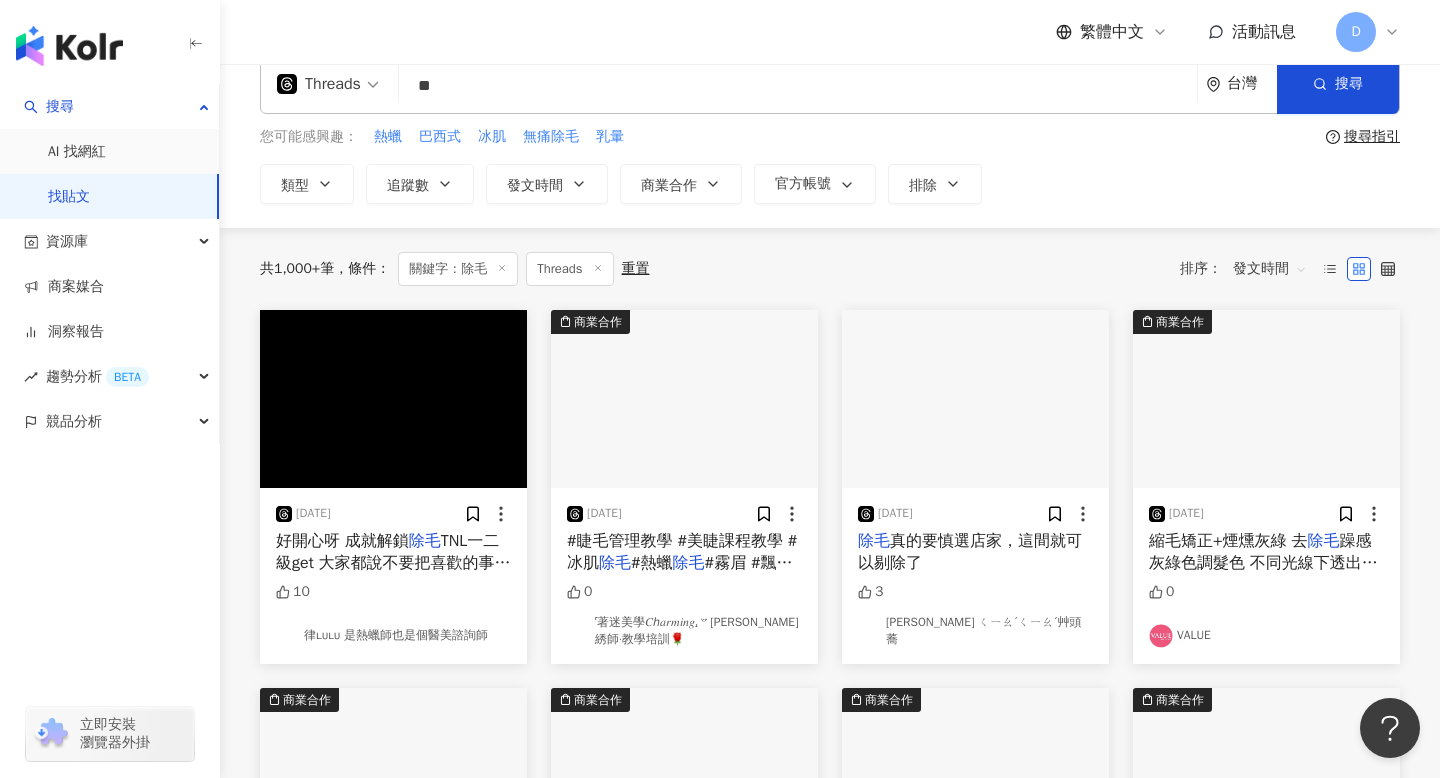 scroll, scrollTop: 0, scrollLeft: 0, axis: both 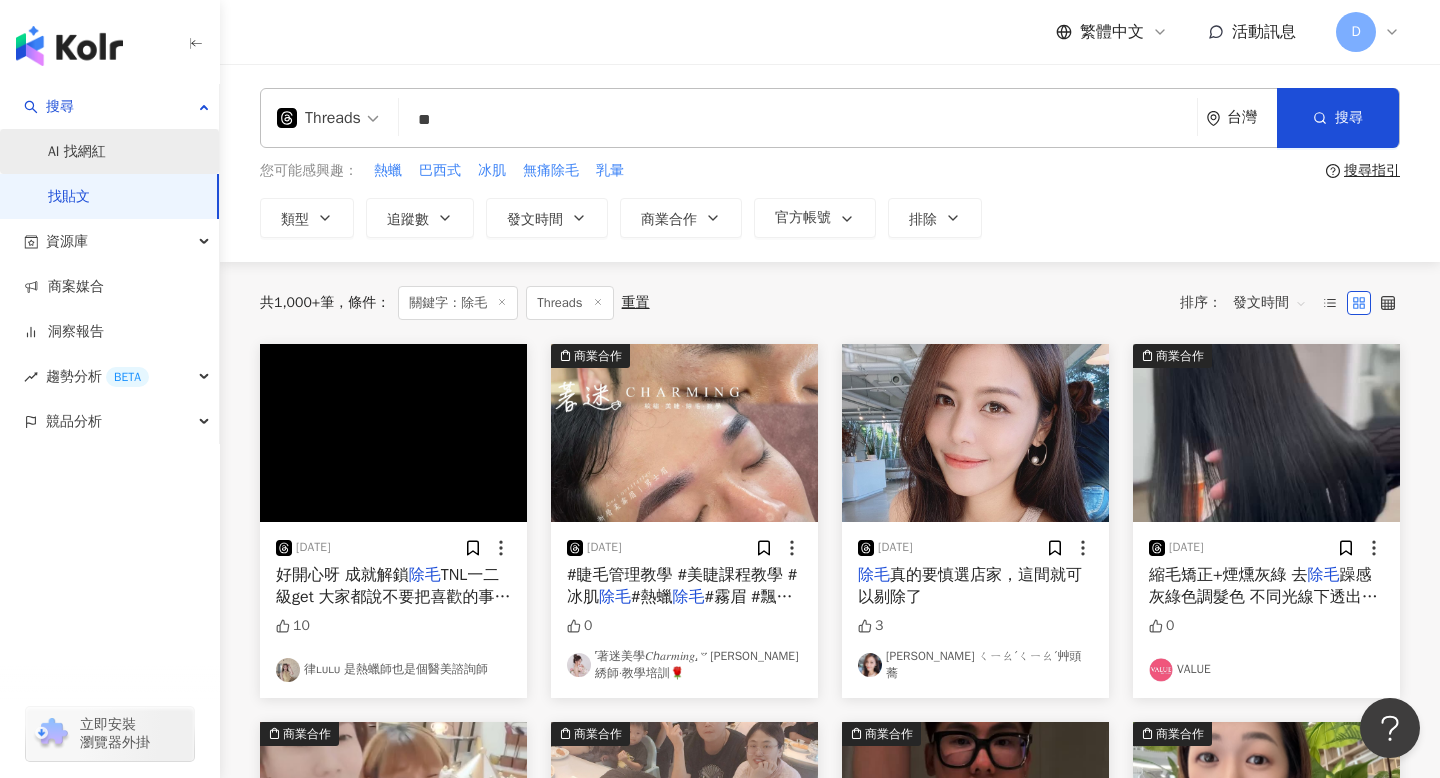 click on "AI 找網紅" at bounding box center [77, 152] 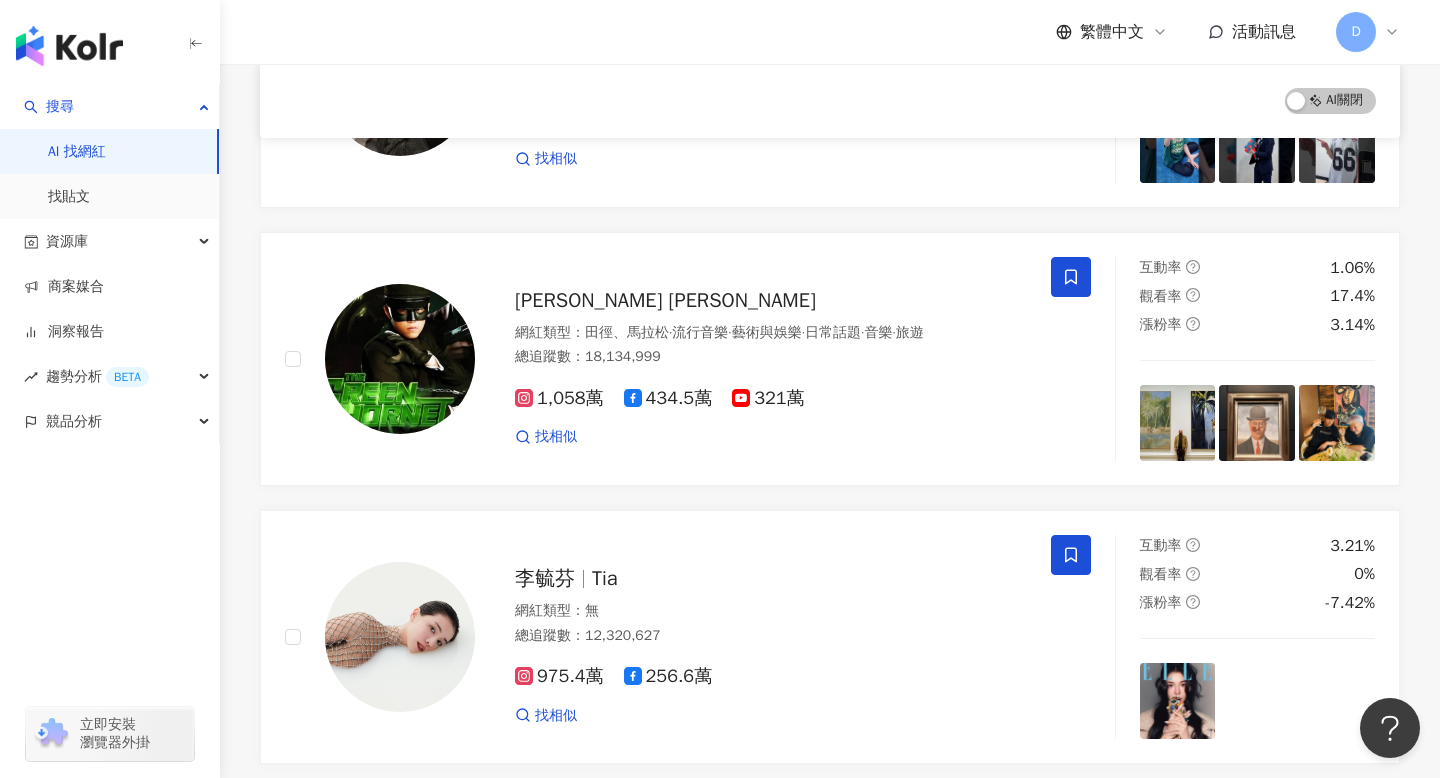 scroll, scrollTop: 0, scrollLeft: 0, axis: both 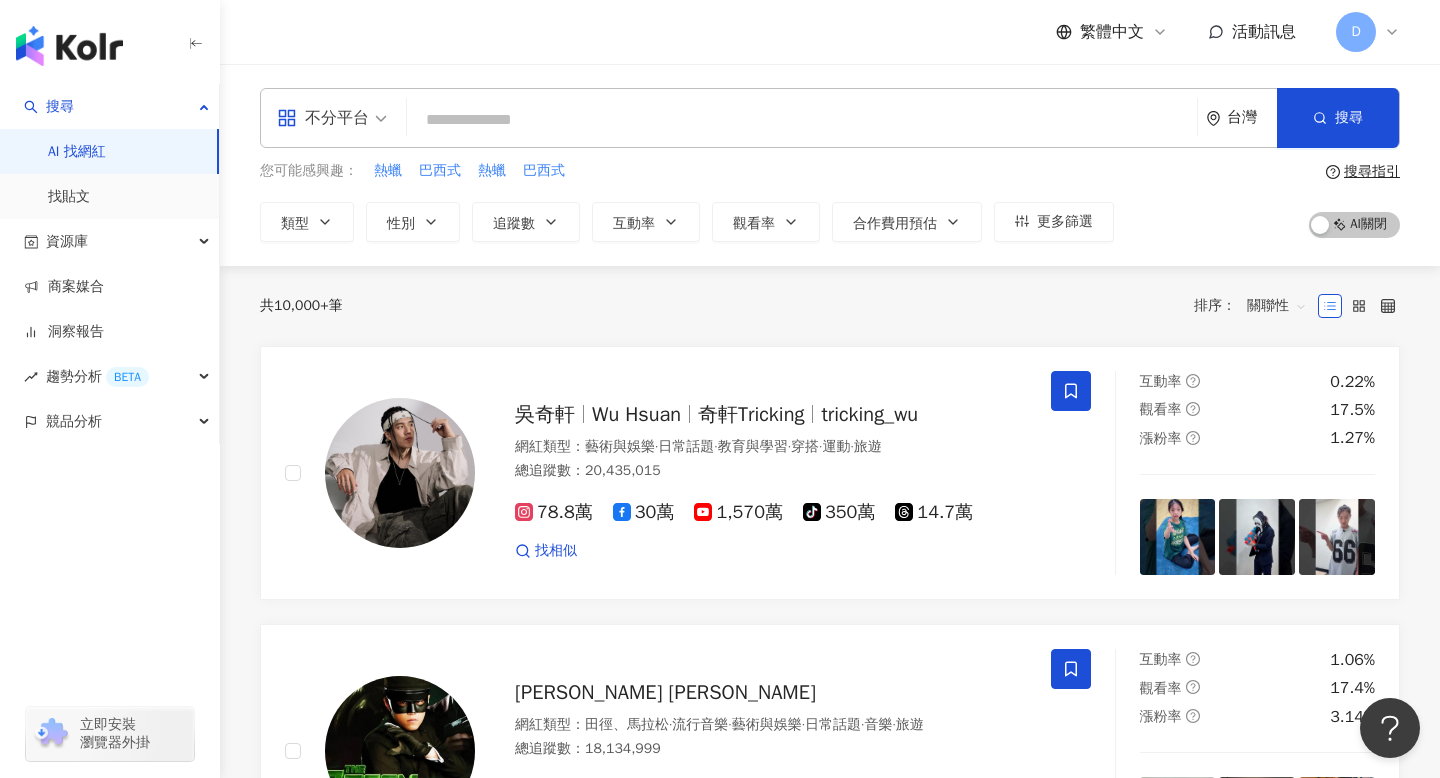 click at bounding box center [802, 120] 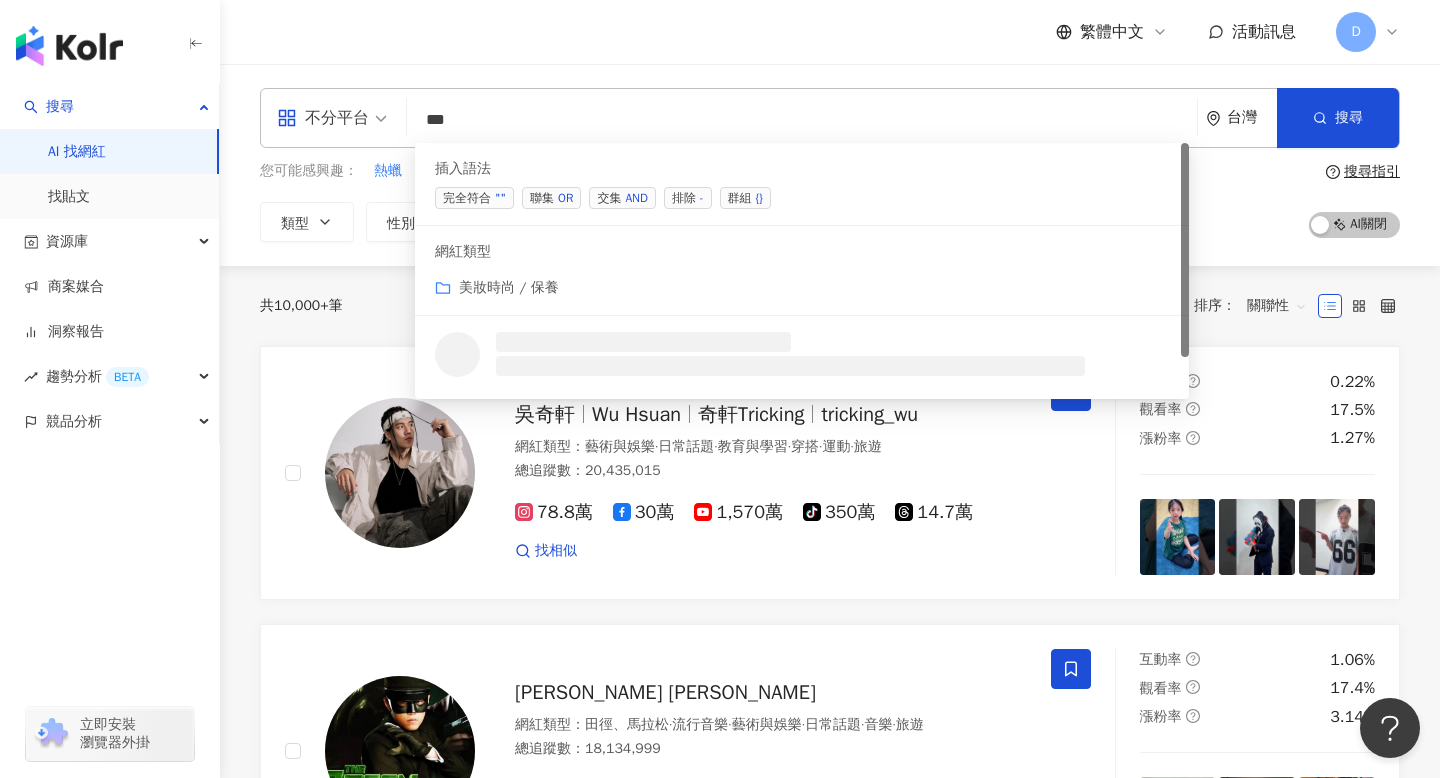 click on "AND" at bounding box center (636, 198) 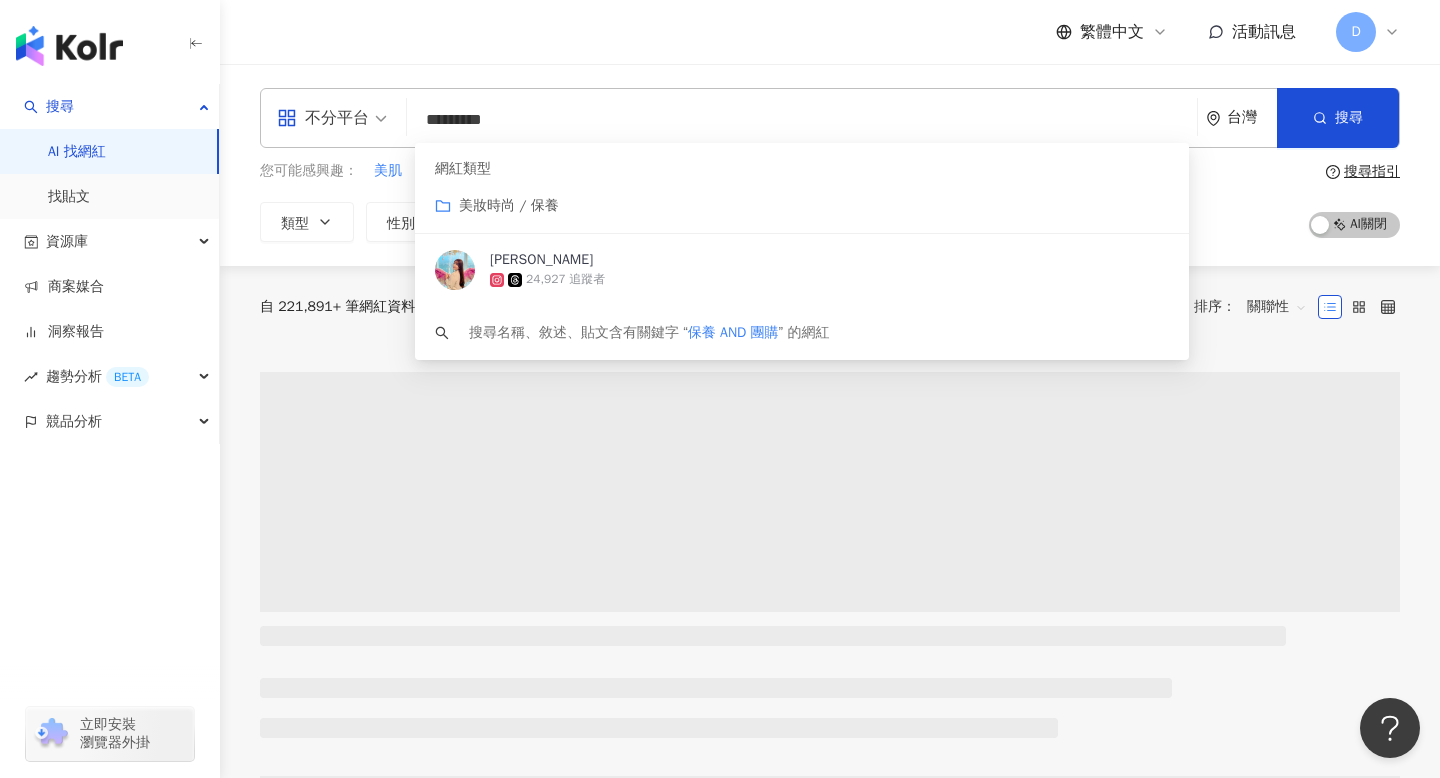 type on "*********" 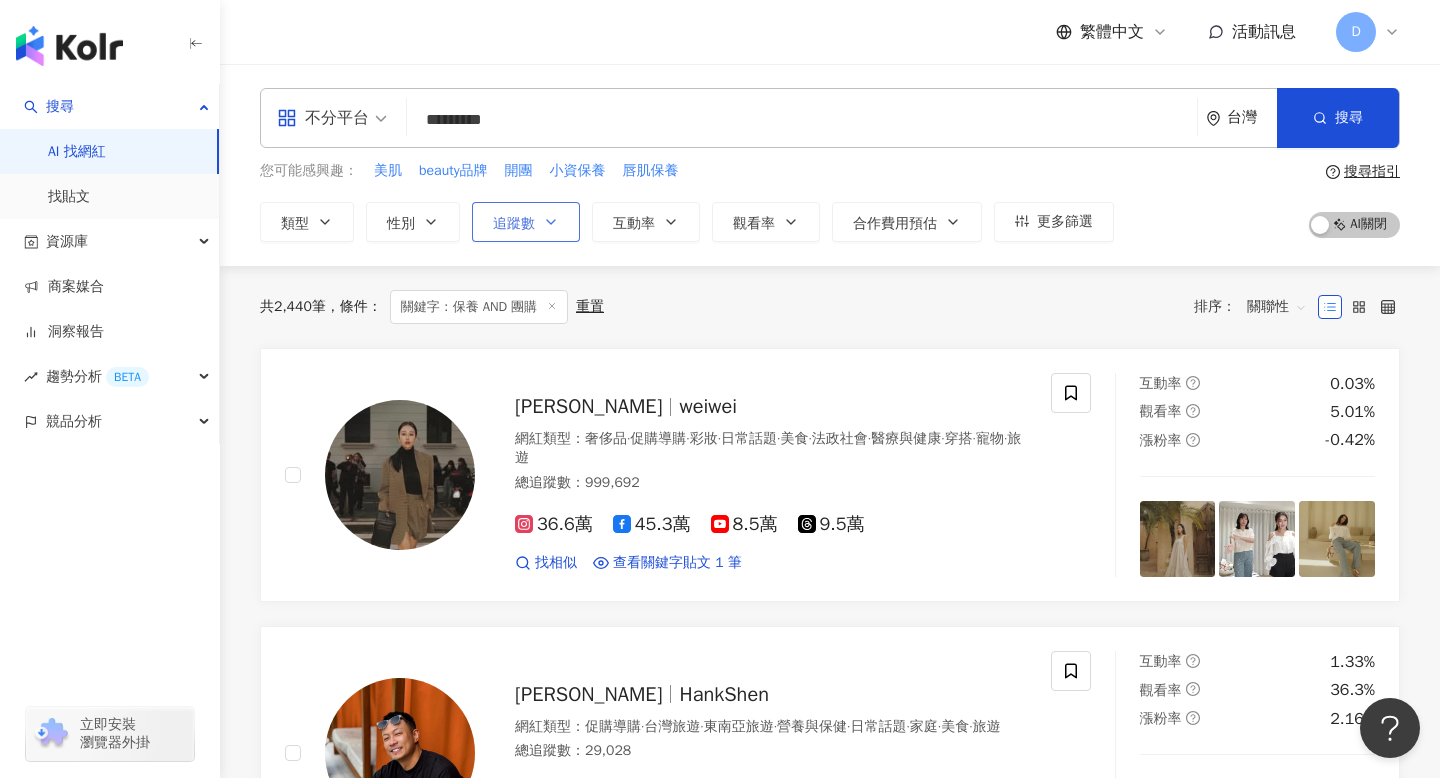 click on "追蹤數" at bounding box center [526, 222] 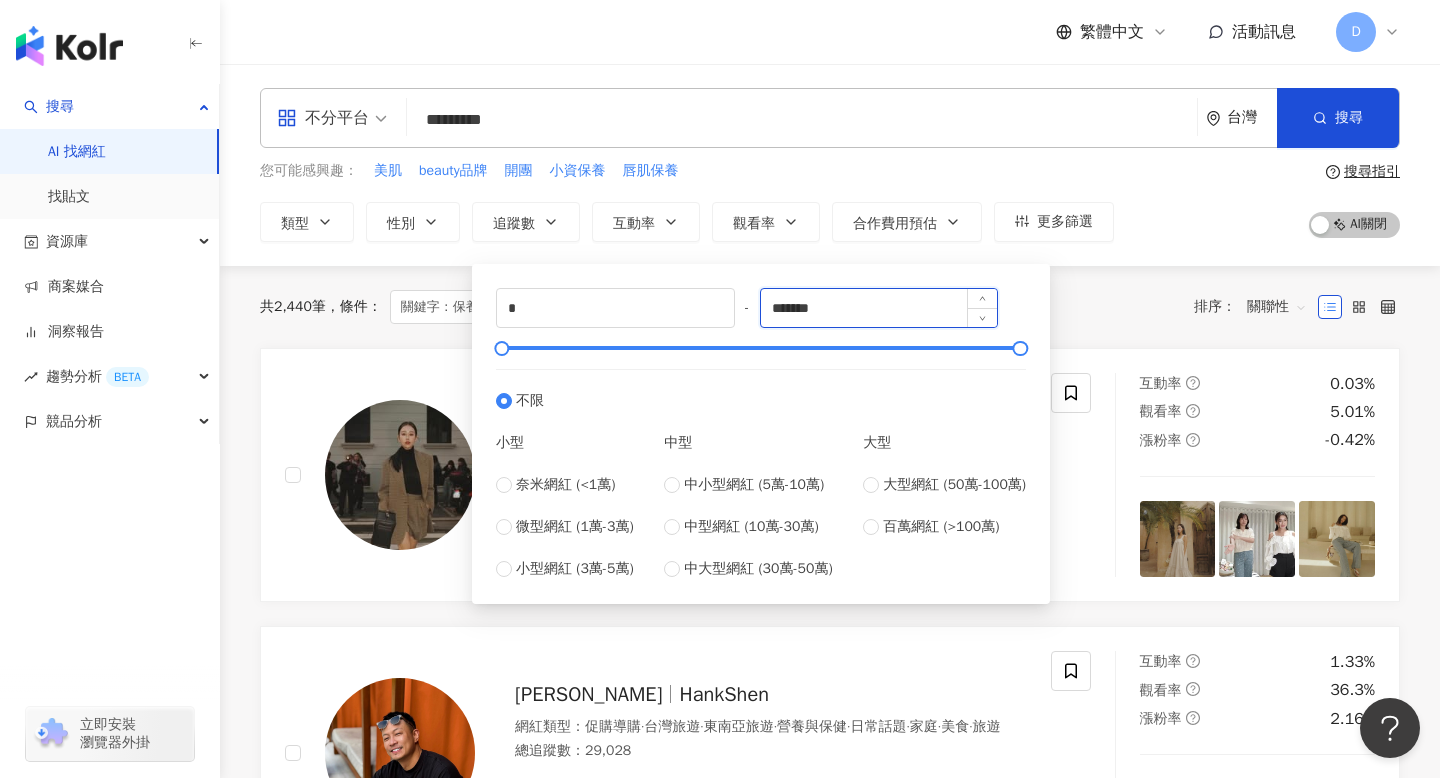 click on "*******" at bounding box center (879, 308) 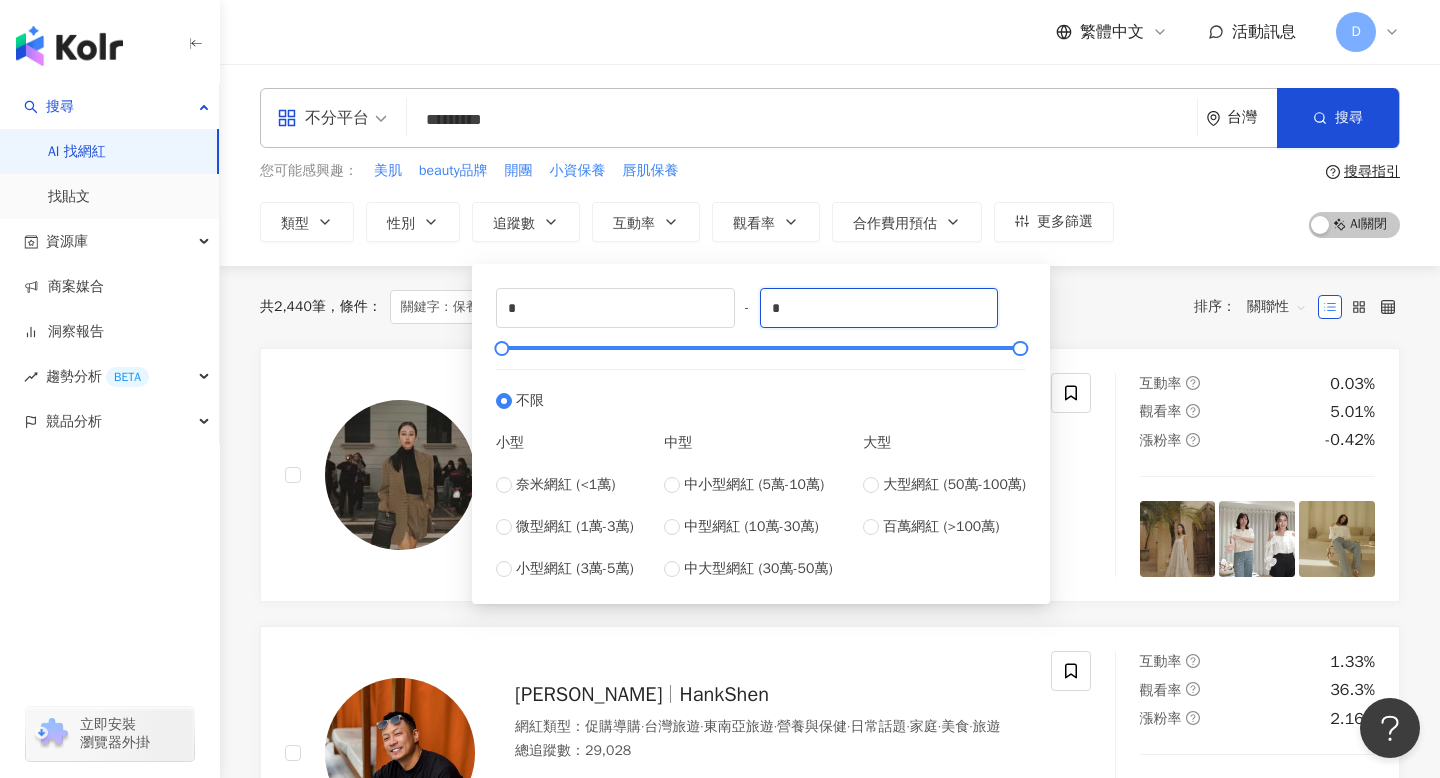 drag, startPoint x: 848, startPoint y: 312, endPoint x: 755, endPoint y: 303, distance: 93.43447 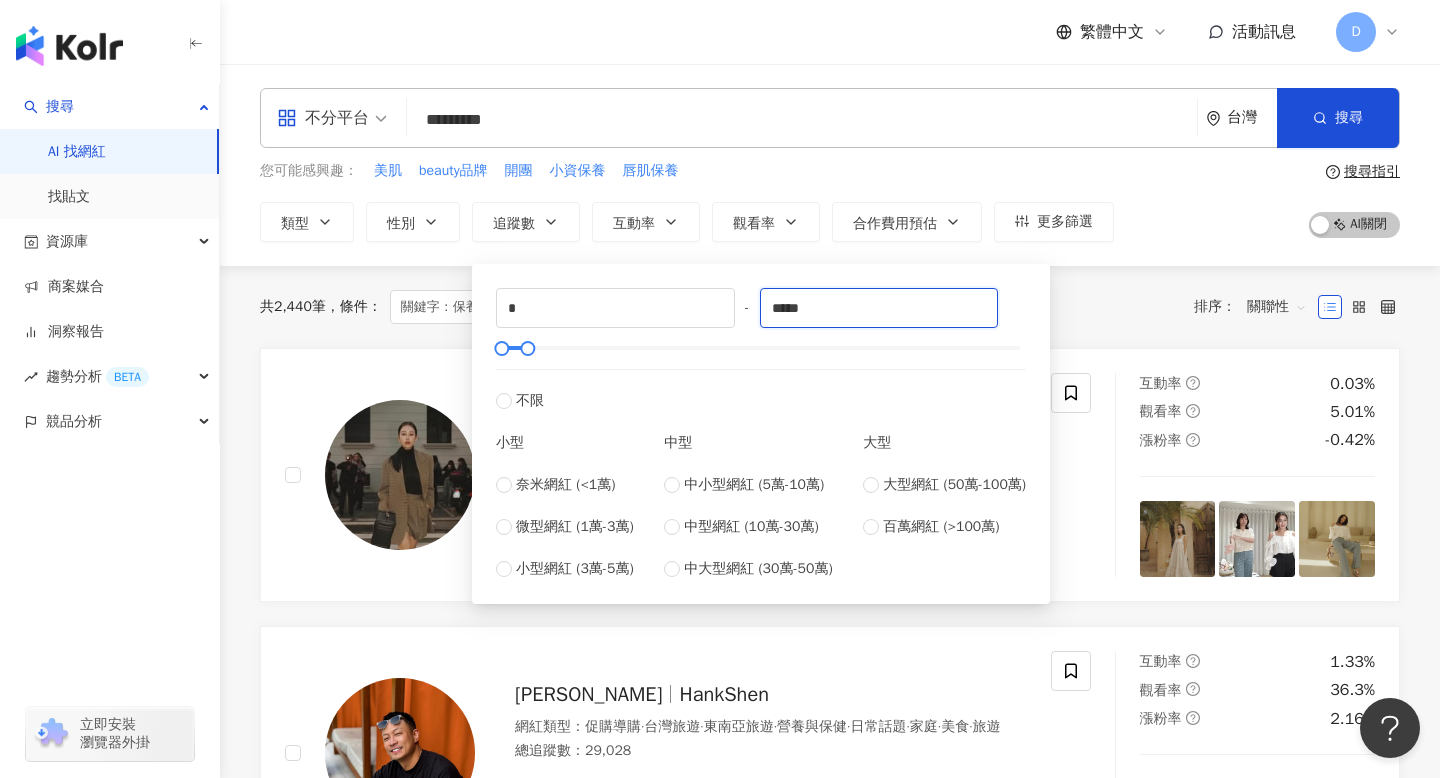 type on "*****" 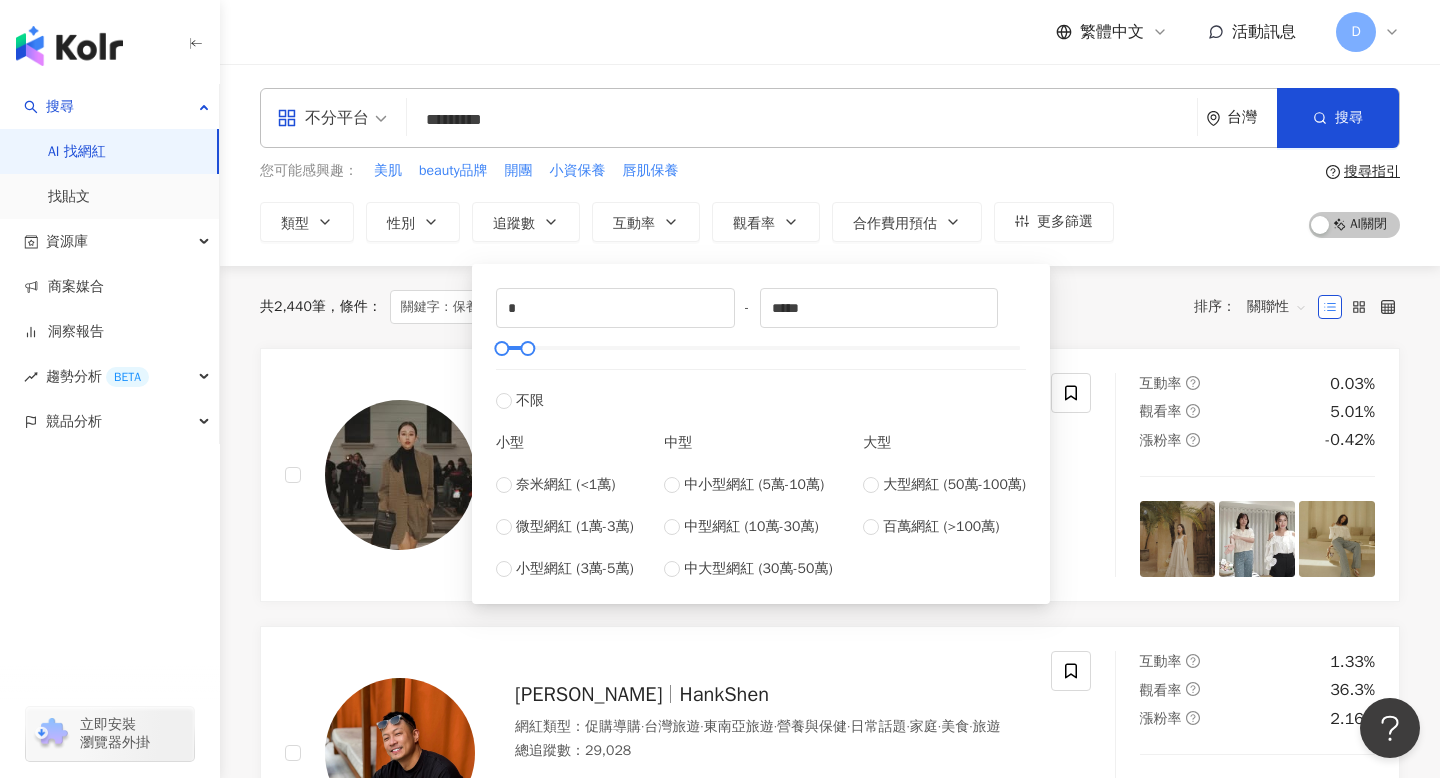 click on "您可能感興趣： 美肌  beauty品牌  開團  小資保養  唇肌保養" at bounding box center [687, 171] 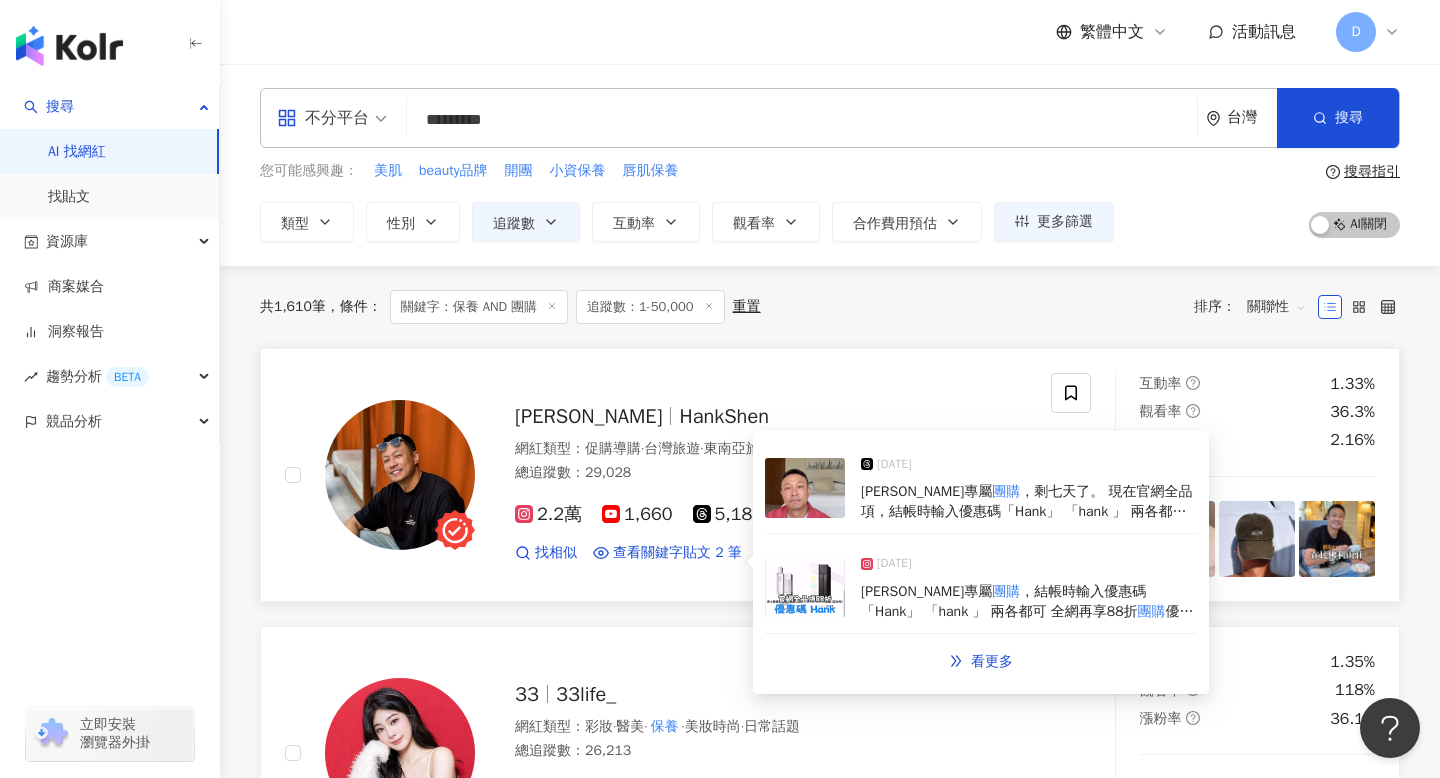 click on "2025/6/7" at bounding box center [1029, 469] 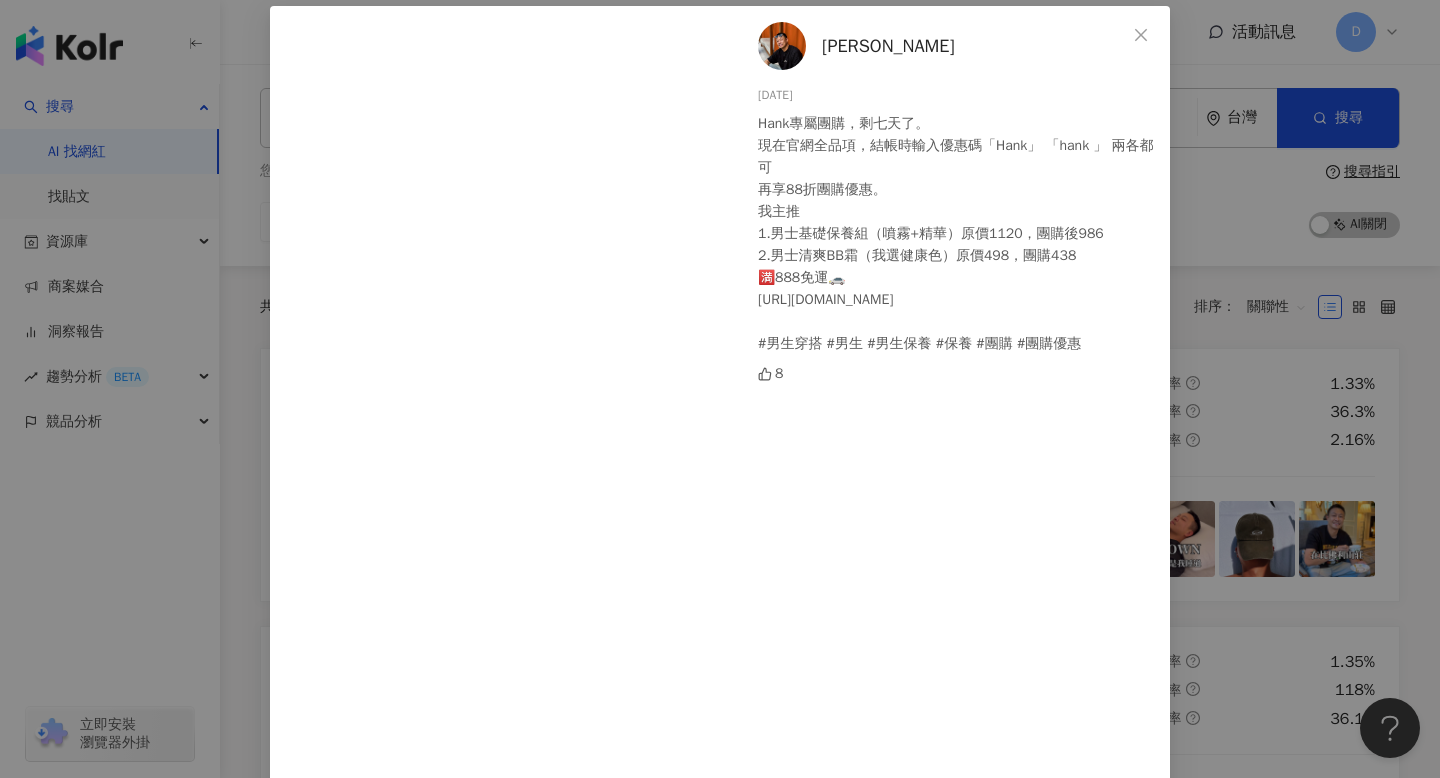 scroll, scrollTop: 216, scrollLeft: 0, axis: vertical 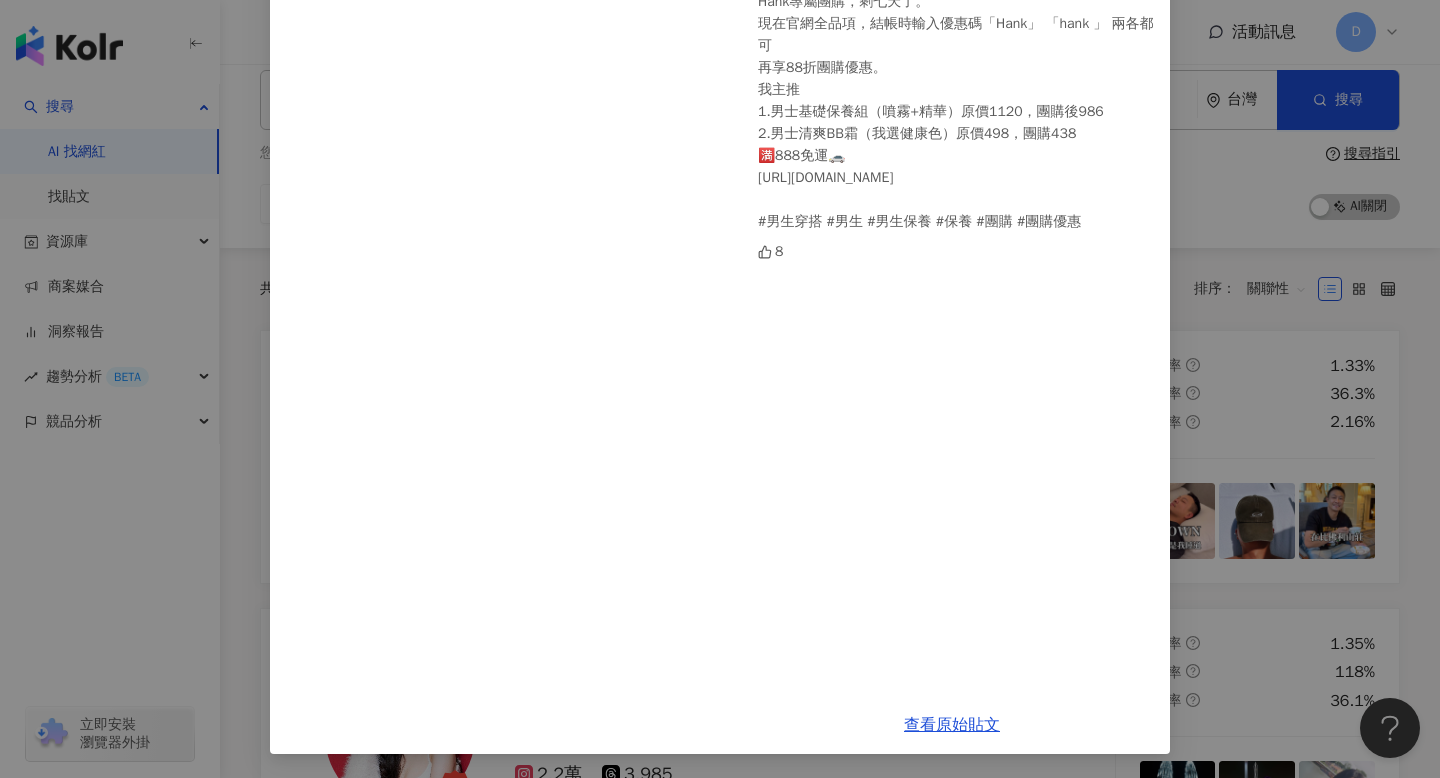 click on "Hank Shen 2025/6/7 Hank專屬團購，剩七天了。
現在官網全品項，結帳時輸入優惠碼「Hank」 「hank 」 兩各都可
再享88折團購優惠。
我主推
1.男士基礎保養組（噴霧+精華）原價1120，團購後986
2.男士清爽BB霜（我選健康色）原價498，團購438
🈵888免運🚗
https://www.blackmonster.tw/
#男生穿搭 #男生 #男生保養 #保養 #團購 #團購優惠 8 查看原始貼文" at bounding box center (720, 389) 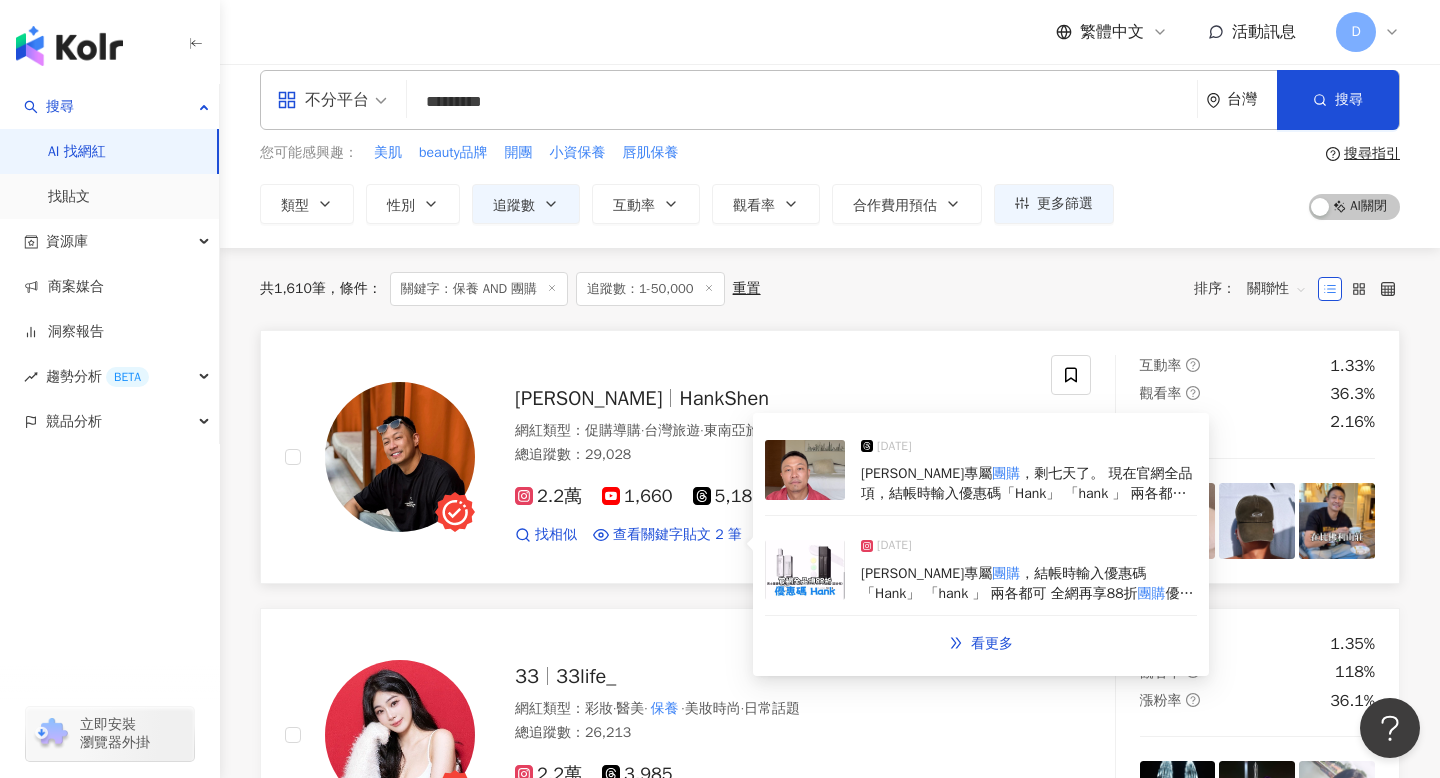 click on "2025/6/7" at bounding box center [1029, 550] 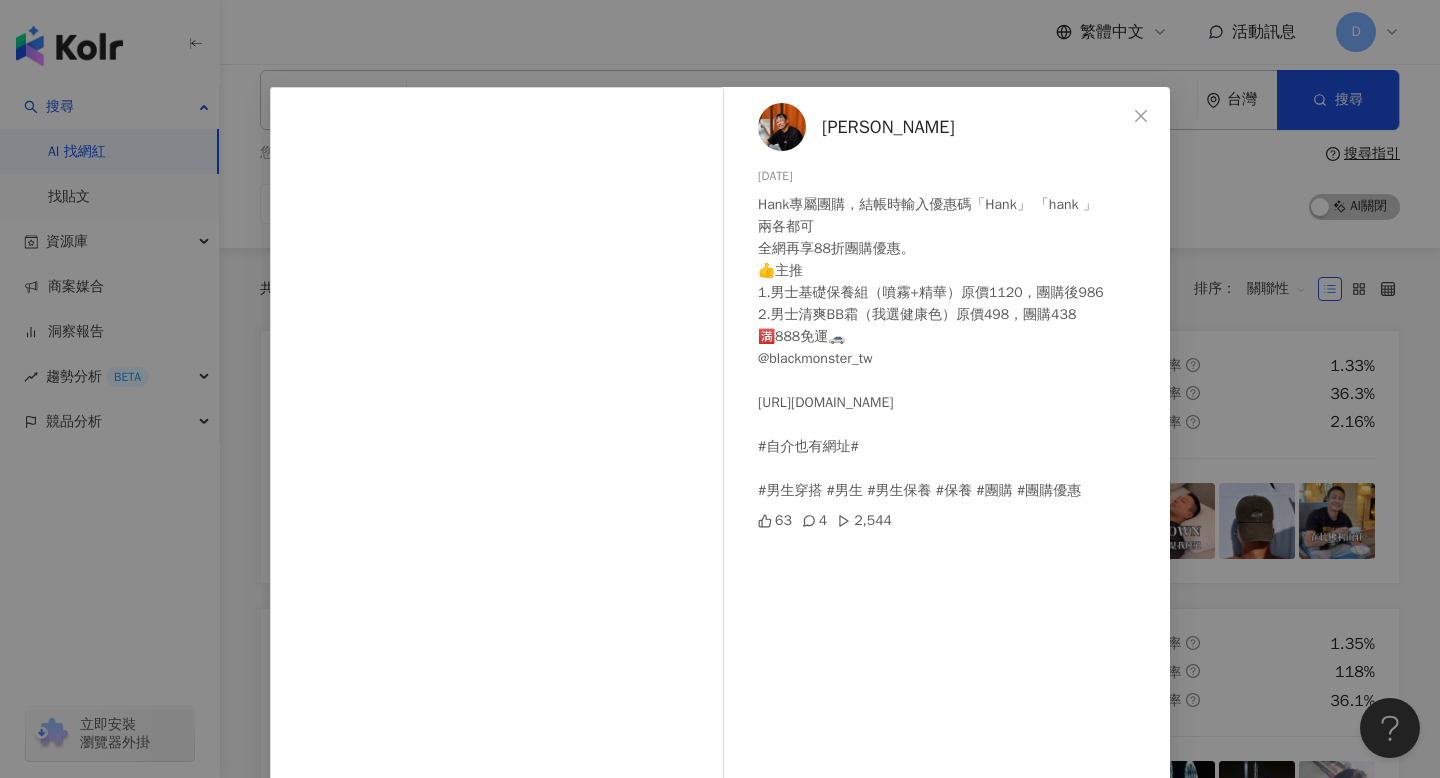 scroll, scrollTop: 0, scrollLeft: 0, axis: both 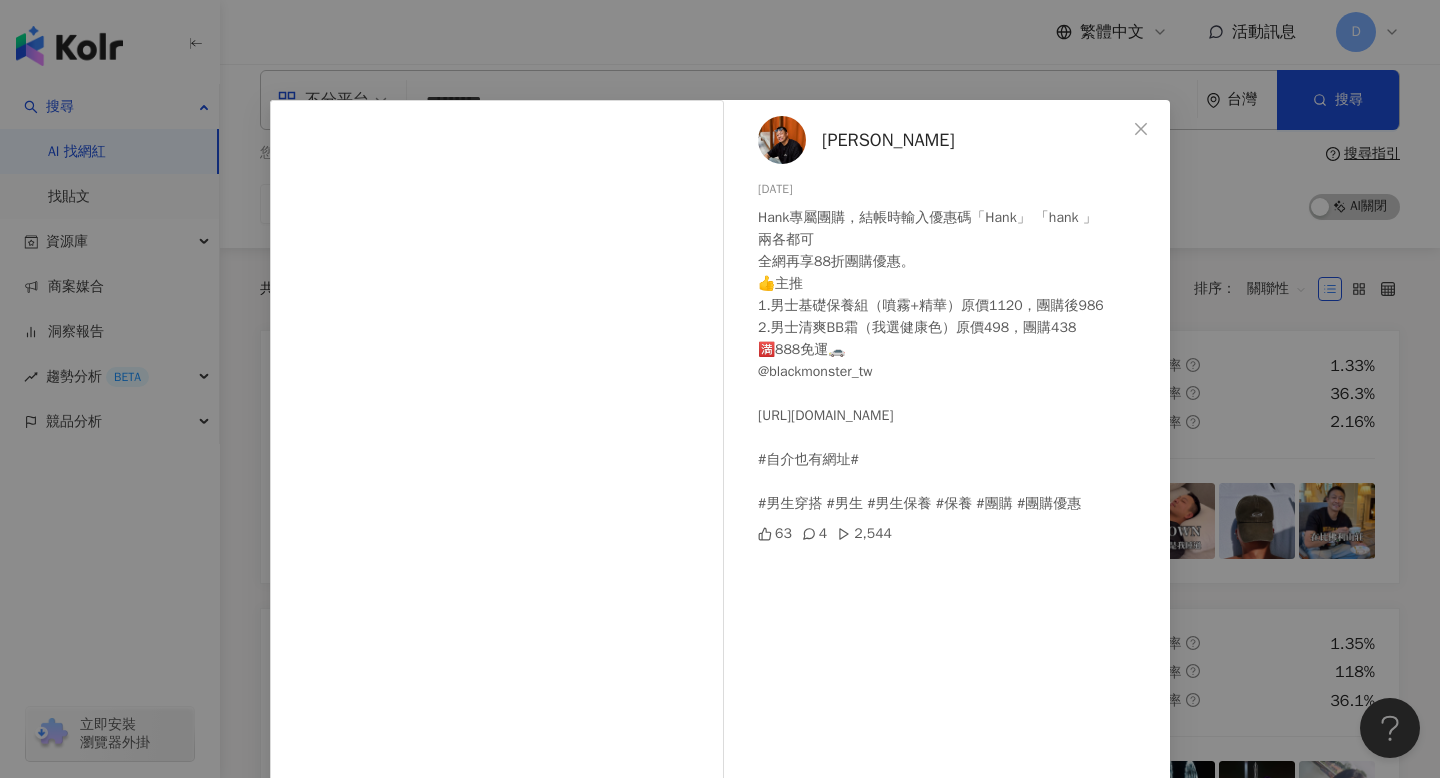 click on "Hank Shen 2025/6/7 Hank專屬團購，結帳時輸入優惠碼「Hank」 「hank 」
兩各都可
全網再享88折團購優惠。
👍主推
1.男士基礎保養組（噴霧+精華）原價1120，團購後986
2.男士清爽BB霜（我選健康色）原價498，團購438
🈵888免運🚗
@blackmonster_tw
https://www.blackmonster.tw
#自介也有網址#
#男生穿搭 #男生 #男生保養 #保養 #團購 #團購優惠 63 4 2,544 查看原始貼文" at bounding box center (720, 389) 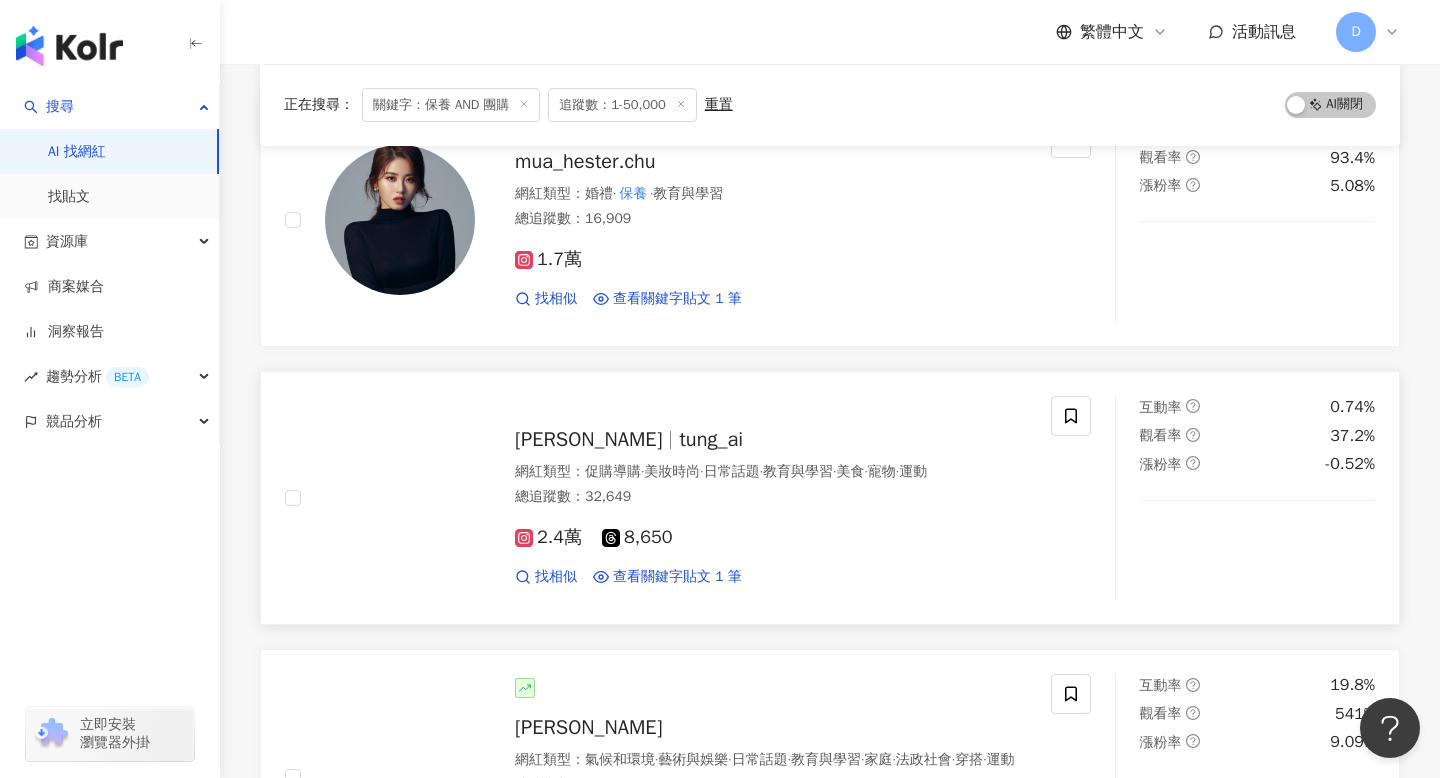 scroll, scrollTop: 1106, scrollLeft: 0, axis: vertical 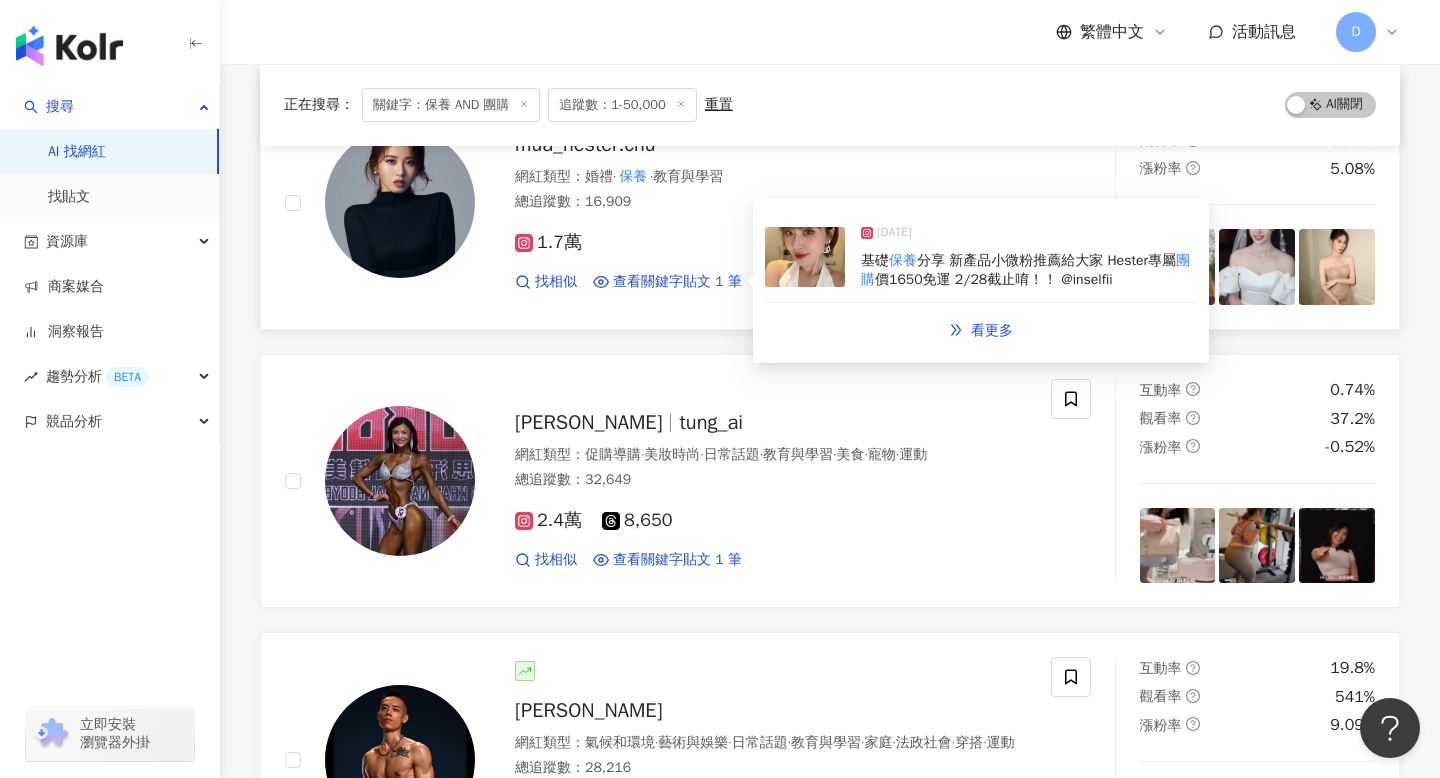 click on "價1650免運
2/28截止唷！！
@inselfii" at bounding box center [994, 279] 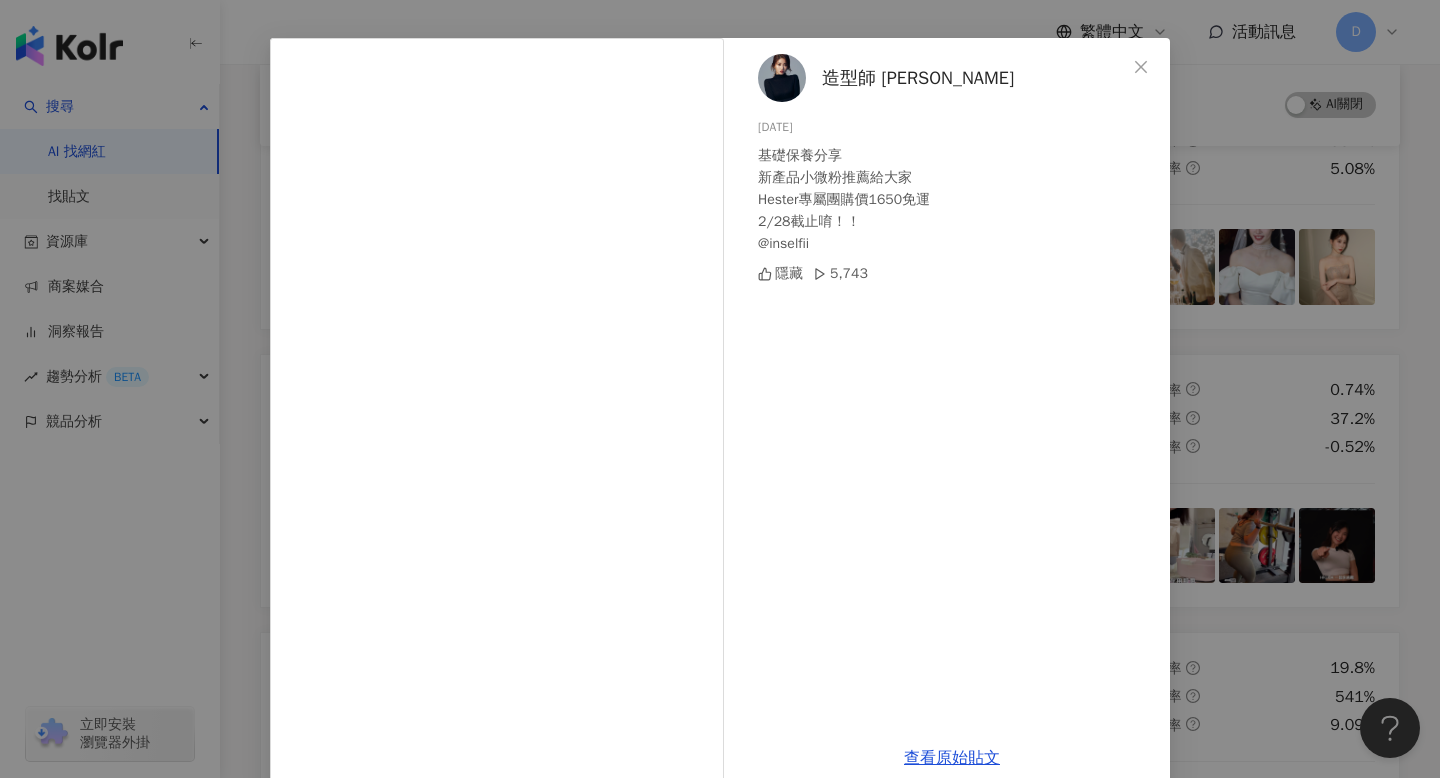 scroll, scrollTop: 79, scrollLeft: 0, axis: vertical 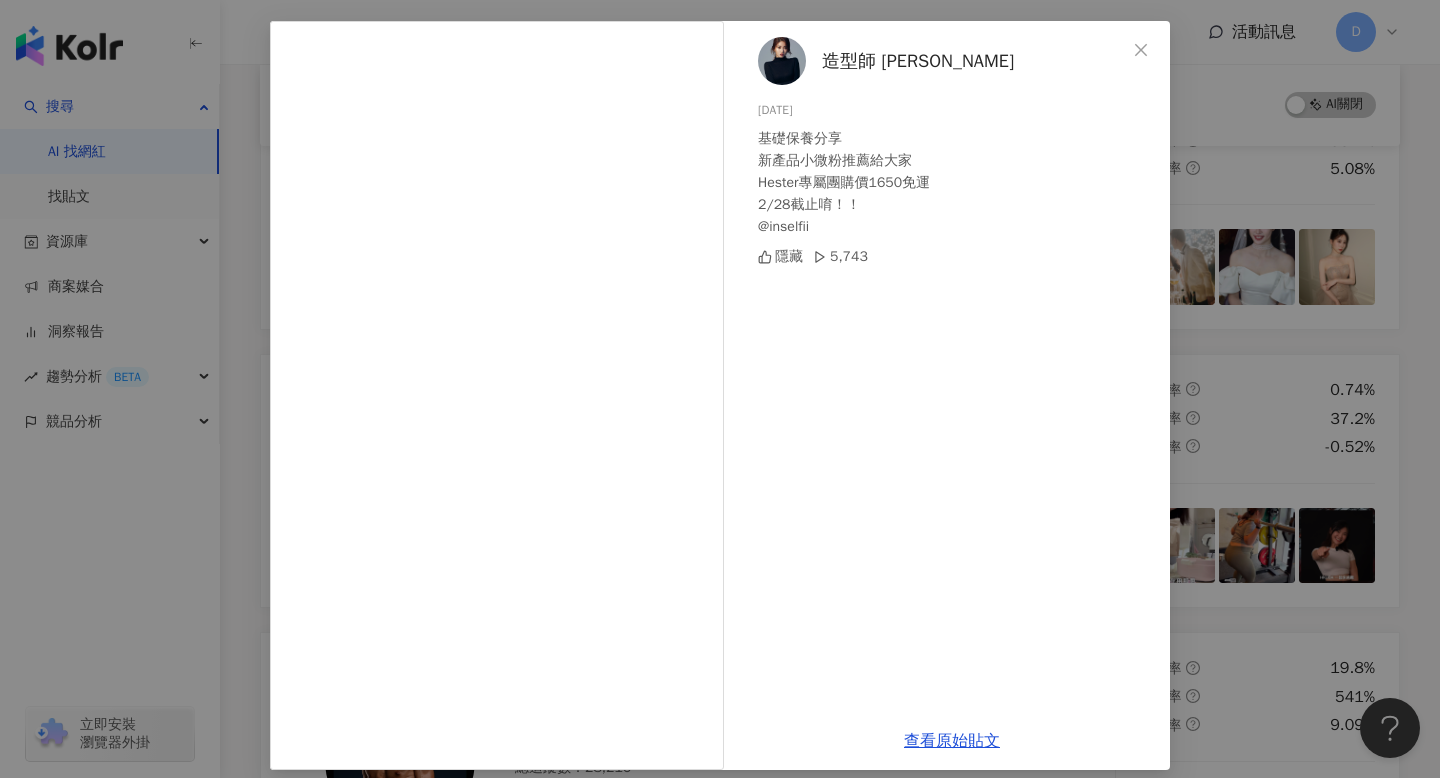 click on "造型師 海絲特 Hester 2025/2/18 基礎保養分享
新產品小微粉推薦給大家
Hester專屬團購價1650免運
2/28截止唷！！
@inselfii 隱藏 5,743 查看原始貼文" at bounding box center (720, 389) 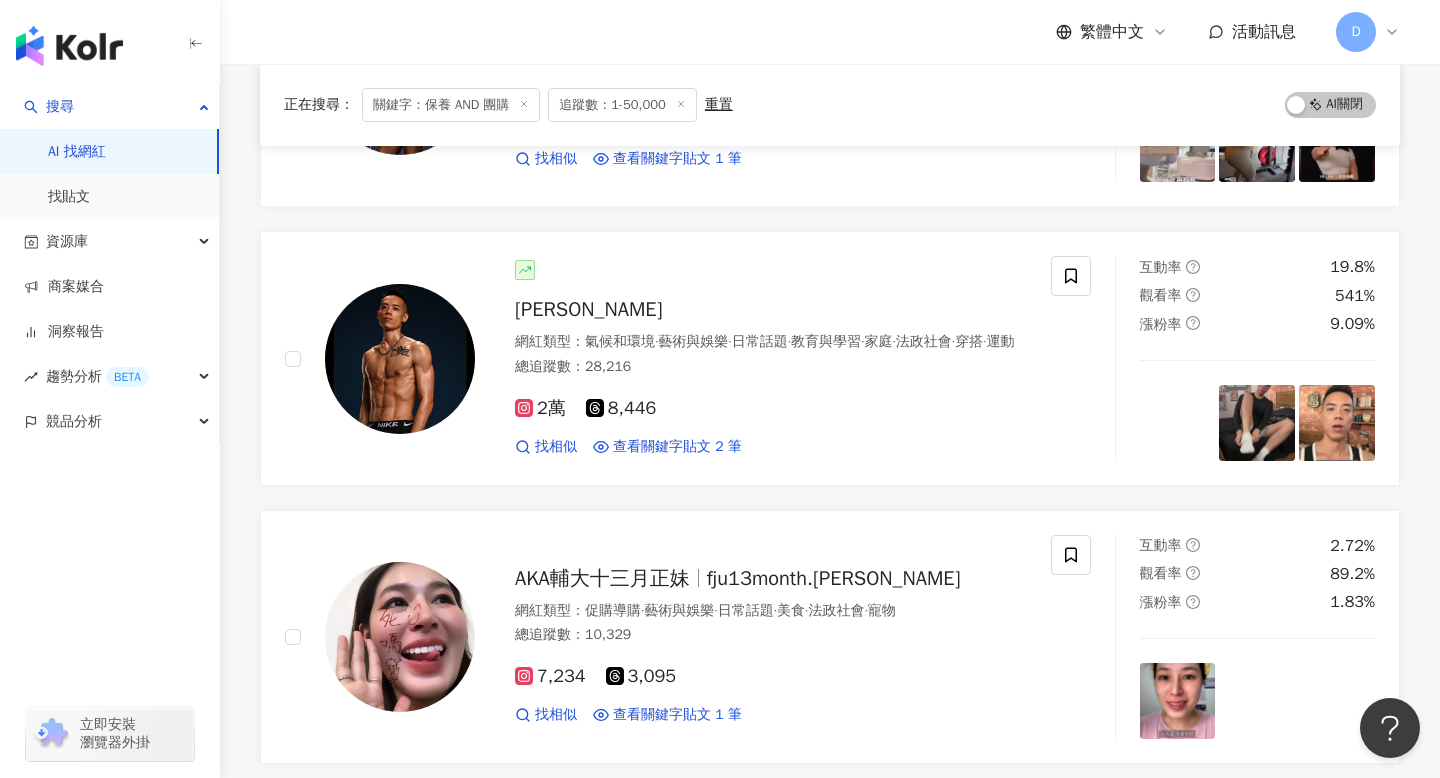 scroll, scrollTop: 1514, scrollLeft: 0, axis: vertical 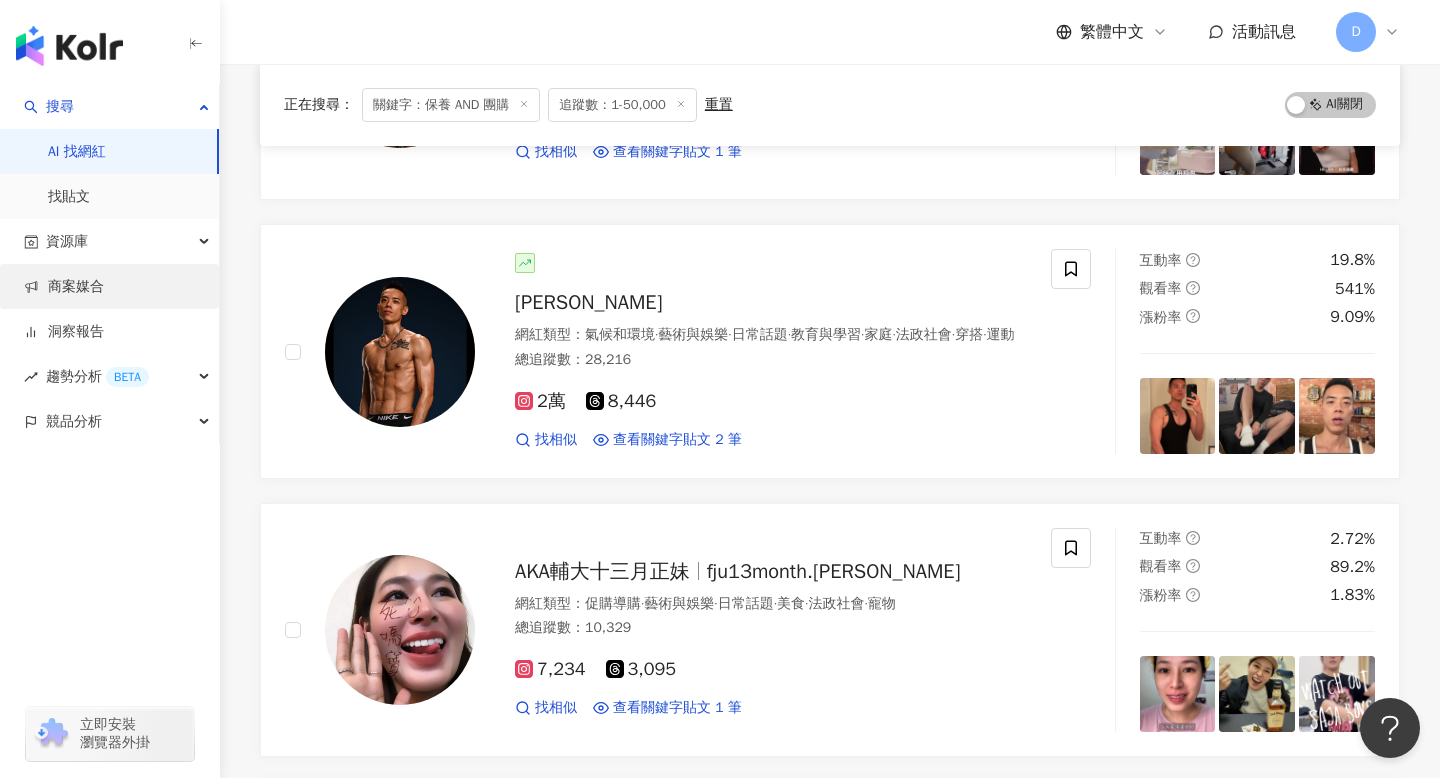click on "商案媒合" at bounding box center (64, 287) 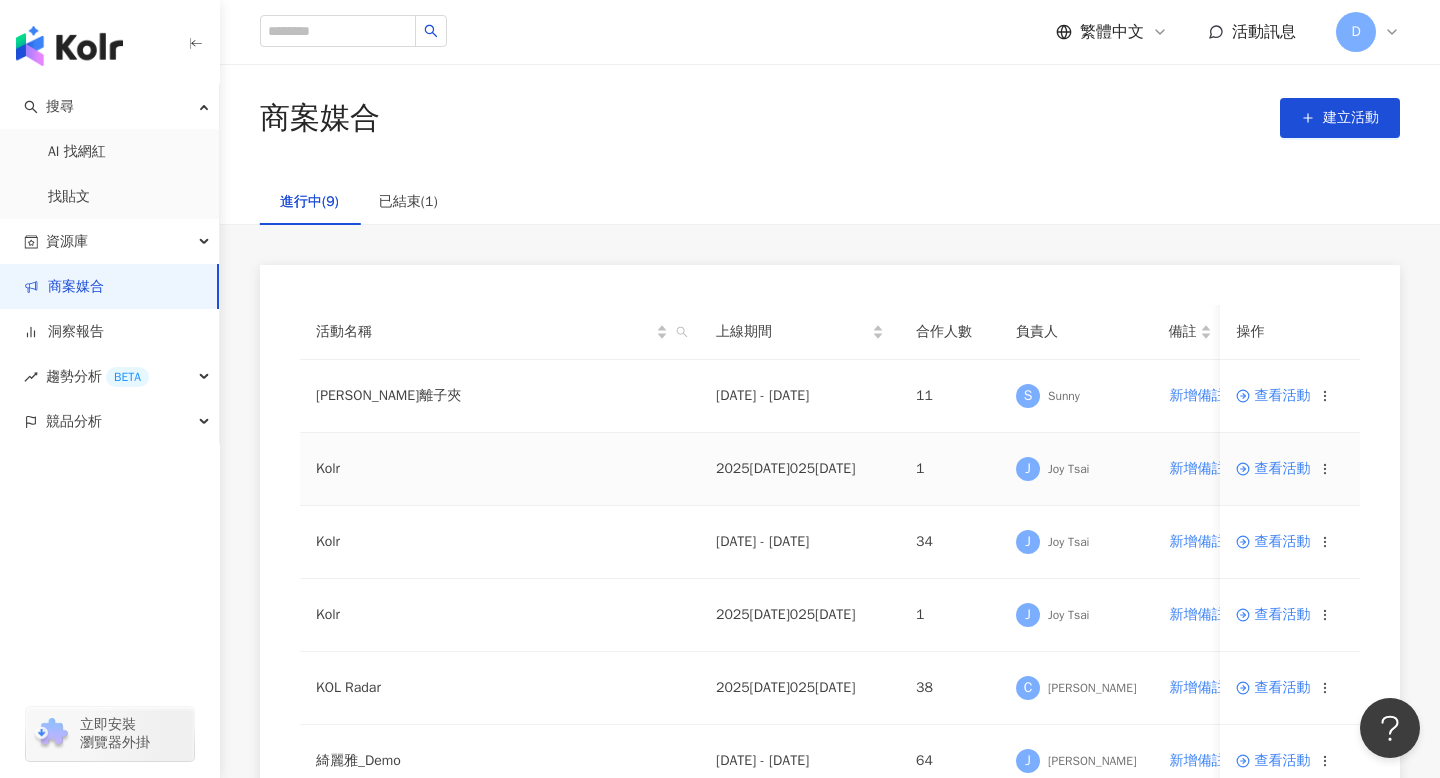 scroll, scrollTop: 0, scrollLeft: 0, axis: both 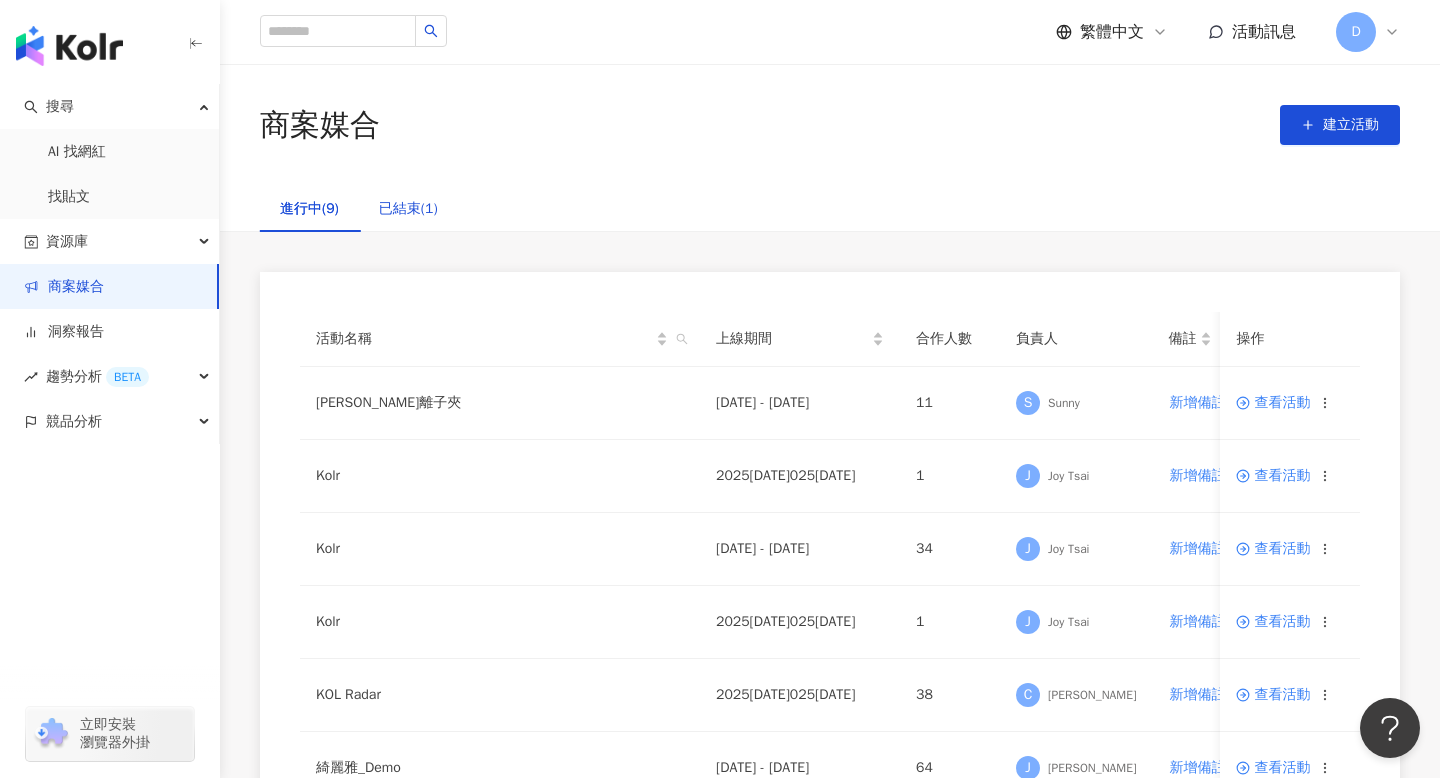 click on "已結束(1)" at bounding box center (408, 209) 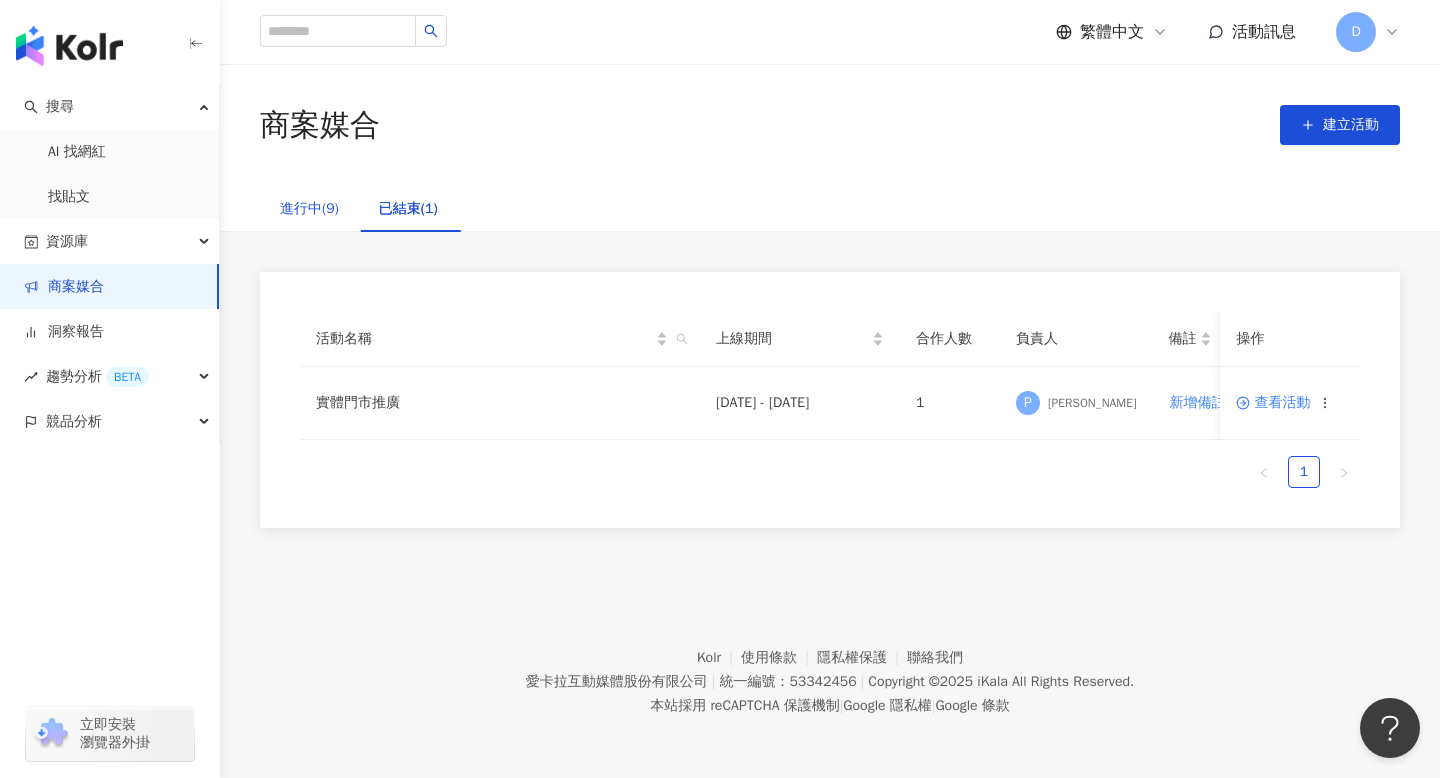 click on "進行中(9)" at bounding box center (309, 209) 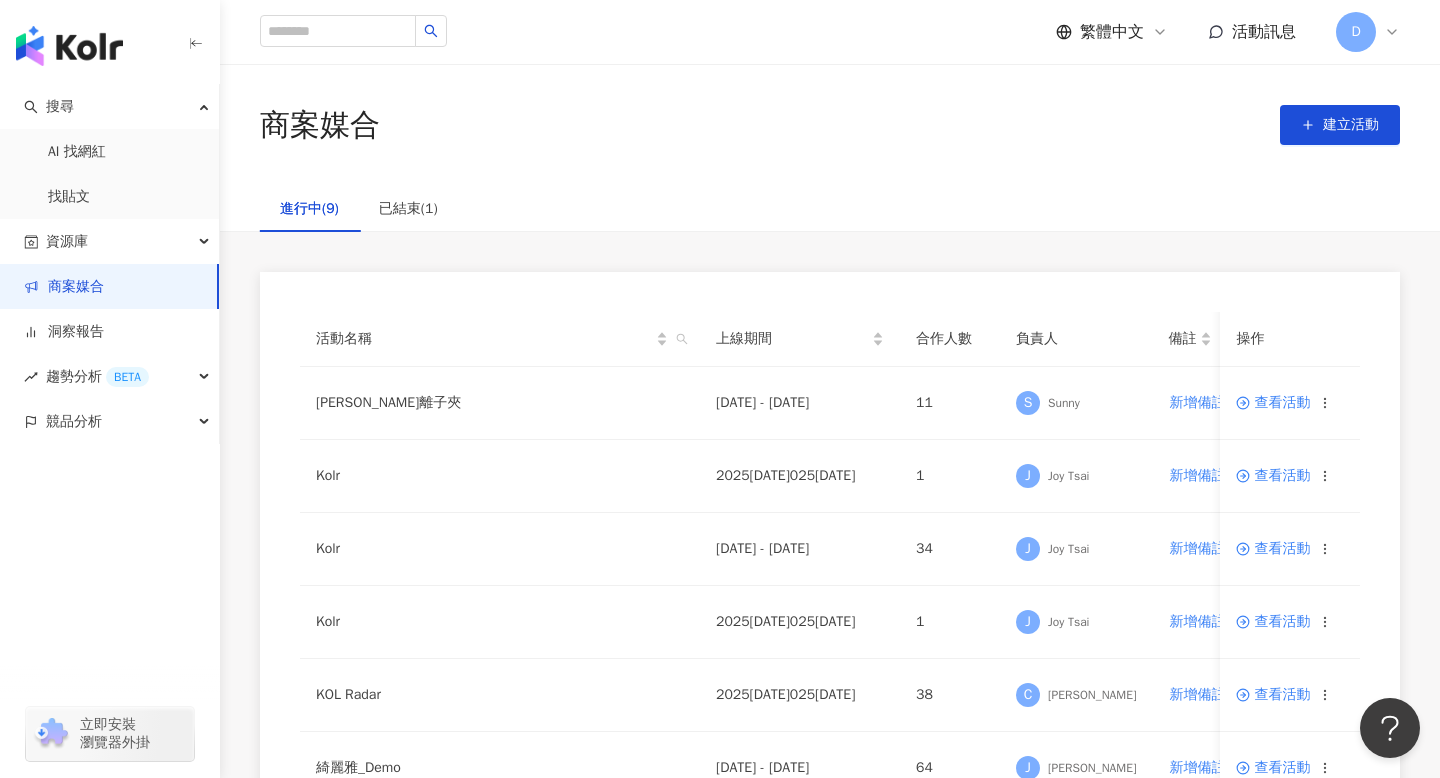 click on "D" at bounding box center (1368, 32) 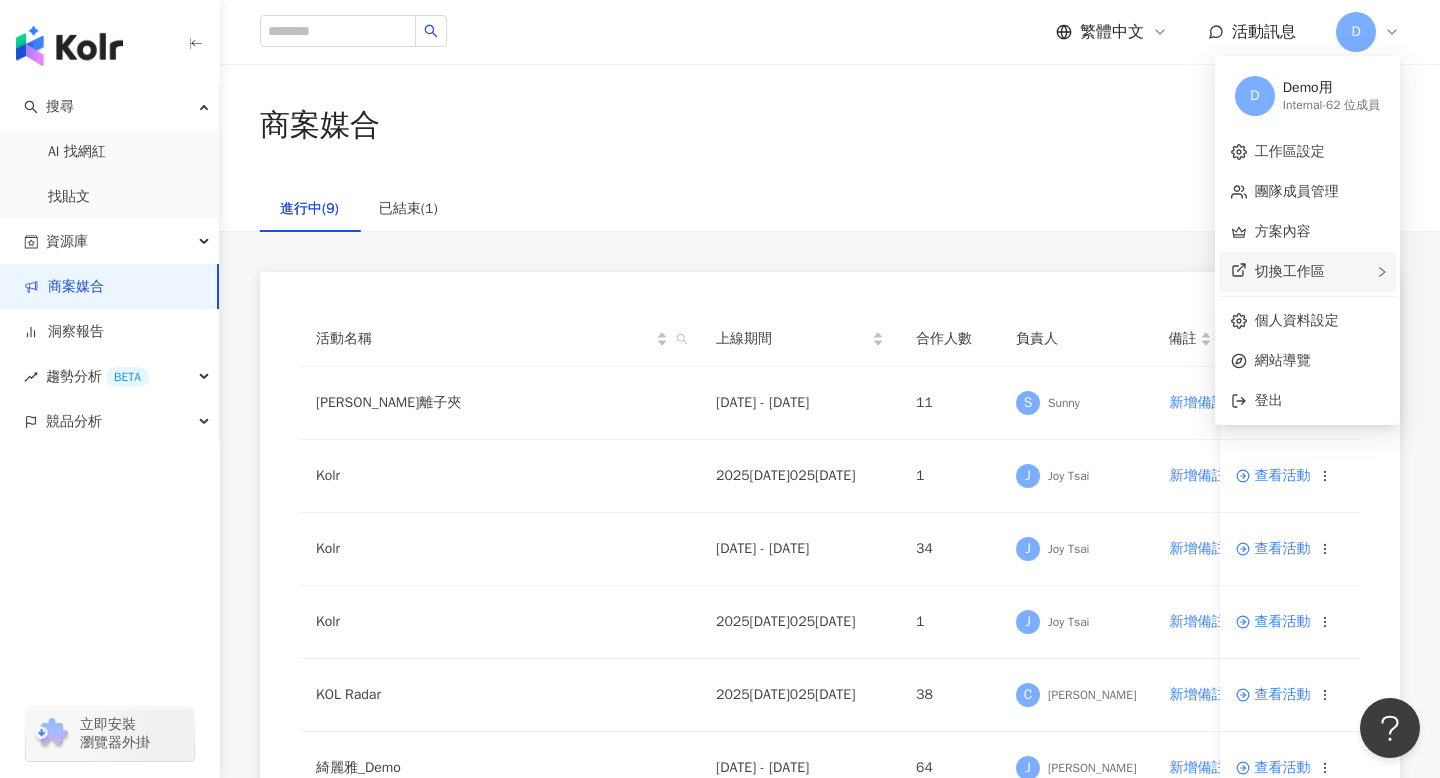 click on "切換工作區" at bounding box center [1307, 272] 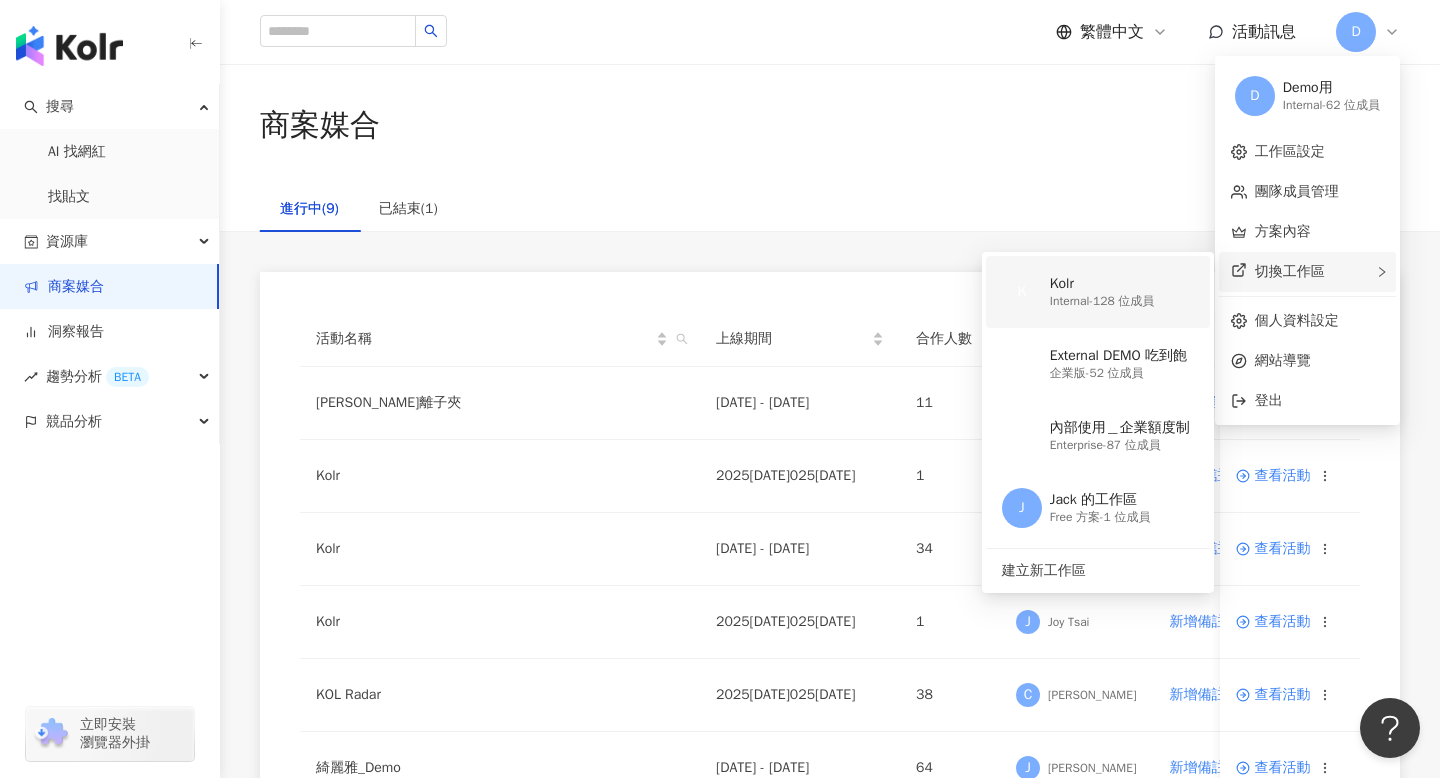 click on "Kolr" at bounding box center [1102, 284] 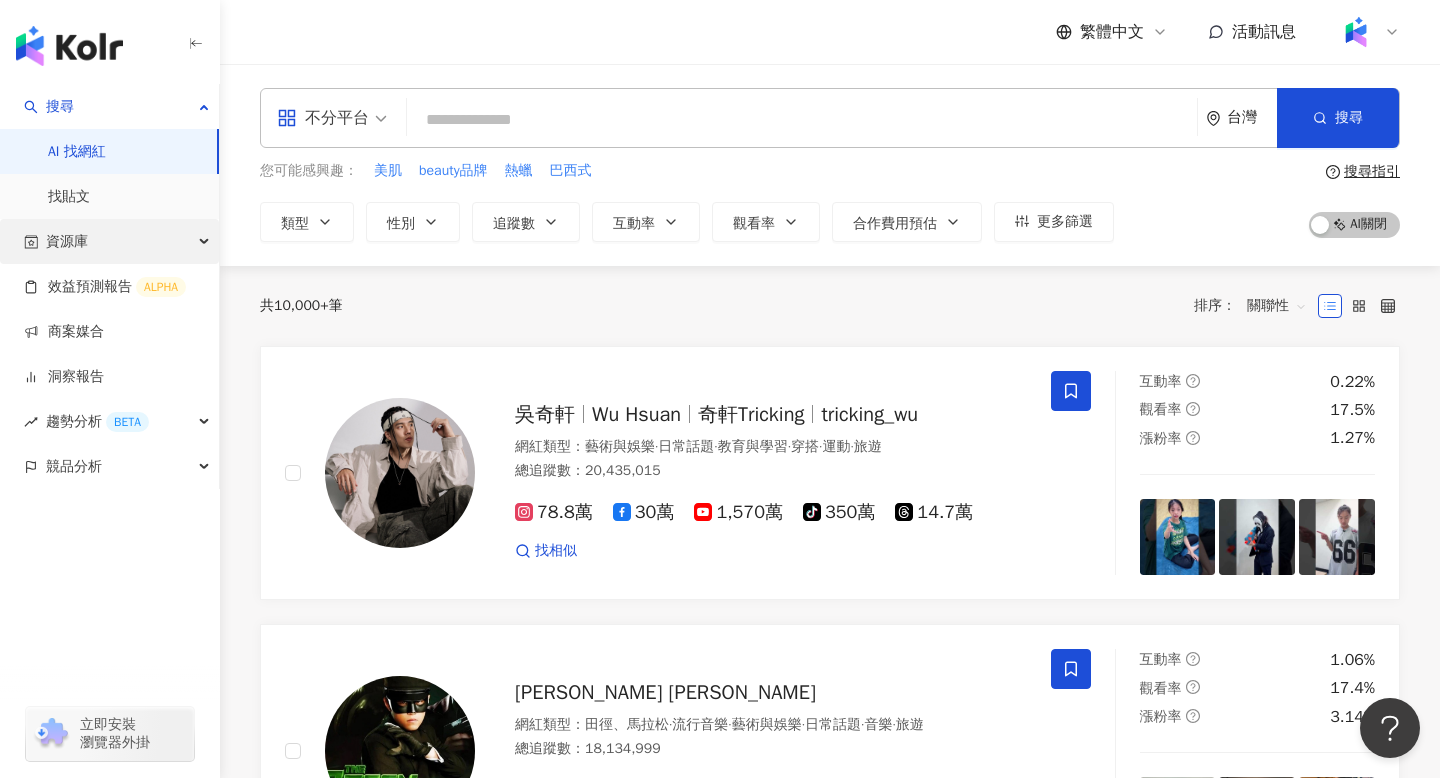click on "資源庫" at bounding box center (109, 241) 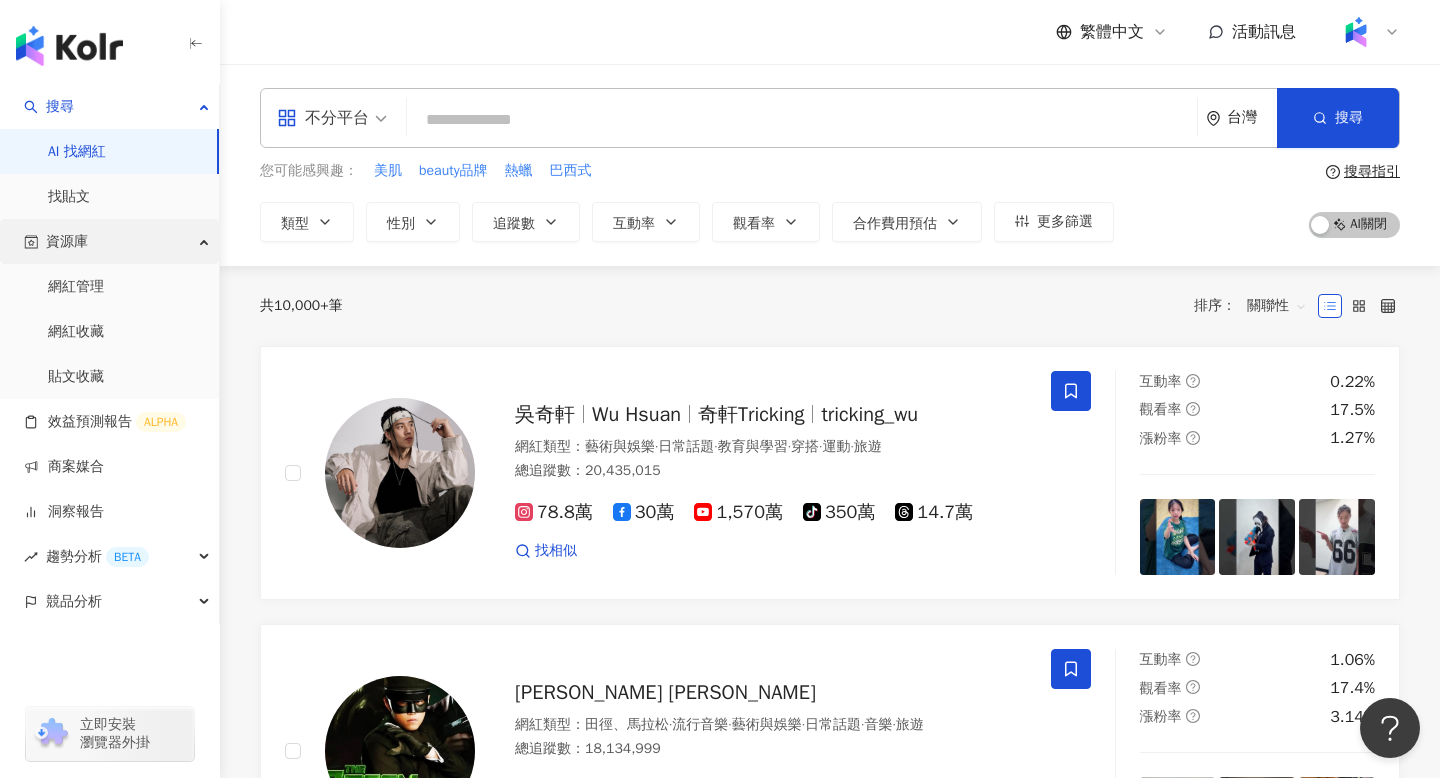 click on "資源庫" at bounding box center (109, 241) 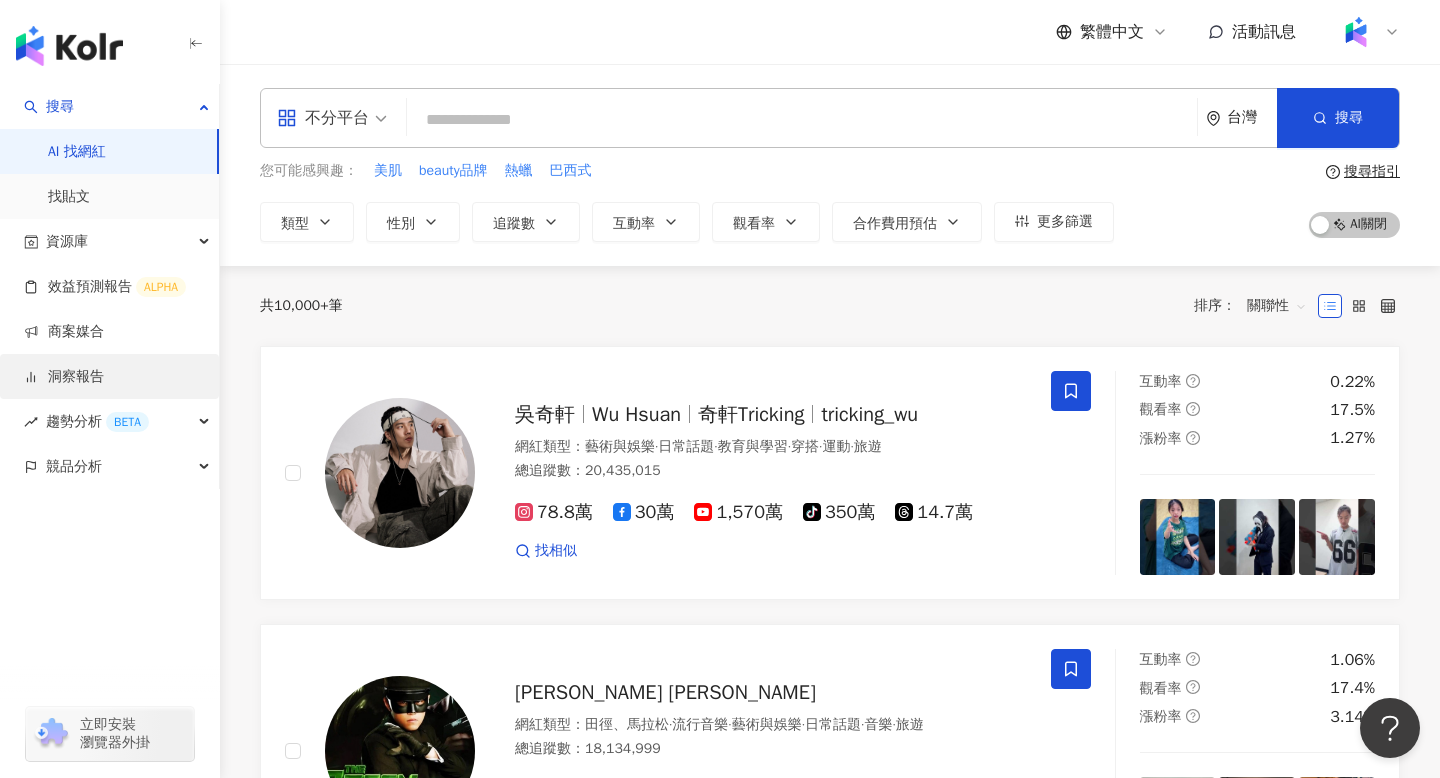 click on "洞察報告" at bounding box center [64, 377] 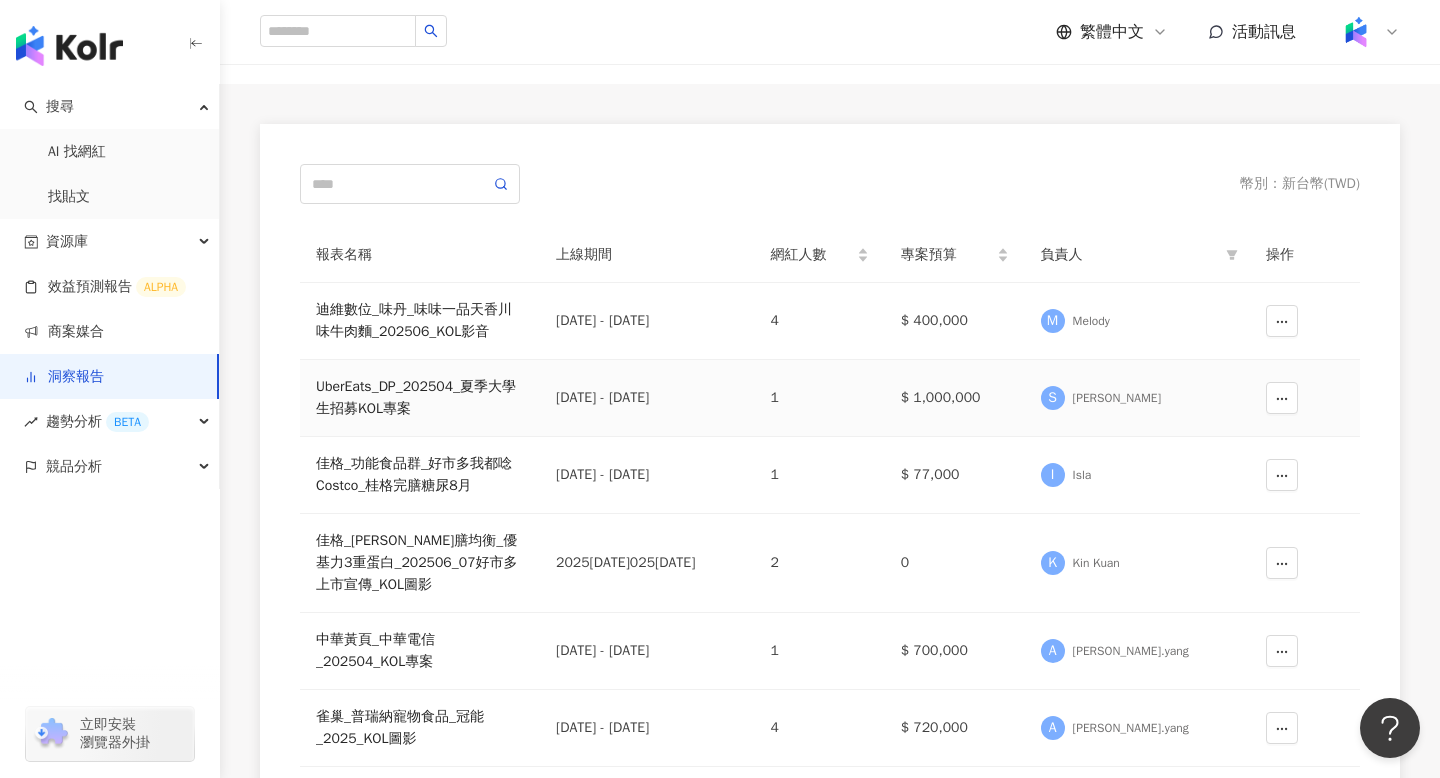 scroll, scrollTop: 0, scrollLeft: 0, axis: both 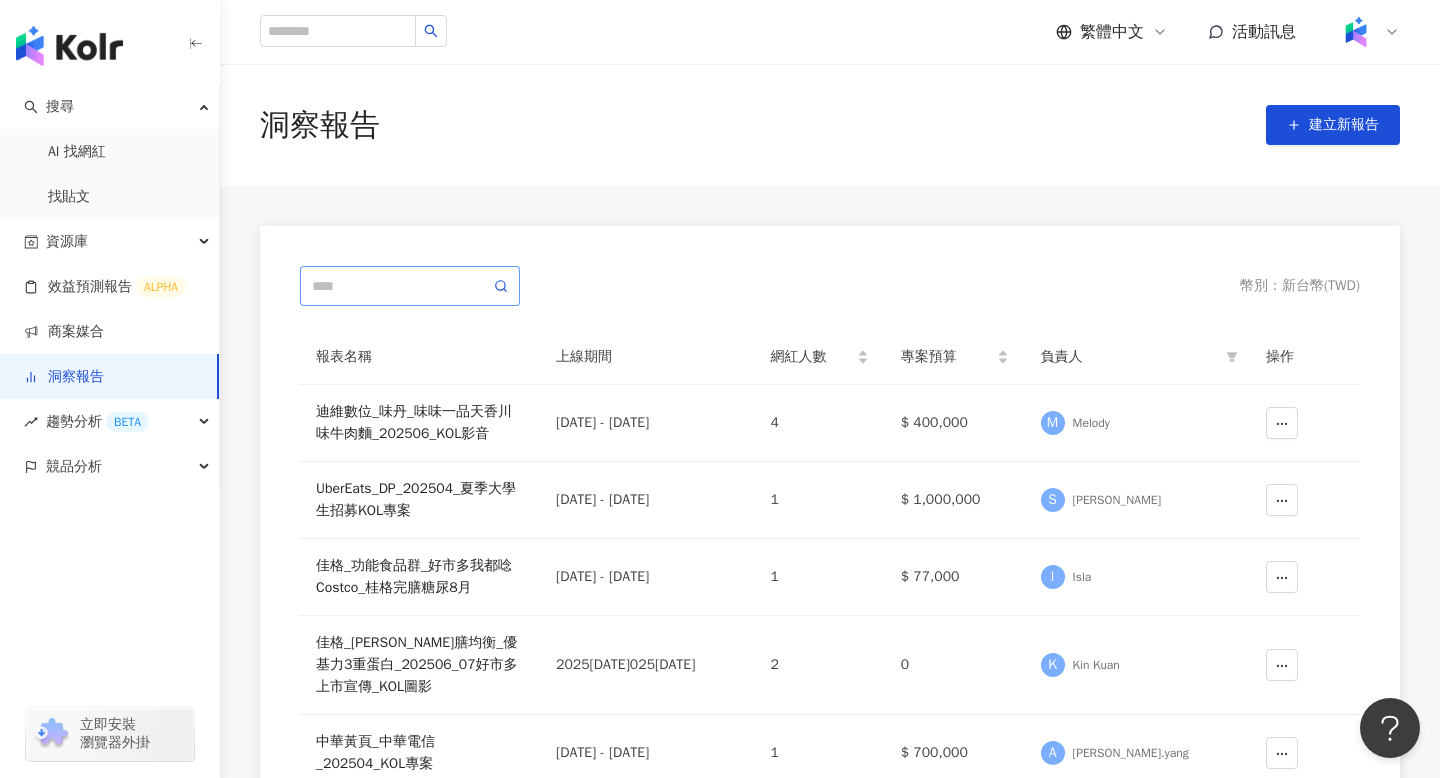 click at bounding box center (410, 286) 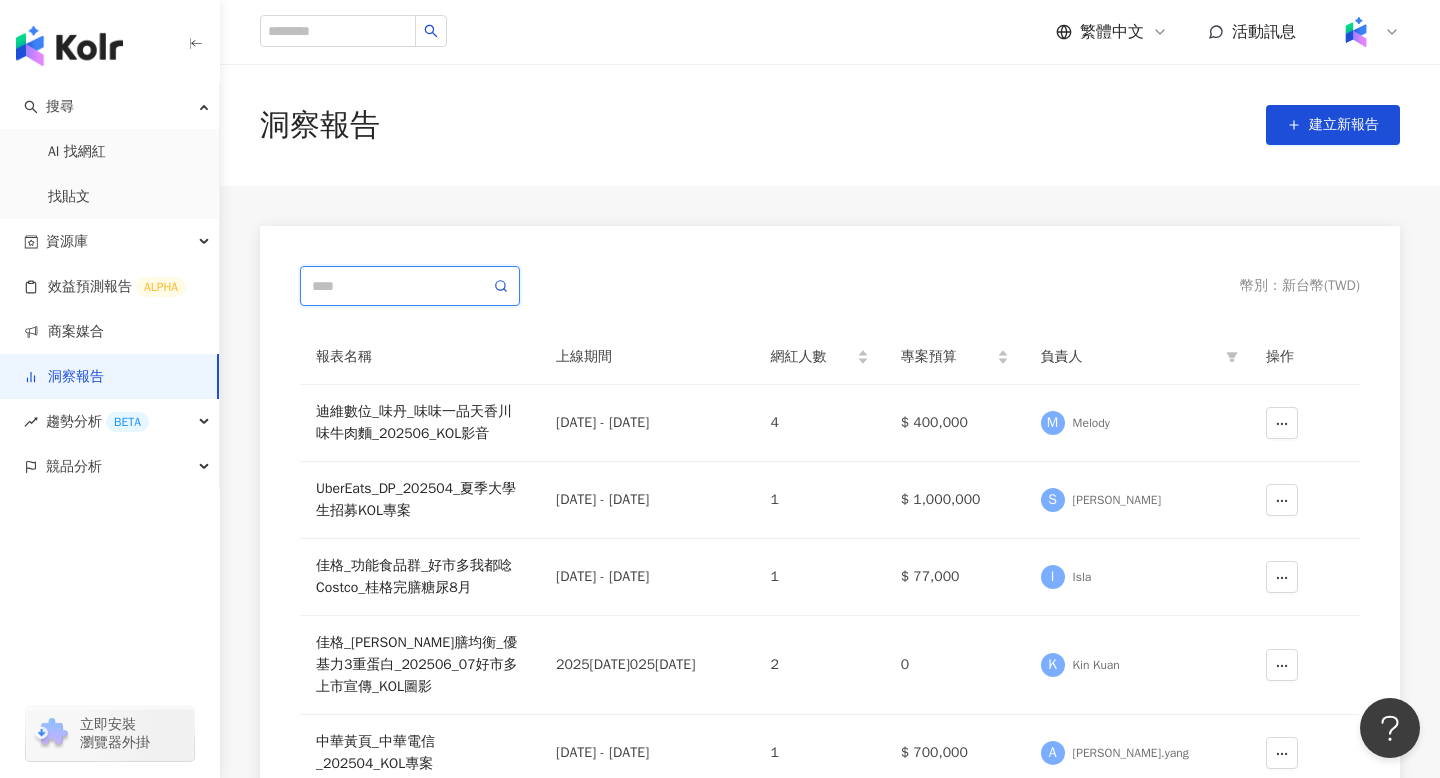 click at bounding box center (401, 286) 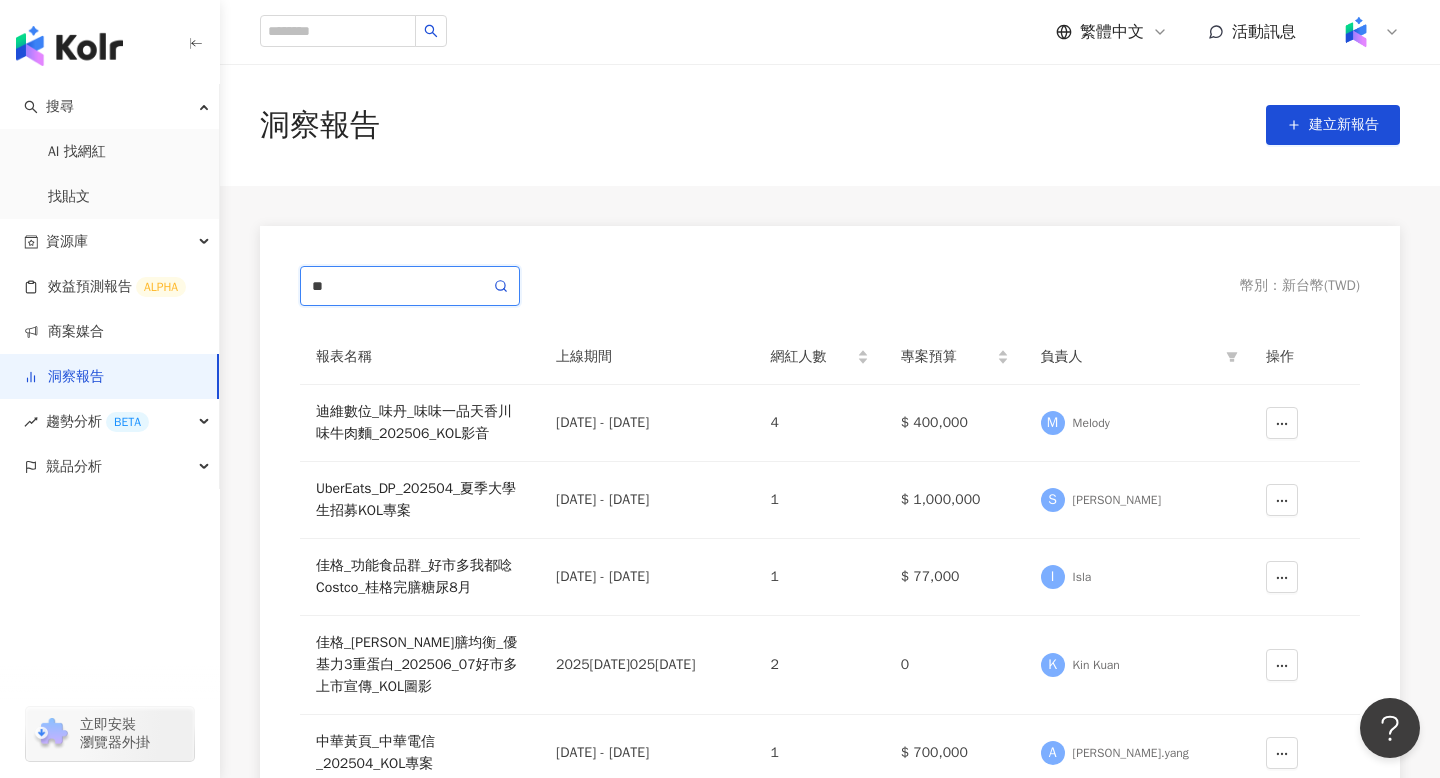 type on "*" 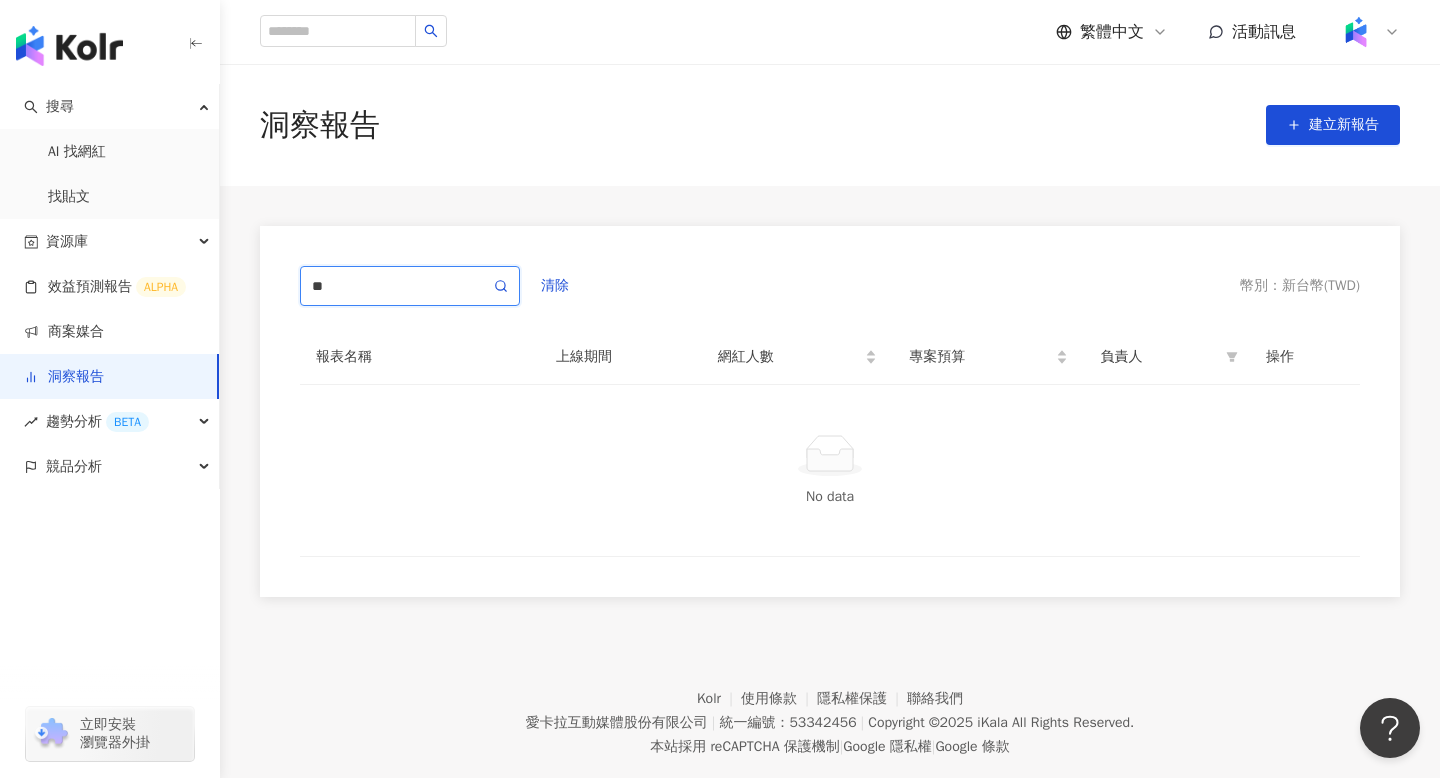 type on "*" 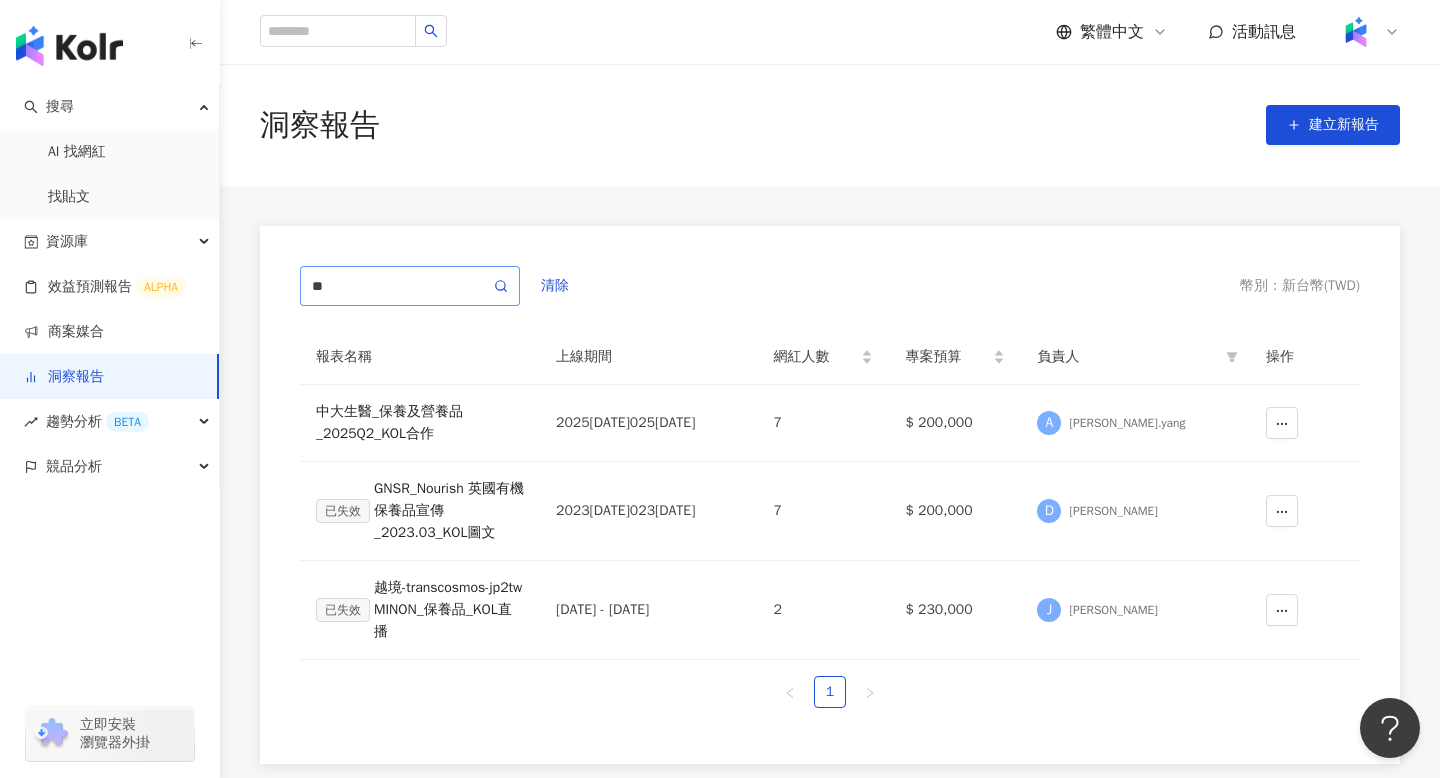 click on "**" at bounding box center [410, 286] 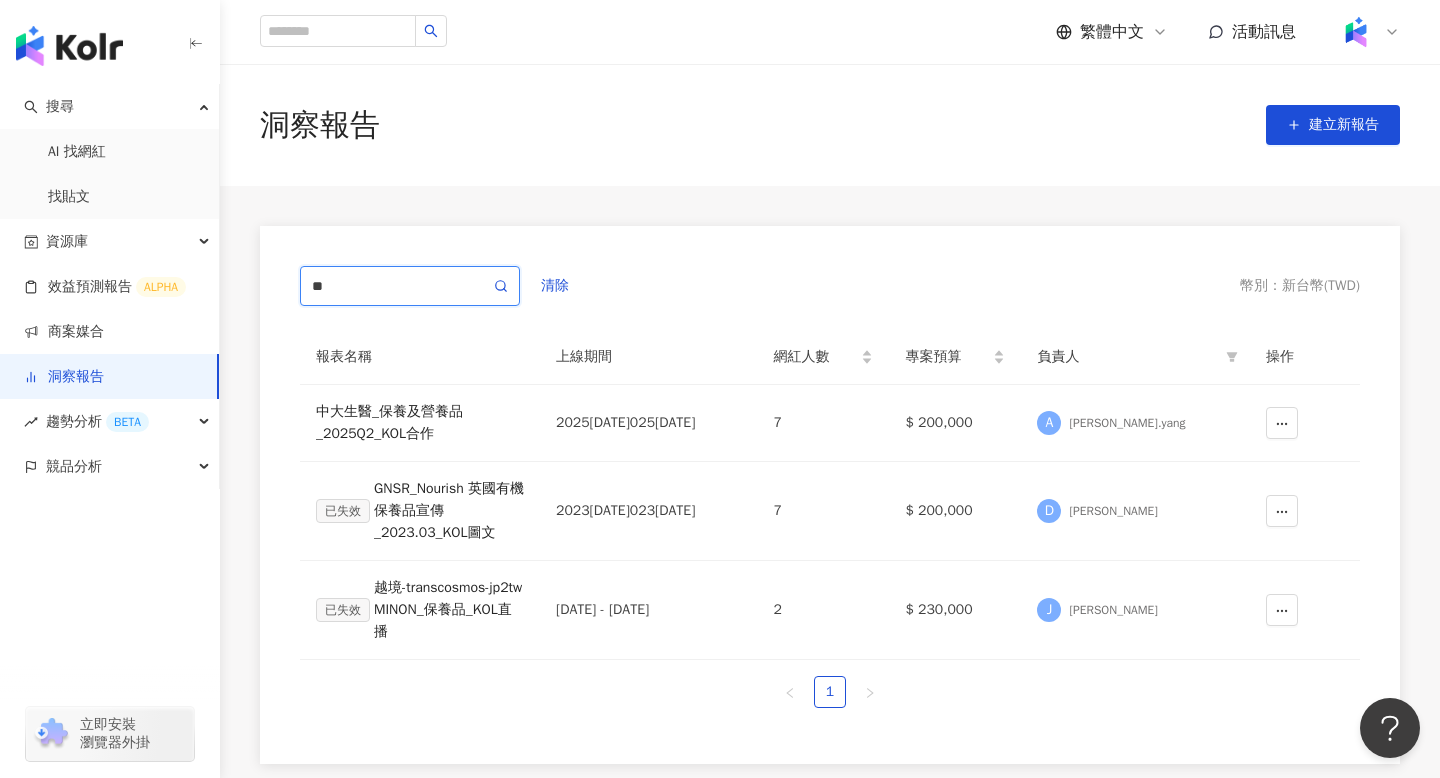 type on "*" 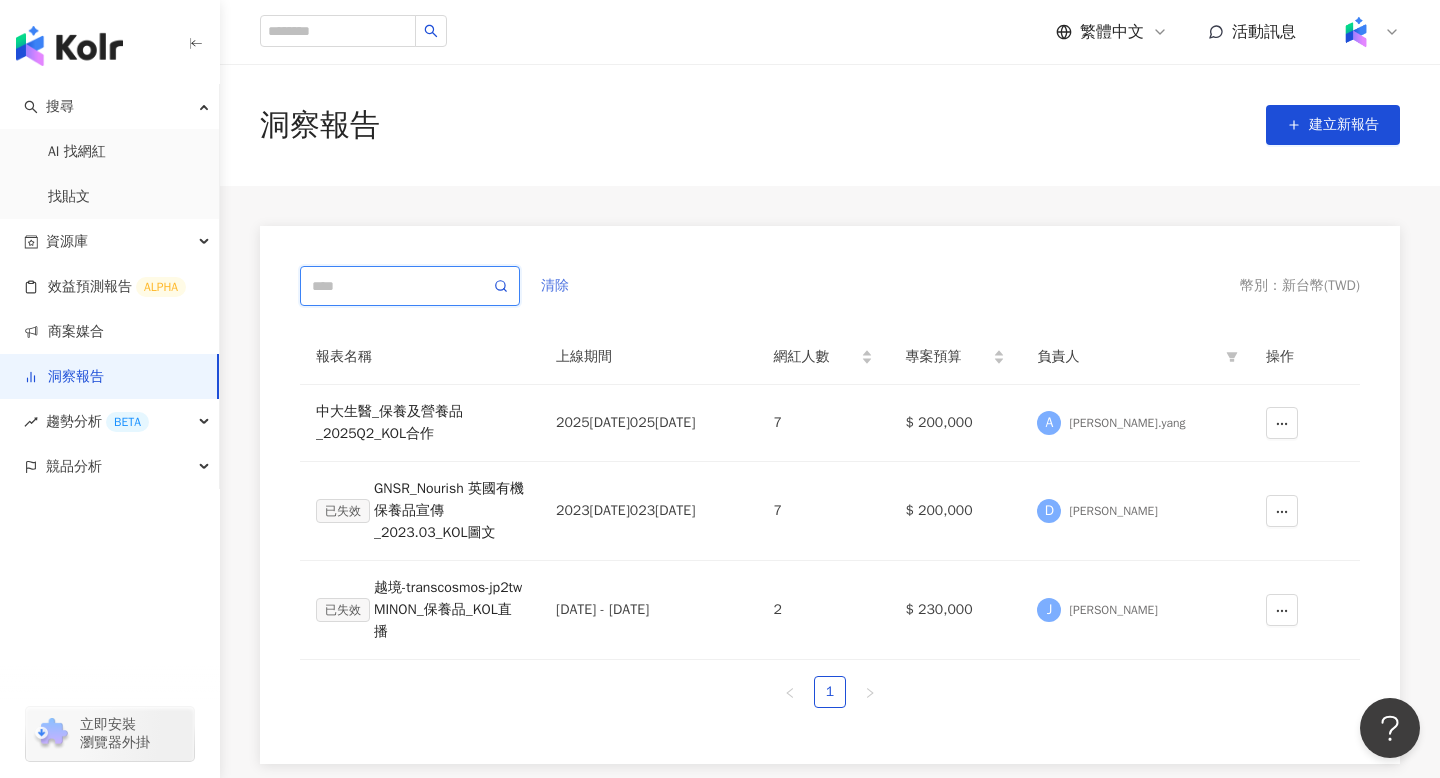 type 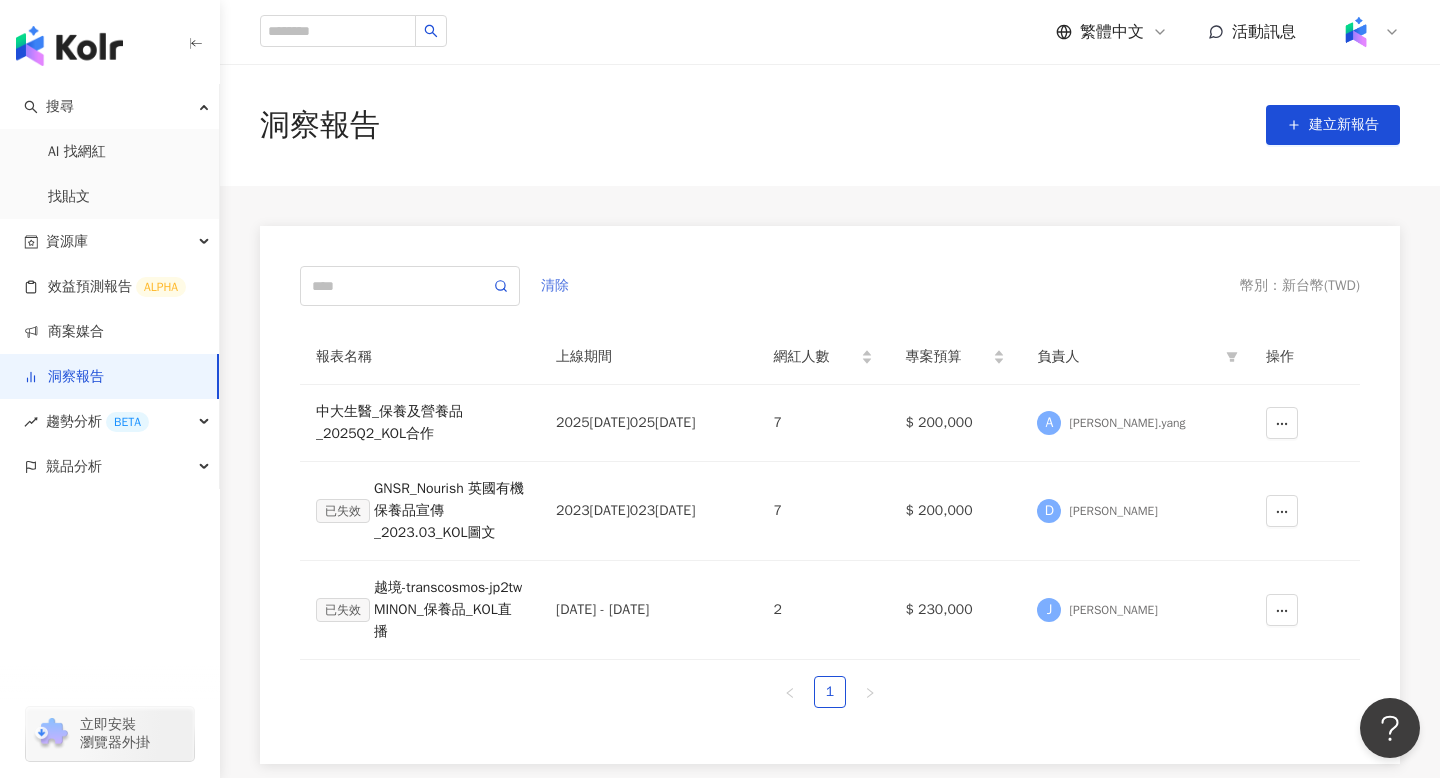 click on "清除" at bounding box center [555, 286] 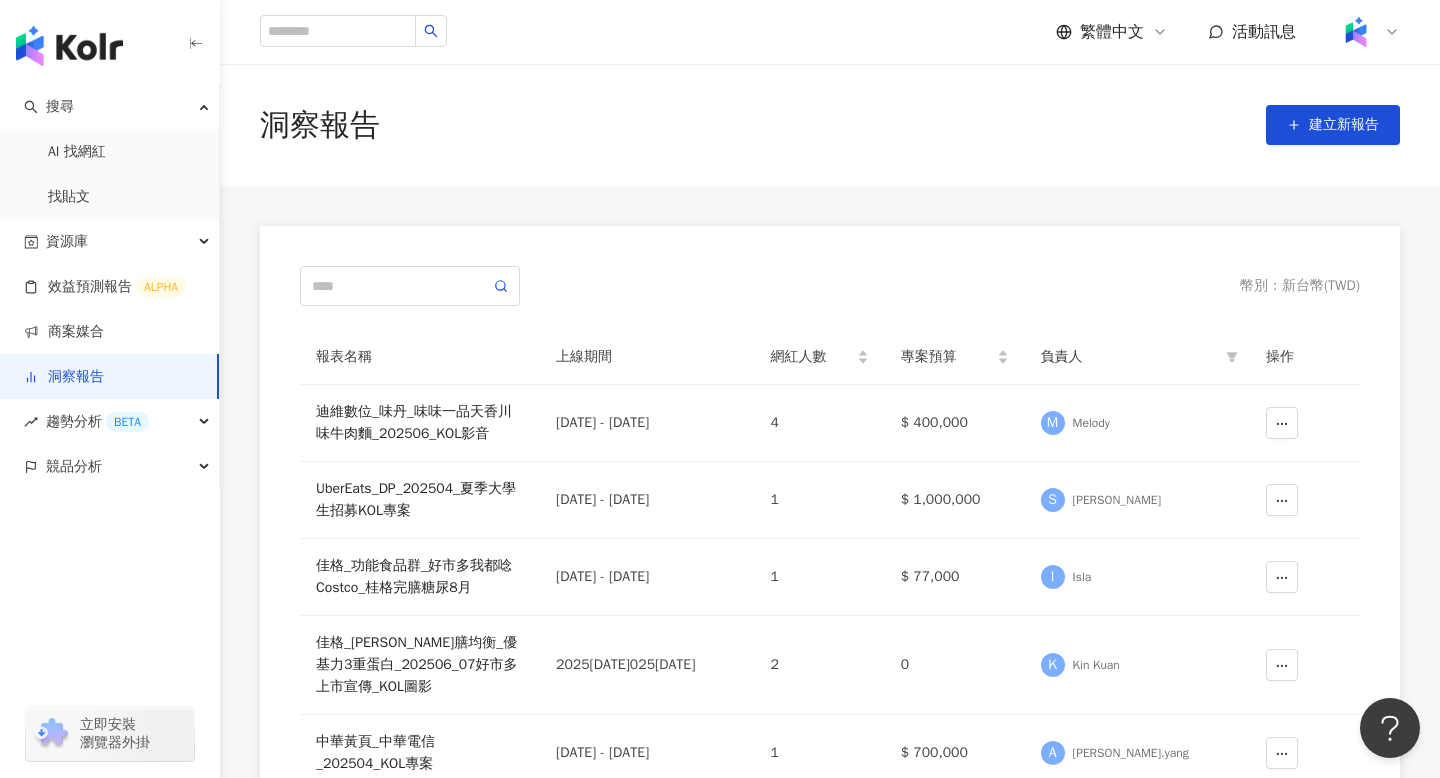 click at bounding box center [1368, 32] 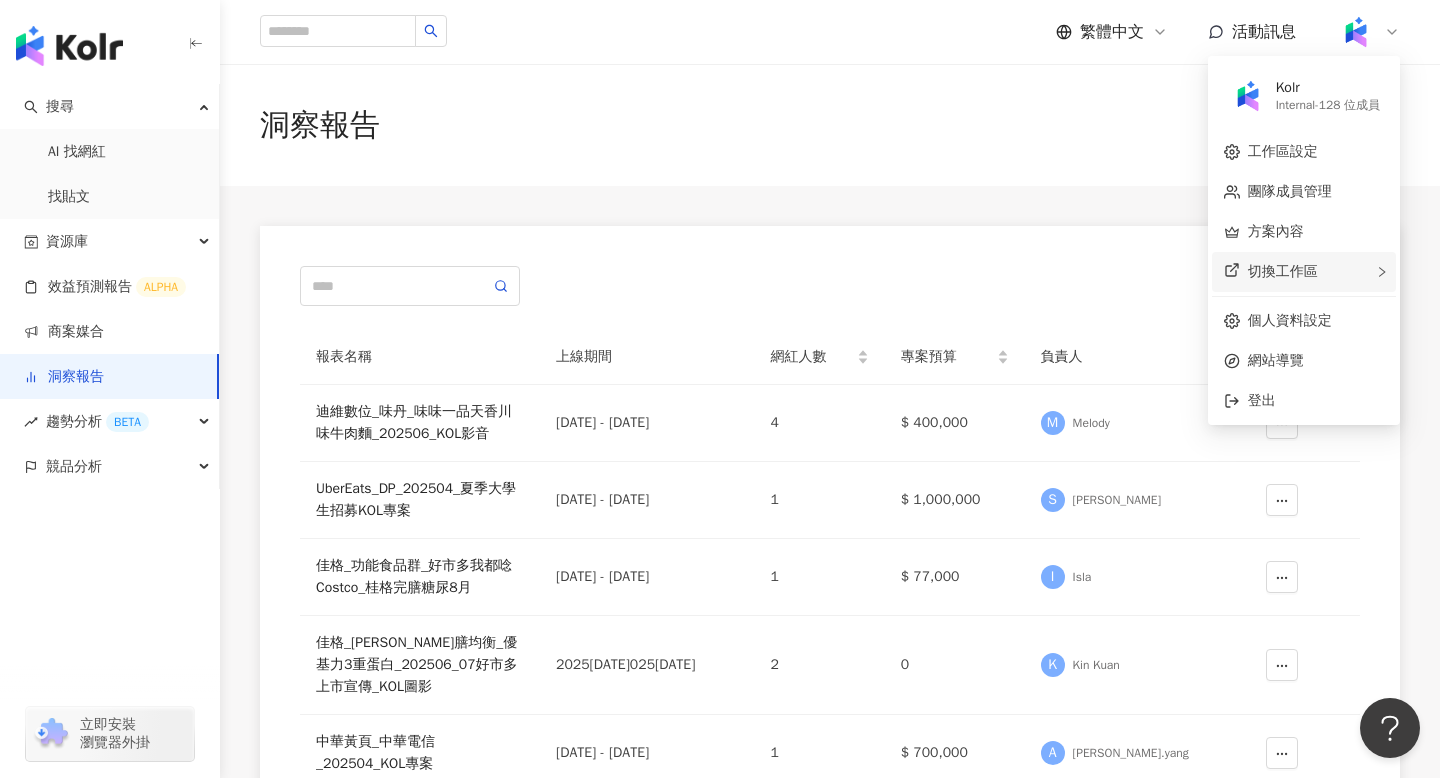 click on "切換工作區" at bounding box center (1304, 272) 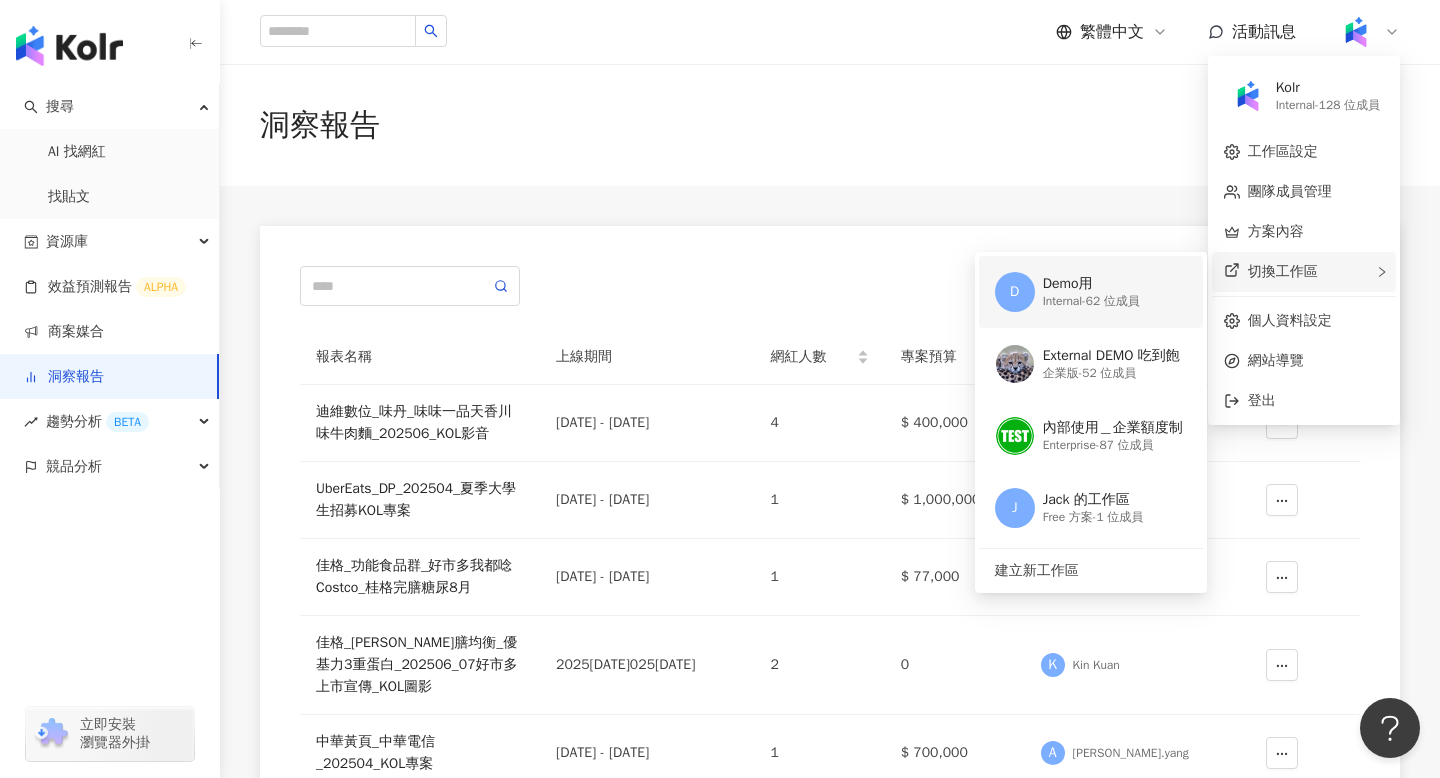 click on "D Demo用   Internal  -  62 位成員" at bounding box center (1089, 292) 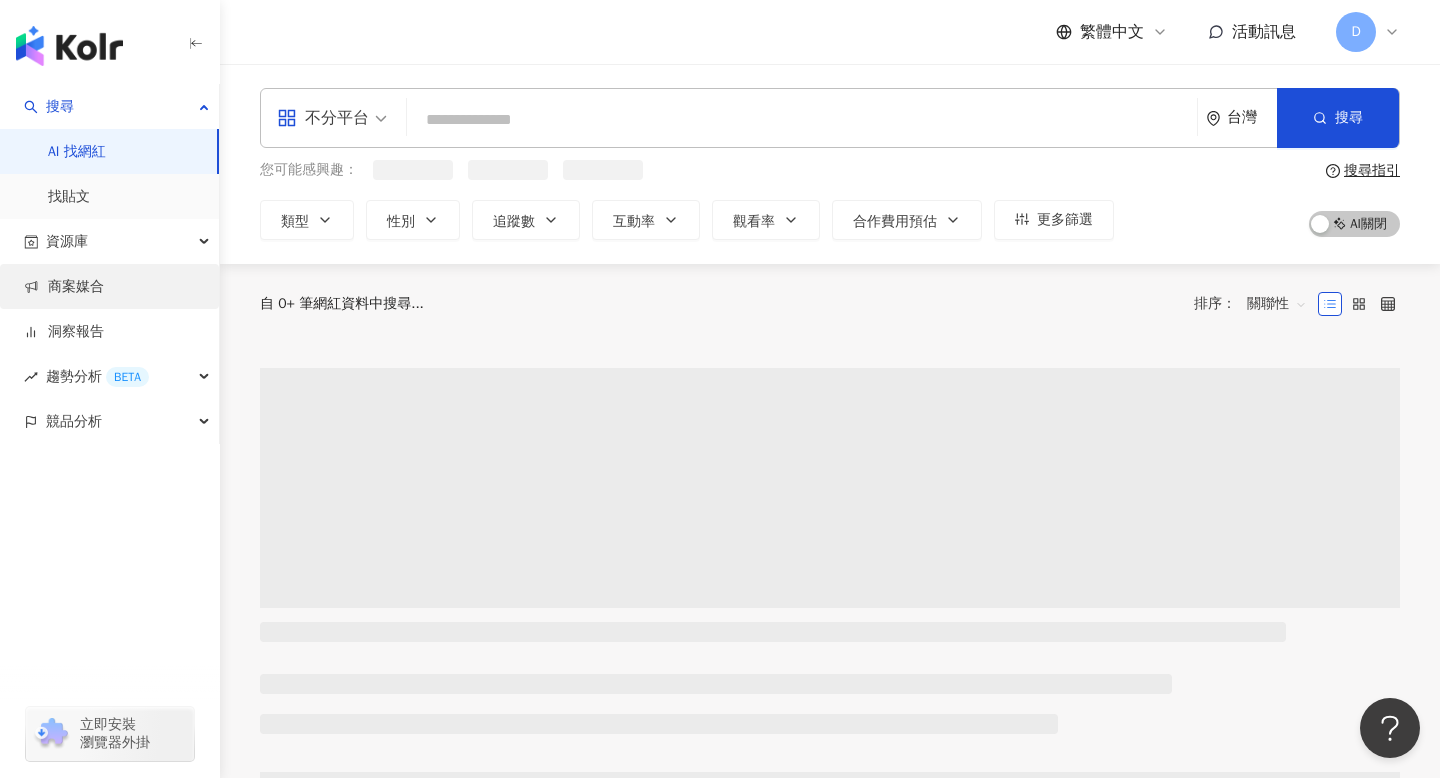 click on "商案媒合" at bounding box center [64, 287] 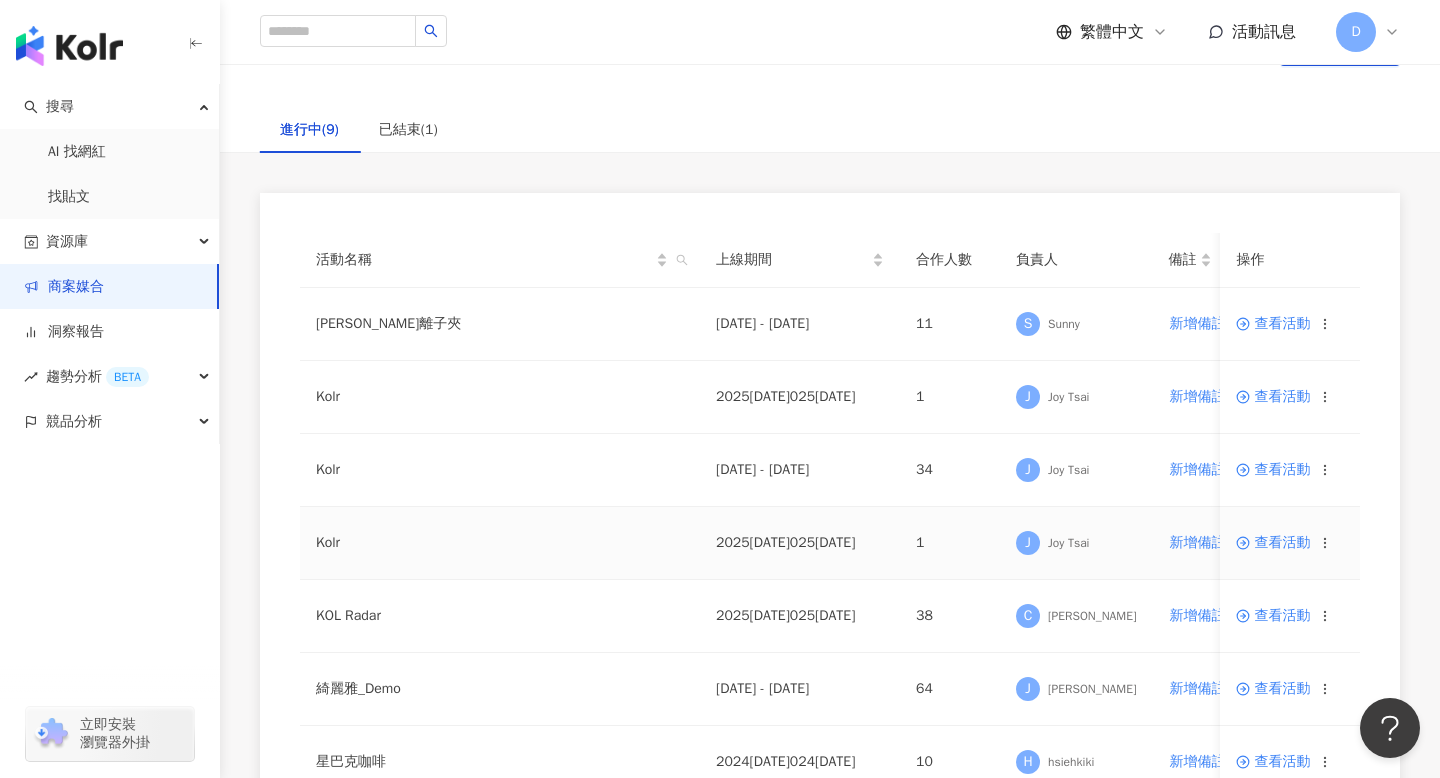 scroll, scrollTop: 188, scrollLeft: 0, axis: vertical 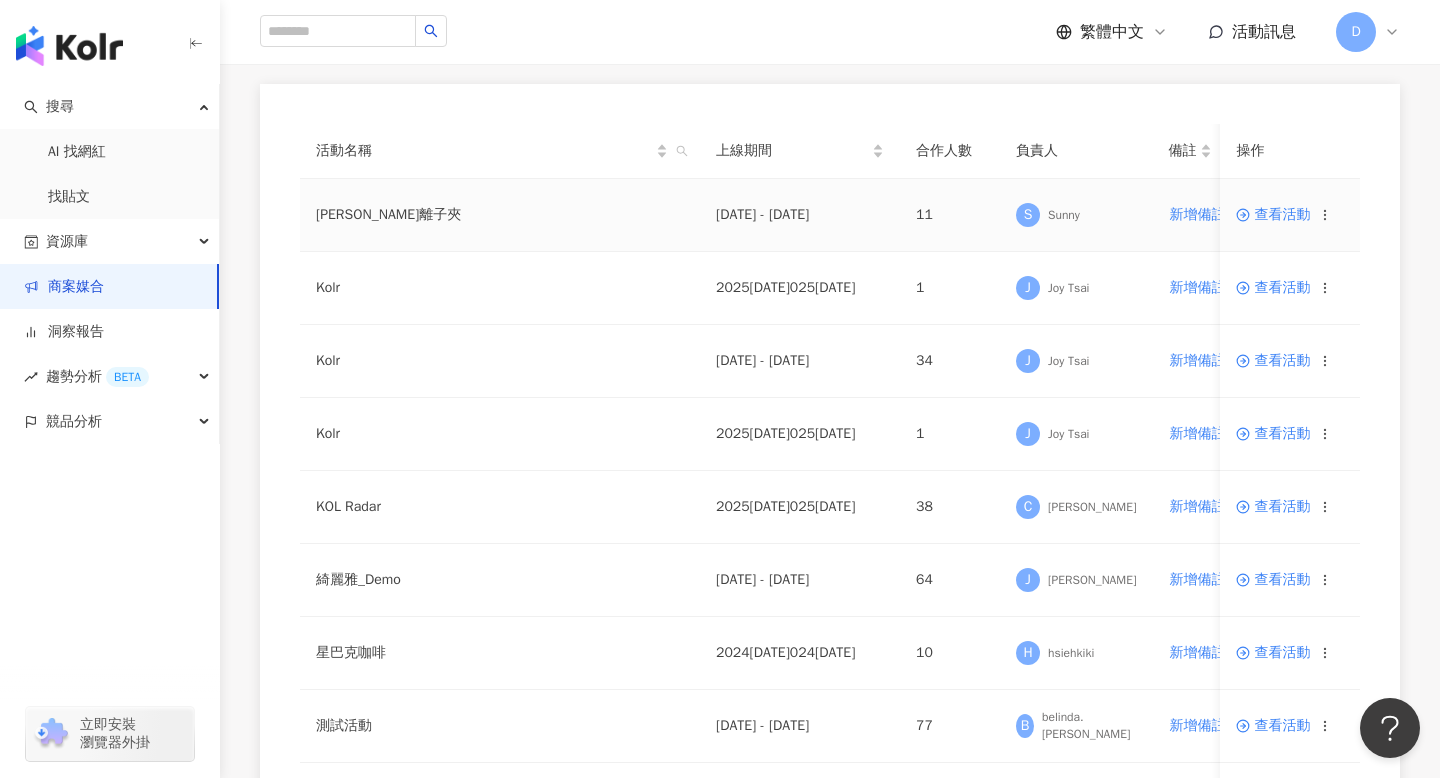 click on "查看活動" at bounding box center [1273, 215] 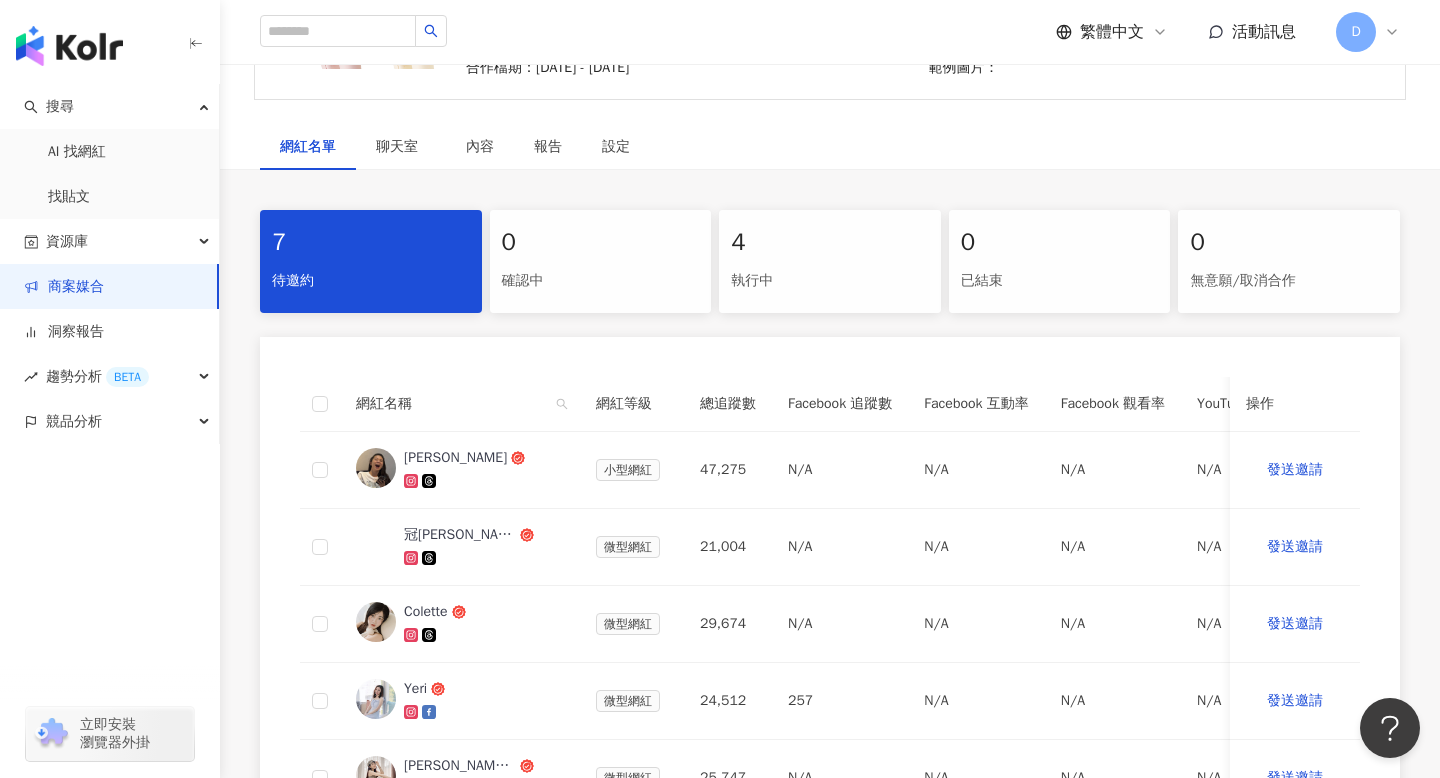 scroll, scrollTop: 293, scrollLeft: 0, axis: vertical 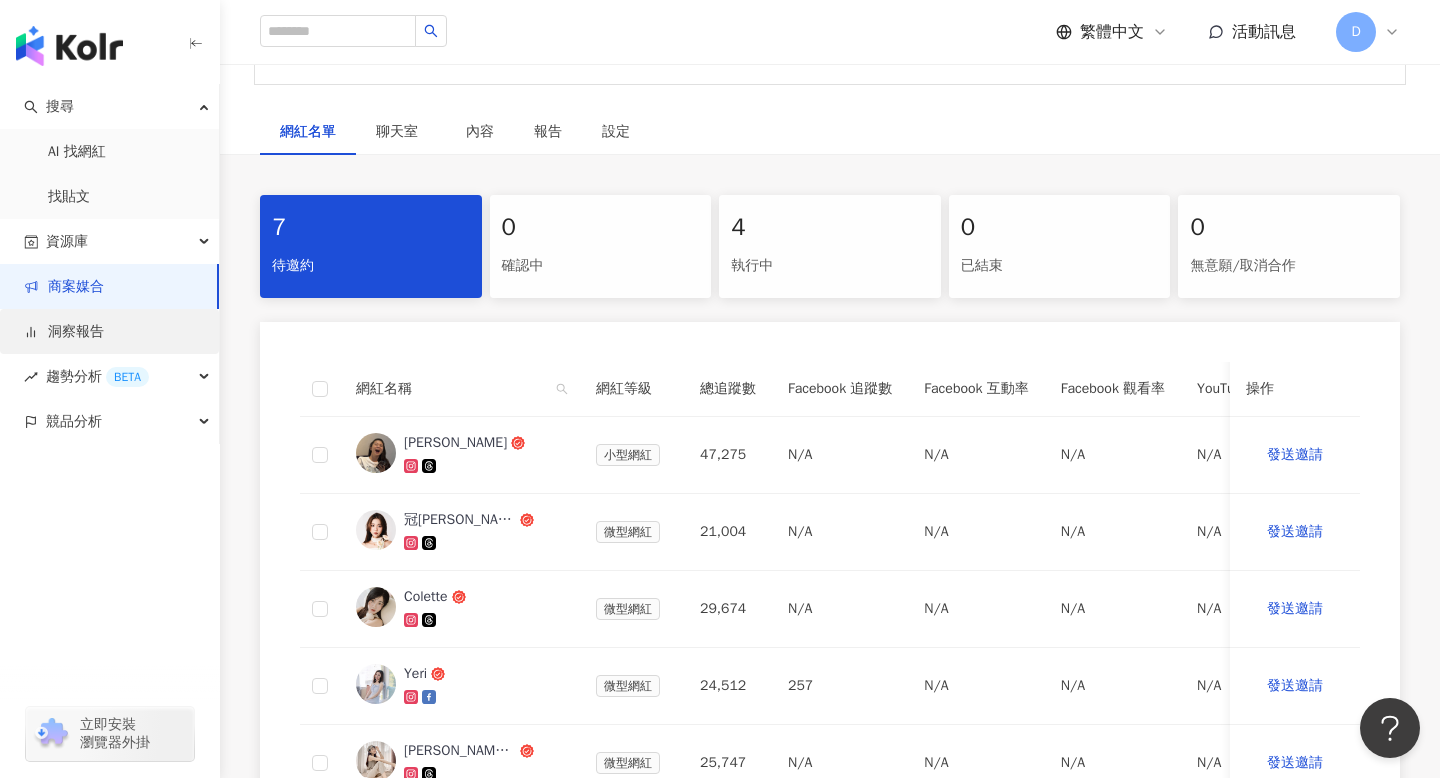 click on "洞察報告" at bounding box center (64, 332) 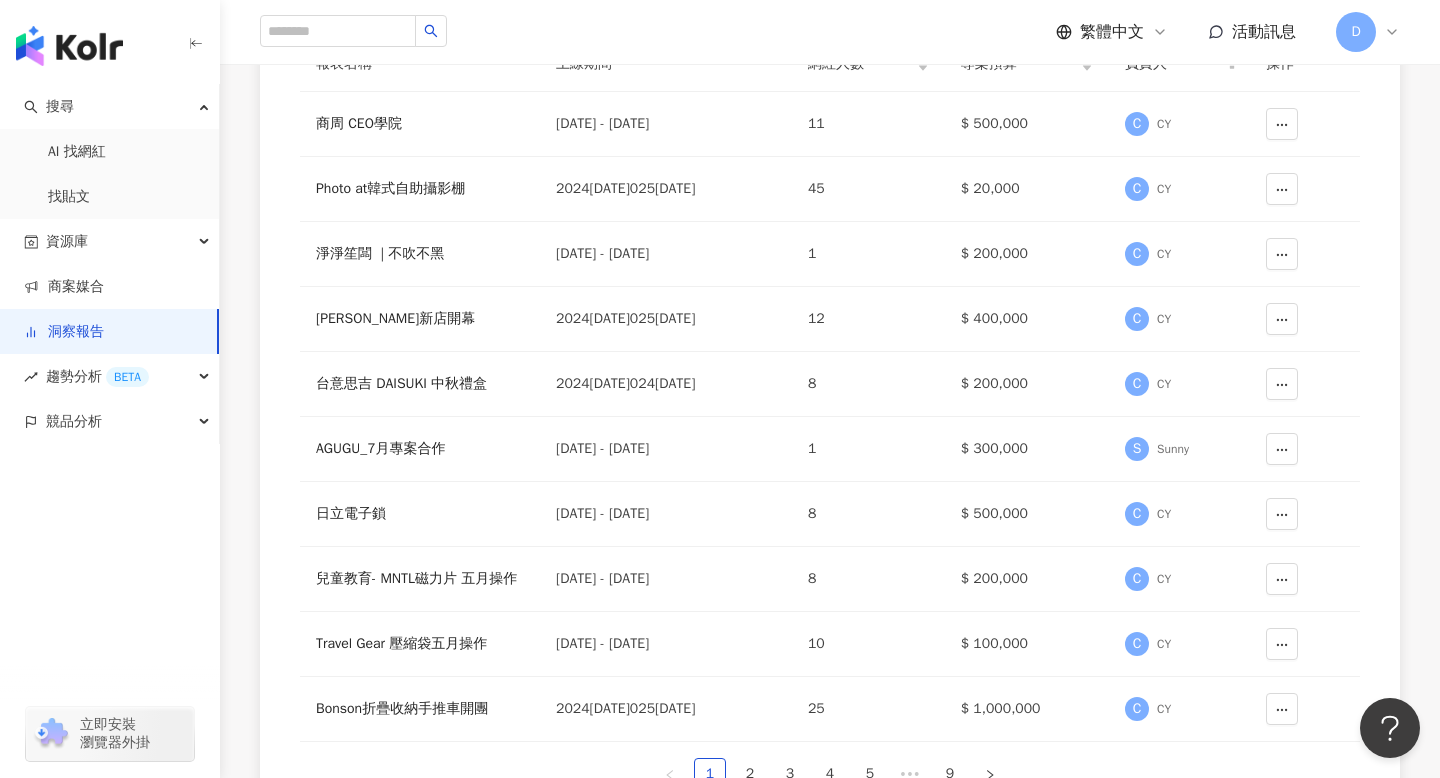 scroll, scrollTop: 0, scrollLeft: 0, axis: both 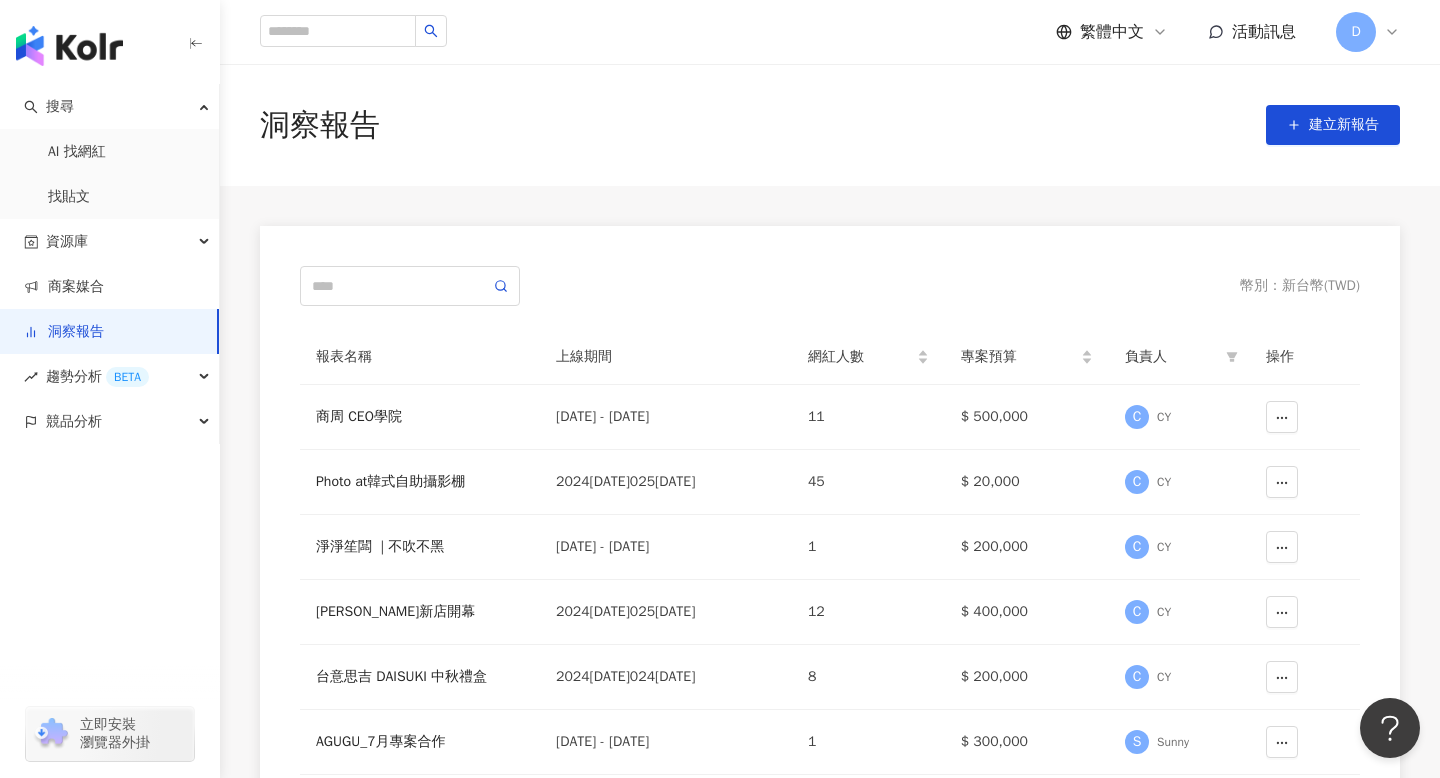 click on "幣別 ： 新台幣 ( TWD ) 報表名稱 上線期間 網紅人數 專案預算 負責人 操作             商周 CEO學院 2024/7/16 - 2026/7/31 11 $   500,000 C CY Photo at韓式自助攝影棚 2024/7/15 - 2025/7/31 45 $   20,000 C CY 淨淨笙闆 ​ | ​不吹不黑 2024/8/1 - 2024/10/31 1 $   200,000 C CY 王品新店開幕 2024/7/8 - 2025/7/7 12 $   400,000 C CY 台意思吉 DAISUKI 中秋禮盒 2024/7/1 - 2024/8/31 8 $   200,000 C CY AGUGU_7月專案合作 2025/7/1 - 2025/7/15 1 $   300,000 S Sunny 日立電子鎖 2024/6/18 - 2026/6/30 8 $   500,000 C CY 兒童教育- MNTL磁力片 五月操作 2025/5/1 - 2025/5/31 8 $   200,000 C CY Travel Gear 壓縮袋五月操作 2025/5/1 - 2025/5/31 10 $   100,000 C CY Bonson折疊收納手推車開團 2024/12/1 - 2025/6/30 25 $   1,000,000 C CY 1 2 3 4 5 ••• 9" at bounding box center (830, 682) 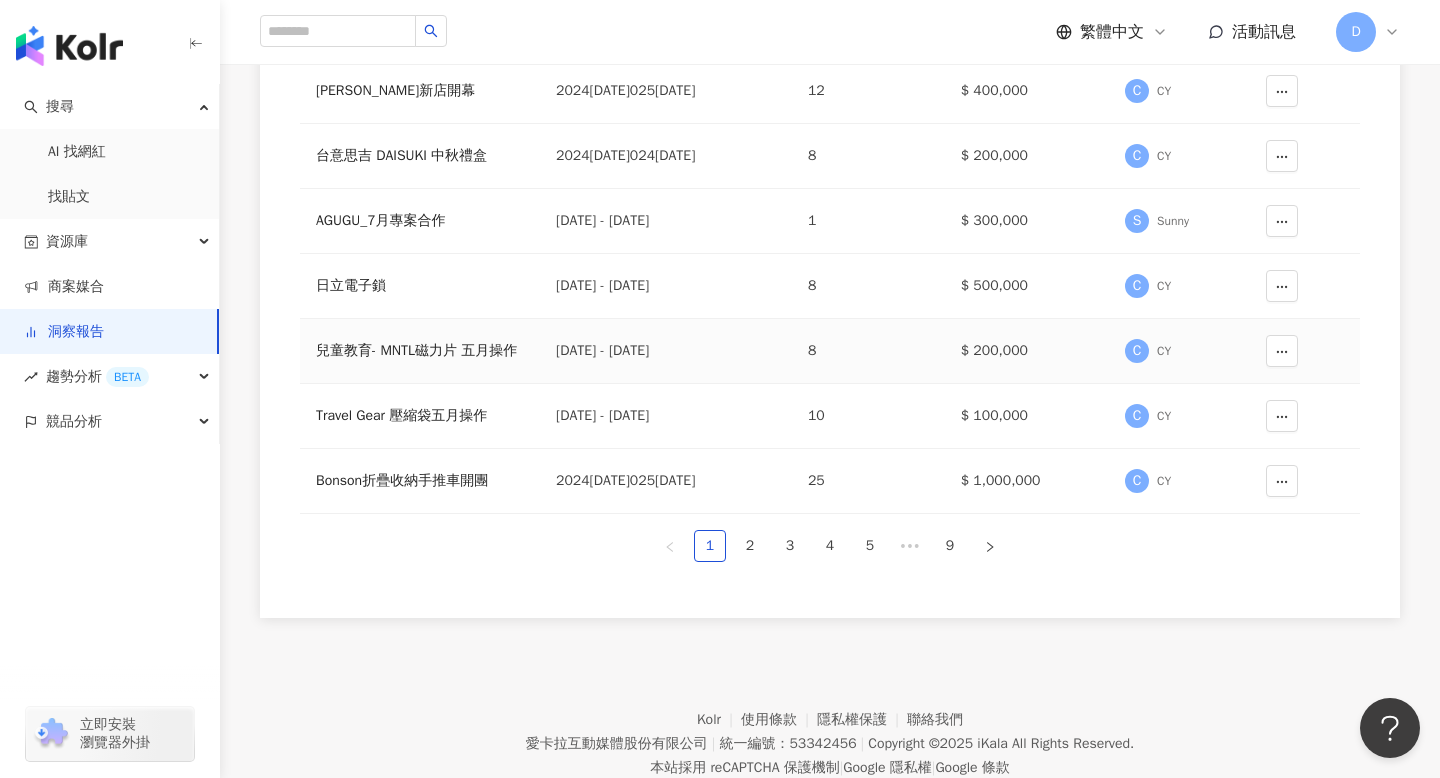 scroll, scrollTop: 0, scrollLeft: 0, axis: both 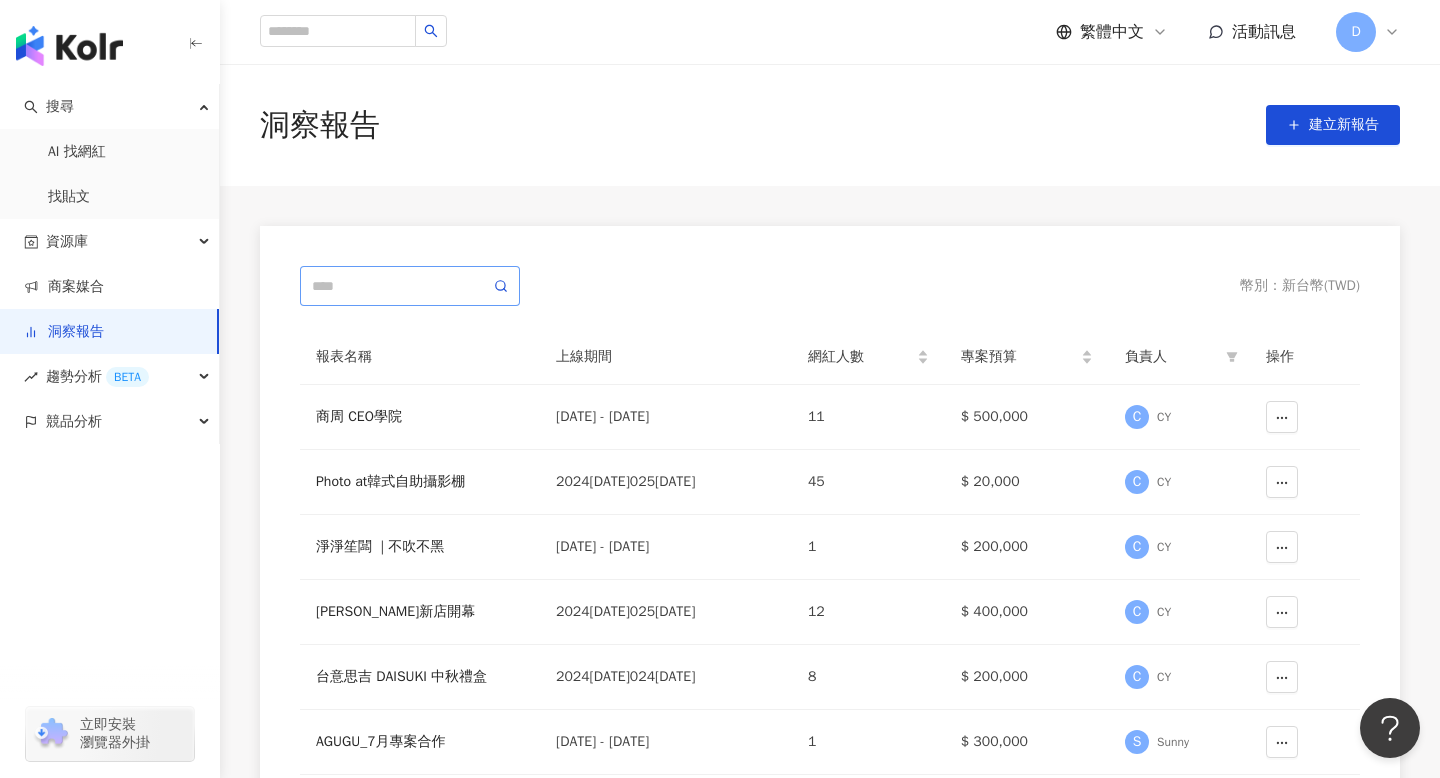 click at bounding box center (410, 286) 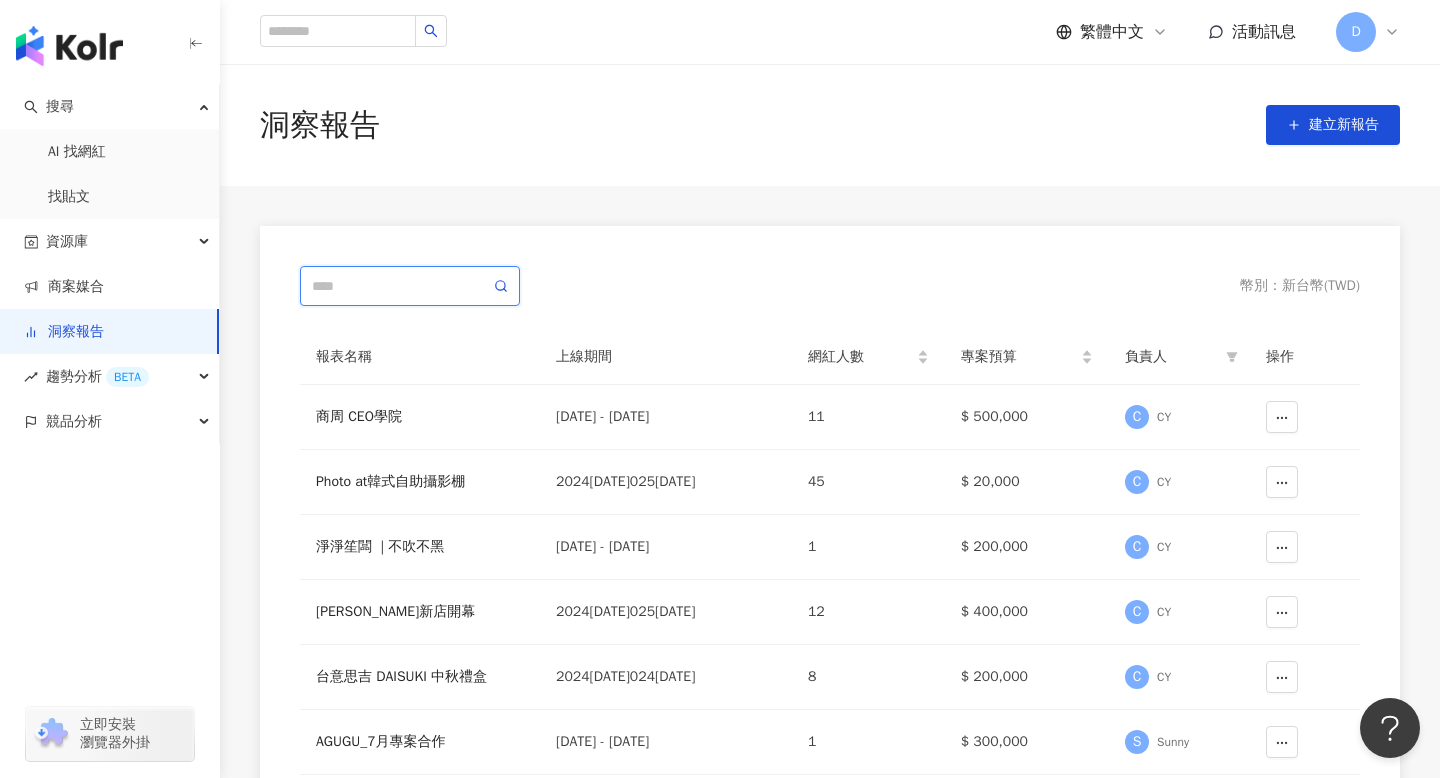 click at bounding box center (401, 286) 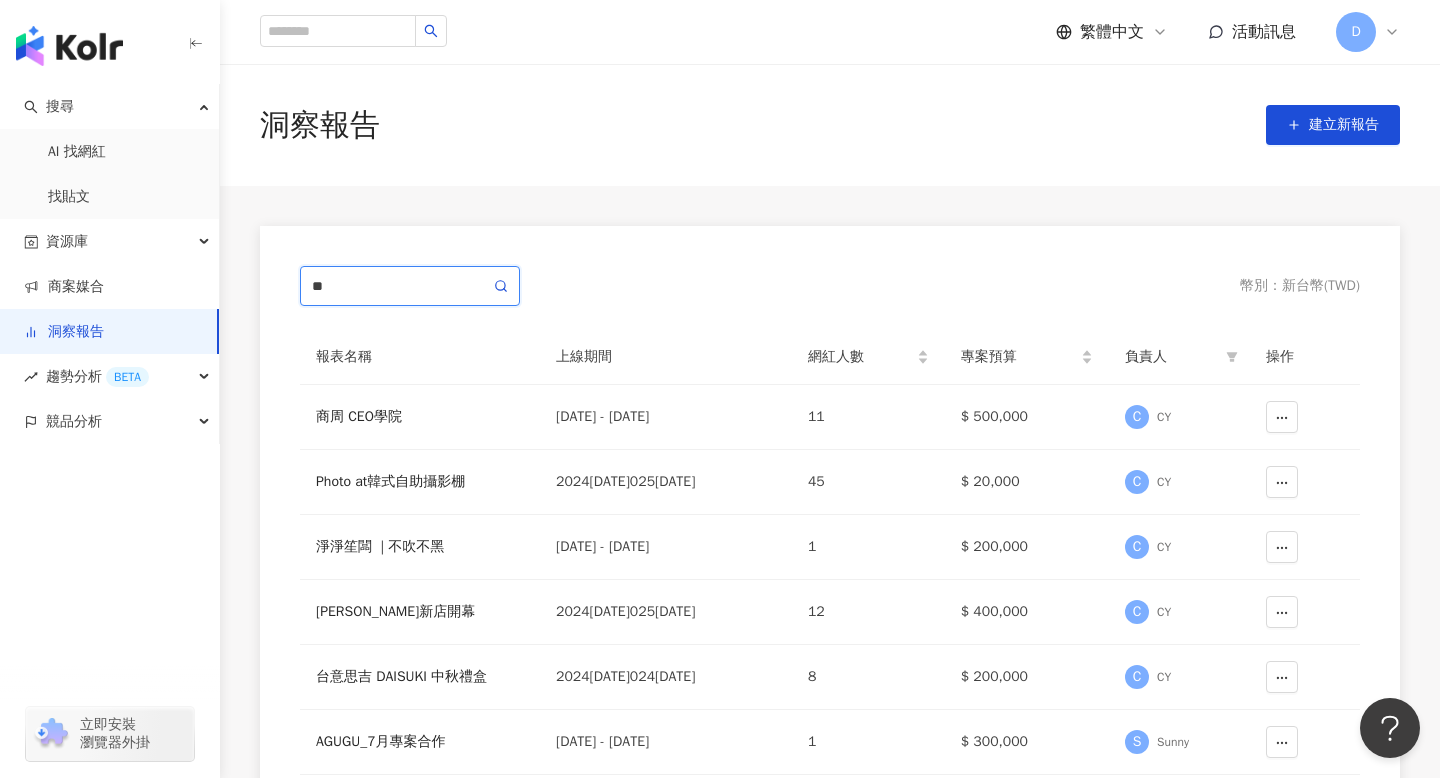 type on "*" 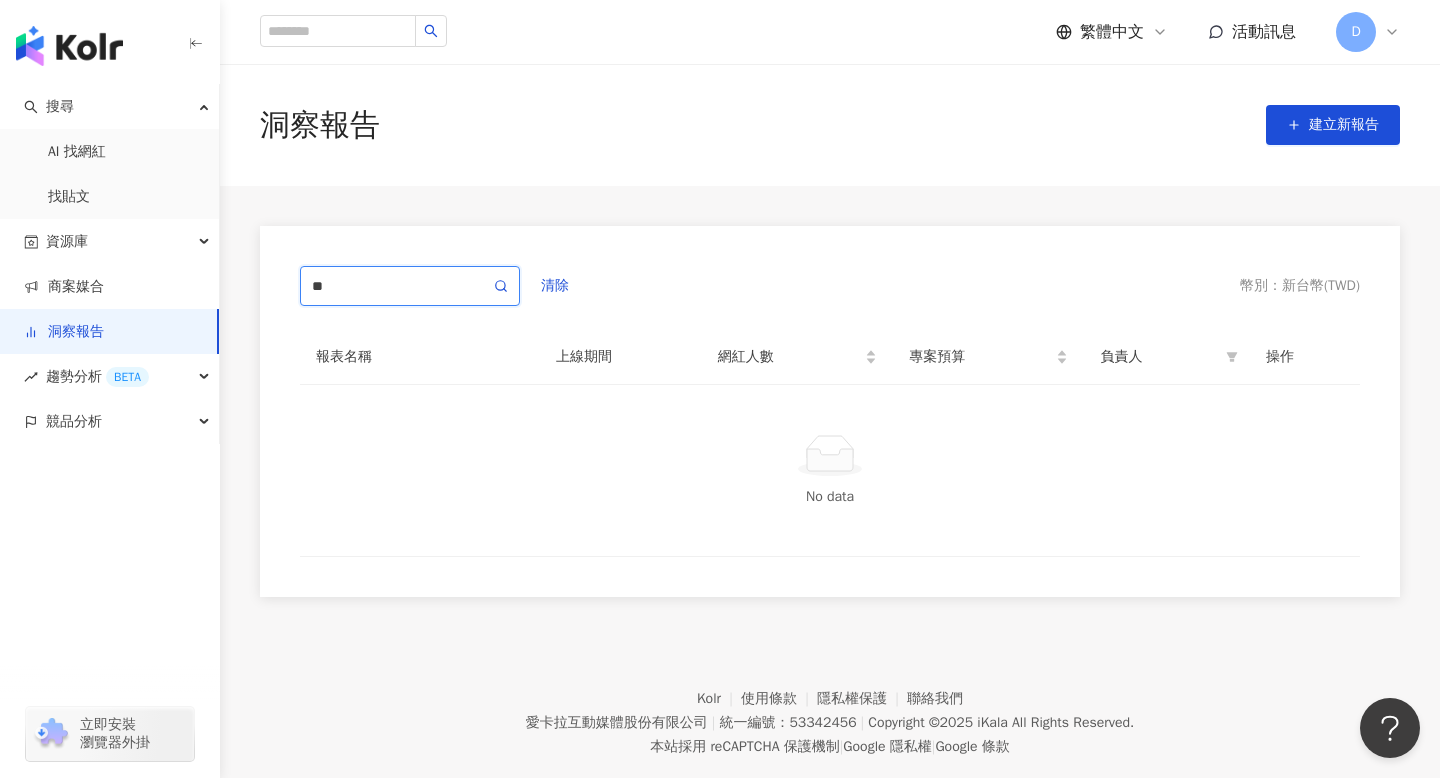 type on "*" 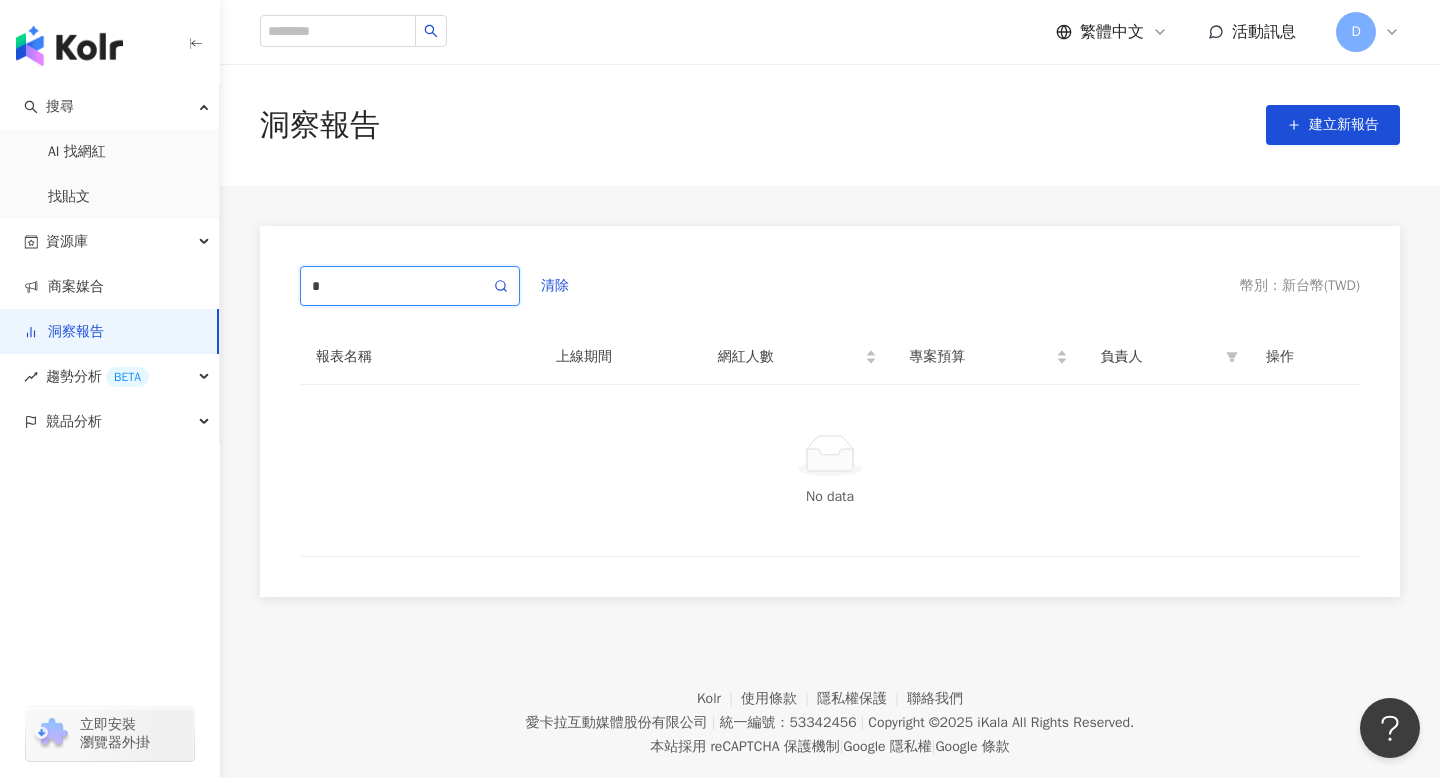 type 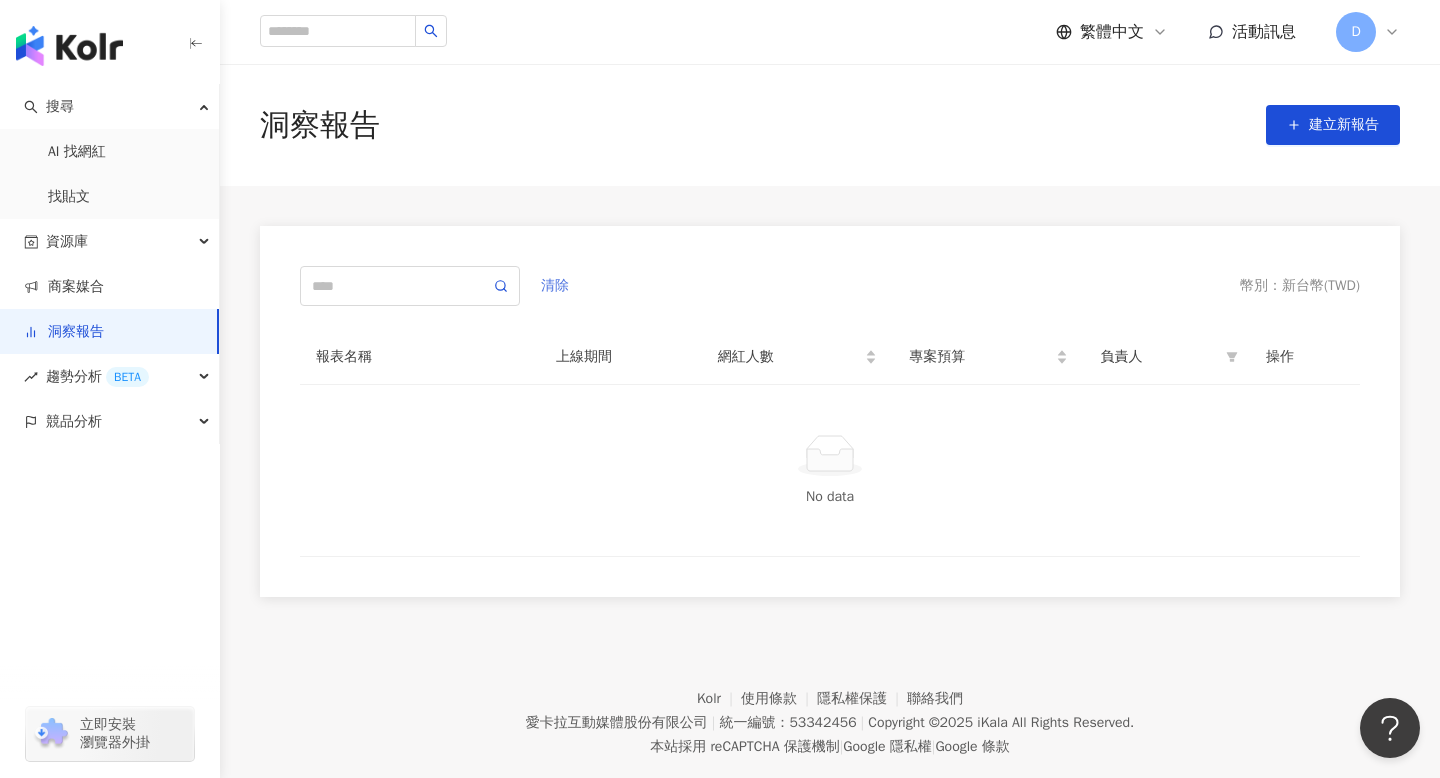 click on "清除" at bounding box center [555, 286] 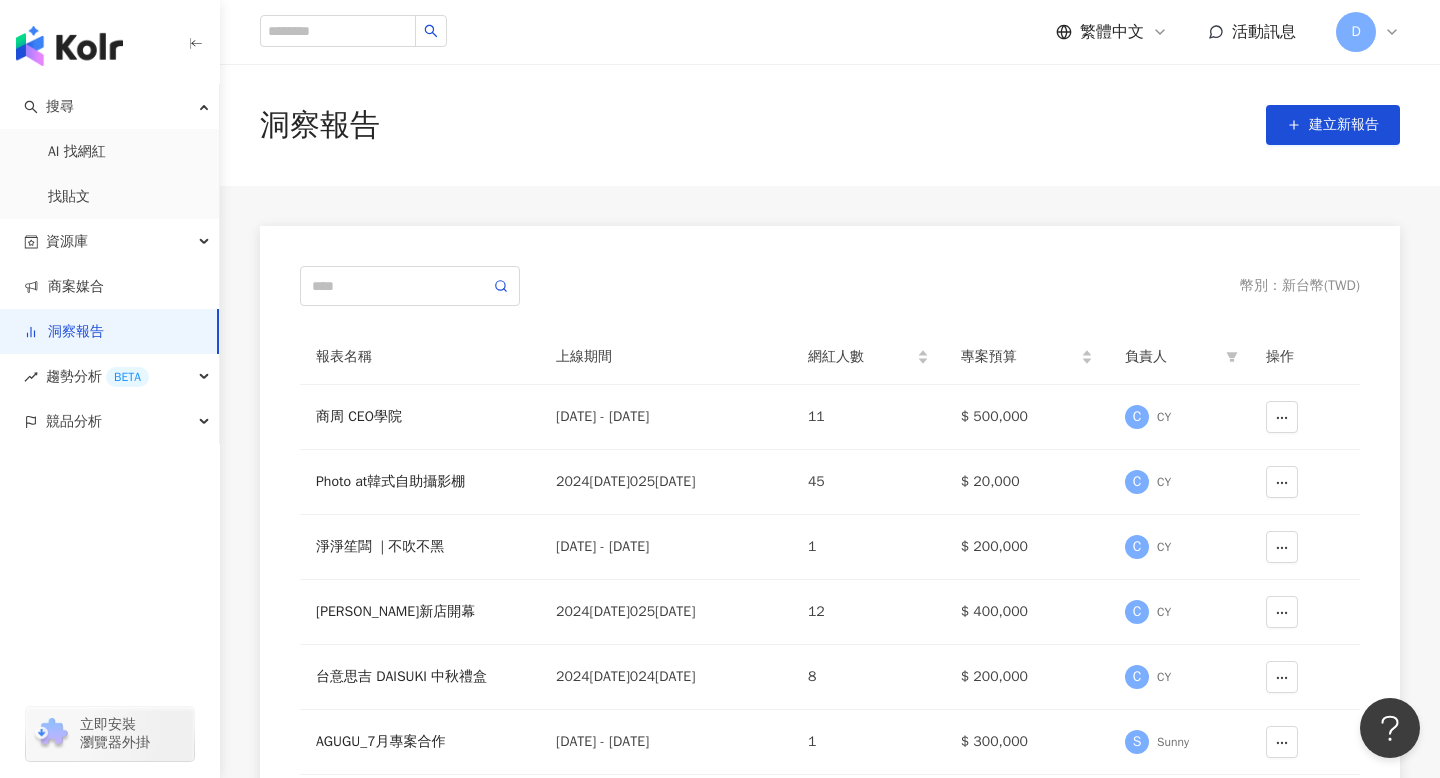 click on "幣別 ： 新台幣 ( TWD )" at bounding box center [830, 286] 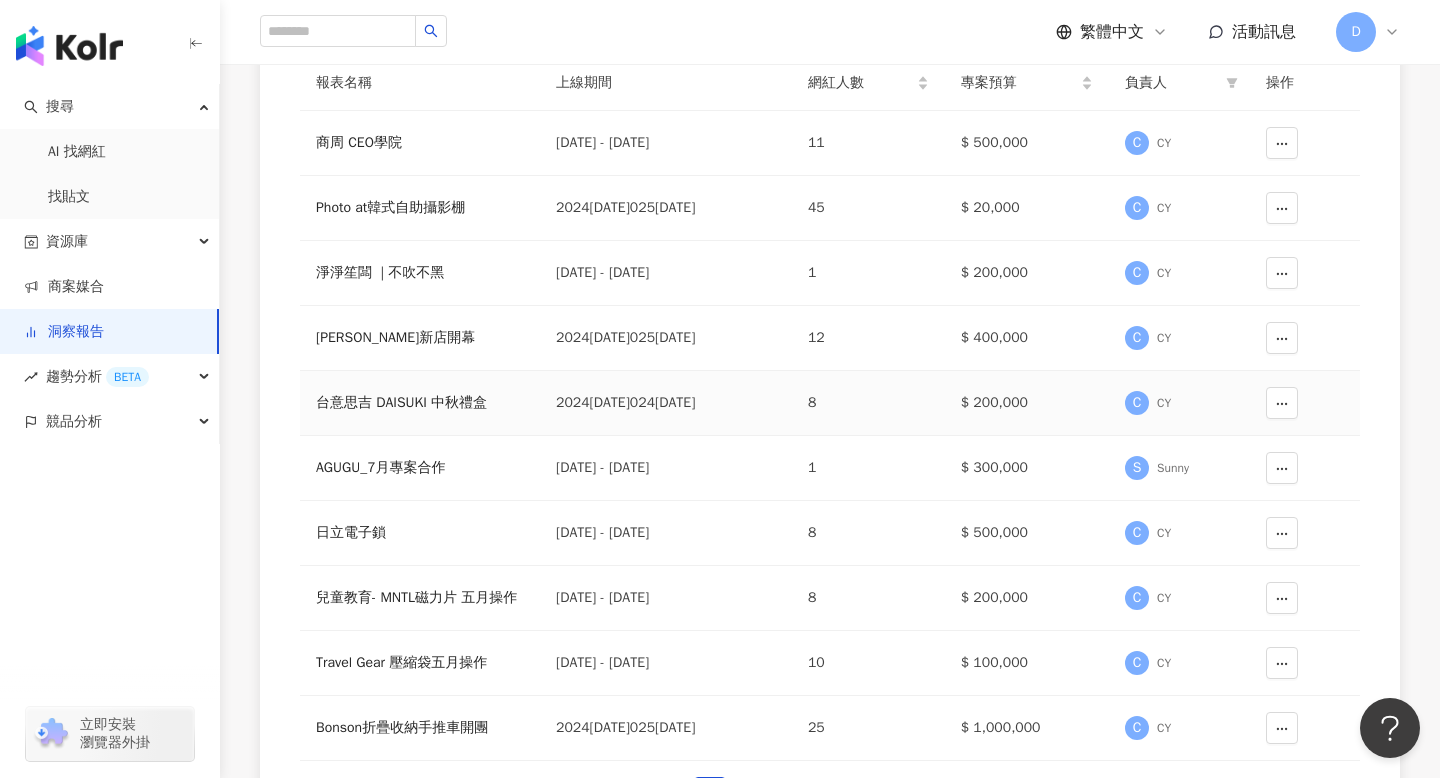 scroll, scrollTop: 237, scrollLeft: 0, axis: vertical 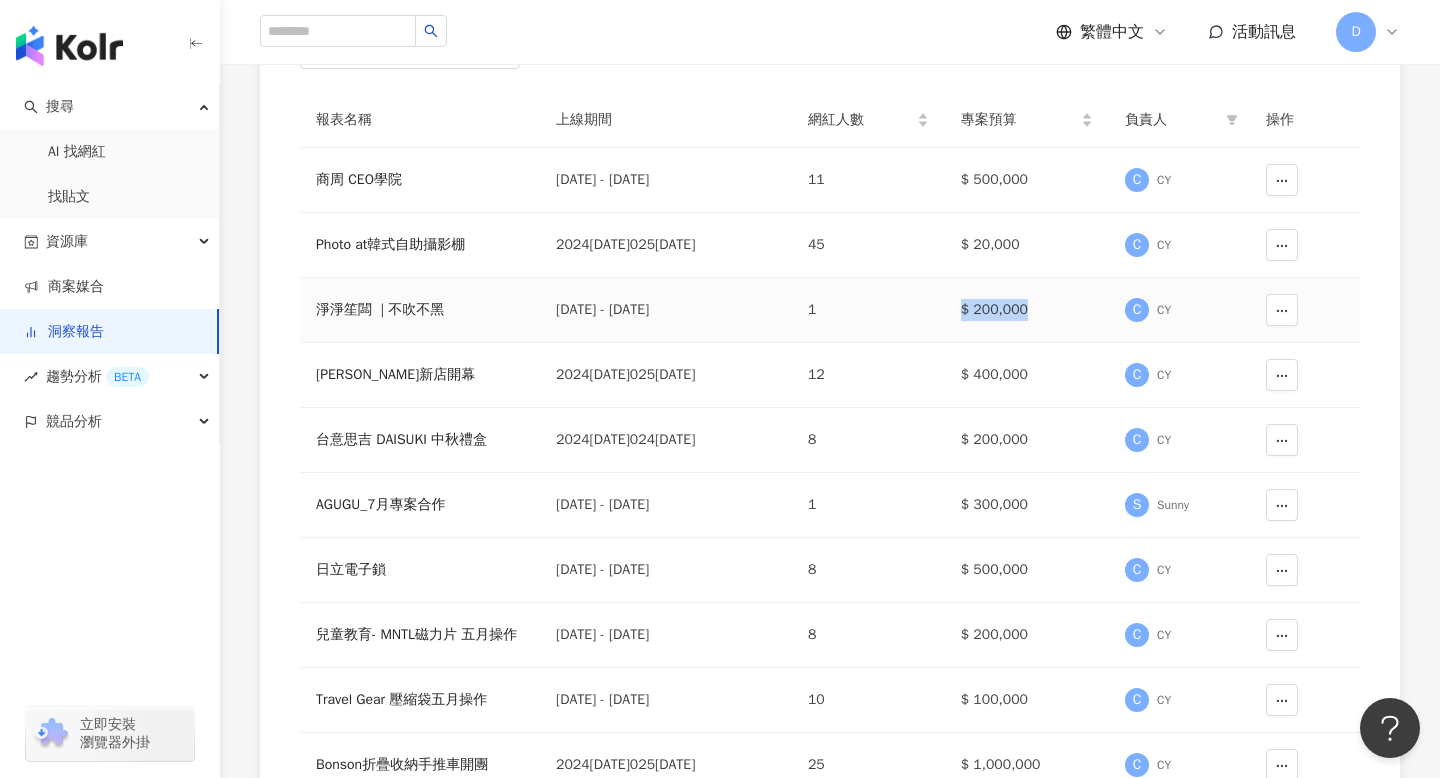 drag, startPoint x: 967, startPoint y: 312, endPoint x: 1046, endPoint y: 309, distance: 79.05694 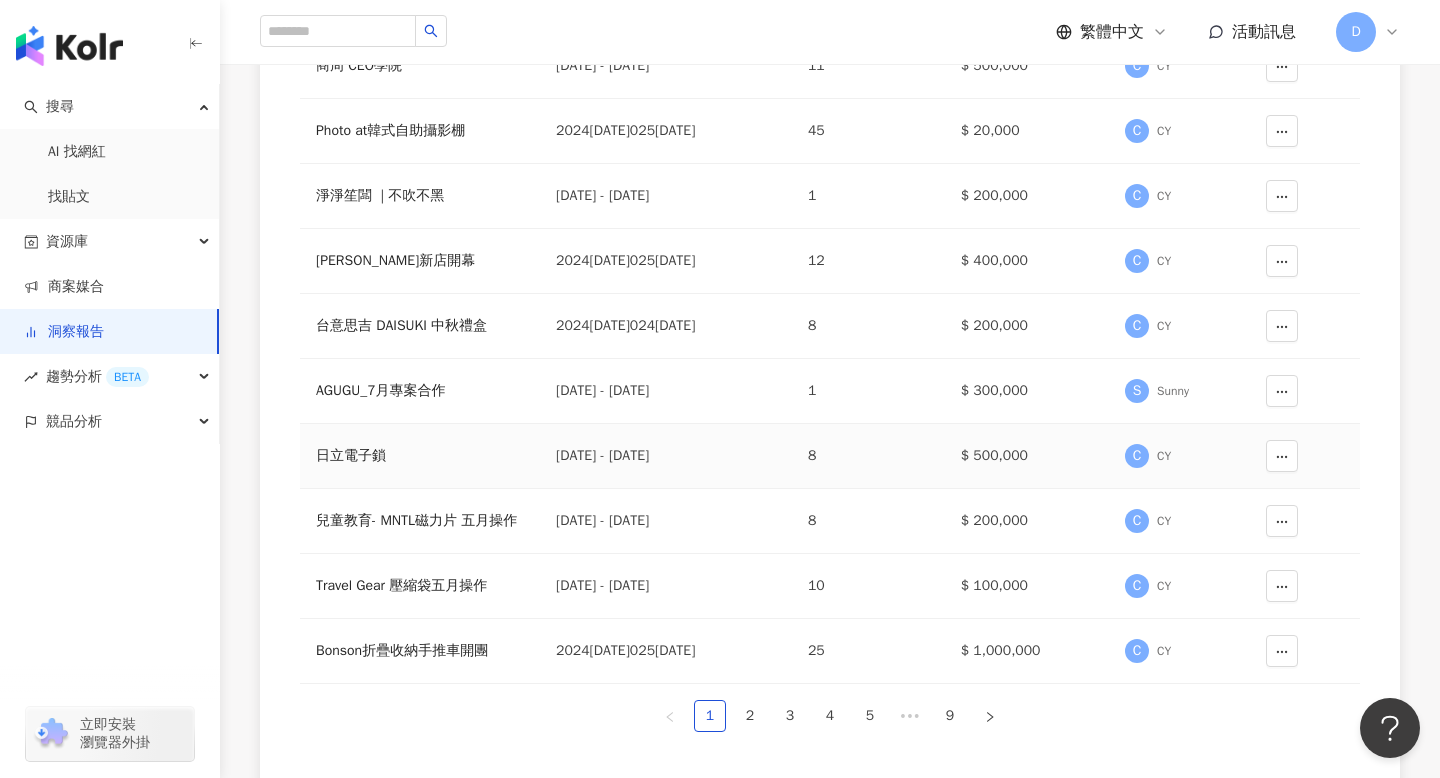 scroll, scrollTop: 336, scrollLeft: 0, axis: vertical 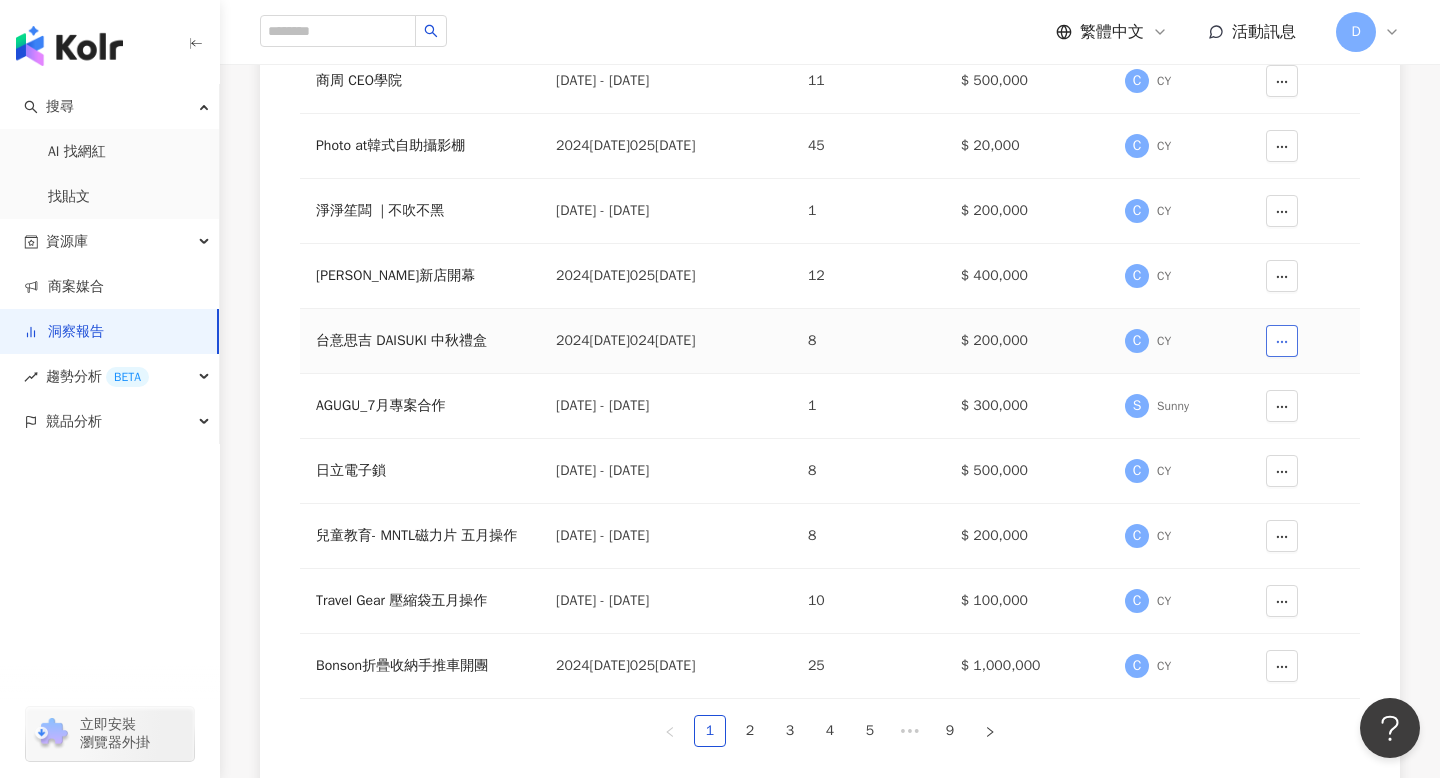 click at bounding box center [1282, 341] 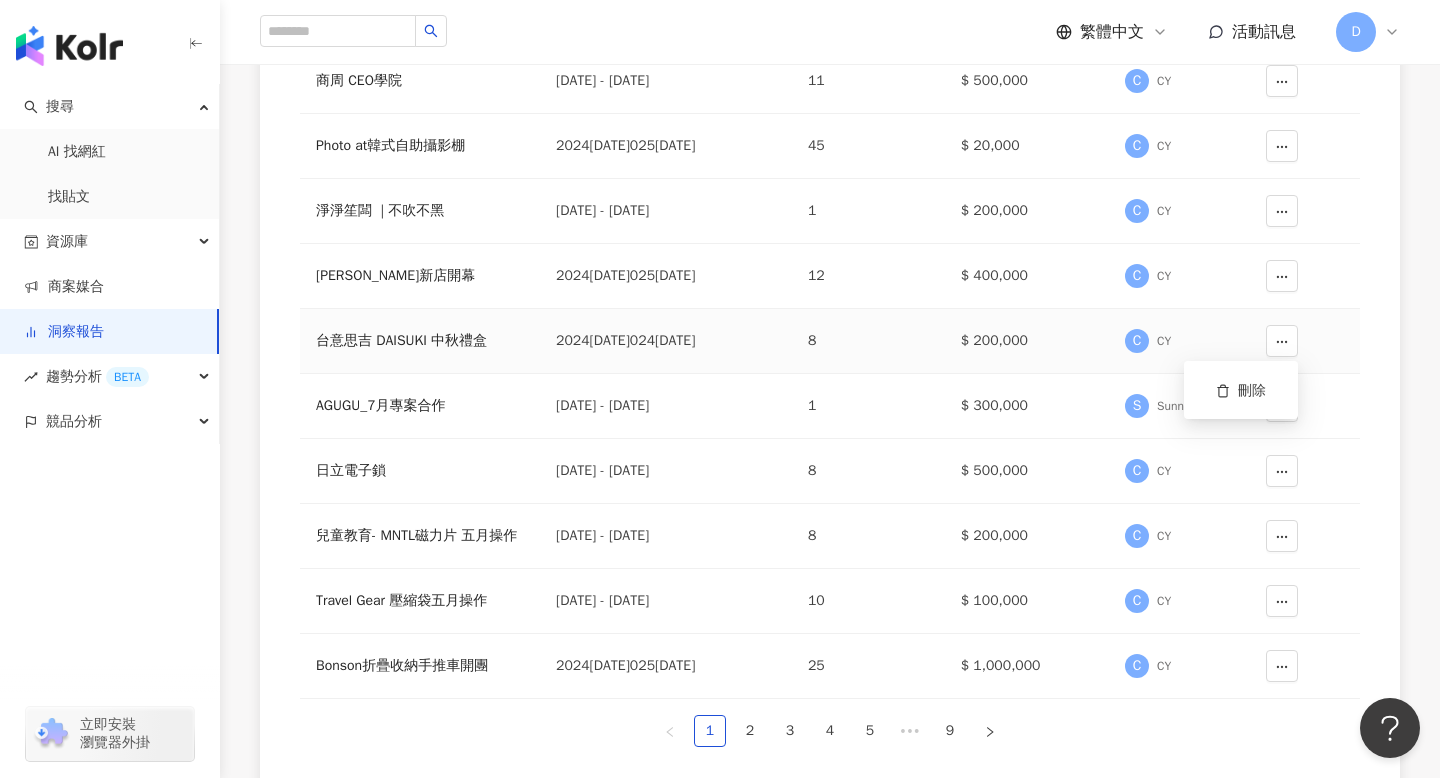 click on "$   200,000" at bounding box center [1027, 341] 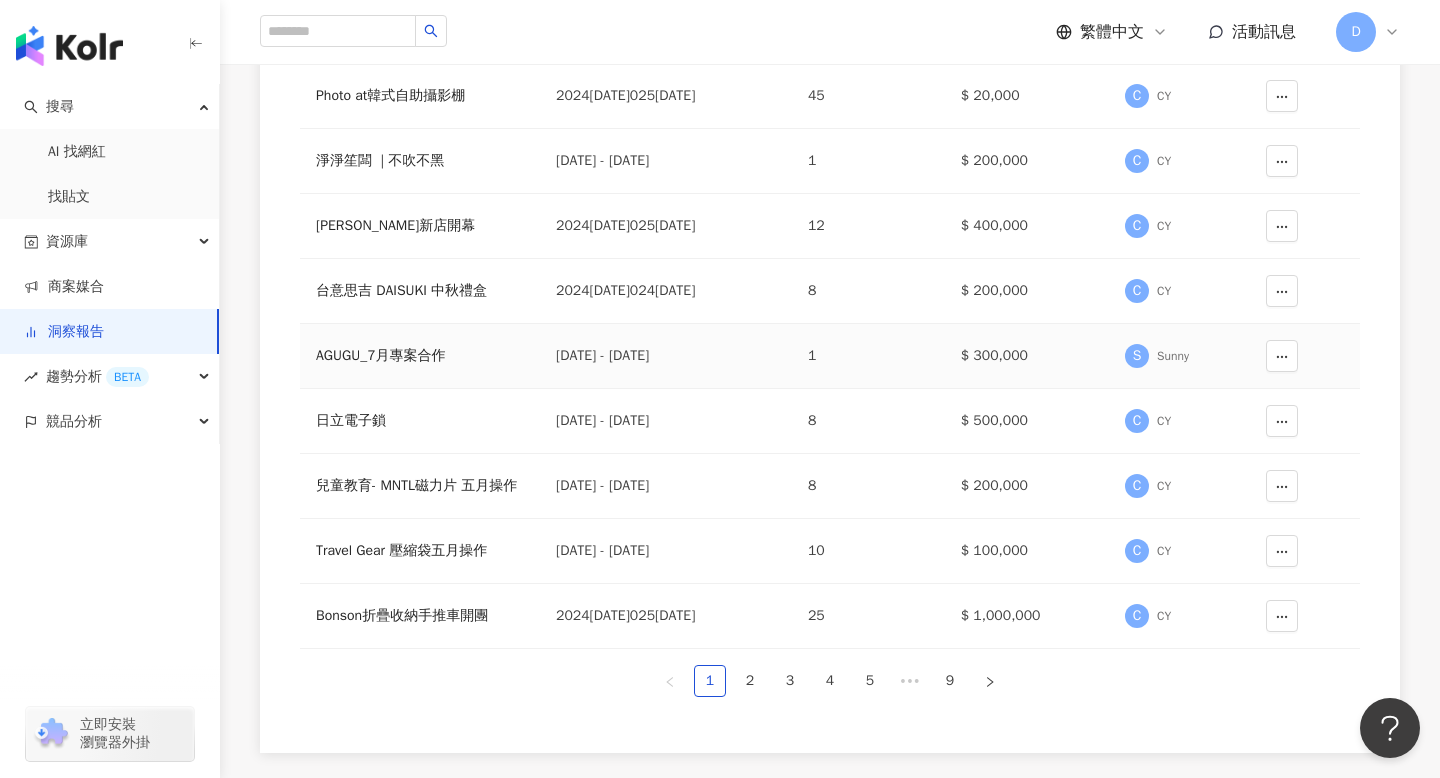scroll, scrollTop: 390, scrollLeft: 0, axis: vertical 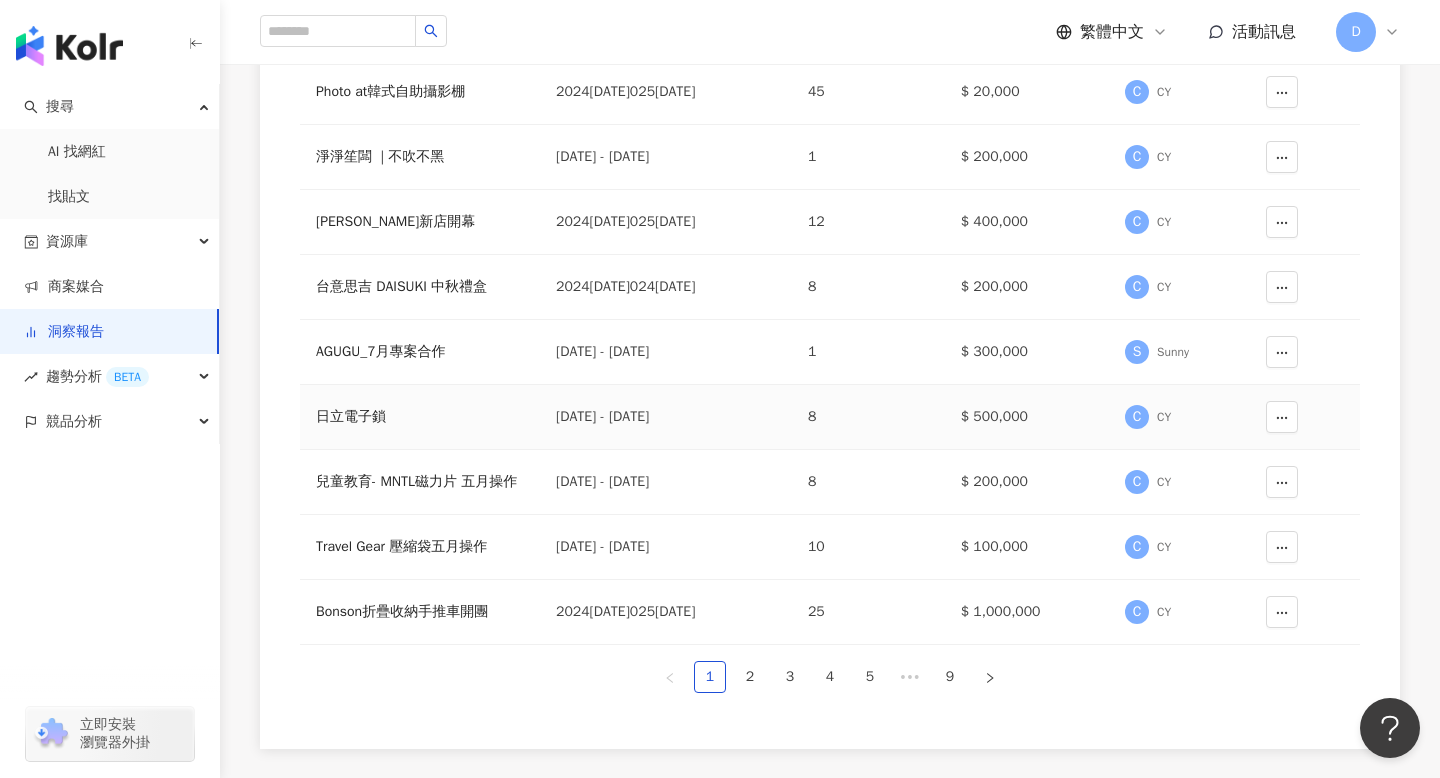 click on "日立電子鎖" at bounding box center (420, 417) 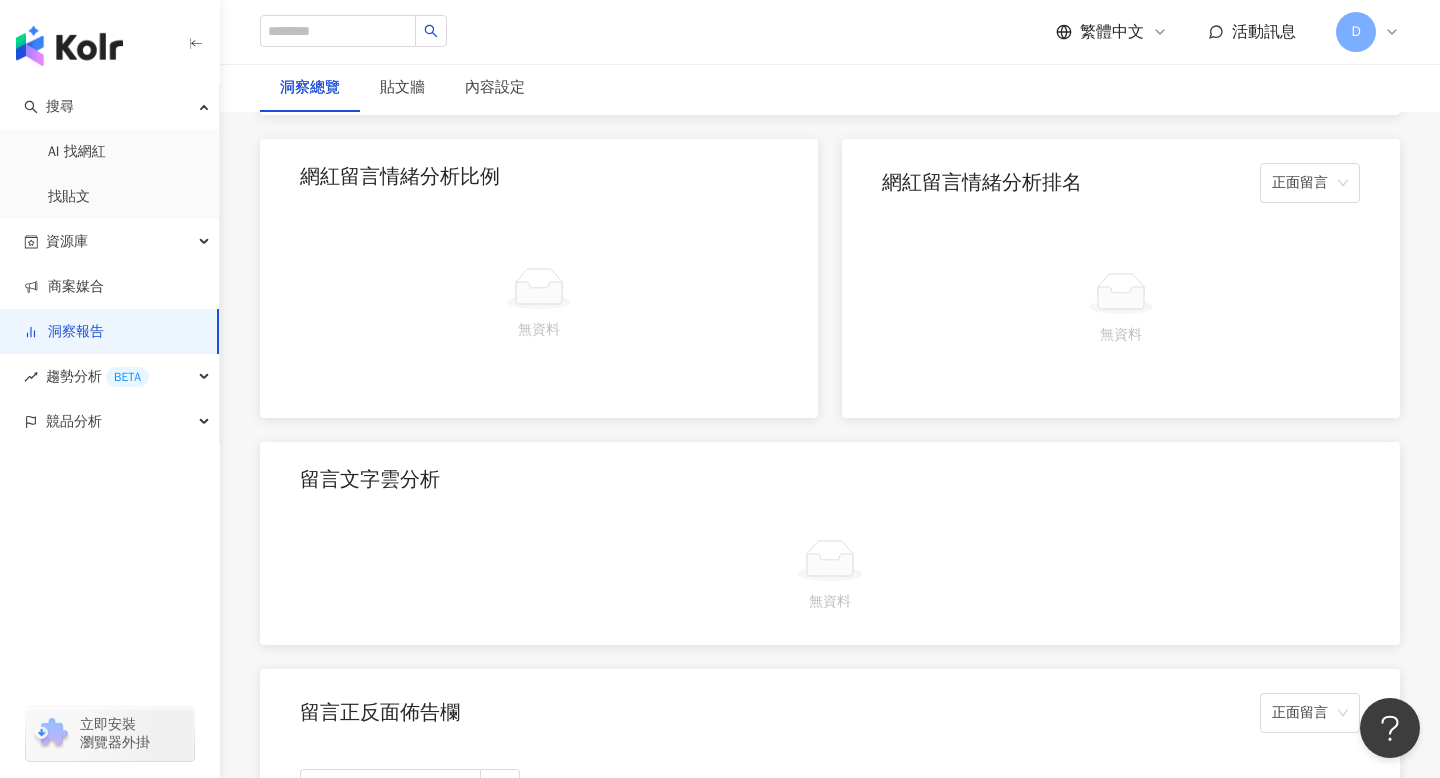 scroll, scrollTop: 3201, scrollLeft: 0, axis: vertical 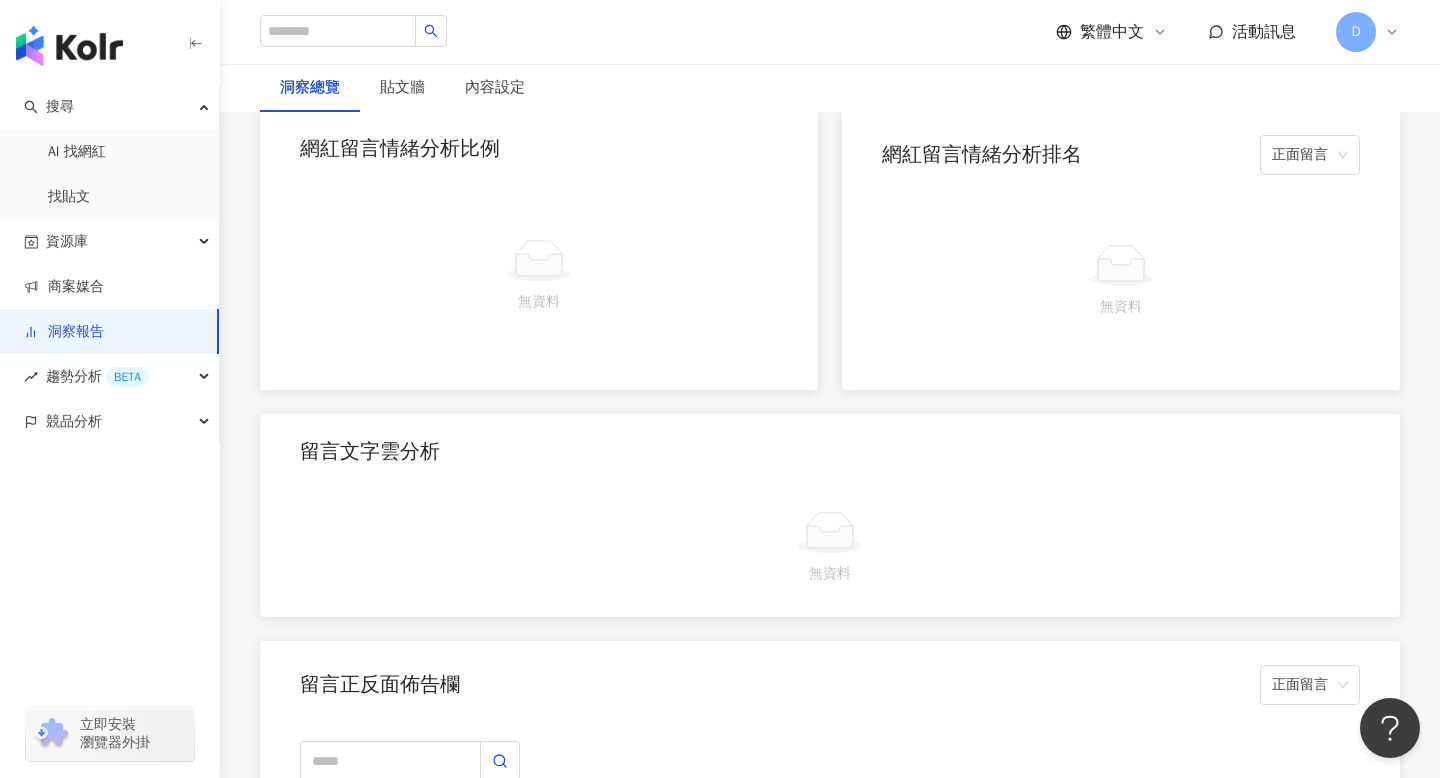 click on "網紅留言情緒分析比例 無資料" at bounding box center (539, 250) 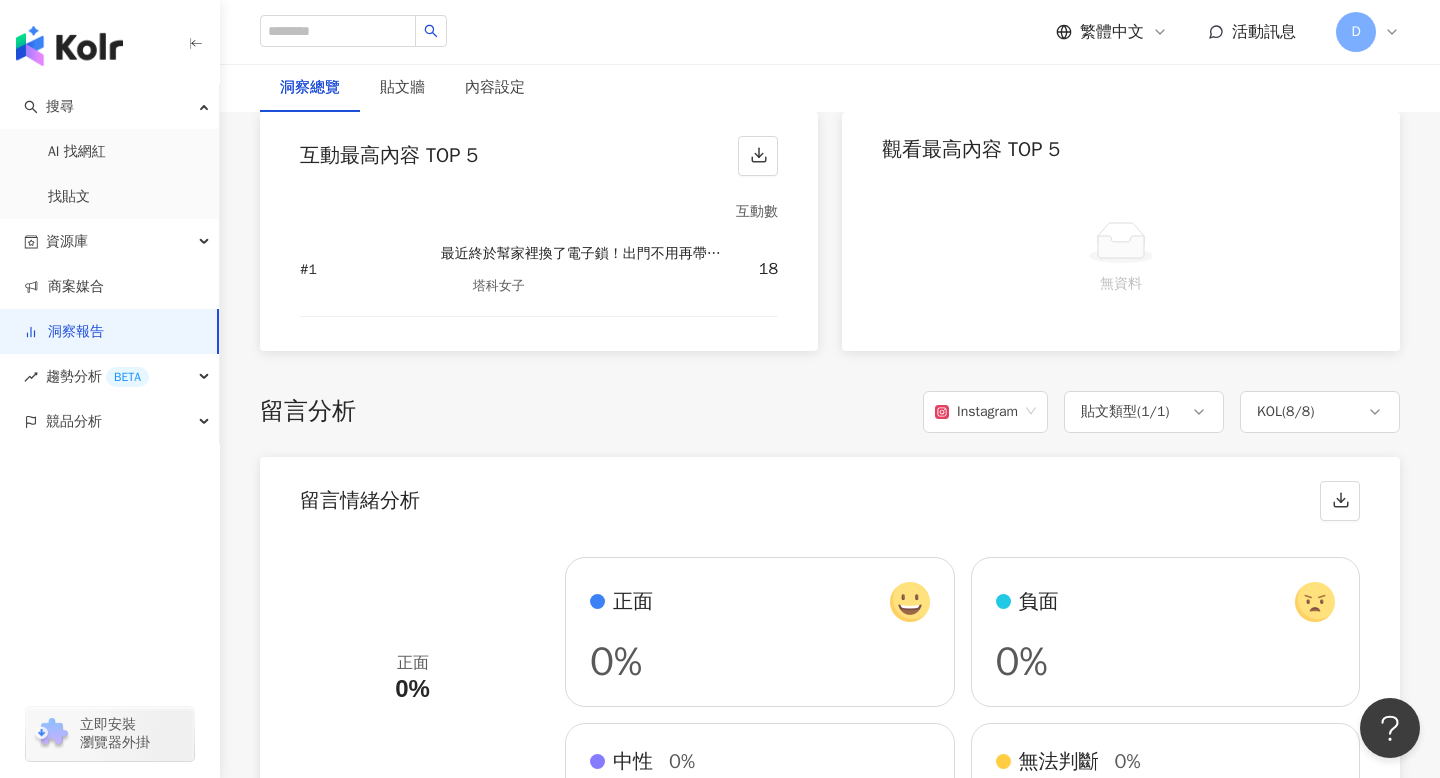 scroll, scrollTop: 2783, scrollLeft: 0, axis: vertical 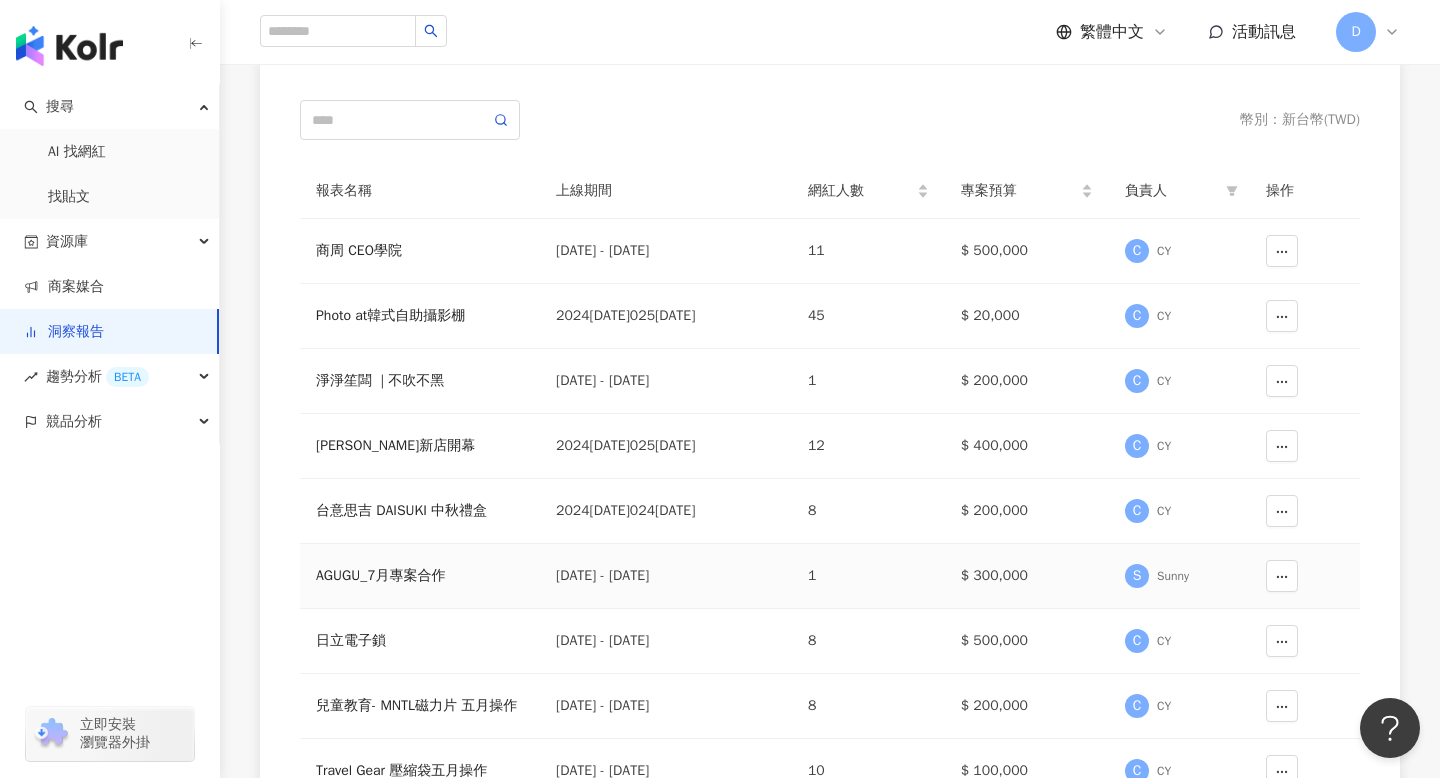 click on "AGUGU_7月專案合作" at bounding box center [420, 576] 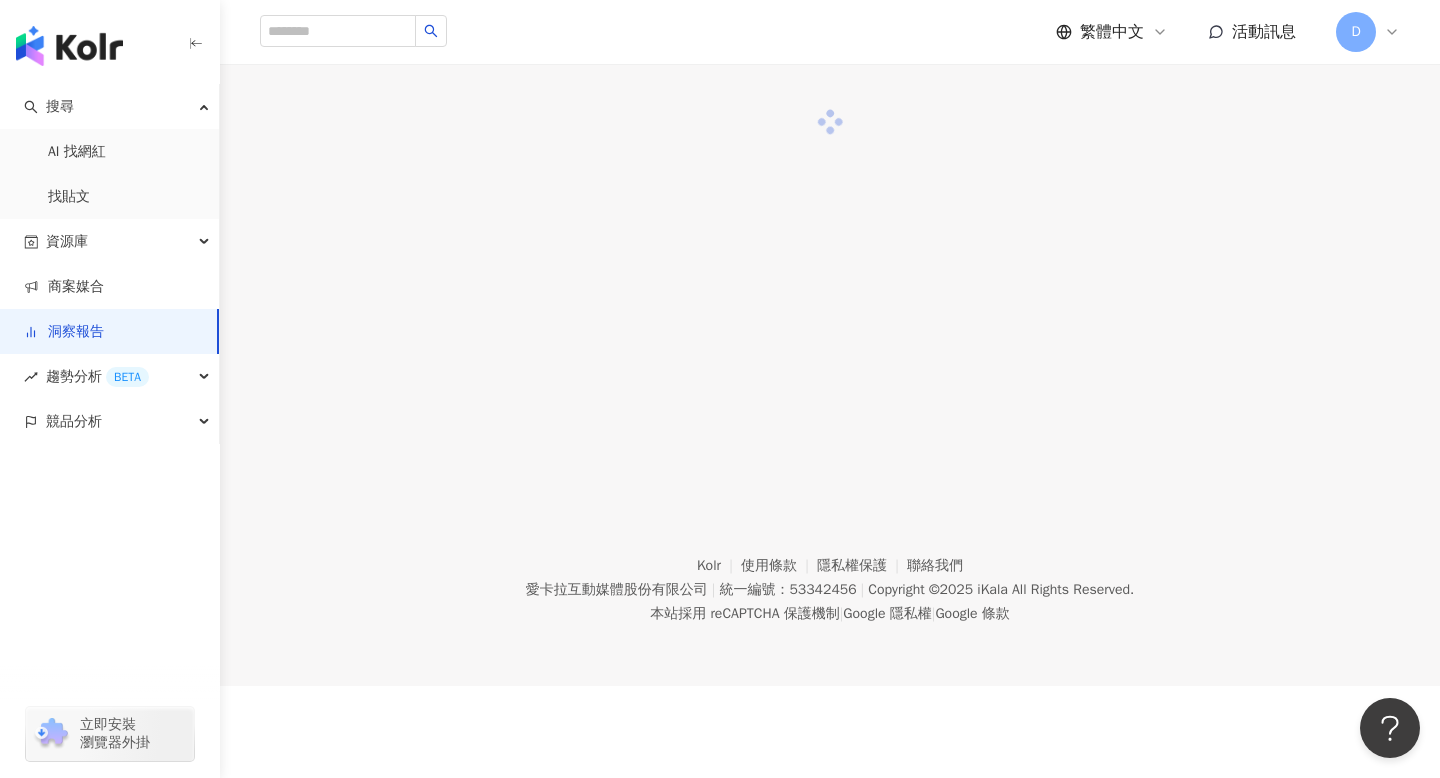 scroll, scrollTop: 0, scrollLeft: 0, axis: both 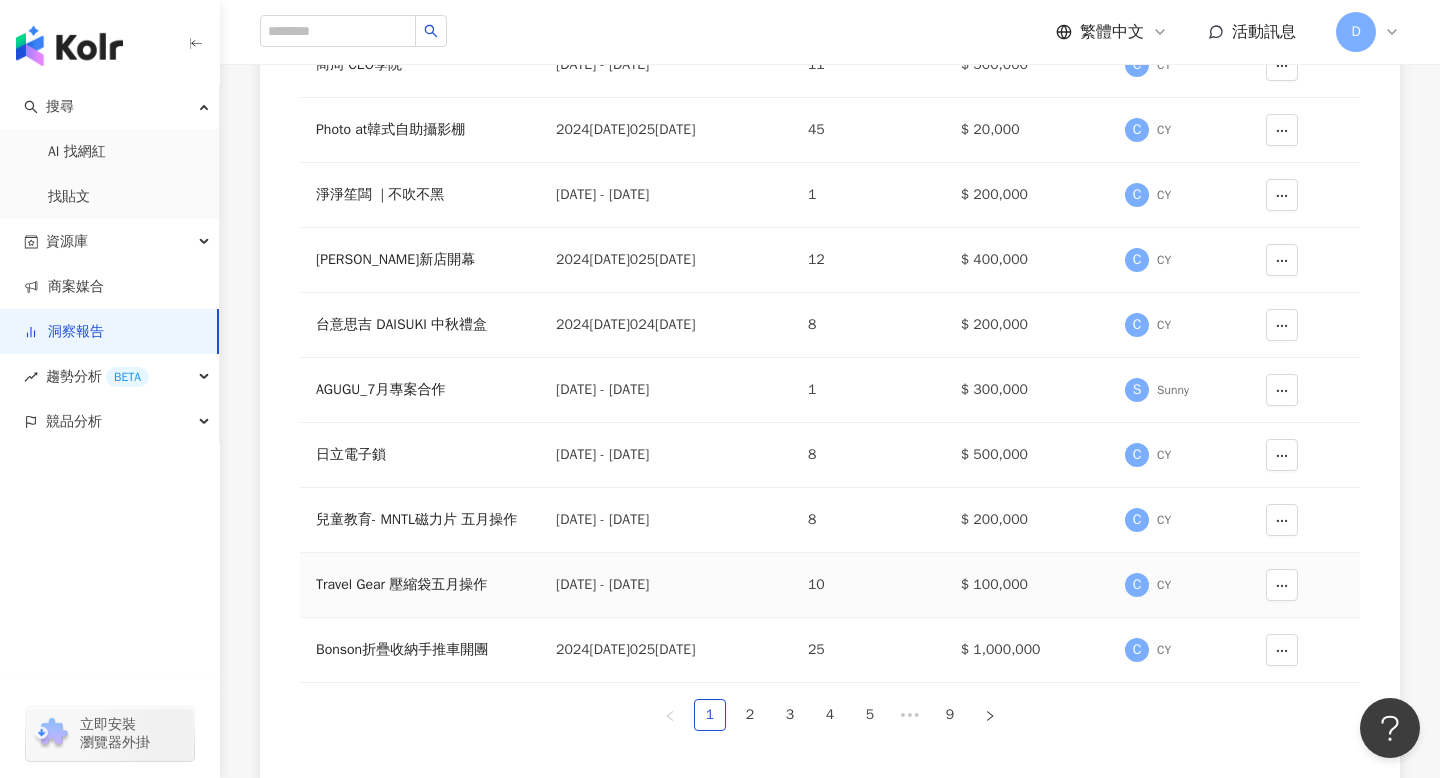 click on "Travel Gear 壓縮袋五月操作" at bounding box center [420, 585] 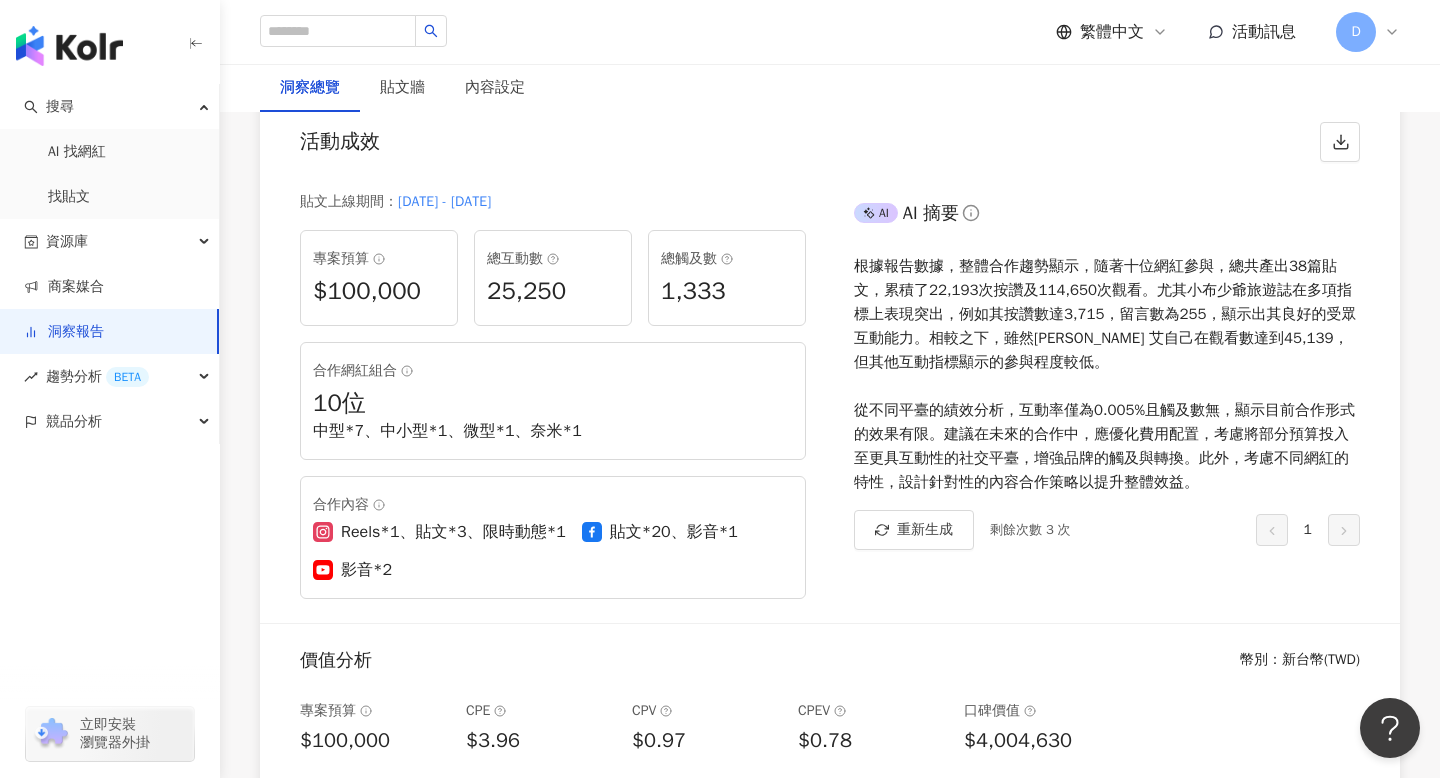 scroll, scrollTop: 0, scrollLeft: 0, axis: both 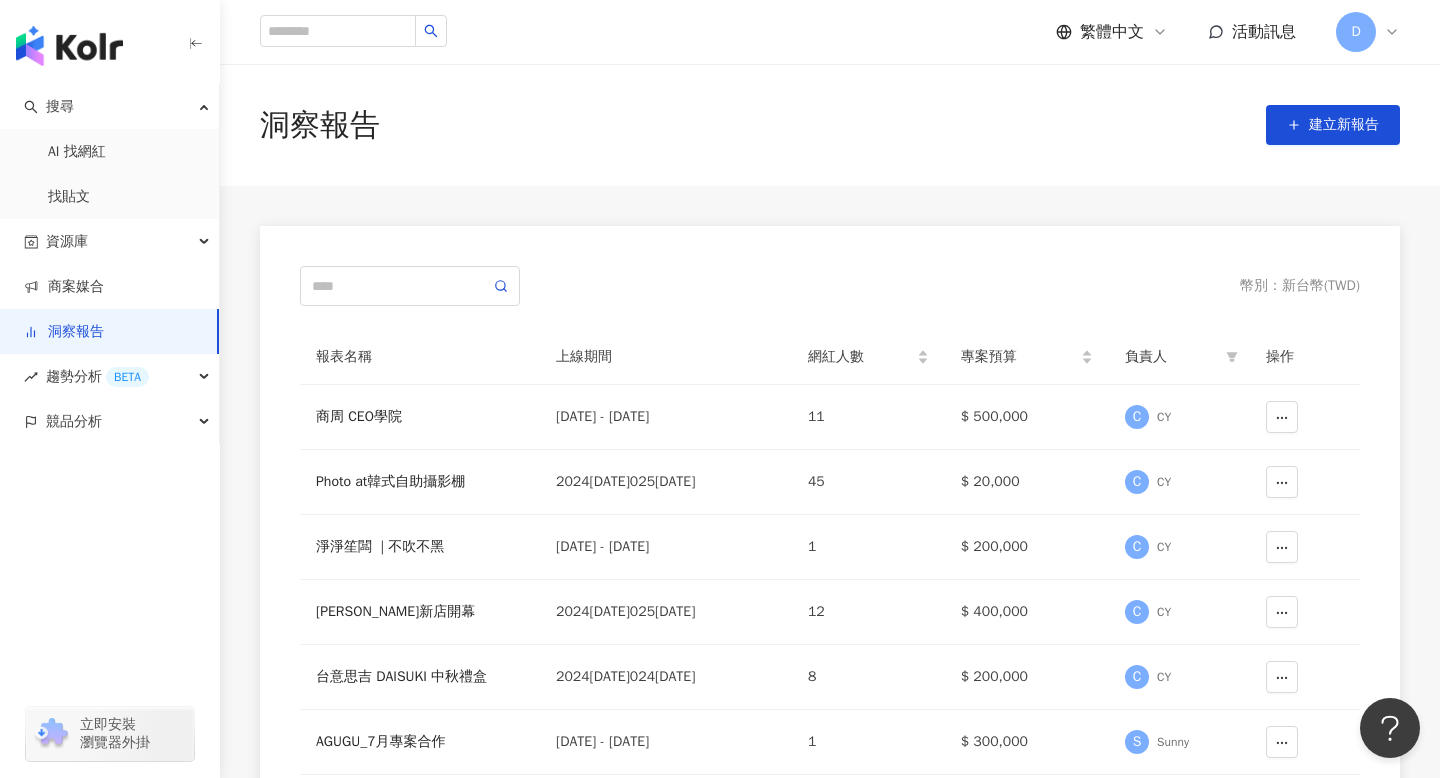 click on "洞察報告 建立新報告" at bounding box center (830, 125) 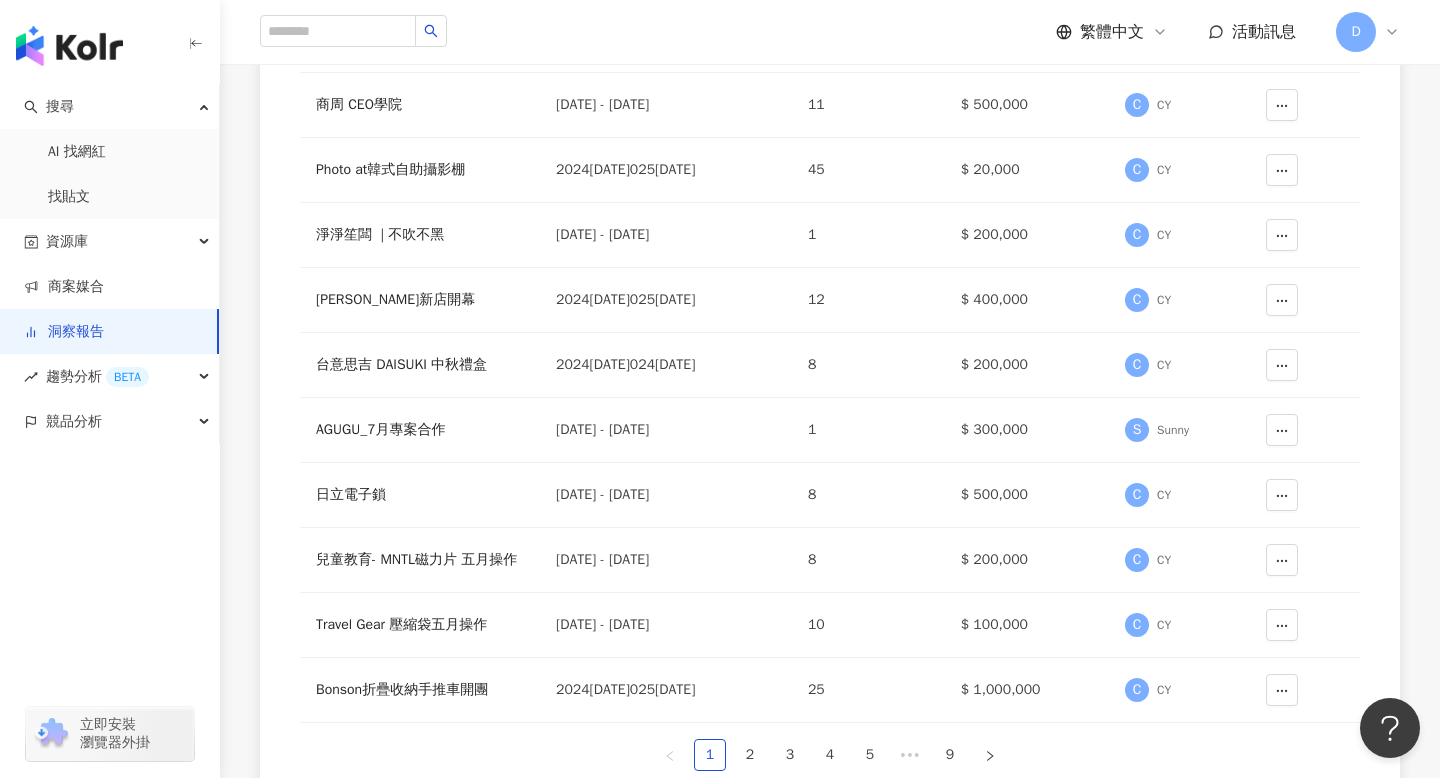 scroll, scrollTop: 595, scrollLeft: 0, axis: vertical 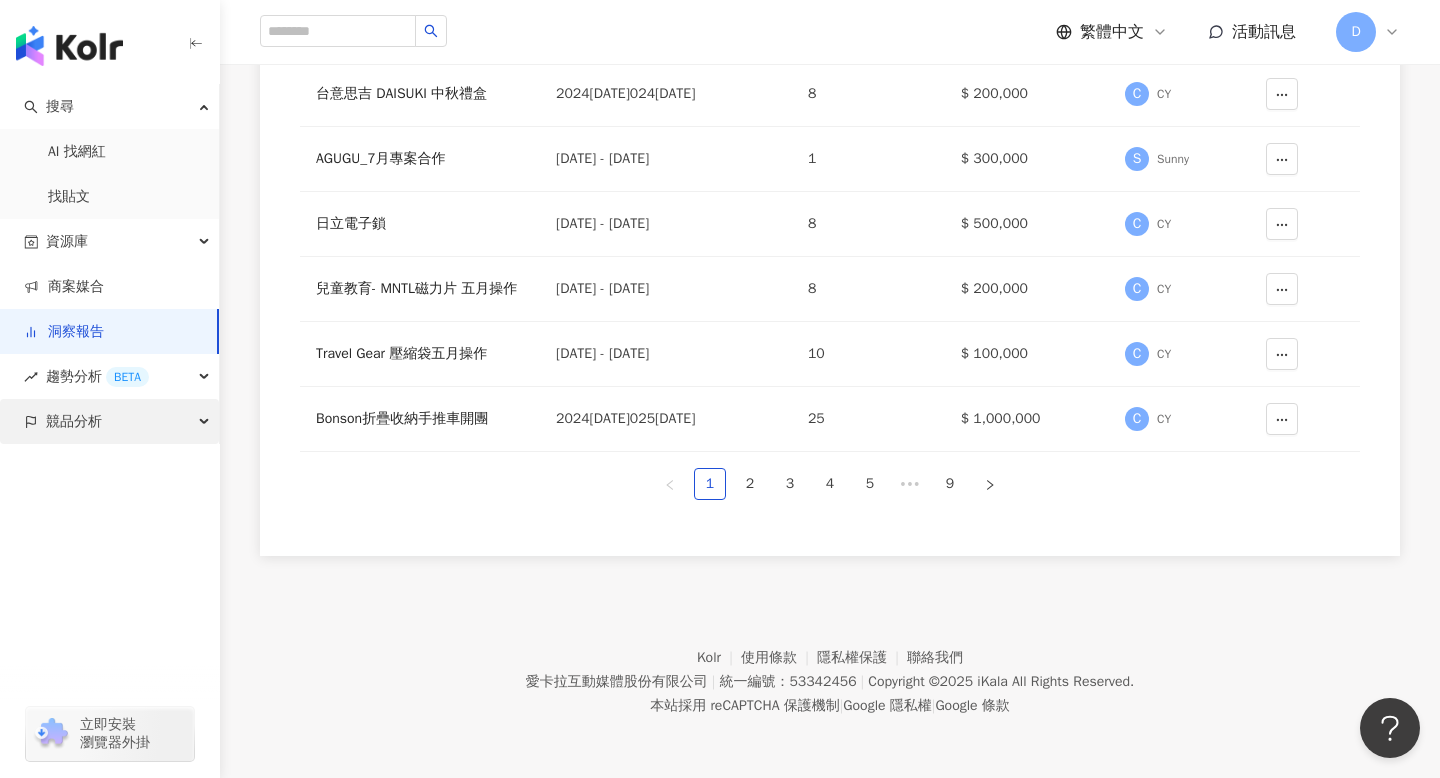 click on "競品分析" at bounding box center [109, 421] 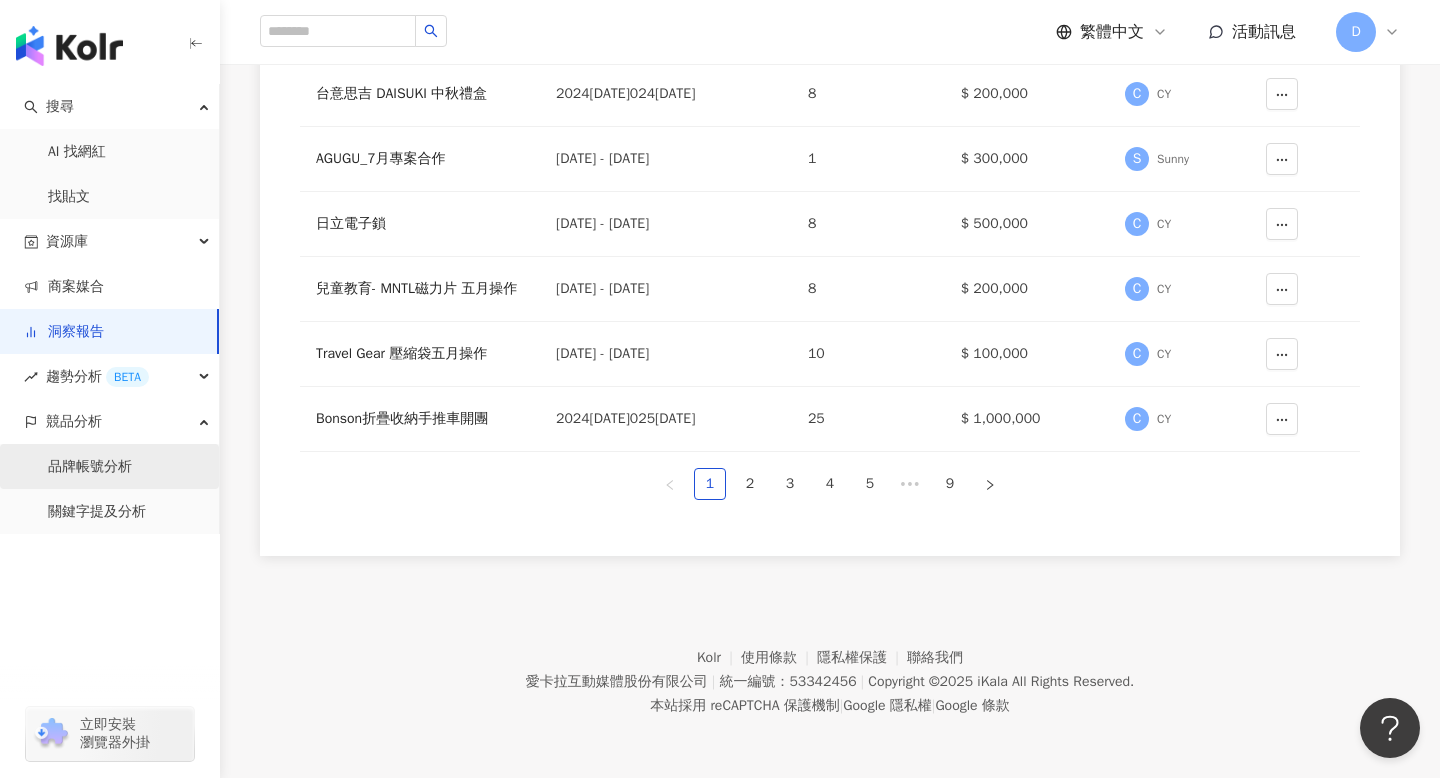 click on "品牌帳號分析" at bounding box center (90, 467) 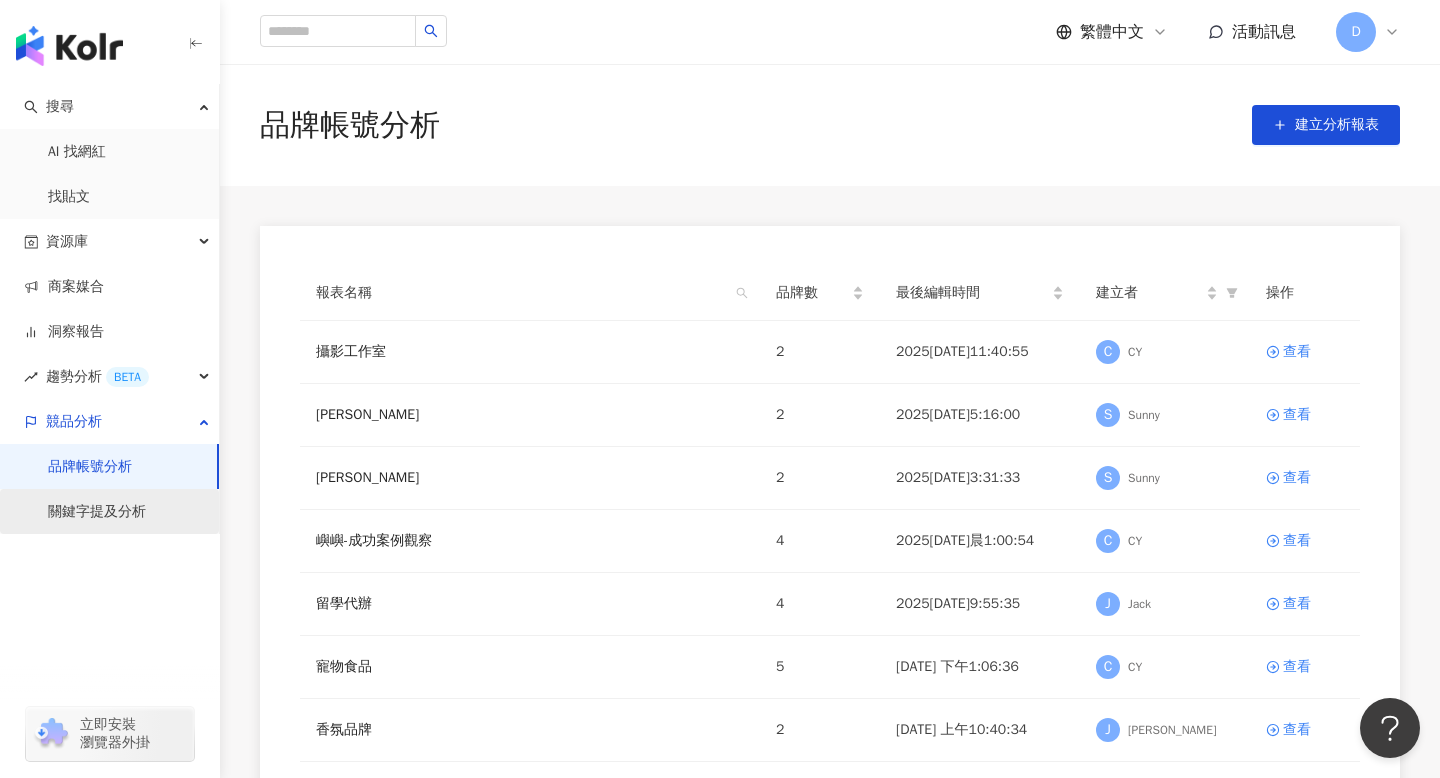 click on "關鍵字提及分析" at bounding box center (97, 512) 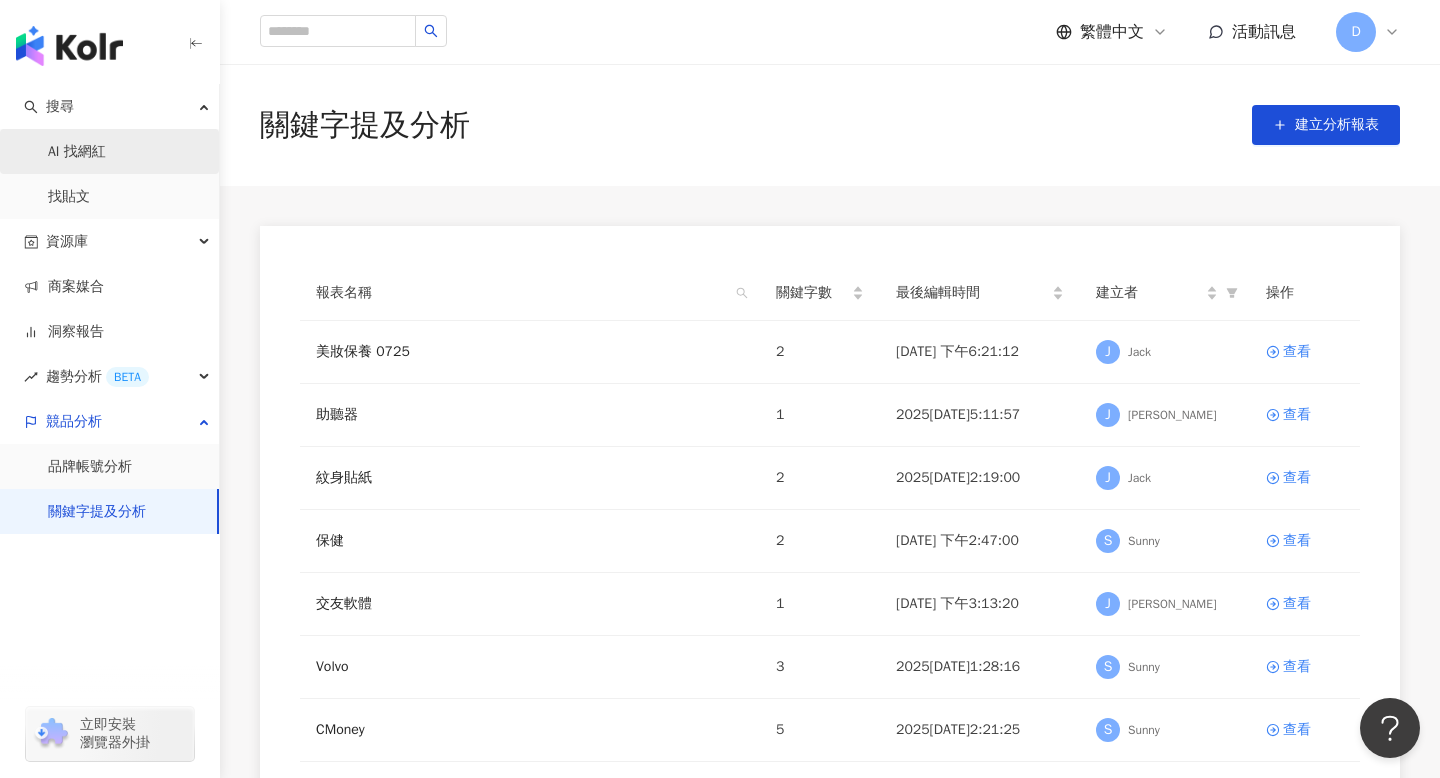 click on "AI 找網紅" at bounding box center (77, 152) 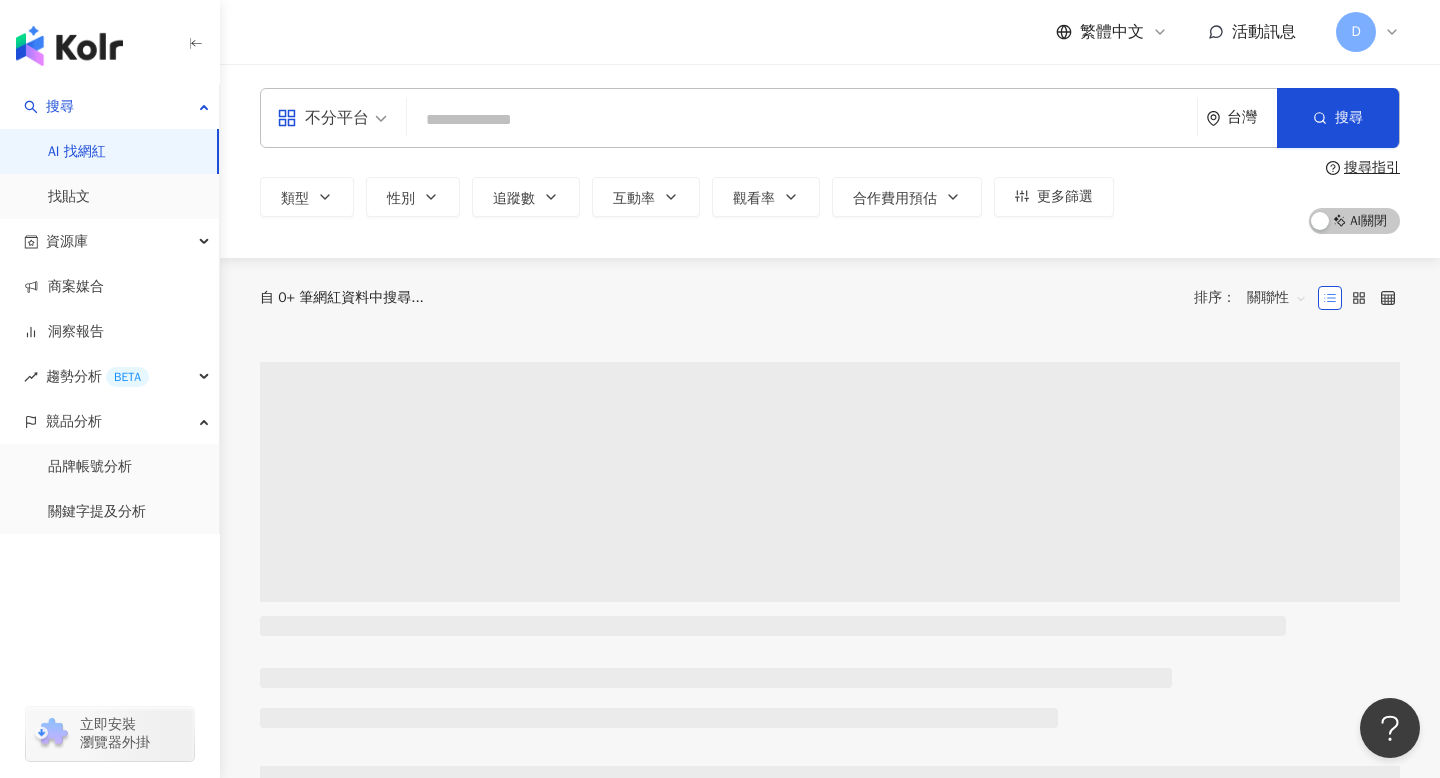 click at bounding box center (802, 120) 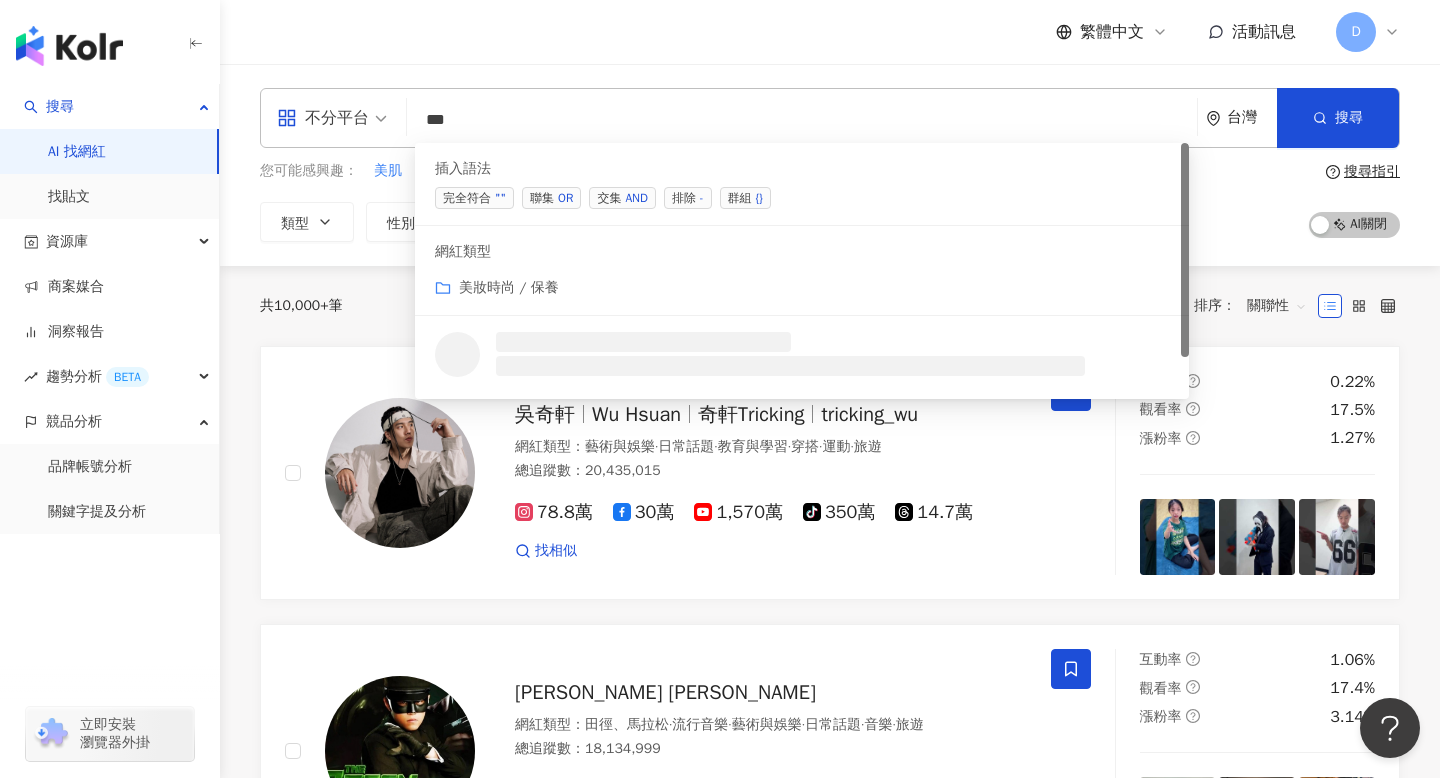 click on "交集 AND" at bounding box center [622, 198] 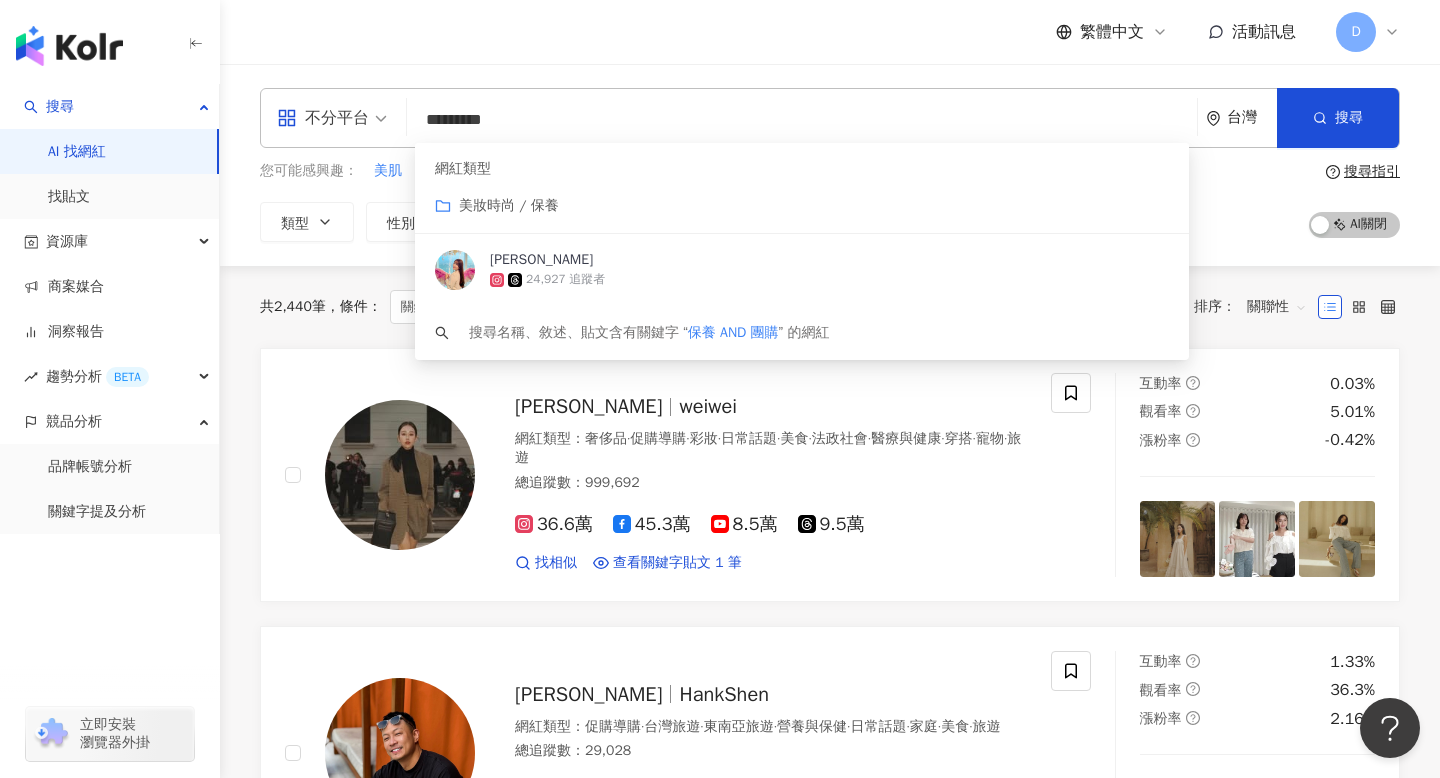 type on "*********" 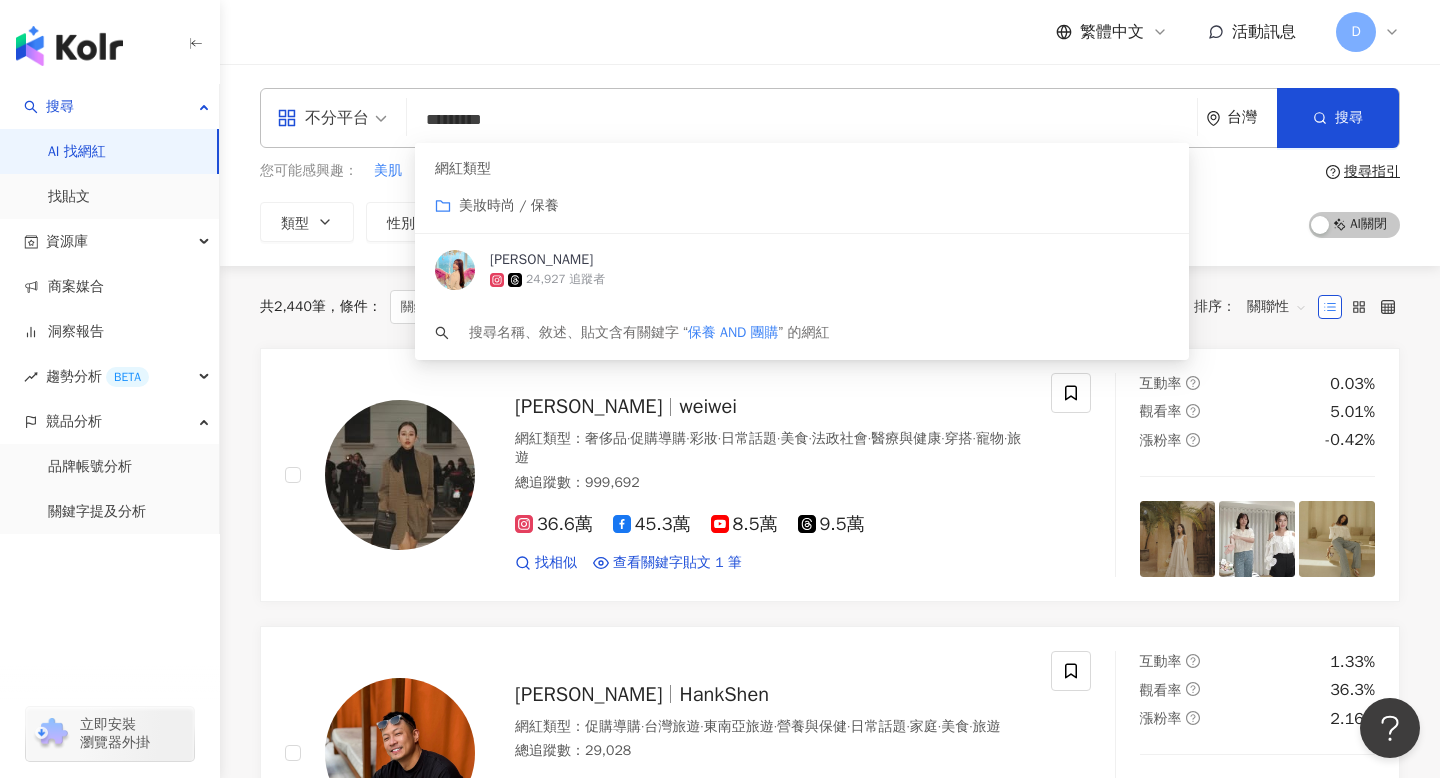 click on "繁體中文 活動訊息 D" at bounding box center (830, 32) 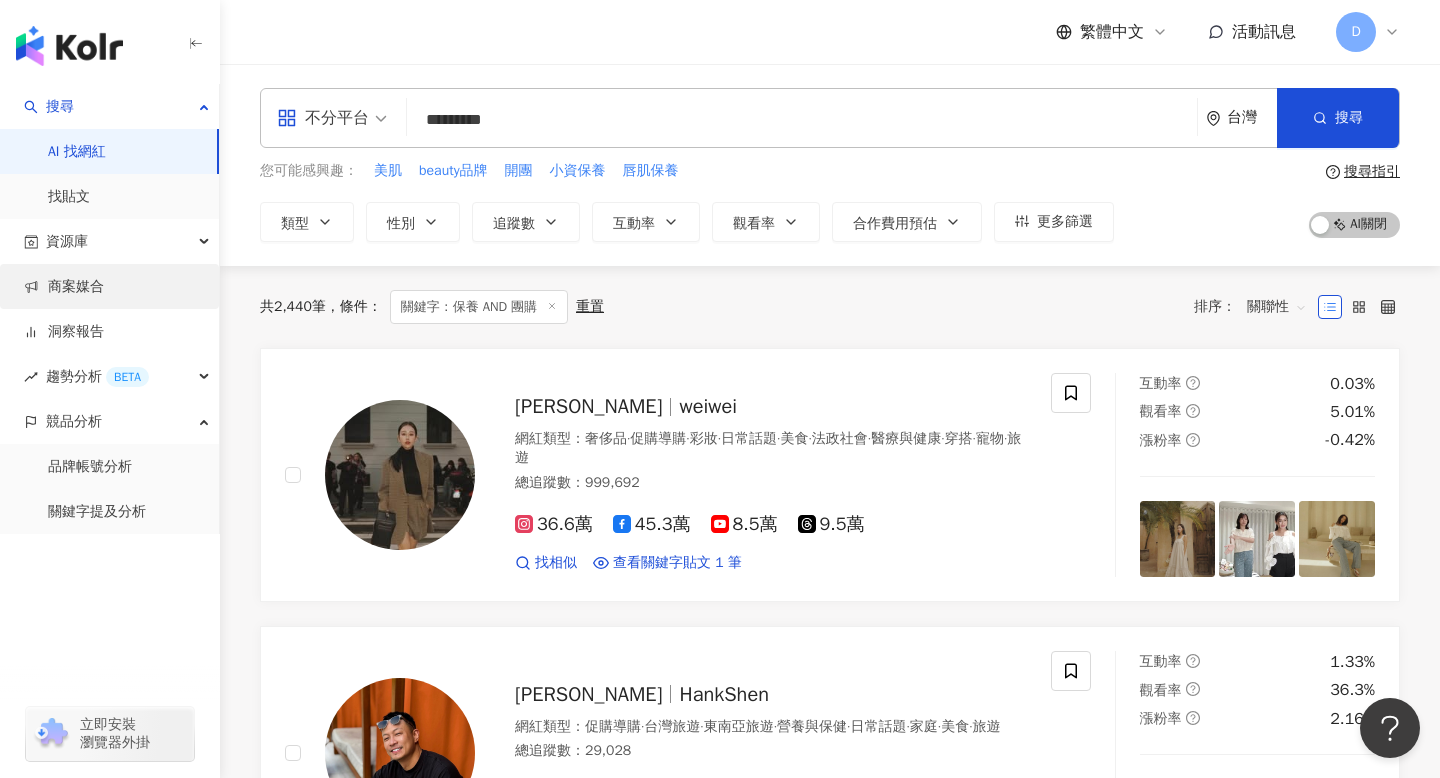 click on "商案媒合" at bounding box center (64, 287) 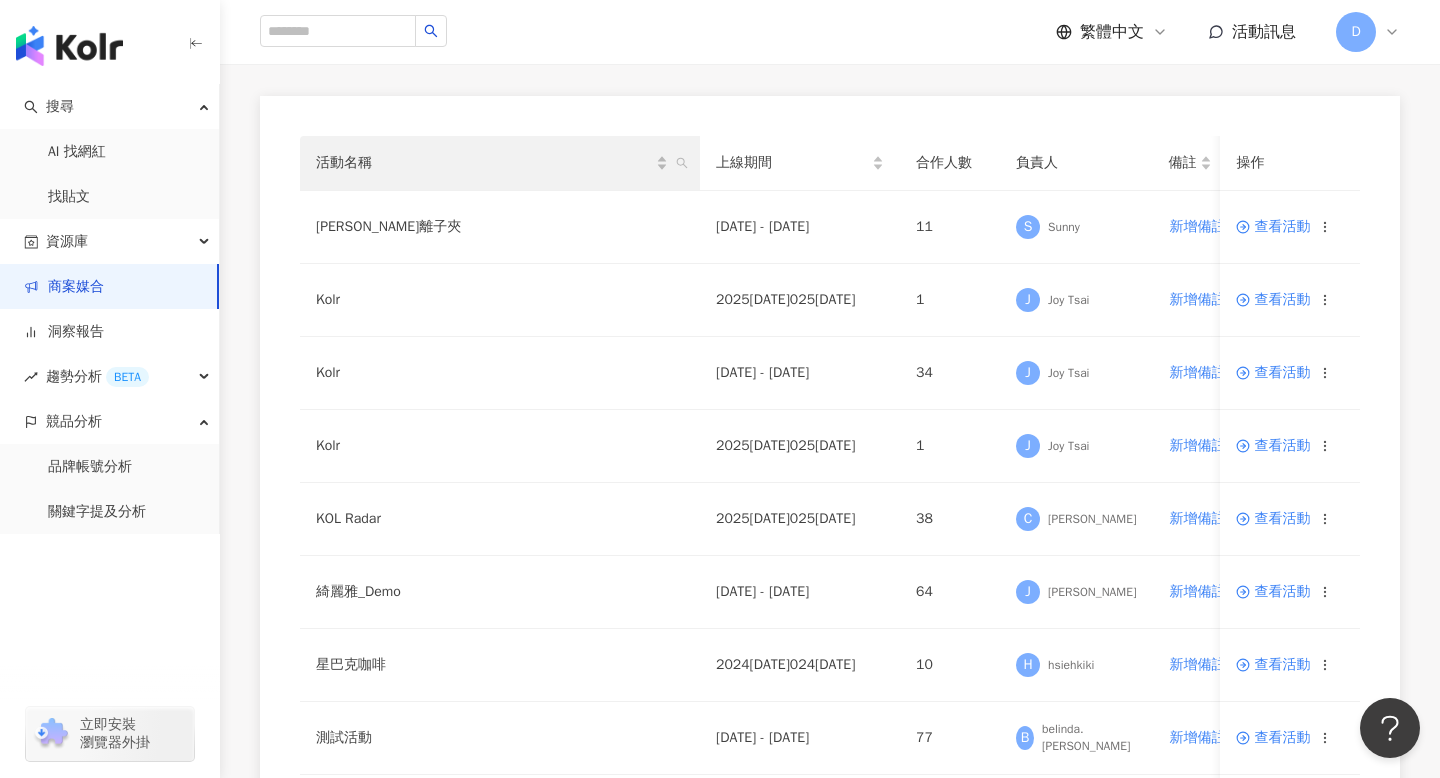 scroll, scrollTop: 209, scrollLeft: 0, axis: vertical 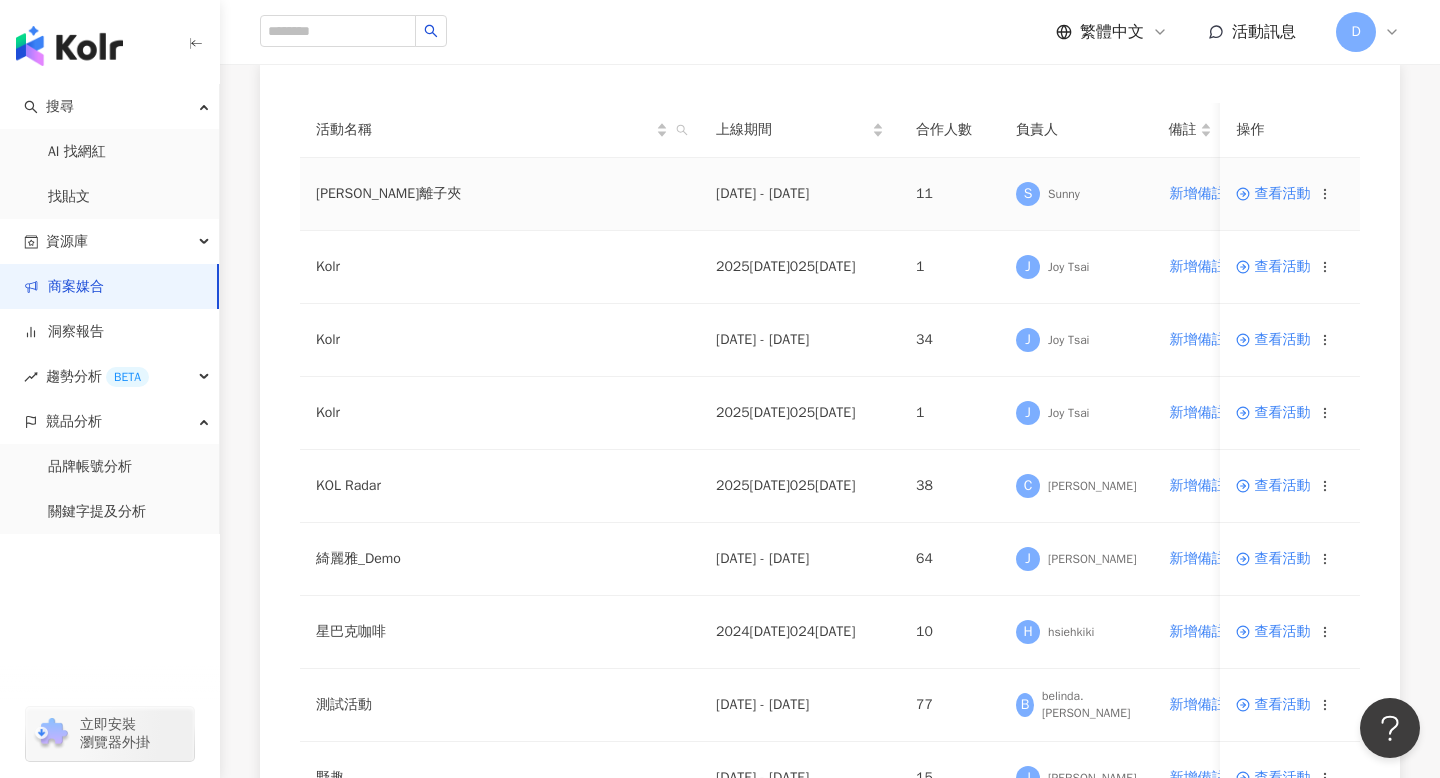 click on "查看活動" at bounding box center (1273, 194) 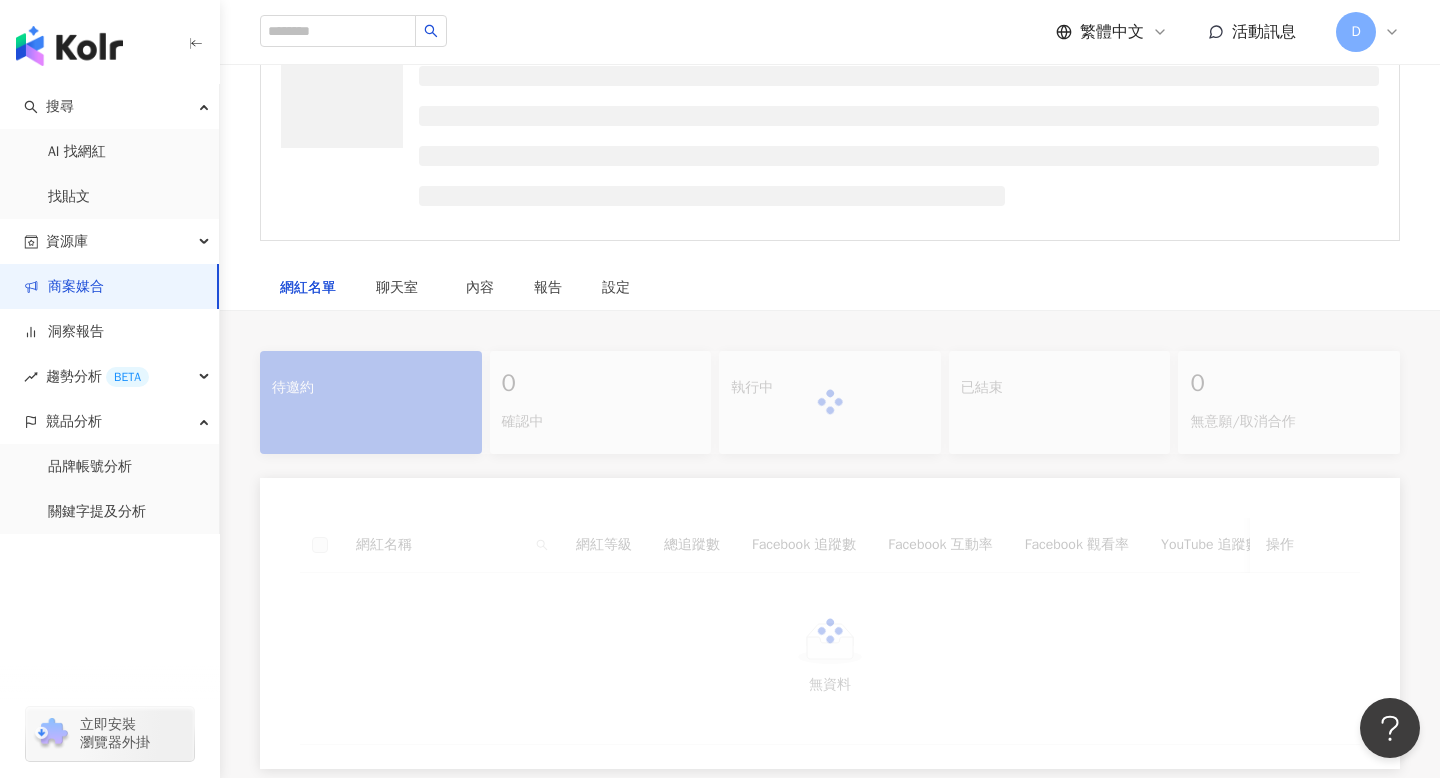 scroll, scrollTop: 0, scrollLeft: 0, axis: both 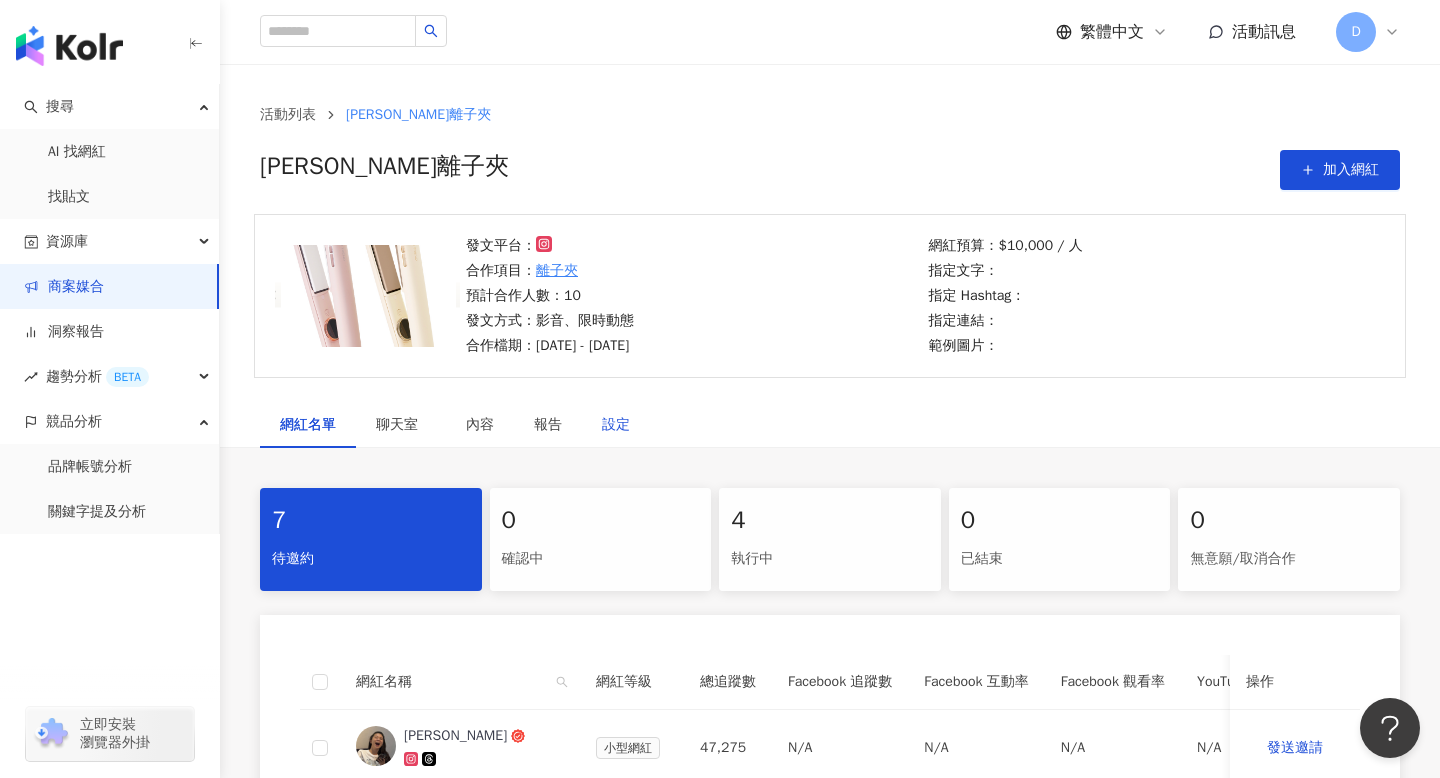 click on "設定" at bounding box center (616, 425) 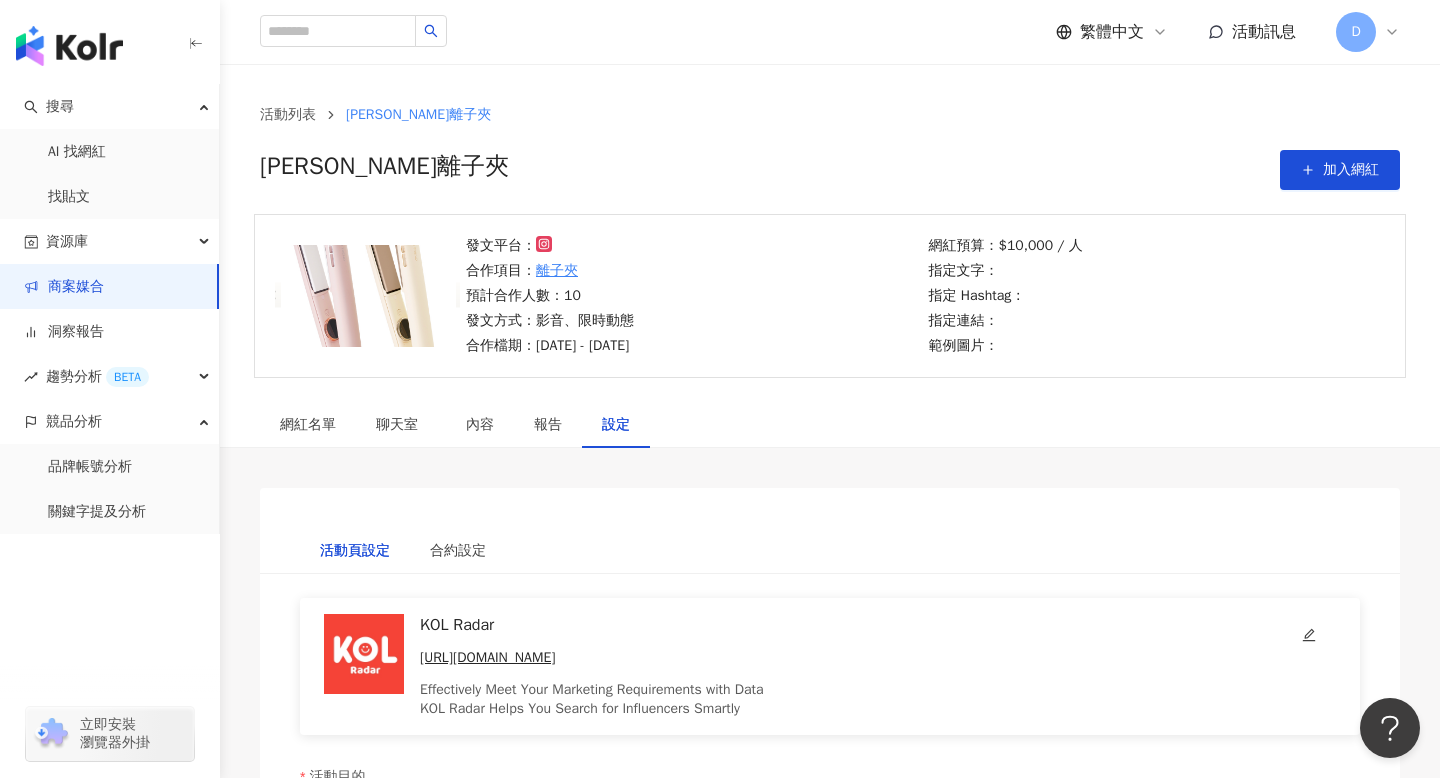 click on "設定" at bounding box center [616, 425] 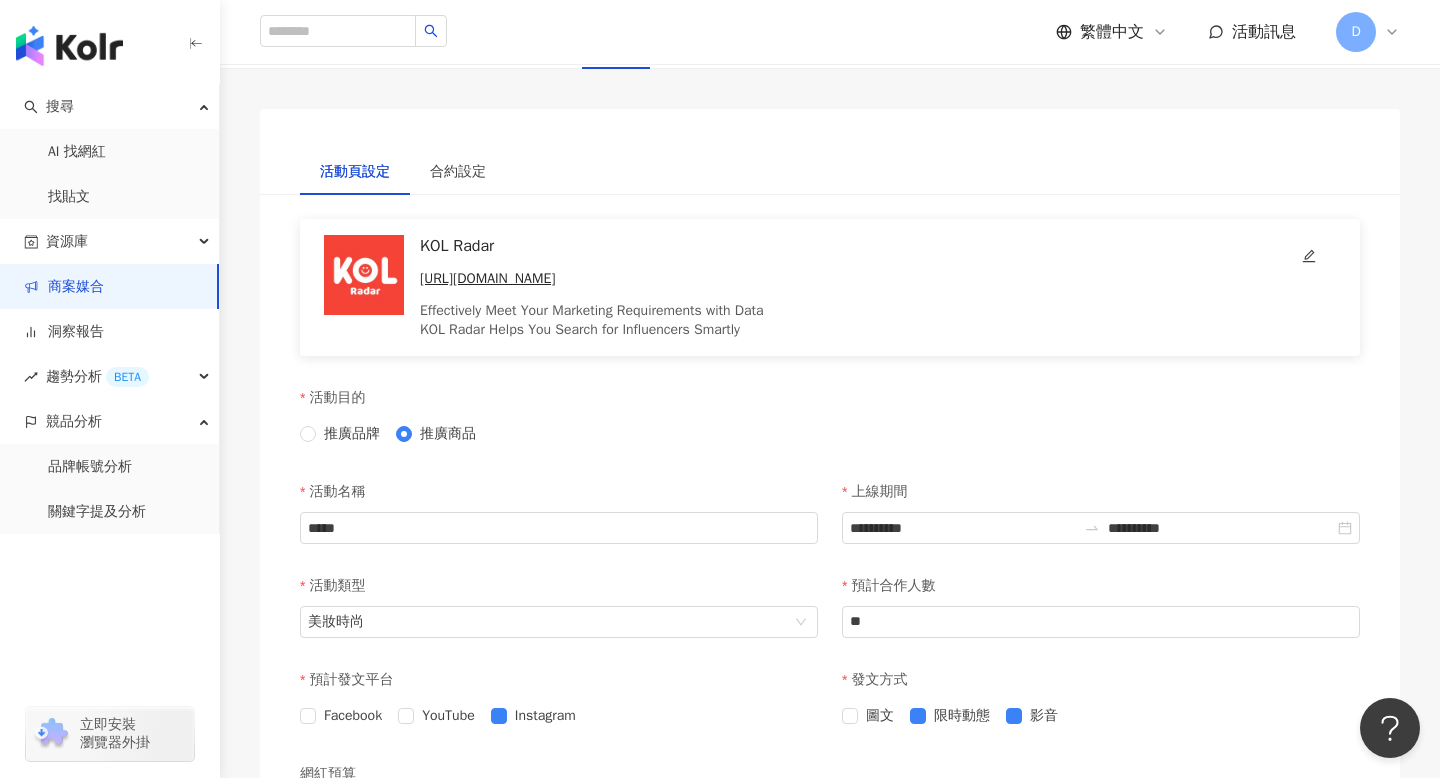 scroll, scrollTop: 410, scrollLeft: 0, axis: vertical 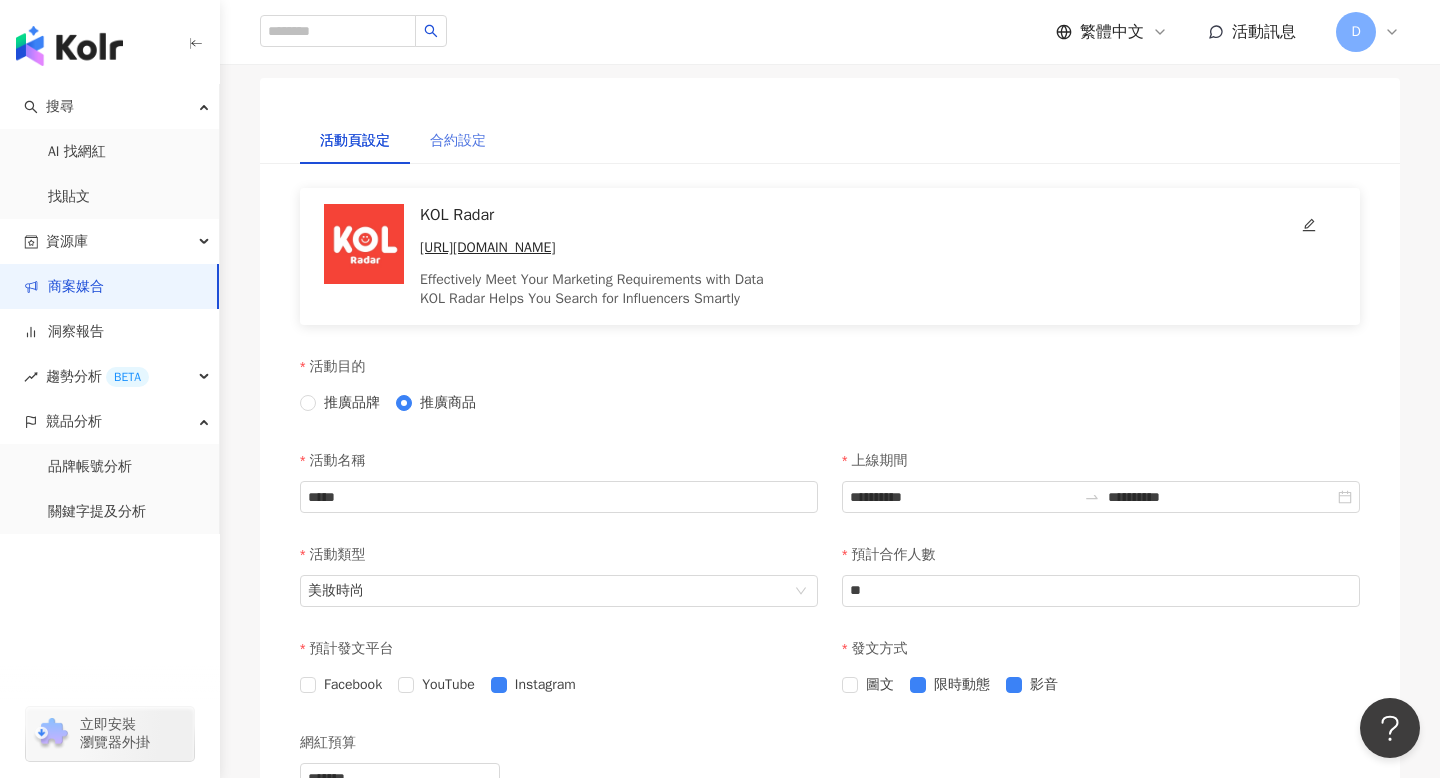 click on "合約設定" at bounding box center (458, 141) 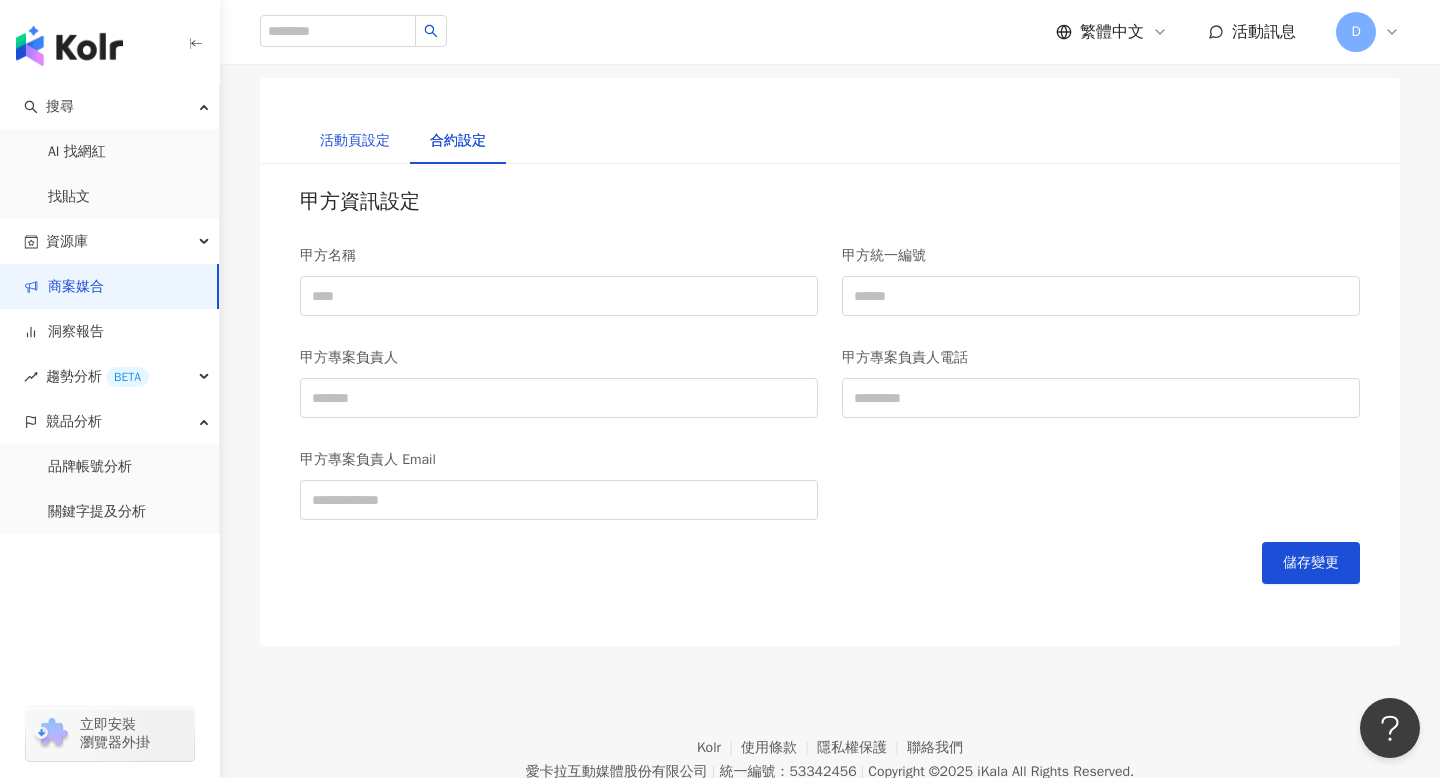 click on "活動頁設定" at bounding box center [355, 141] 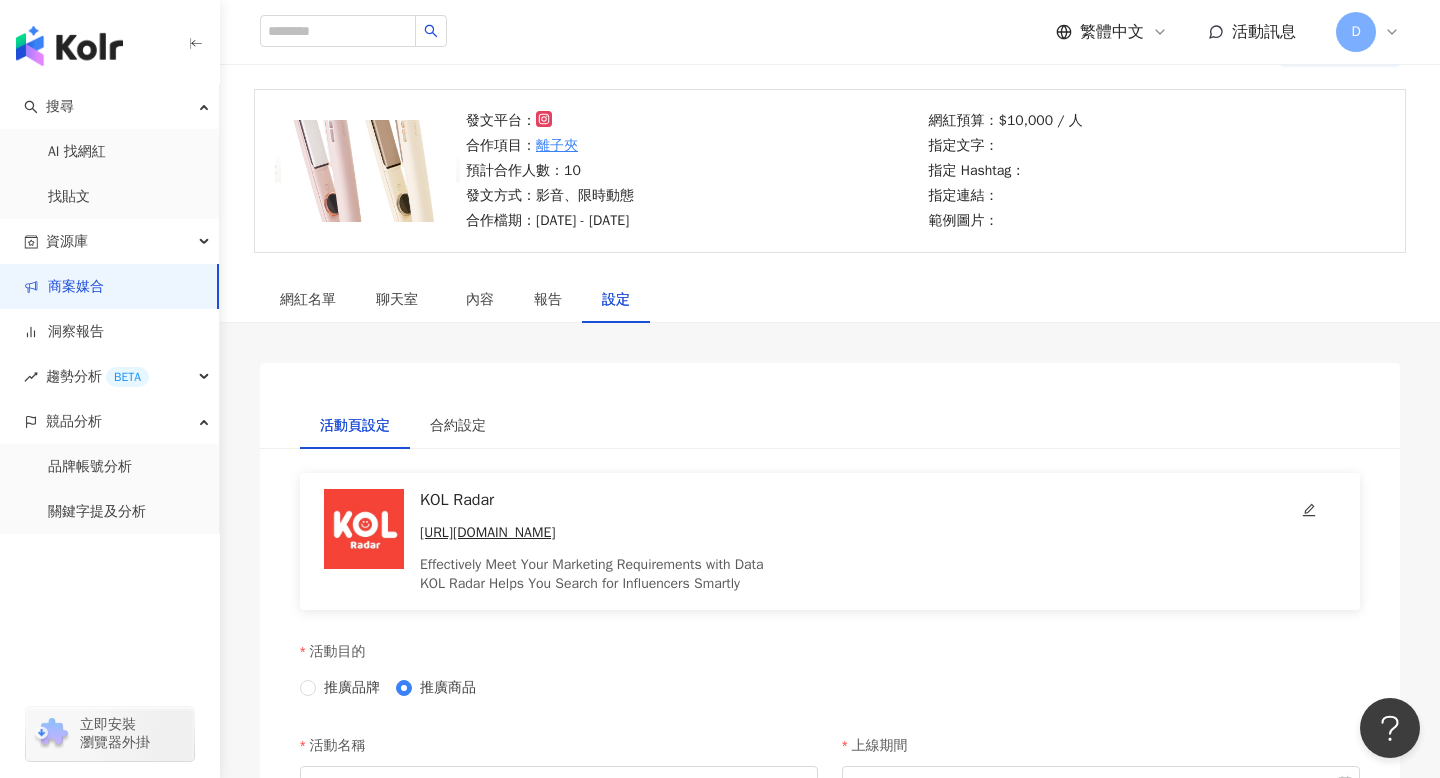 scroll, scrollTop: 103, scrollLeft: 0, axis: vertical 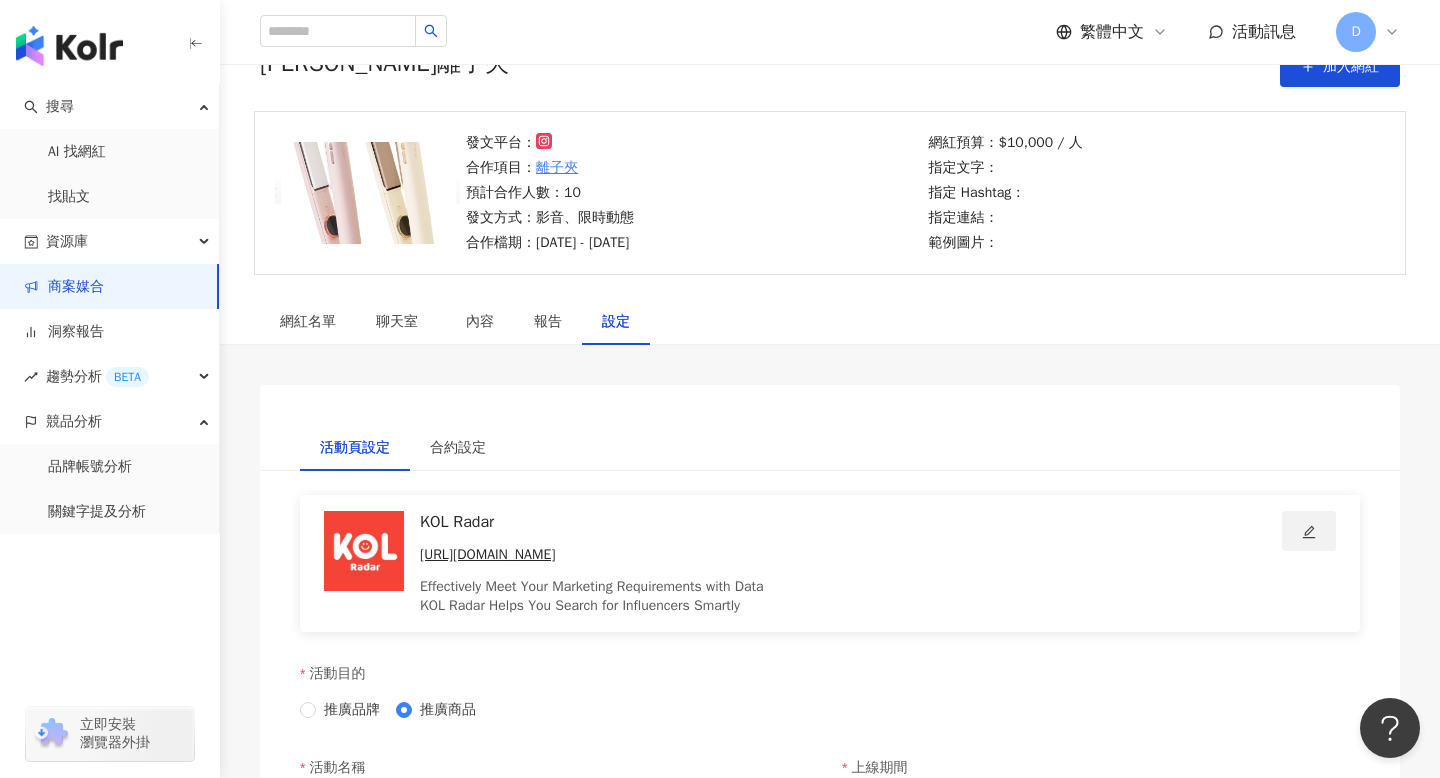 click at bounding box center (1309, 531) 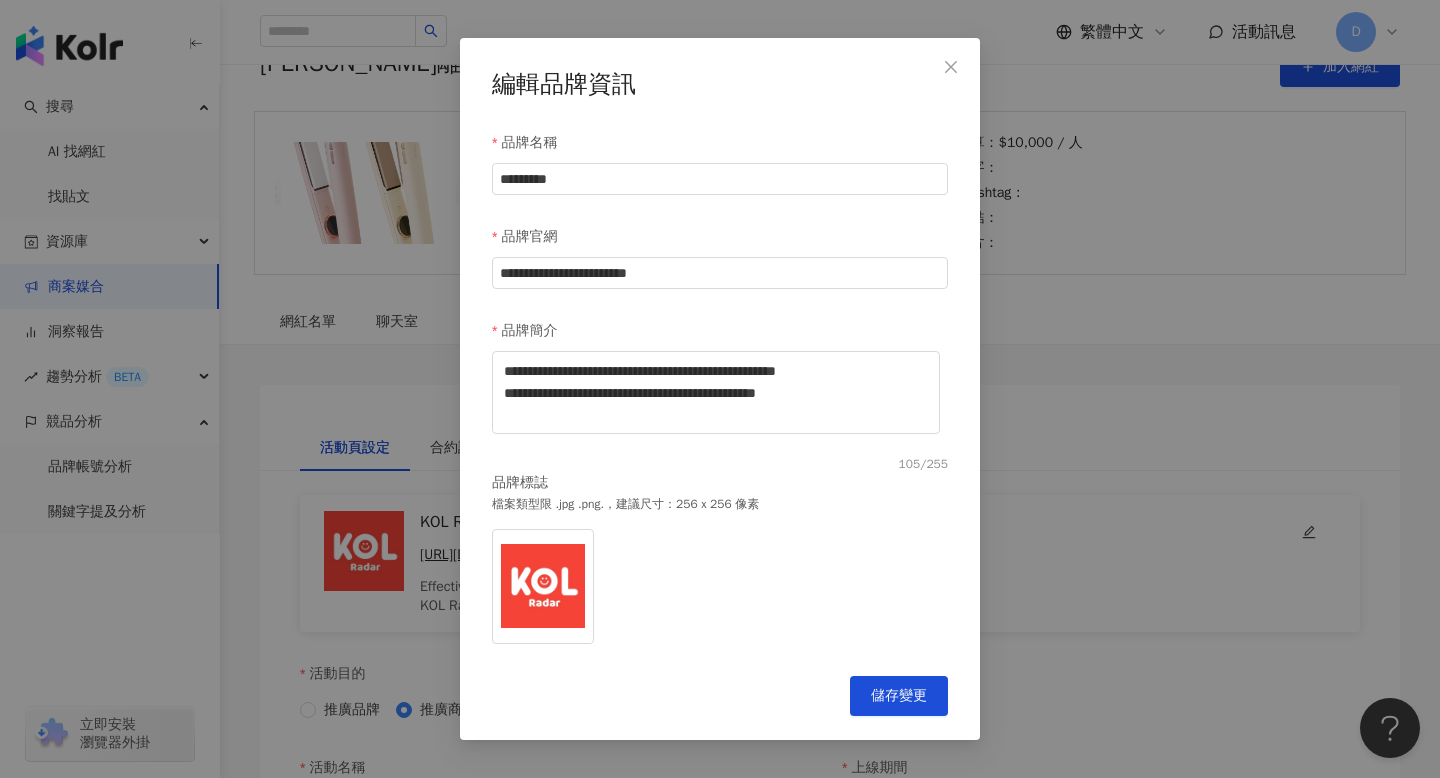 click on "**********" at bounding box center (720, 389) 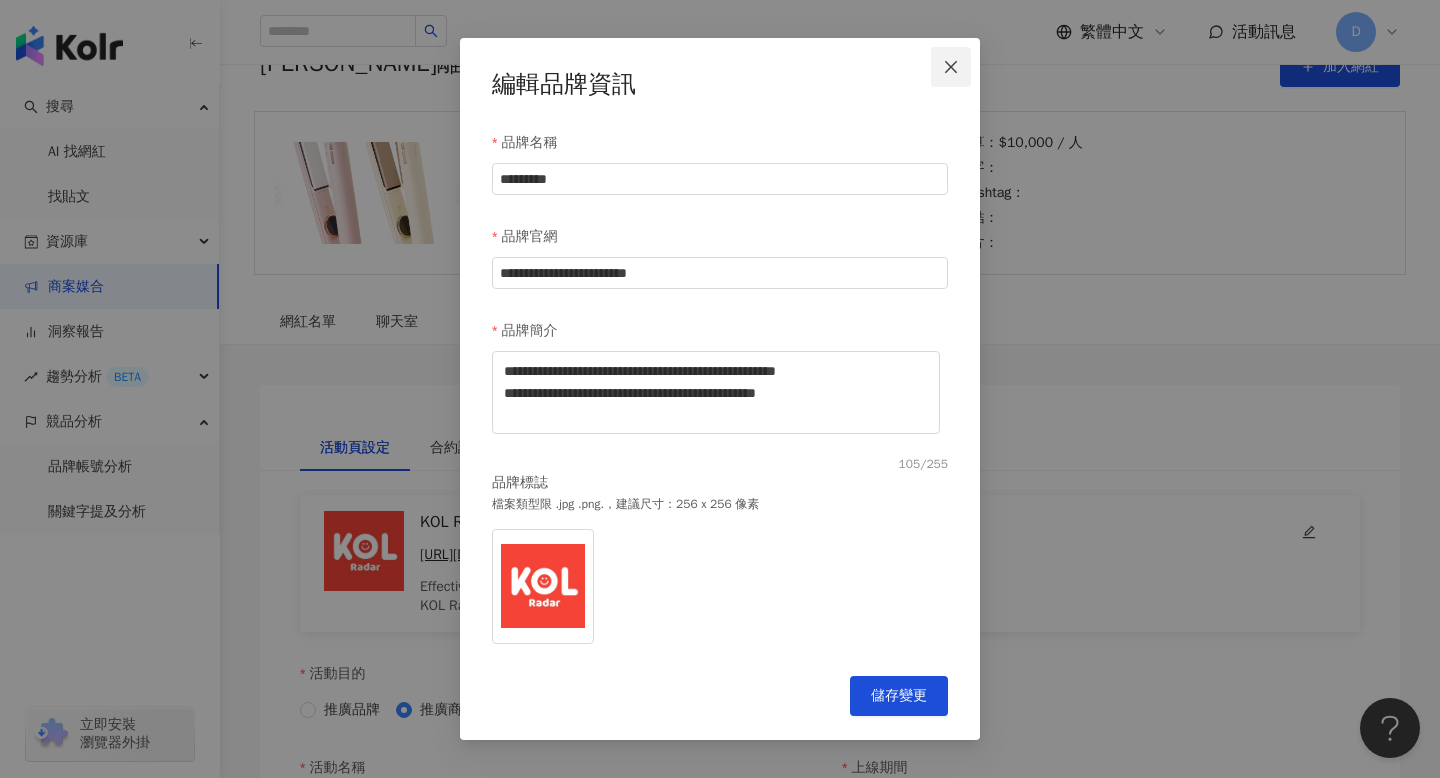 click at bounding box center [951, 67] 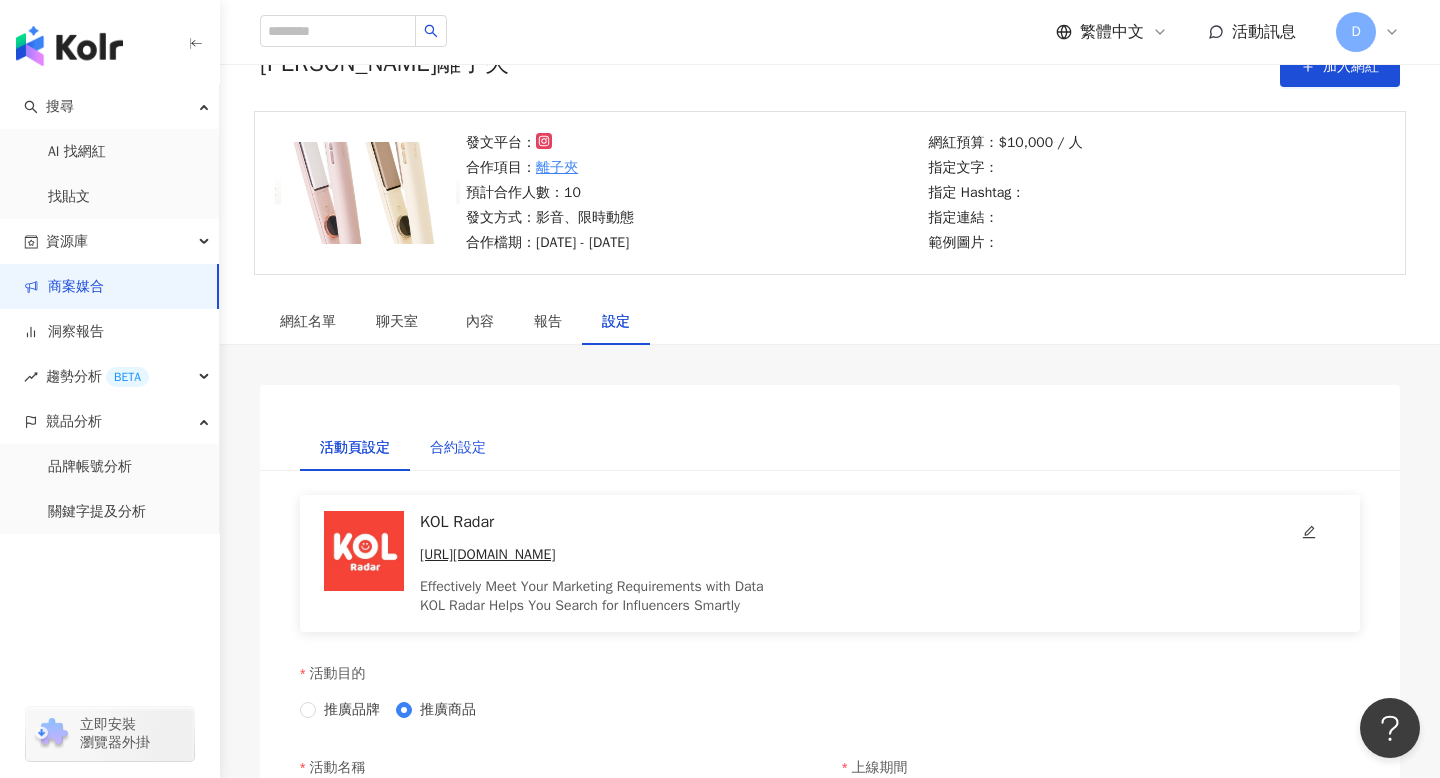 click on "合約設定" at bounding box center (458, 448) 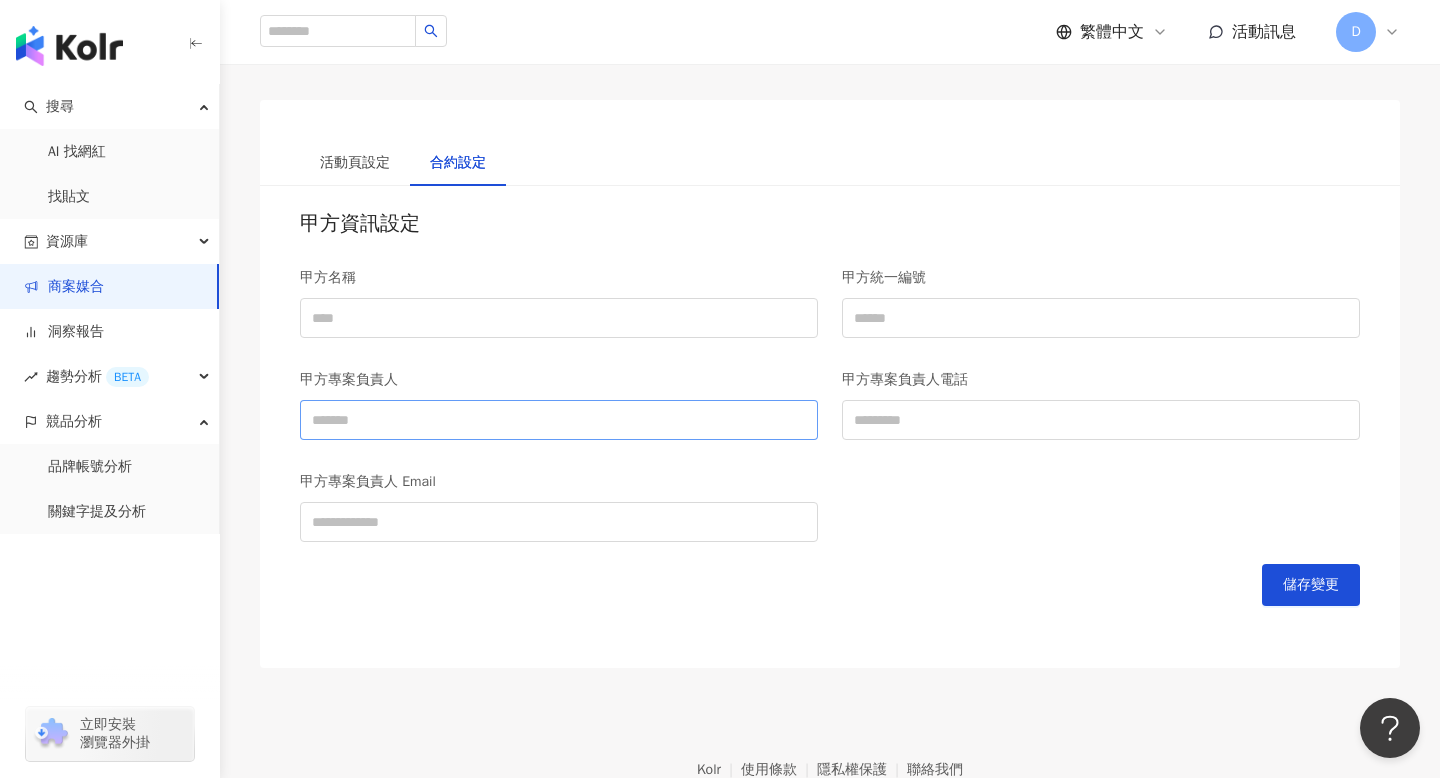 scroll, scrollTop: 360, scrollLeft: 0, axis: vertical 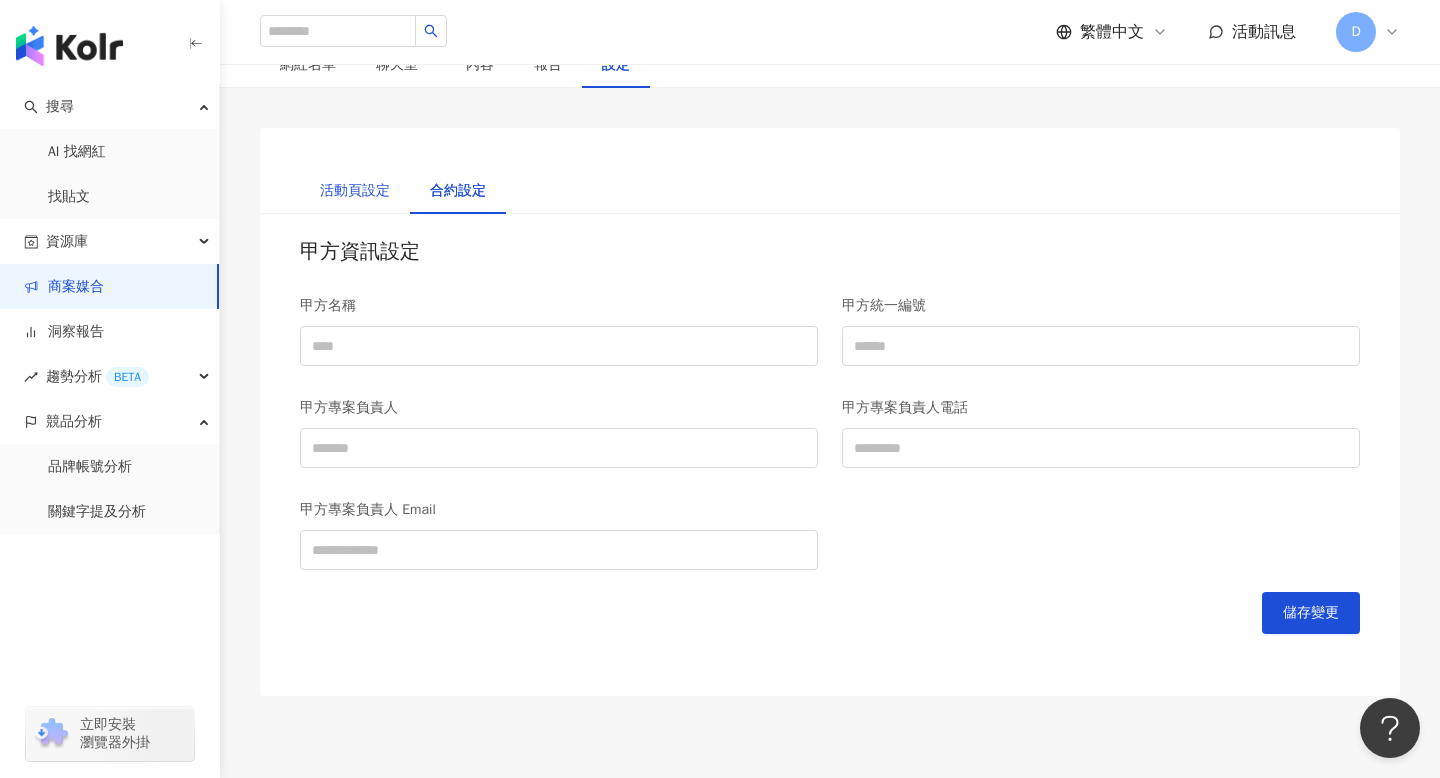 click on "活動頁設定" at bounding box center (355, 191) 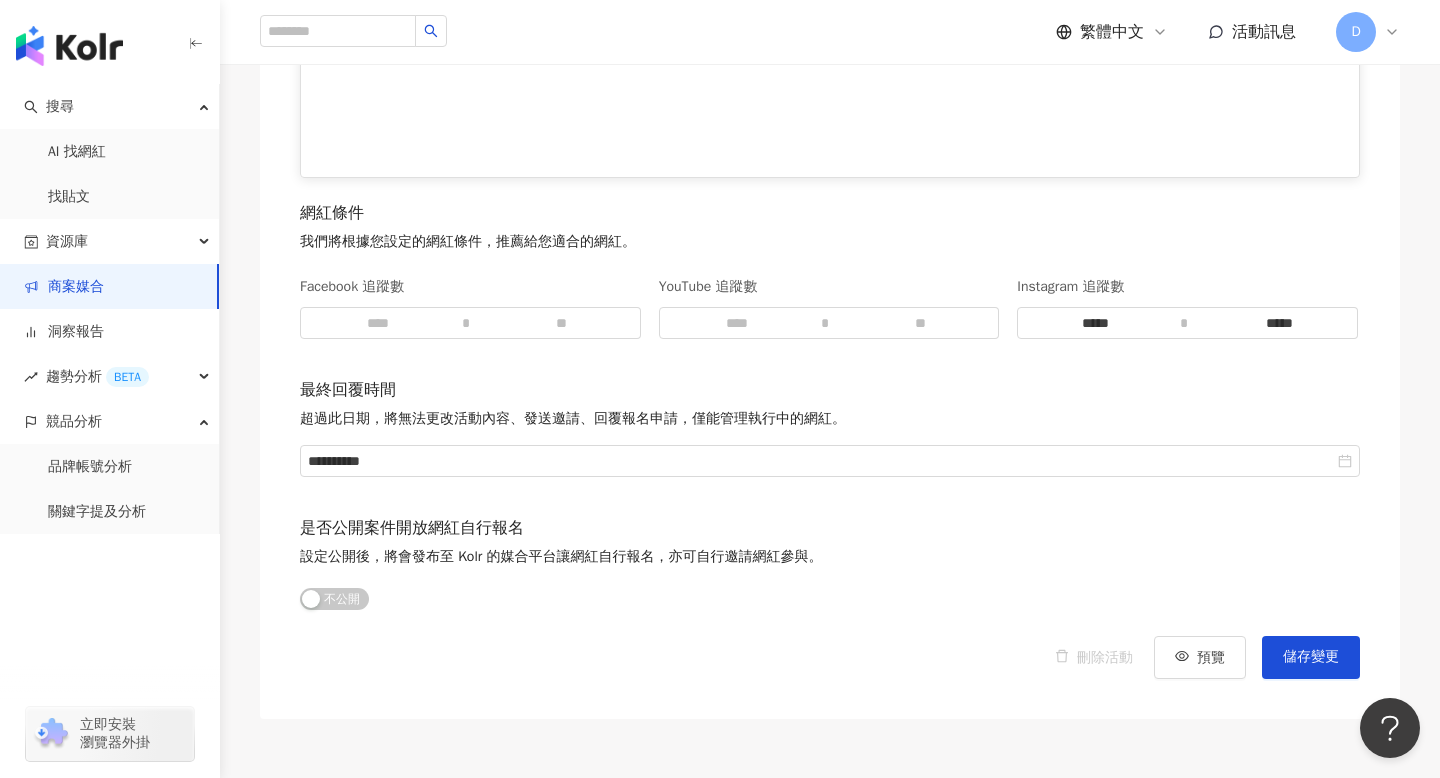 scroll, scrollTop: 2600, scrollLeft: 0, axis: vertical 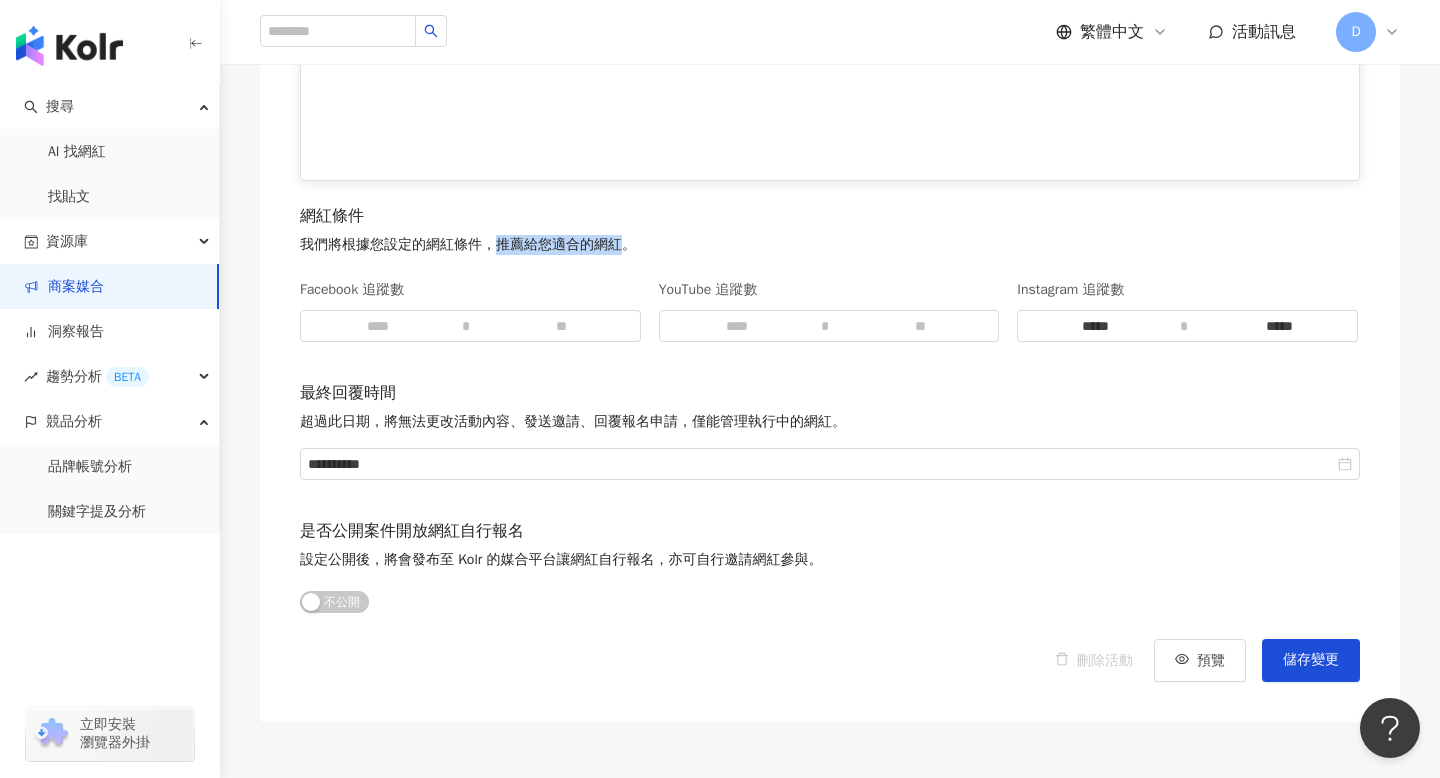 drag, startPoint x: 497, startPoint y: 242, endPoint x: 623, endPoint y: 242, distance: 126 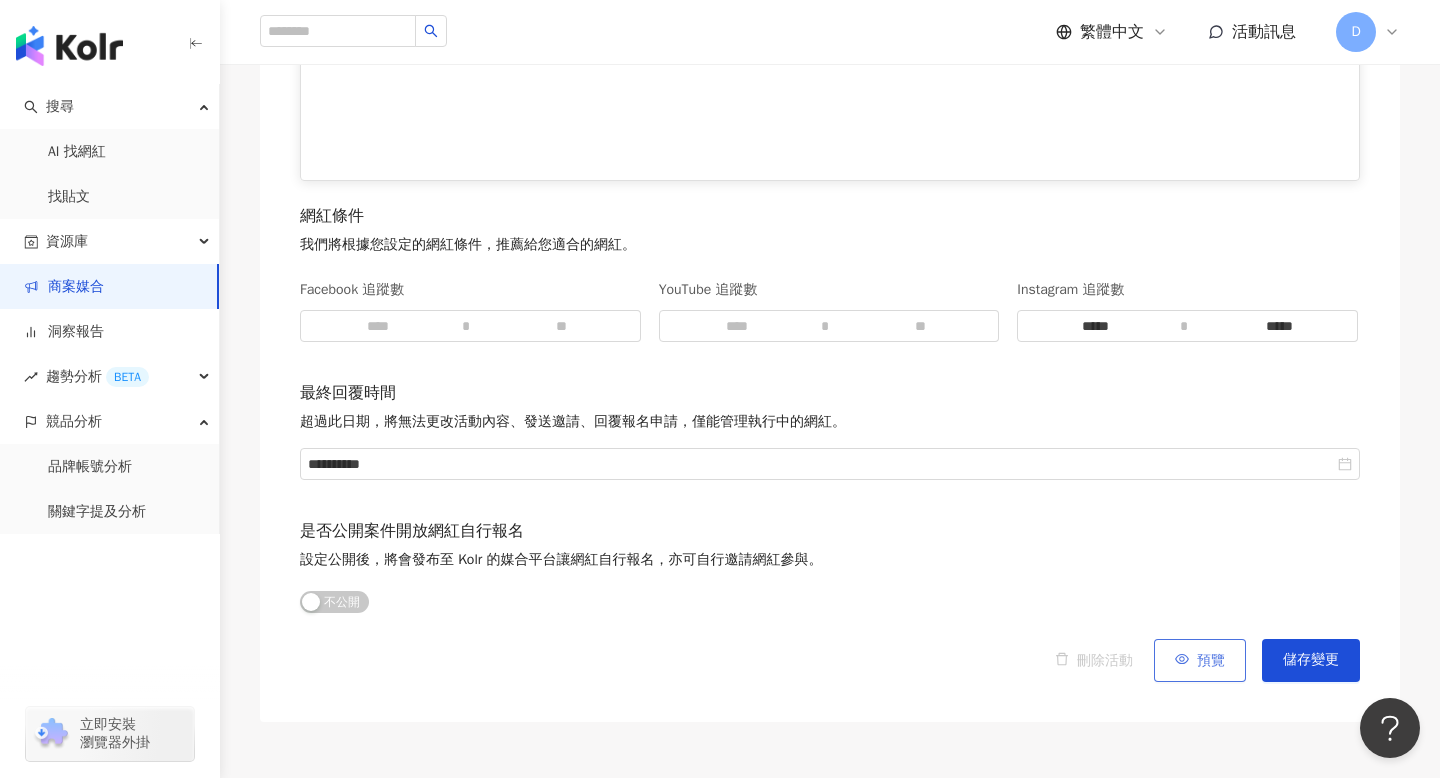 click on "預覽" at bounding box center (1200, 660) 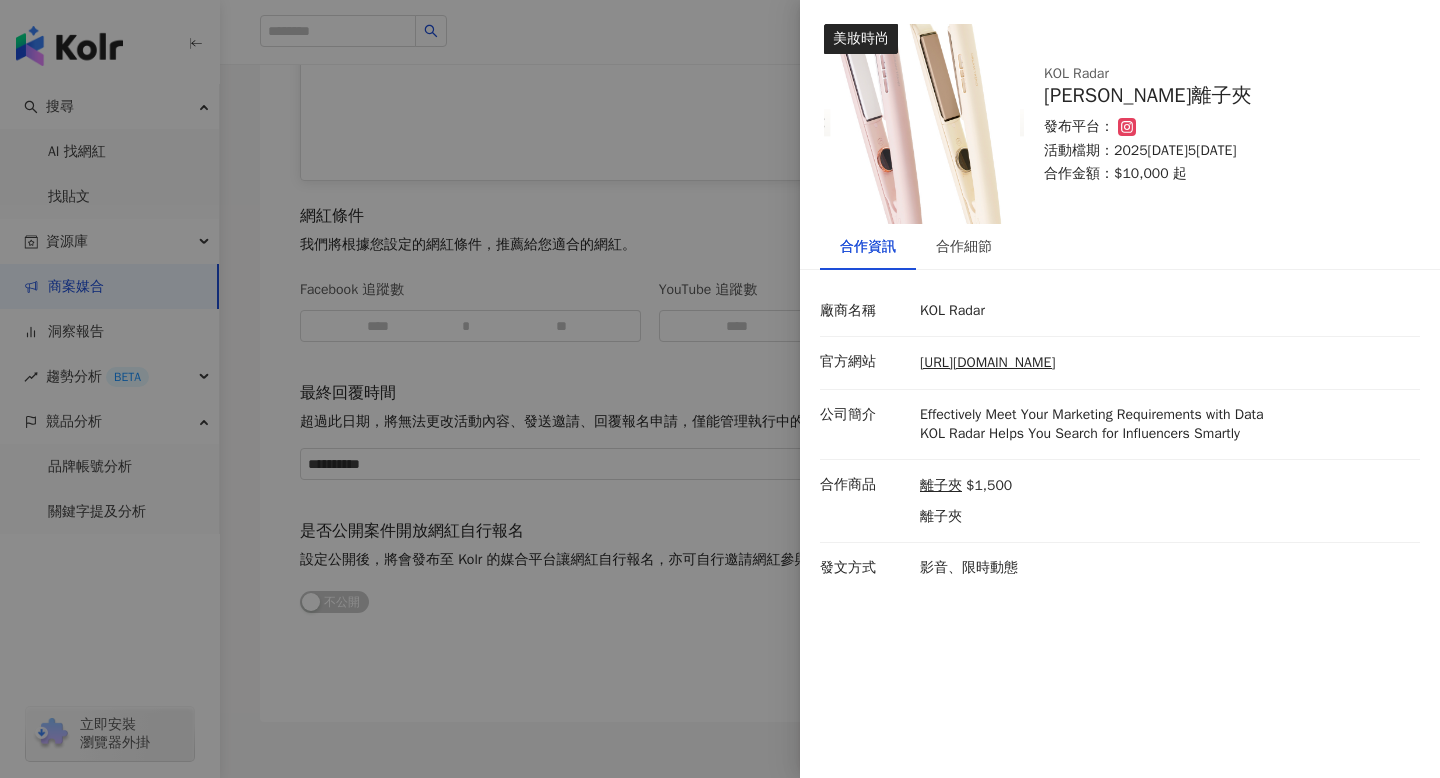 click at bounding box center [720, 389] 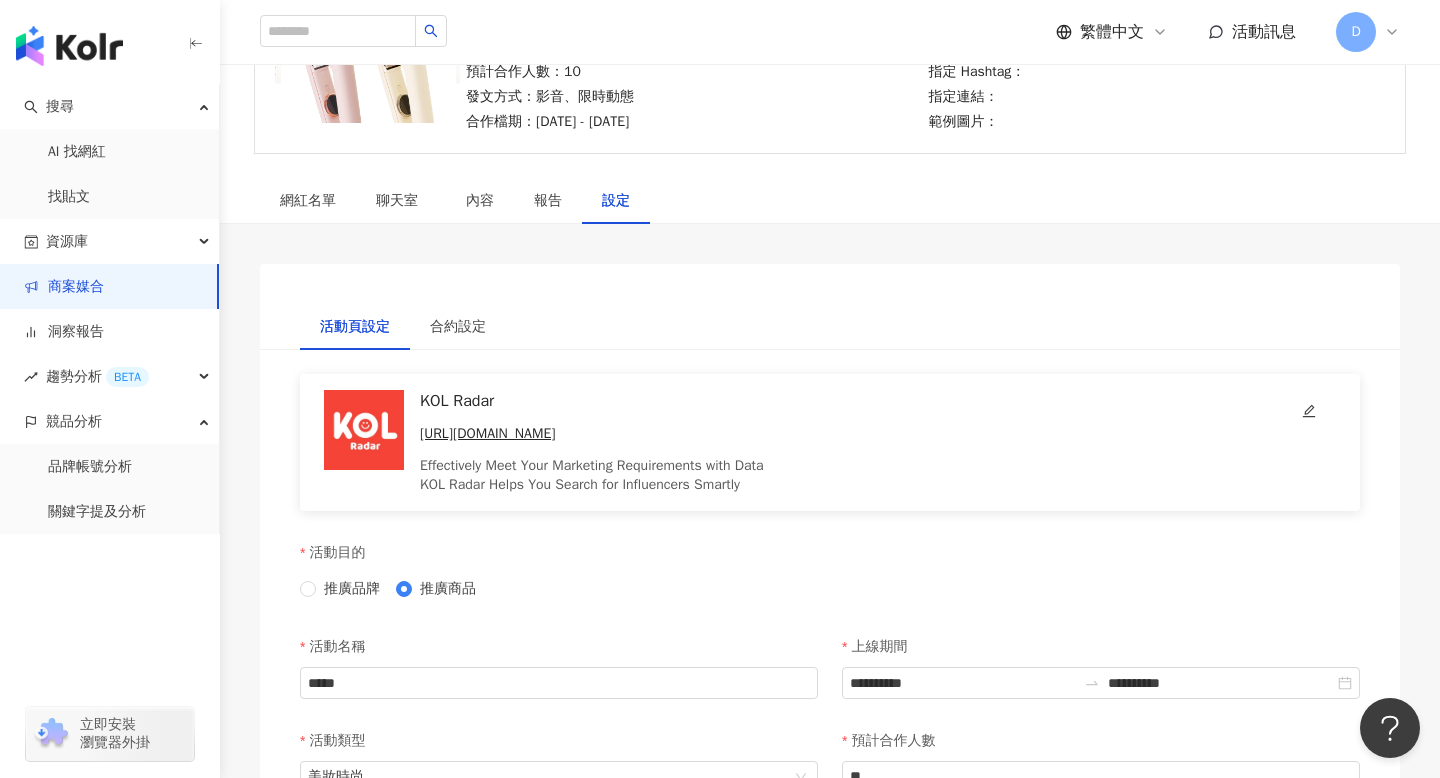 scroll, scrollTop: 128, scrollLeft: 0, axis: vertical 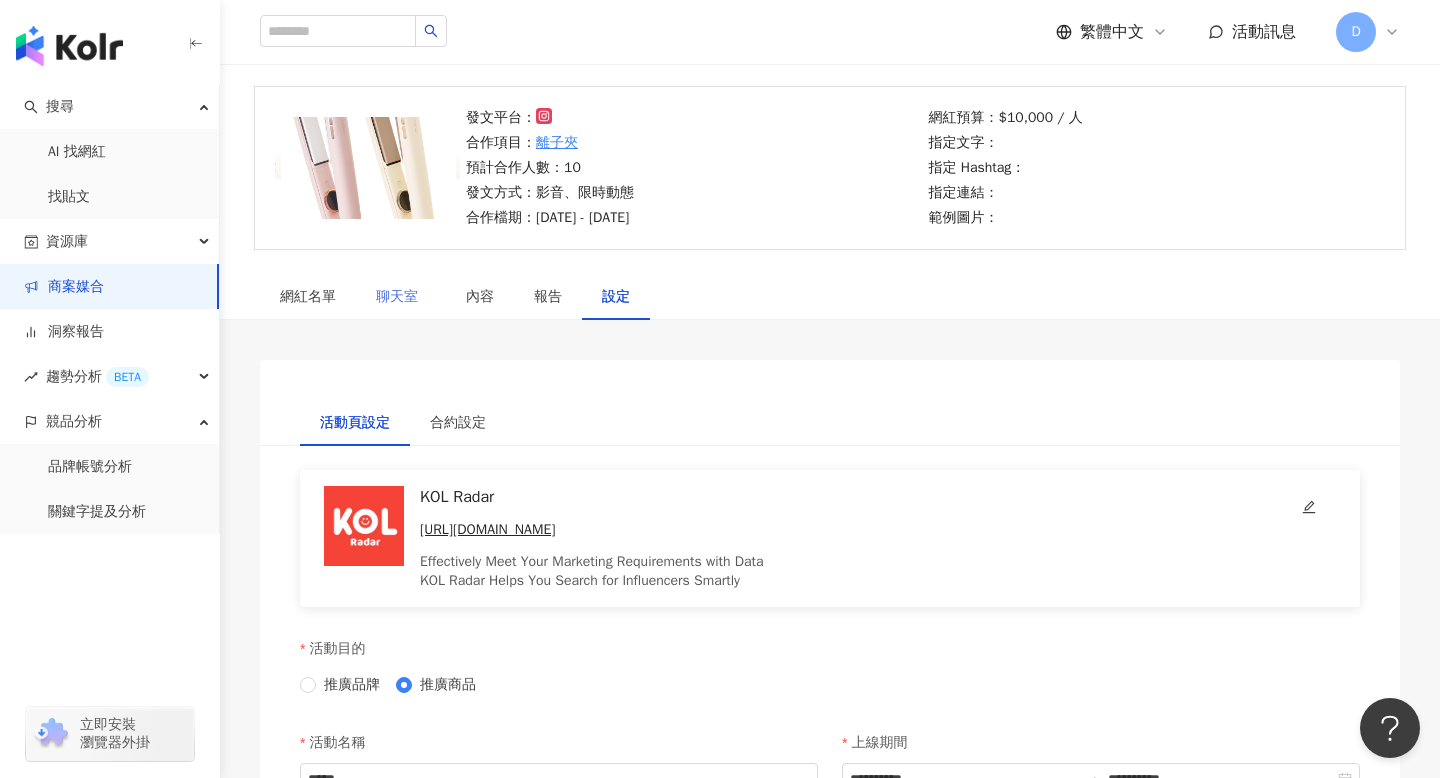 click on "聊天室" at bounding box center (401, 297) 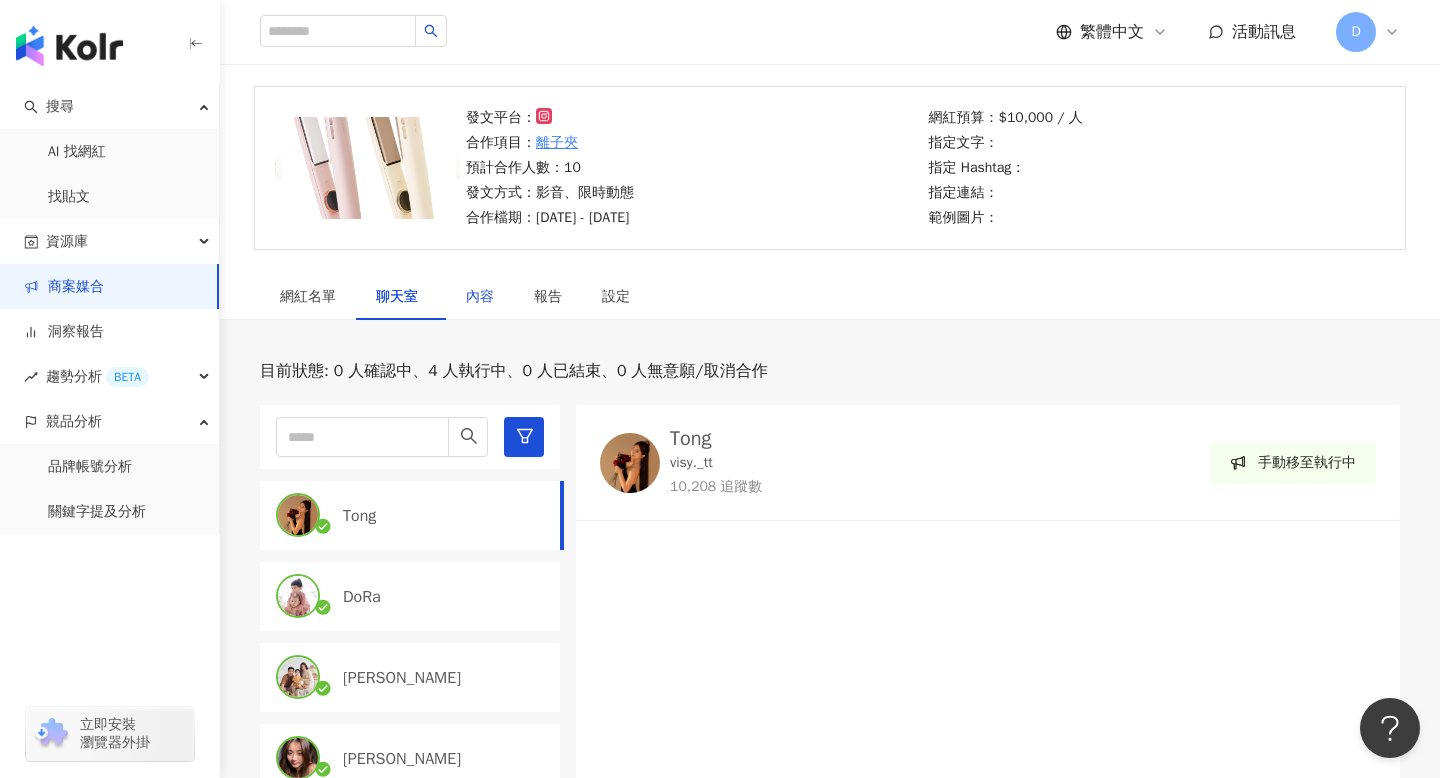 click on "內容" at bounding box center [480, 297] 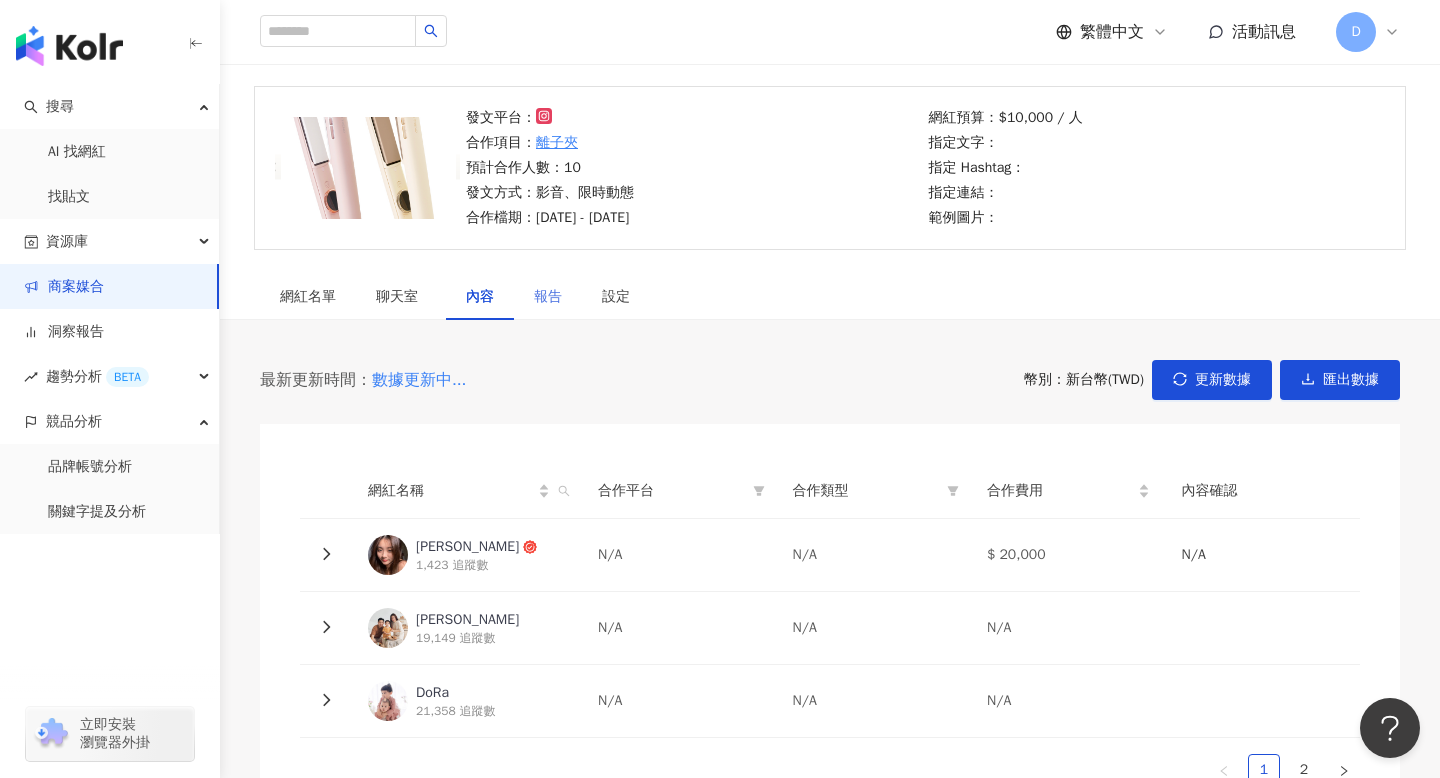 click on "報告" at bounding box center (548, 297) 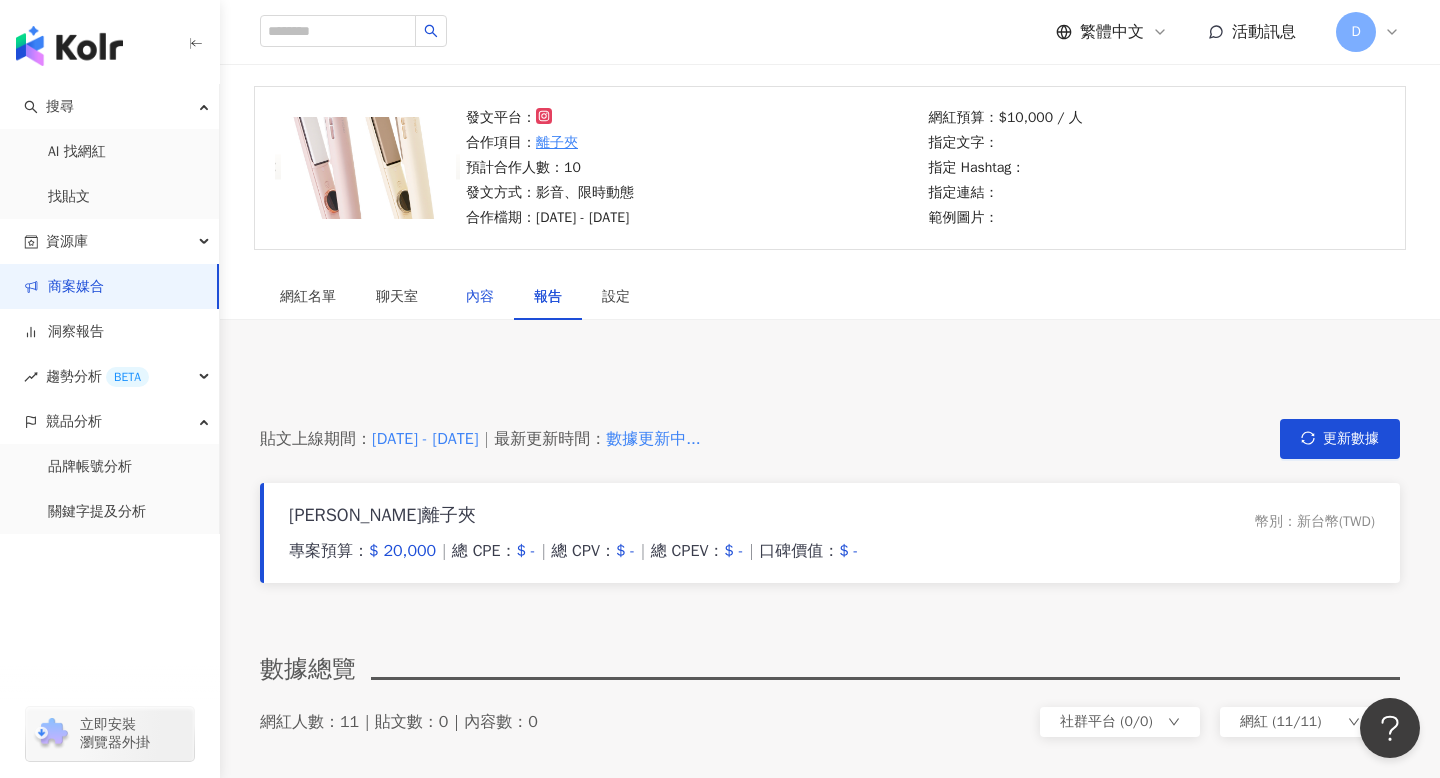 click on "內容" at bounding box center [480, 297] 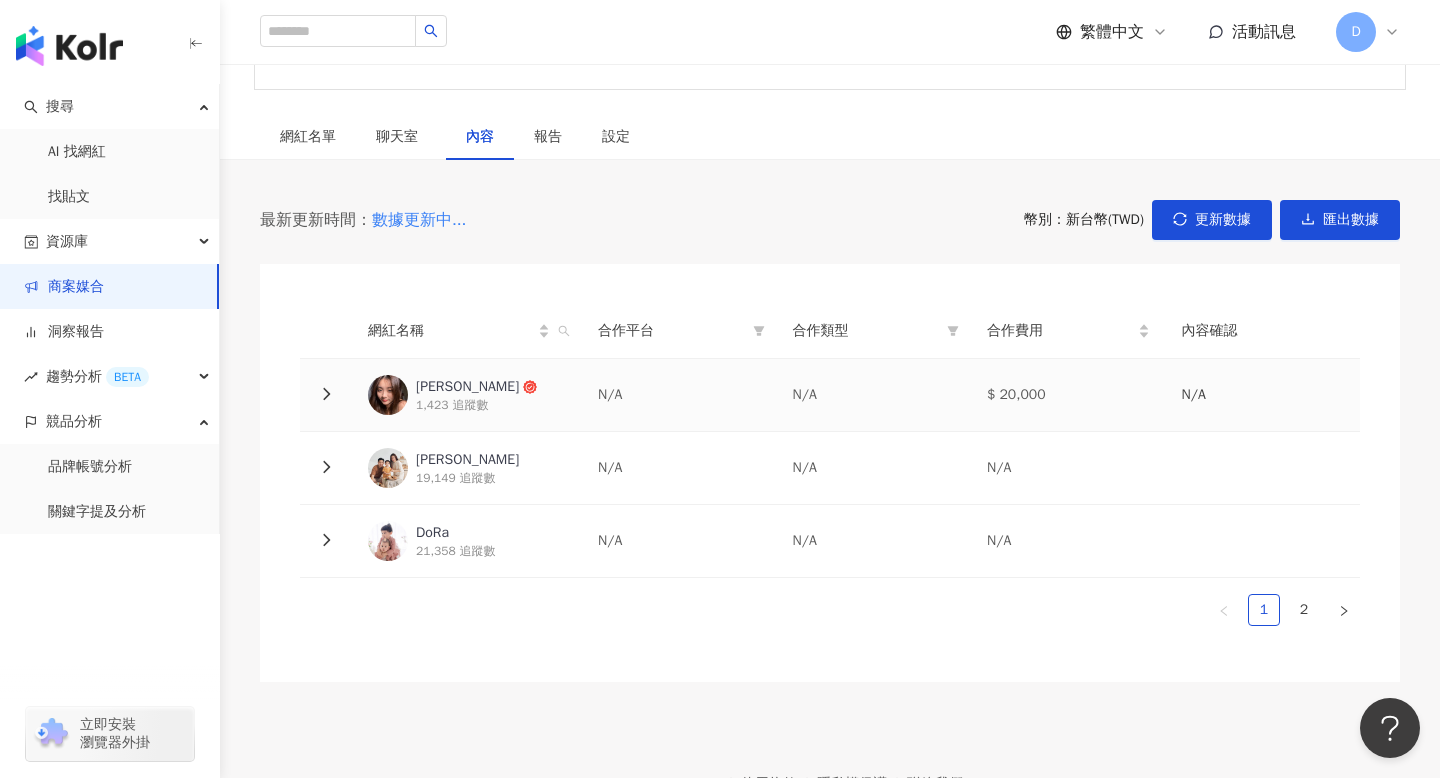 scroll, scrollTop: 308, scrollLeft: 0, axis: vertical 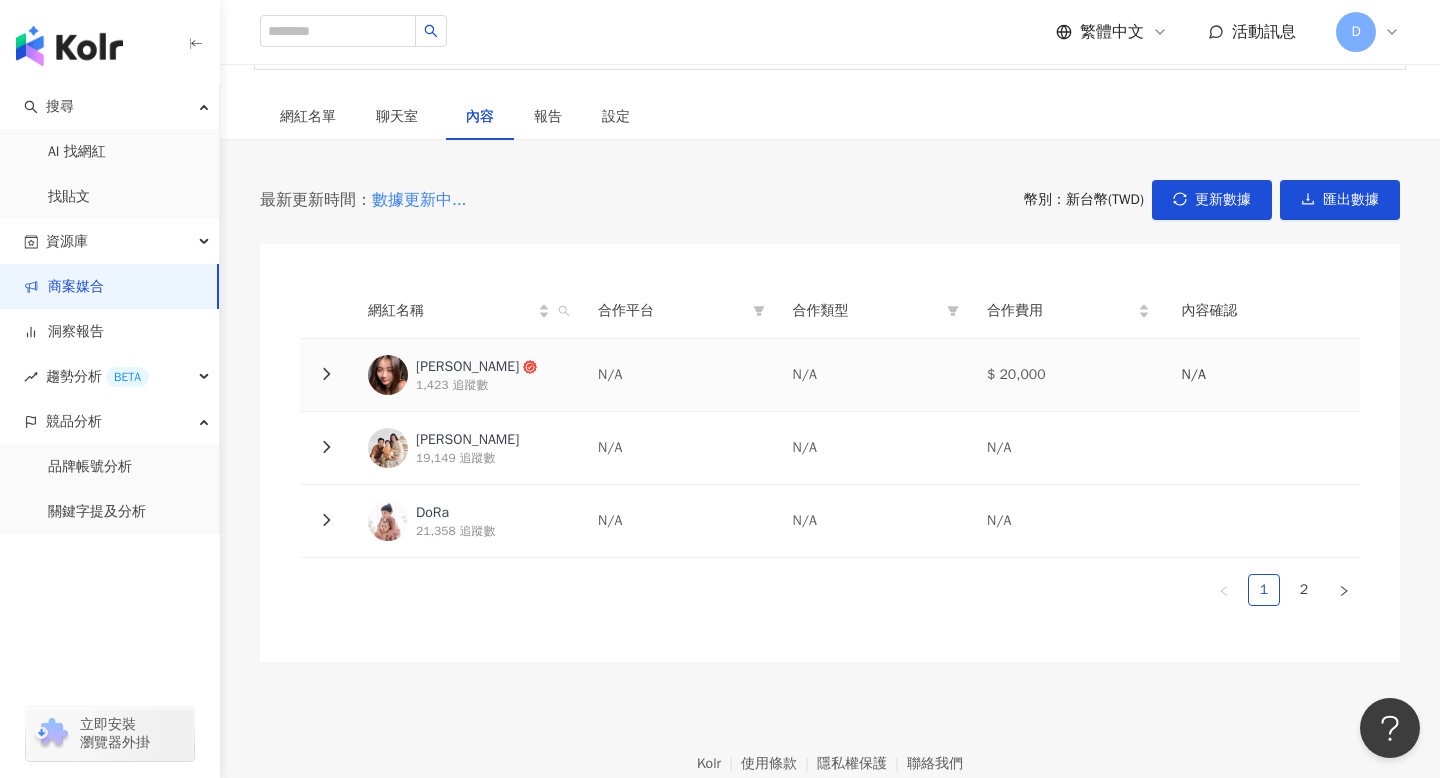 click at bounding box center (388, 375) 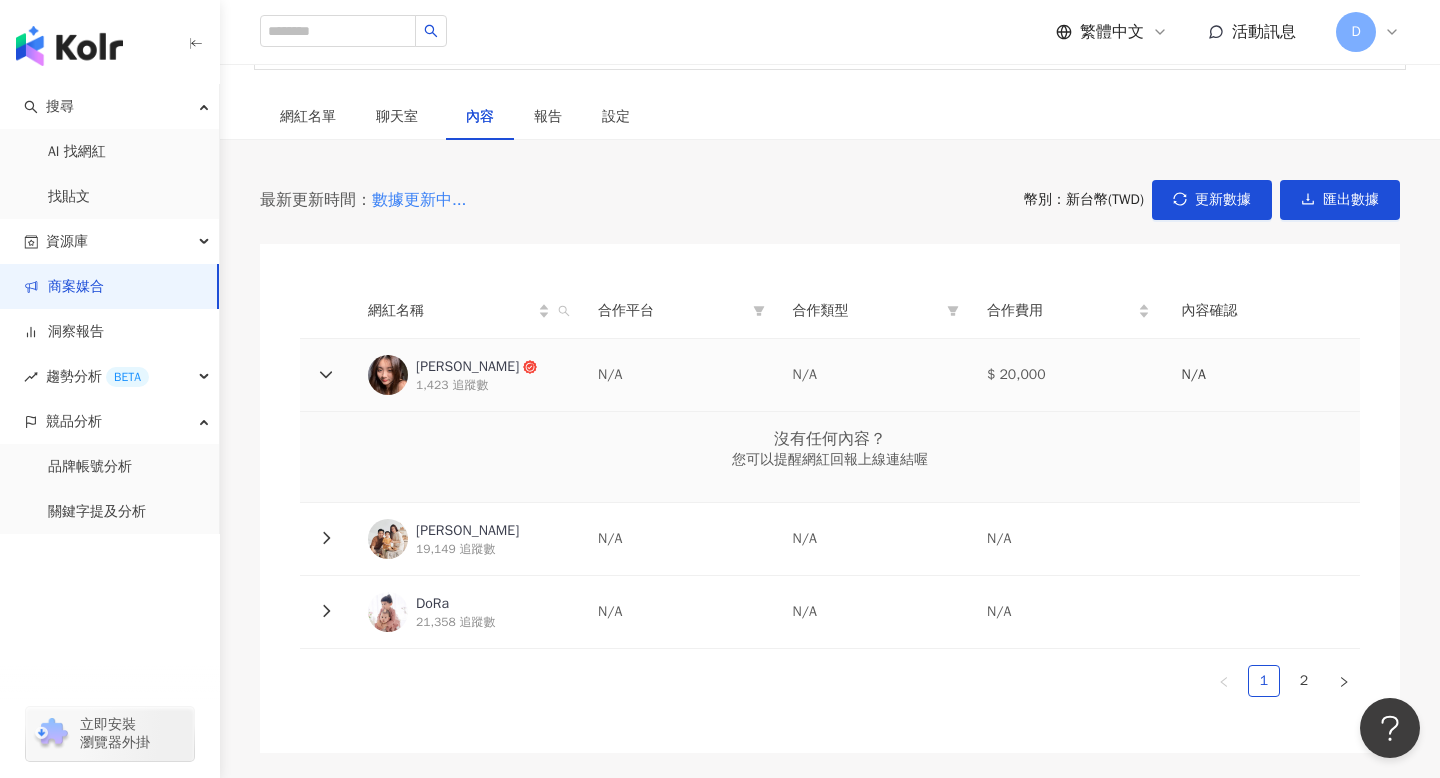 click at bounding box center (326, 375) 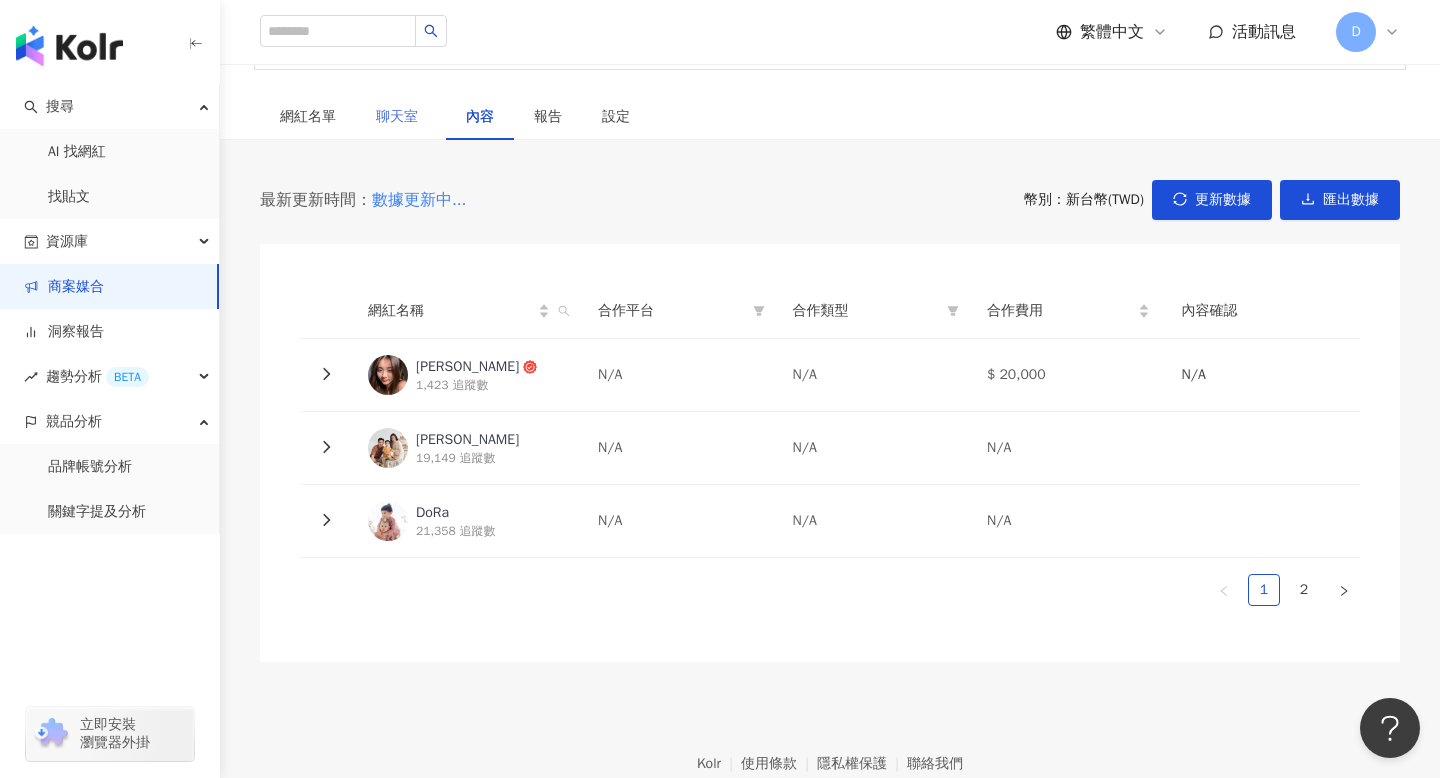 click on "聊天室" at bounding box center [401, 117] 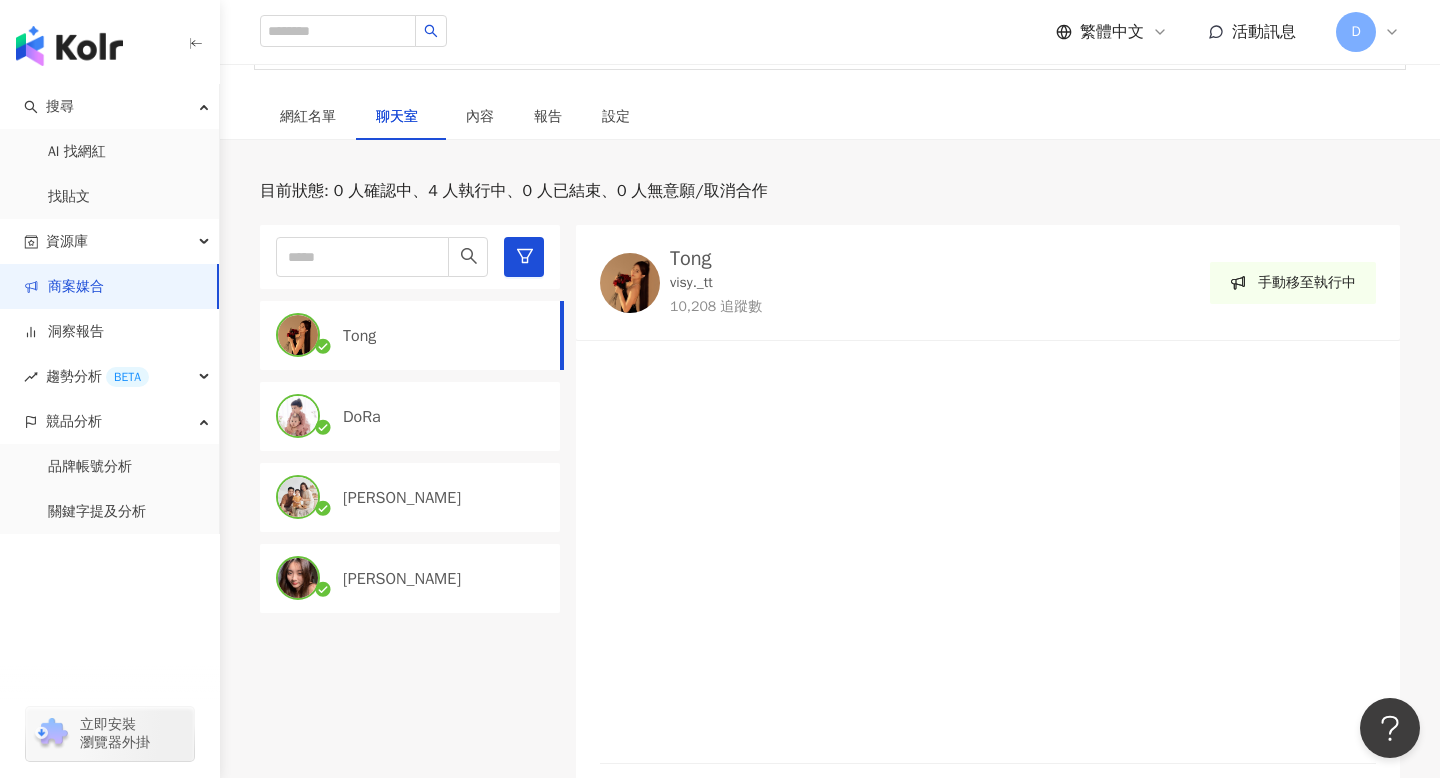 click at bounding box center (302, 578) 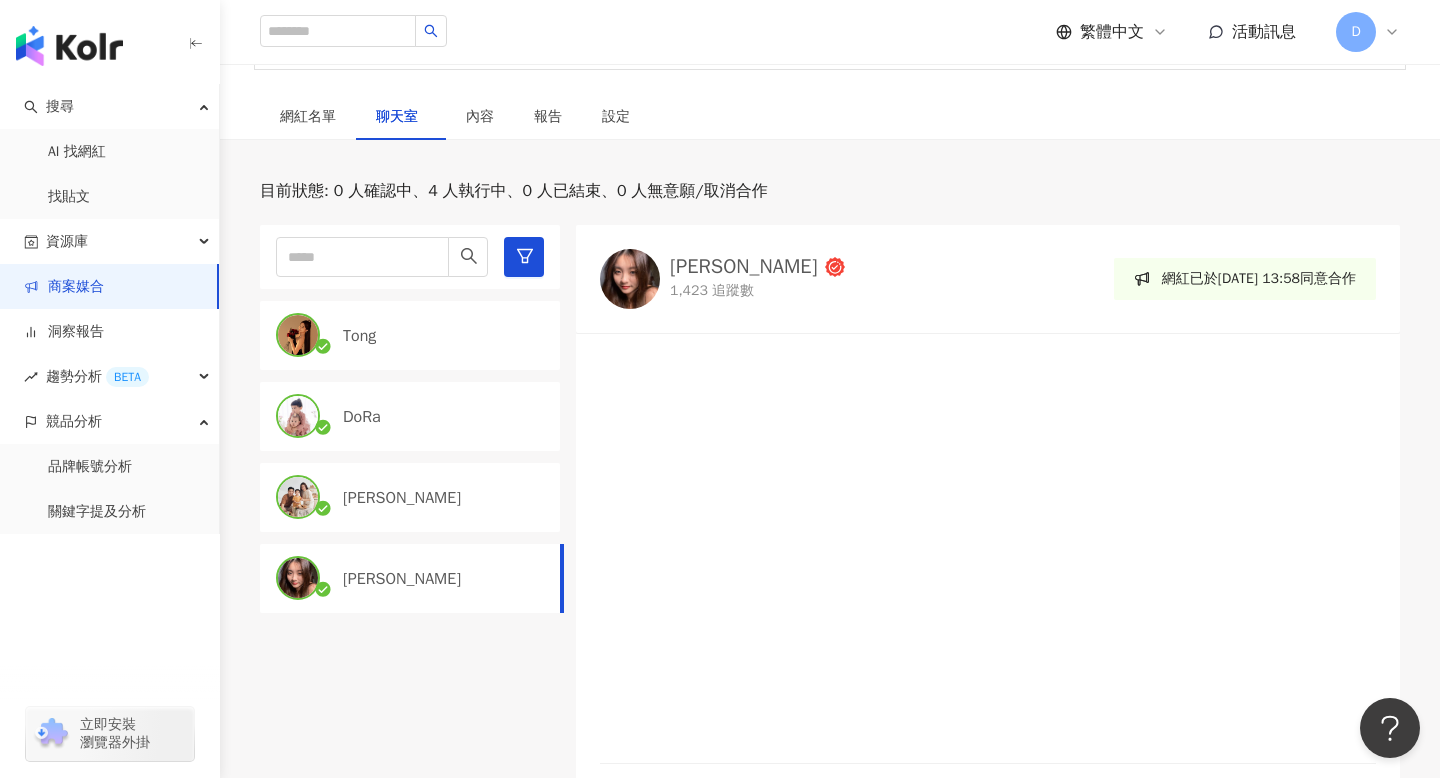 click on "張宛婷 1,423 追蹤數" at bounding box center (722, 279) 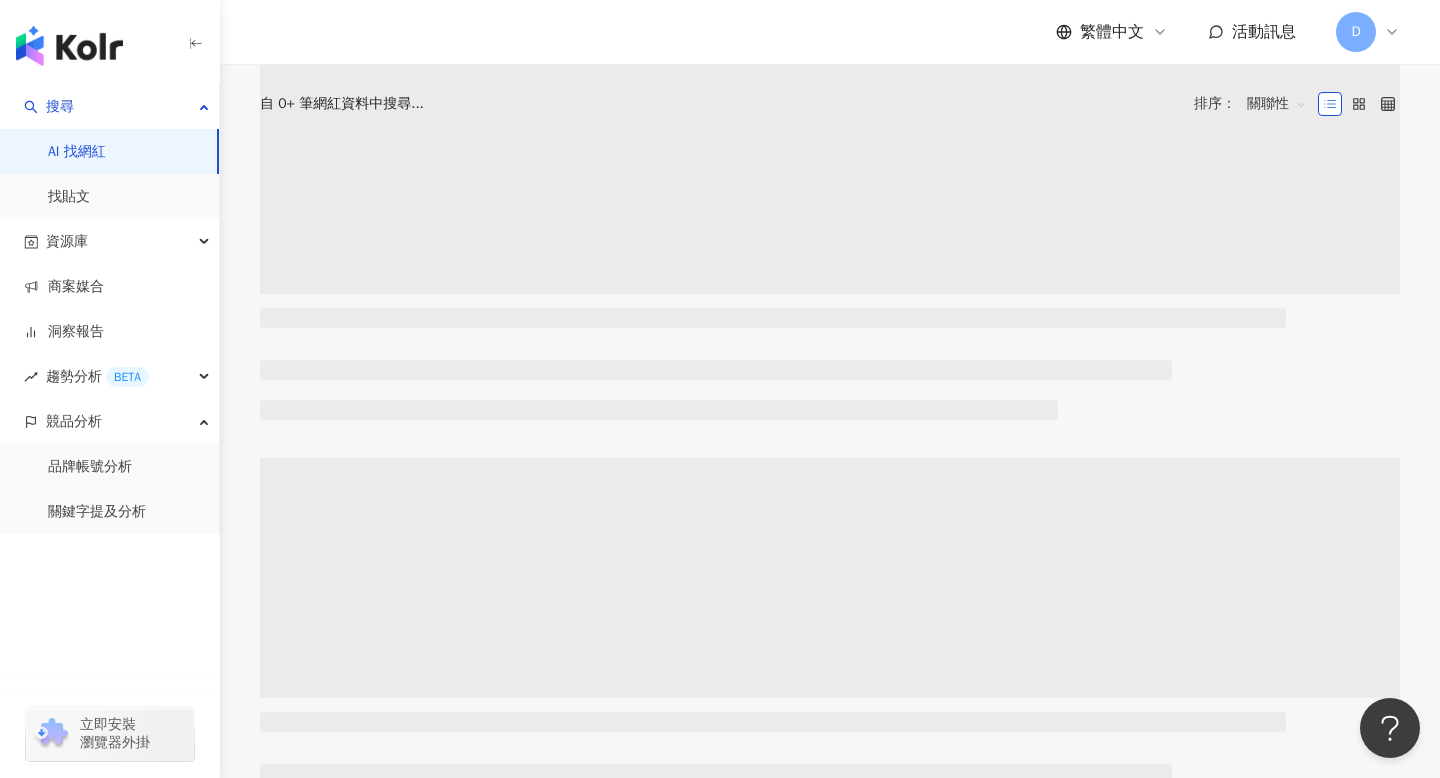 scroll, scrollTop: 0, scrollLeft: 0, axis: both 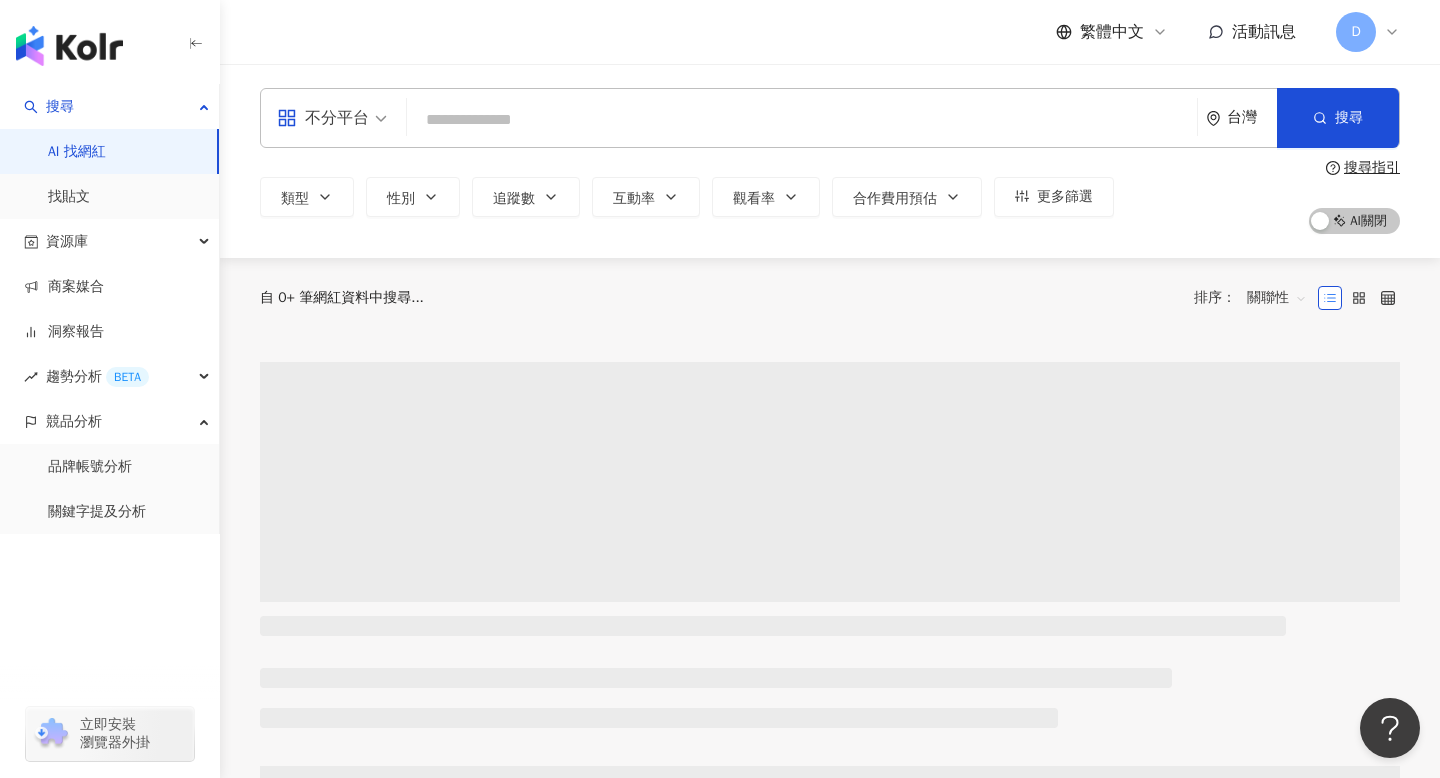 click on "繁體中文 活動訊息 D" at bounding box center (830, 32) 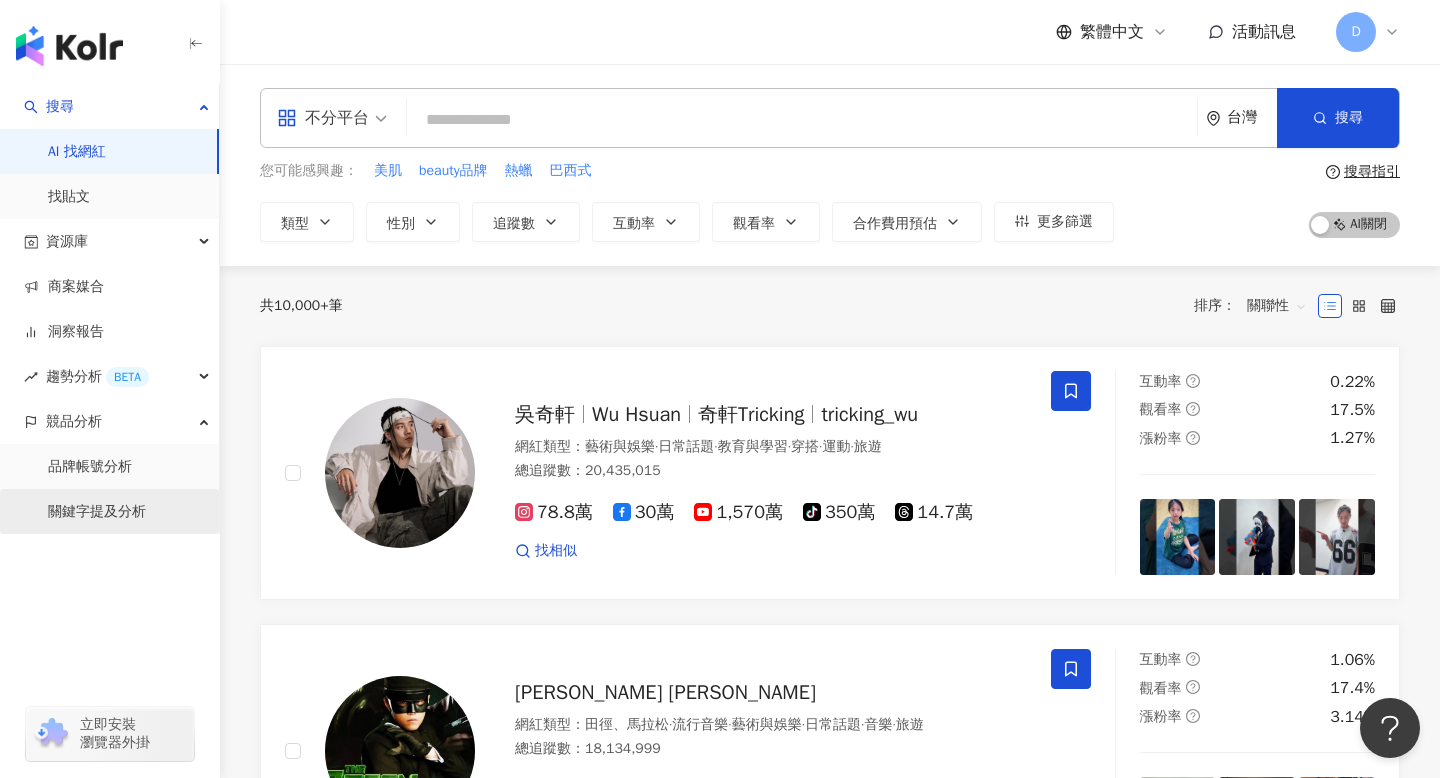 click on "關鍵字提及分析" at bounding box center [97, 512] 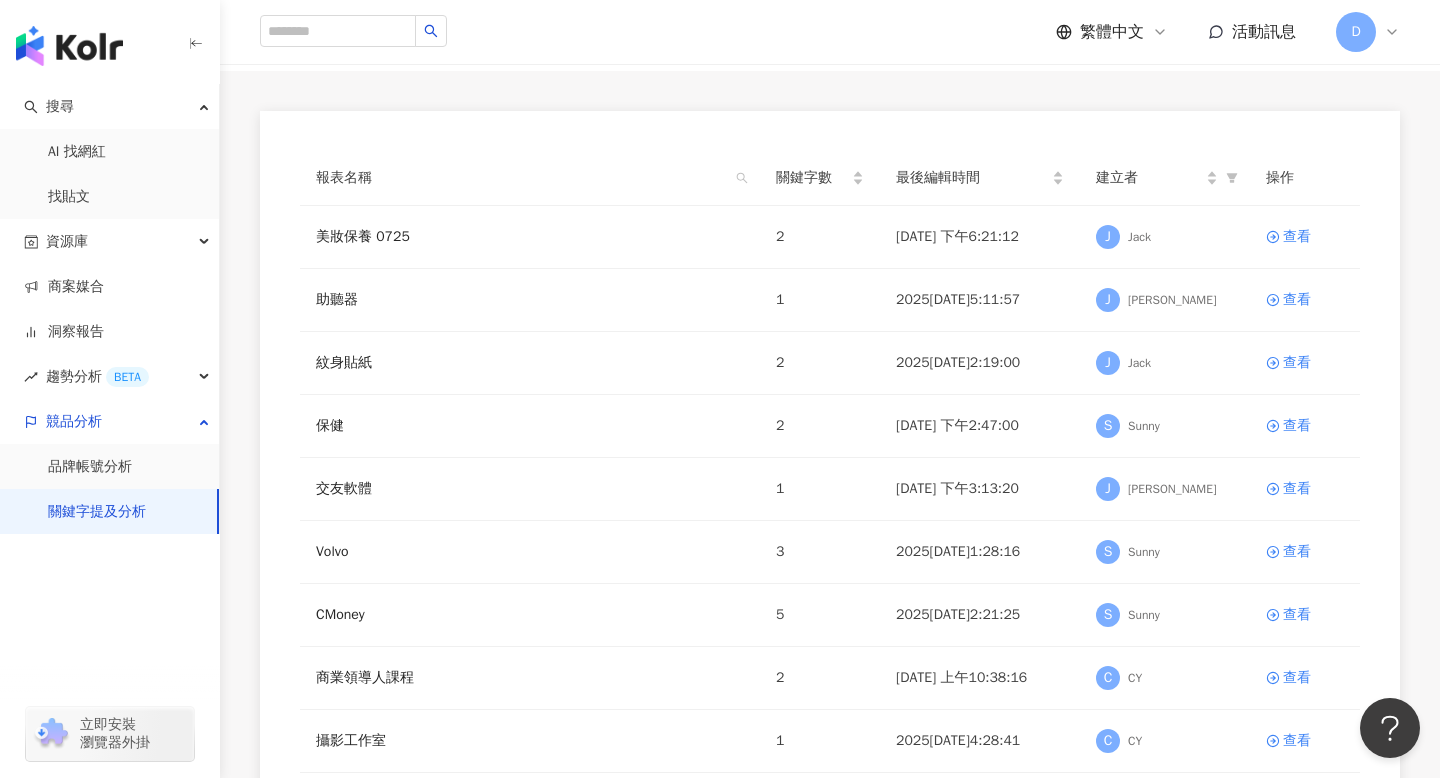 scroll, scrollTop: 133, scrollLeft: 0, axis: vertical 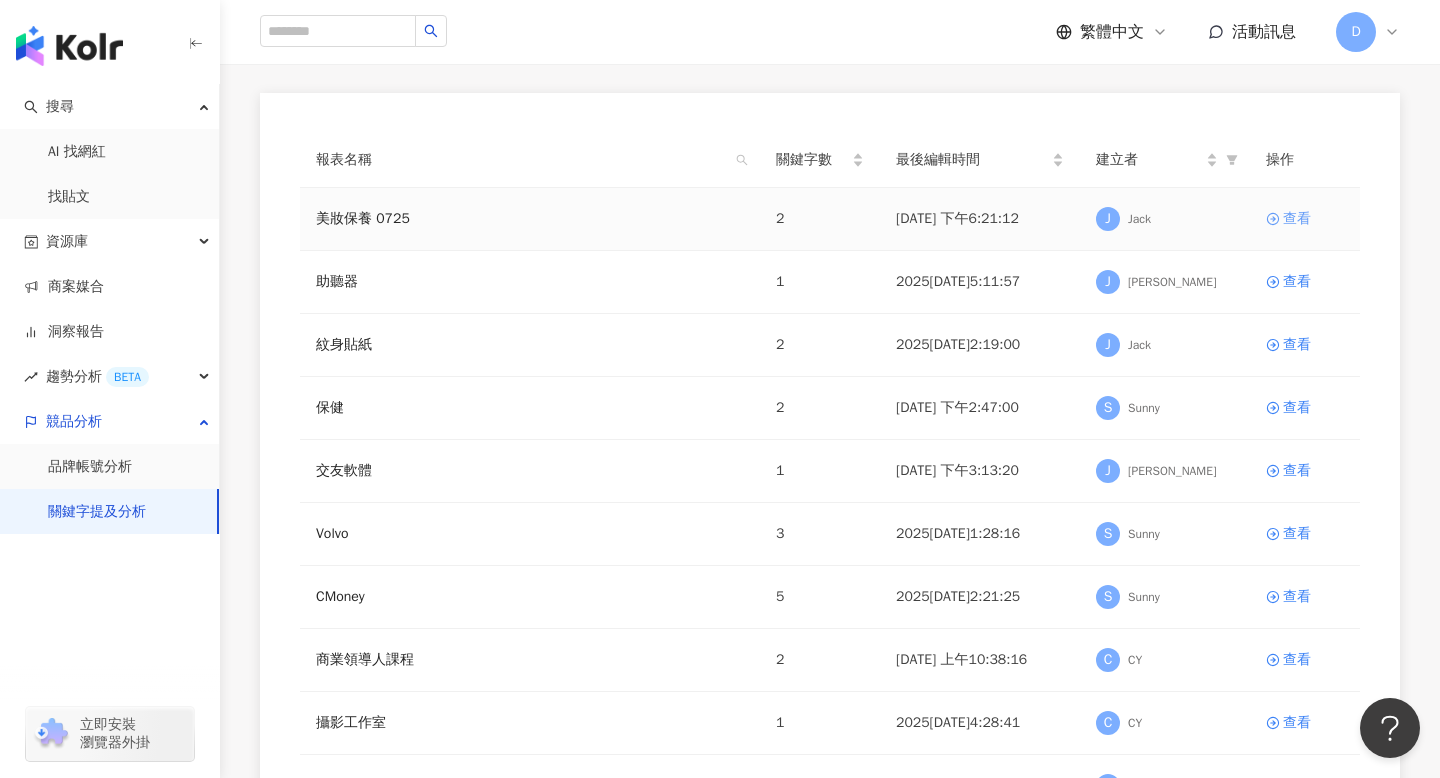 click on "查看" at bounding box center [1297, 219] 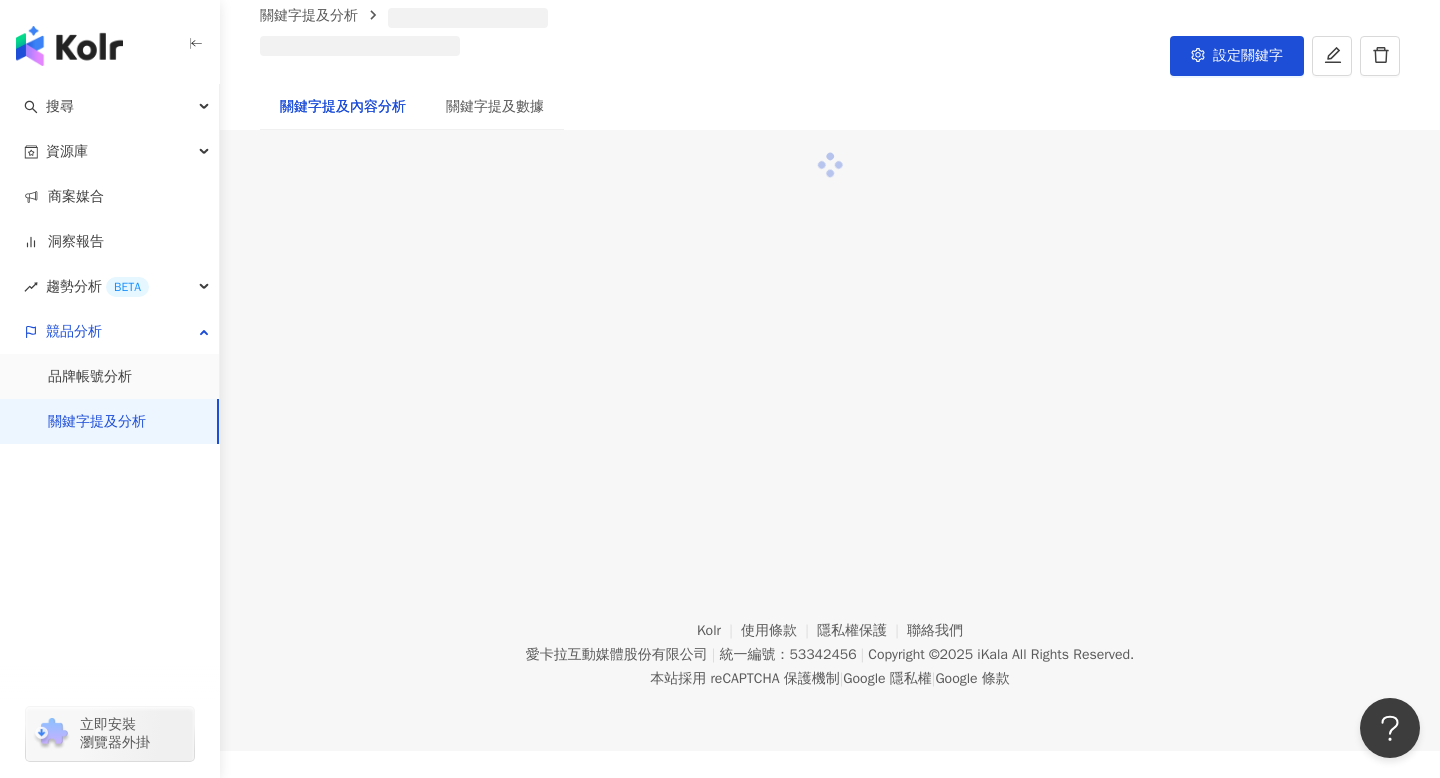 scroll, scrollTop: 0, scrollLeft: 0, axis: both 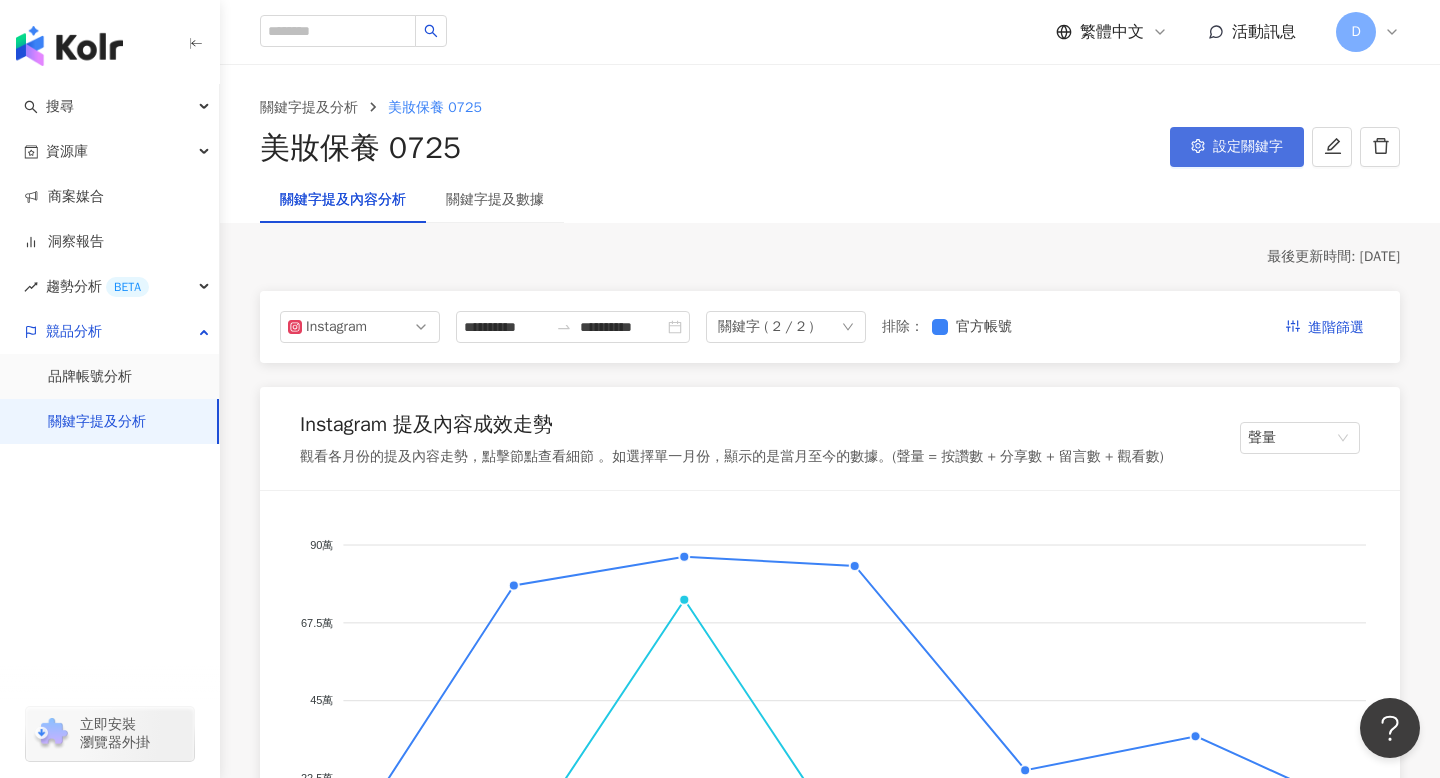 click on "設定關鍵字" at bounding box center (1237, 147) 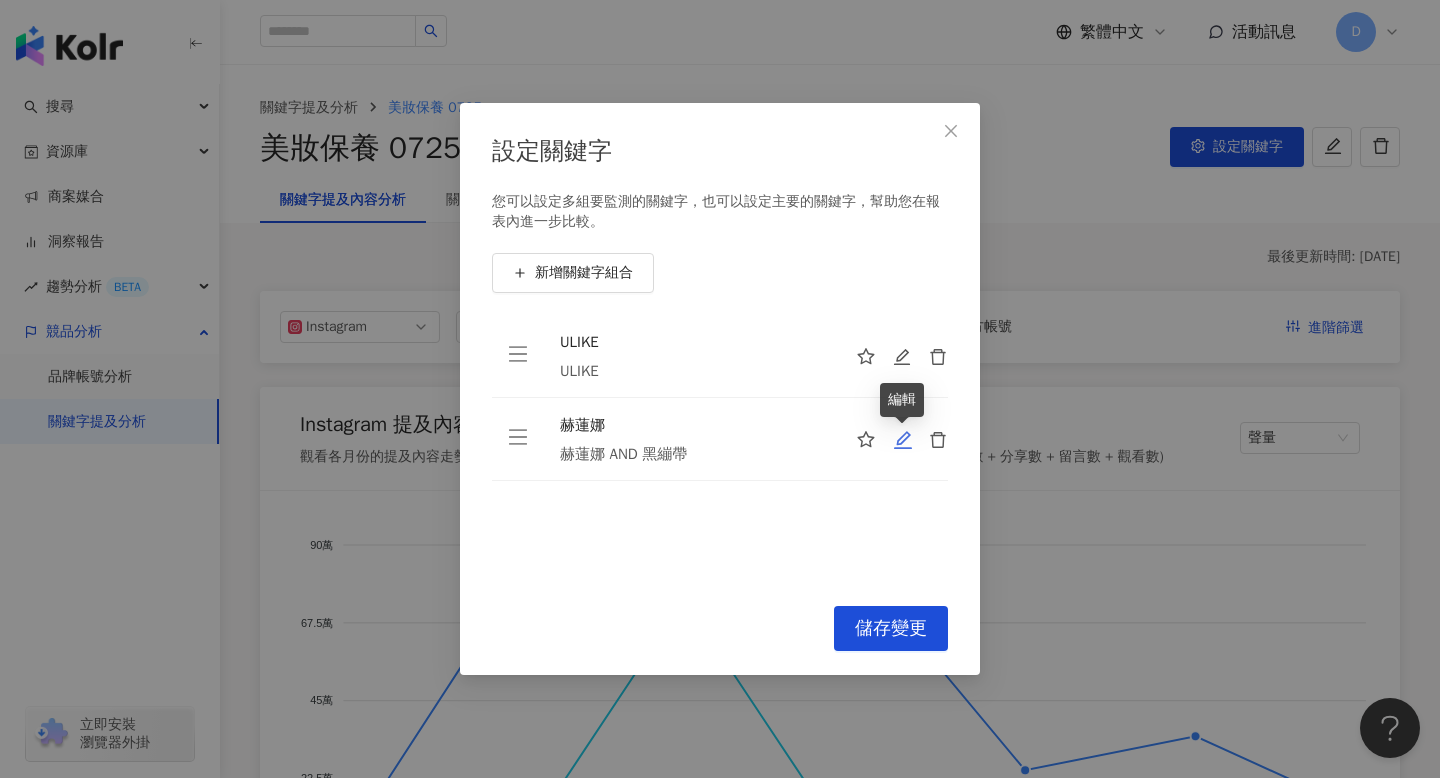 click 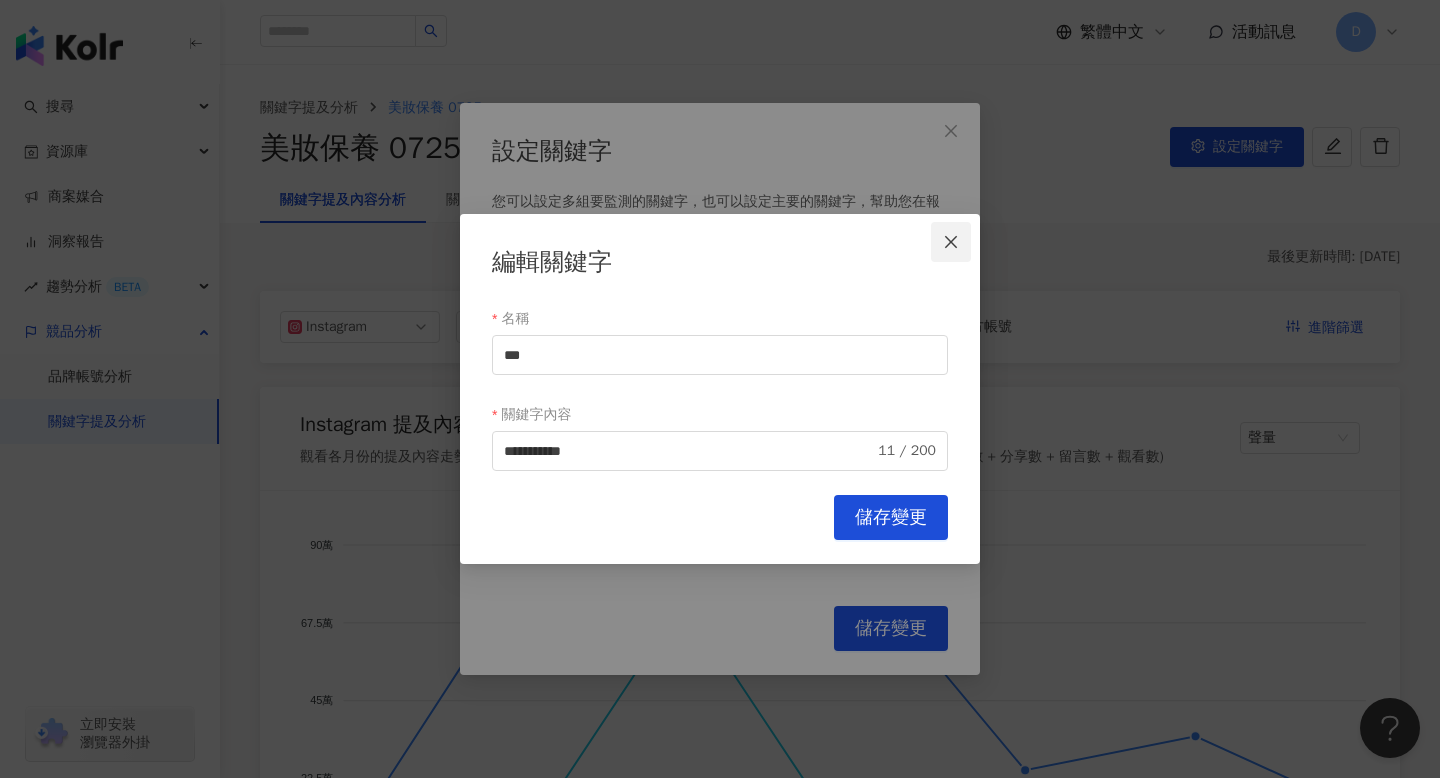 click at bounding box center (951, 242) 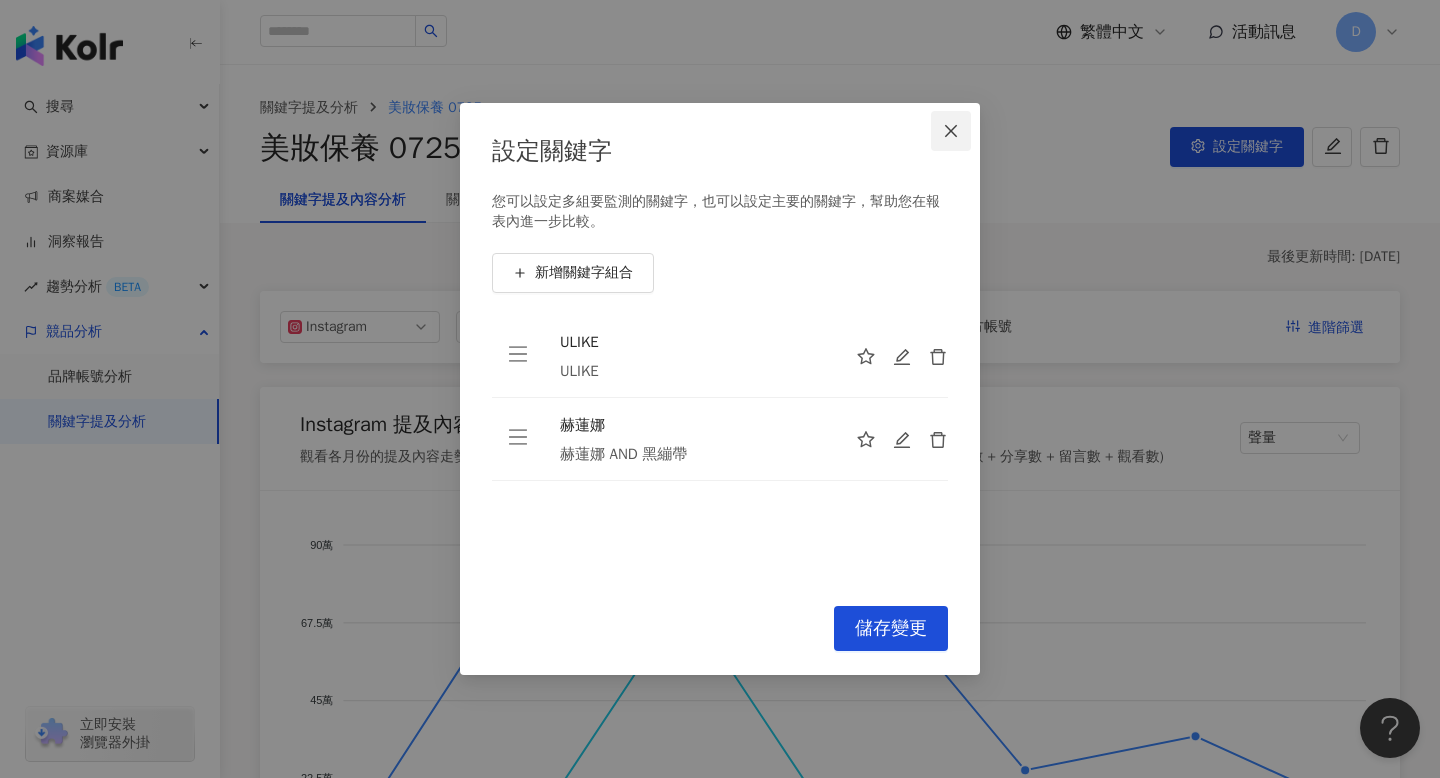 click 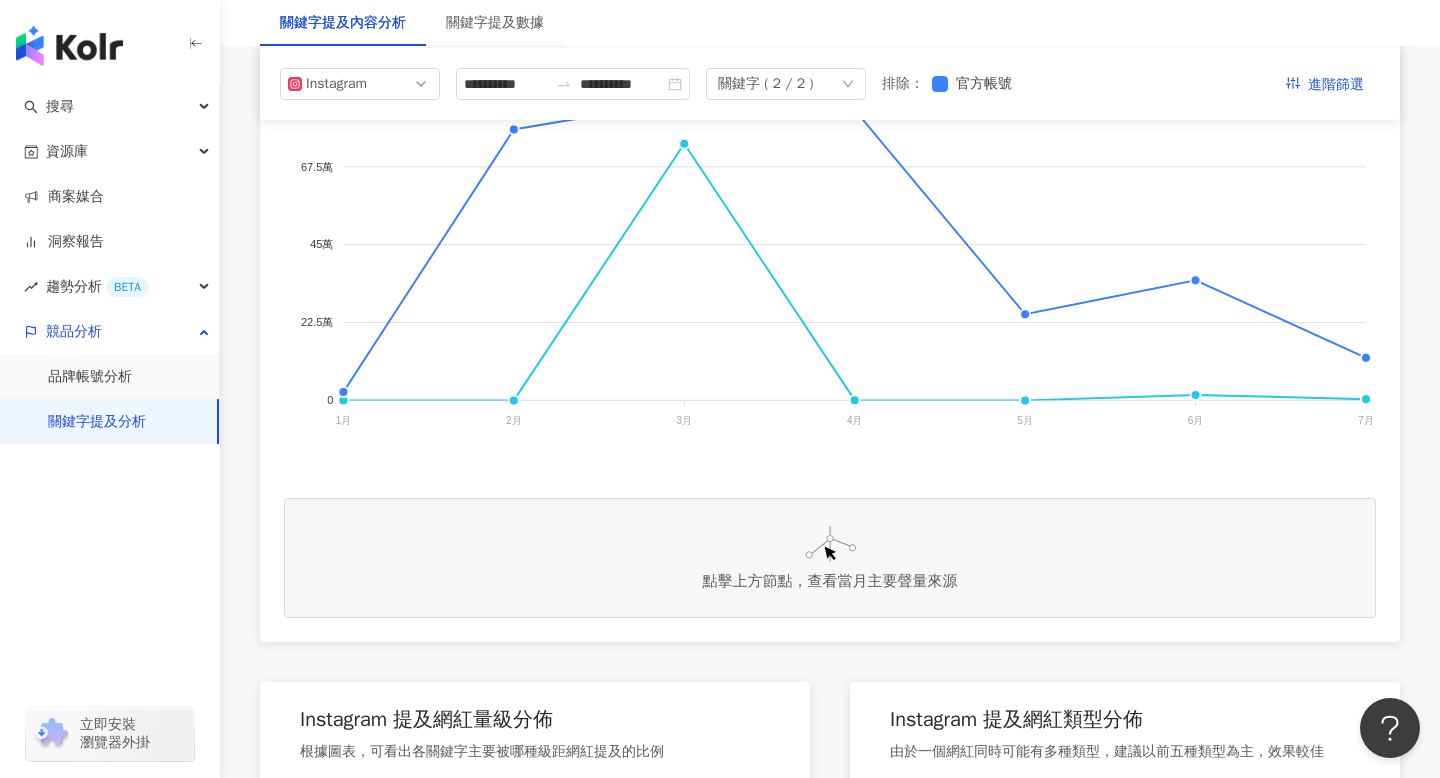 scroll, scrollTop: 414, scrollLeft: 0, axis: vertical 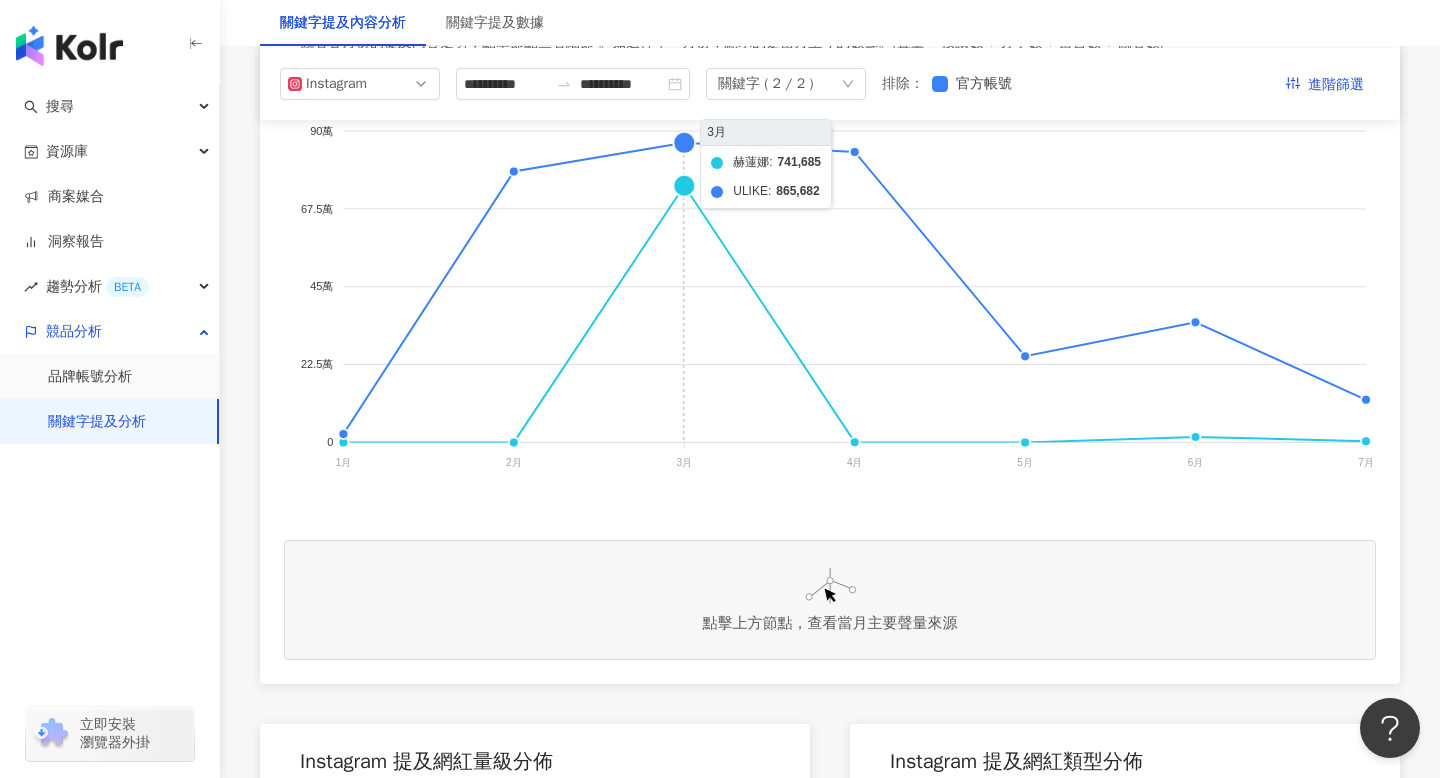 click on "赫蓮娜 ULIKE" 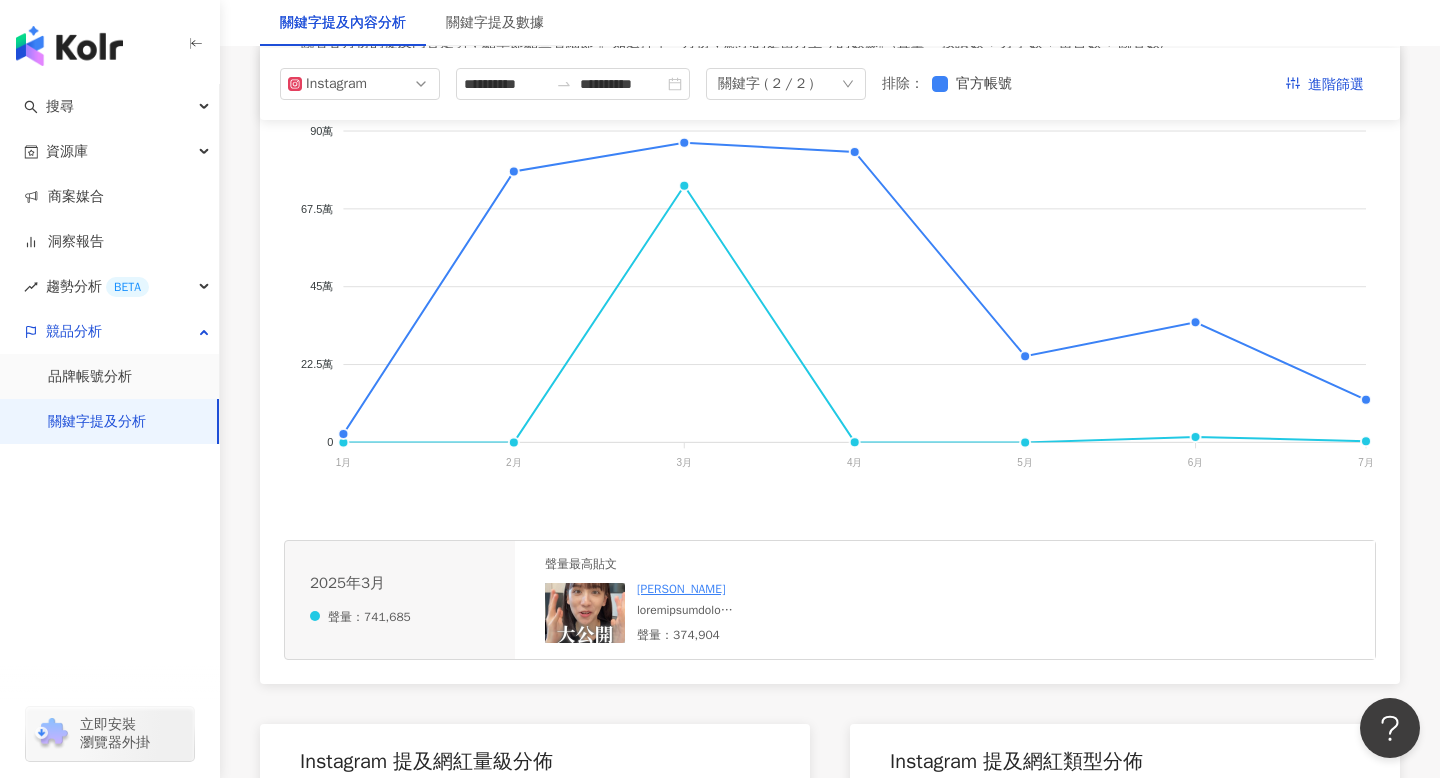 click at bounding box center (702, 610) 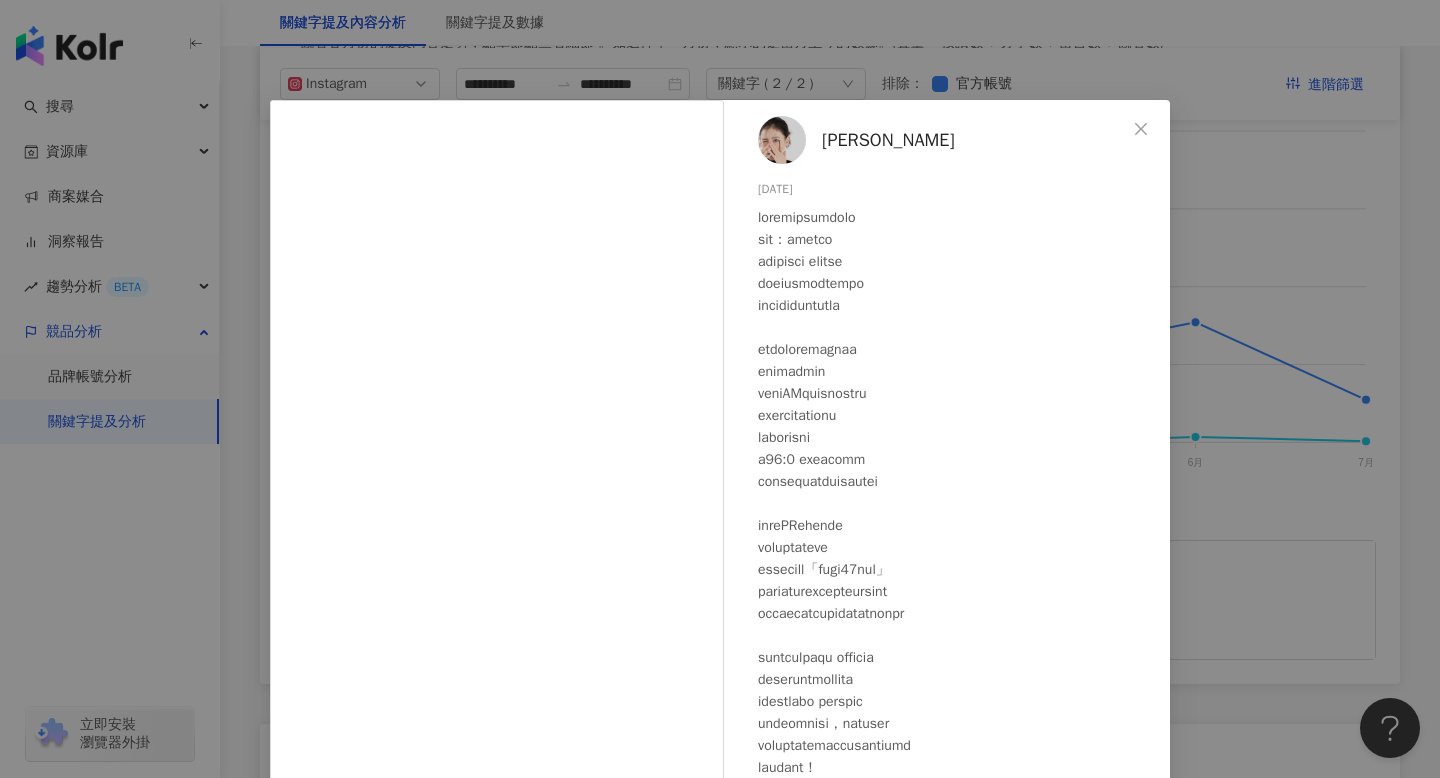 scroll, scrollTop: 81, scrollLeft: 0, axis: vertical 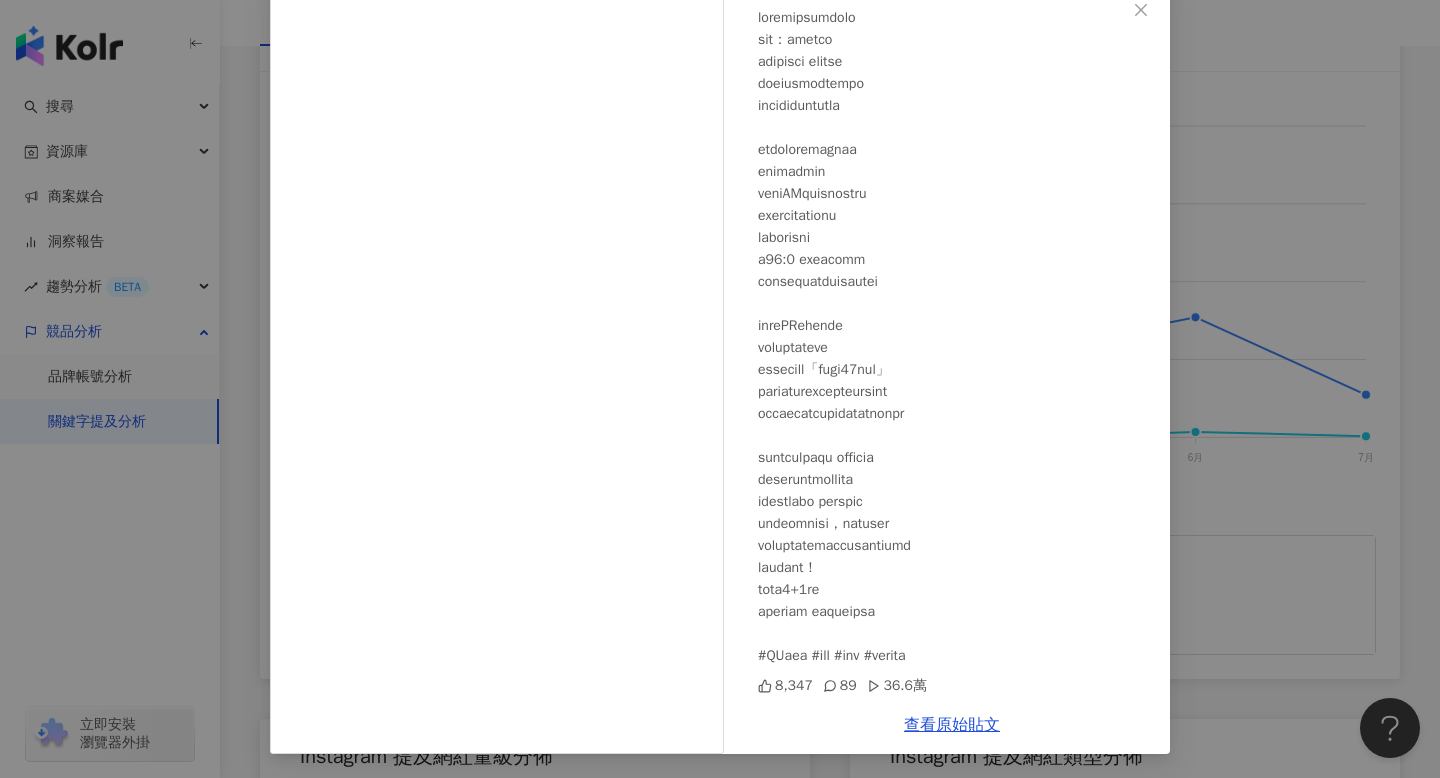 click on "蔡昕言 2025/3/20 8,347 89 36.6萬 查看原始貼文" at bounding box center (720, 389) 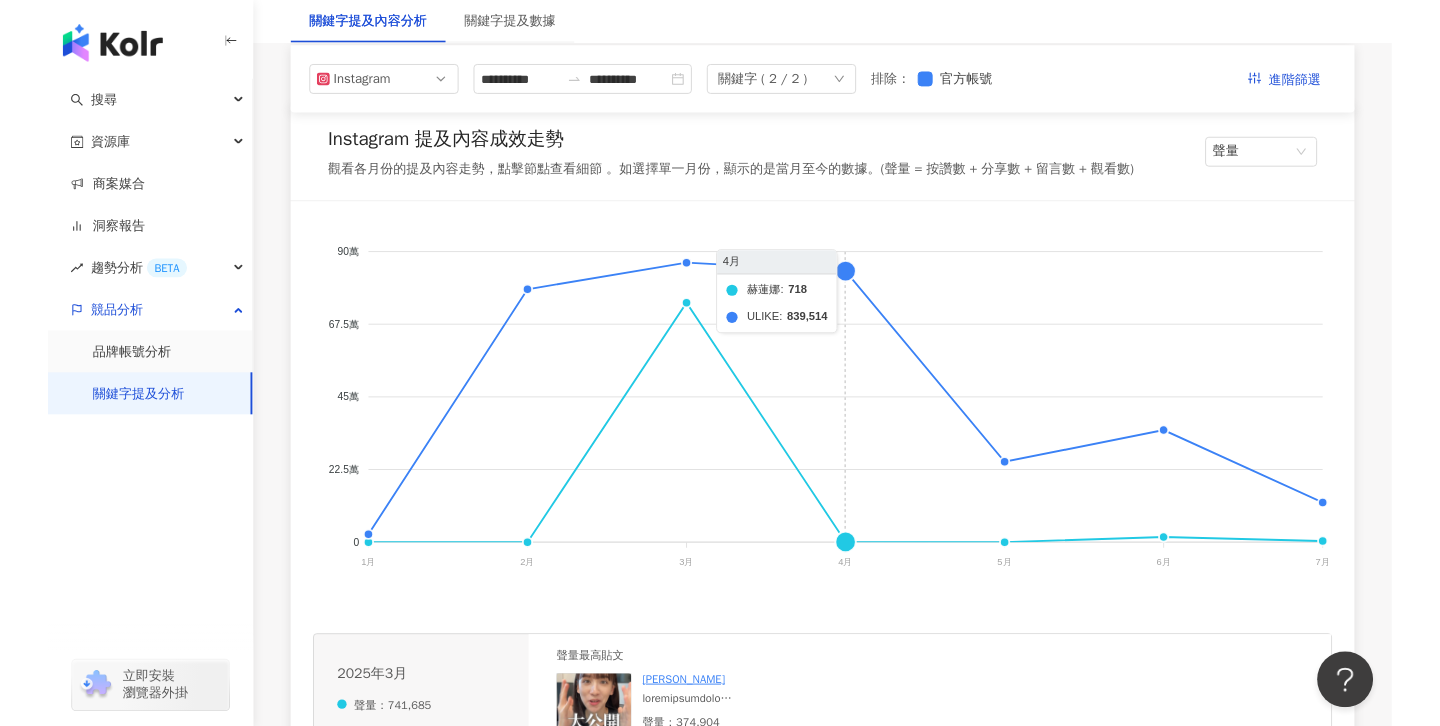 scroll, scrollTop: 0, scrollLeft: 0, axis: both 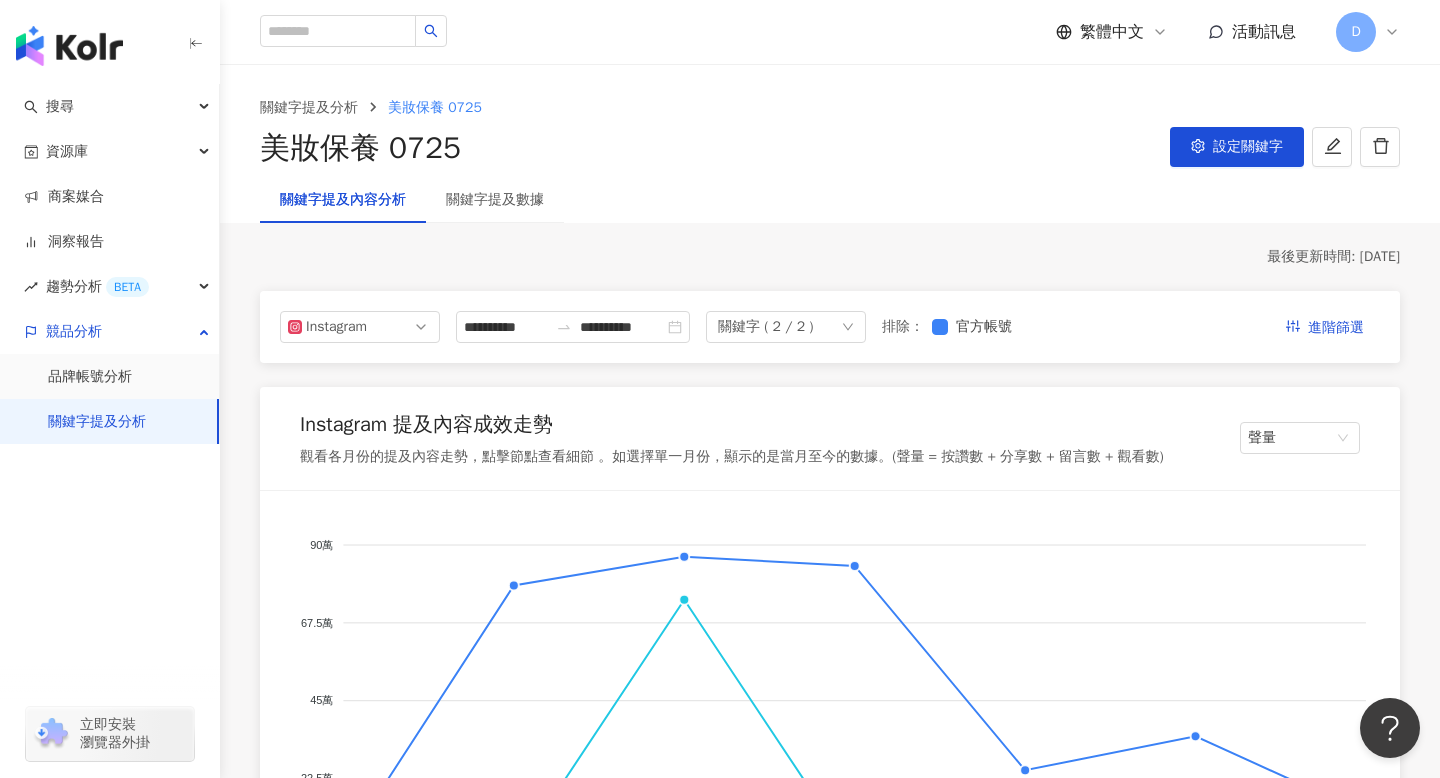 click on "關鍵字提及數據" at bounding box center (495, 200) 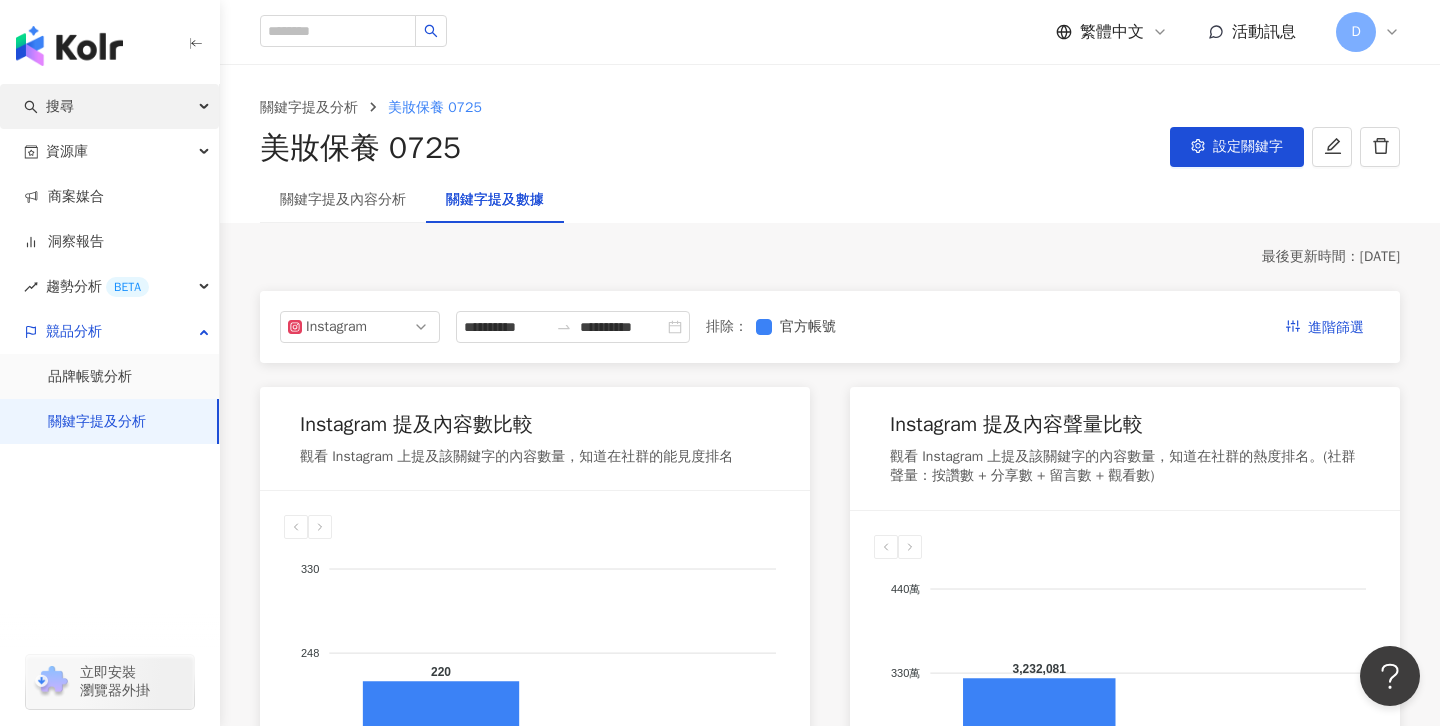 click on "搜尋" at bounding box center (109, 106) 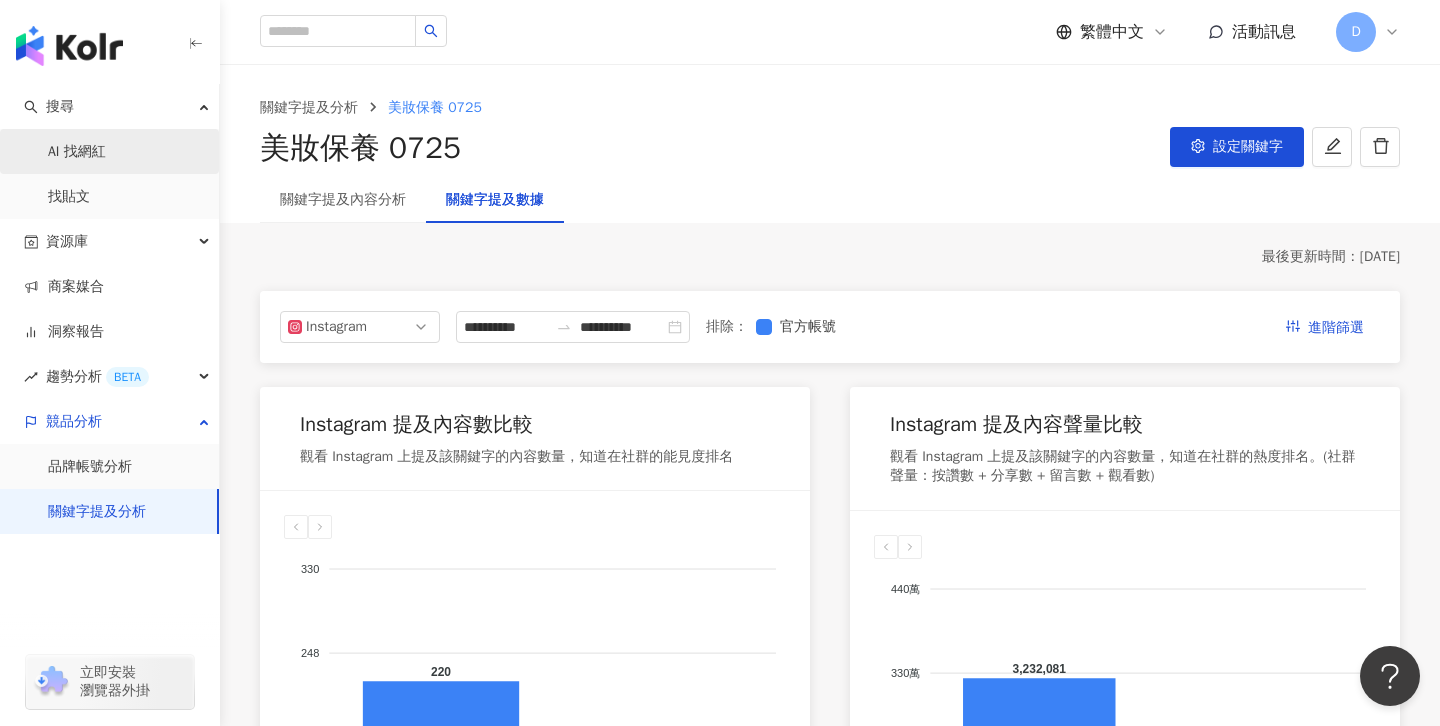 click on "AI 找網紅" at bounding box center [77, 152] 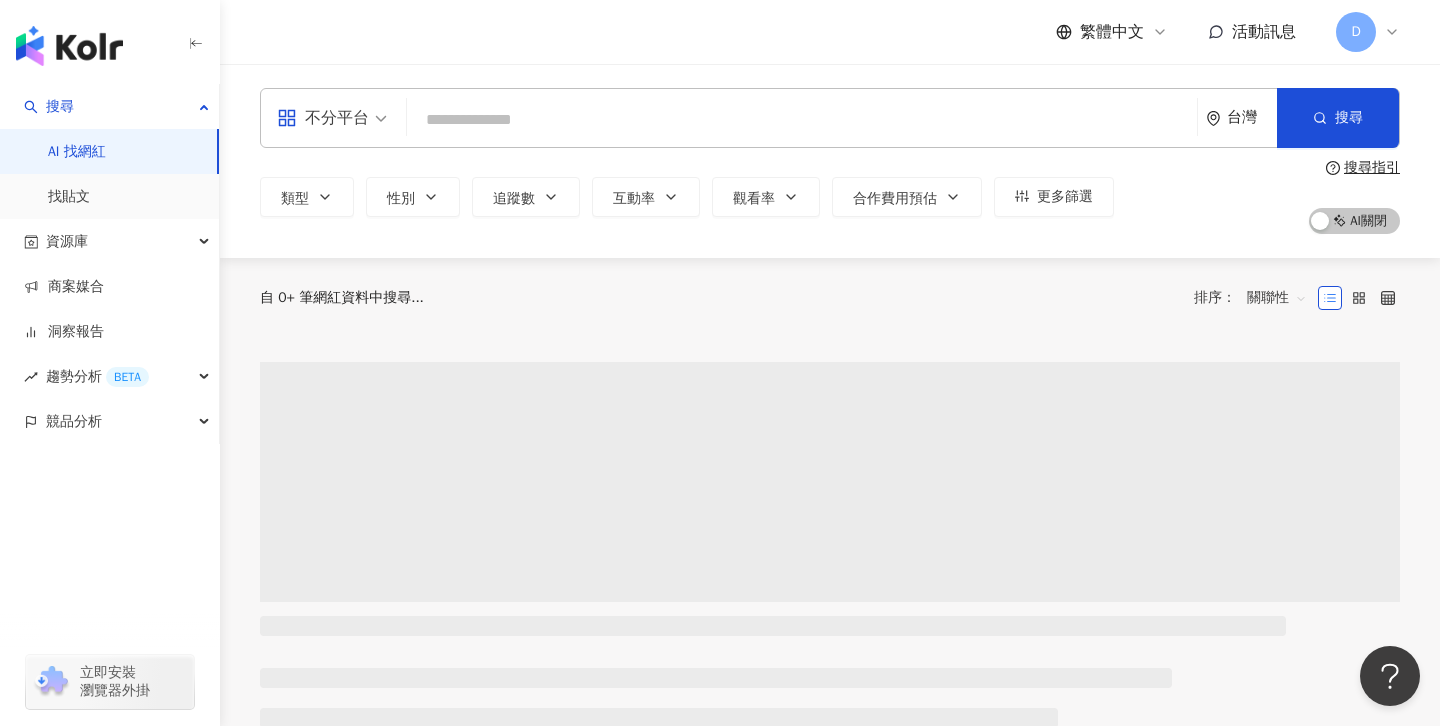 click at bounding box center [802, 120] 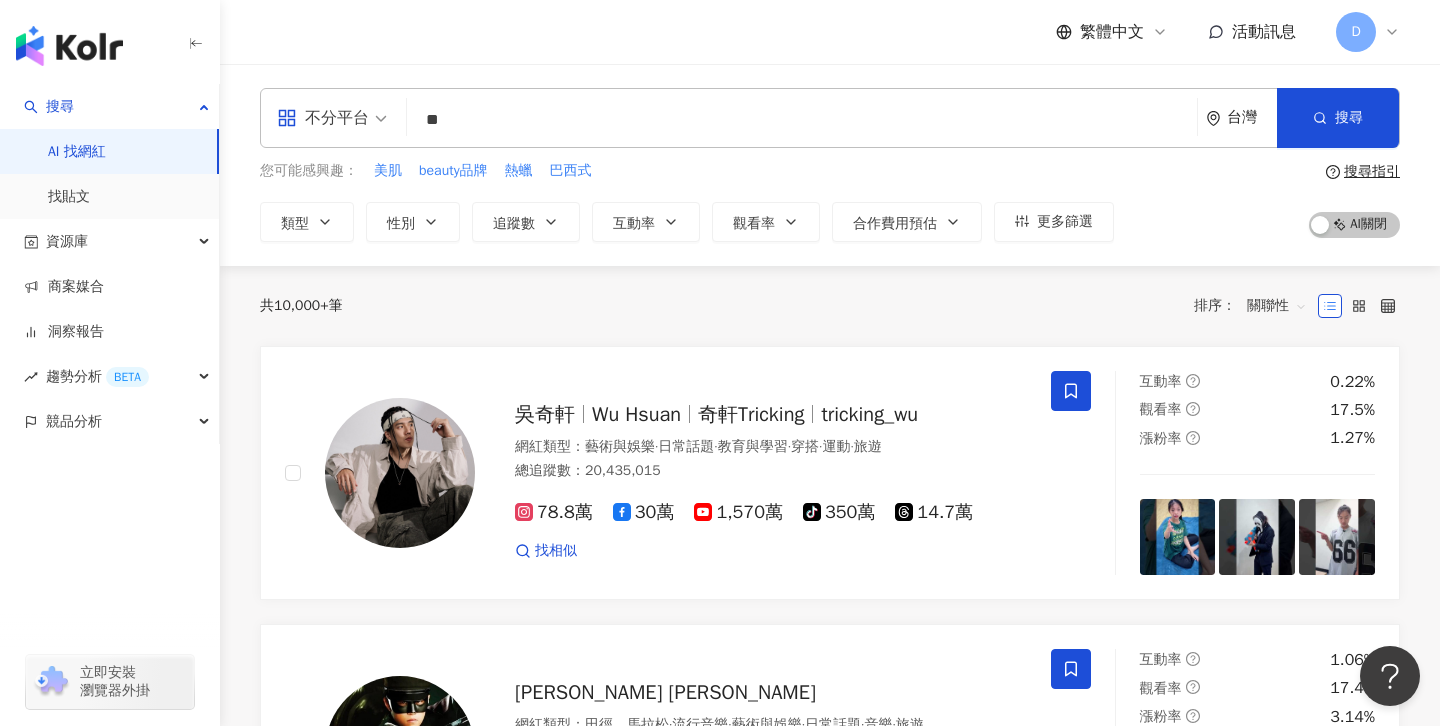 type on "*" 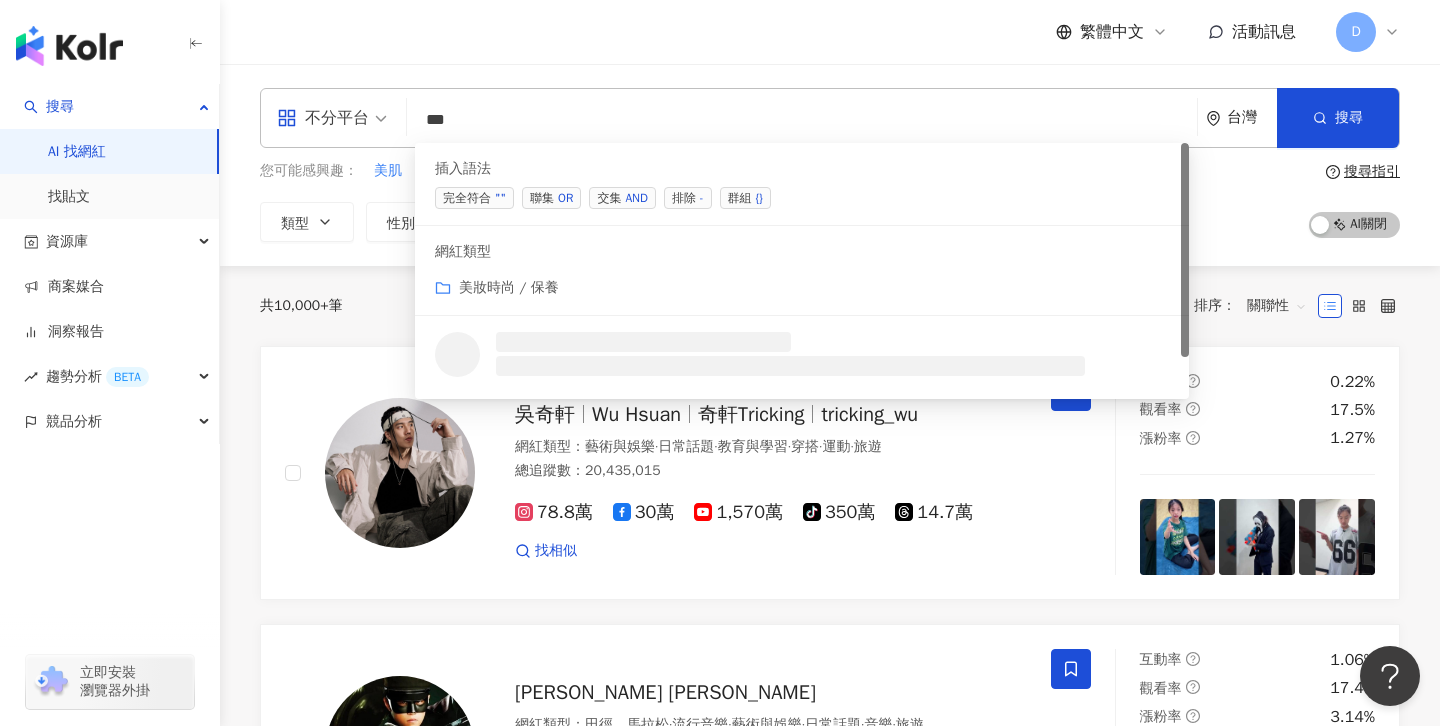 click on "交集 AND" at bounding box center [622, 198] 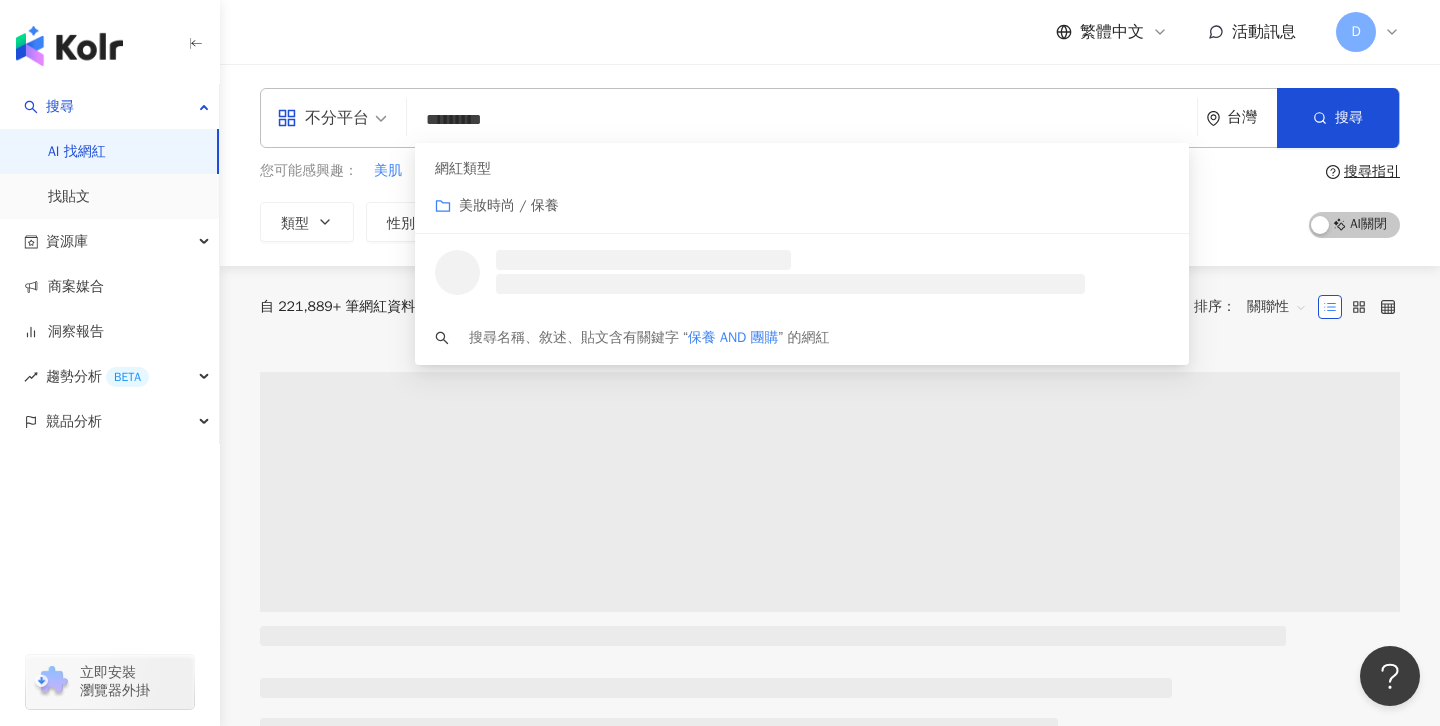 type on "*********" 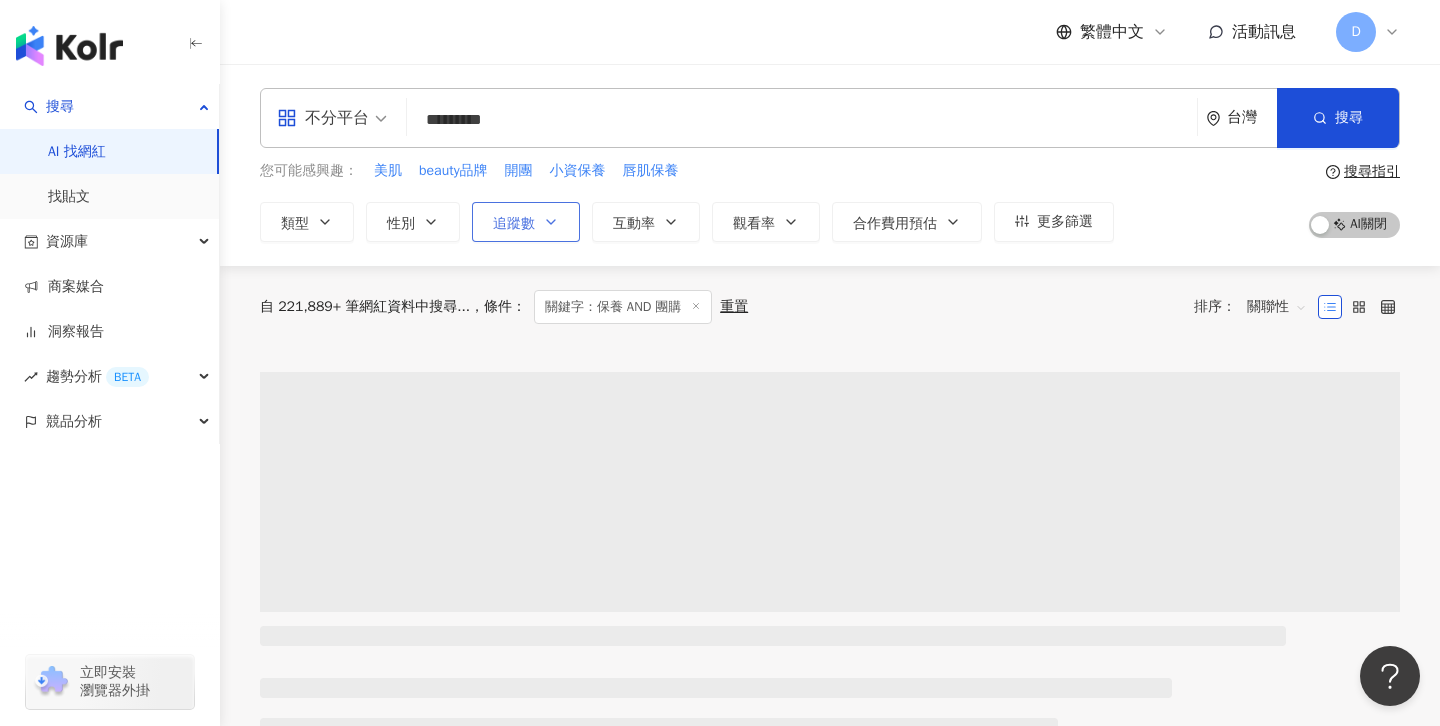 click on "追蹤數" at bounding box center [526, 222] 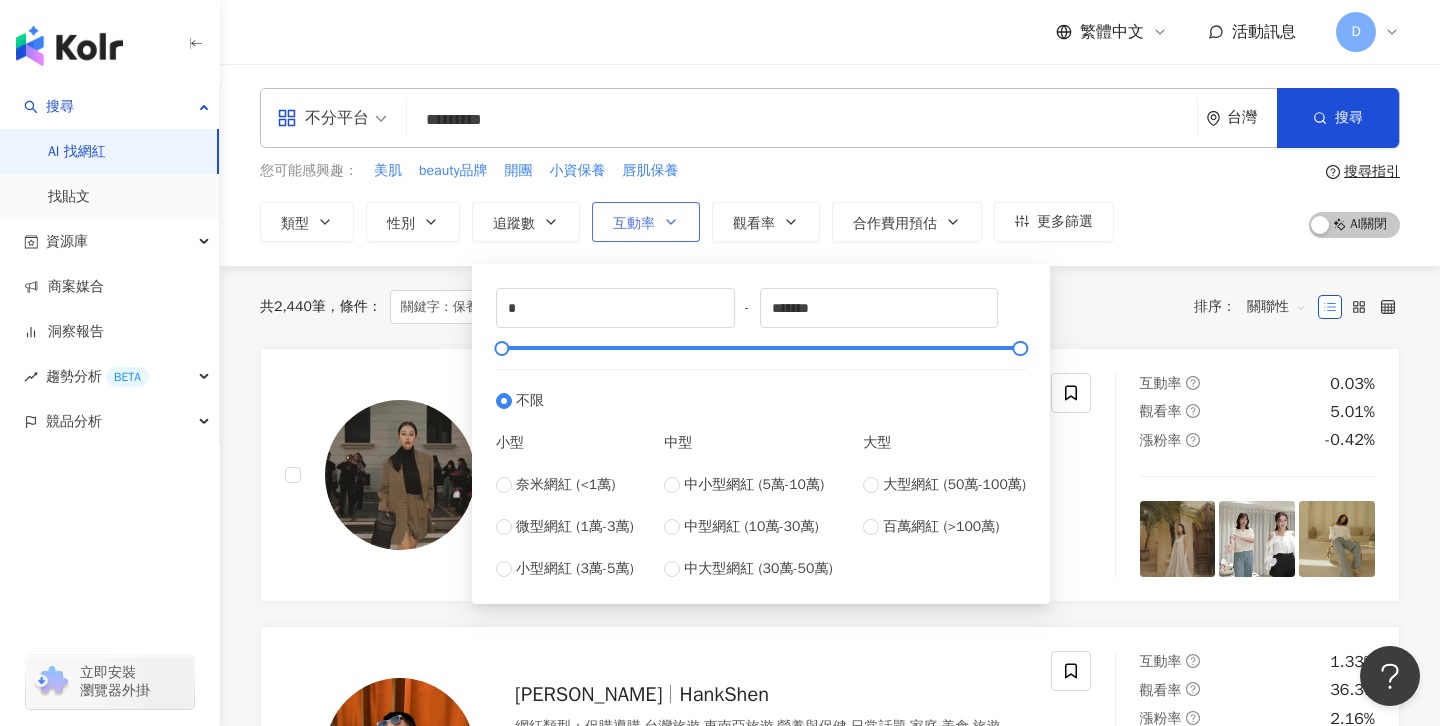 click on "互動率" at bounding box center [646, 222] 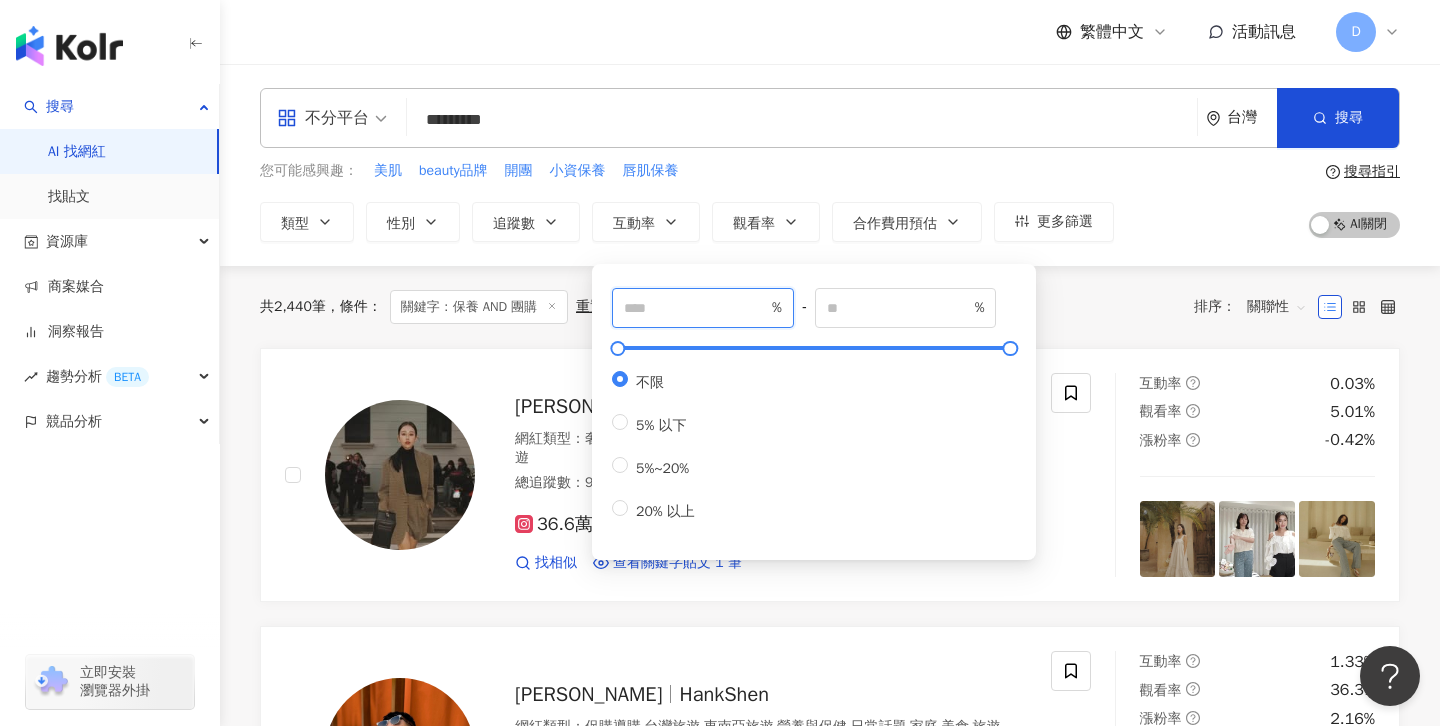 click at bounding box center (696, 308) 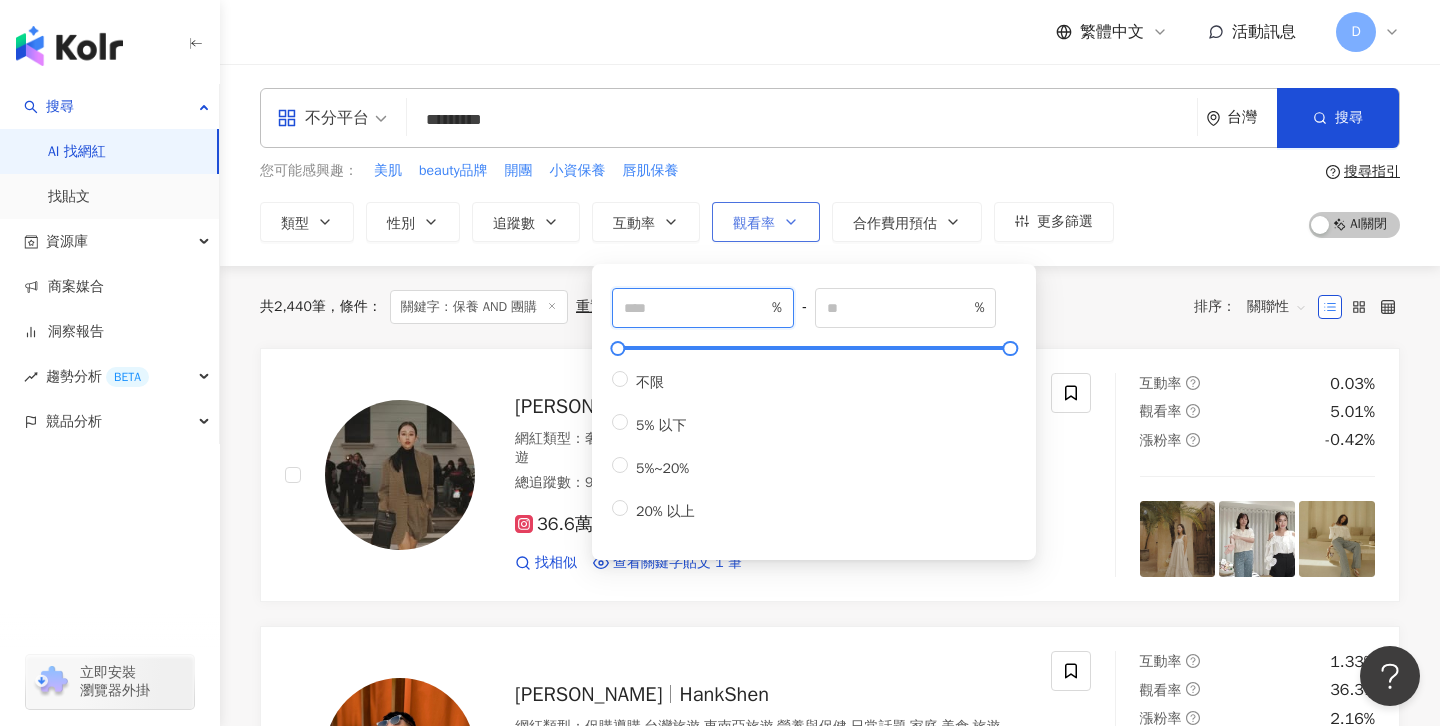 type on "*" 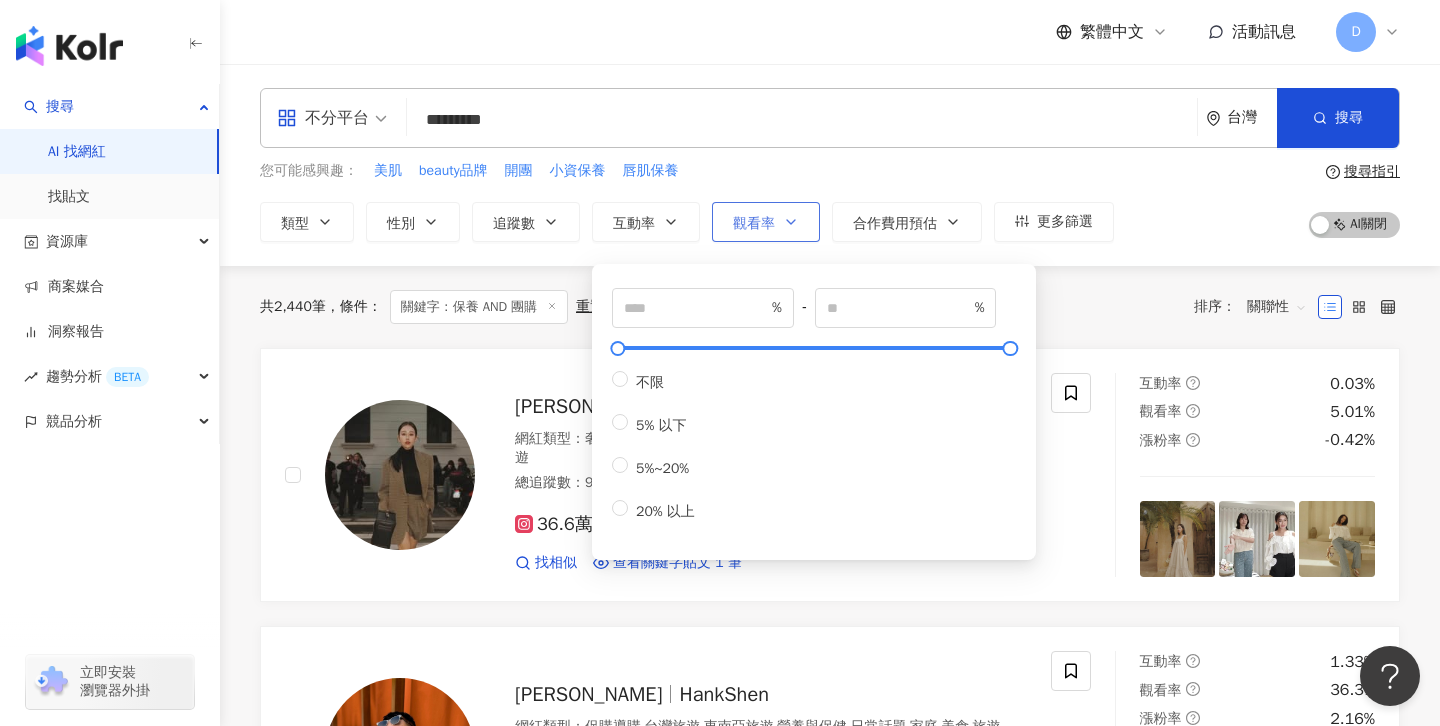 click on "觀看率" at bounding box center (754, 224) 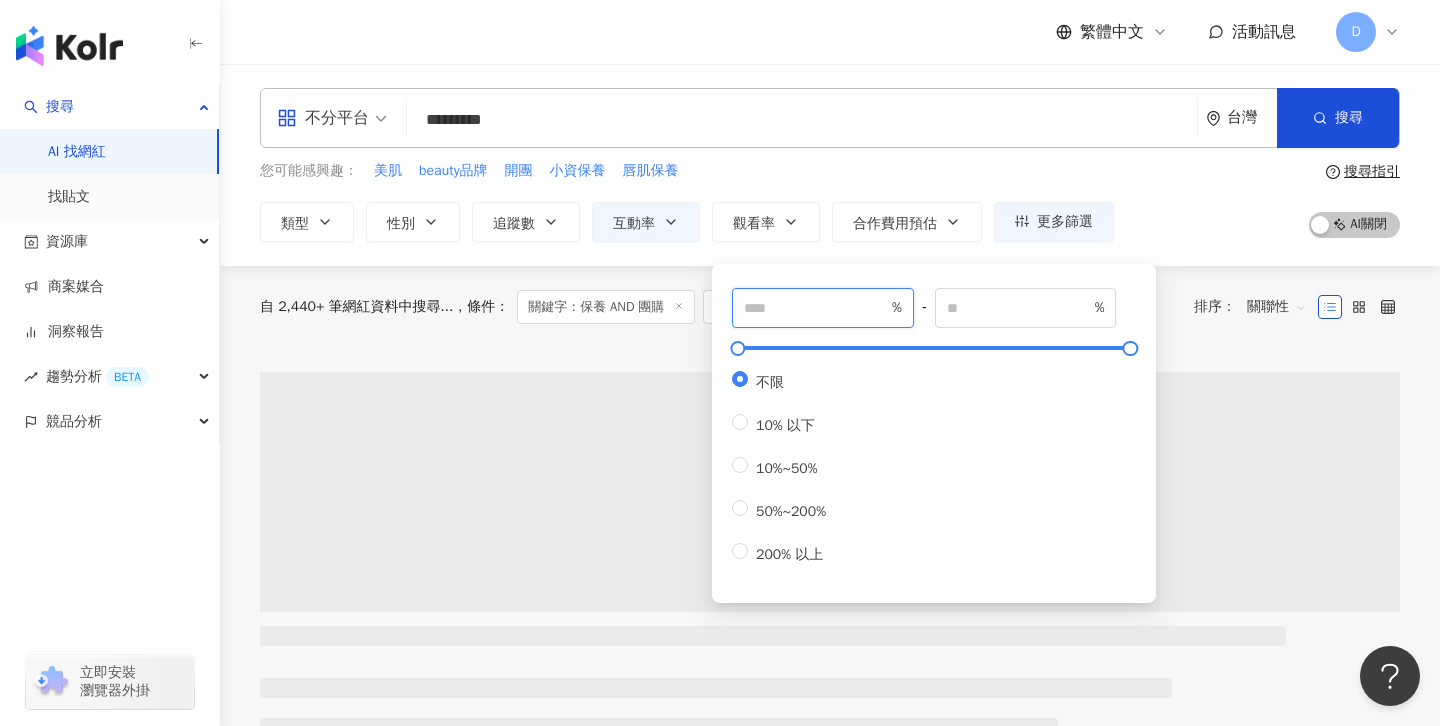 click at bounding box center (816, 308) 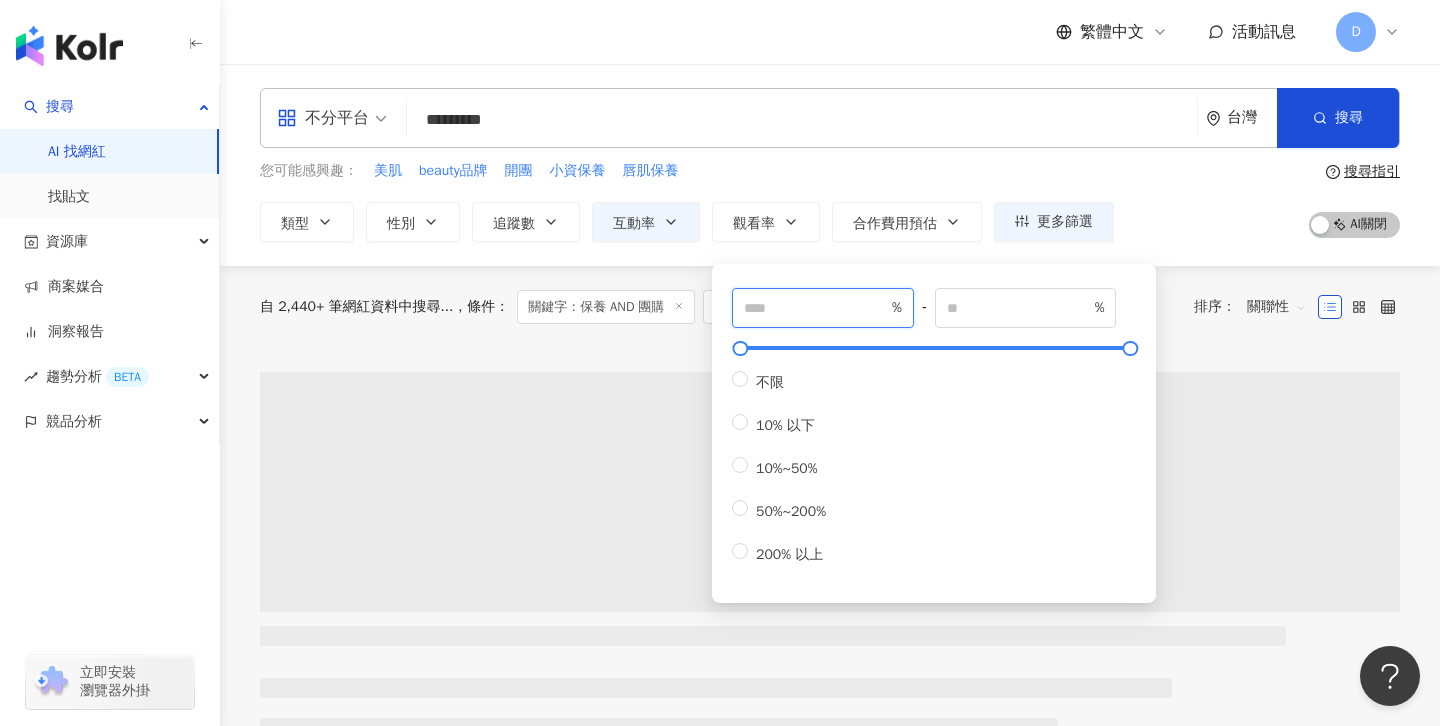 type on "**" 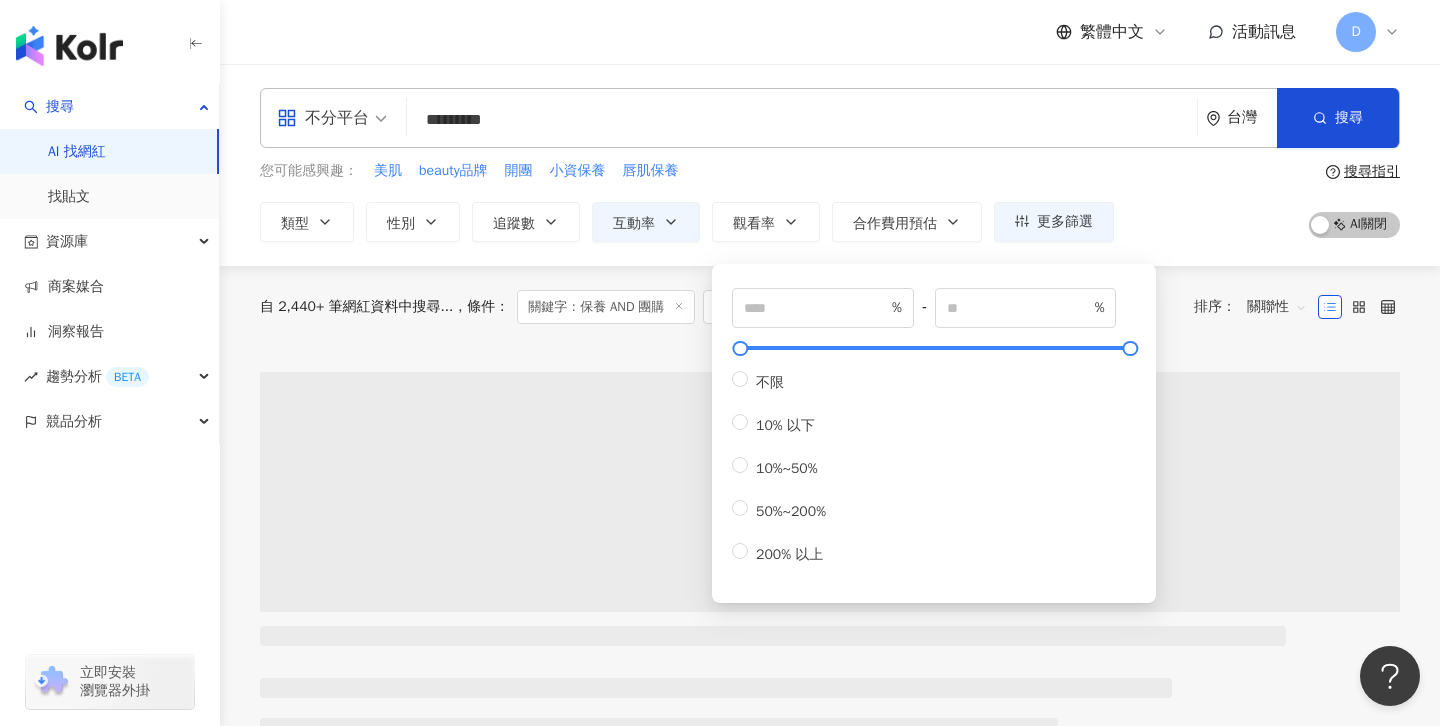 click on "不分平台 ********* 台灣 搜尋 customizedTag 網紅類型 美妝時尚 / 保養 搜尋名稱、敘述、貼文含有關鍵字 “ 保養 AND 團購 ” 的網紅 您可能感興趣： 美肌  beauty品牌  開團  小資保養  唇肌保養  類型 性別 追蹤數 互動率 觀看率 合作費用預估  更多篩選 *  -  ******* 不限 小型 奈米網紅 (<1萬) 微型網紅 (1萬-3萬) 小型網紅 (3萬-5萬) 中型 中小型網紅 (5萬-10萬) 中型網紅 (10萬-30萬) 中大型網紅 (30萬-50萬) 大型 大型網紅 (50萬-100萬) 百萬網紅 (>100萬) * %  -  % 不限 5% 以下 5%~20% 20% 以上 ** %  -  % 不限 10% 以下 10%~50% 50%~200% 200% 以上 搜尋指引 AI  開啟 AI  關閉" at bounding box center (830, 165) 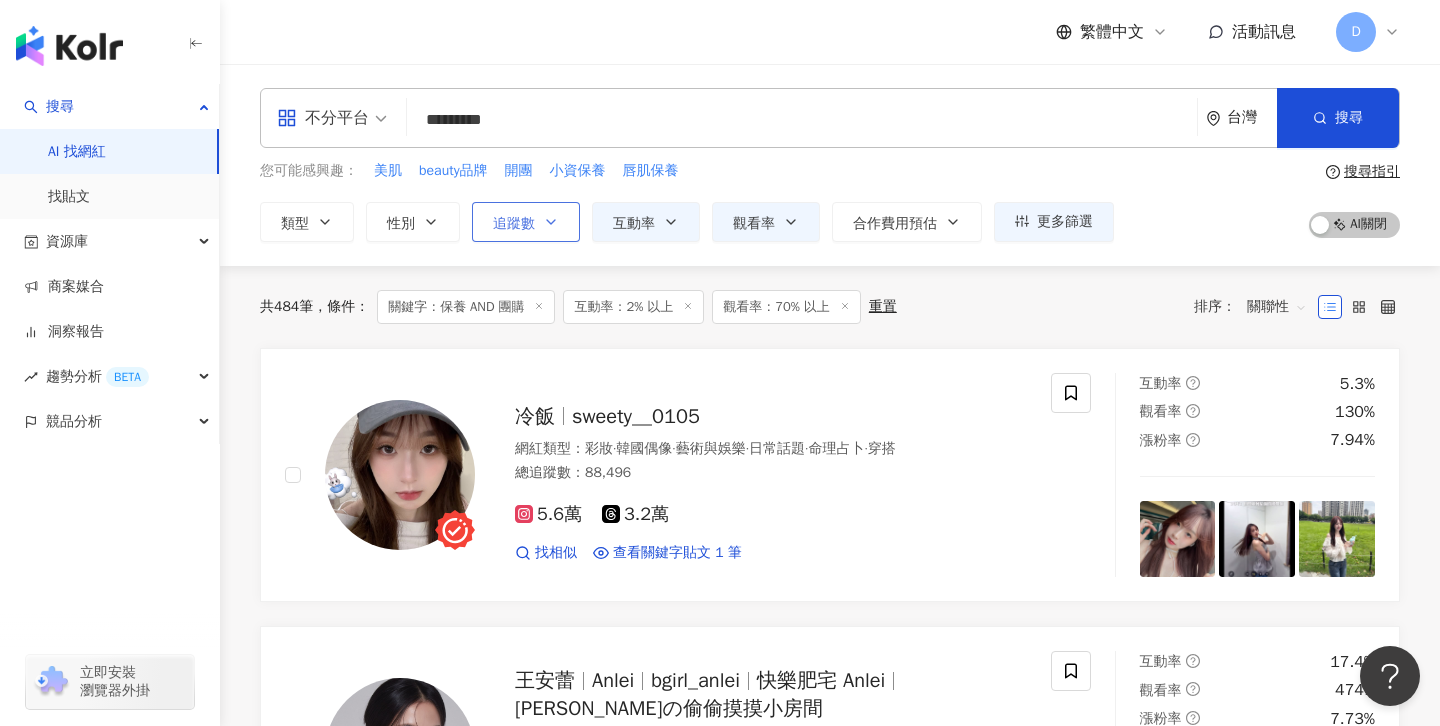 click on "追蹤數" at bounding box center (526, 222) 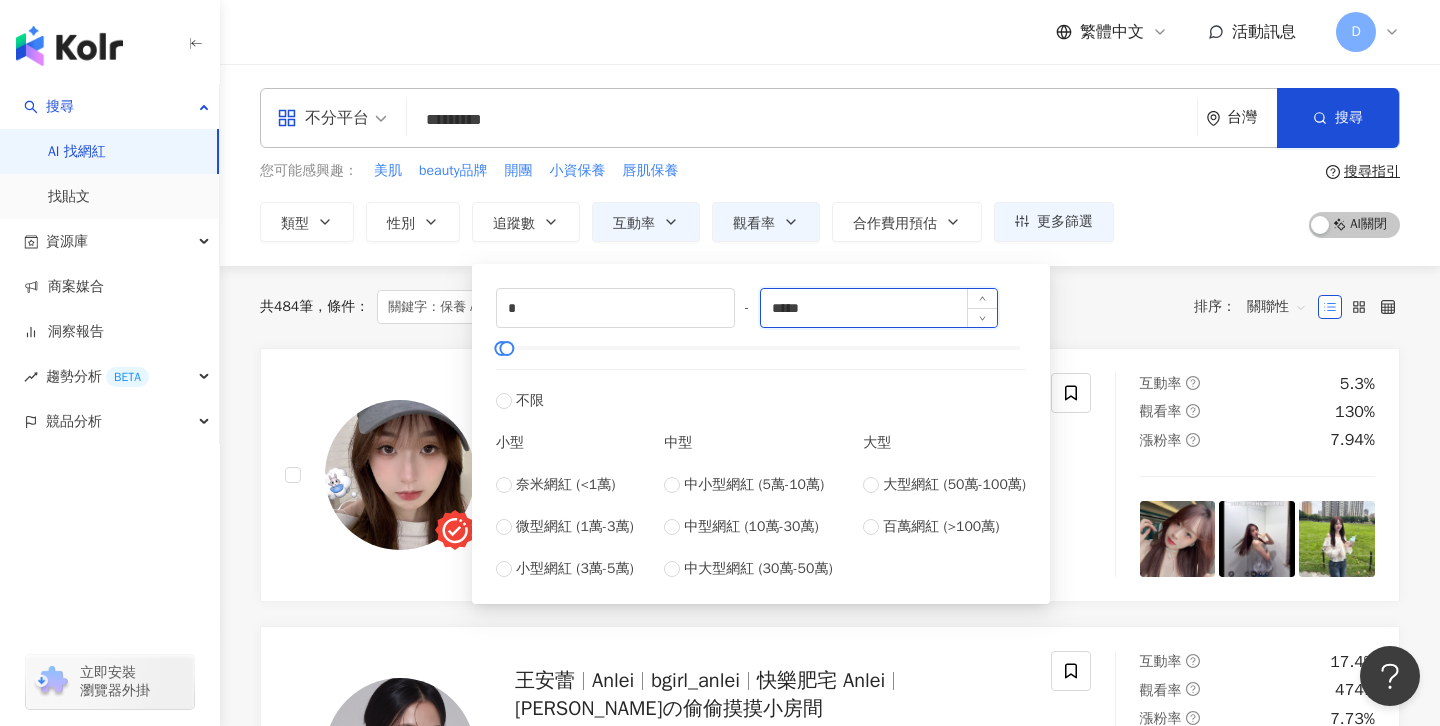 drag, startPoint x: 820, startPoint y: 304, endPoint x: 889, endPoint y: 316, distance: 70.035706 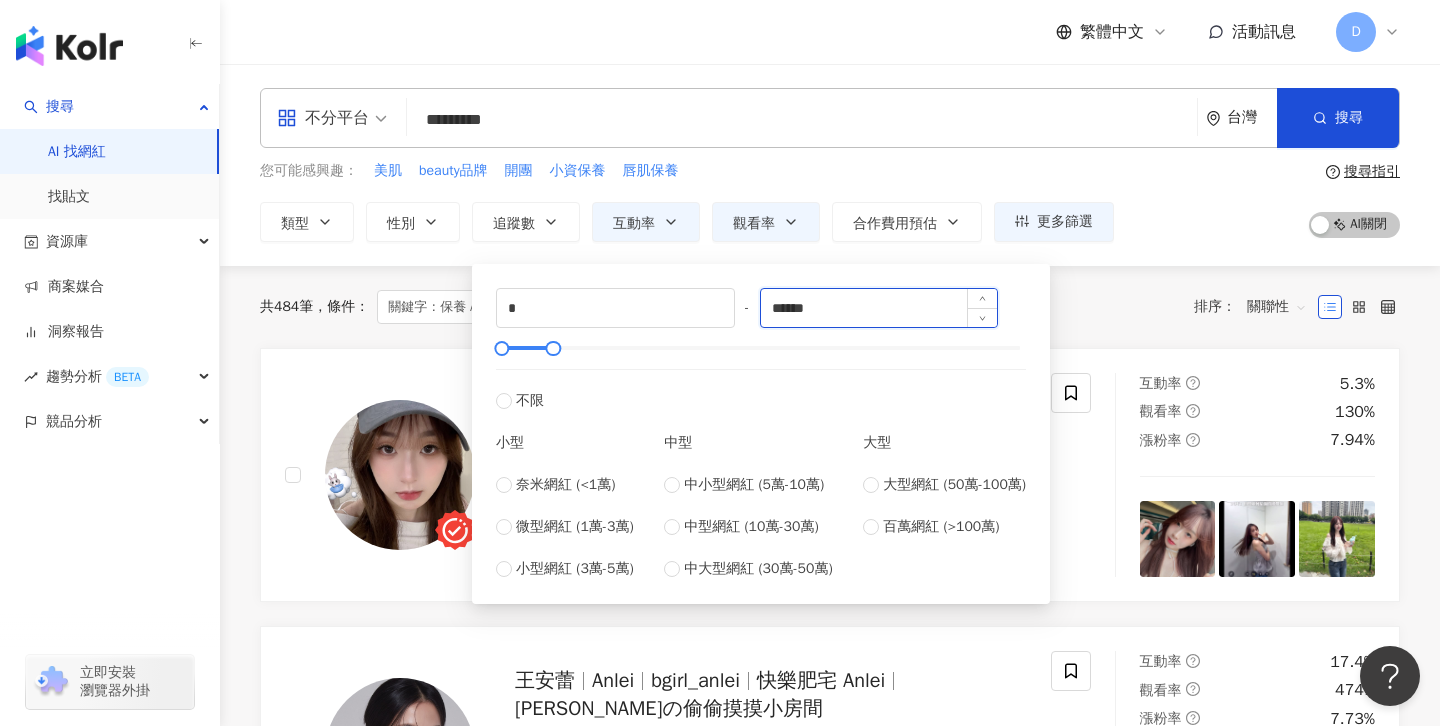 type on "******" 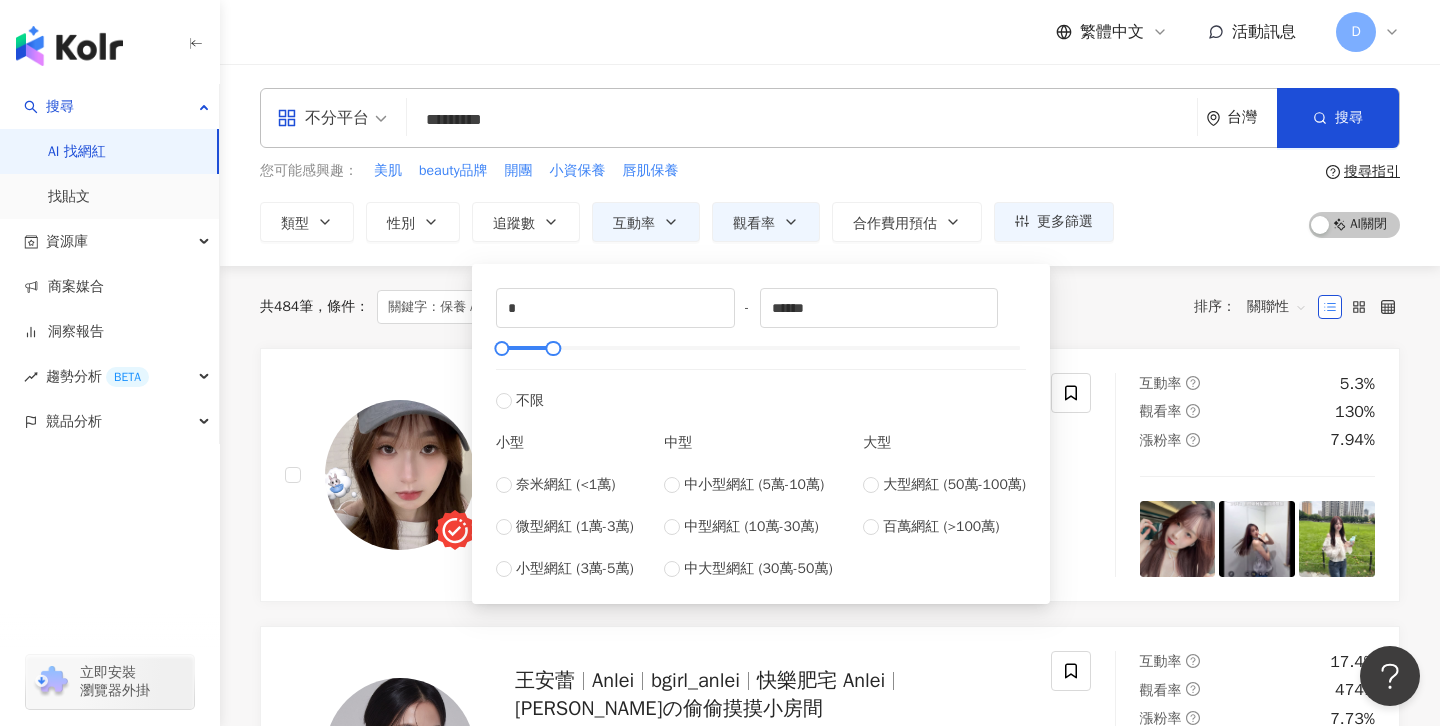 click on "您可能感興趣： 美肌  beauty品牌  開團  小資保養  唇肌保養" at bounding box center [687, 171] 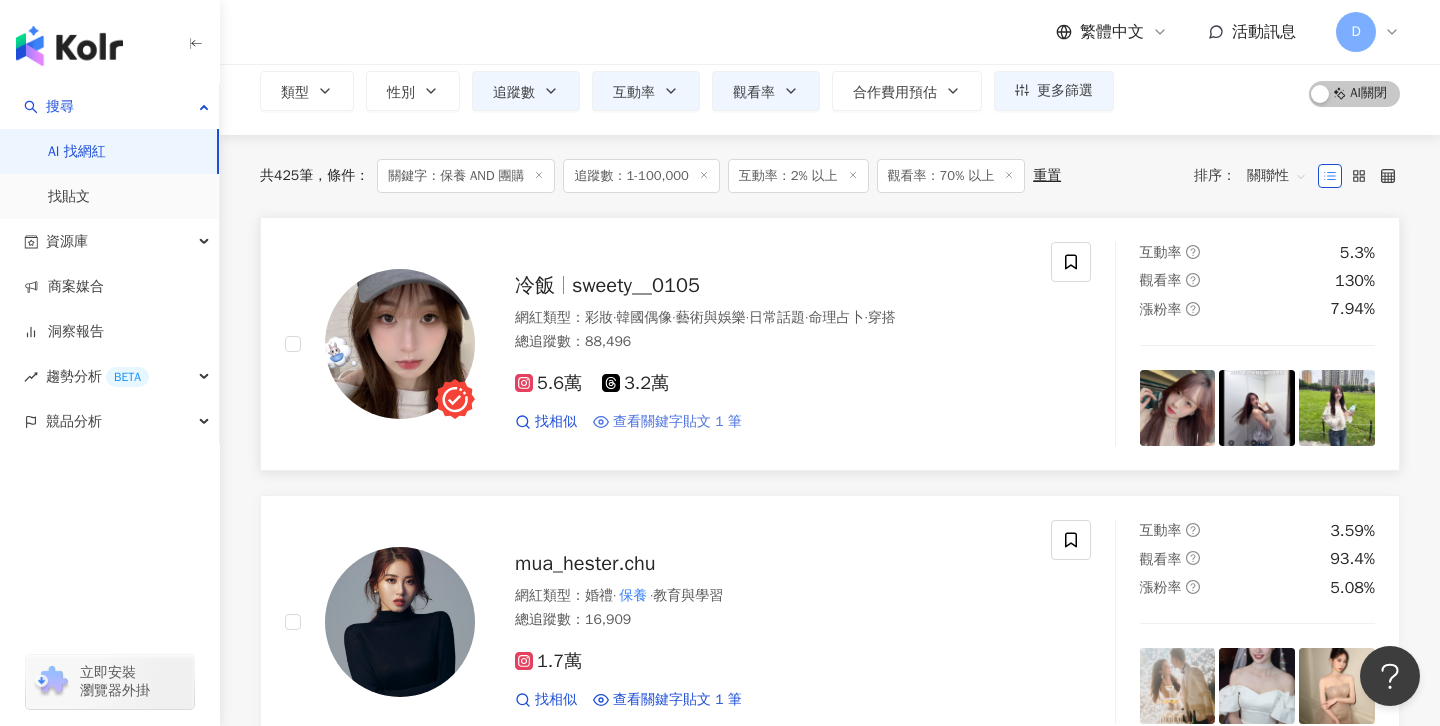scroll, scrollTop: 150, scrollLeft: 0, axis: vertical 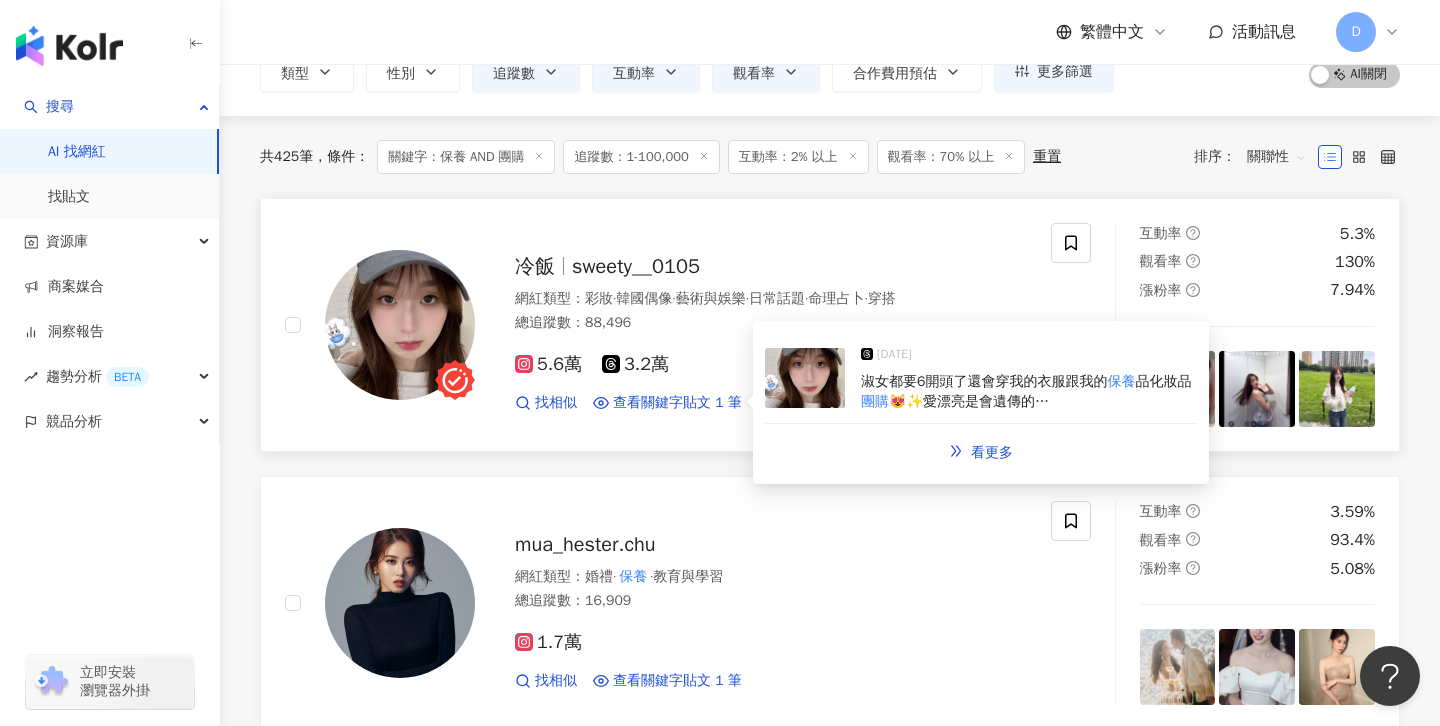click on "😻✨愛漂亮是會遺傳的…" at bounding box center (969, 401) 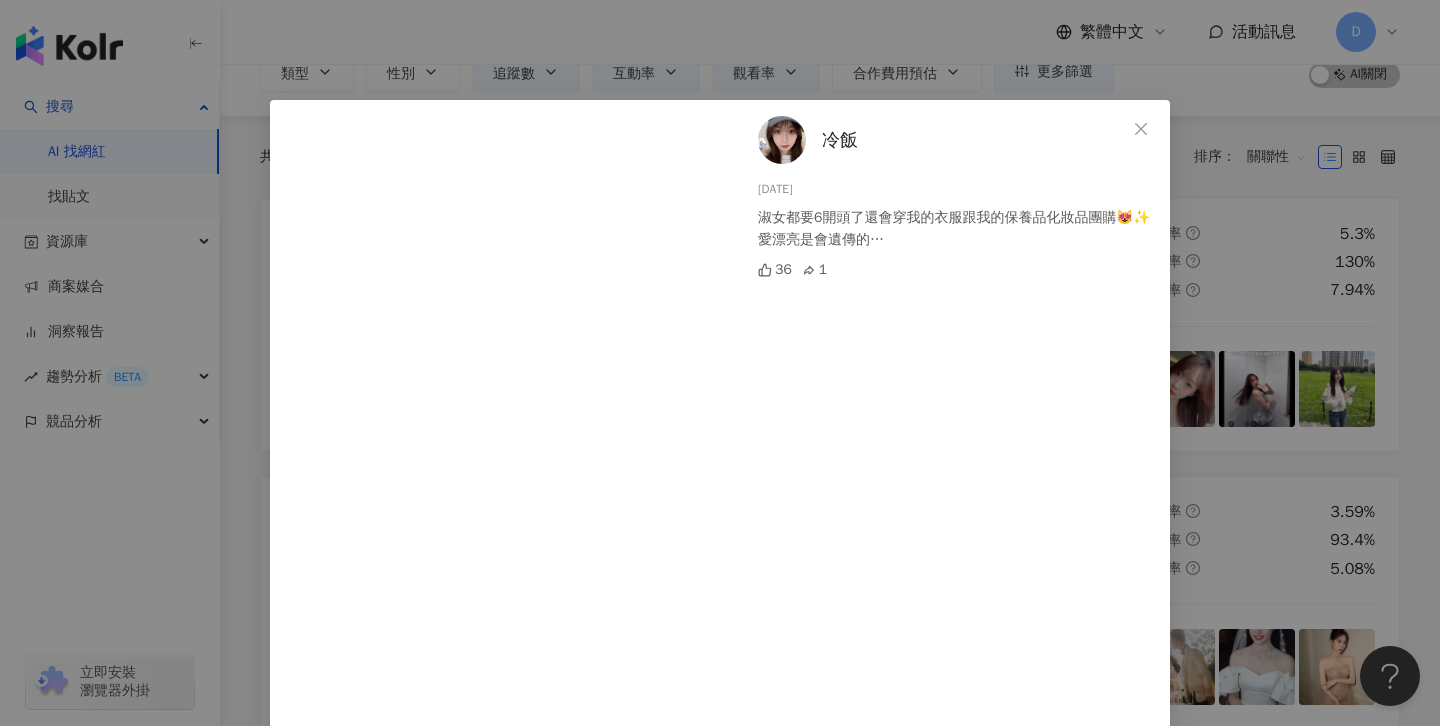 click on "冷飯 2024/11/10 淑女都要6開頭了還會穿我的衣服跟我的保養品化妝品團購😻✨愛漂亮是會遺傳的… 36 1 查看原始貼文" at bounding box center [720, 363] 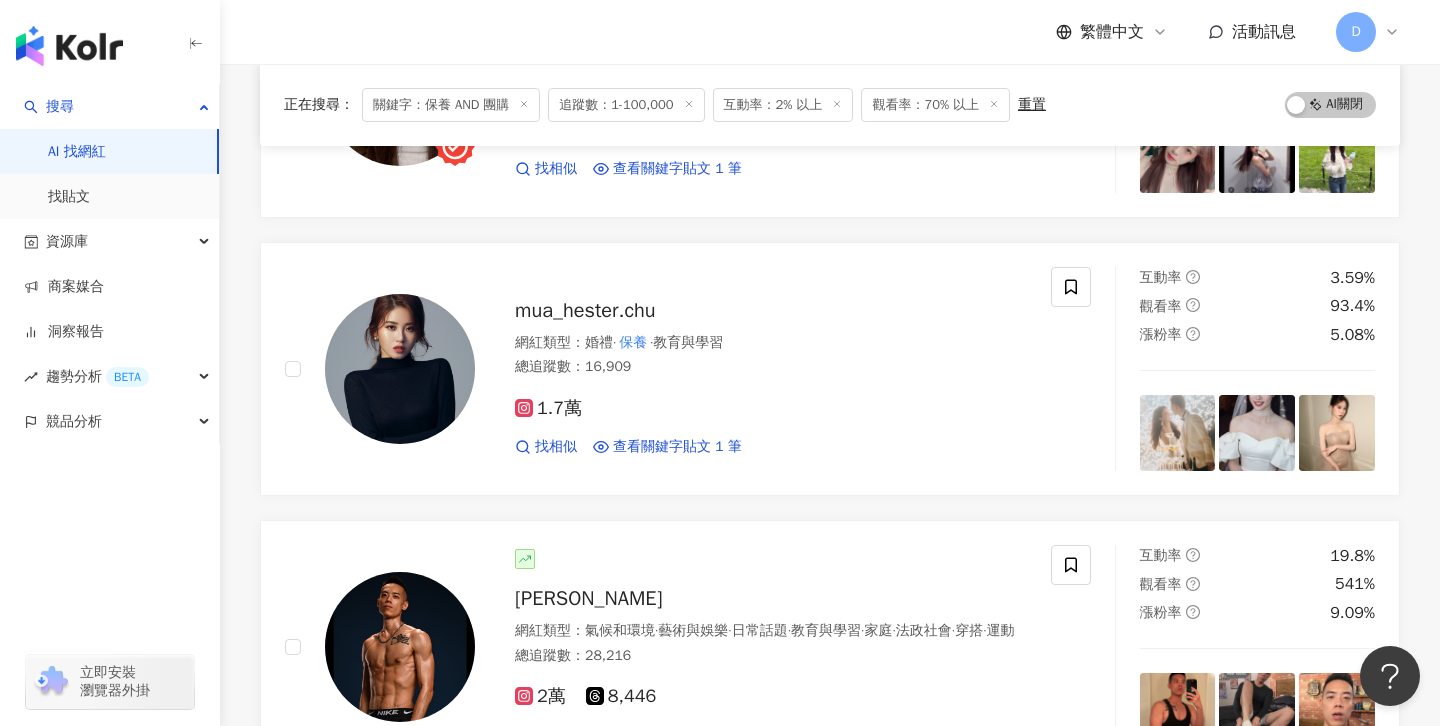 scroll, scrollTop: 386, scrollLeft: 0, axis: vertical 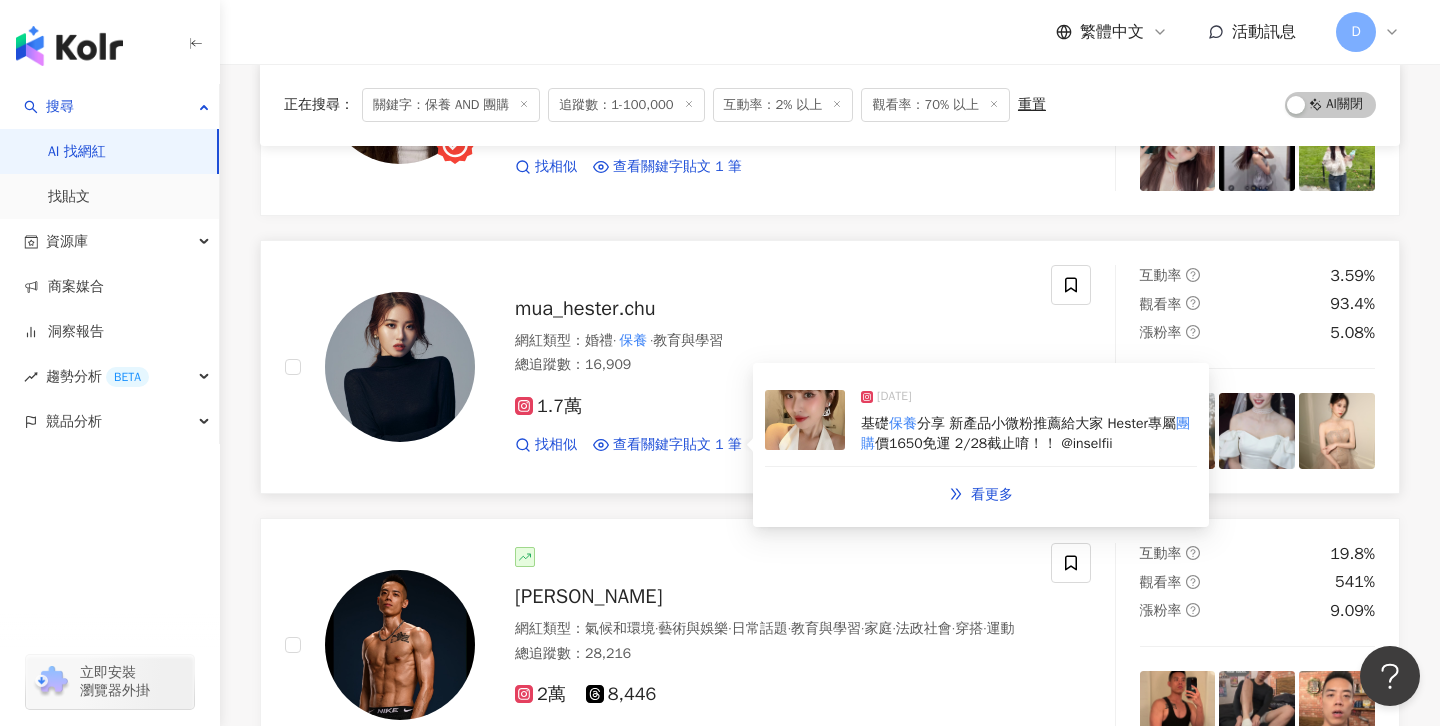 click on "分享
新產品小微粉推薦給大家
Hester專屬" at bounding box center [1046, 423] 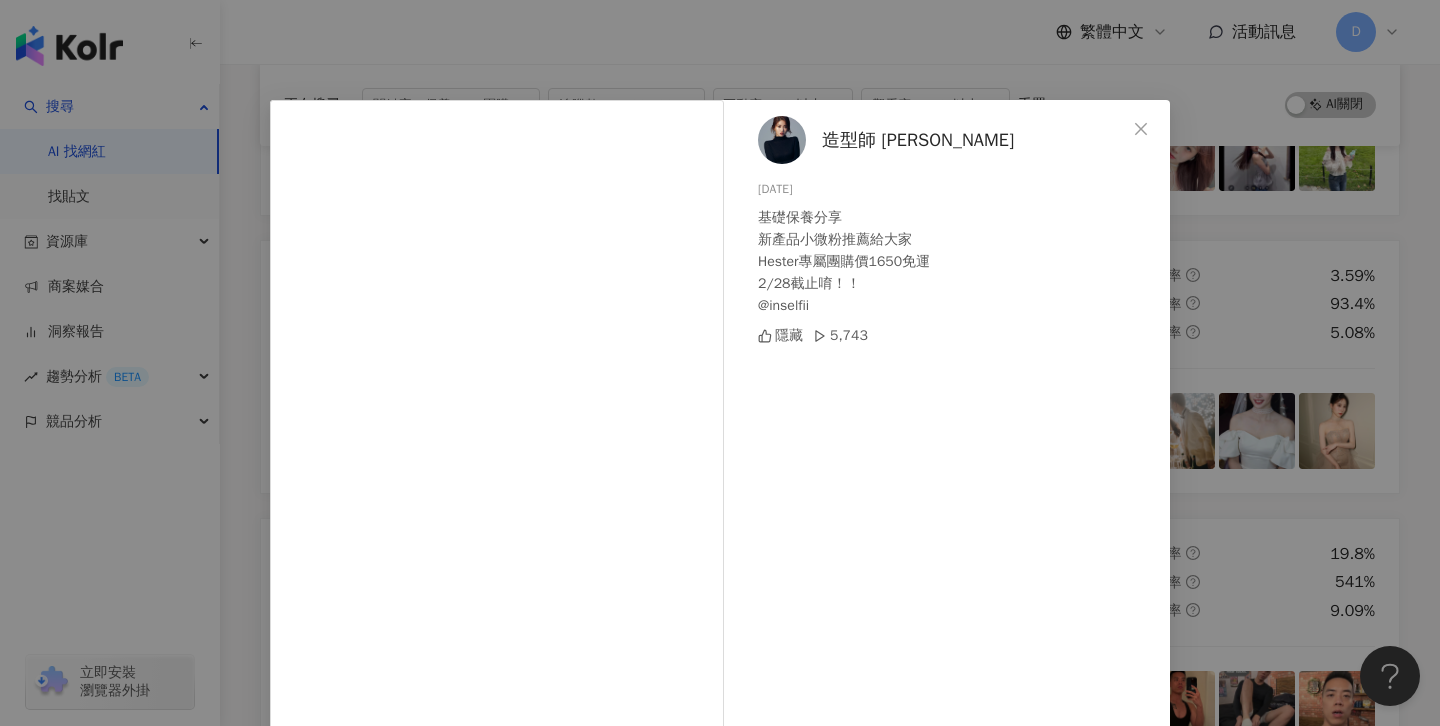 click on "造型師 海絲特 Hester 2025/2/18 基礎保養分享
新產品小微粉推薦給大家
Hester專屬團購價1650免運
2/28截止唷！！
@inselfii 隱藏 5,743 查看原始貼文" at bounding box center [720, 363] 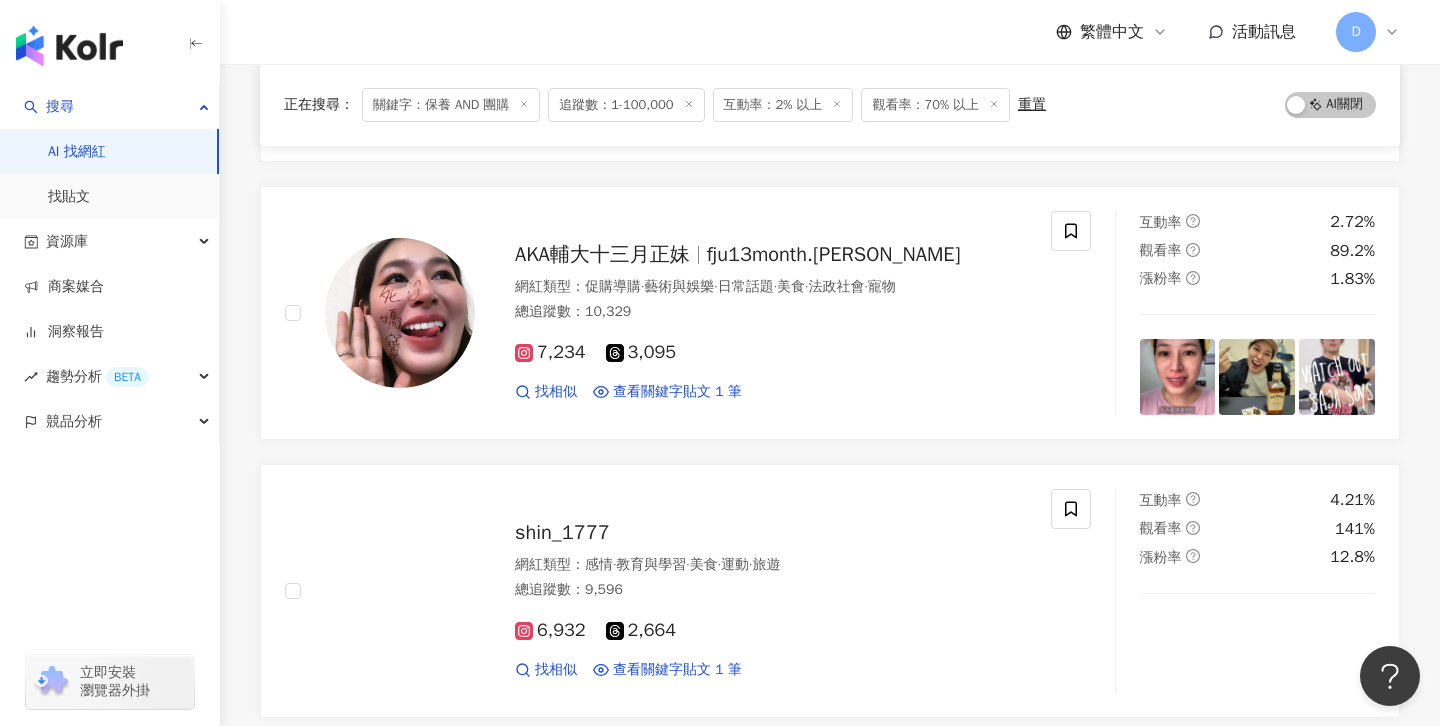 scroll, scrollTop: 1022, scrollLeft: 0, axis: vertical 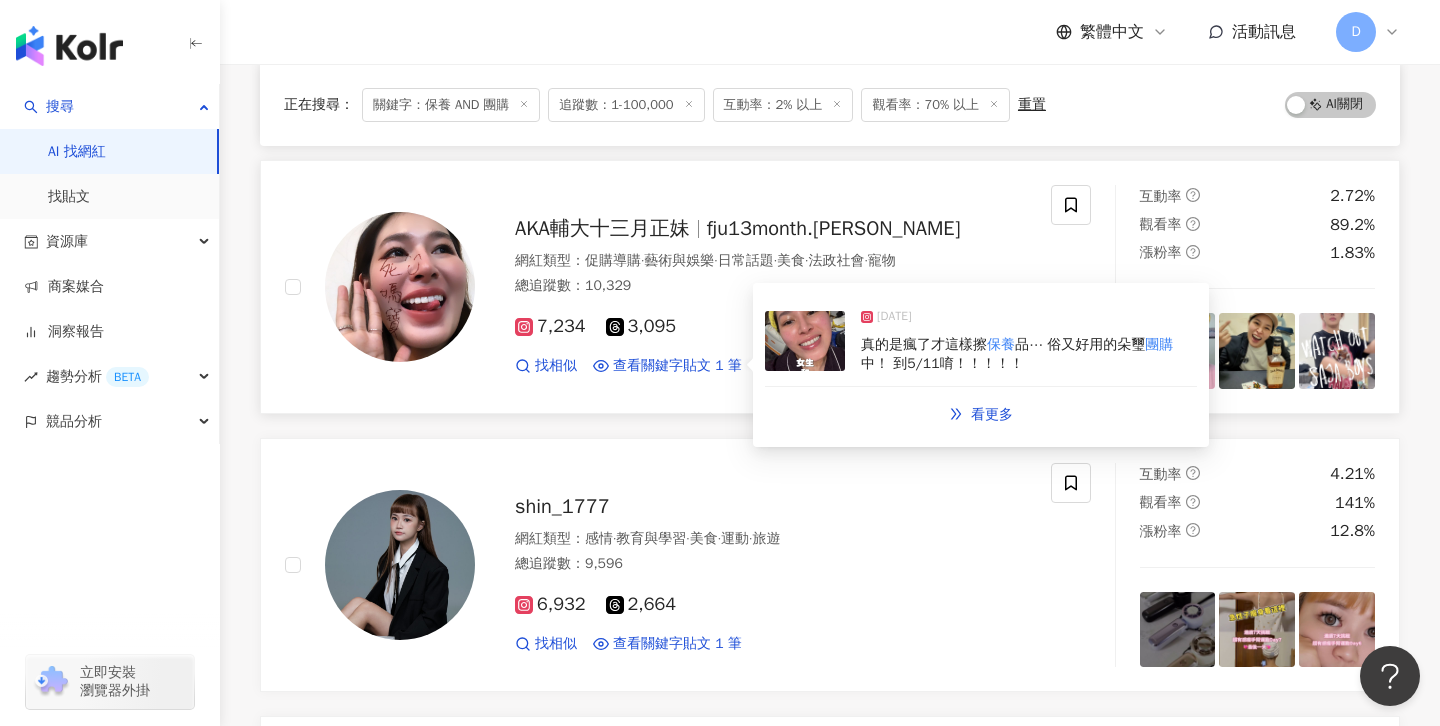 click on "中！
到5/11唷！！！！！" at bounding box center [942, 363] 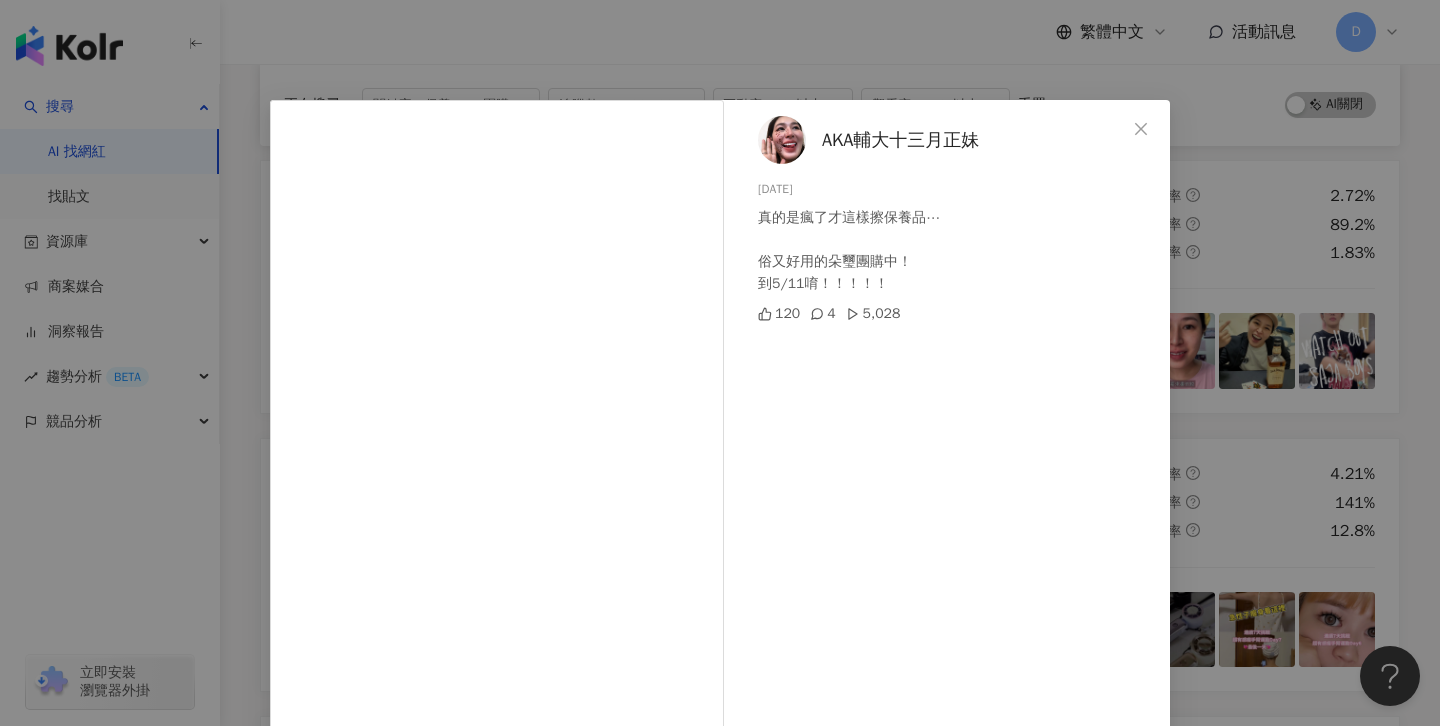 click on "AKA輔大十三月正妹 2025/5/7 真的是瘋了才這樣擦保養品⋯
俗又好用的朵璽團購中！
到5/11唷！！！！！ 120 4 5,028 查看原始貼文" at bounding box center [720, 363] 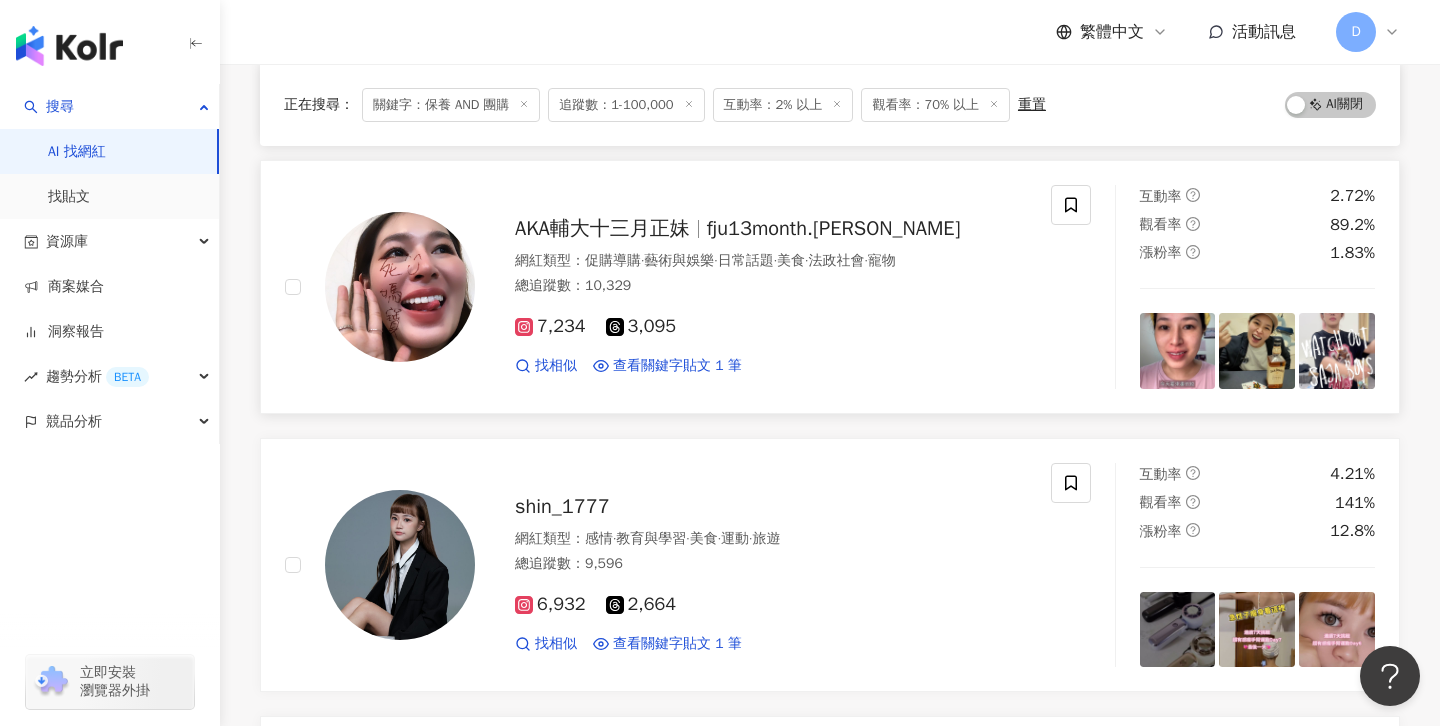 scroll, scrollTop: 1159, scrollLeft: 0, axis: vertical 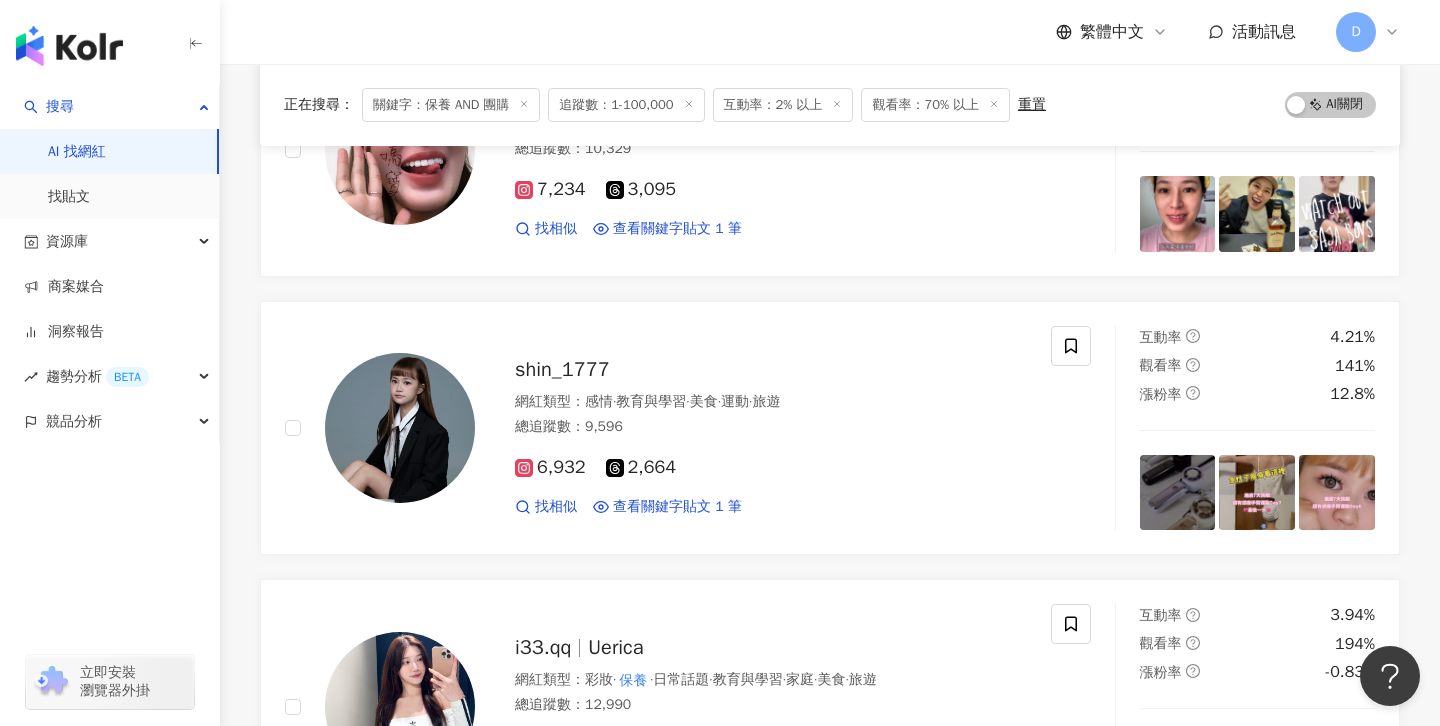 click on "繁體中文 活動訊息 D" at bounding box center (830, 32) 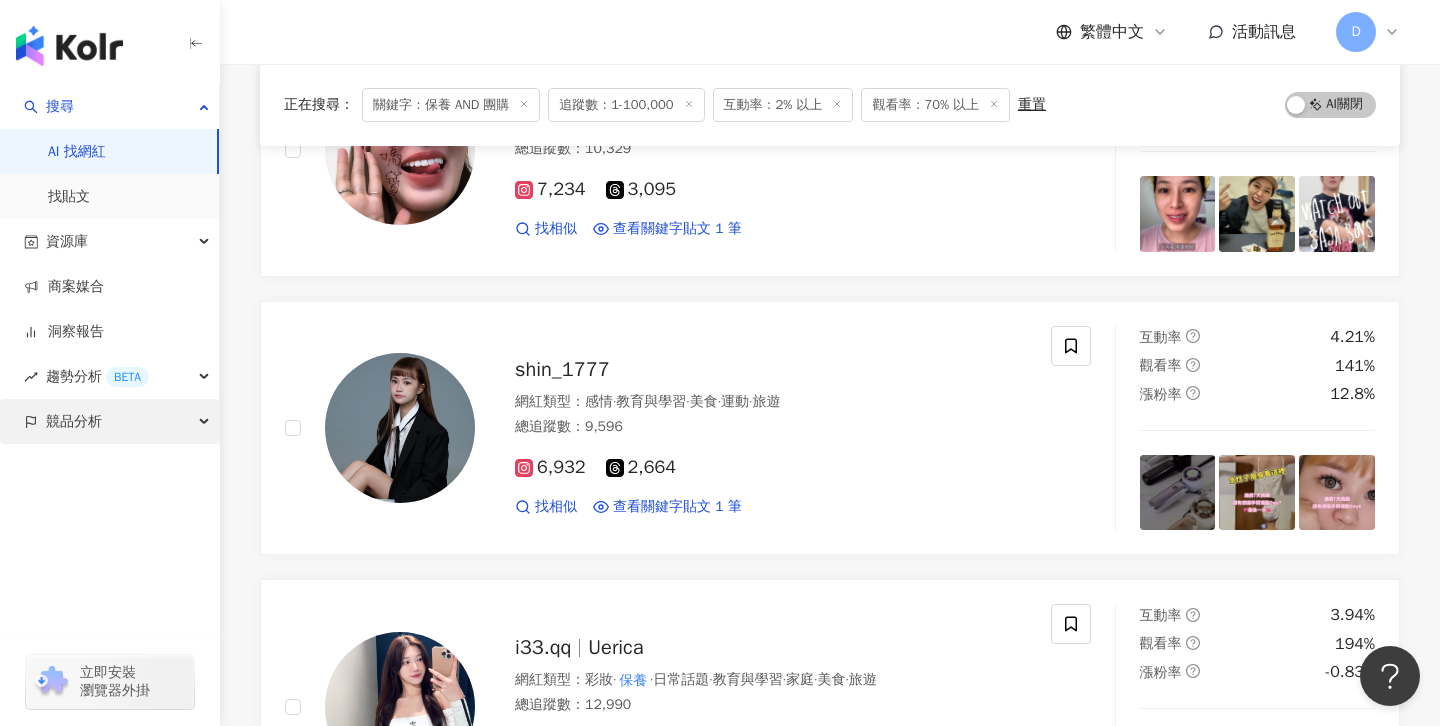 click 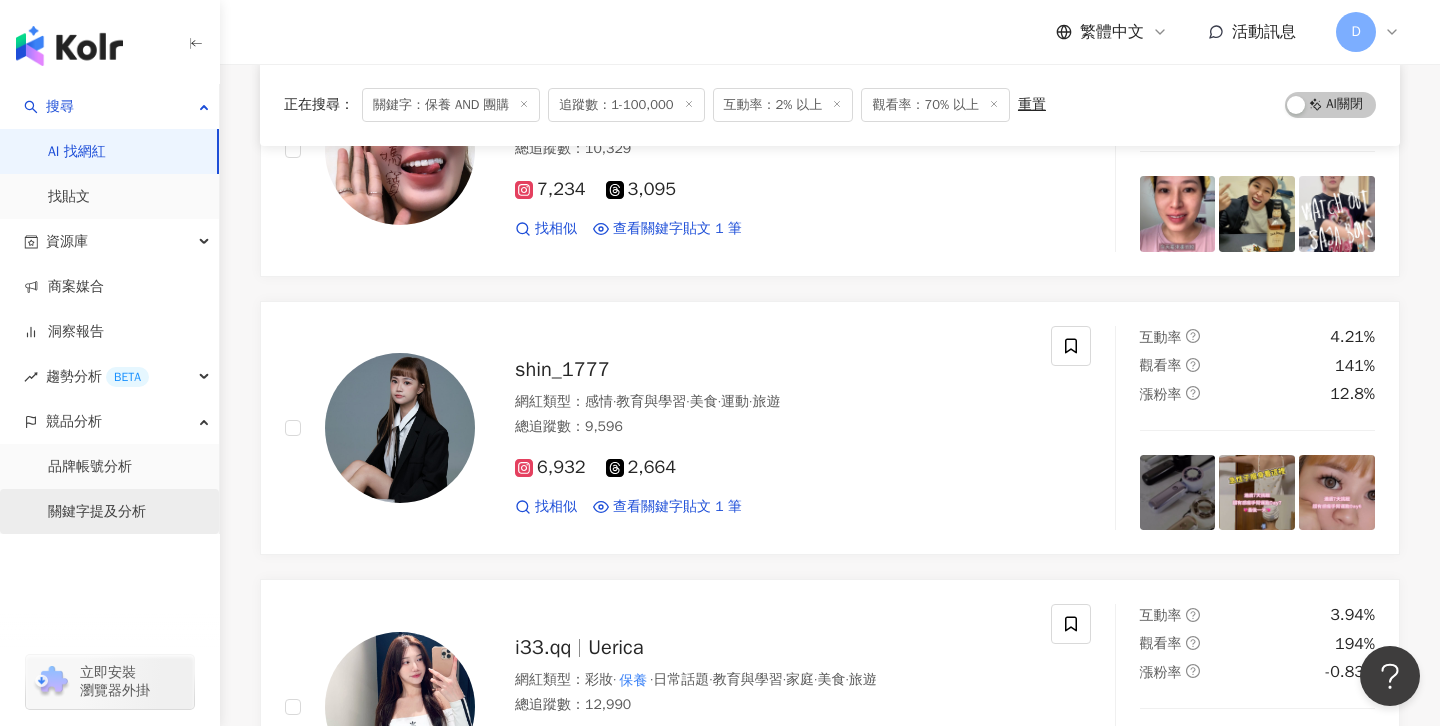 click on "關鍵字提及分析" at bounding box center [97, 512] 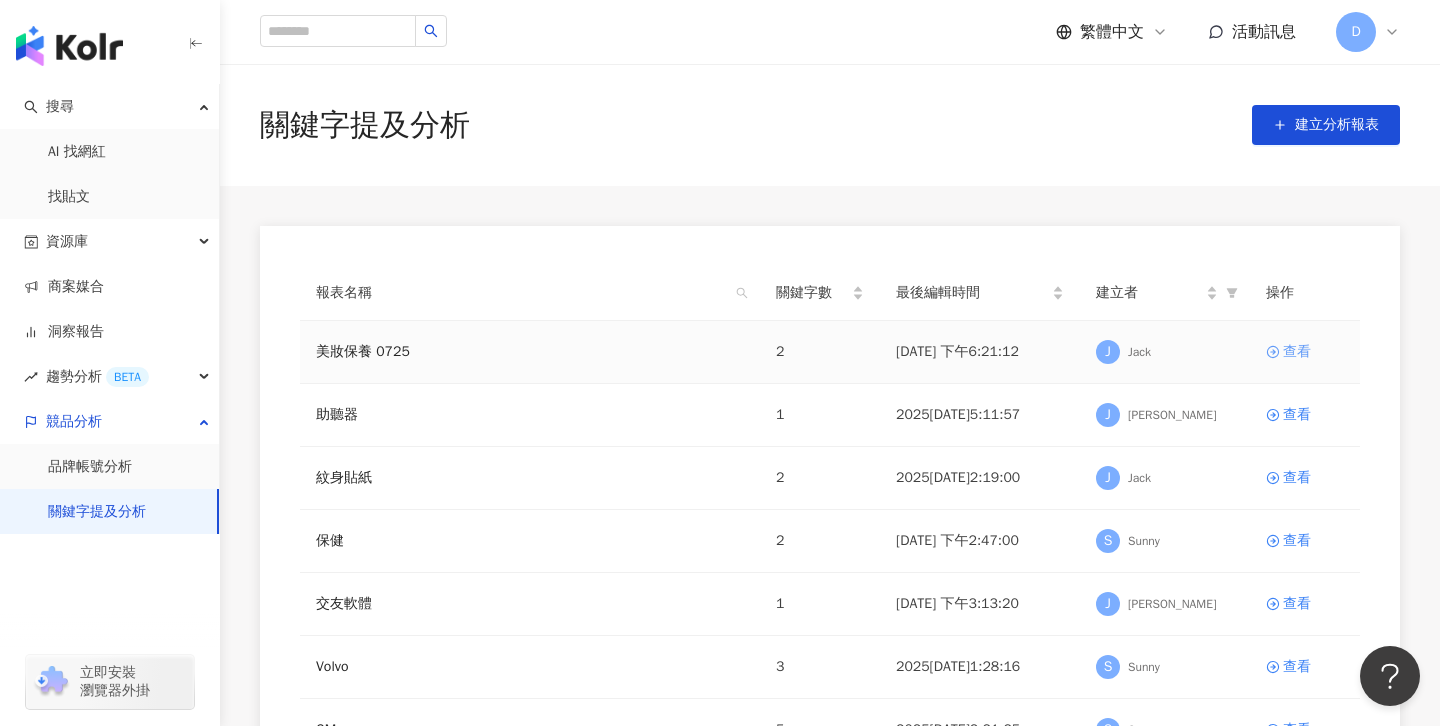 click on "查看" at bounding box center [1297, 352] 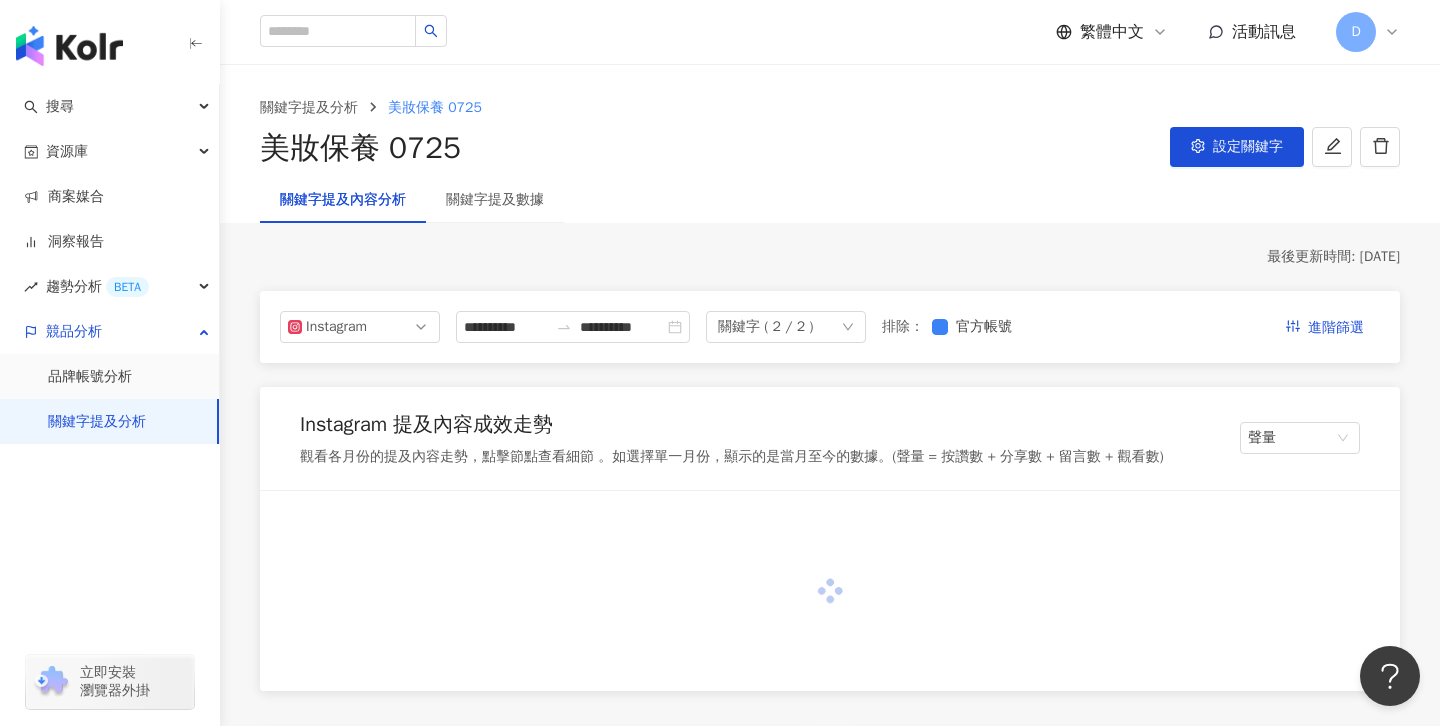 click on "美妝保養 0725 設定關鍵字" at bounding box center (830, 148) 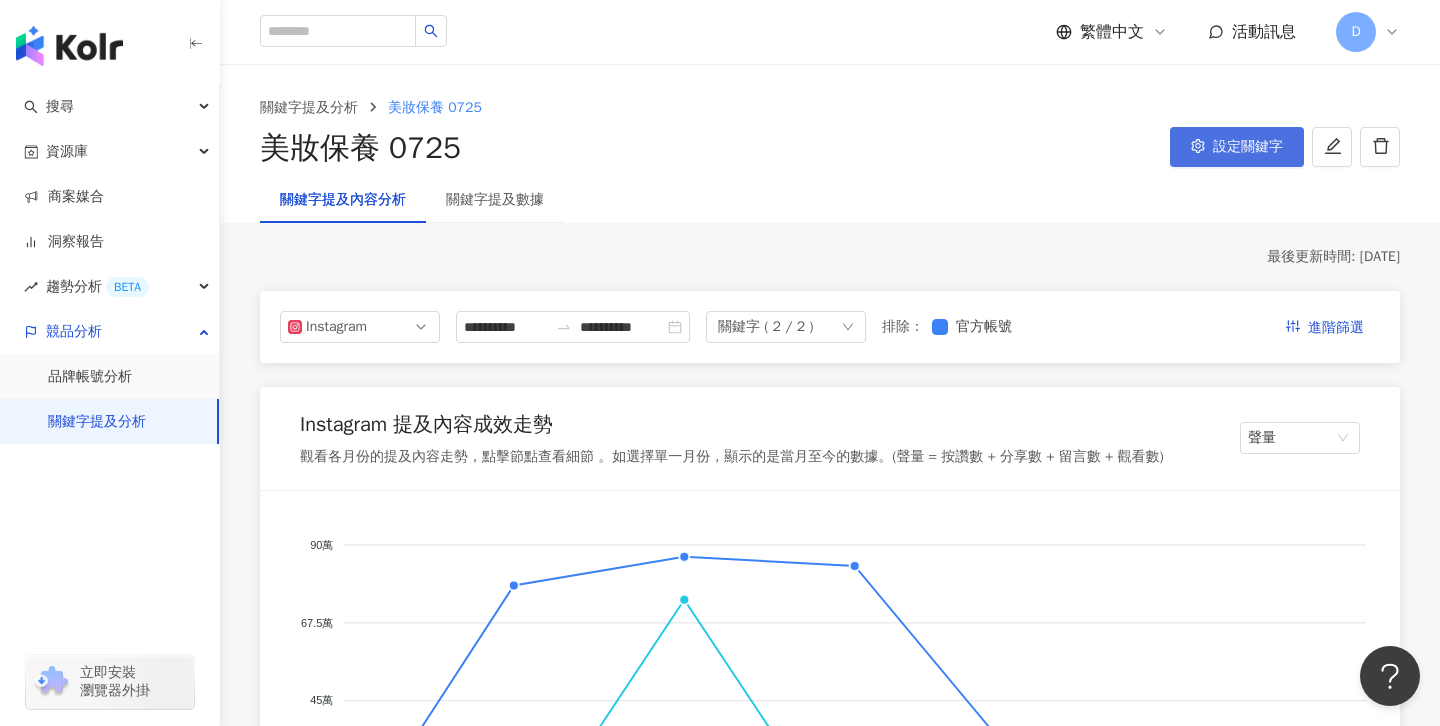 click on "設定關鍵字" at bounding box center (1248, 147) 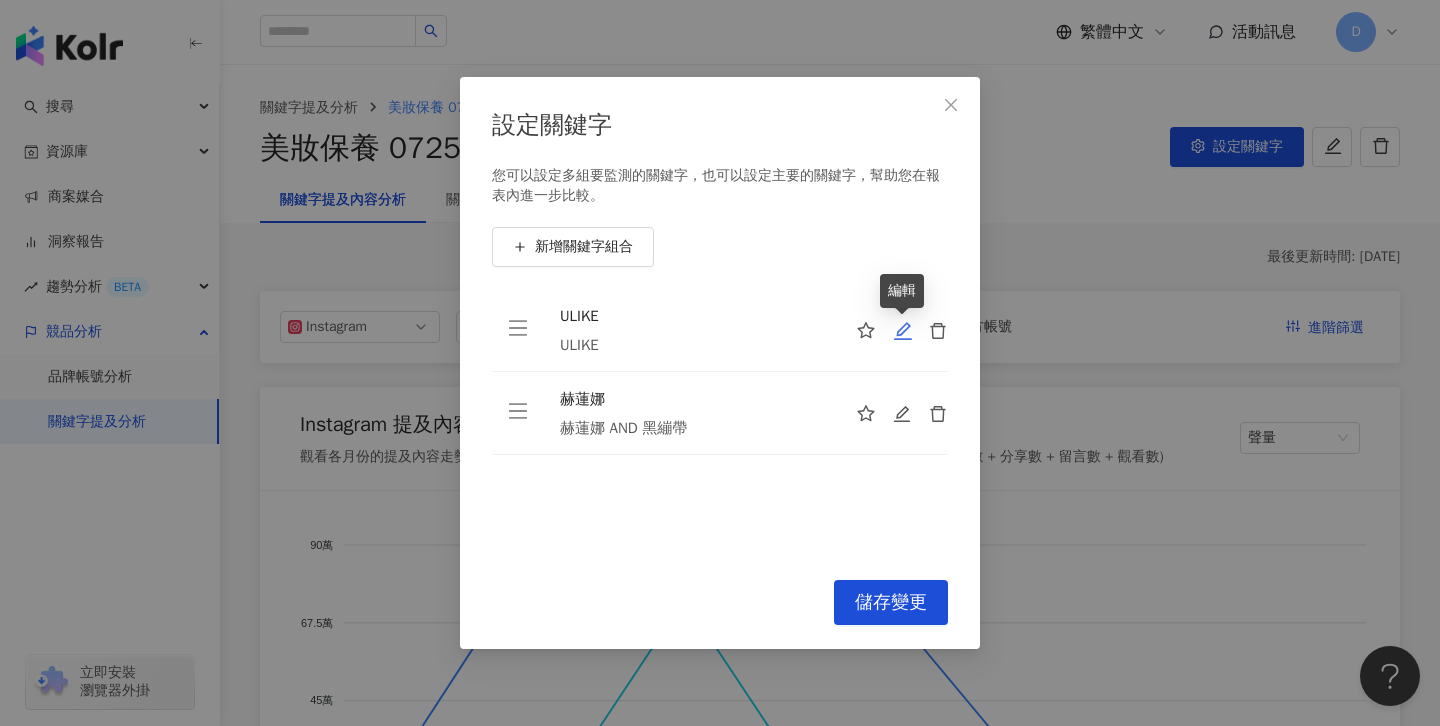 click 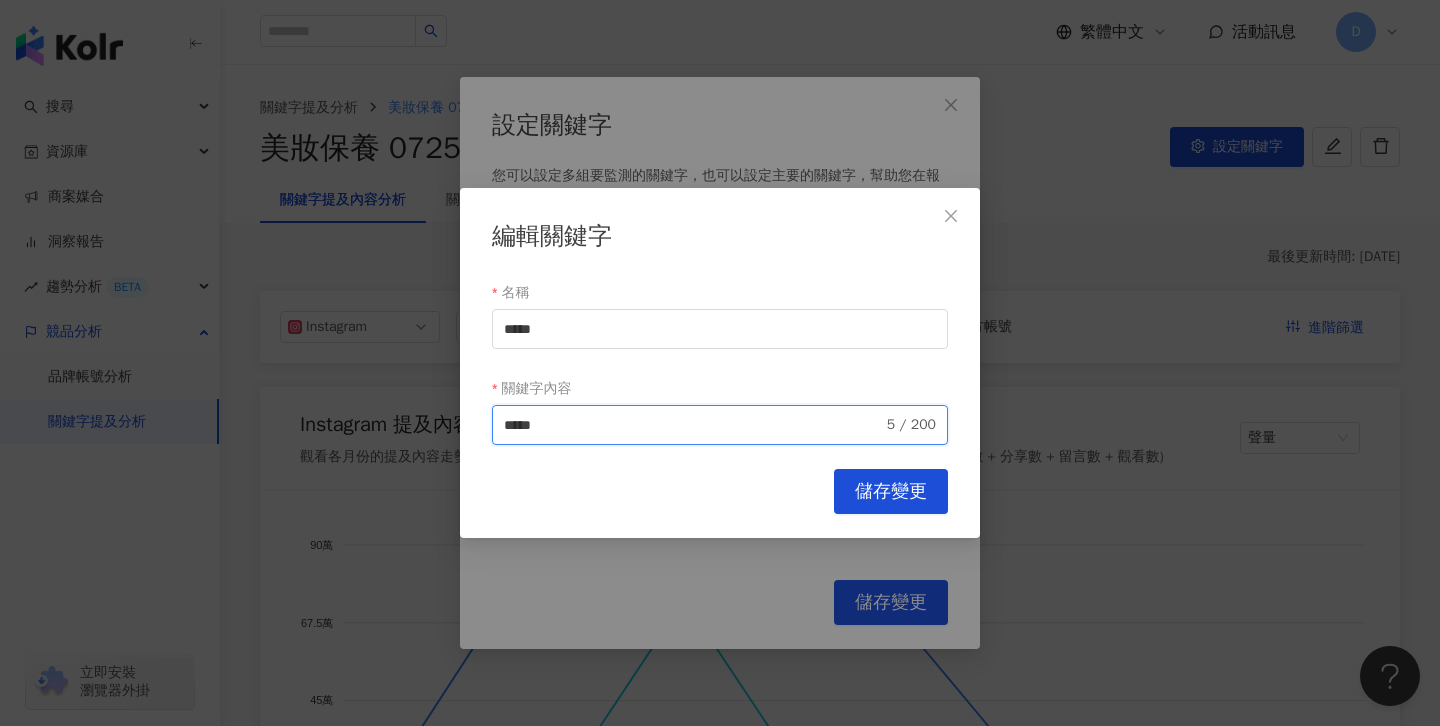click on "*****" at bounding box center (693, 425) 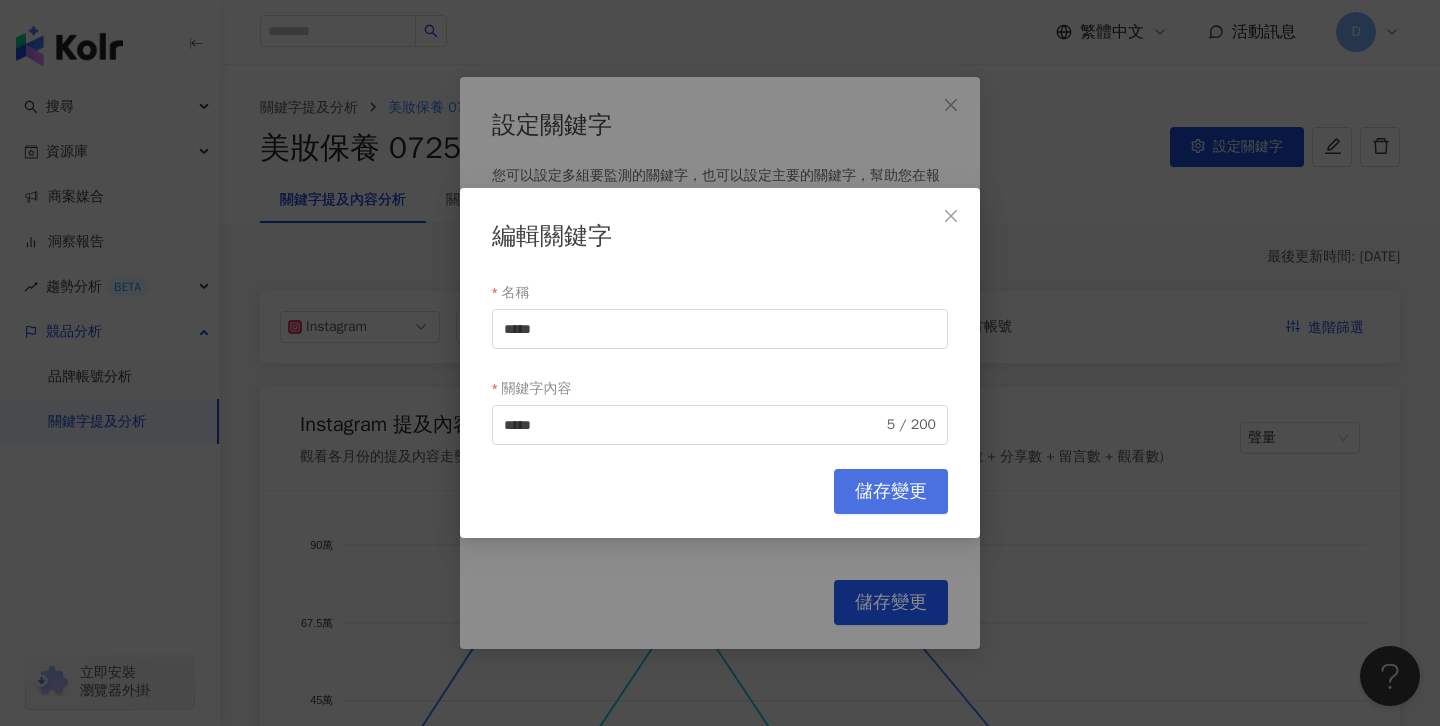 click on "儲存變更" at bounding box center [891, 492] 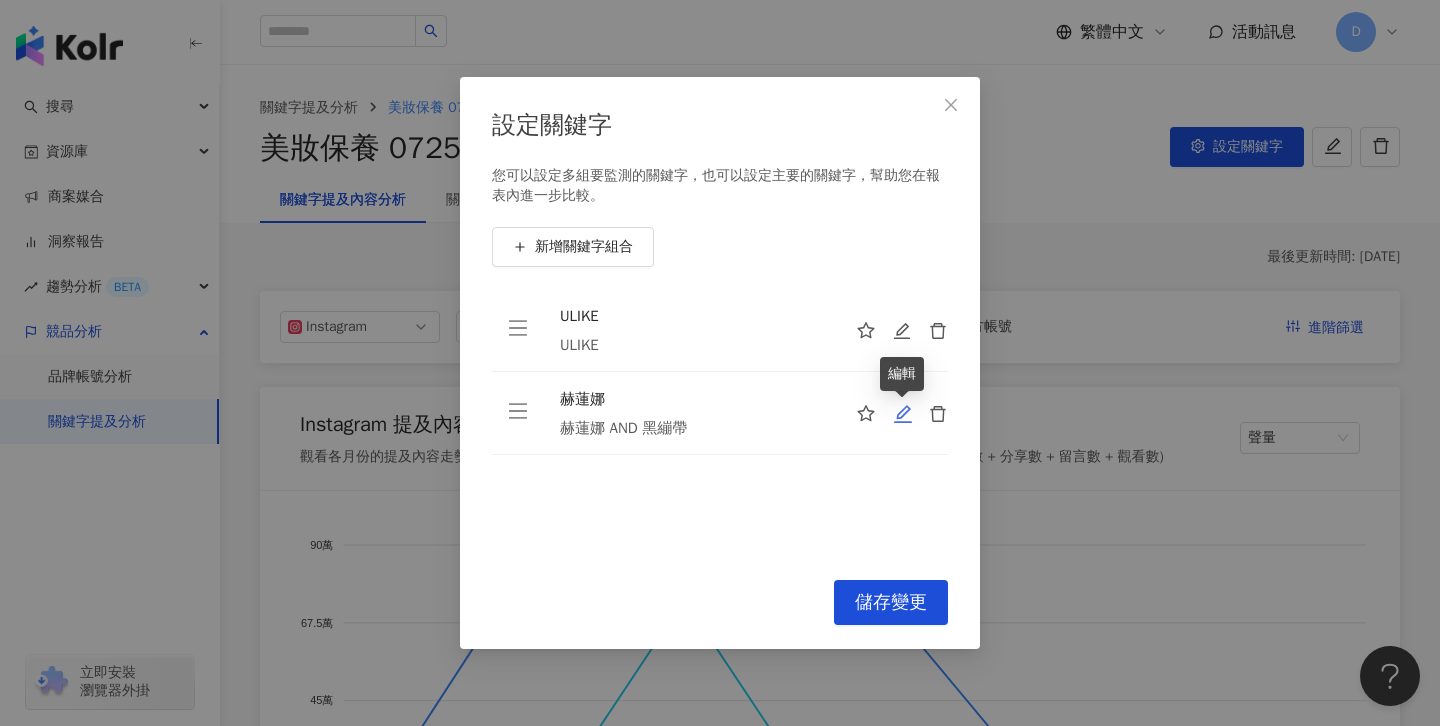 click 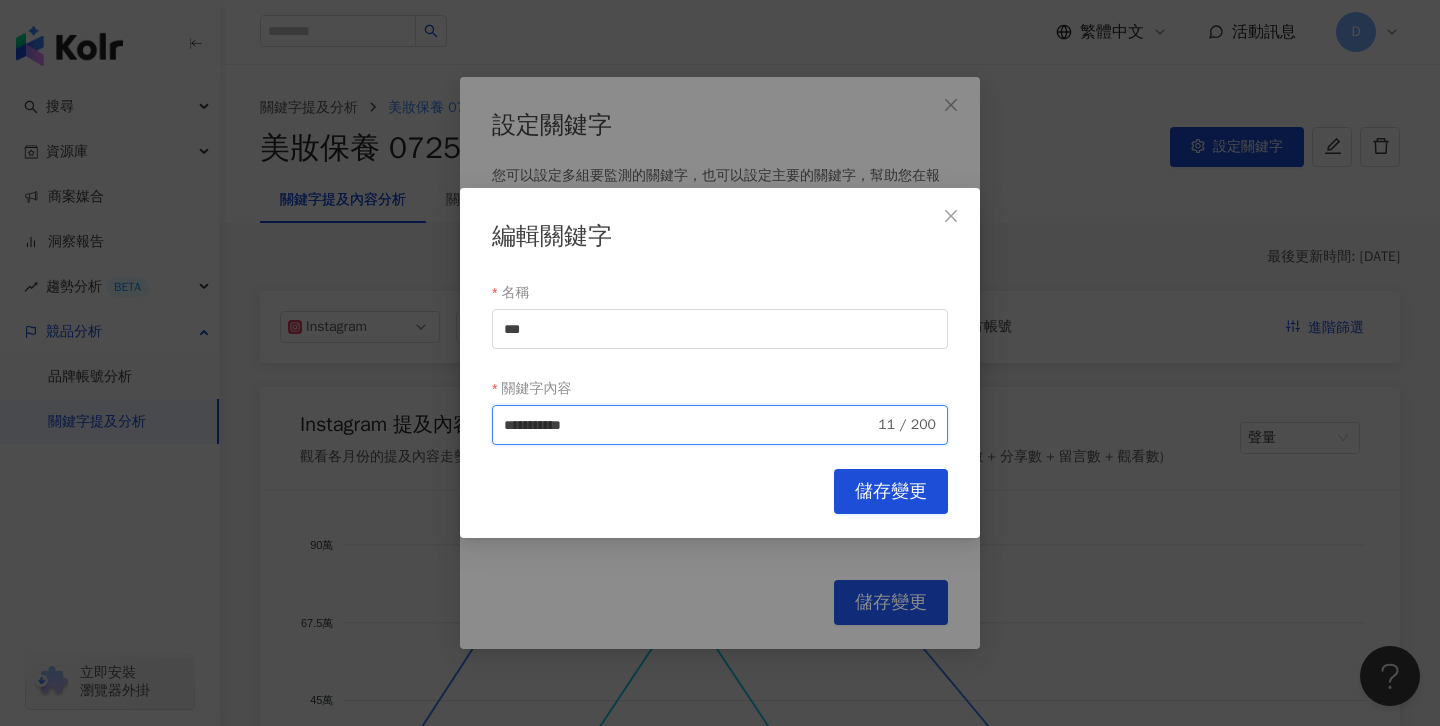 click on "**********" at bounding box center (689, 425) 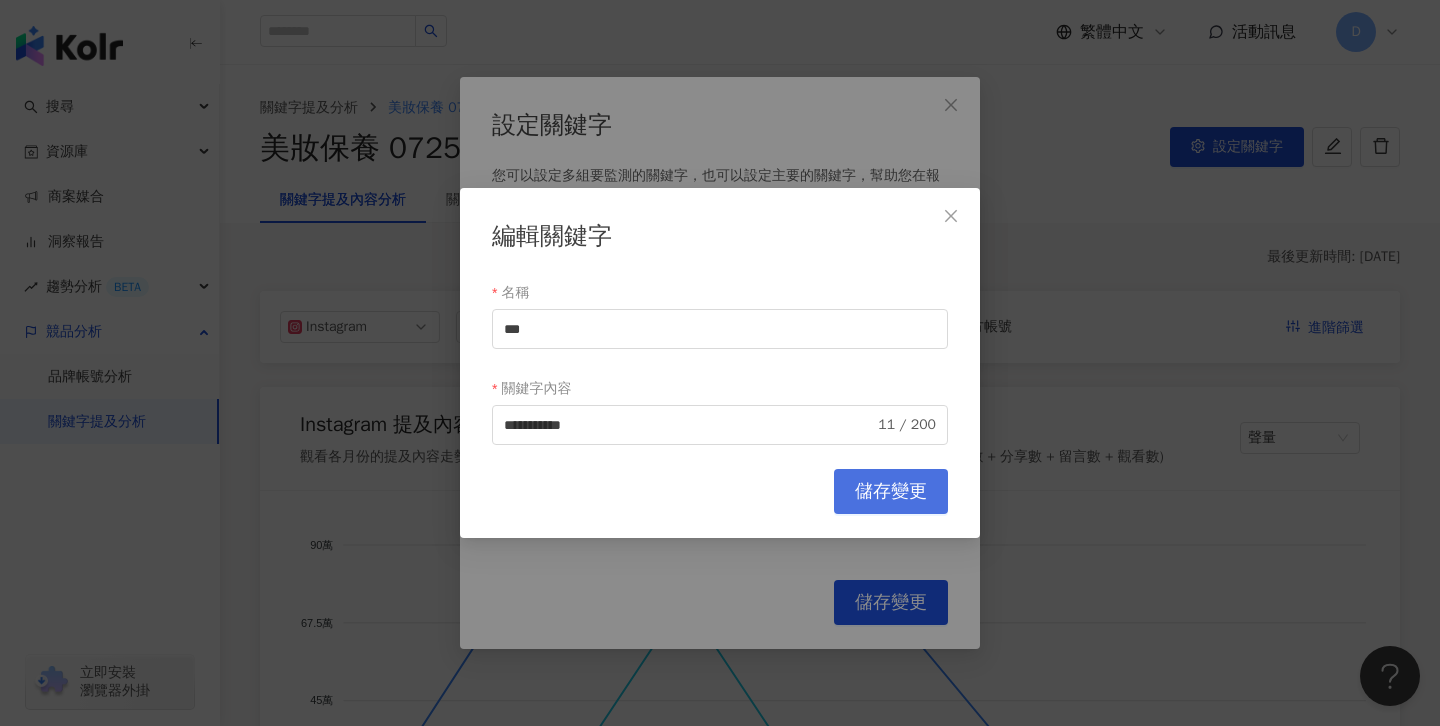 click on "儲存變更" at bounding box center (891, 491) 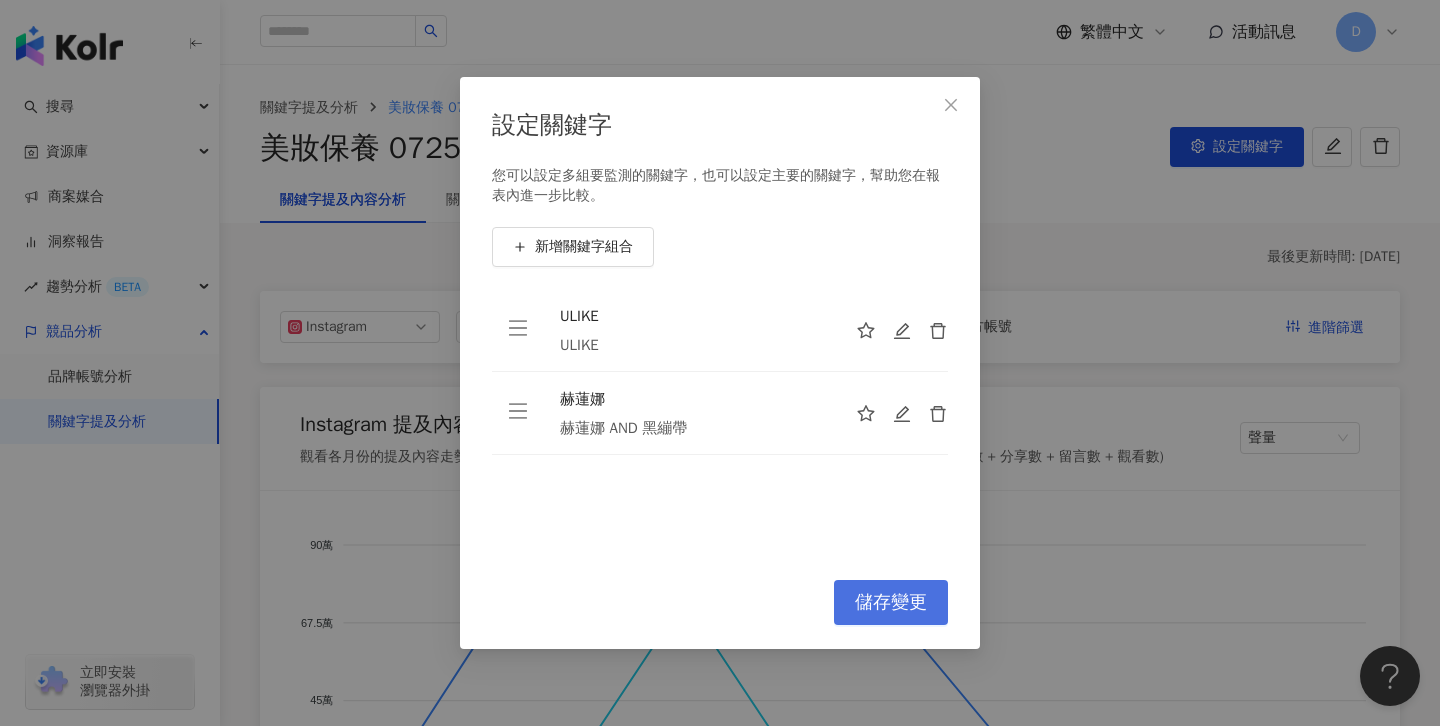click on "儲存變更" at bounding box center (891, 603) 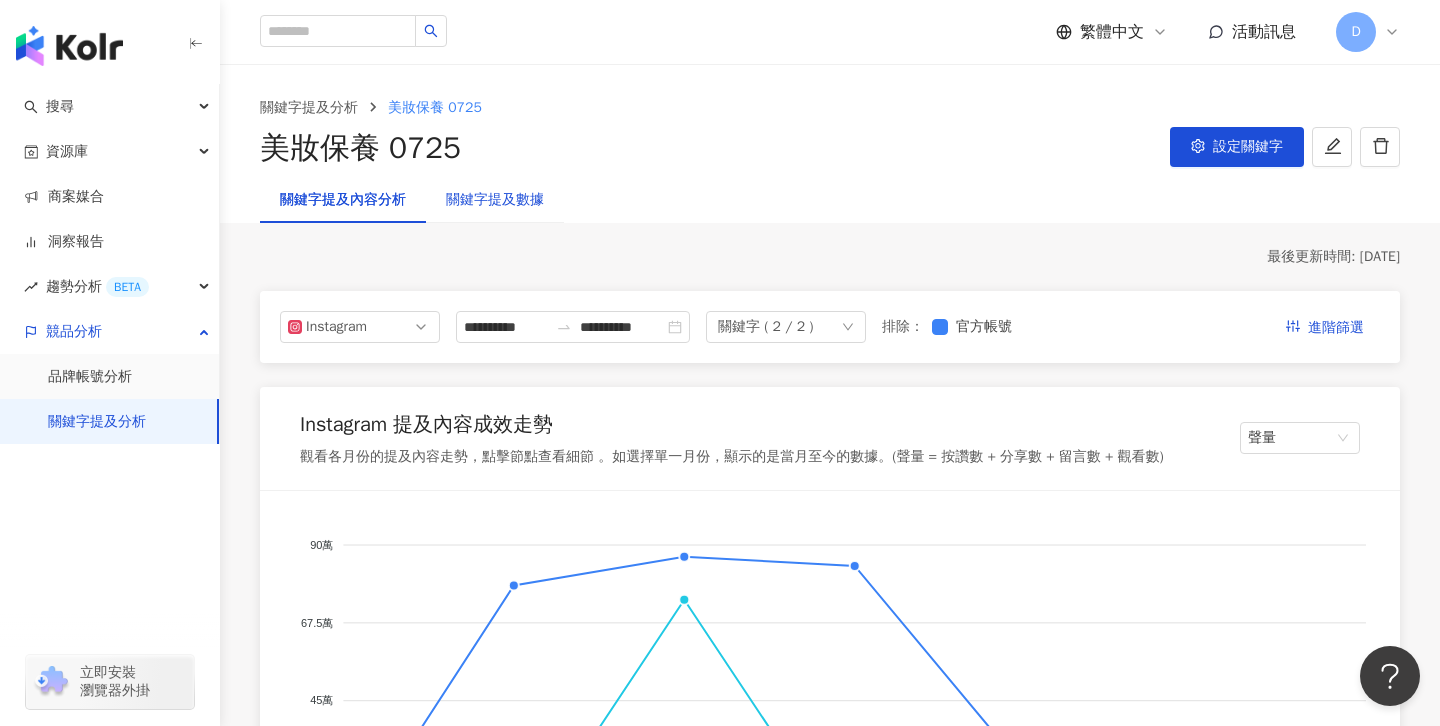 click on "關鍵字提及數據" at bounding box center (495, 200) 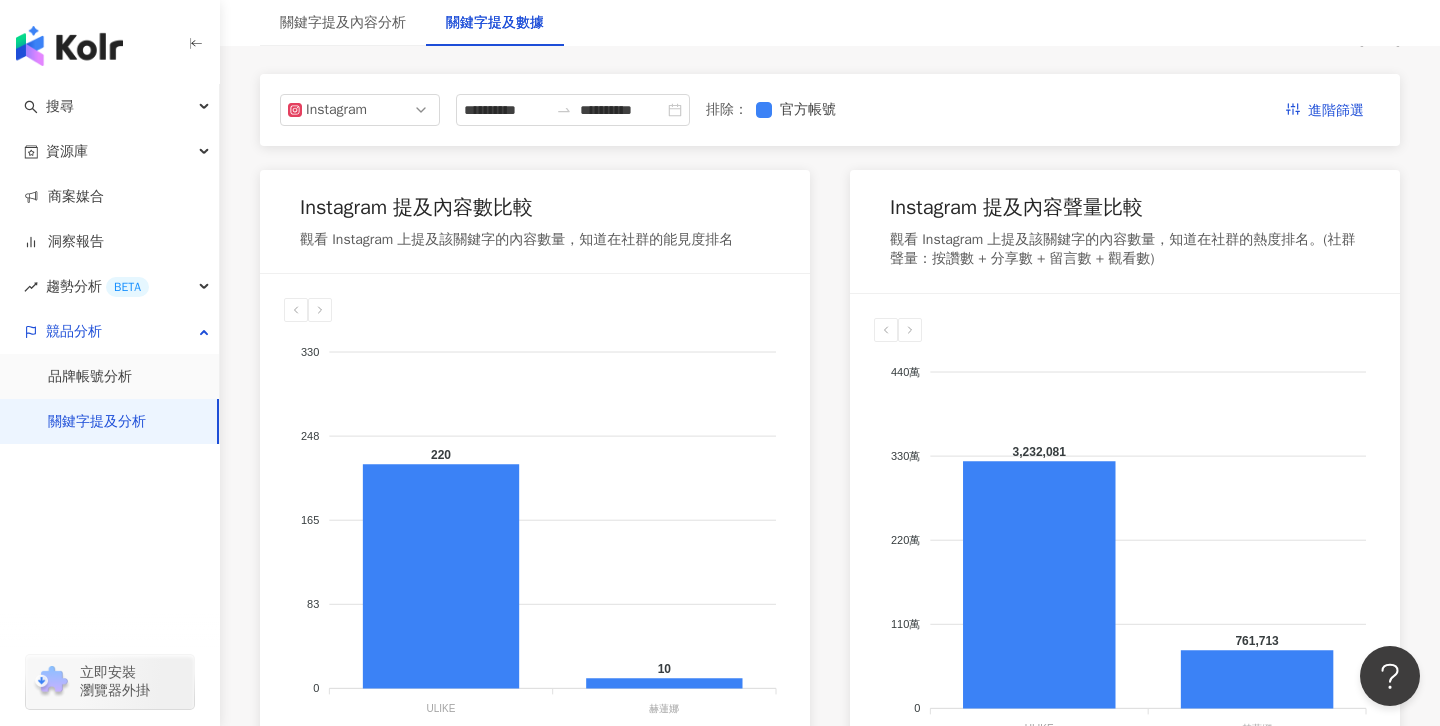 scroll, scrollTop: 224, scrollLeft: 0, axis: vertical 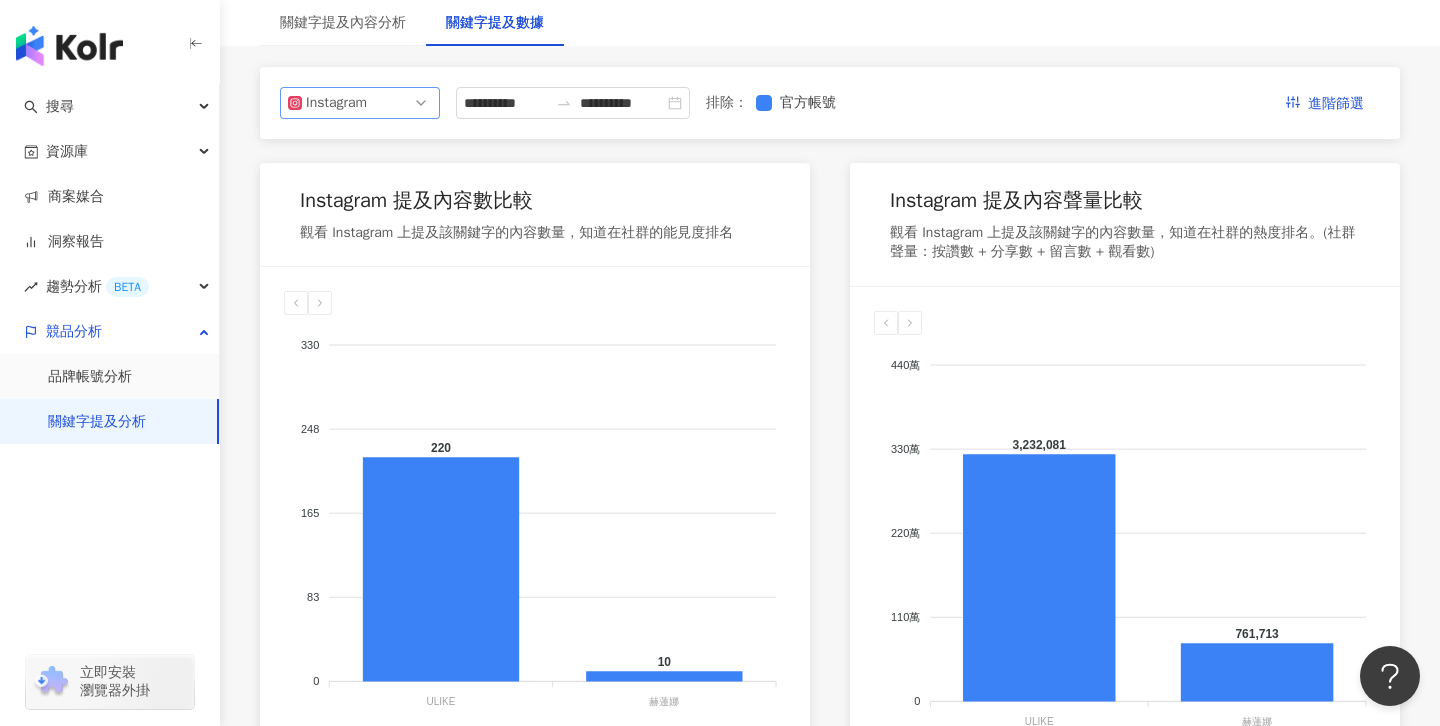 click on "Instagram" at bounding box center (360, 103) 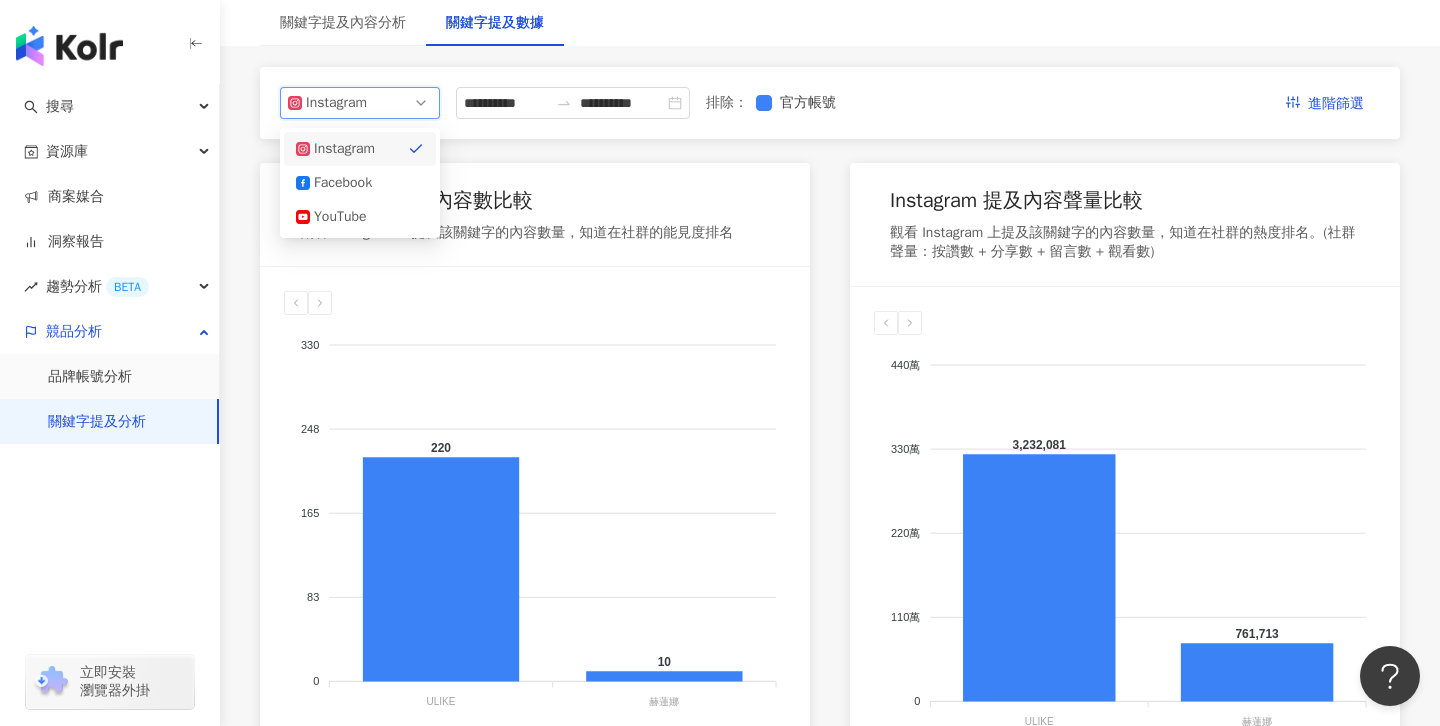click on "Instagram" at bounding box center (360, 103) 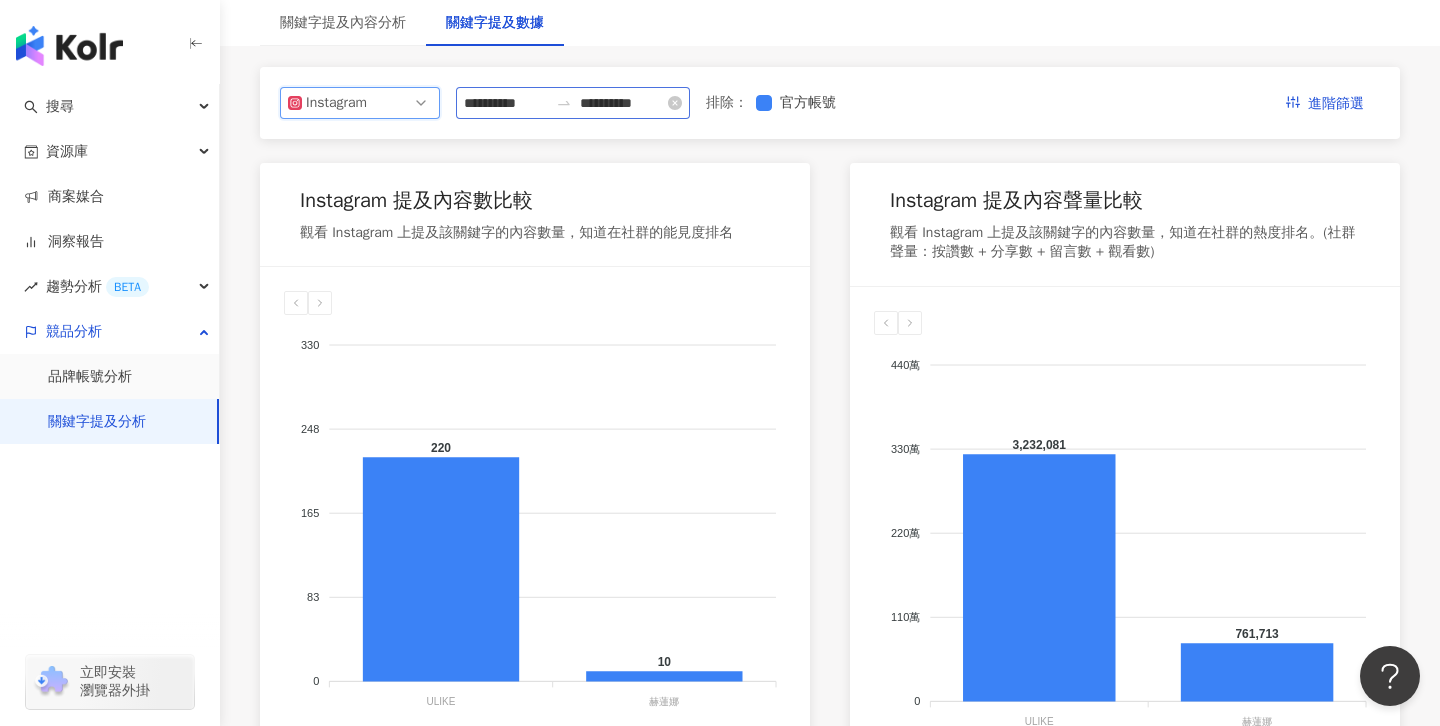 click 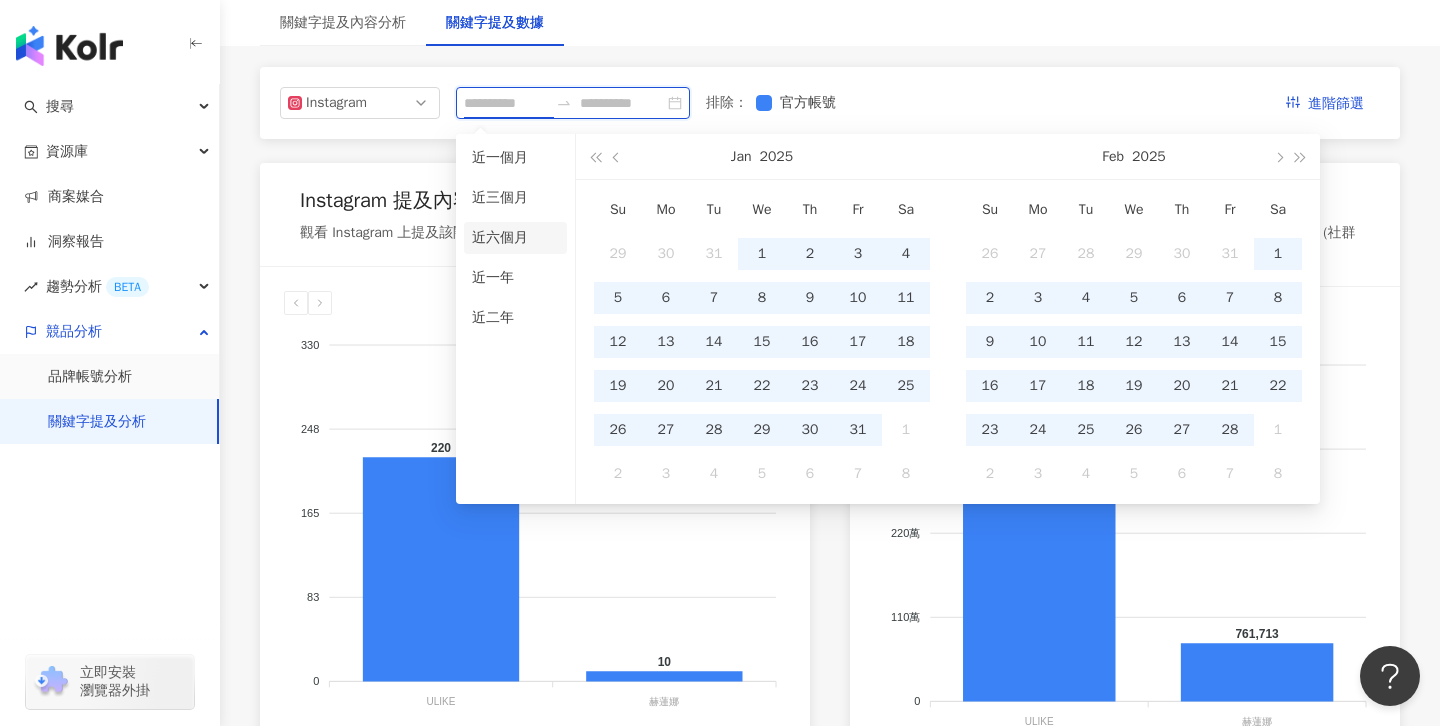 type on "**********" 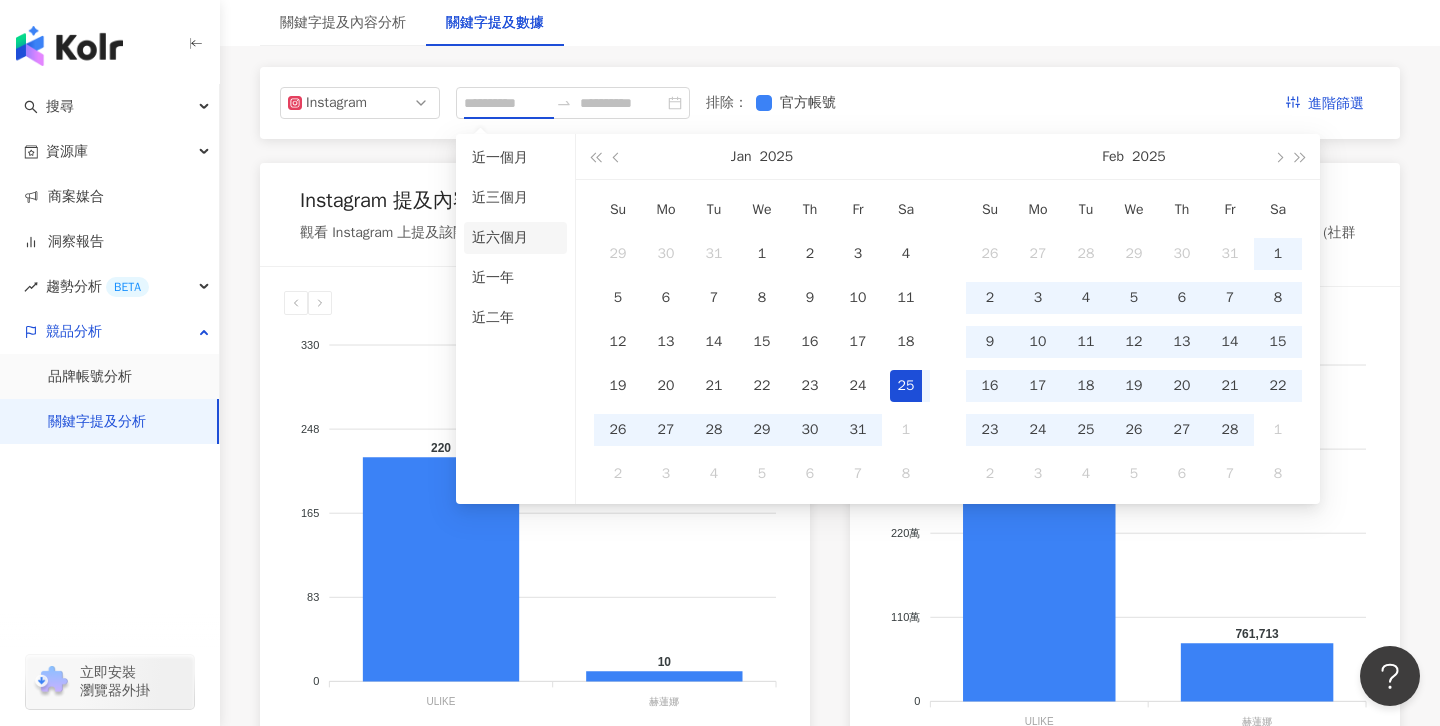 click on "近六個月" at bounding box center [515, 238] 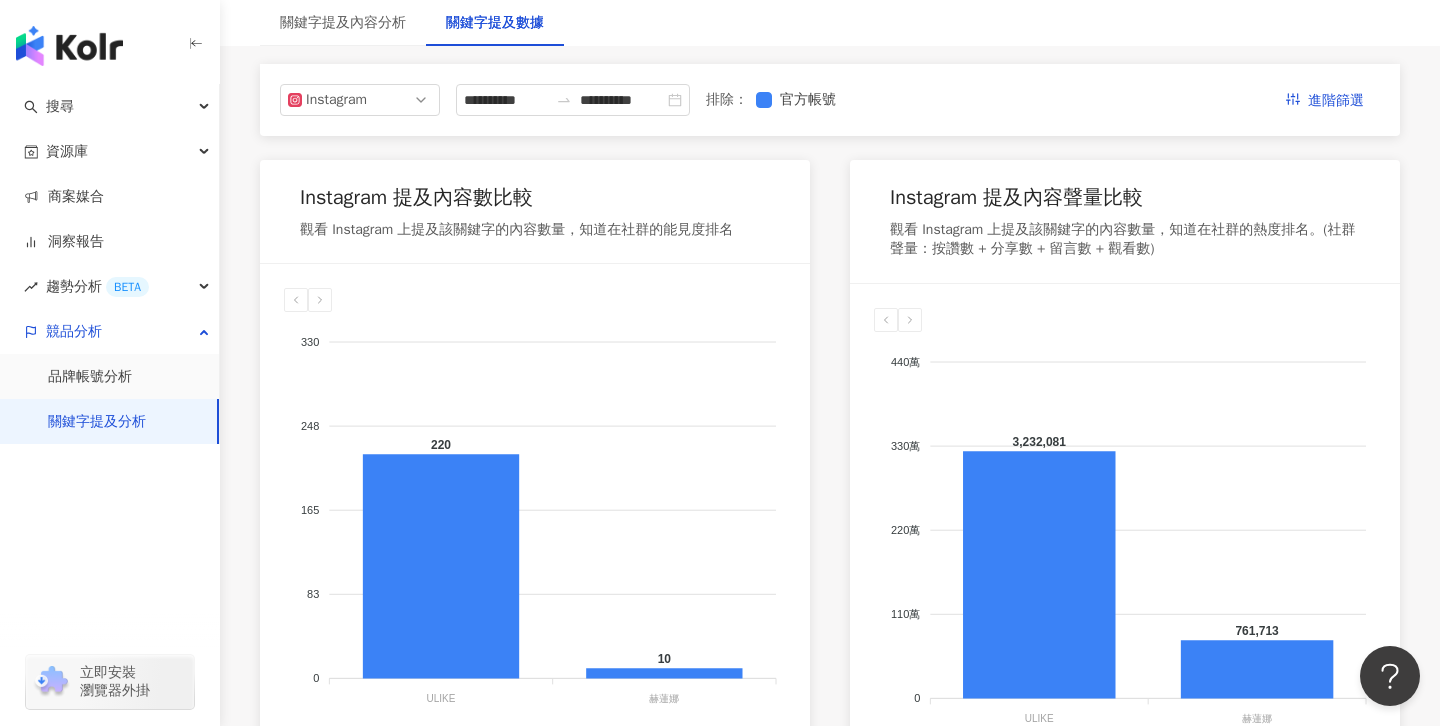 scroll, scrollTop: 211, scrollLeft: 0, axis: vertical 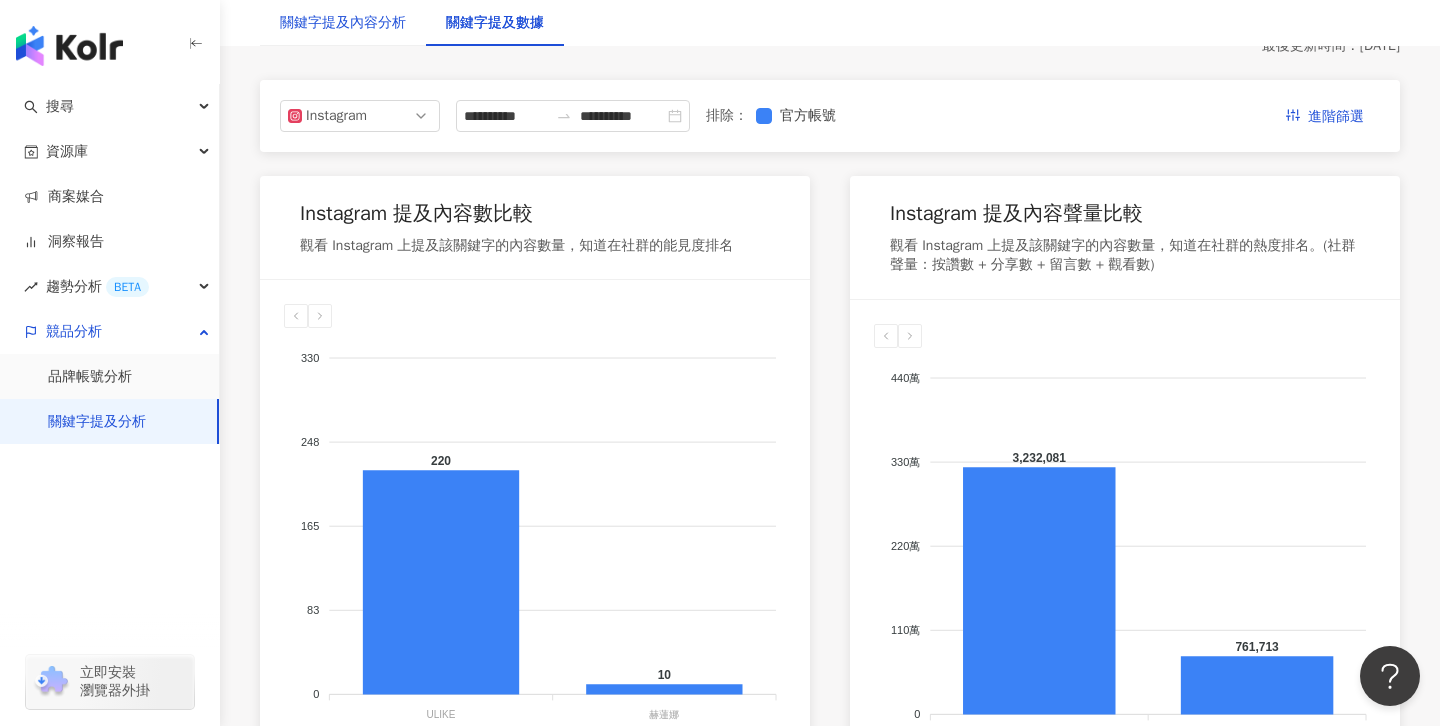 click on "關鍵字提及內容分析" at bounding box center [343, 23] 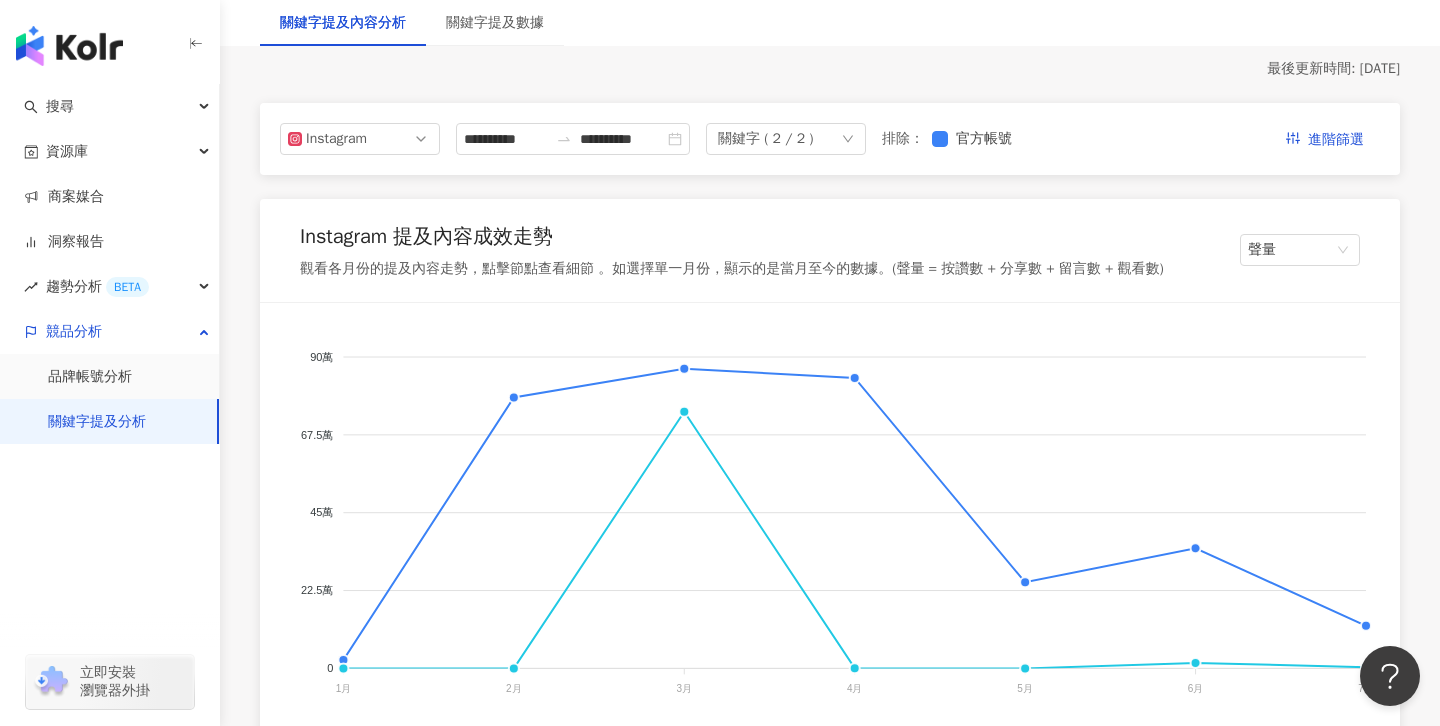 scroll, scrollTop: 264, scrollLeft: 0, axis: vertical 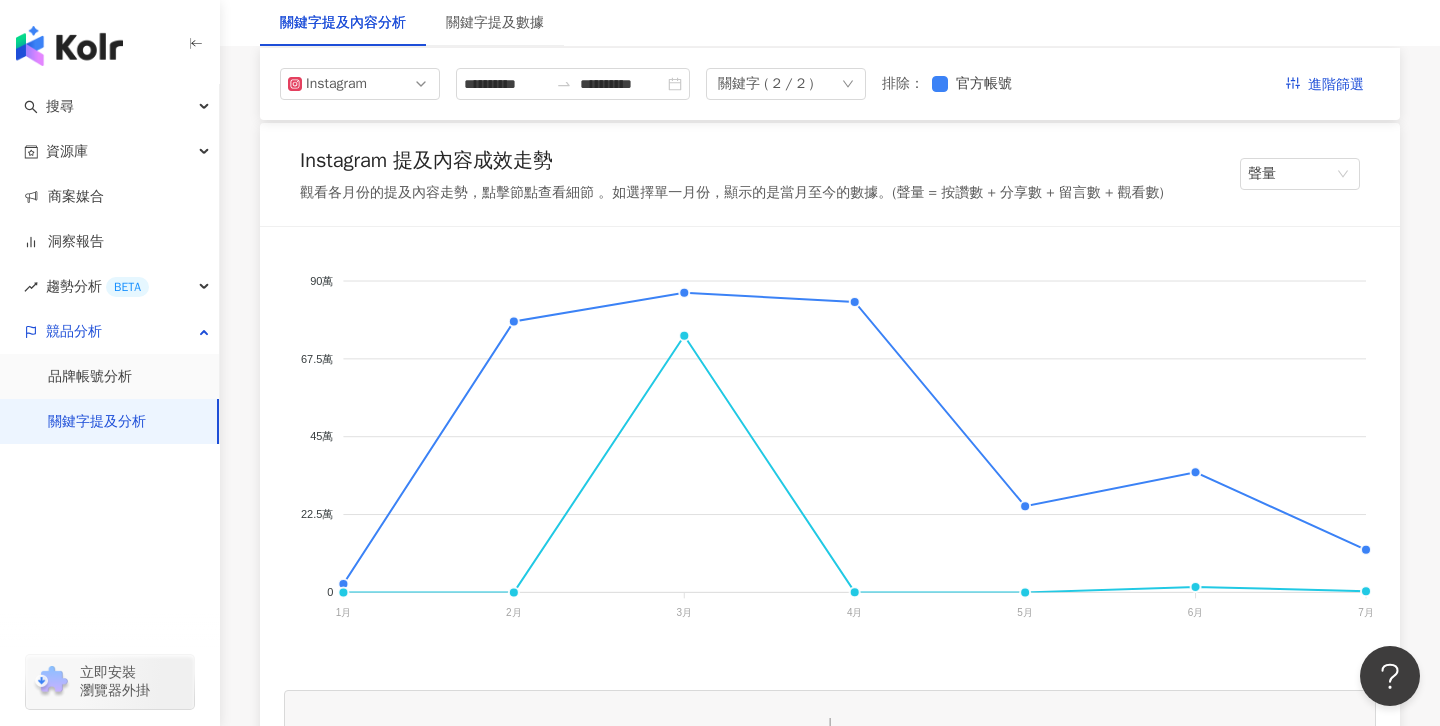 click on "Instagram 提及內容成效走勢" at bounding box center [732, 165] 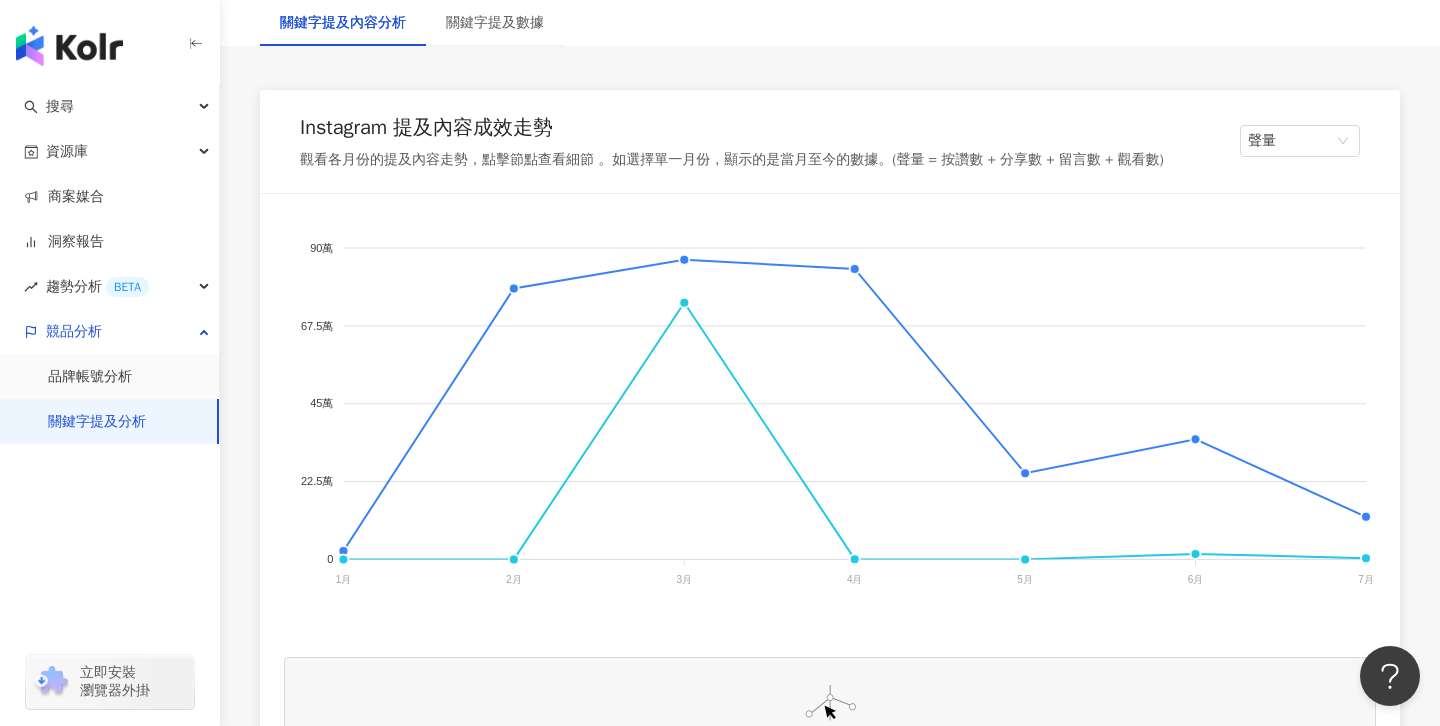 scroll, scrollTop: 305, scrollLeft: 0, axis: vertical 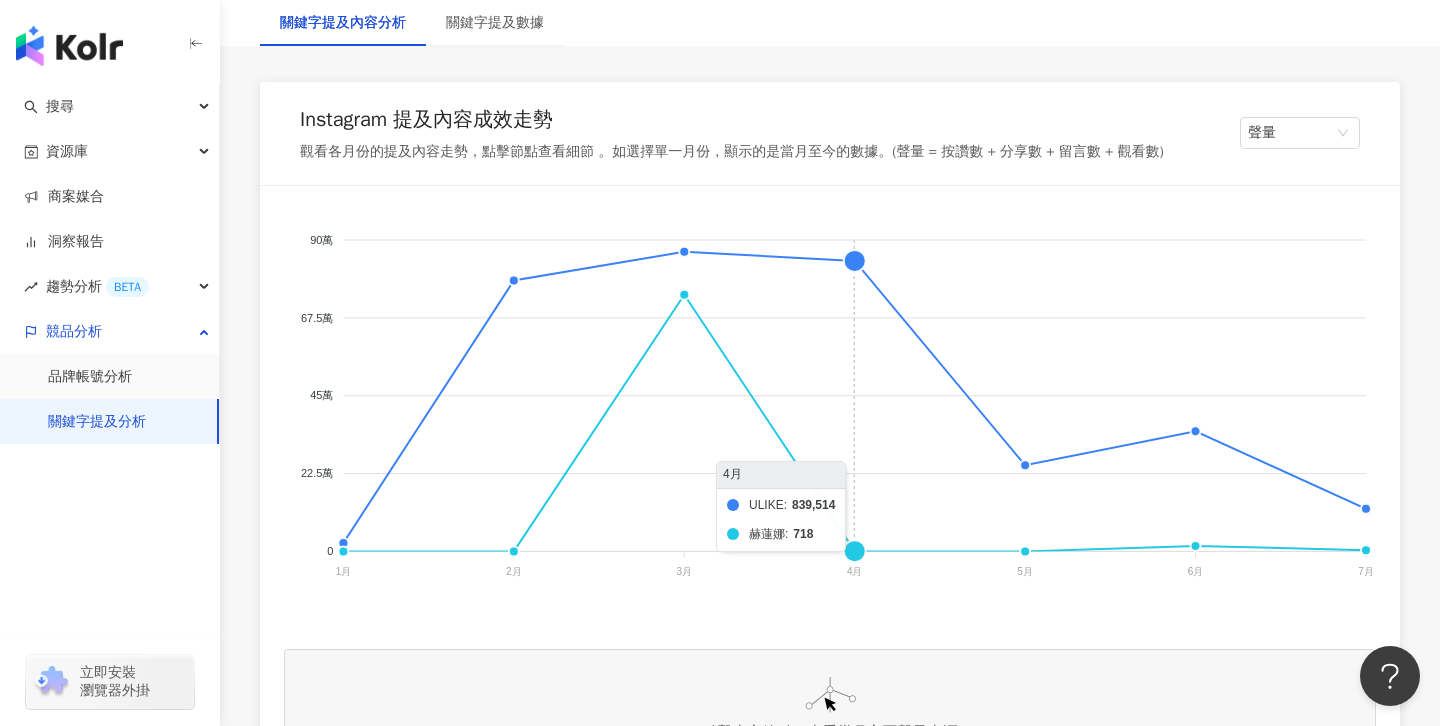 click on "ULIKE 赫蓮娜" 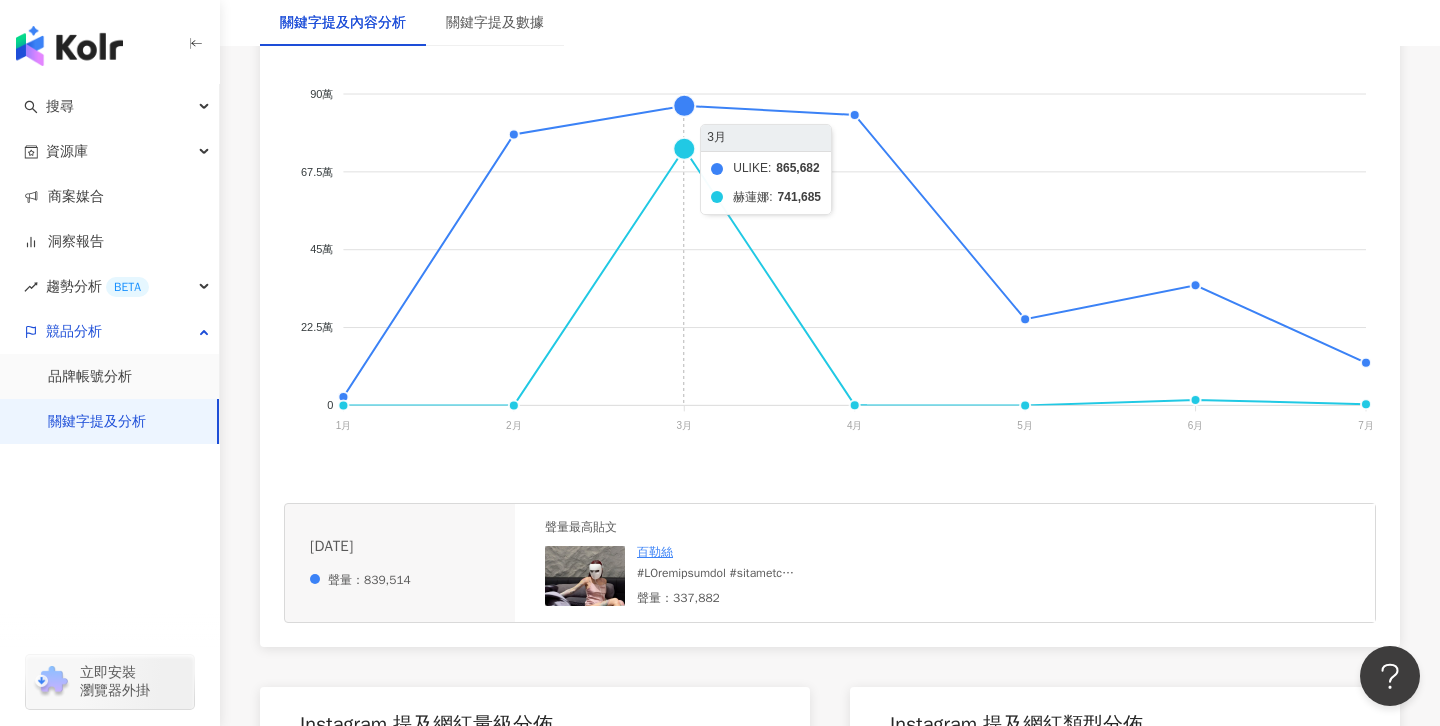 scroll, scrollTop: 500, scrollLeft: 0, axis: vertical 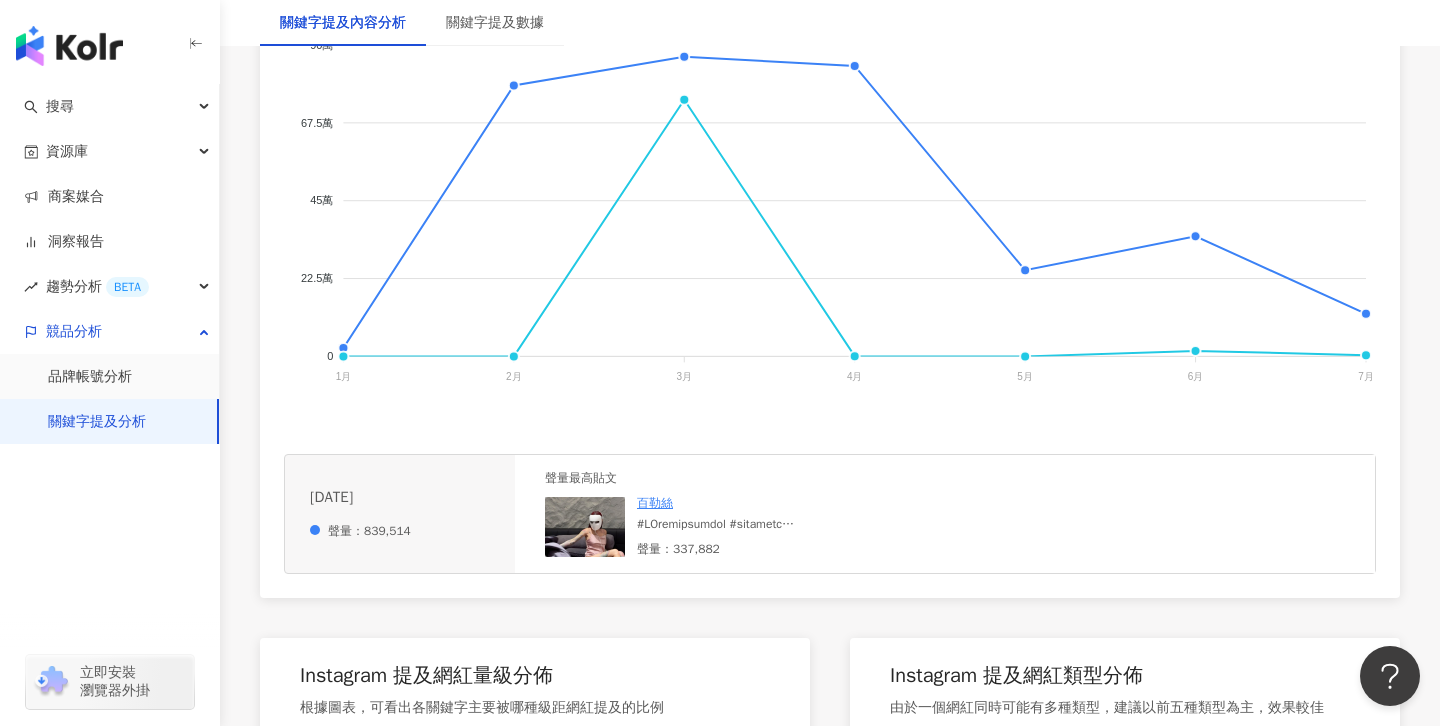 click at bounding box center [751, 524] 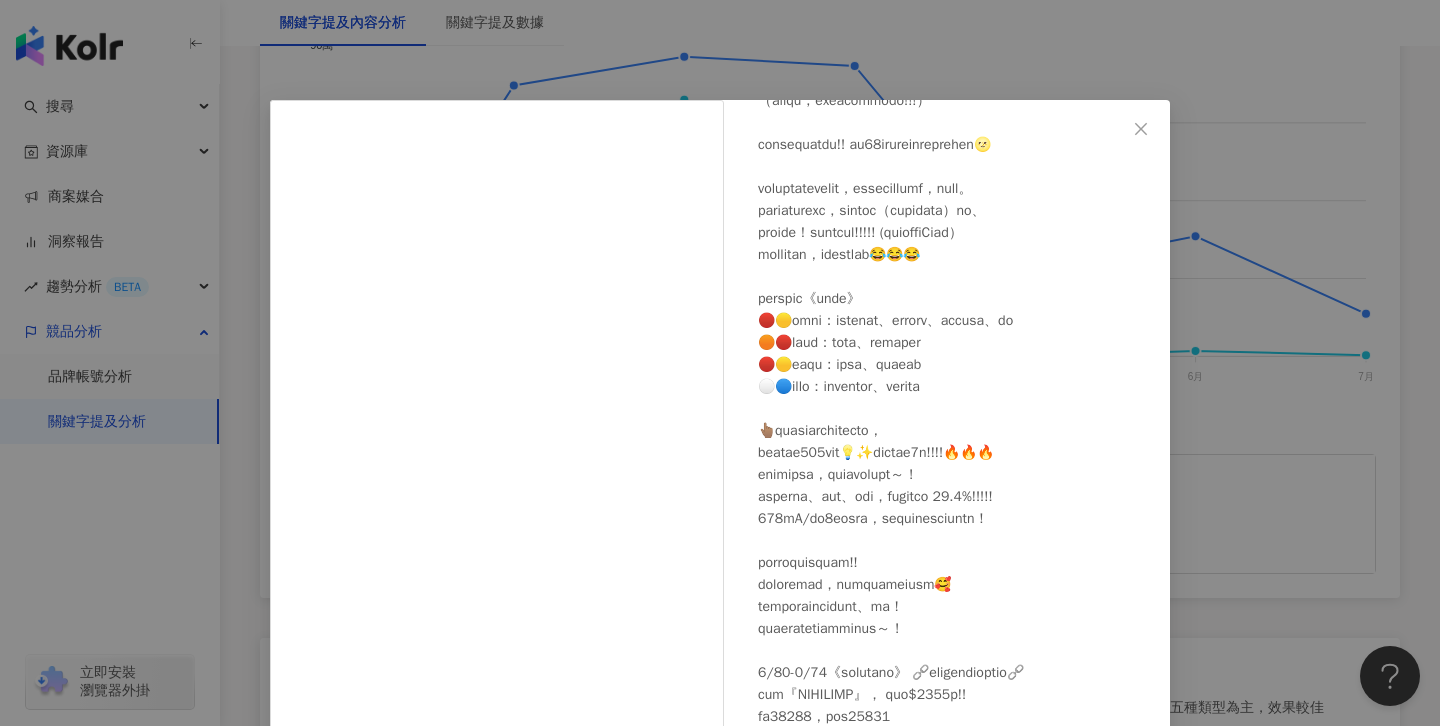 scroll, scrollTop: 283, scrollLeft: 0, axis: vertical 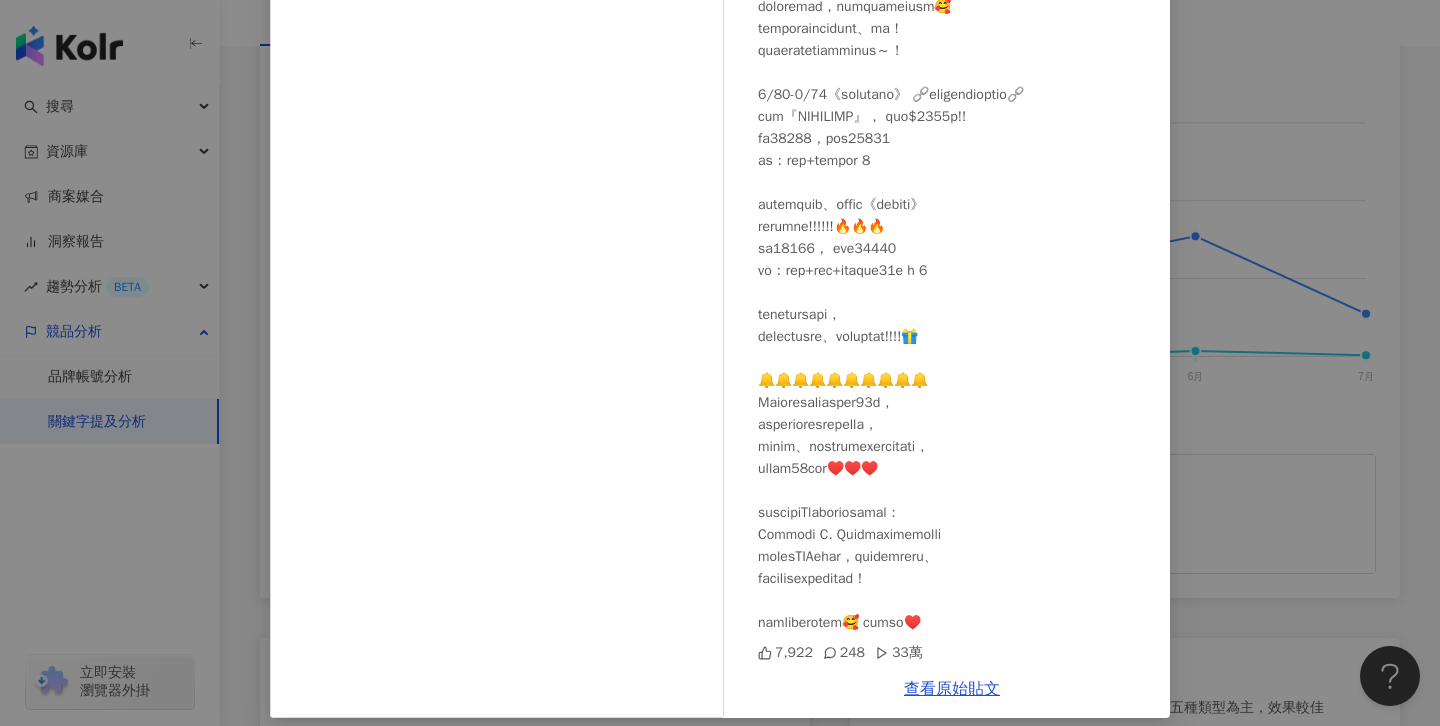 click on "百勒絲 2025/4/9 7,922 248 33萬 查看原始貼文" at bounding box center [720, 363] 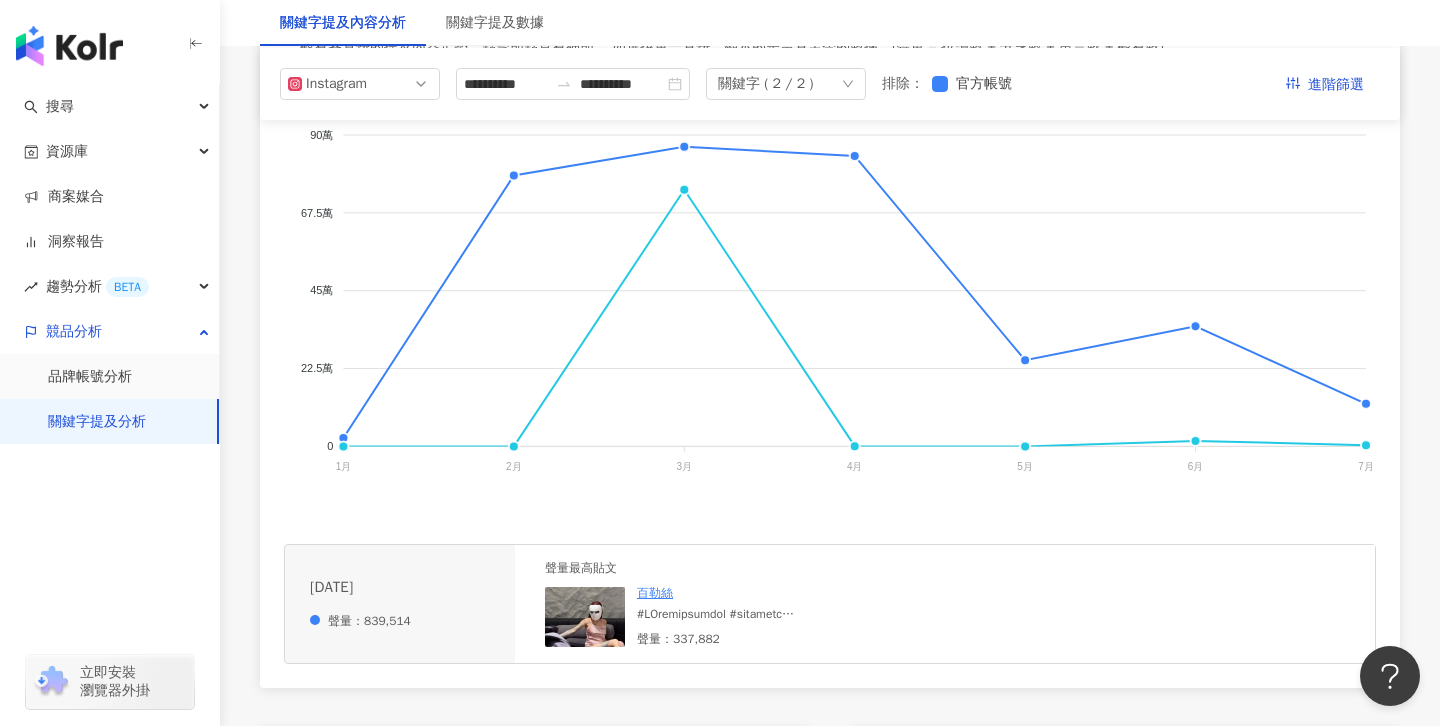 scroll, scrollTop: 405, scrollLeft: 0, axis: vertical 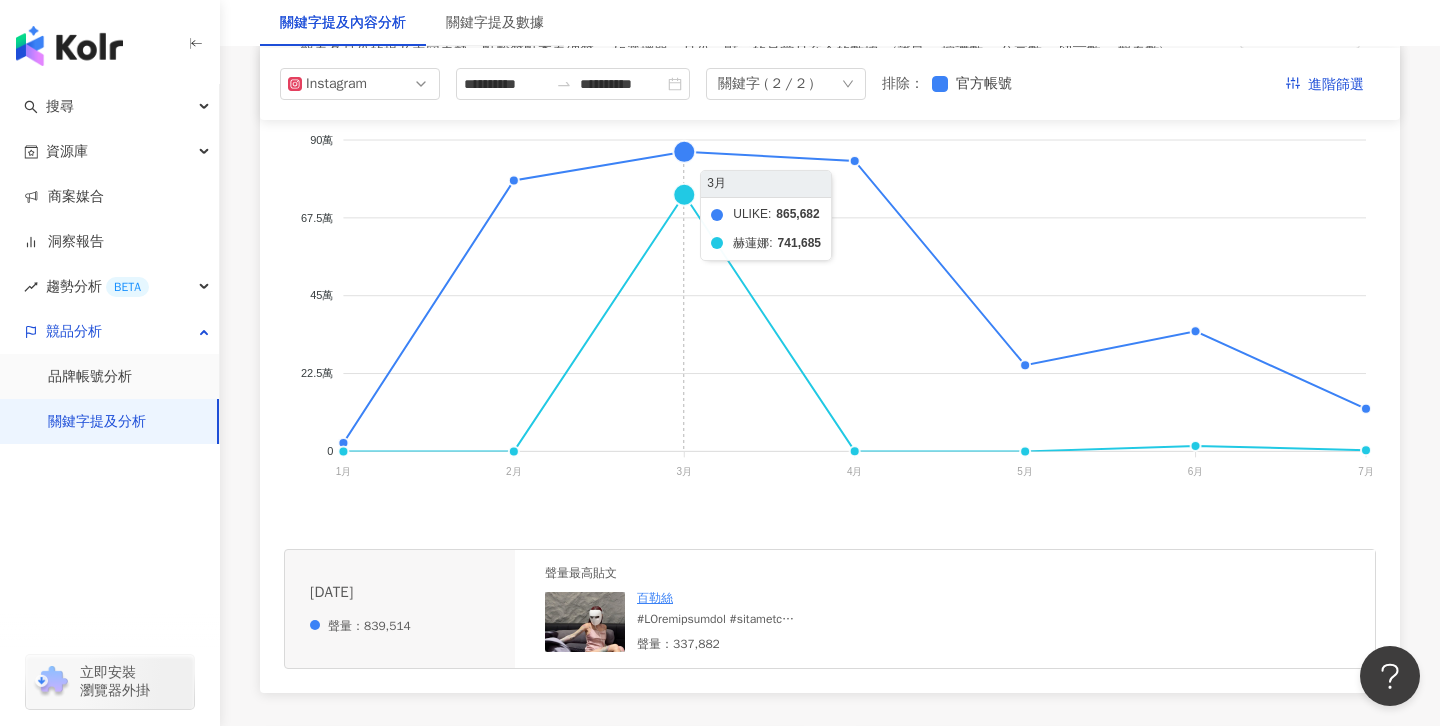 click on "ULIKE 赫蓮娜" 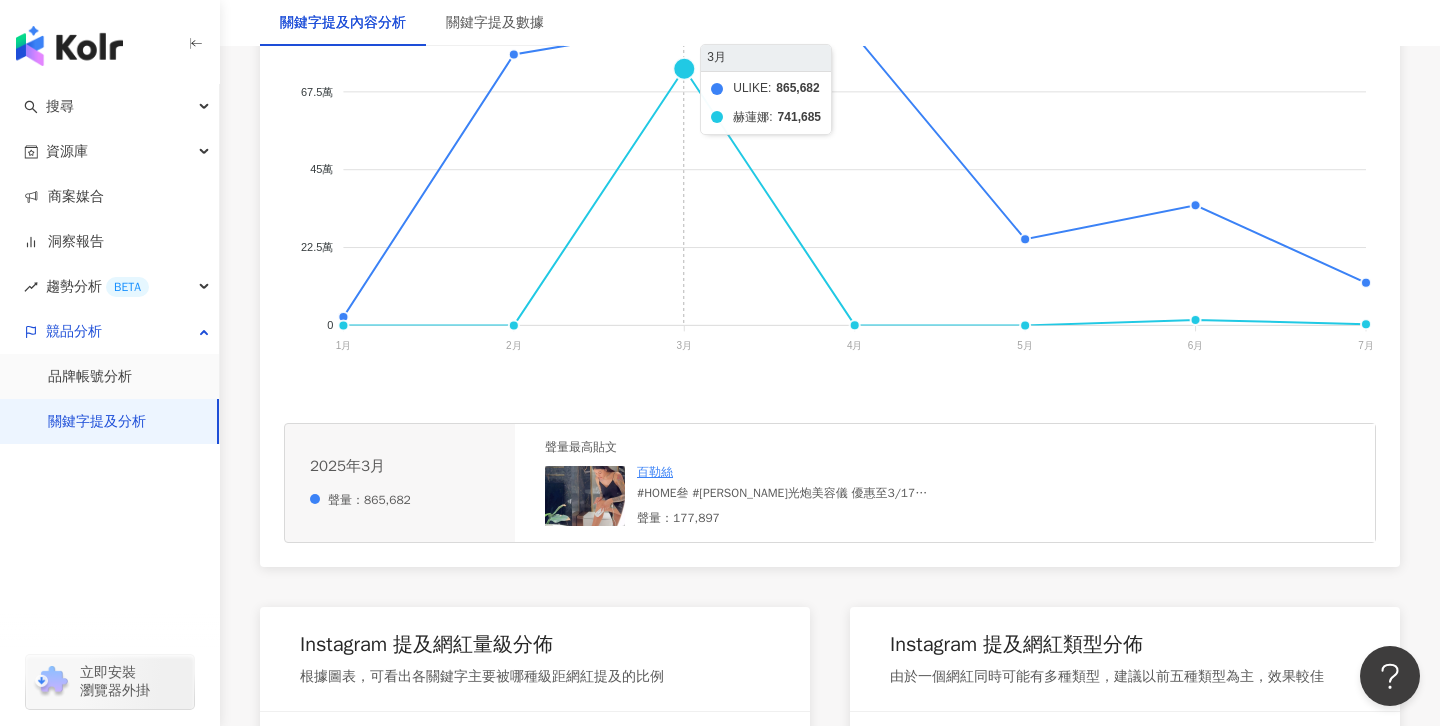 scroll, scrollTop: 558, scrollLeft: 0, axis: vertical 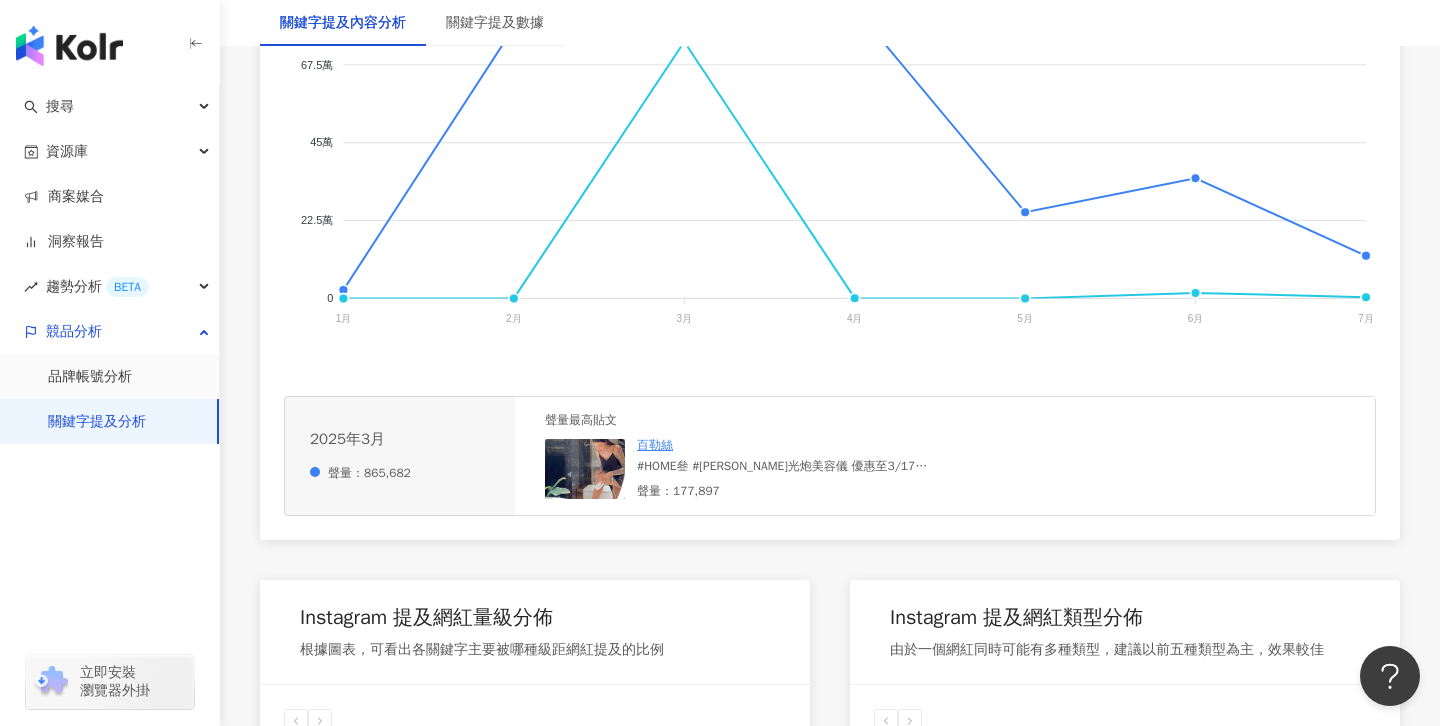 click on "#HOME叄 #ULike超光炮美容儀 優惠至3/17
去年擁有覺得CP值最高、超級厲害的超光炮美容儀!!一定要分享給妳們!!!
我的「精選動態」都有詳細的介紹以及🔗限時優惠連結，
一定要看!!!真的是有圖有真相!!😍😍
從此身體的暗沉，色素，雀斑、疤痕，痘疤都不再苦惱!!!
幾天的時間就能看出差別!!! ♥️ 這是什麼幸福夢想嗎🥹" at bounding box center (787, 466) 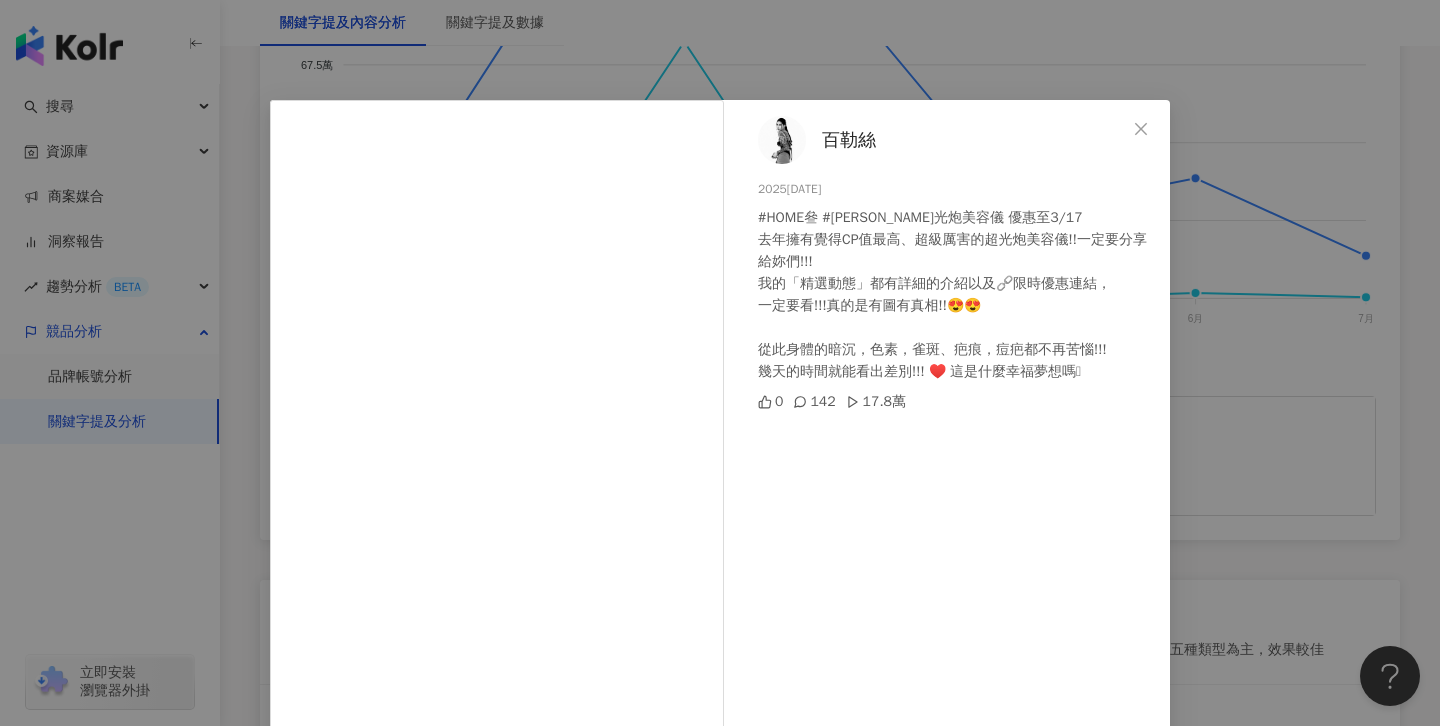 scroll, scrollTop: 29, scrollLeft: 0, axis: vertical 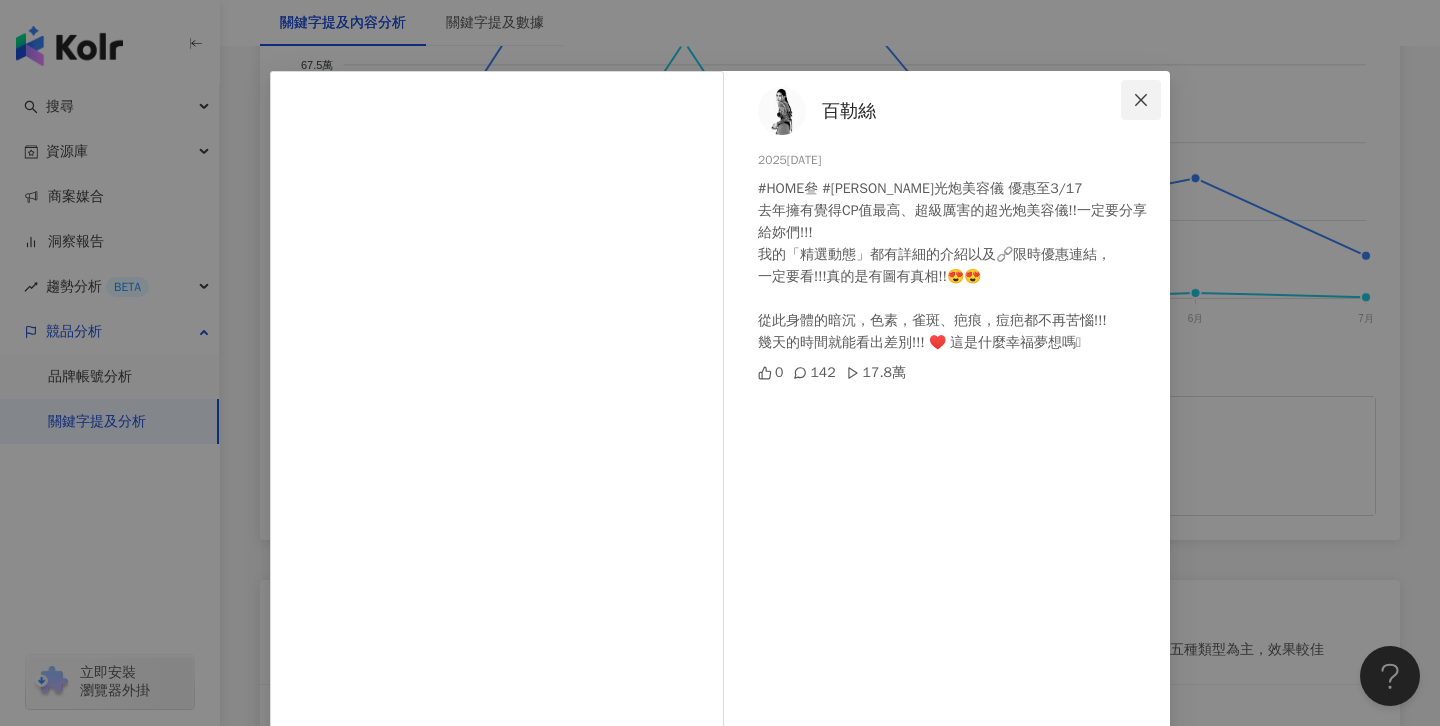 click at bounding box center (1141, 100) 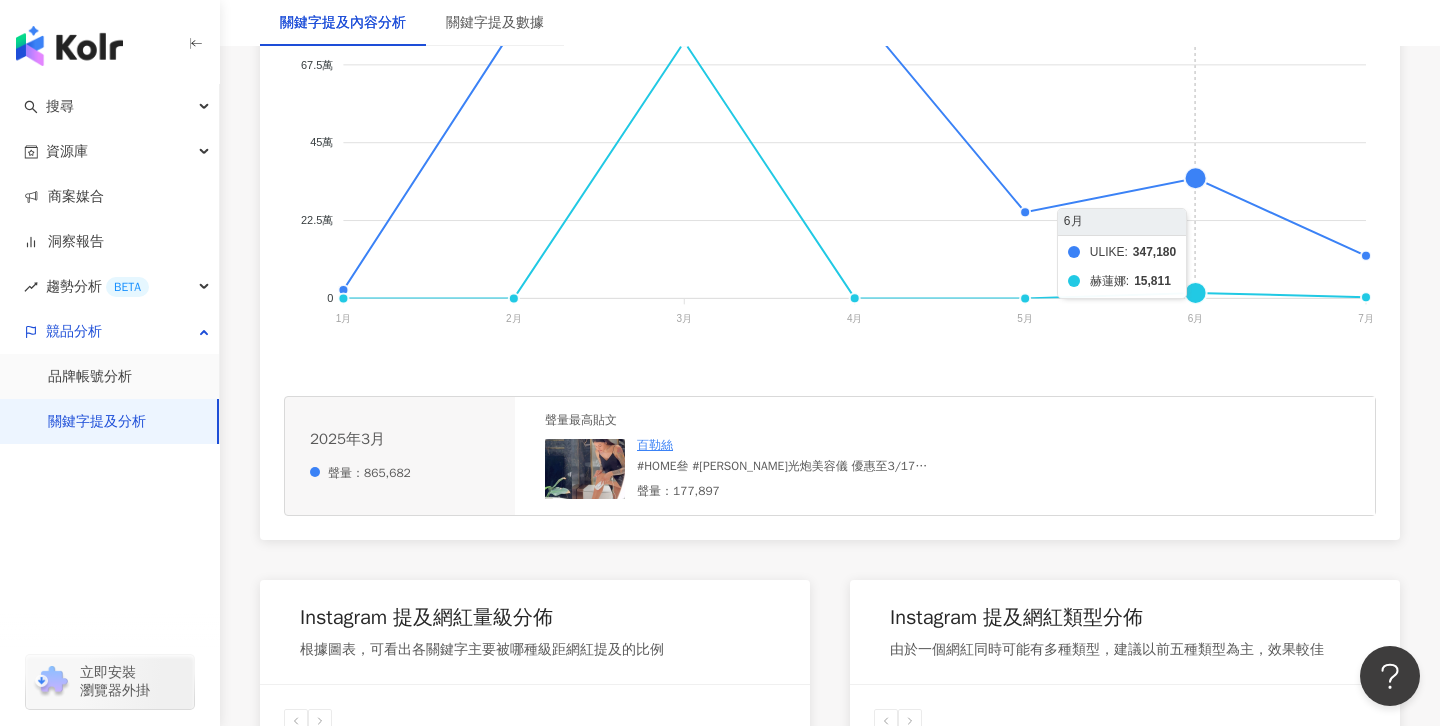 click on "ULIKE 赫蓮娜" 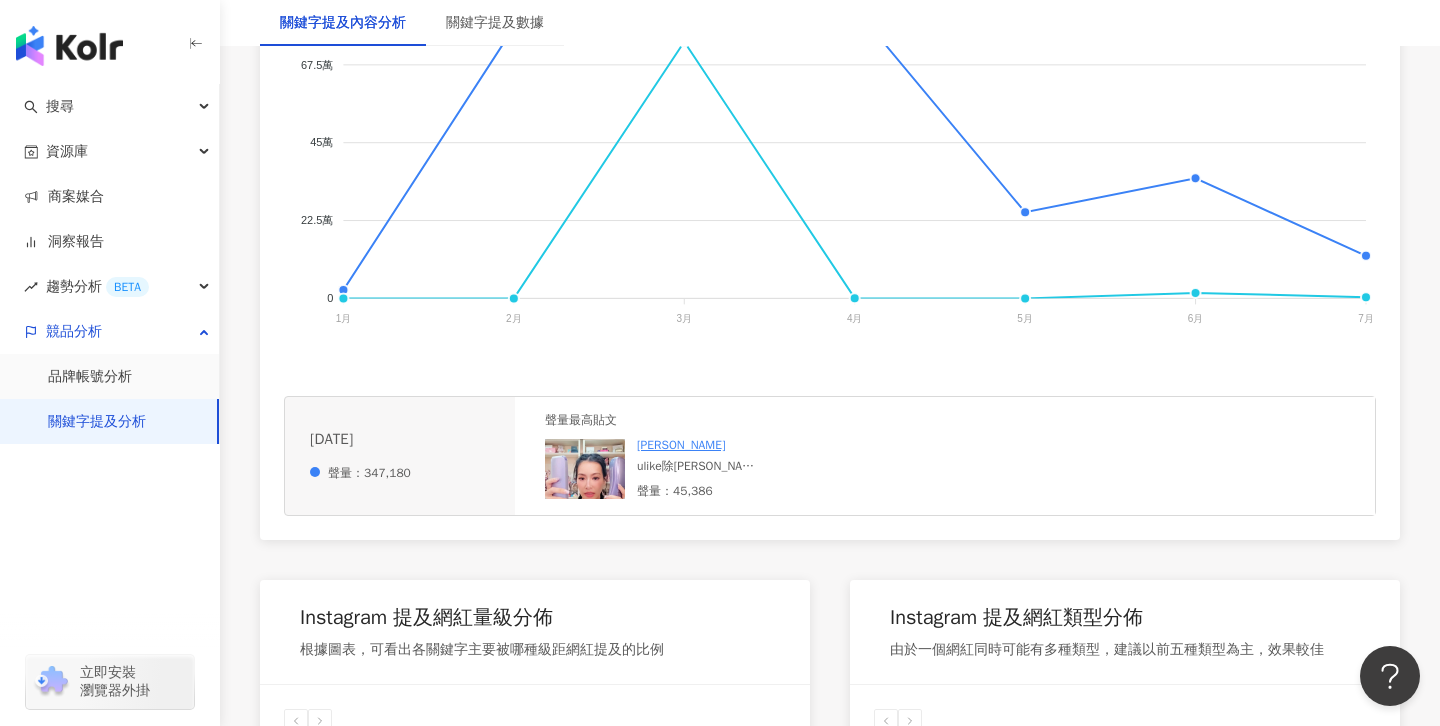 click on "ulike除毛儀
優惠到6/18
限動精選可下單" at bounding box center (699, 466) 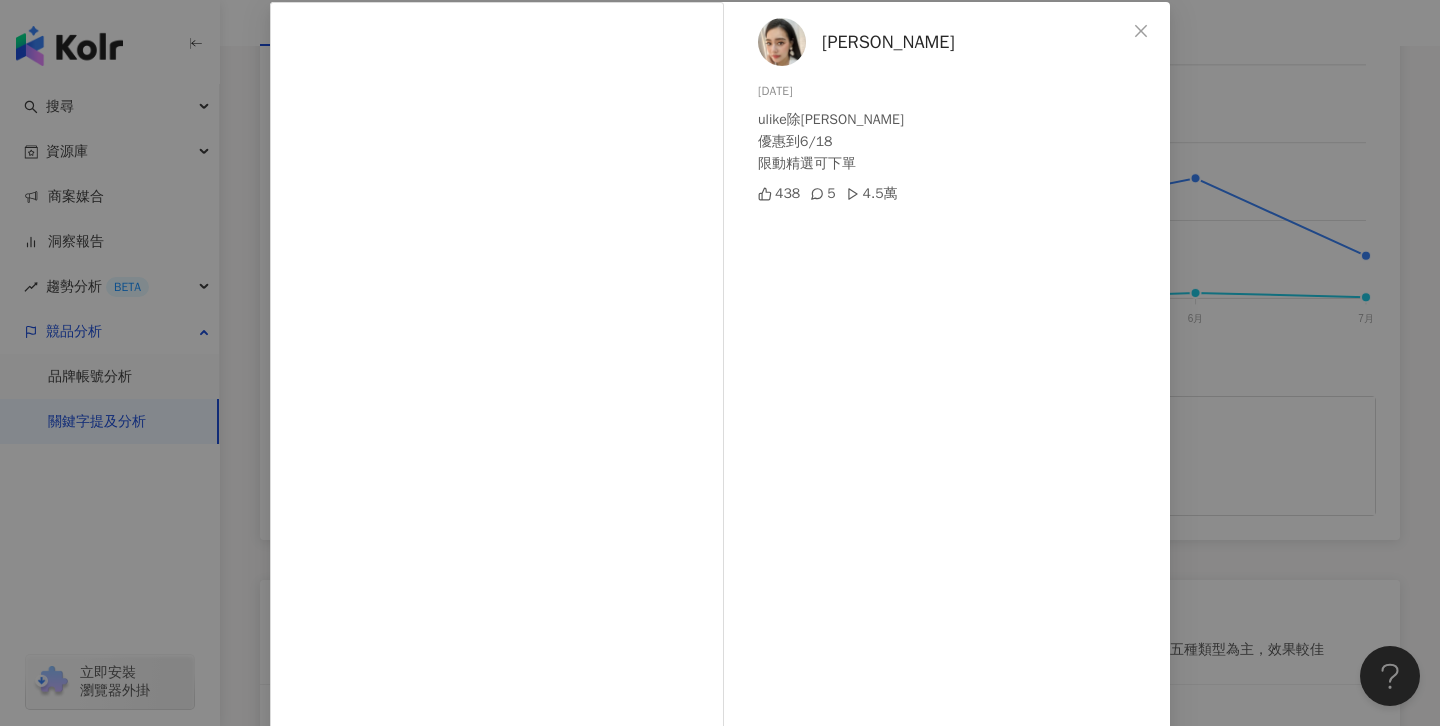 scroll, scrollTop: 99, scrollLeft: 0, axis: vertical 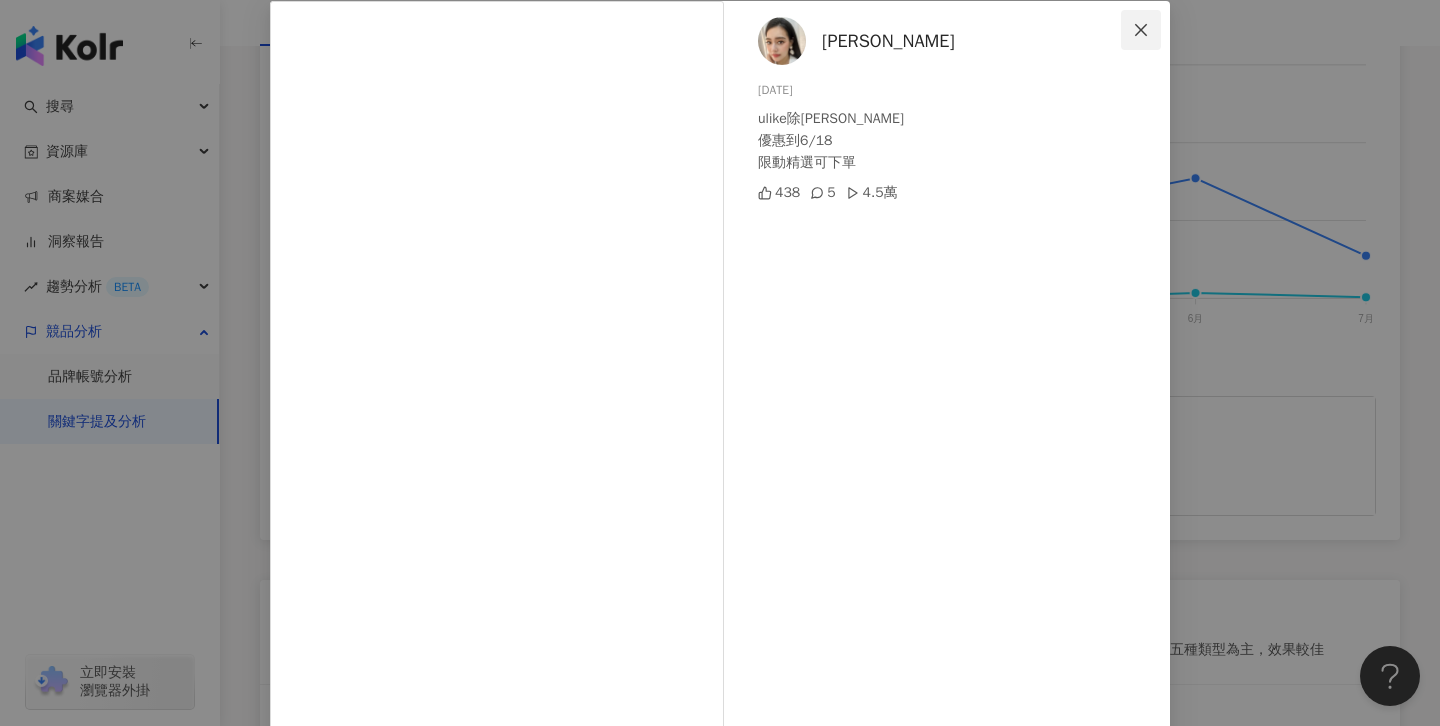click at bounding box center [1141, 30] 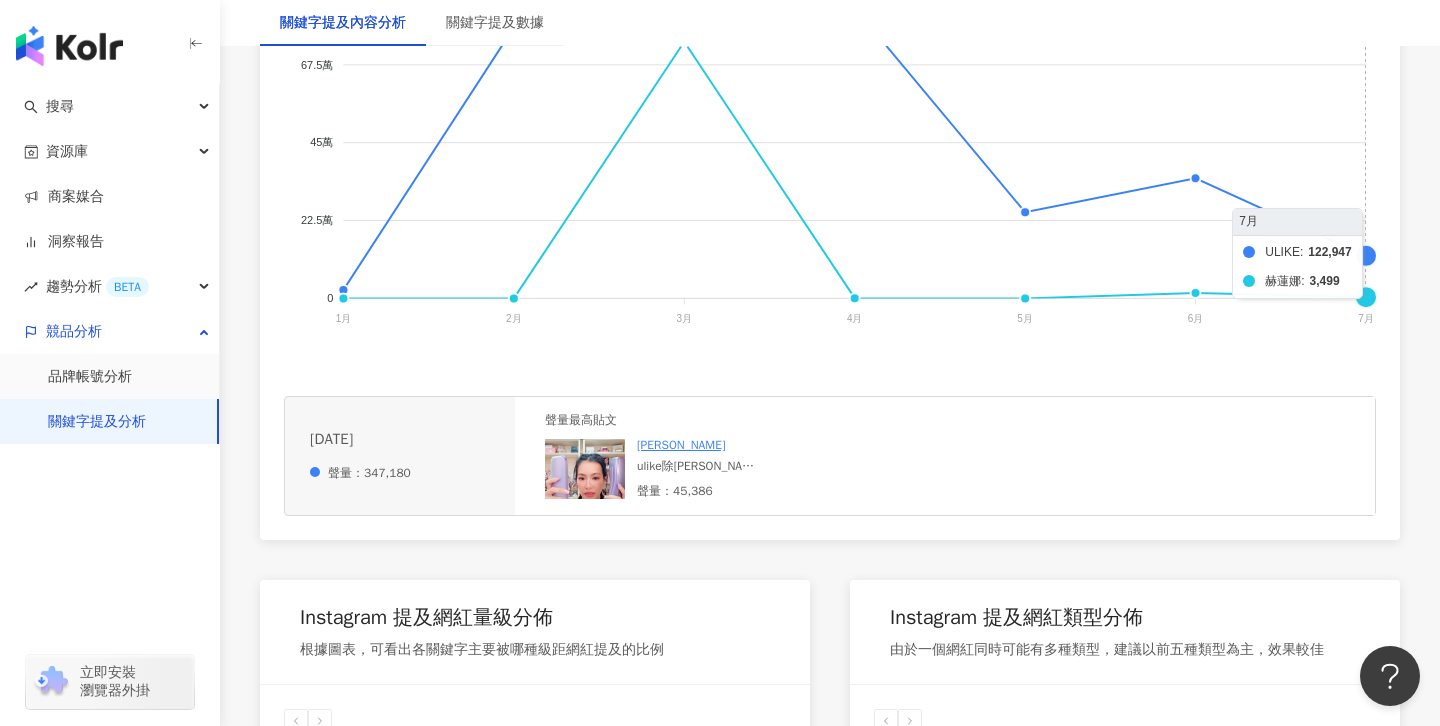 click on "ULIKE 赫蓮娜" 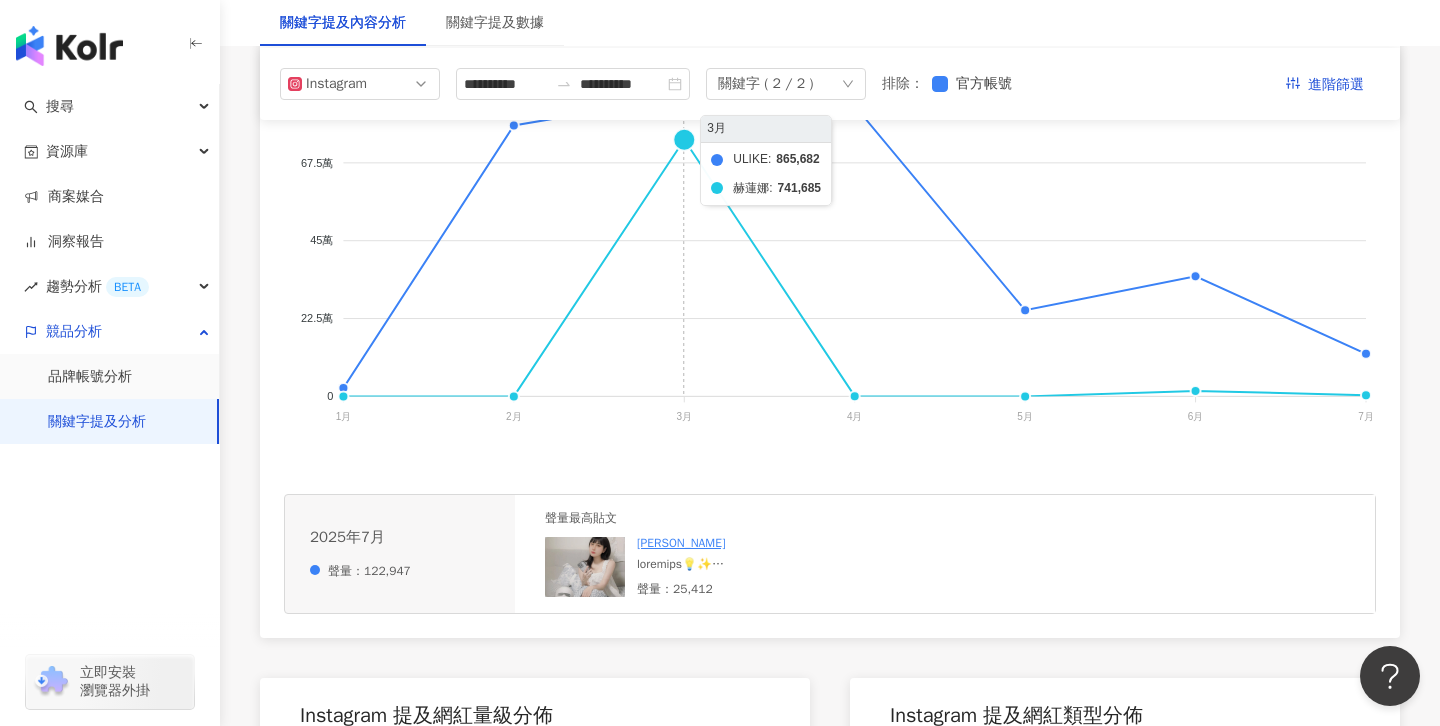 scroll, scrollTop: 416, scrollLeft: 0, axis: vertical 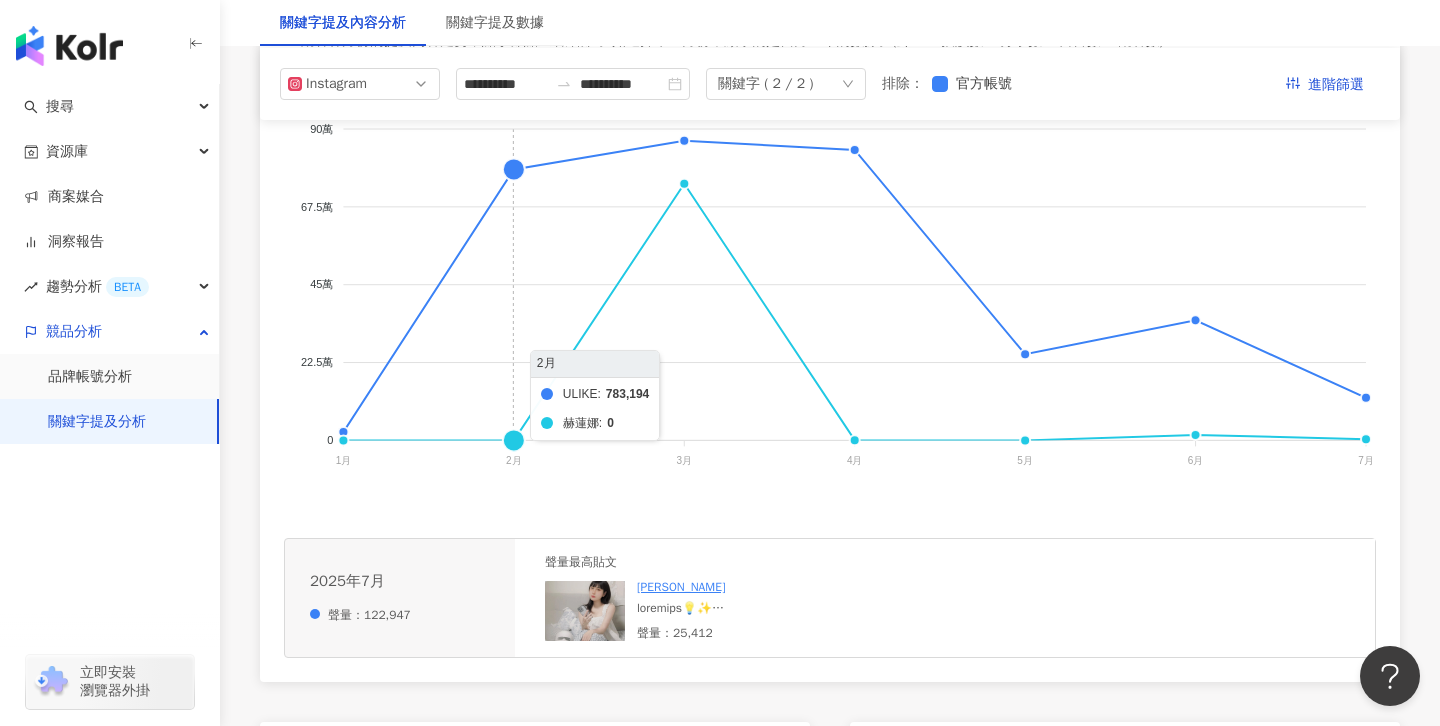 click on "ULIKE 赫蓮娜" 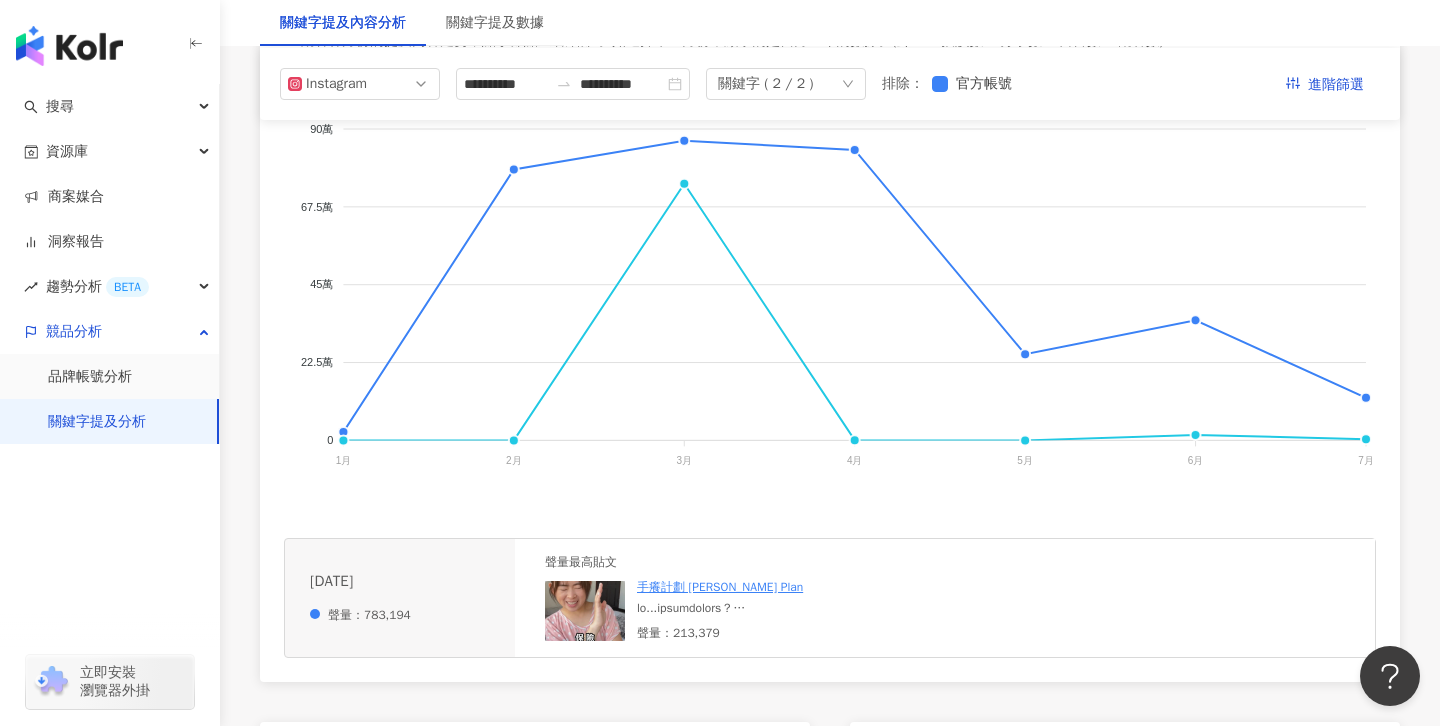 click at bounding box center [787, 608] 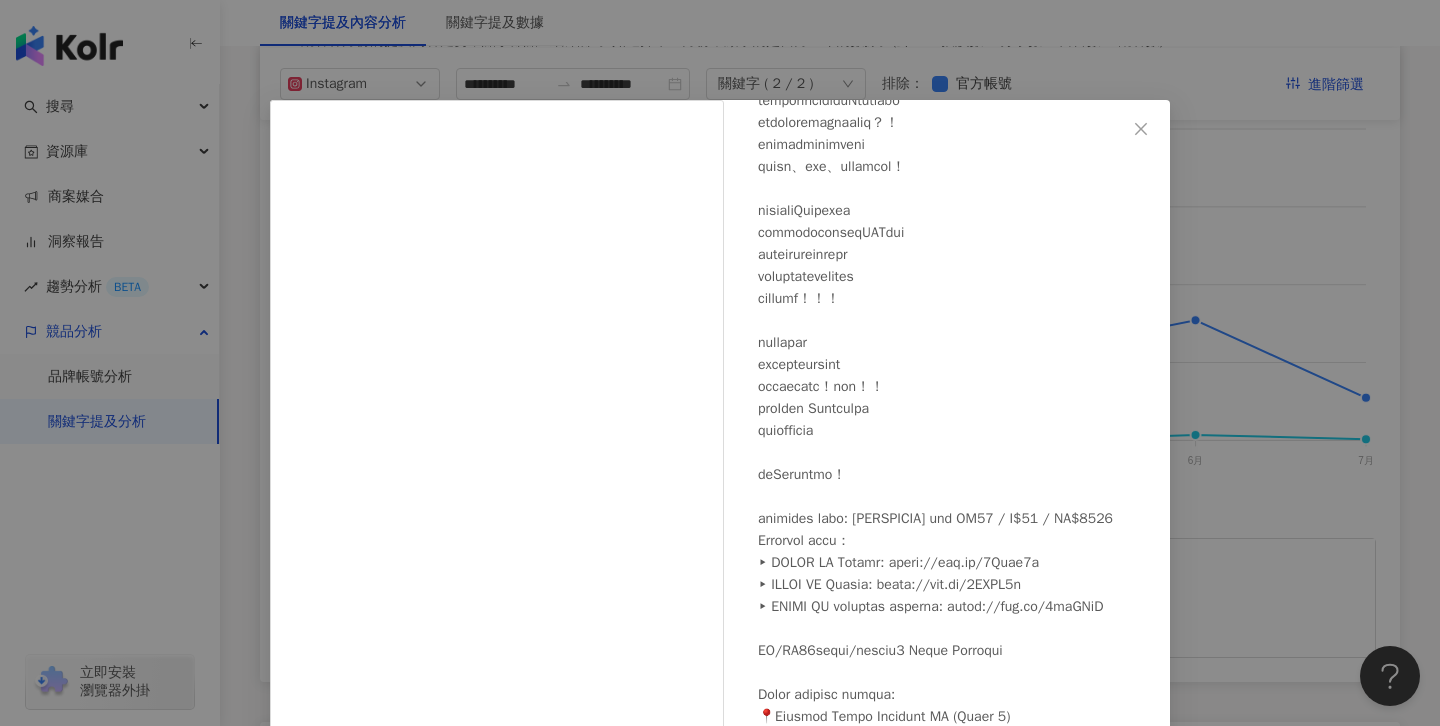 scroll, scrollTop: 235, scrollLeft: 0, axis: vertical 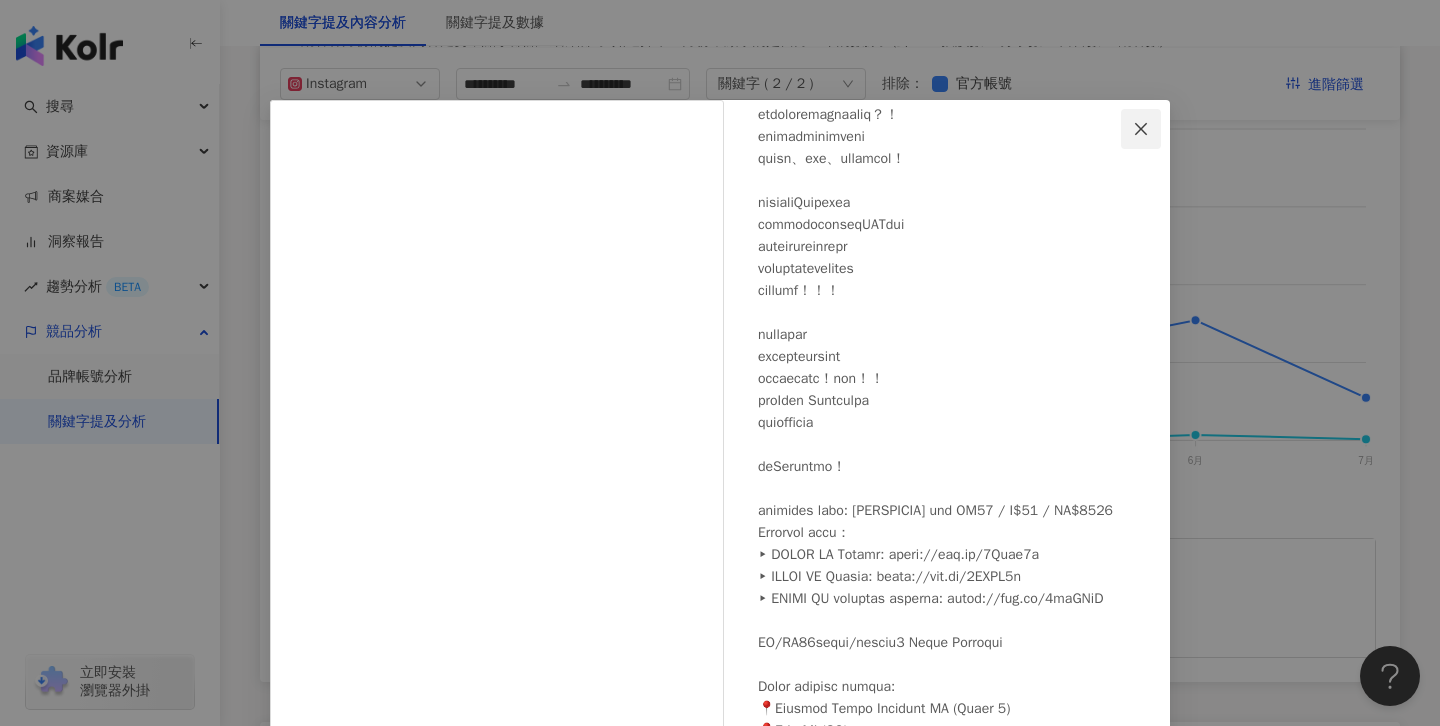 click 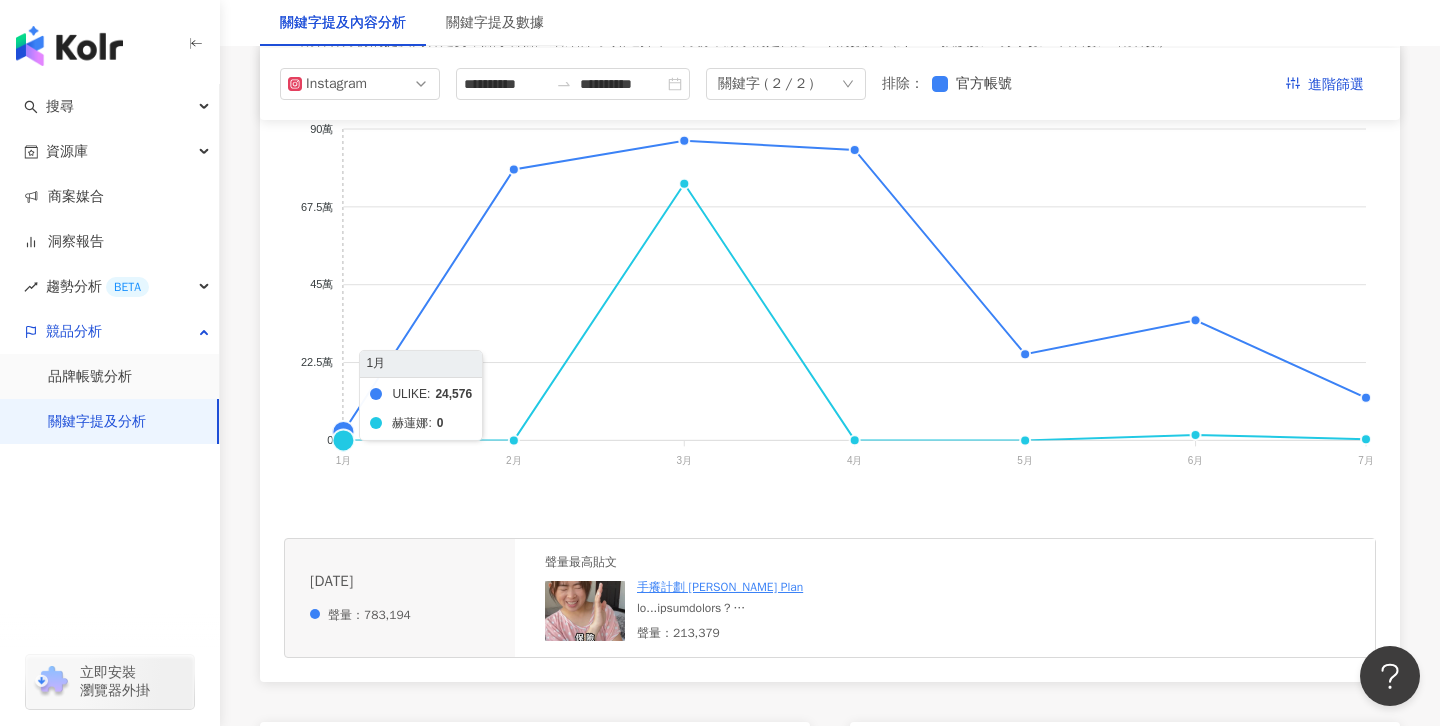 click on "ULIKE 赫蓮娜" 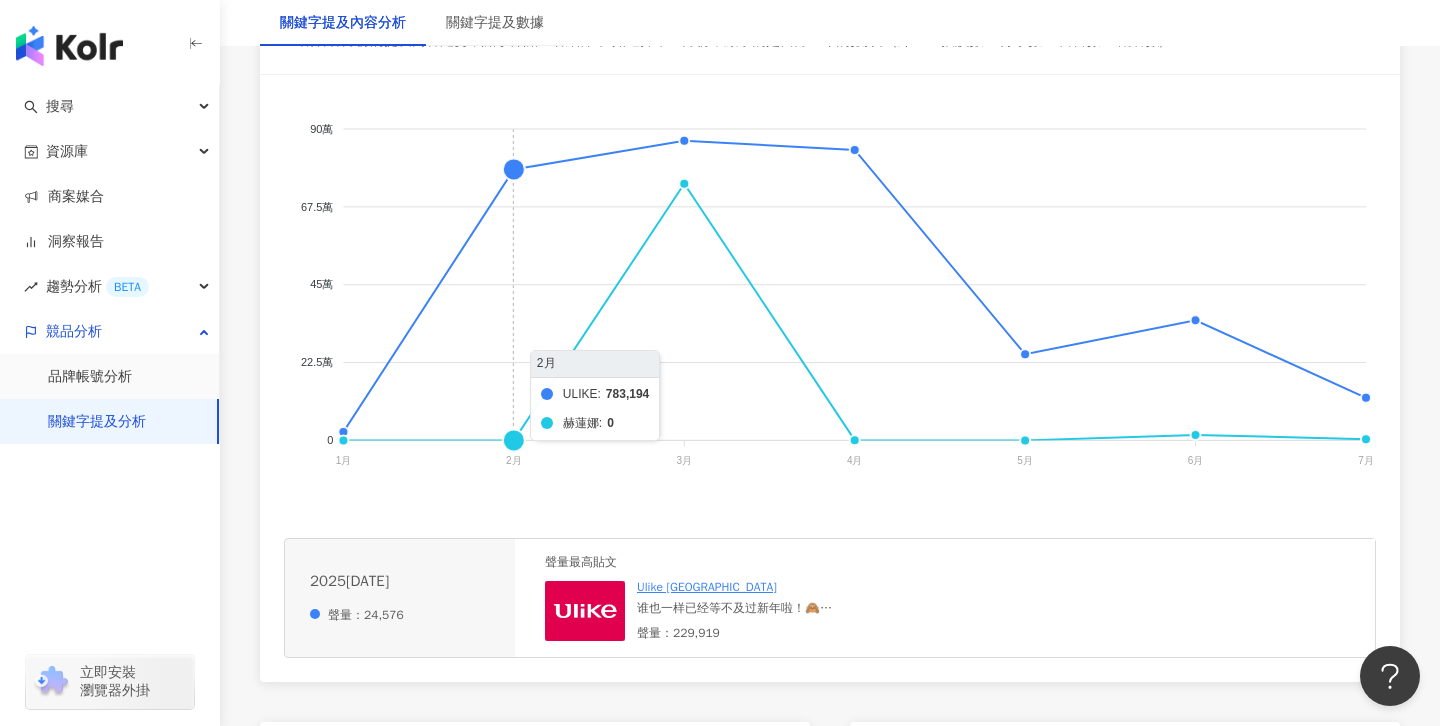 scroll, scrollTop: 492, scrollLeft: 0, axis: vertical 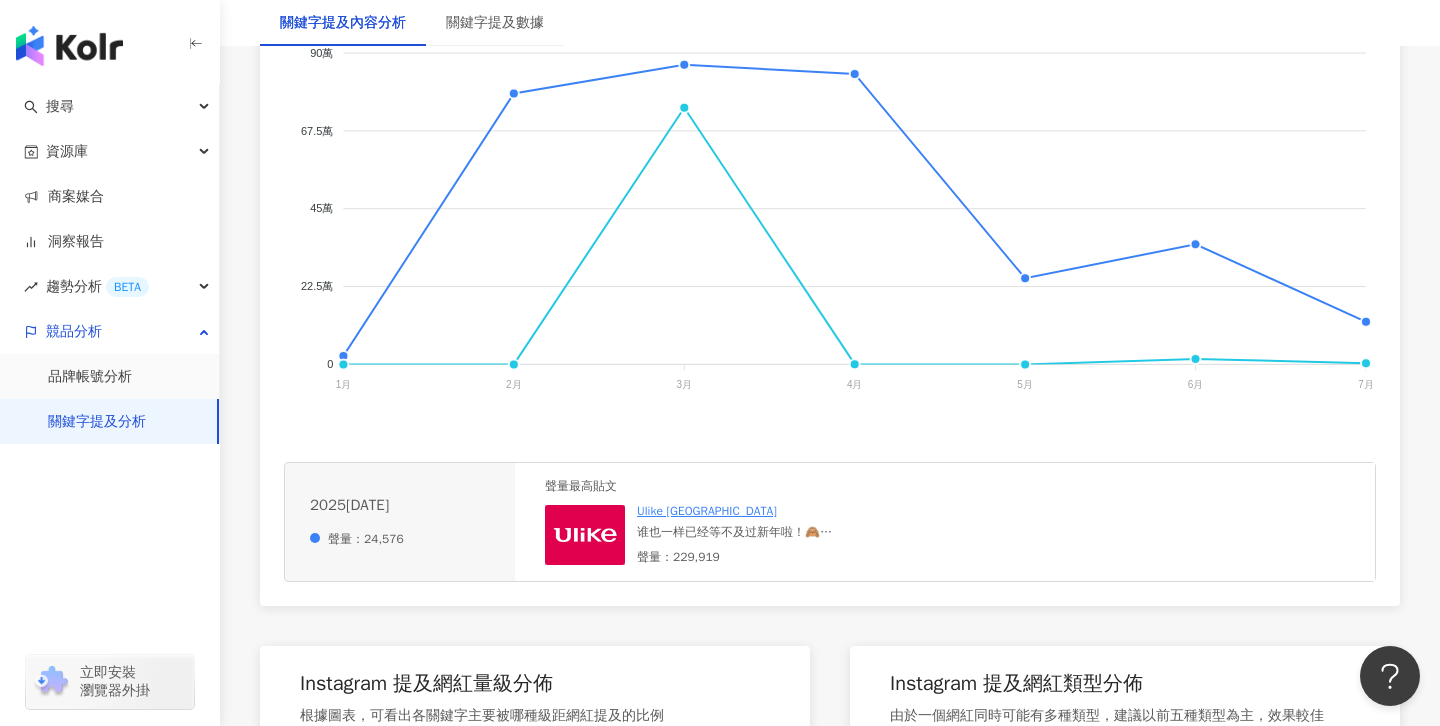 click at bounding box center (585, 535) 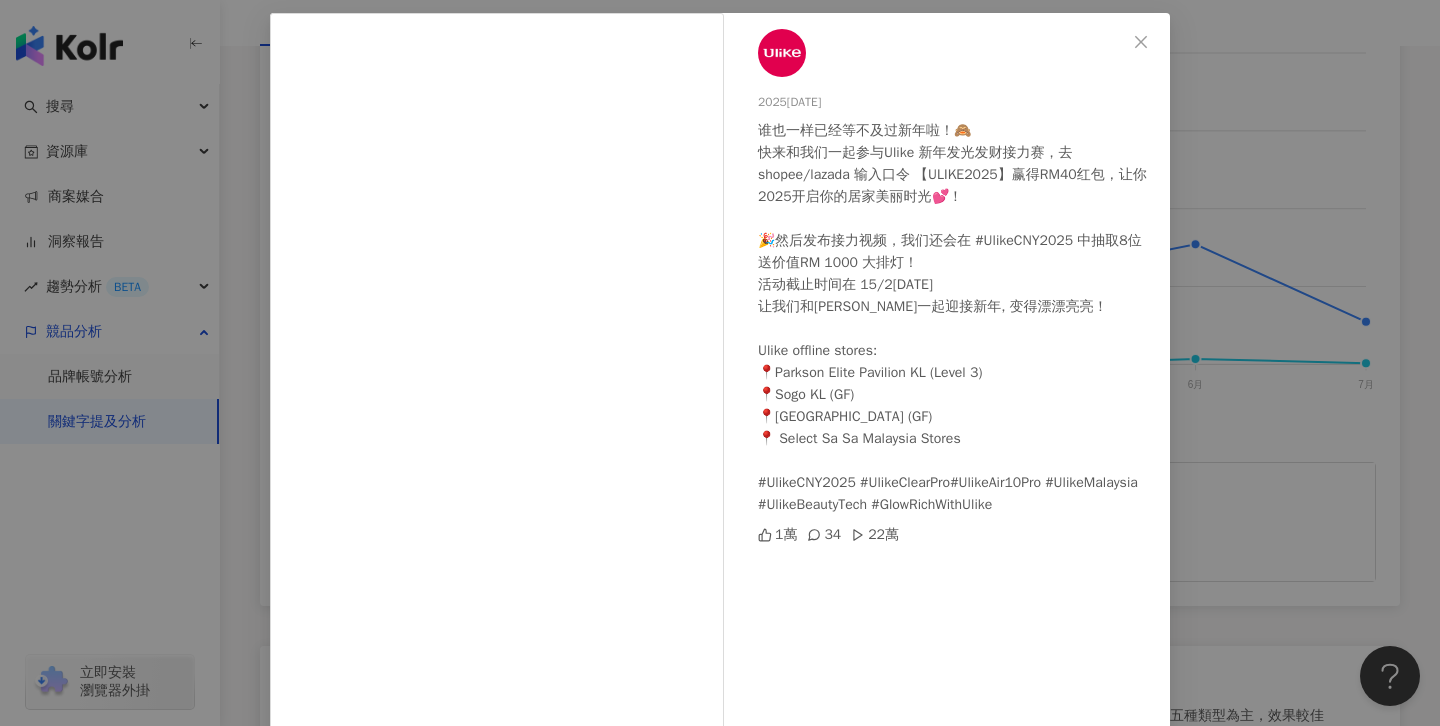 scroll, scrollTop: 79, scrollLeft: 0, axis: vertical 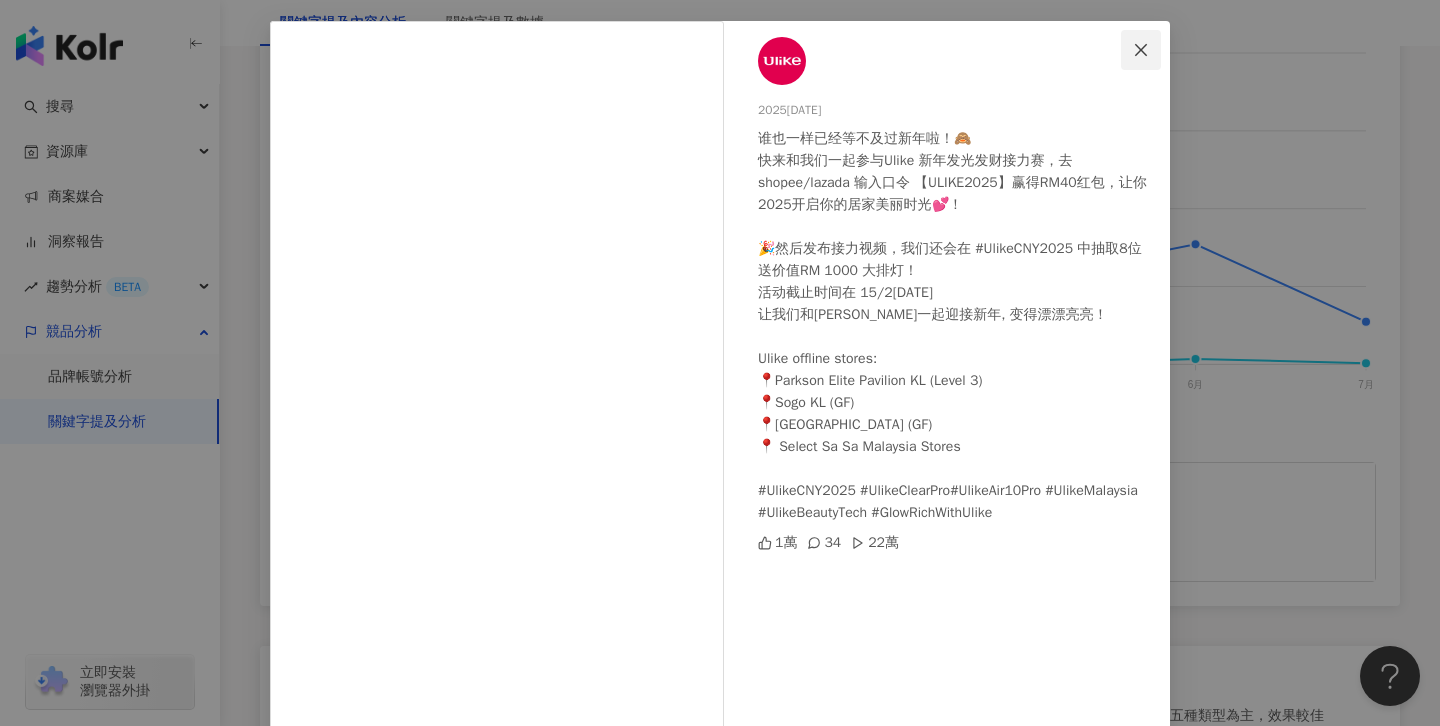 click at bounding box center [1141, 50] 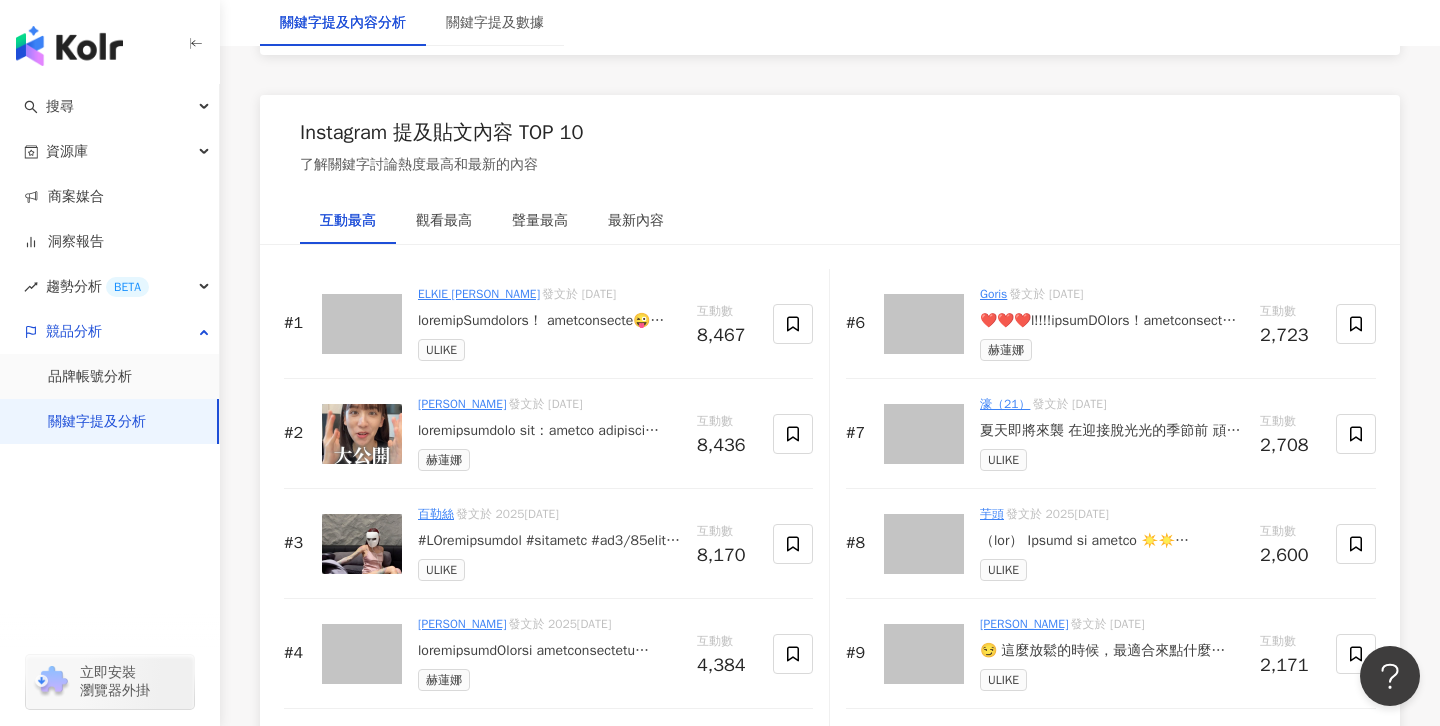 scroll, scrollTop: 3043, scrollLeft: 0, axis: vertical 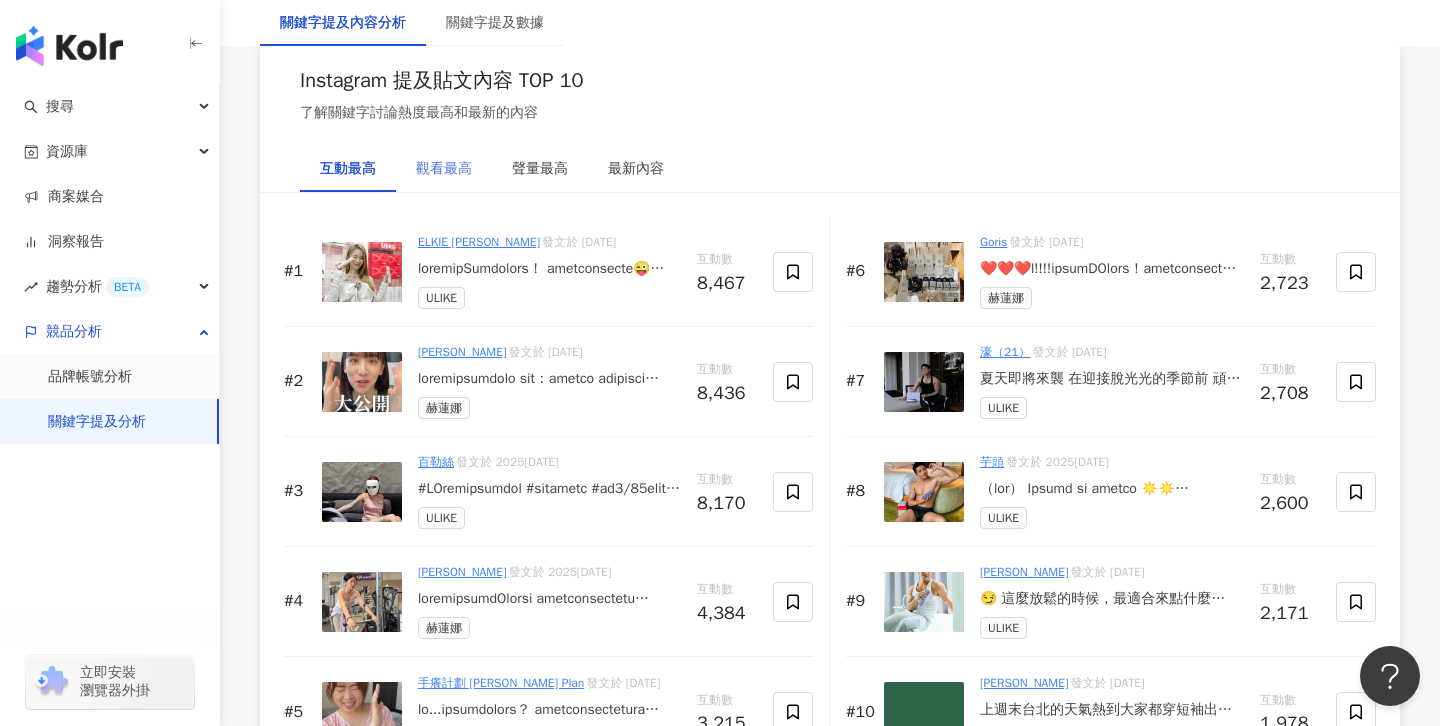 click on "觀看最高" at bounding box center [444, 169] 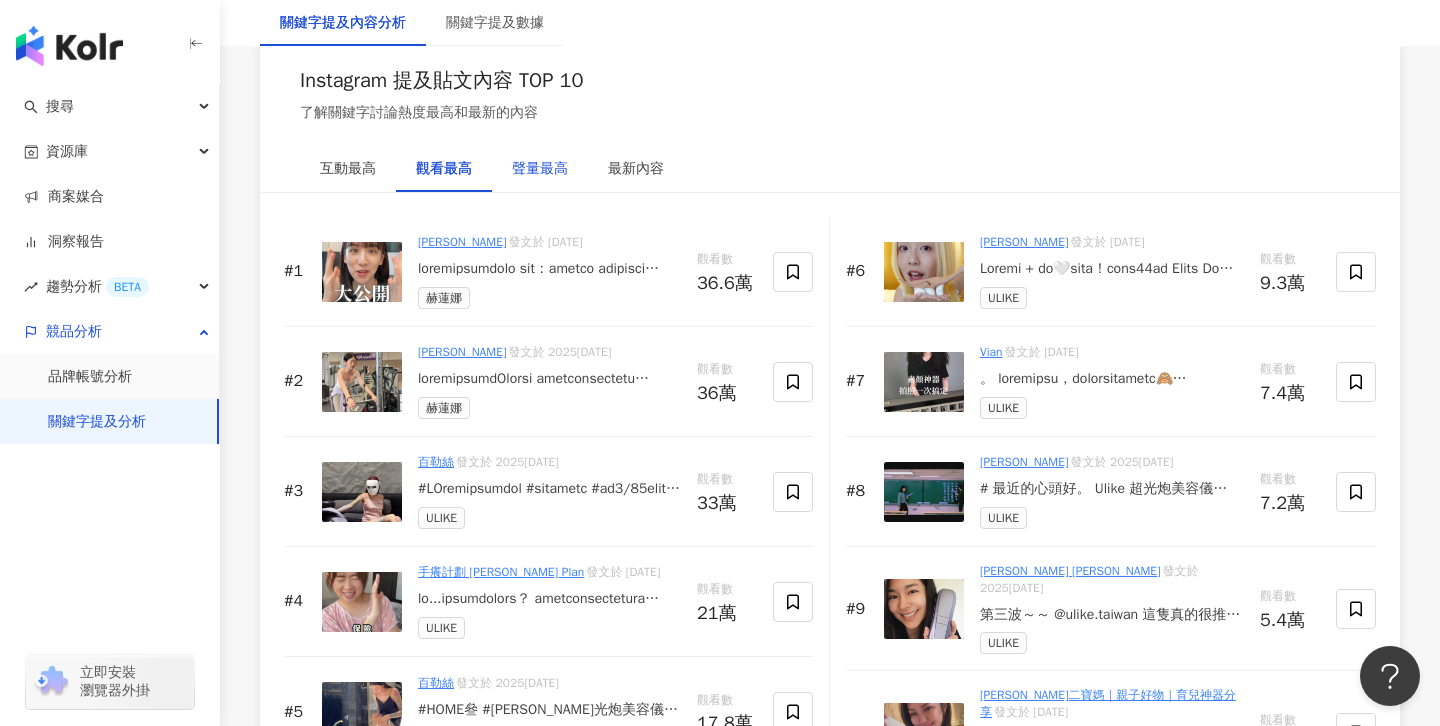 click on "聲量最高" at bounding box center (540, 169) 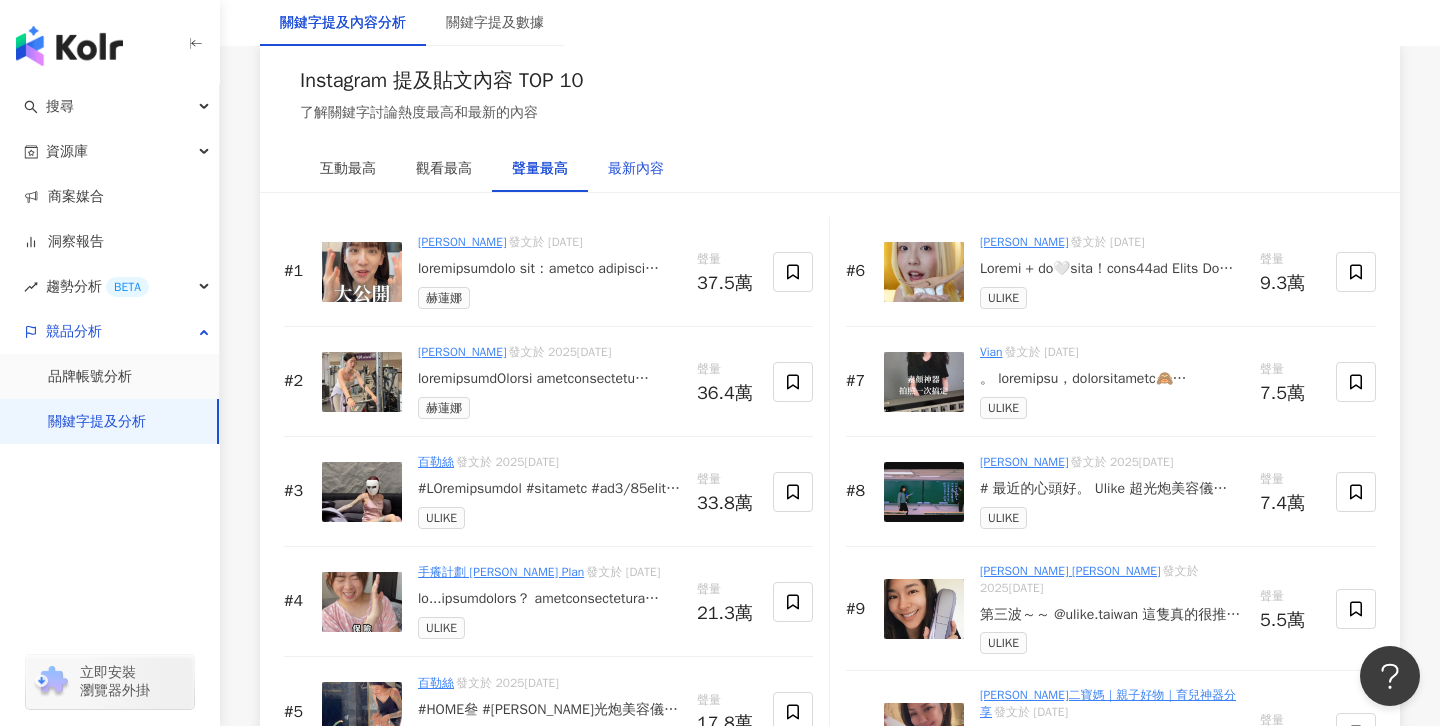 click on "最新內容" at bounding box center (636, 169) 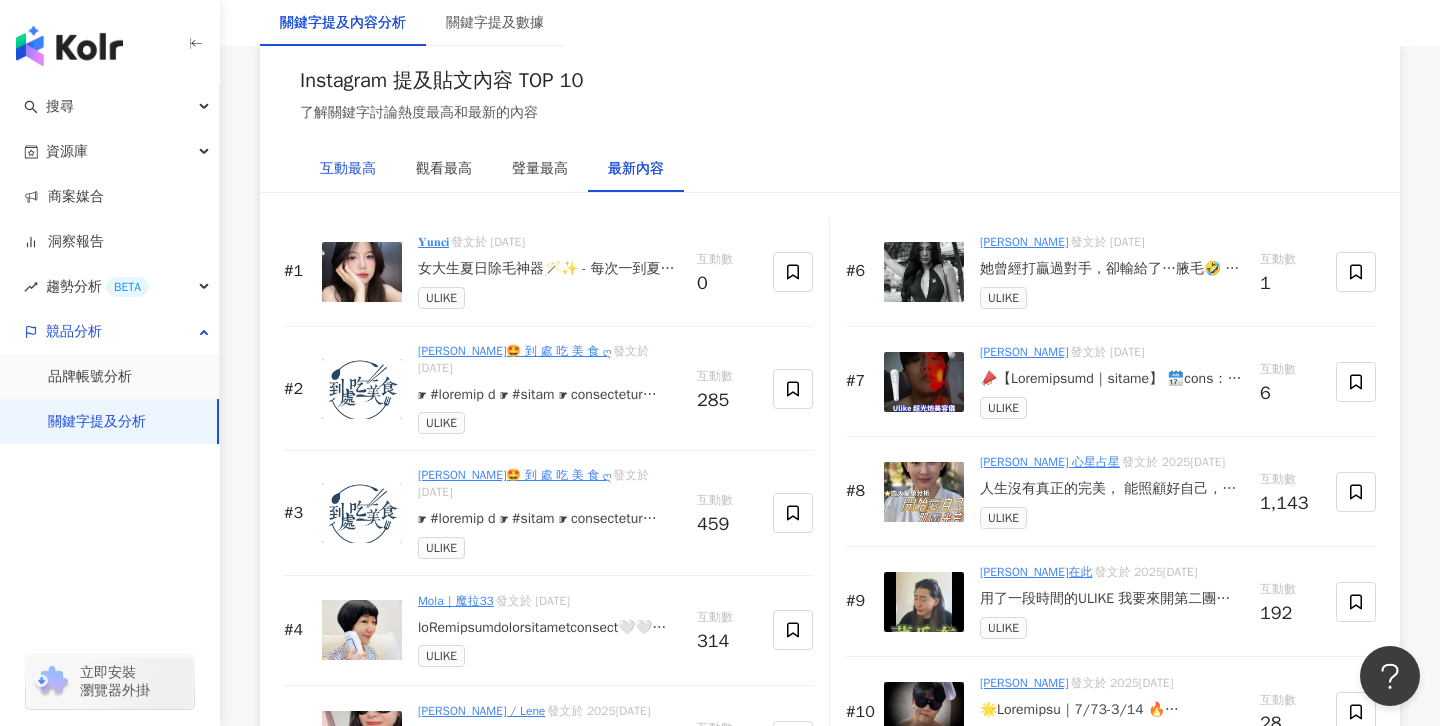 click on "互動最高" at bounding box center (348, 169) 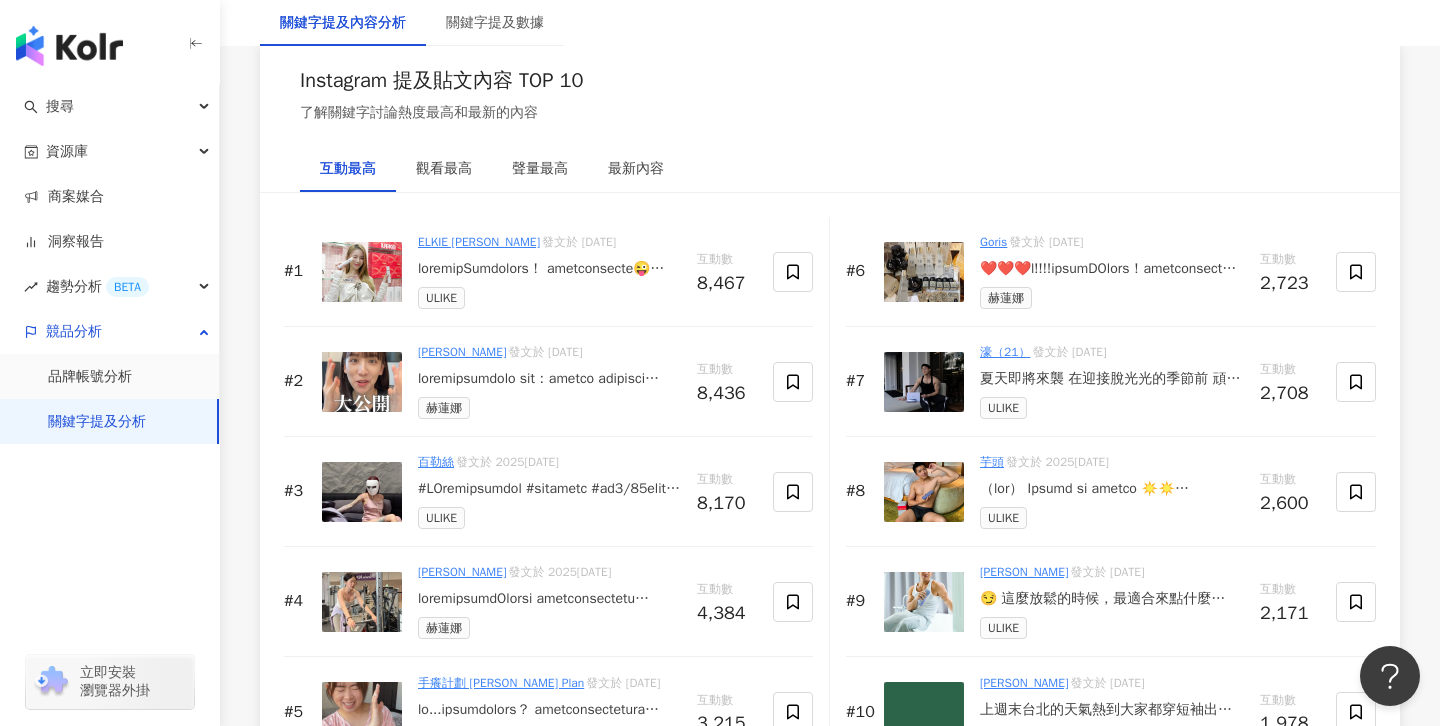 click on "蔡昕言 發文於 2025/3/20 赫蓮娜" at bounding box center (549, 381) 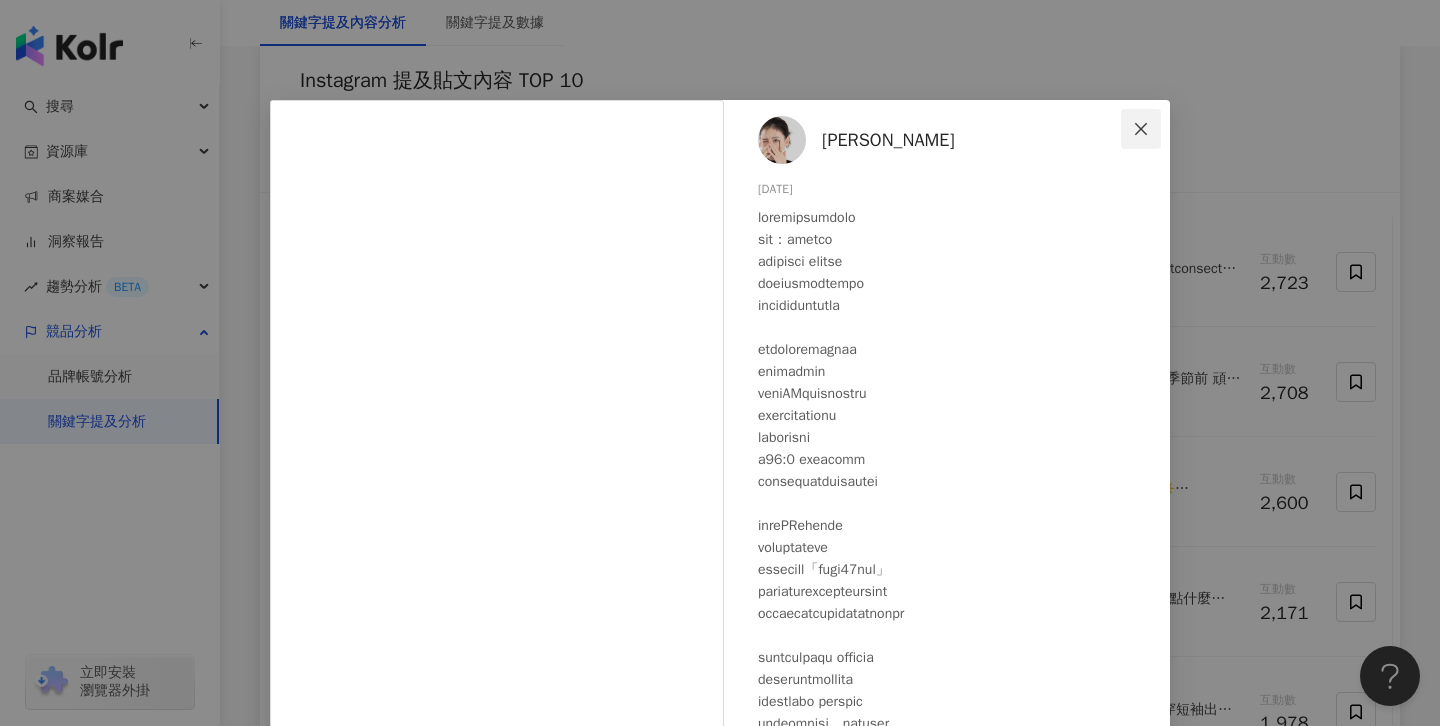 click 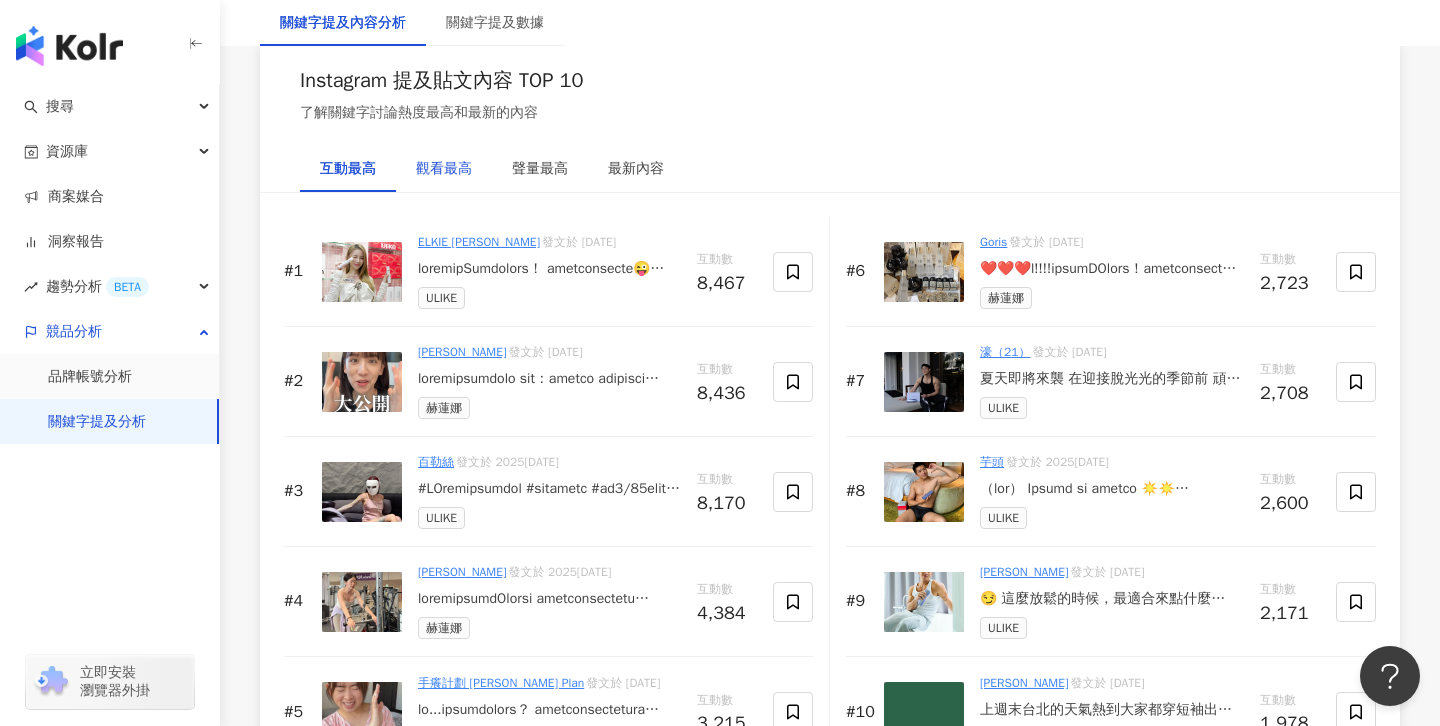 click on "觀看最高" at bounding box center [444, 169] 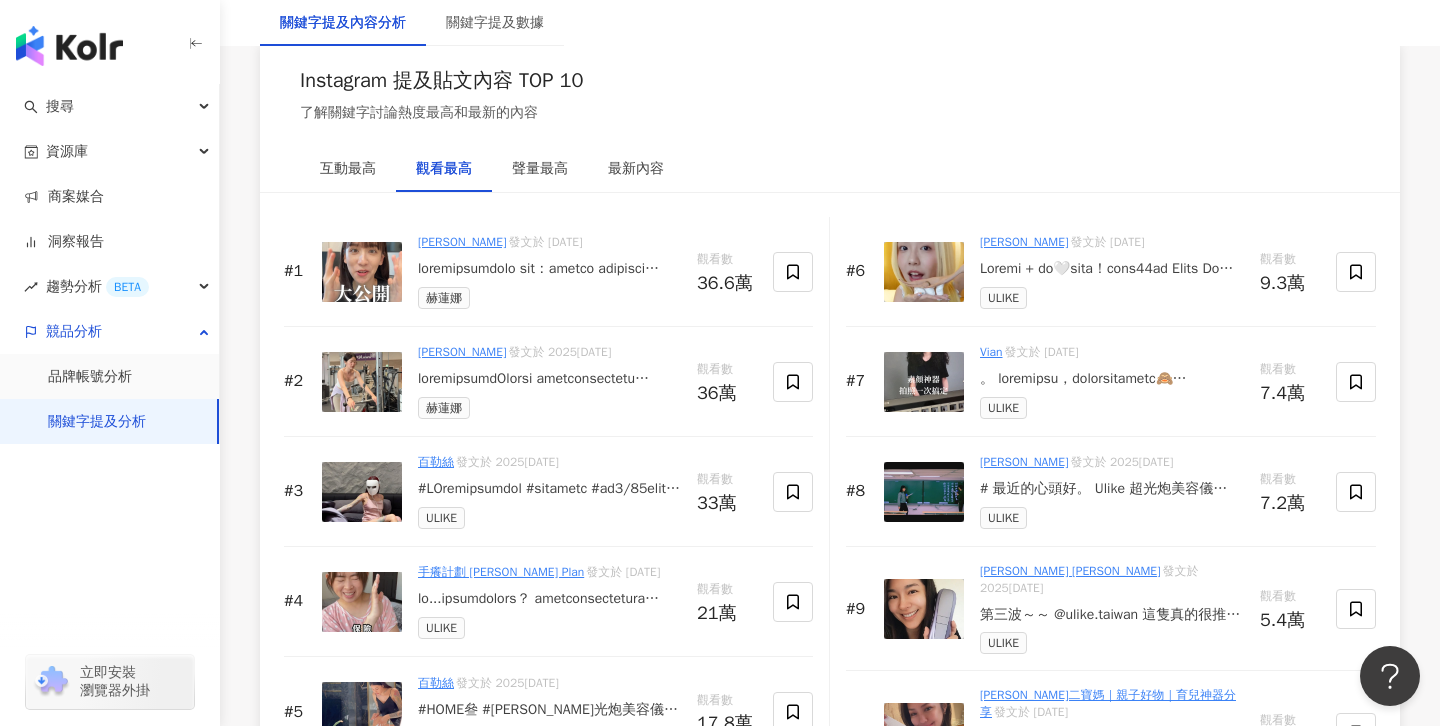 click at bounding box center (549, 269) 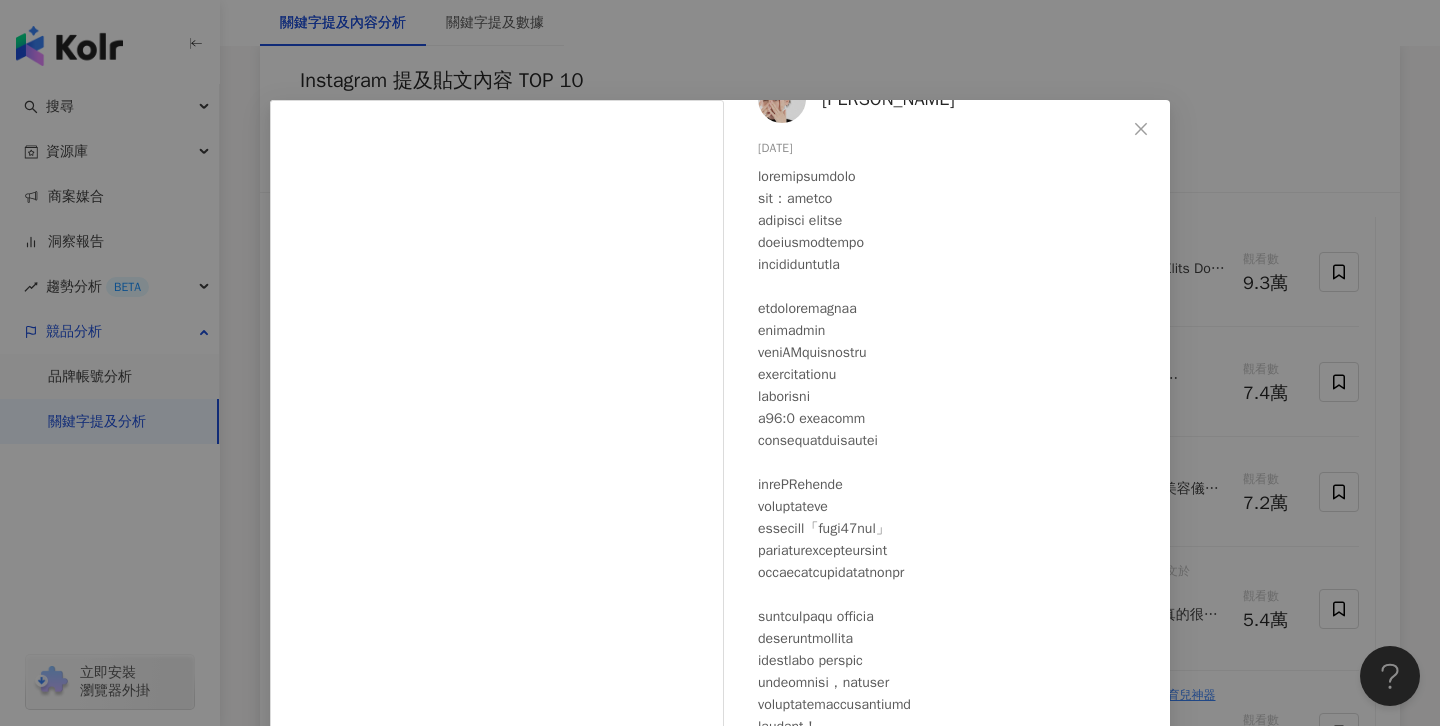 scroll, scrollTop: 81, scrollLeft: 0, axis: vertical 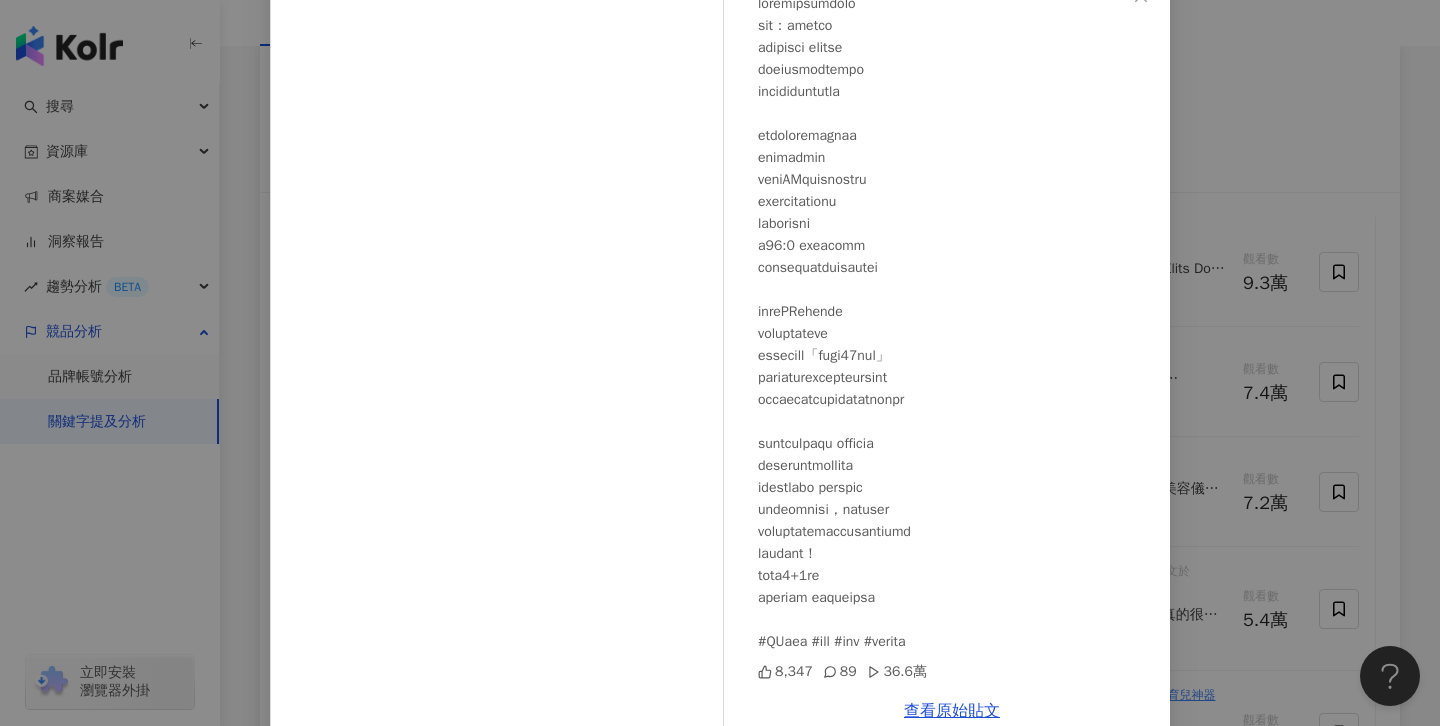click on "蔡昕言 2025/3/20 8,347 89 36.6萬 查看原始貼文" at bounding box center (720, 363) 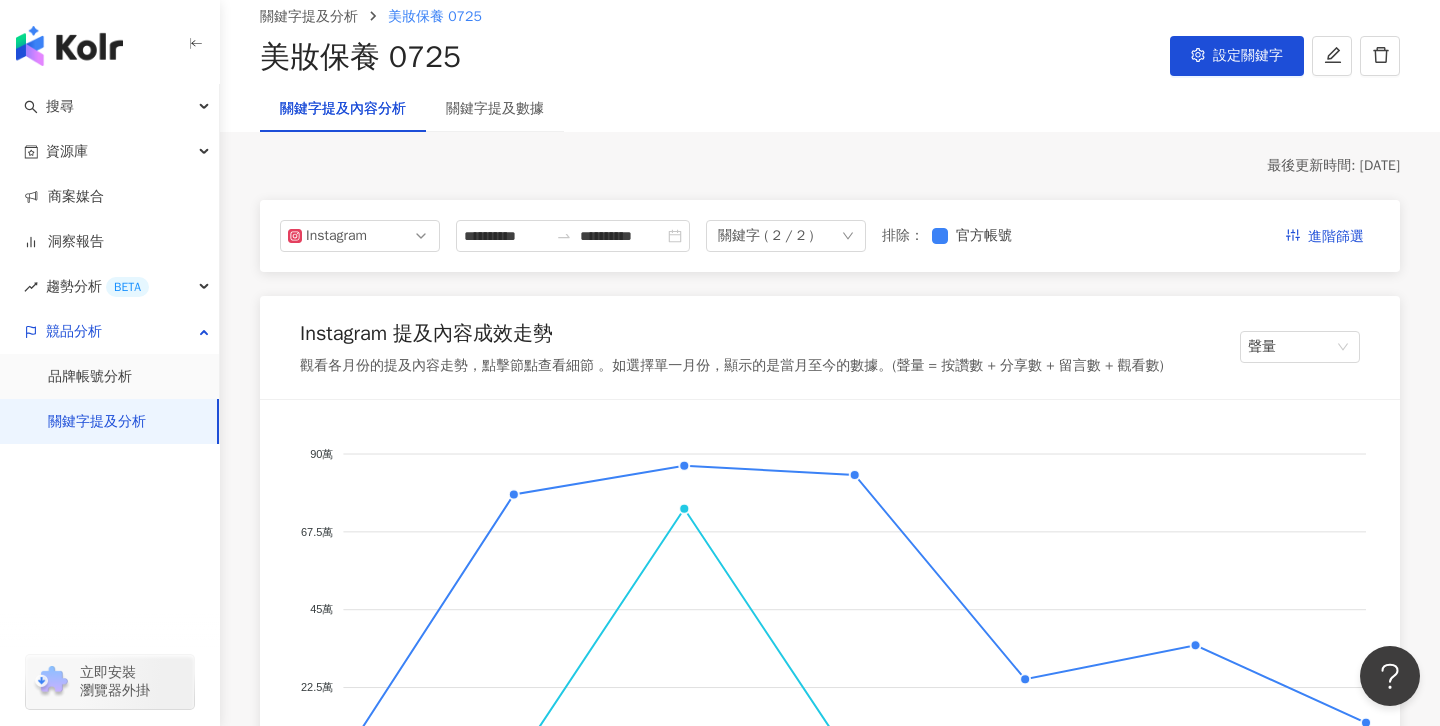 scroll, scrollTop: 0, scrollLeft: 0, axis: both 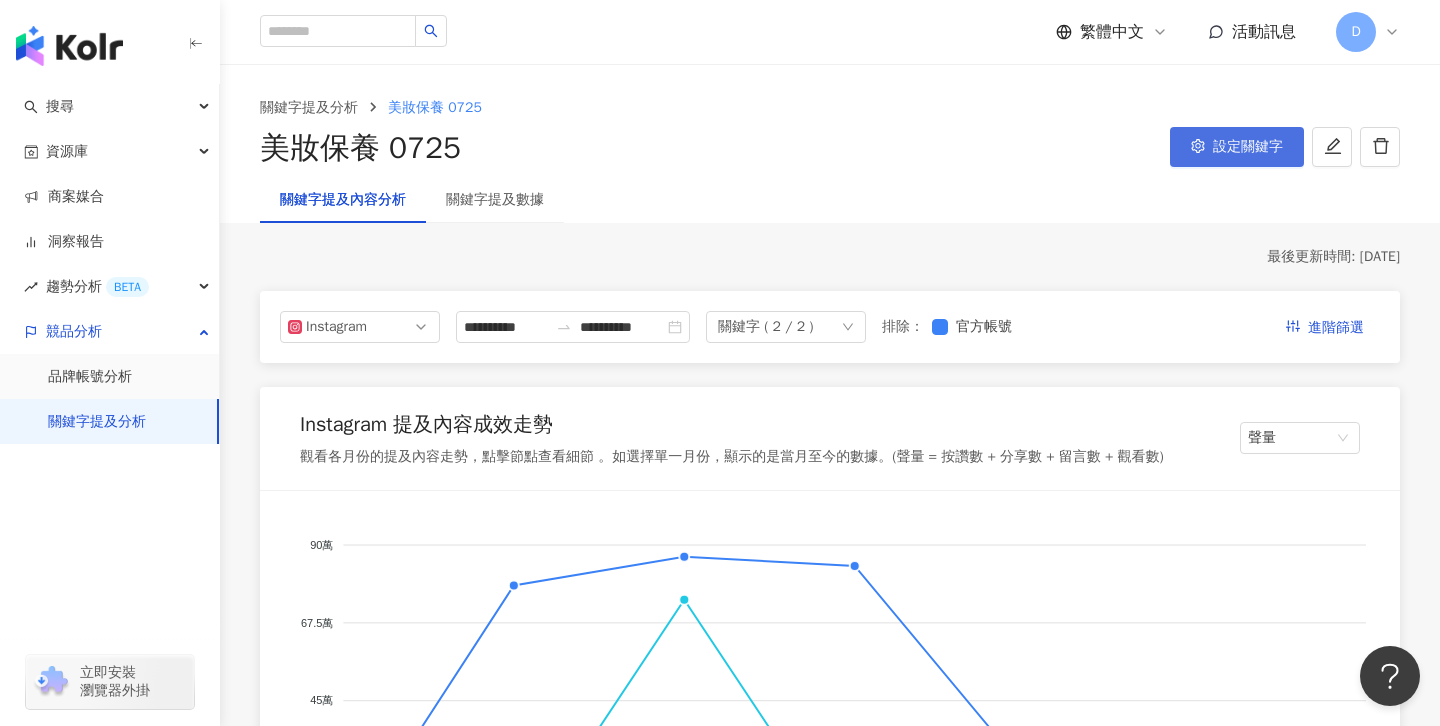 click on "設定關鍵字" at bounding box center [1248, 147] 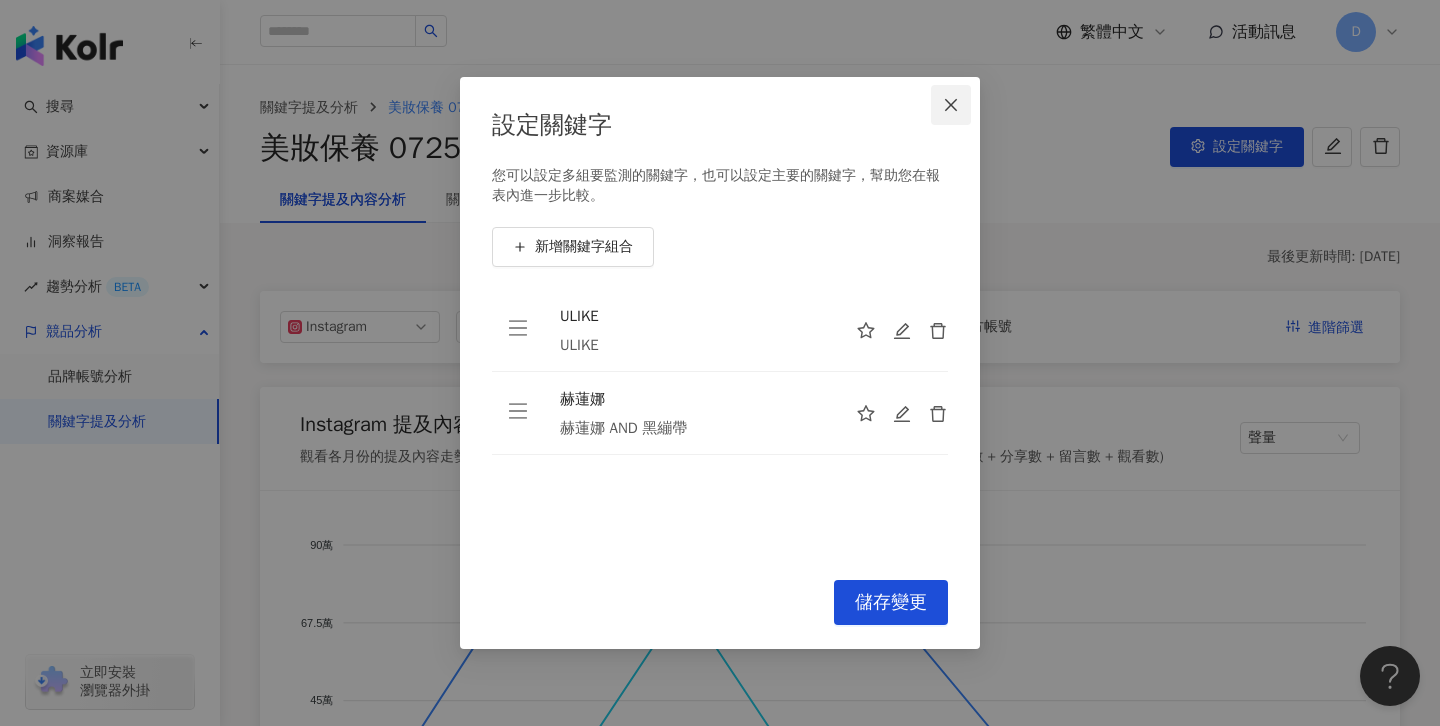 click at bounding box center (951, 105) 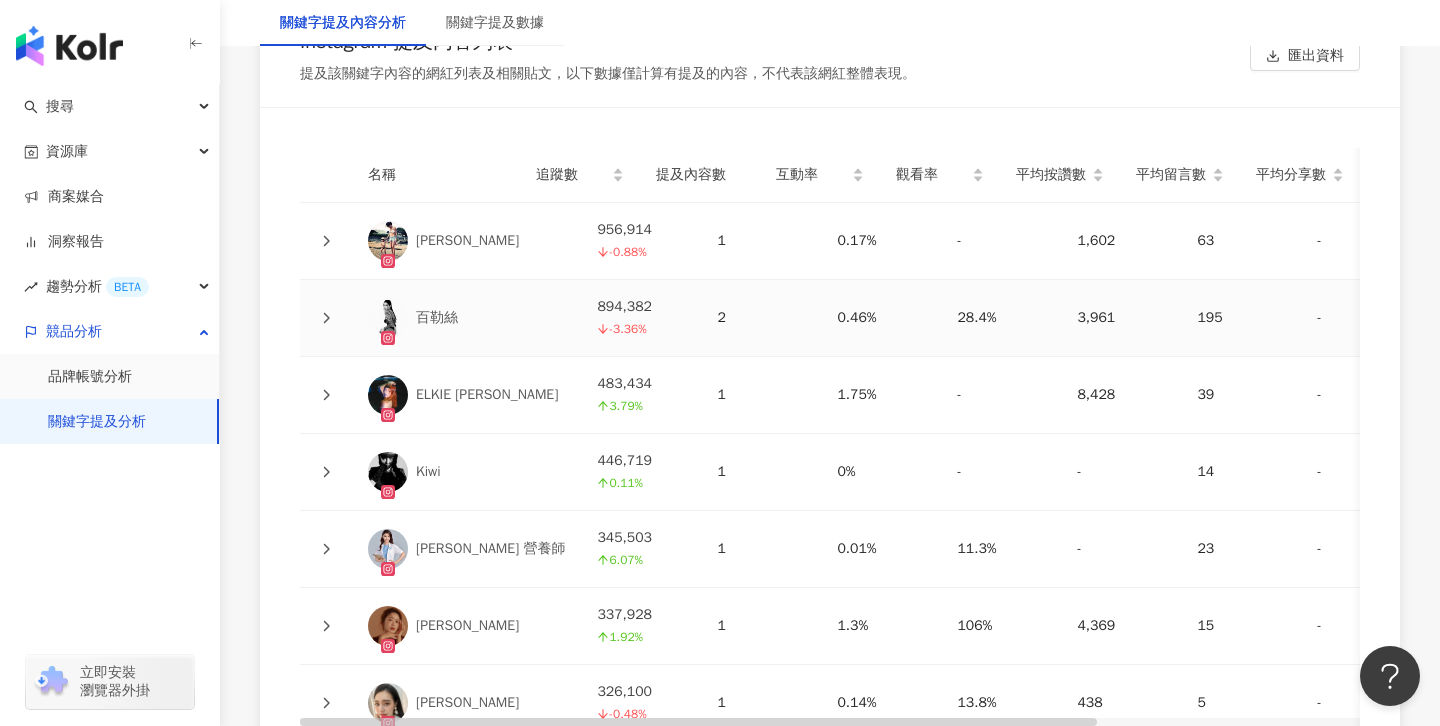 scroll, scrollTop: 4548, scrollLeft: 0, axis: vertical 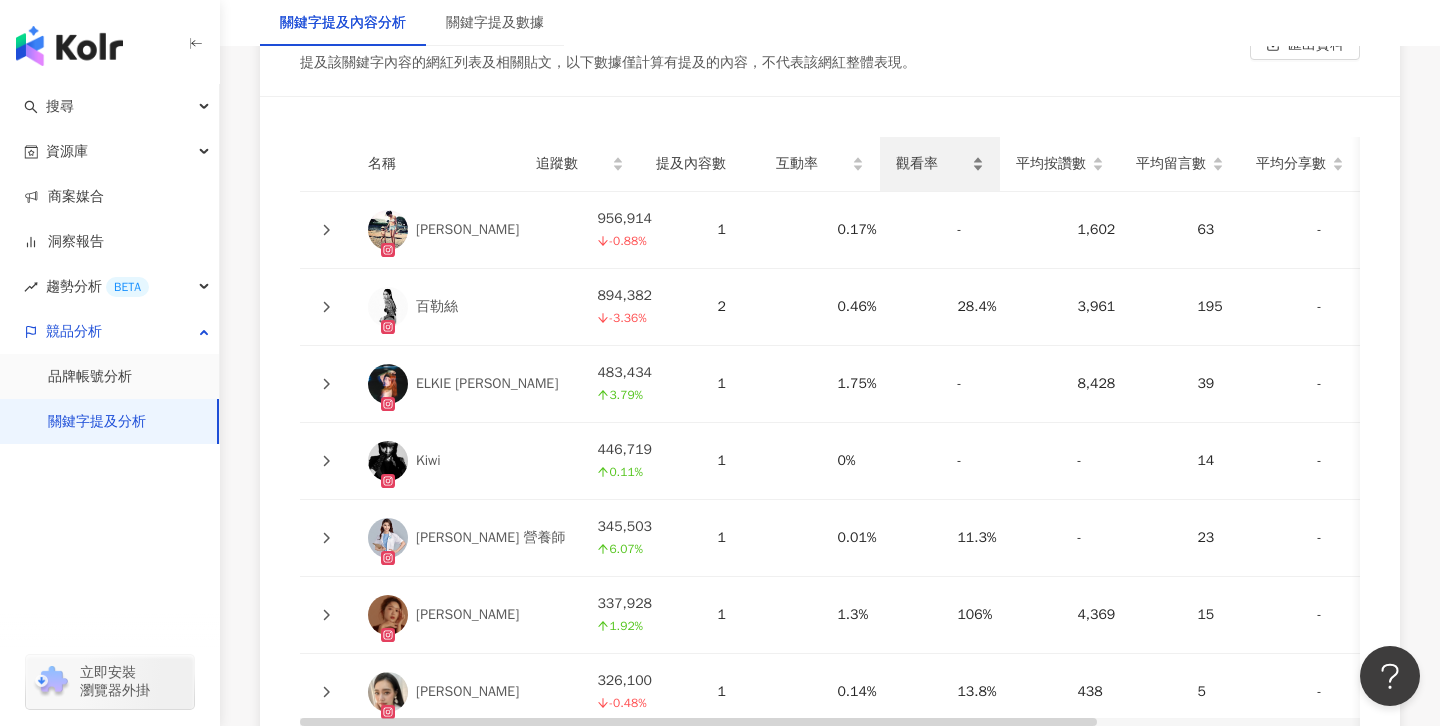 click on "觀看率" at bounding box center (932, 164) 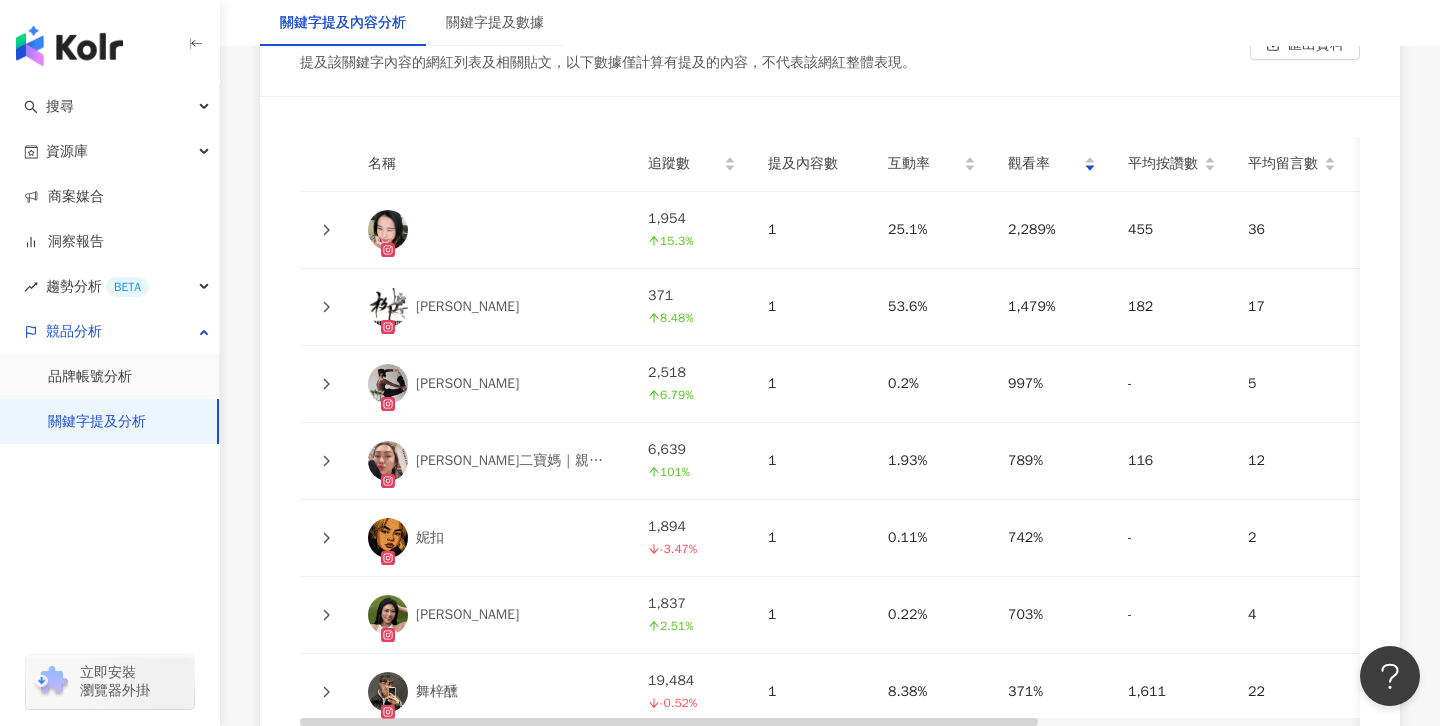 click at bounding box center (326, 230) 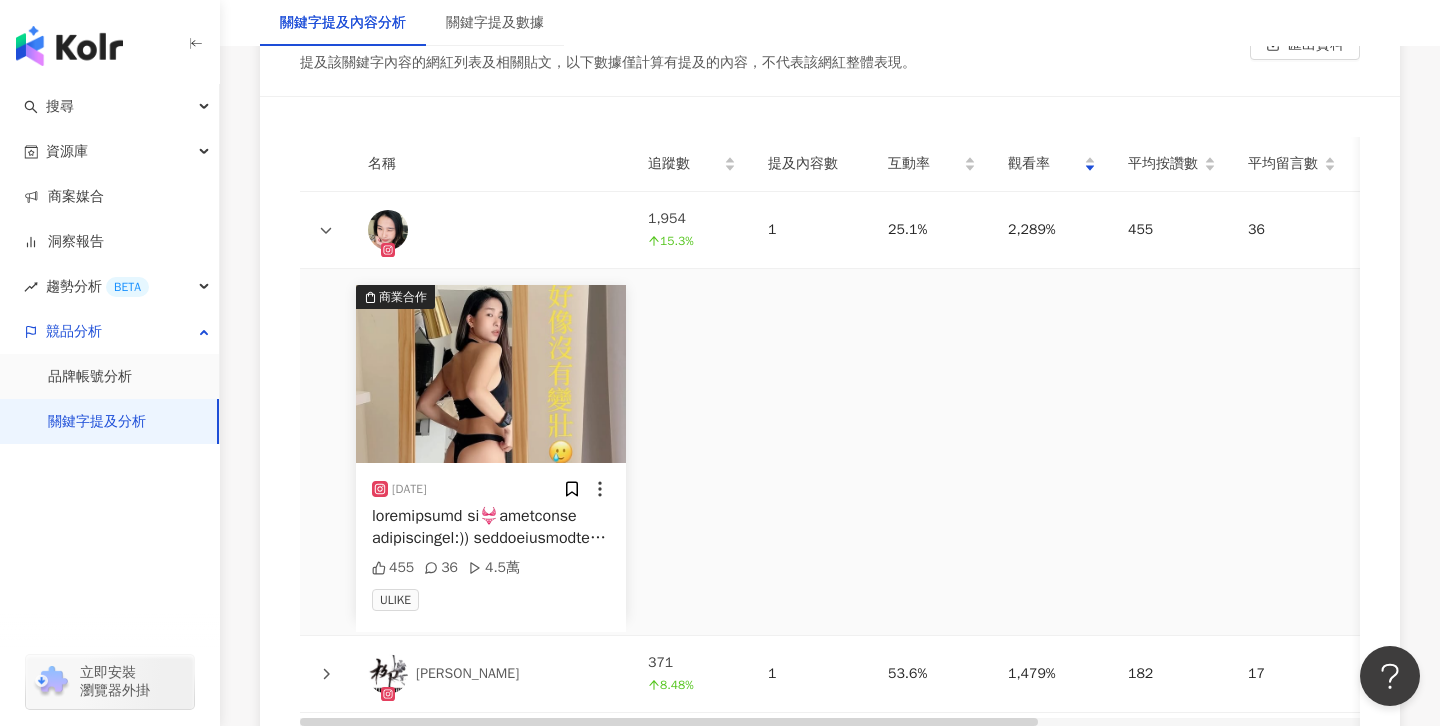 click at bounding box center [491, 527] 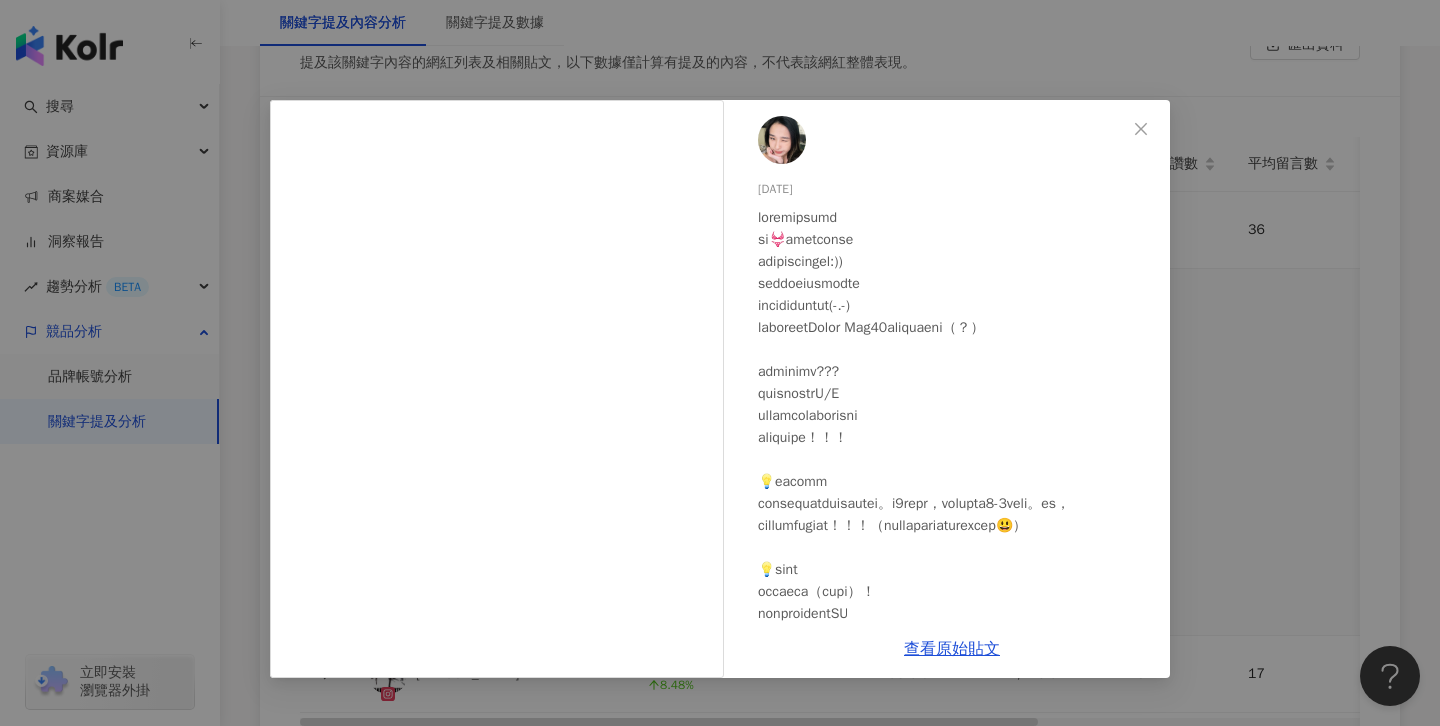 scroll, scrollTop: 122, scrollLeft: 0, axis: vertical 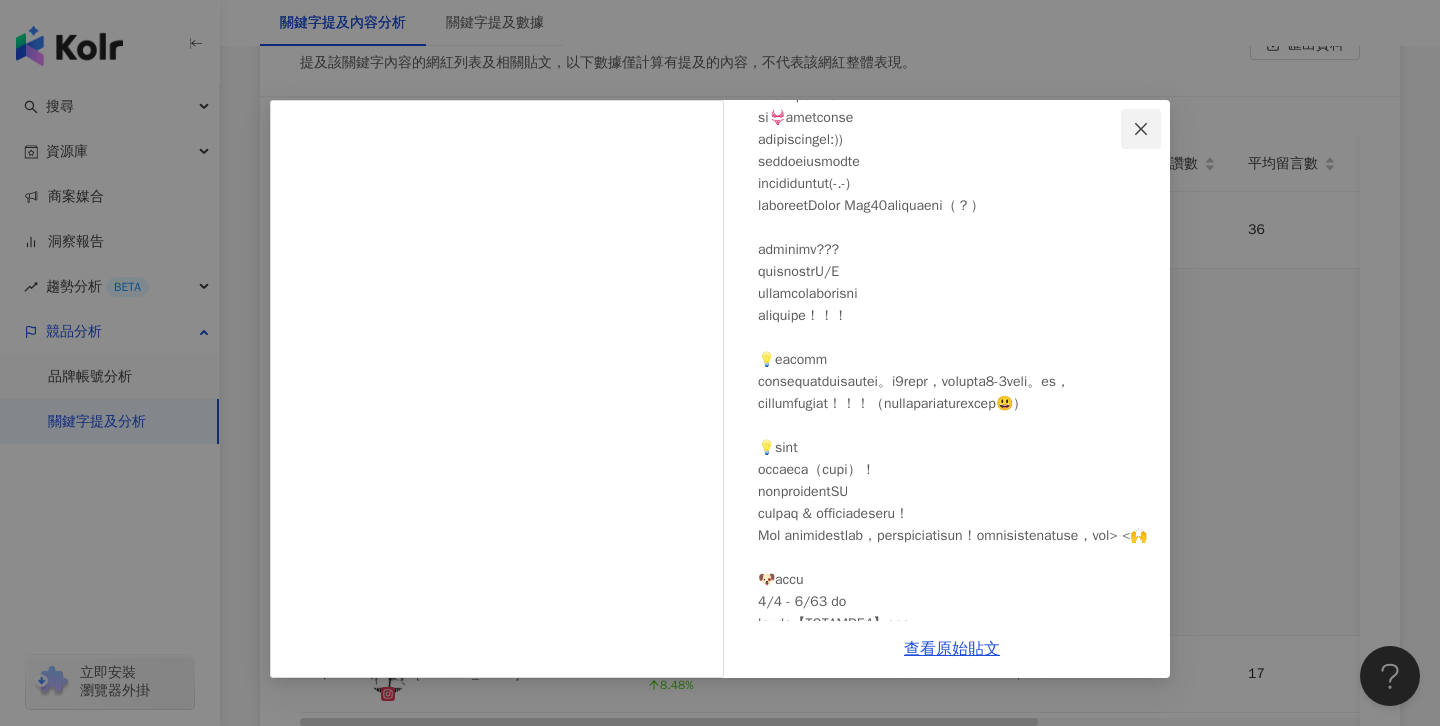 click at bounding box center [1141, 129] 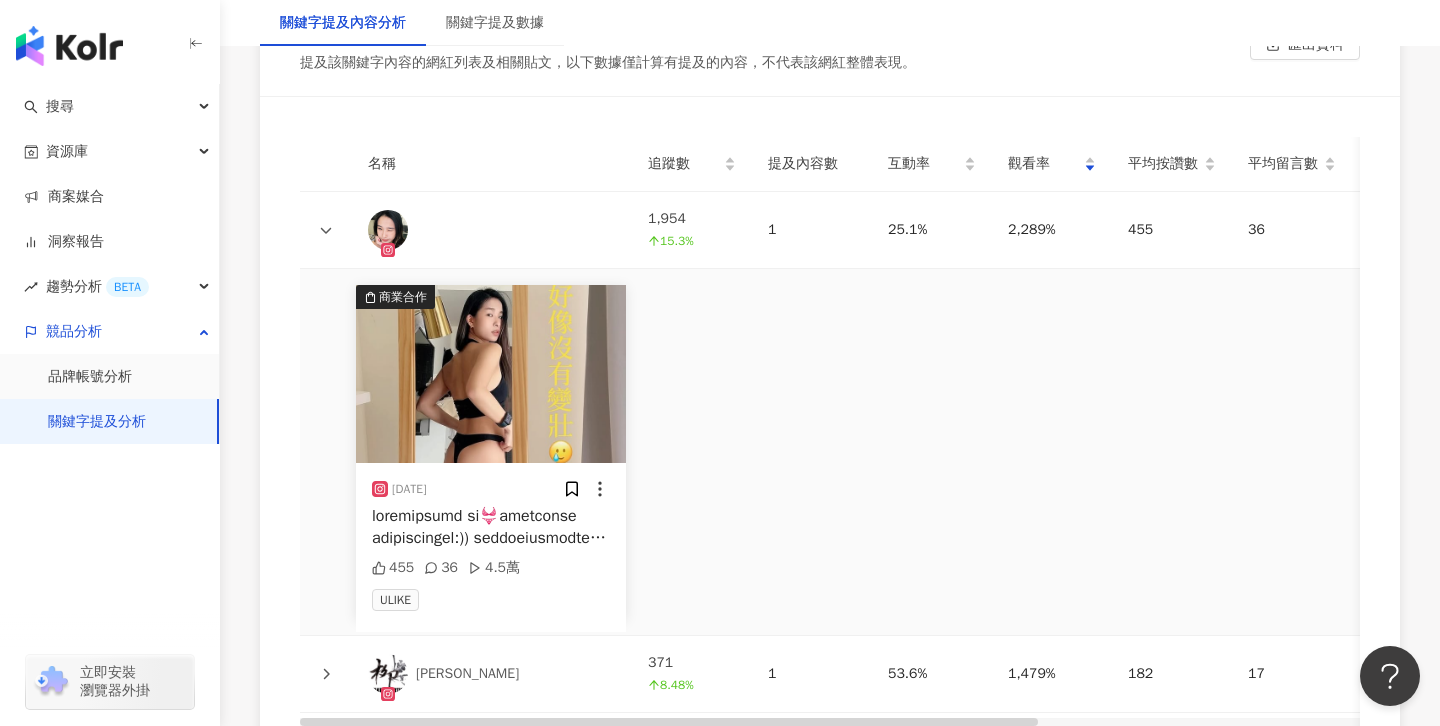 click at bounding box center [326, 230] 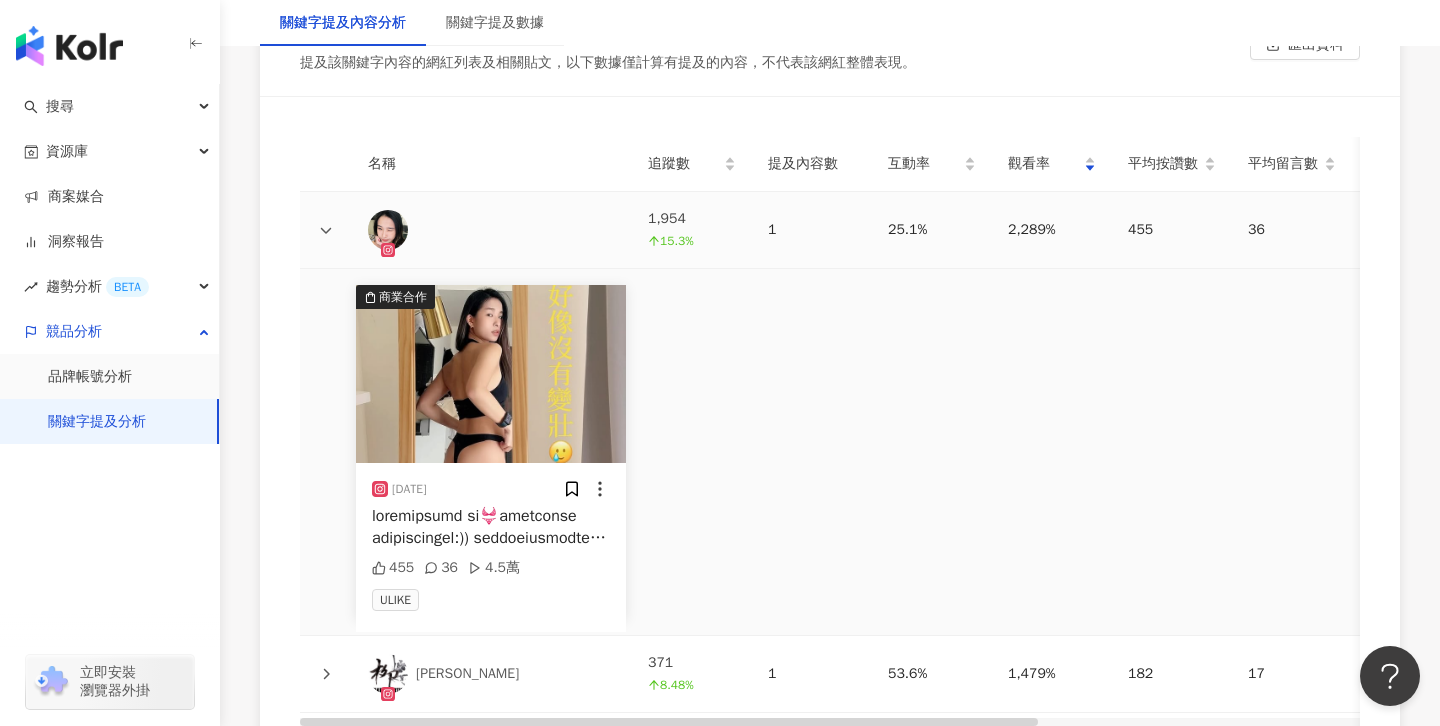 click 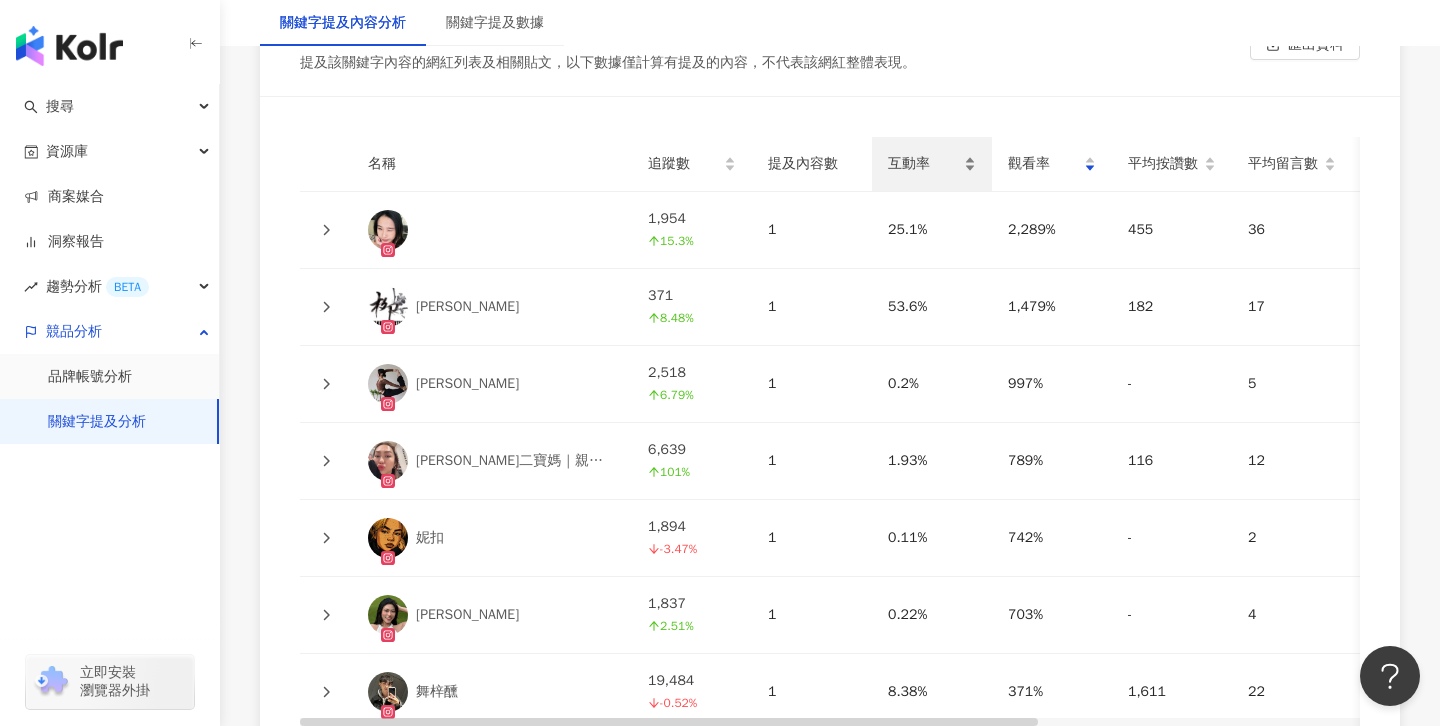 click on "互動率" at bounding box center (932, 164) 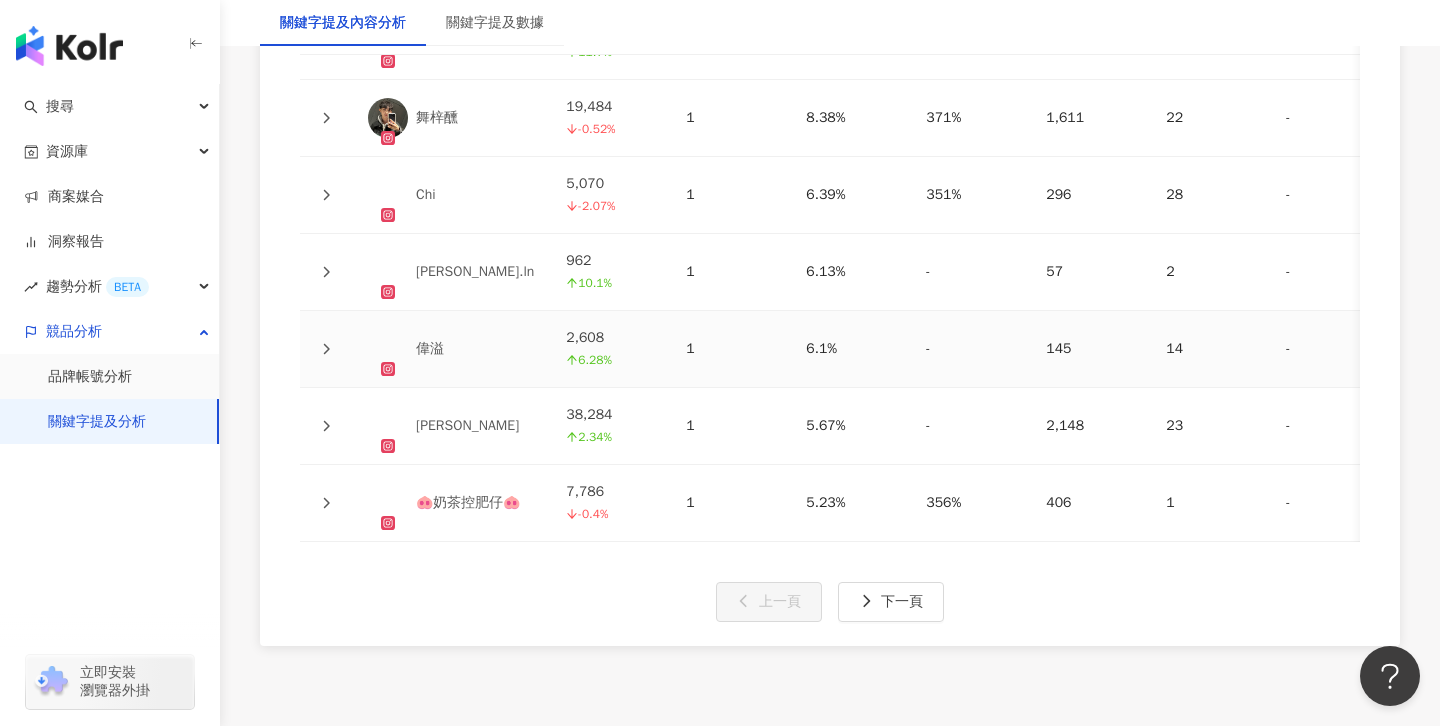 scroll, scrollTop: 5122, scrollLeft: 0, axis: vertical 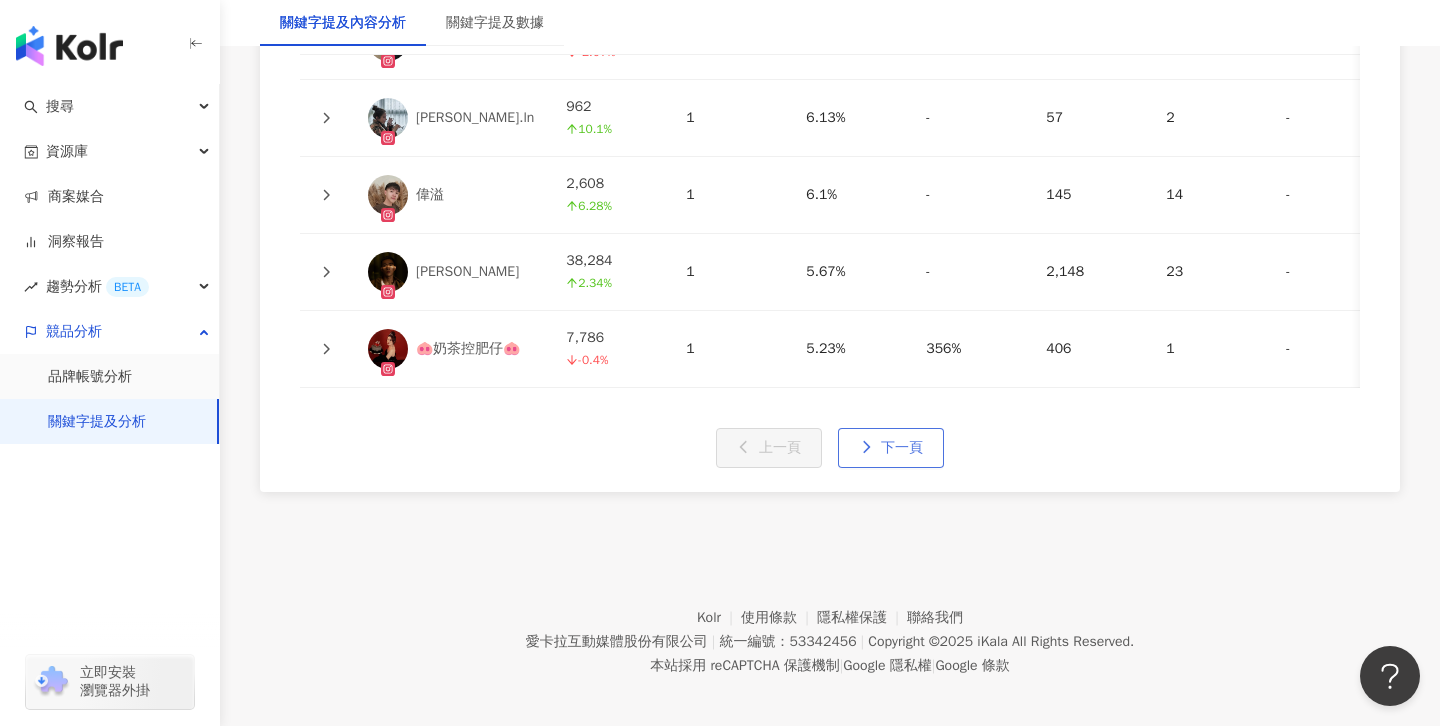 click on "下一頁" at bounding box center [891, 448] 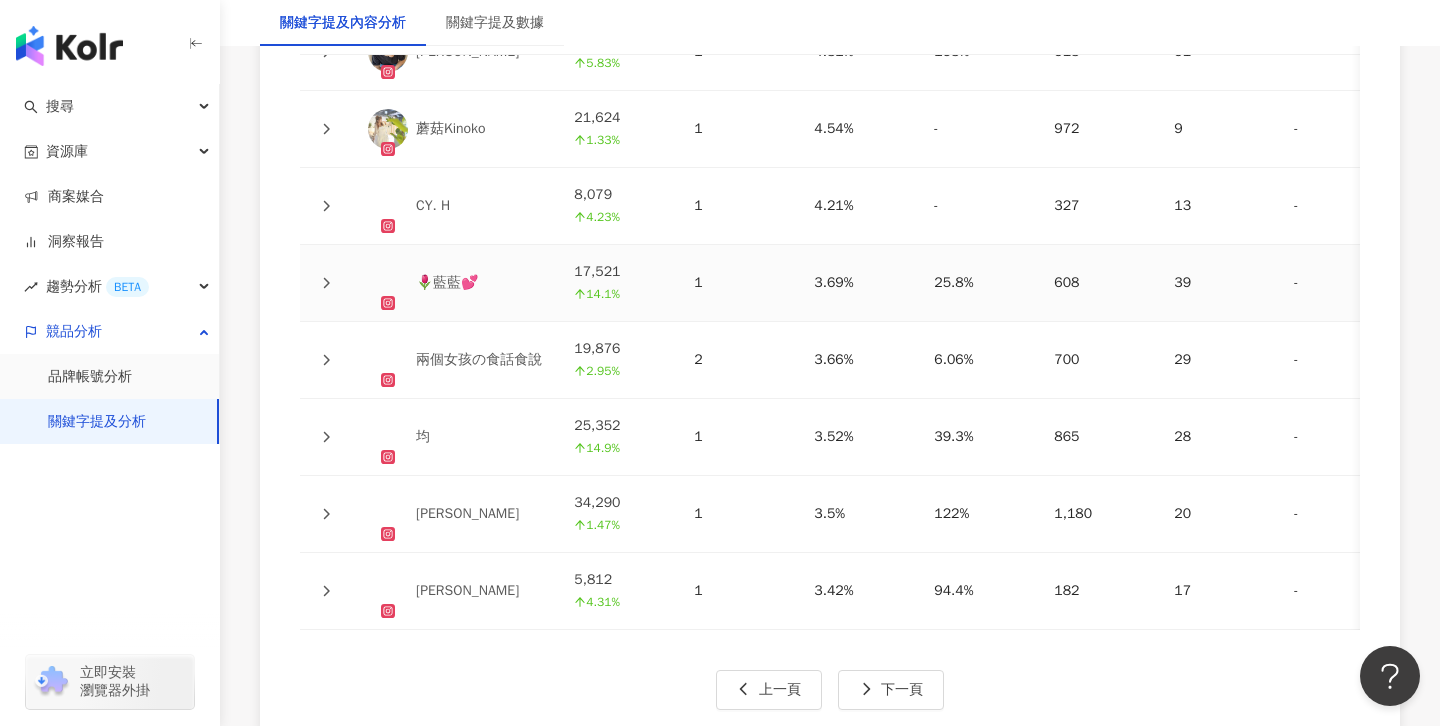 scroll, scrollTop: 4909, scrollLeft: 0, axis: vertical 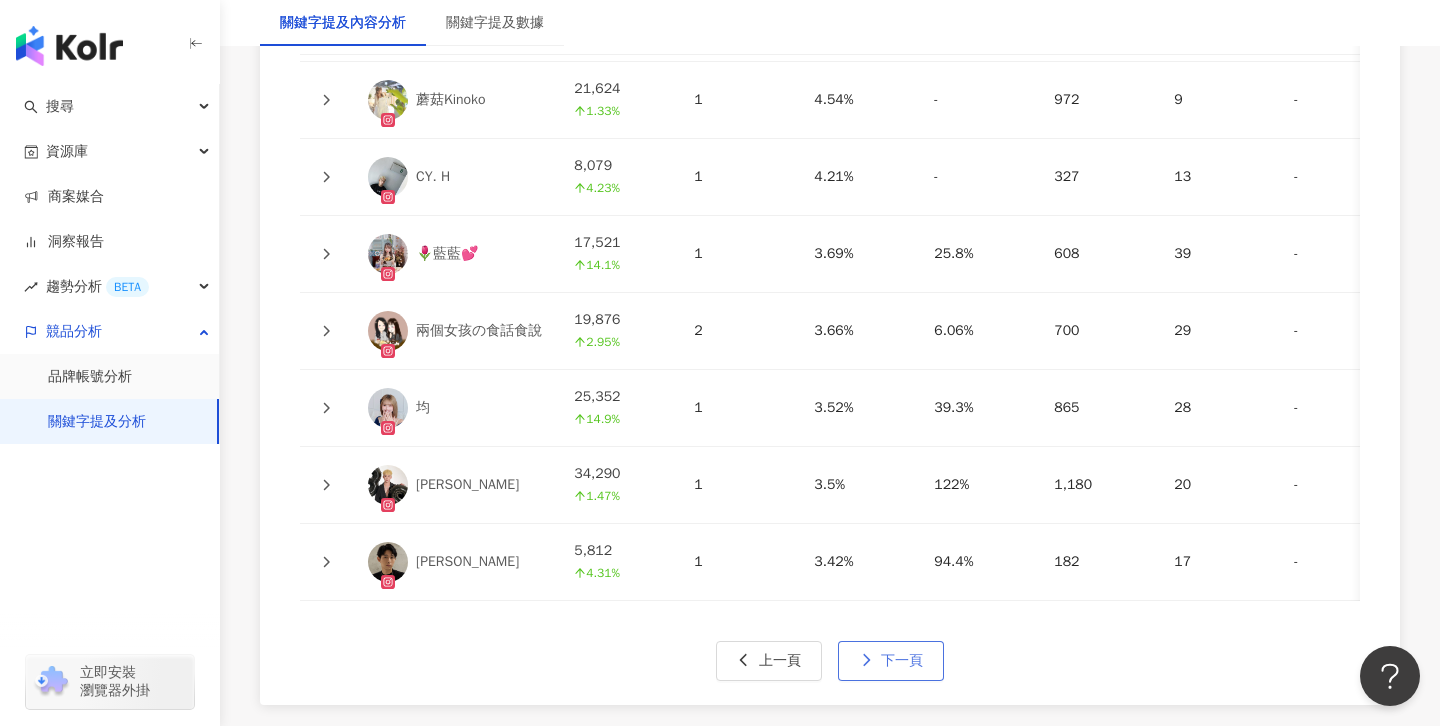 click on "下一頁" at bounding box center [891, 661] 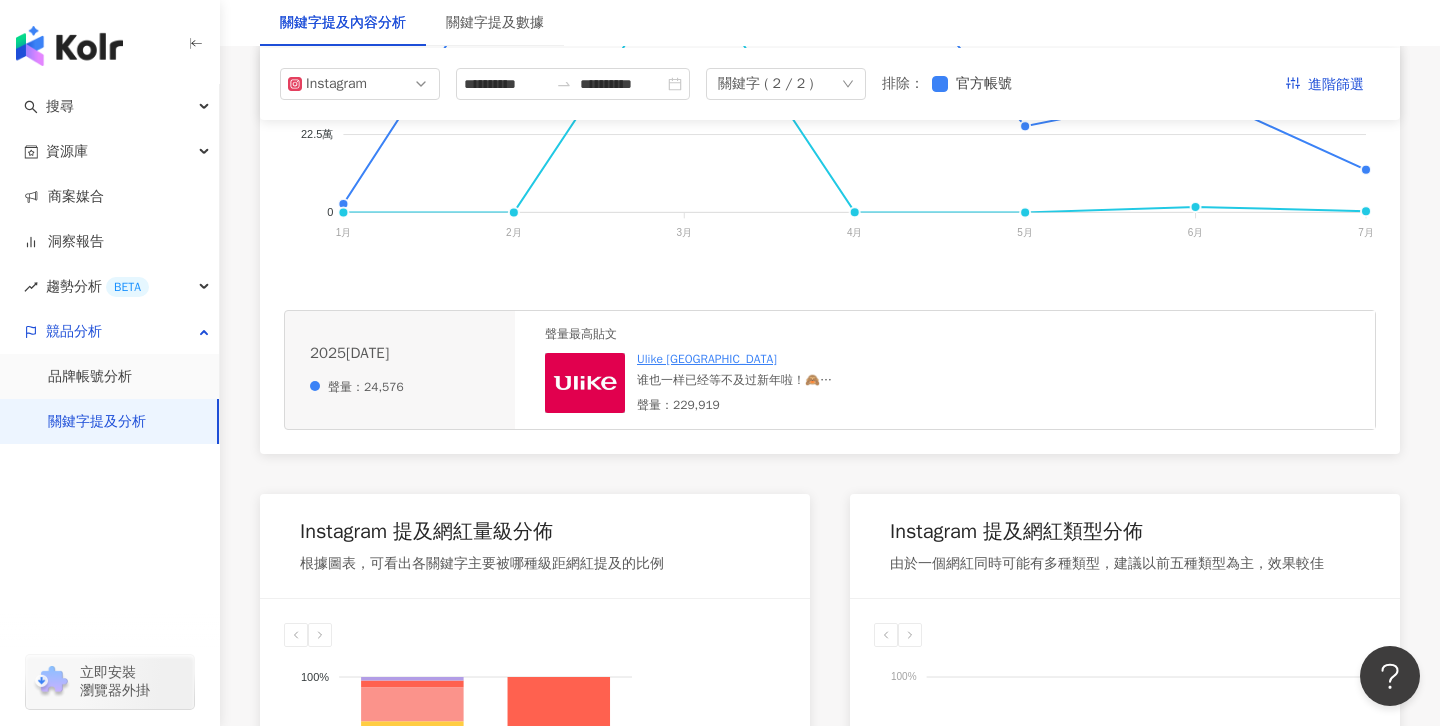 scroll, scrollTop: 0, scrollLeft: 0, axis: both 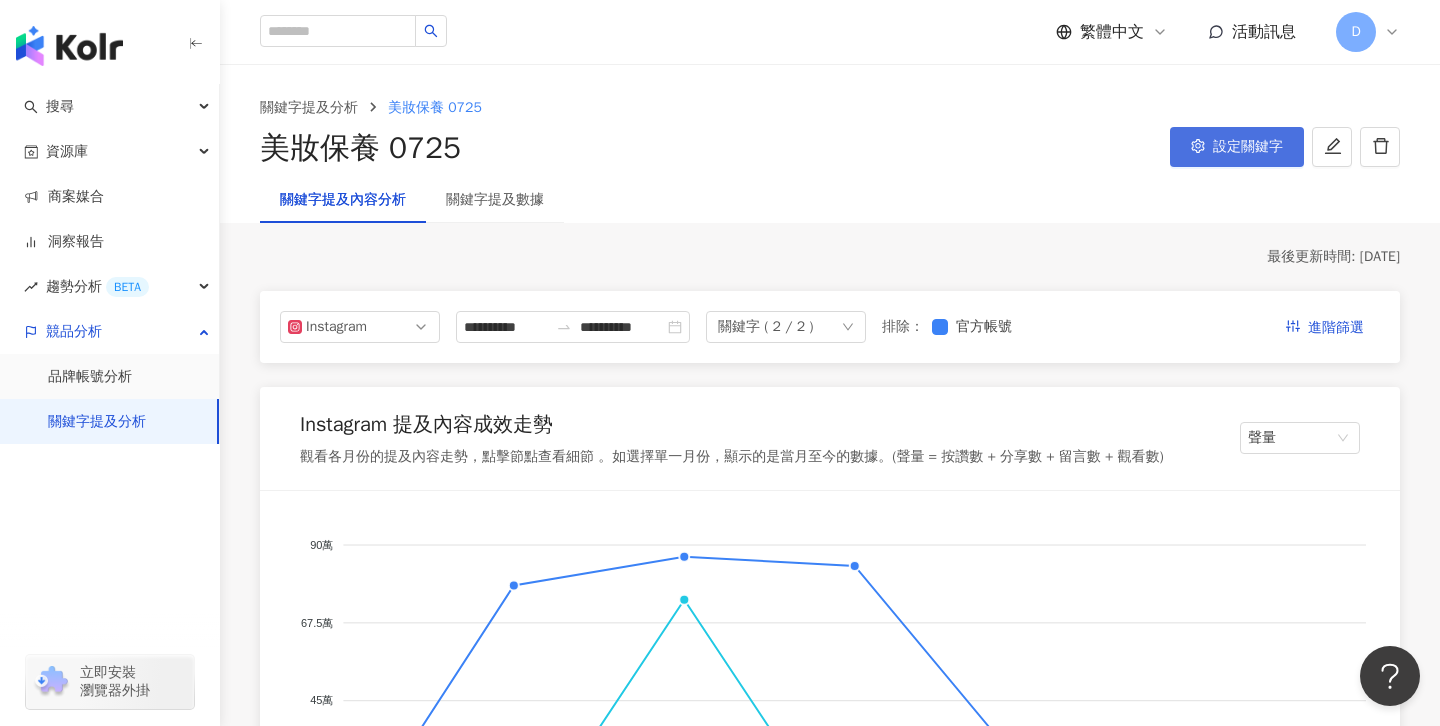 click on "設定關鍵字" at bounding box center (1248, 147) 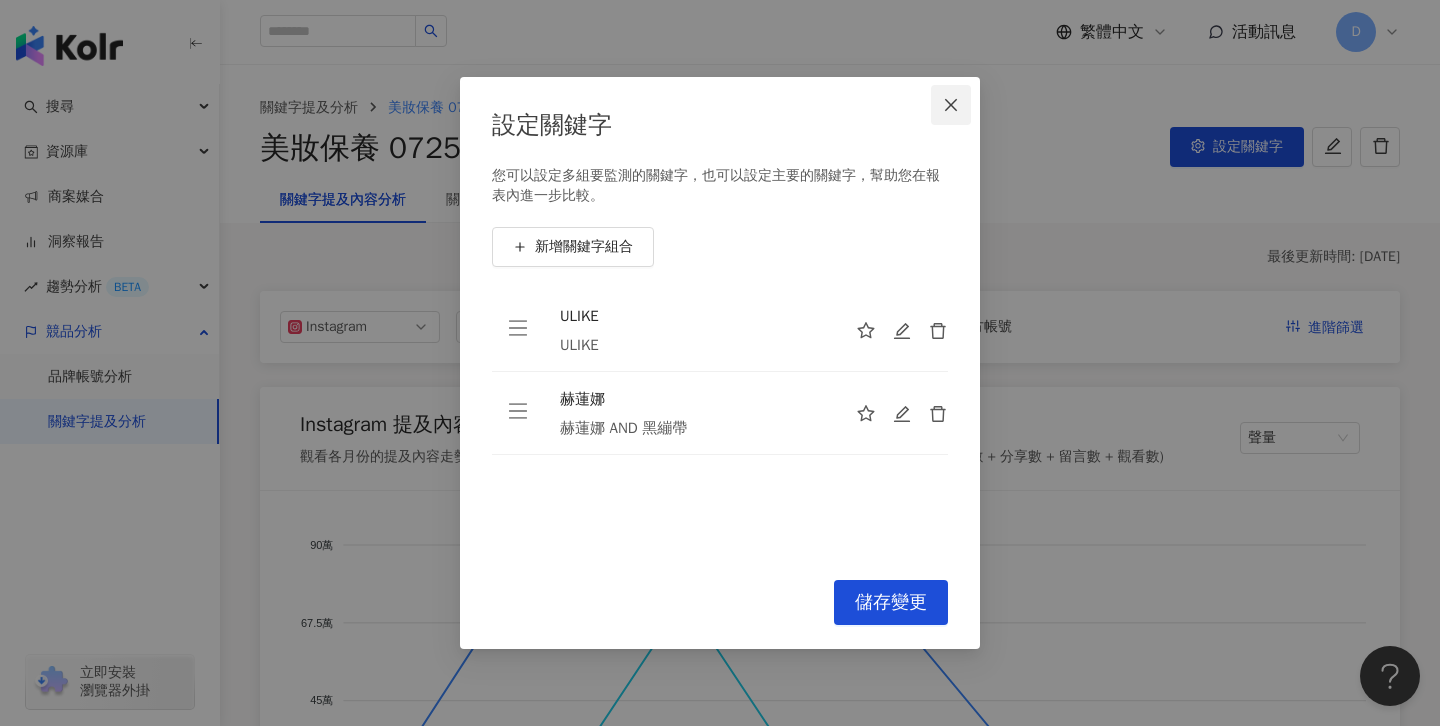 click at bounding box center (951, 105) 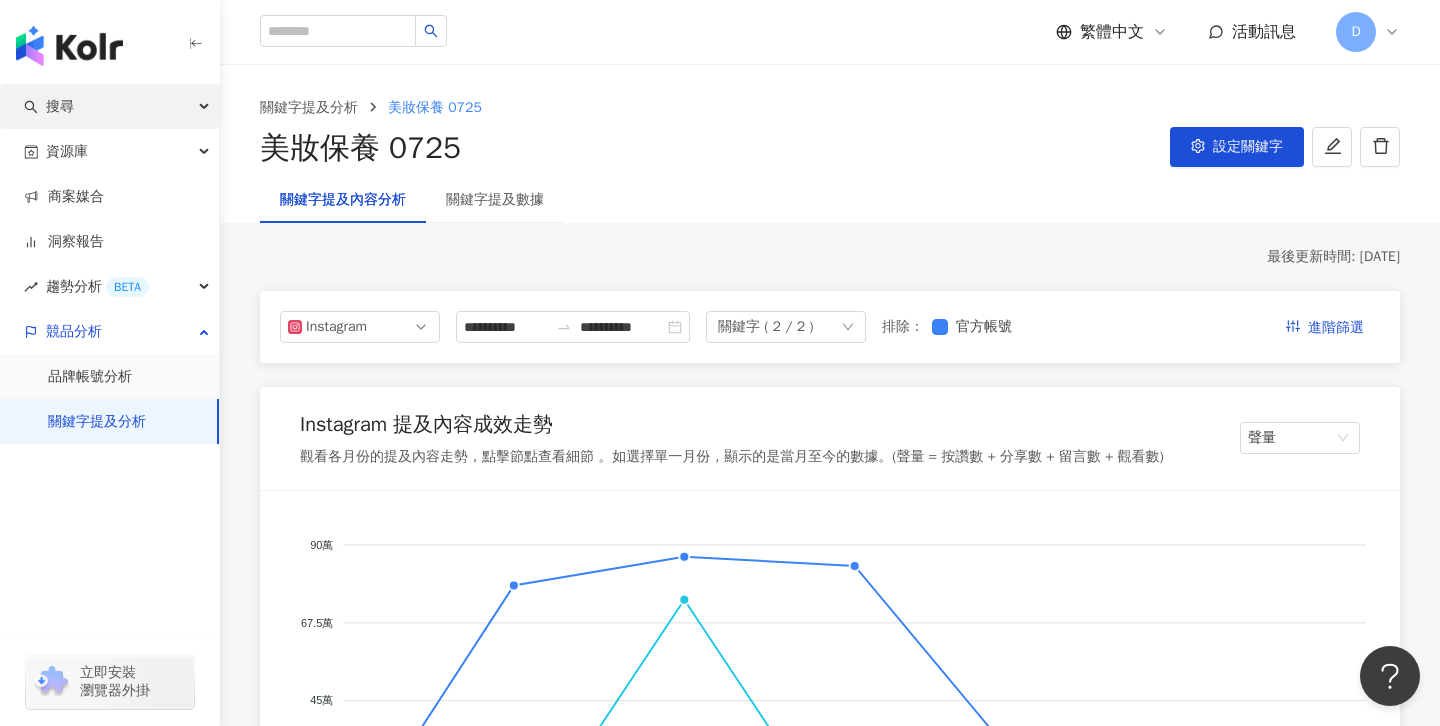 click on "搜尋" at bounding box center (109, 106) 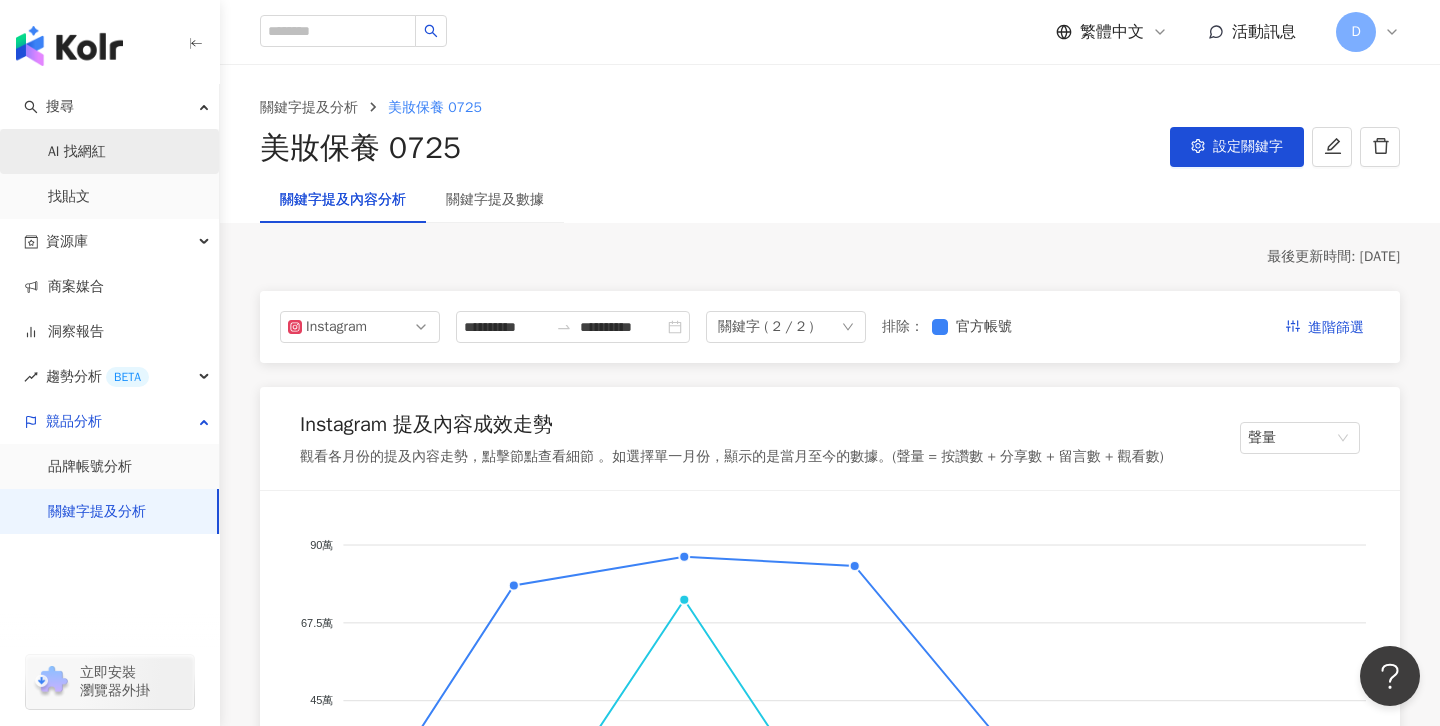 click on "AI 找網紅" at bounding box center (77, 152) 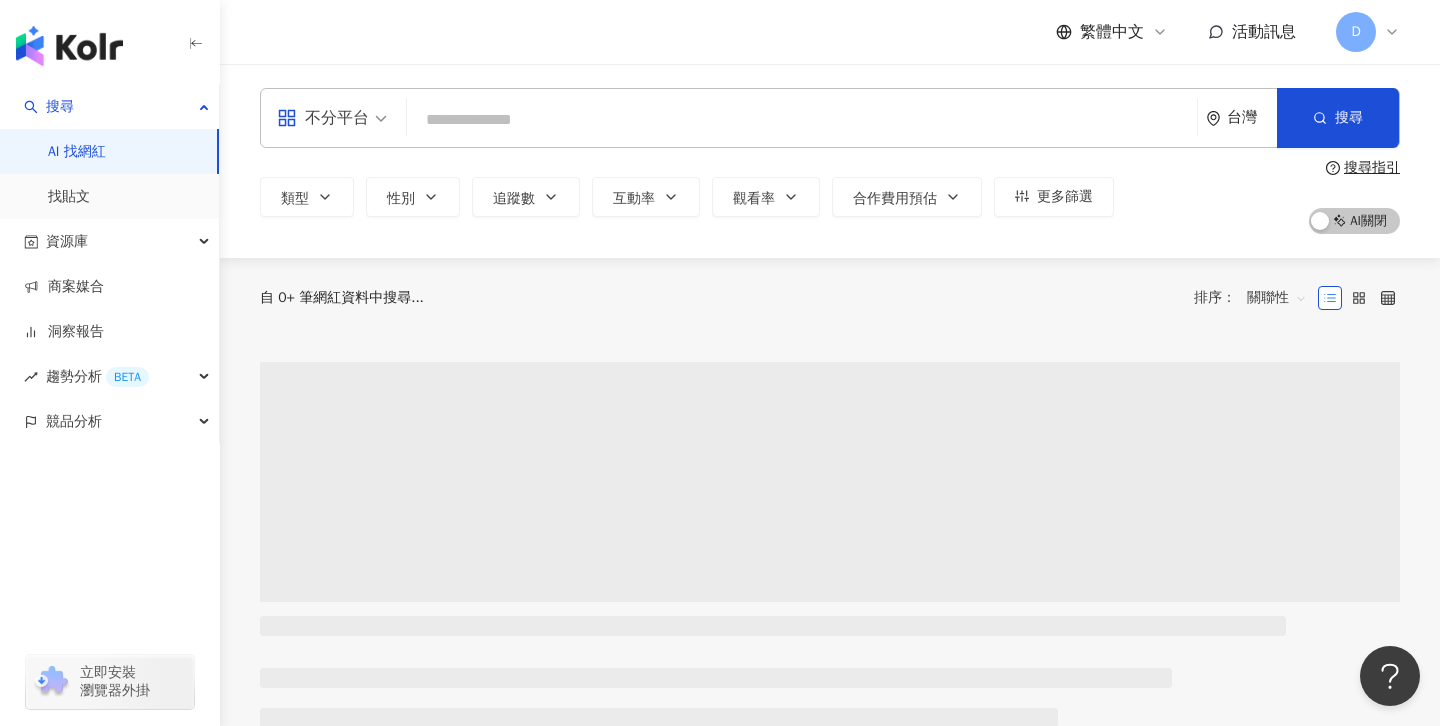 click at bounding box center (802, 120) 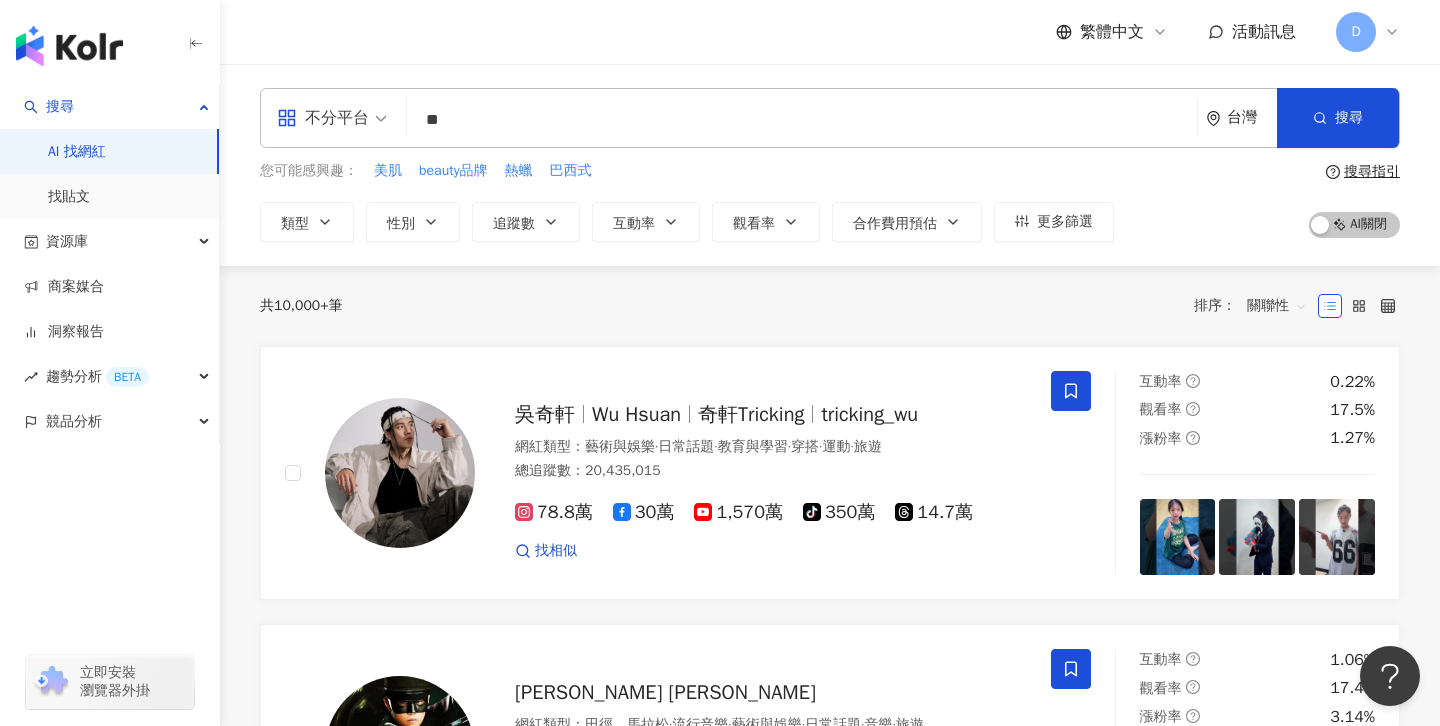 type on "*" 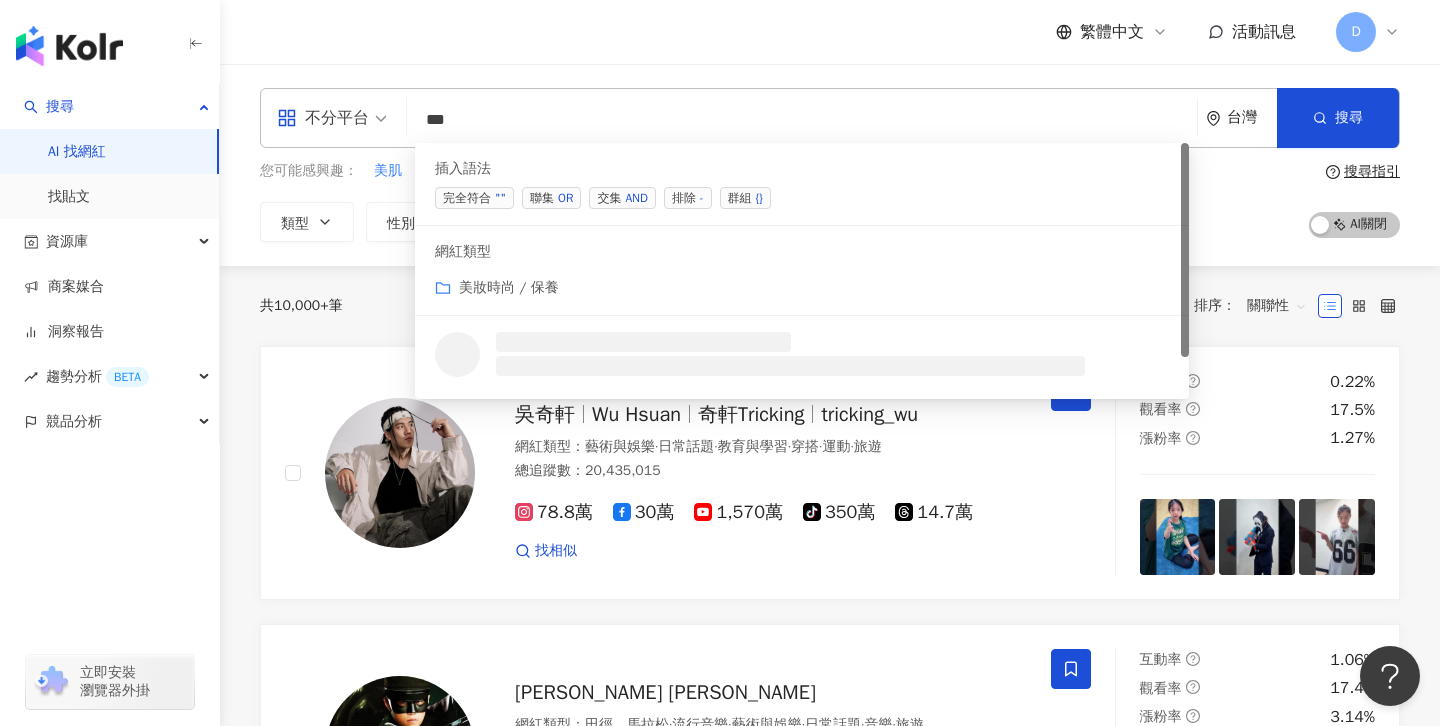 click on "交集 AND" at bounding box center (622, 198) 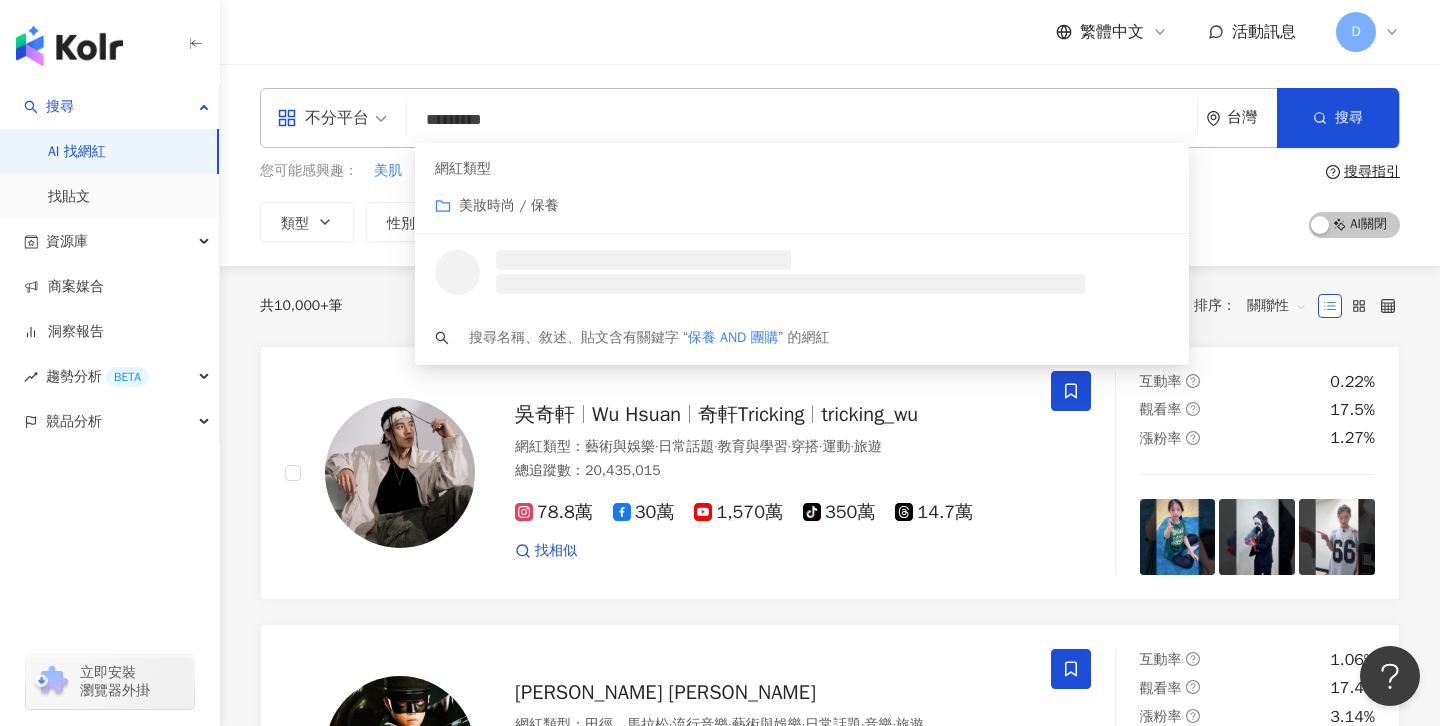 type on "*********" 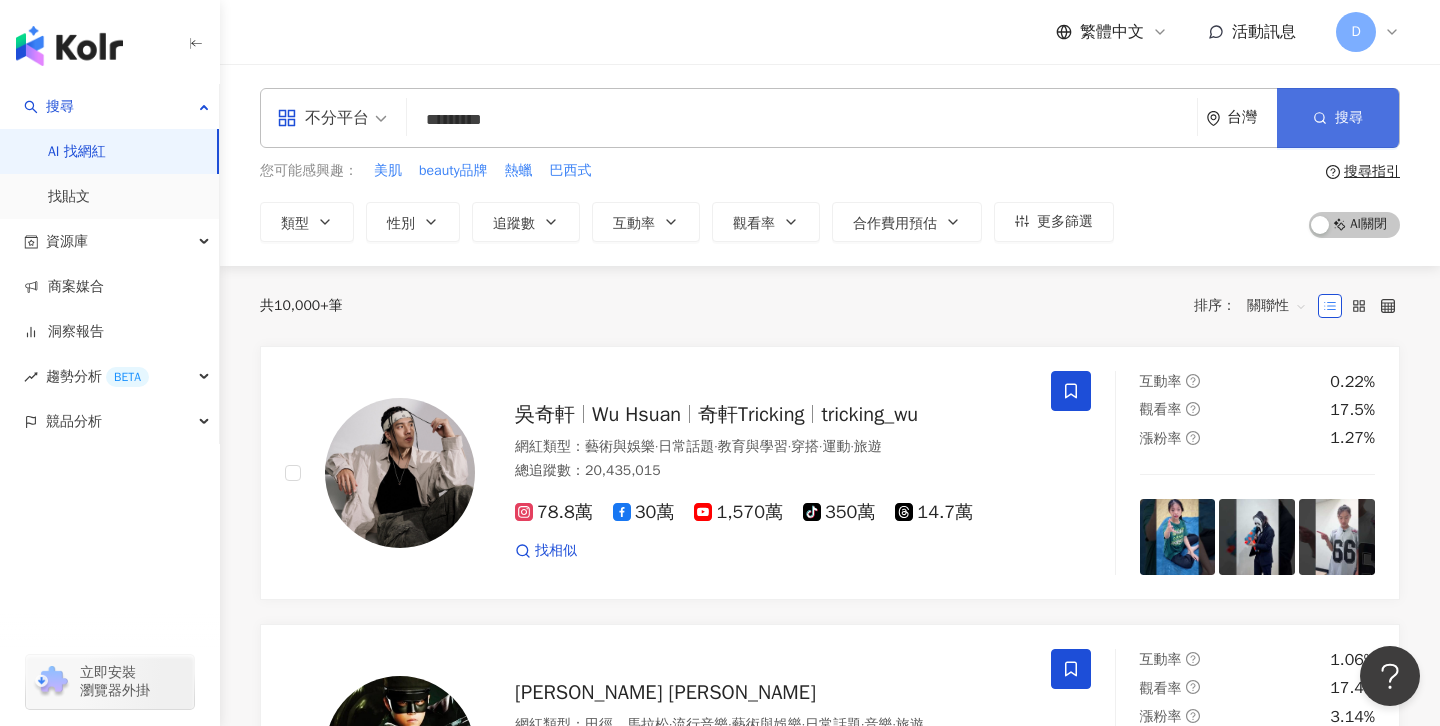 click on "搜尋" at bounding box center (1338, 118) 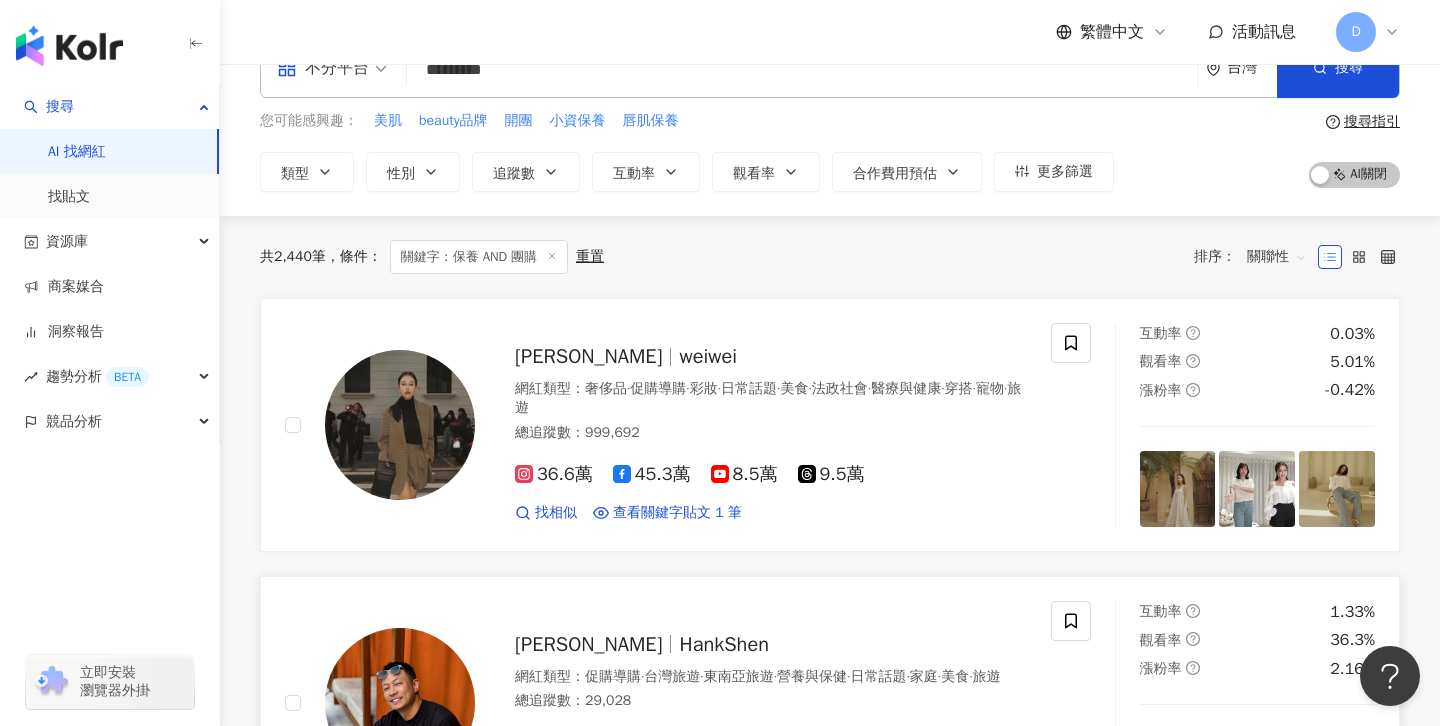scroll, scrollTop: 0, scrollLeft: 0, axis: both 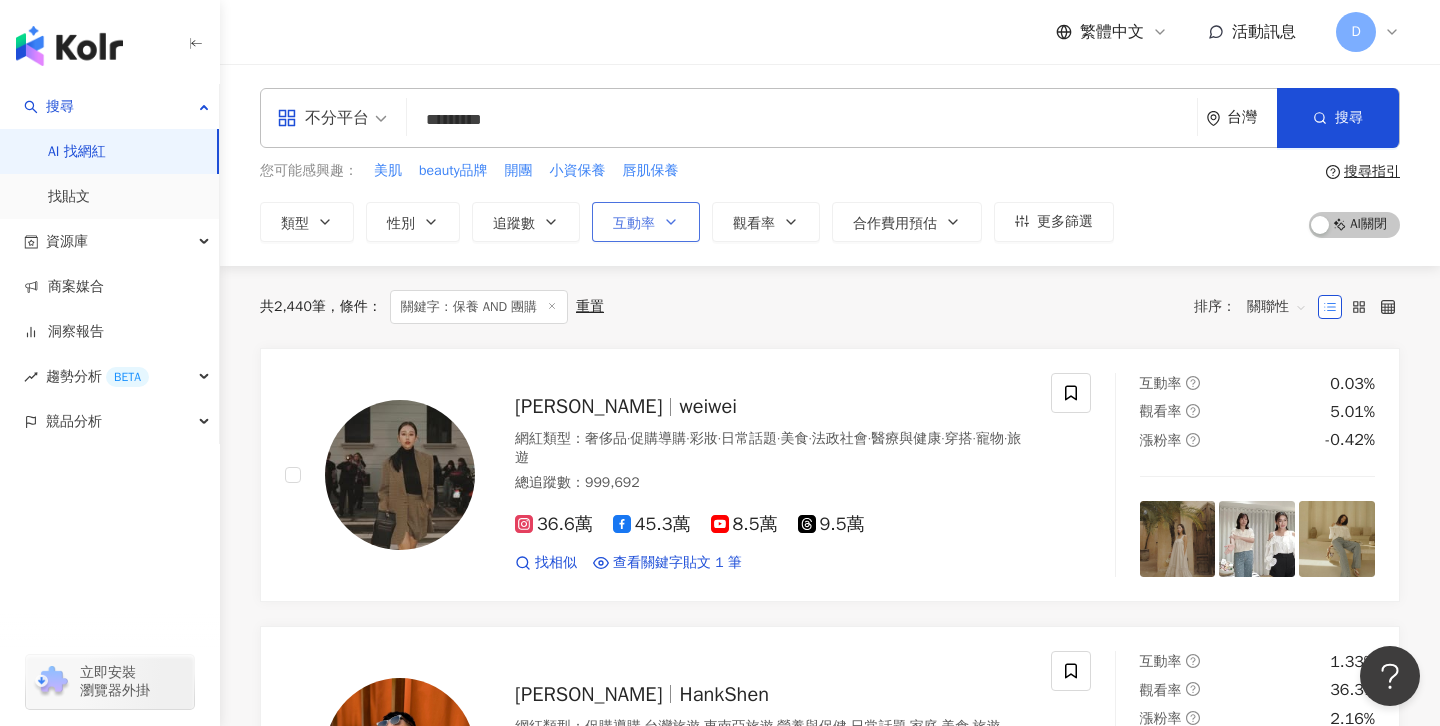 click on "互動率" at bounding box center (646, 222) 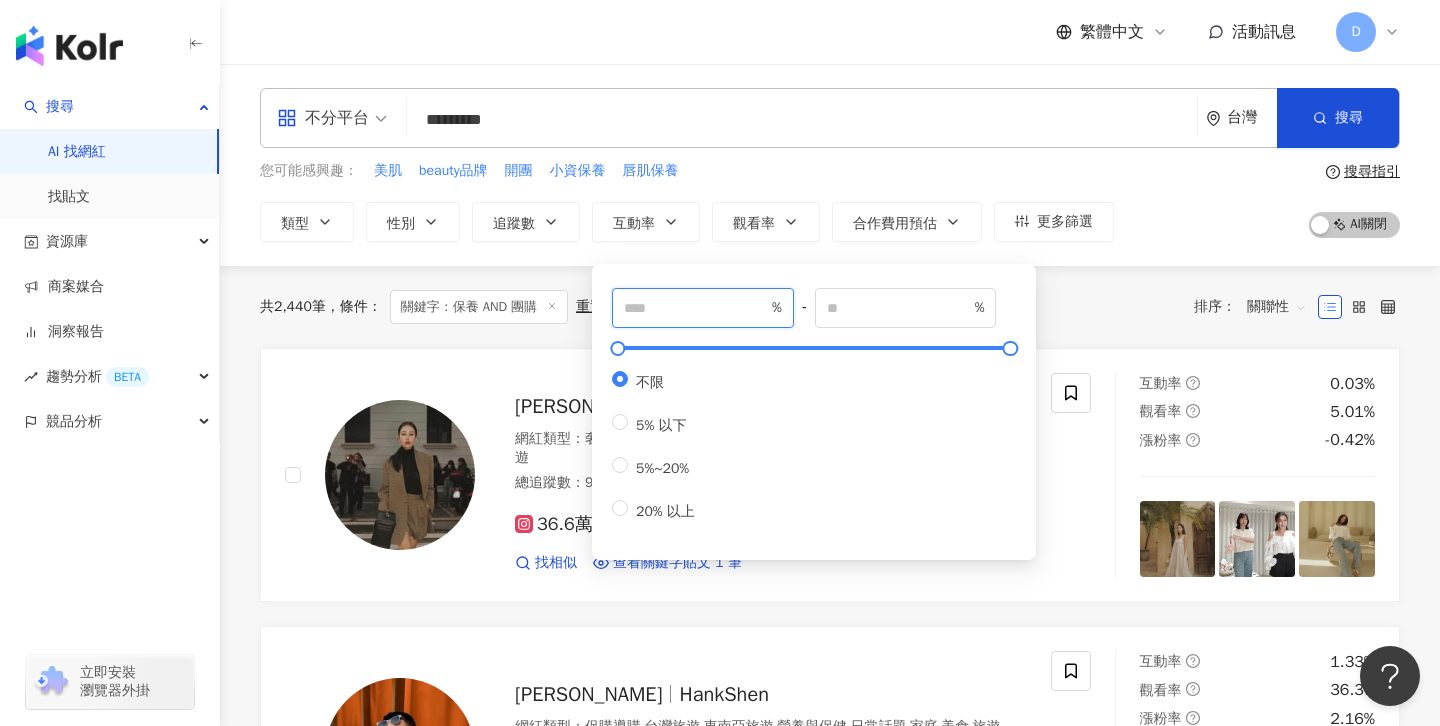 click at bounding box center [696, 308] 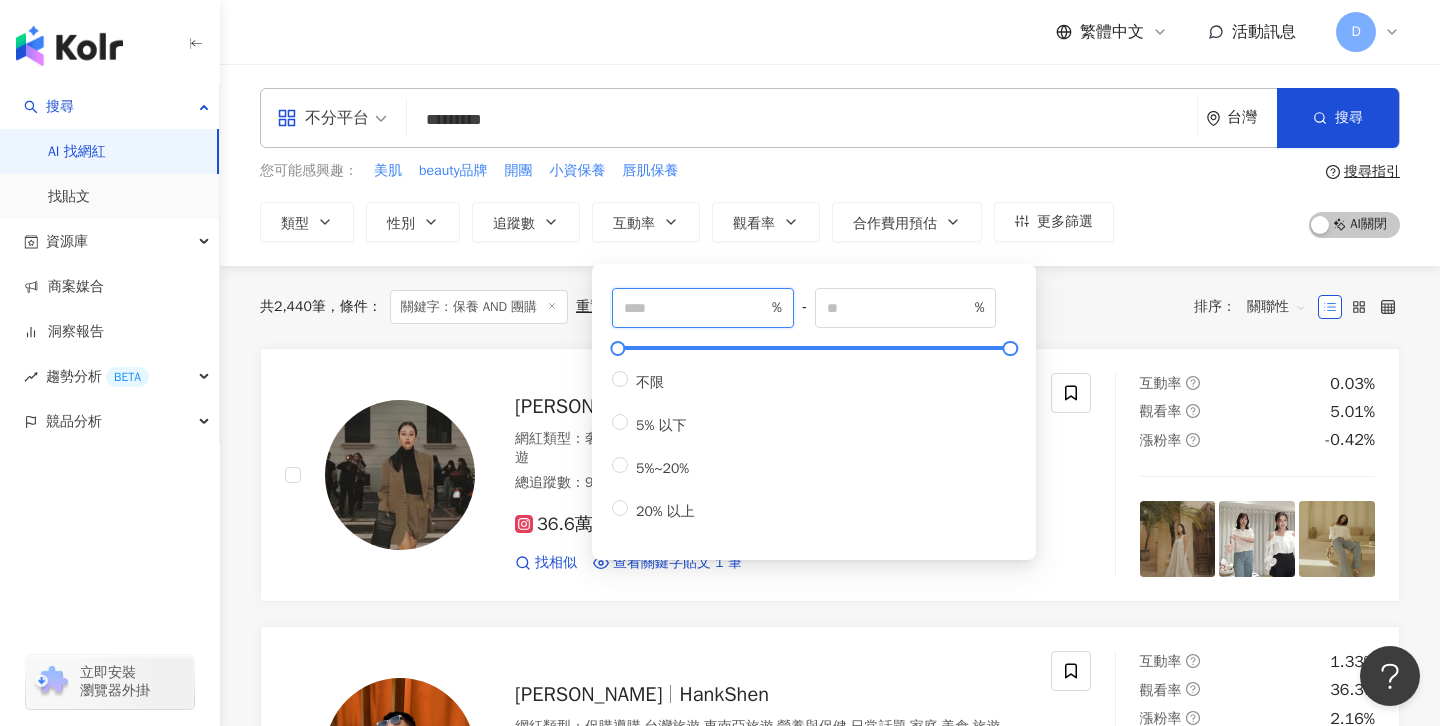 type on "*" 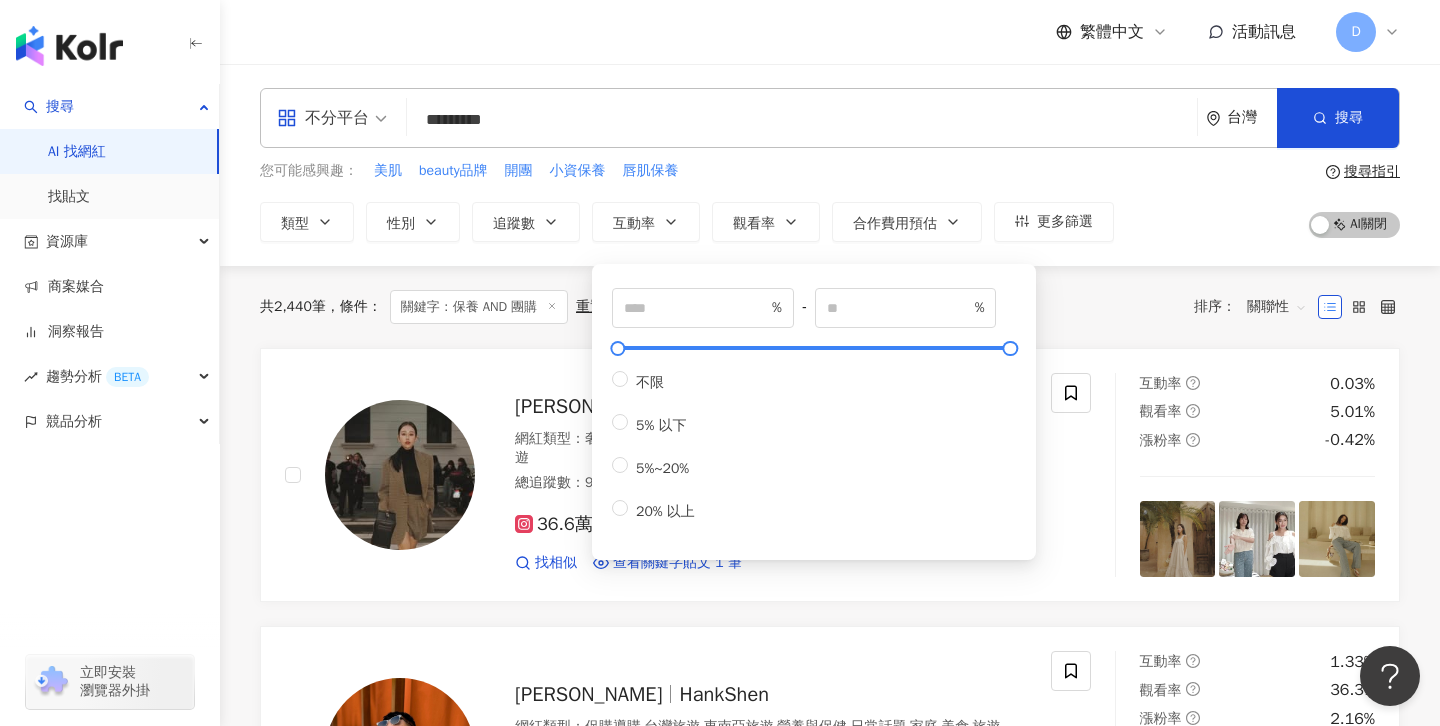 click on "您可能感興趣： 美肌  beauty品牌  開團  小資保養  唇肌保養" at bounding box center [687, 171] 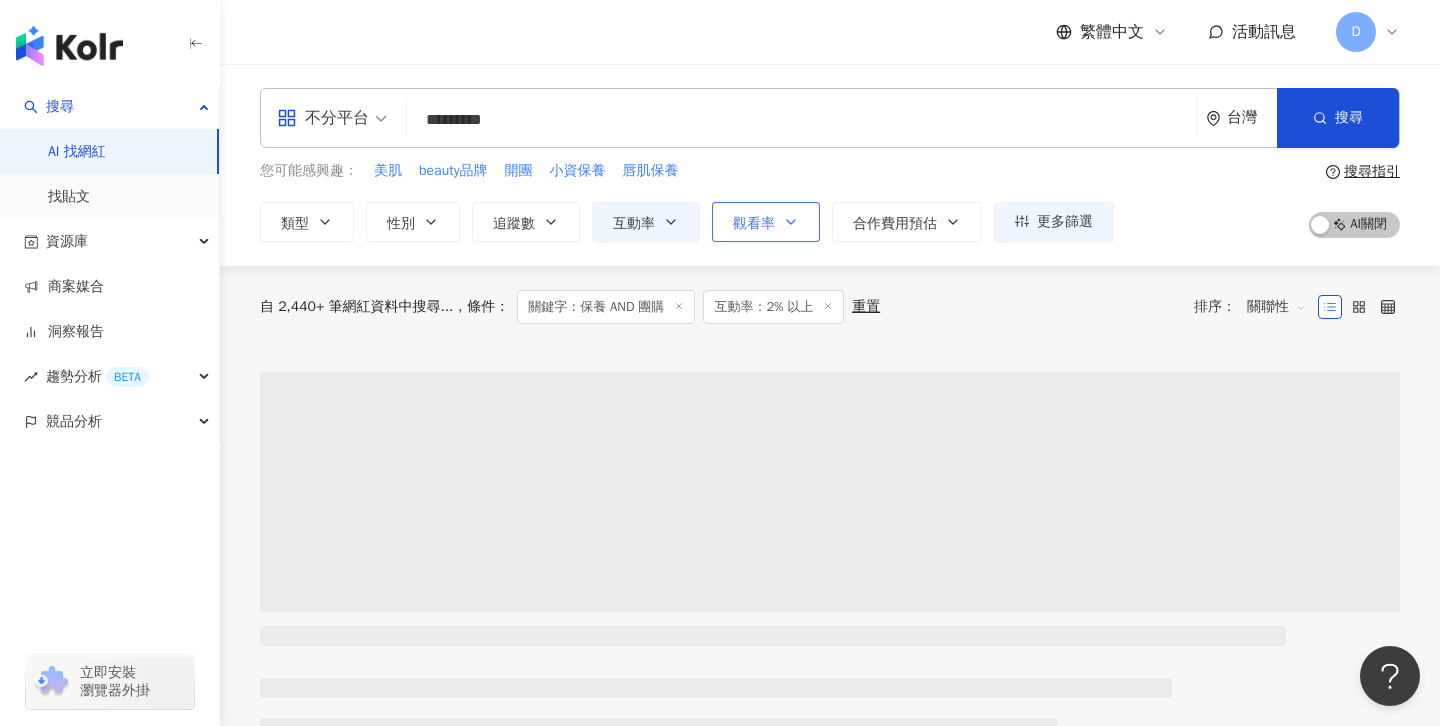 click on "觀看率" at bounding box center [754, 224] 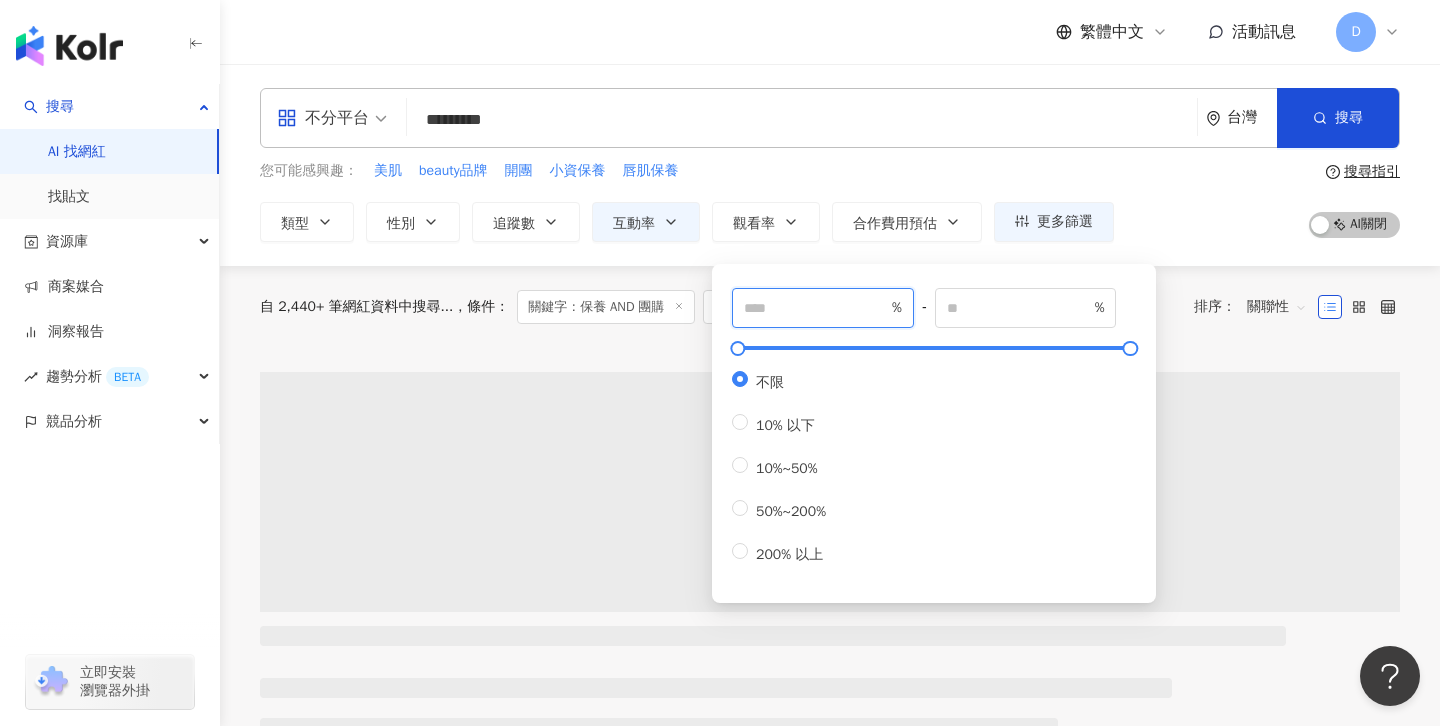 click at bounding box center (816, 308) 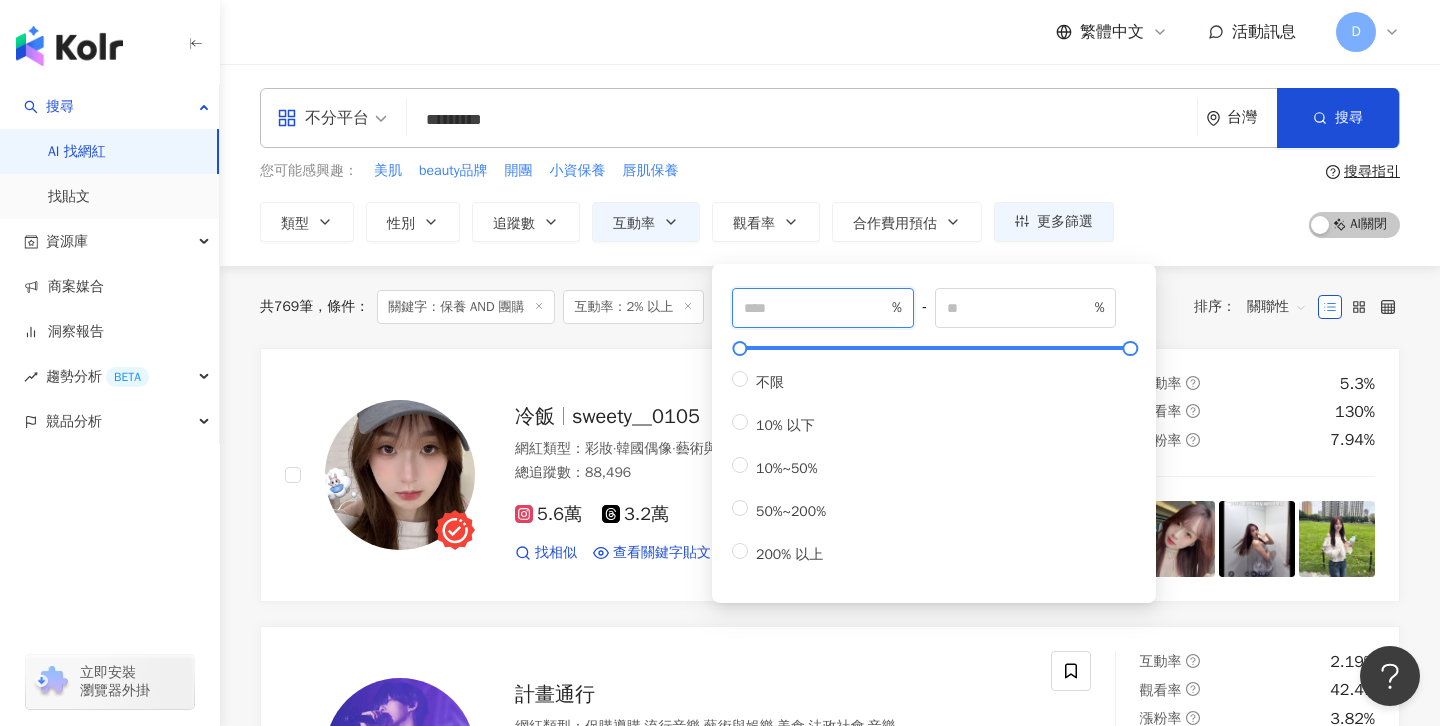 type on "**" 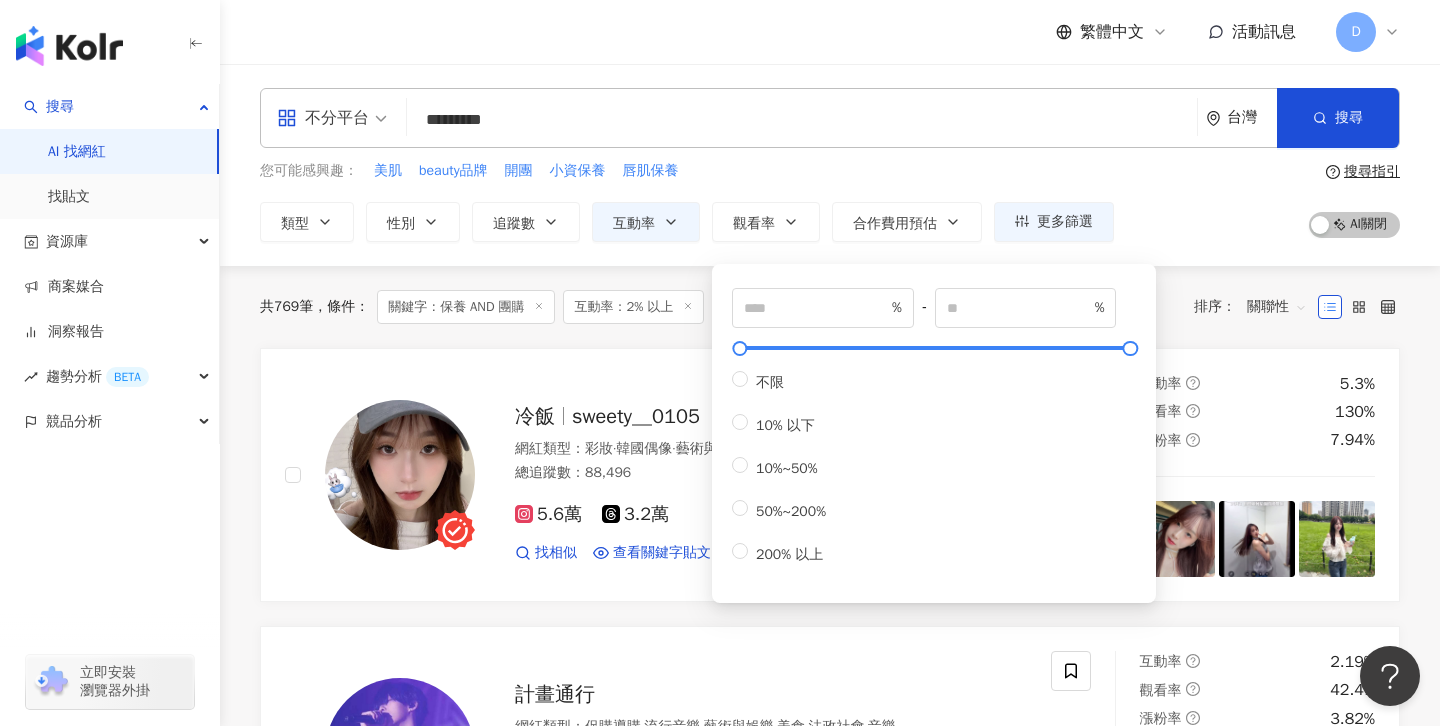 click on "您可能感興趣： 美肌  beauty品牌  開團  小資保養  唇肌保養  類型 性別 追蹤數 互動率 觀看率 合作費用預估  更多篩選 * %  -  % 不限 5% 以下 5%~20% 20% 以上 ** %  -  % 不限 10% 以下 10%~50% 50%~200% 200% 以上" at bounding box center (687, 201) 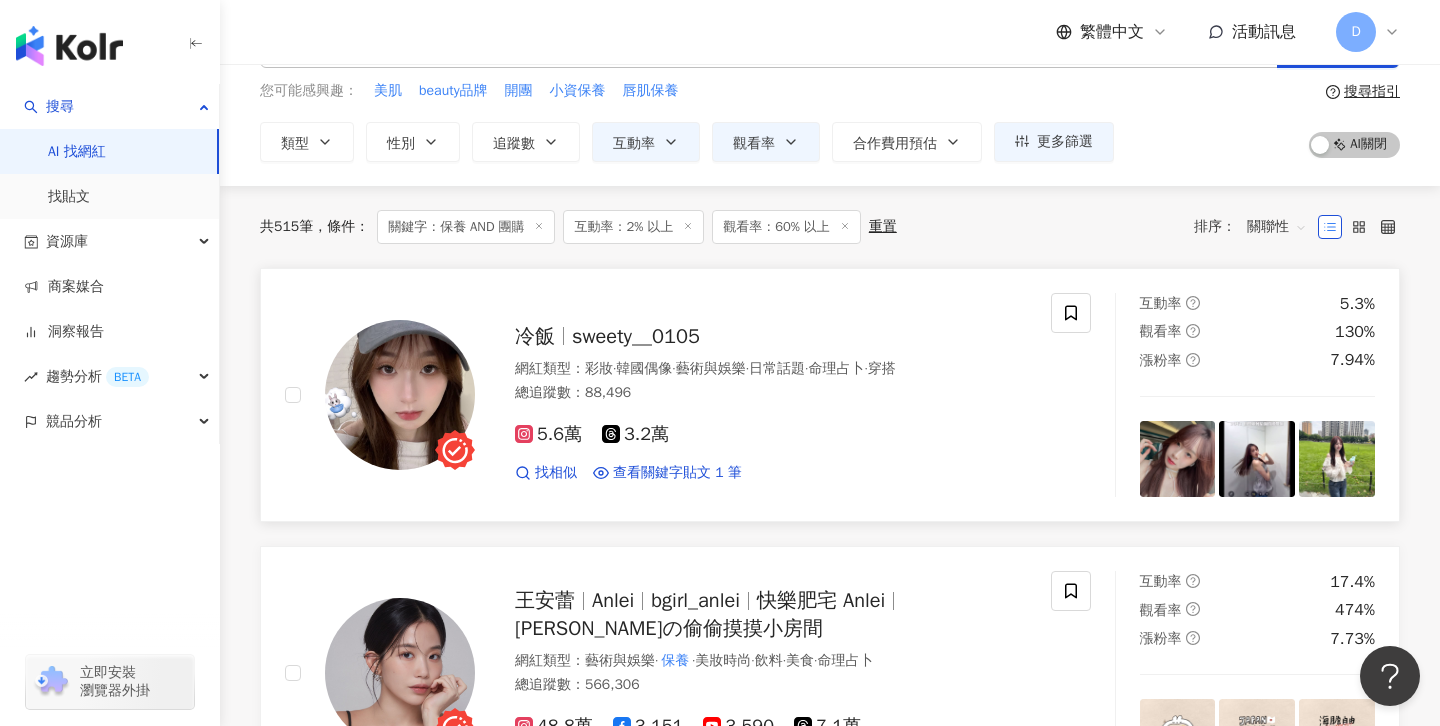 scroll, scrollTop: 71, scrollLeft: 0, axis: vertical 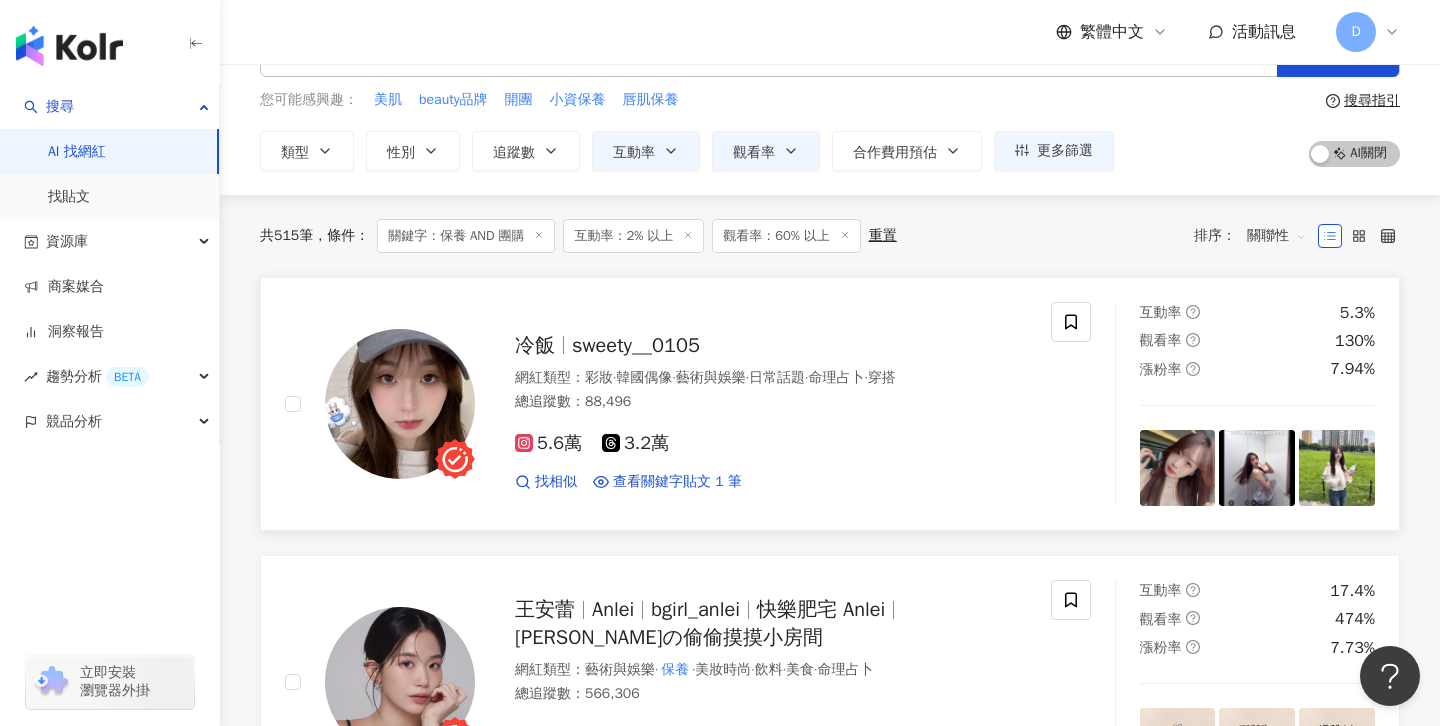 click on "sweety__0105" at bounding box center (636, 345) 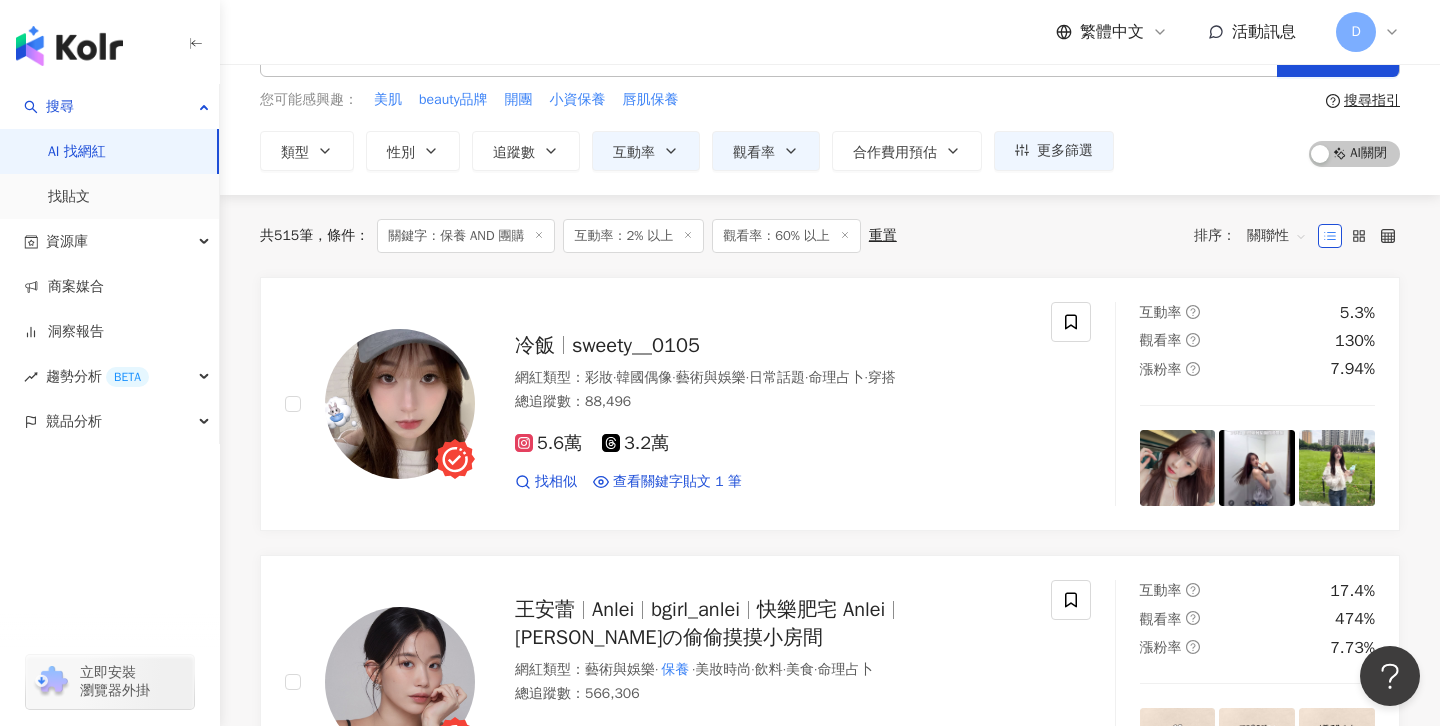 click 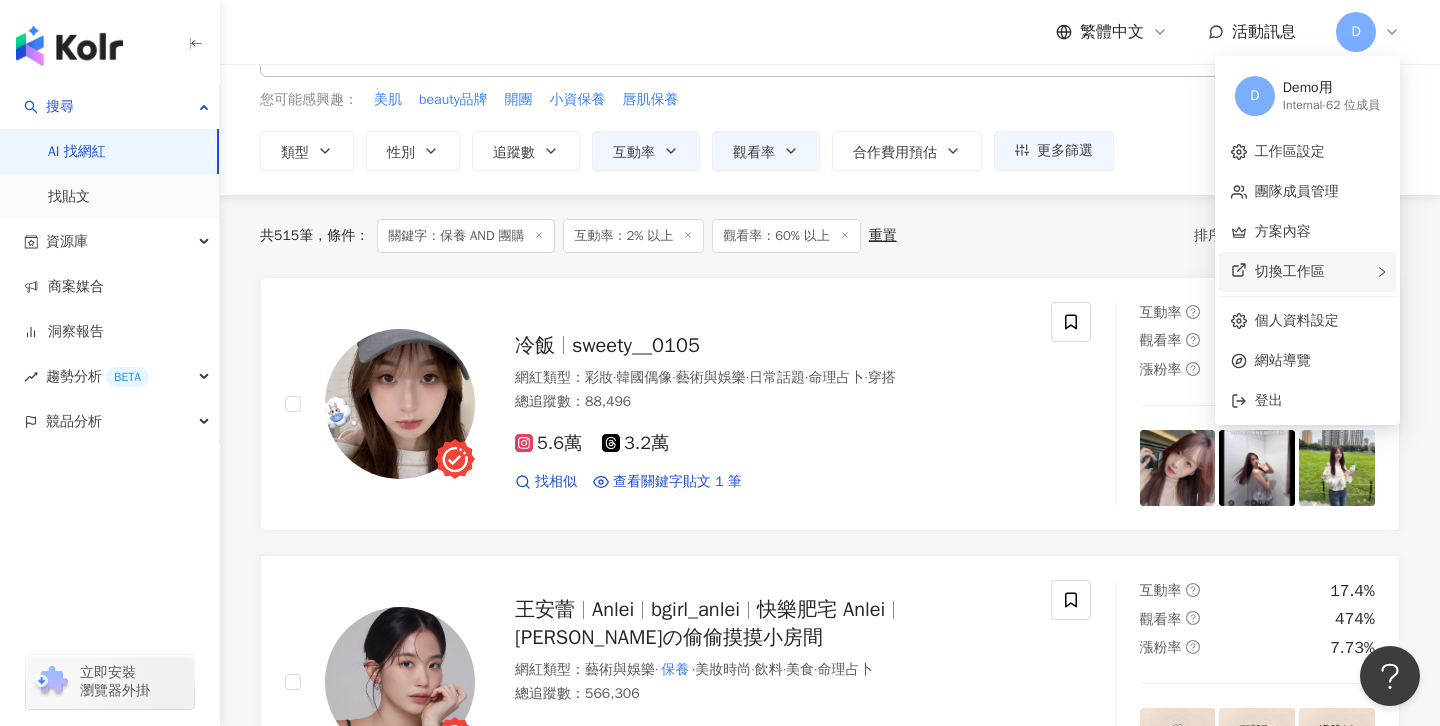 click on "切換工作區" at bounding box center (1290, 271) 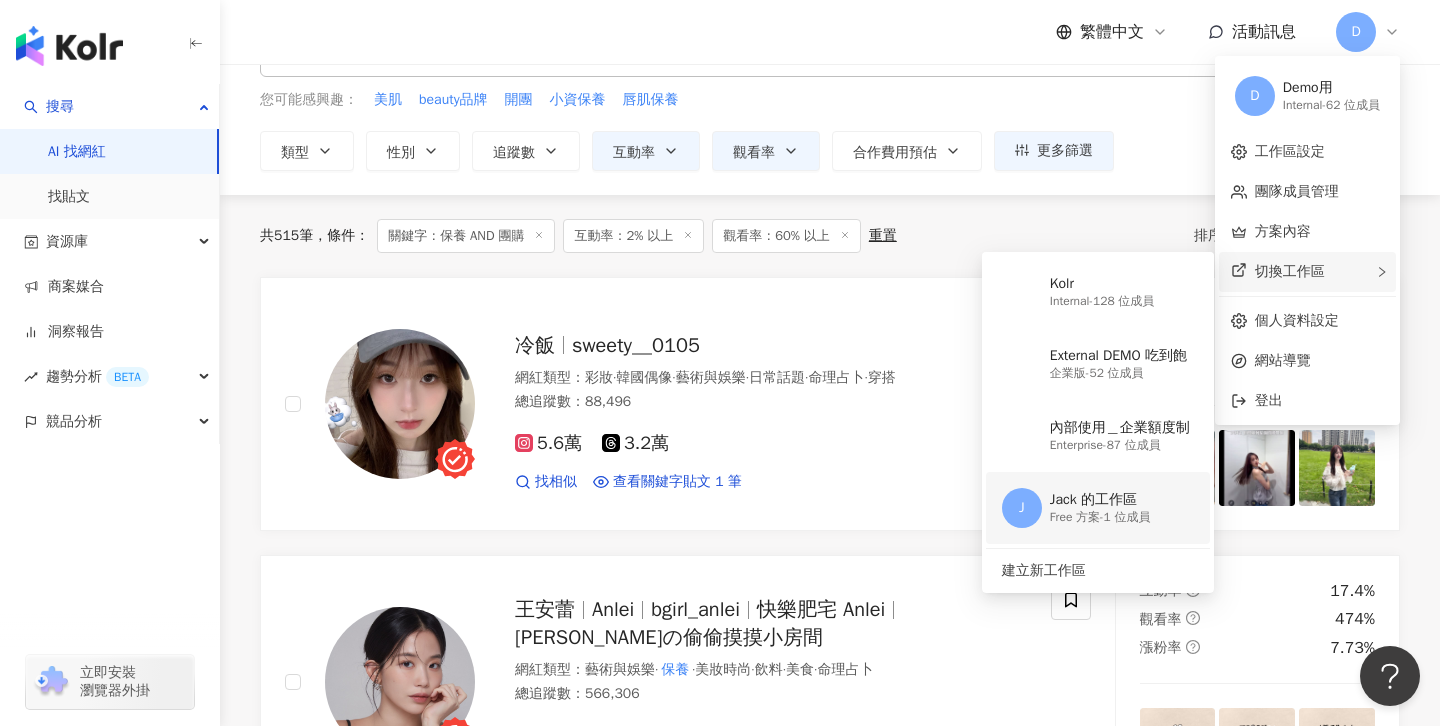 click on "[PERSON_NAME] 的工作區   Free 方案  -  1 位成員" at bounding box center [1096, 508] 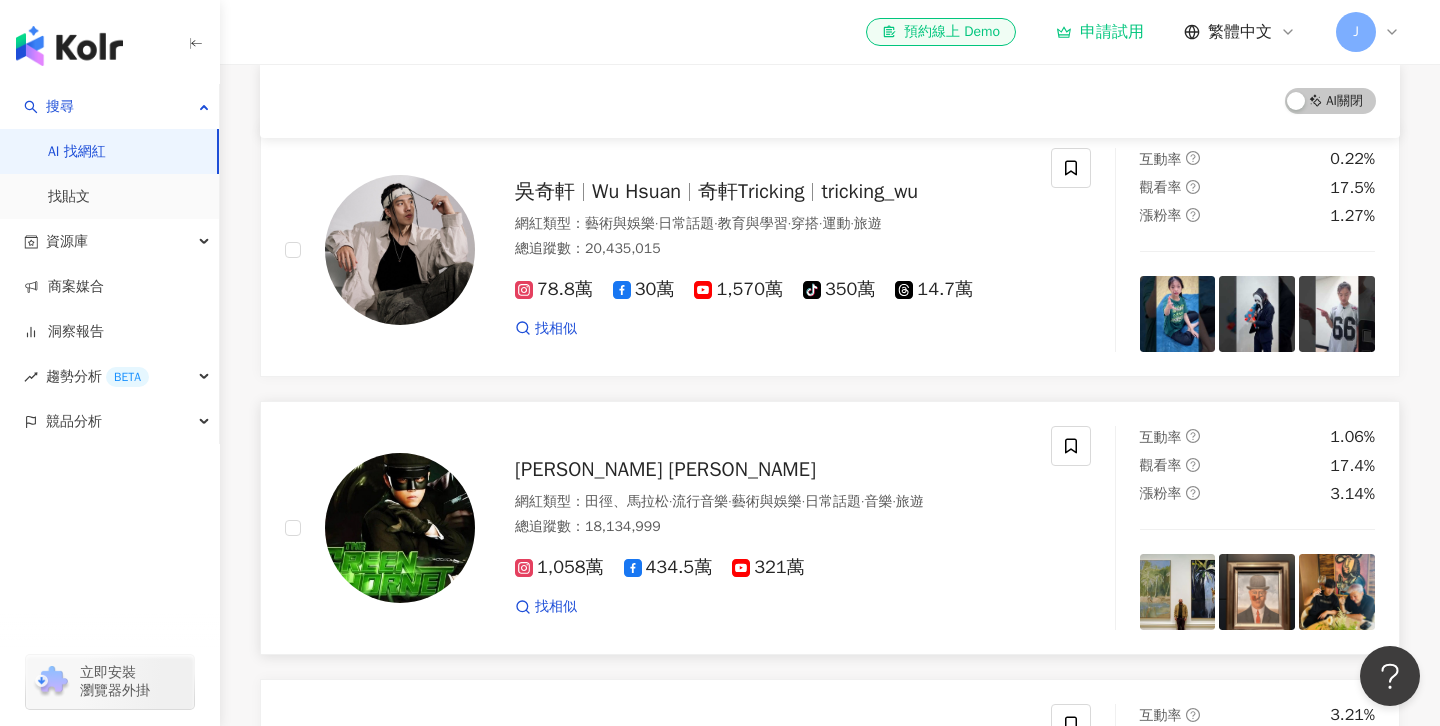 scroll, scrollTop: 235, scrollLeft: 0, axis: vertical 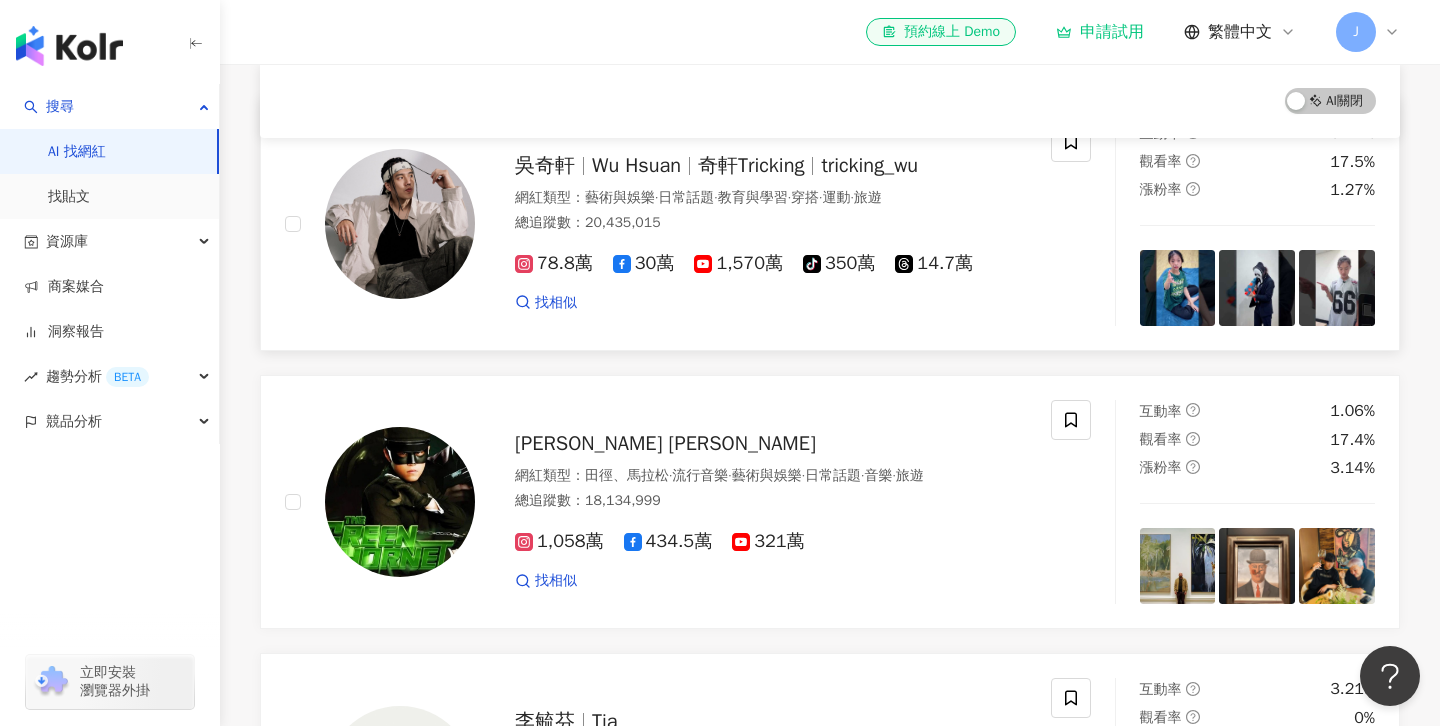 click on "網紅類型 ： 藝術與娛樂  ·  日常話題  ·  教育與學習  ·  穿搭  ·  運動  ·  旅遊" at bounding box center [771, 198] 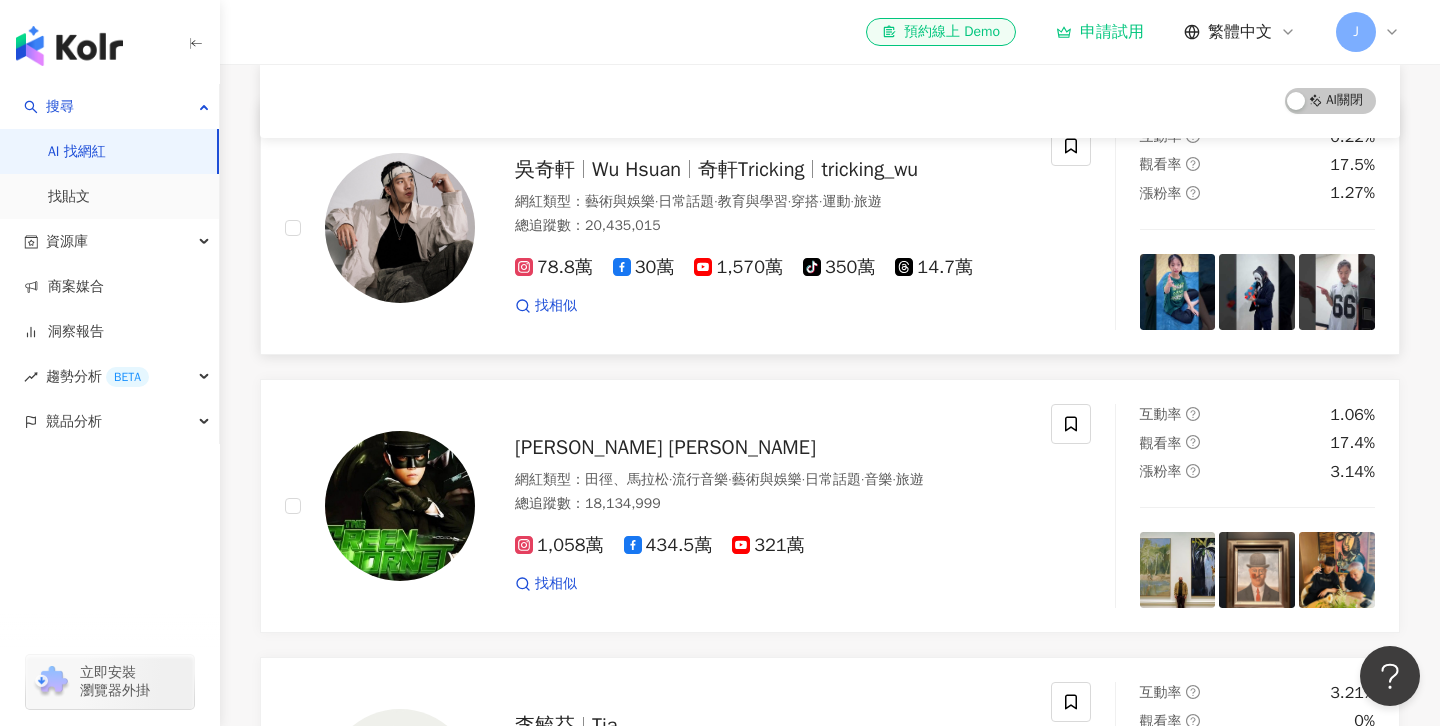 scroll, scrollTop: 0, scrollLeft: 0, axis: both 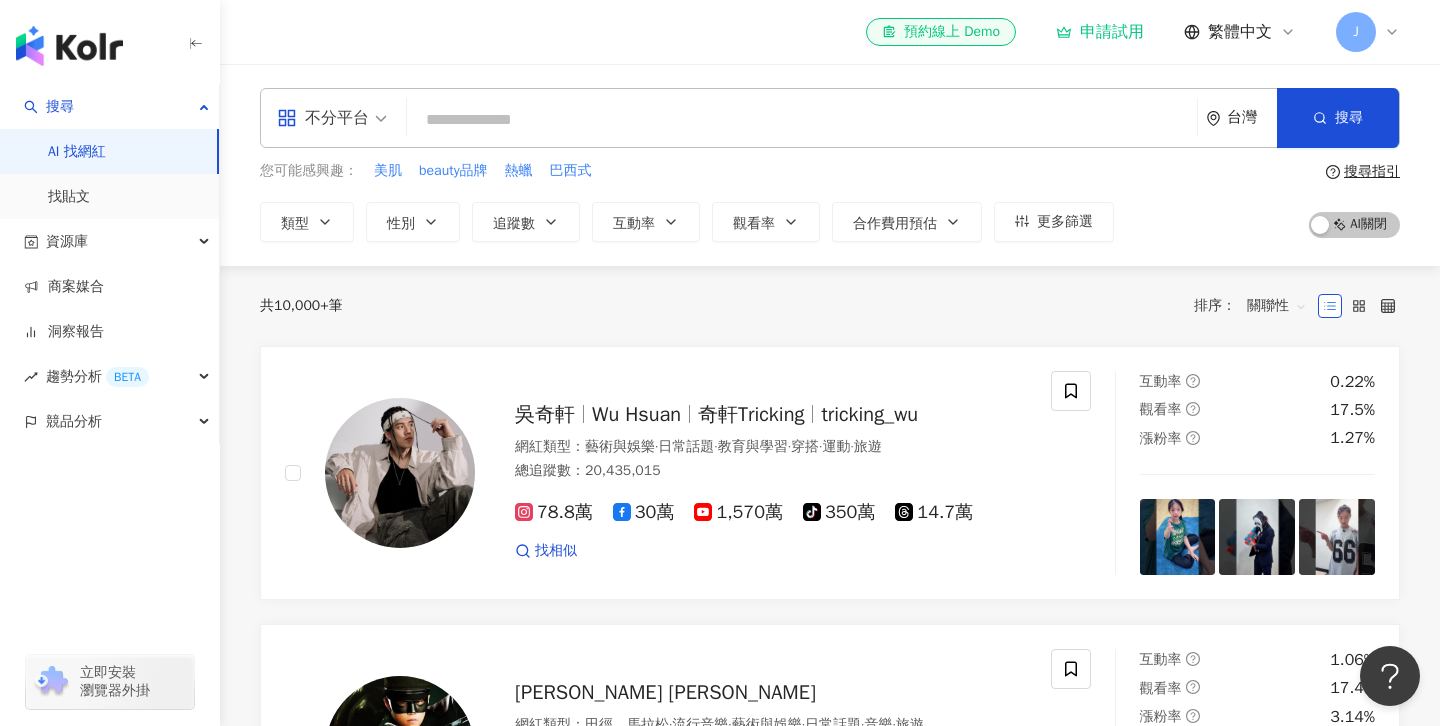 click on "J" at bounding box center (1356, 32) 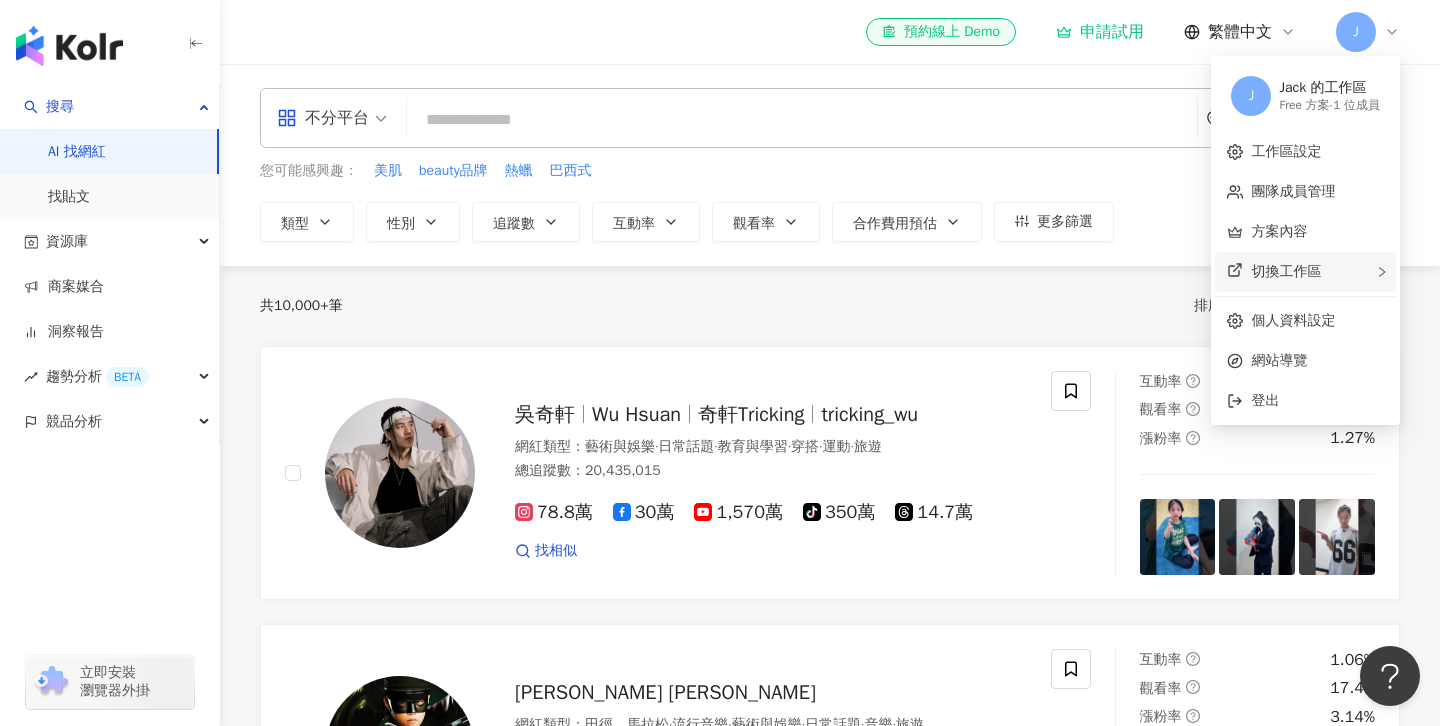 click on "切換工作區" at bounding box center (1286, 271) 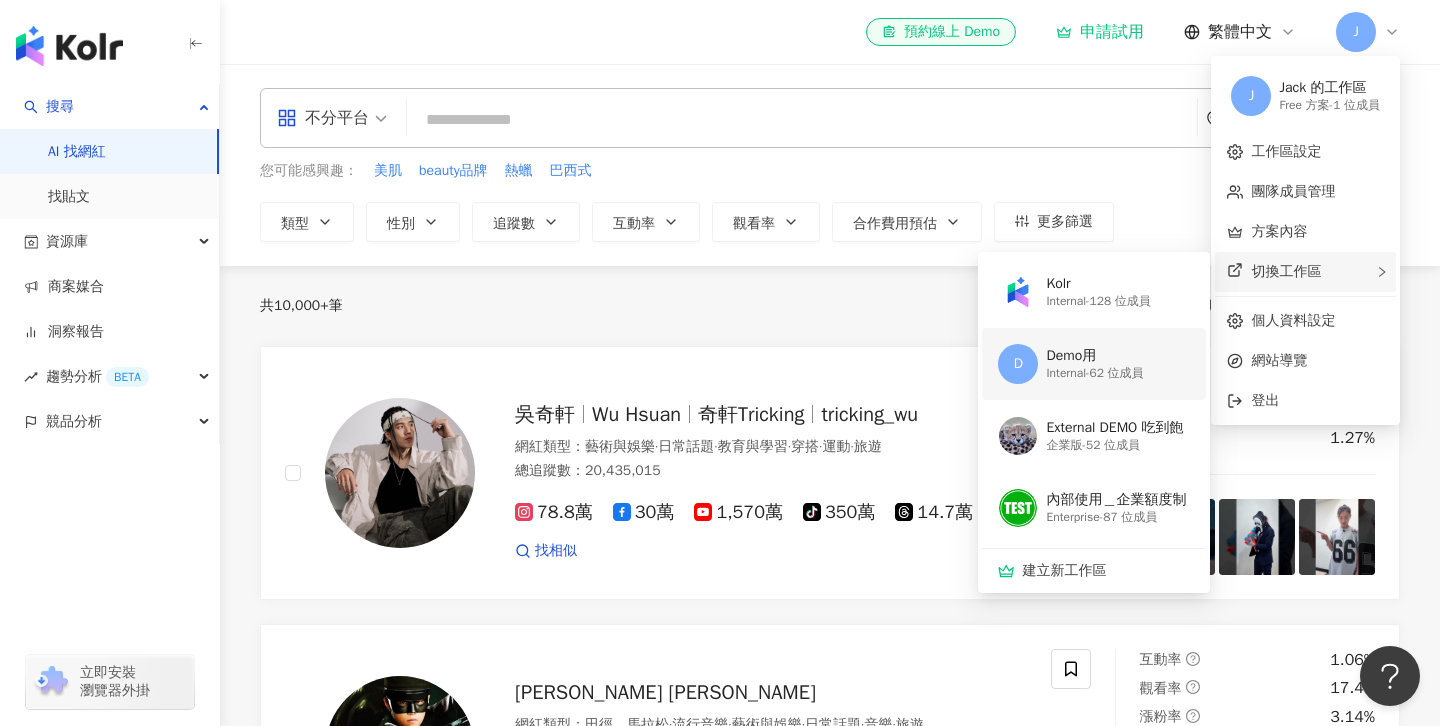 click on "Demo用" at bounding box center (1094, 356) 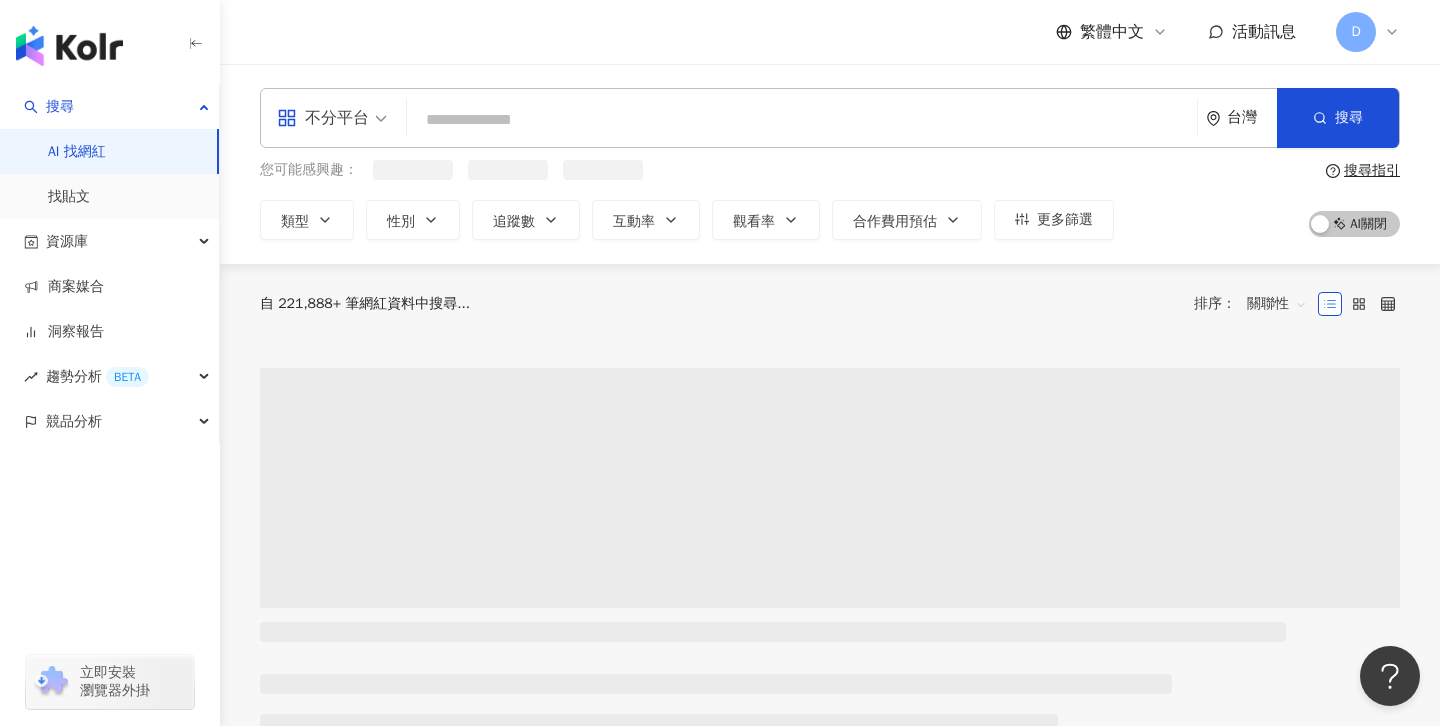click at bounding box center [802, 120] 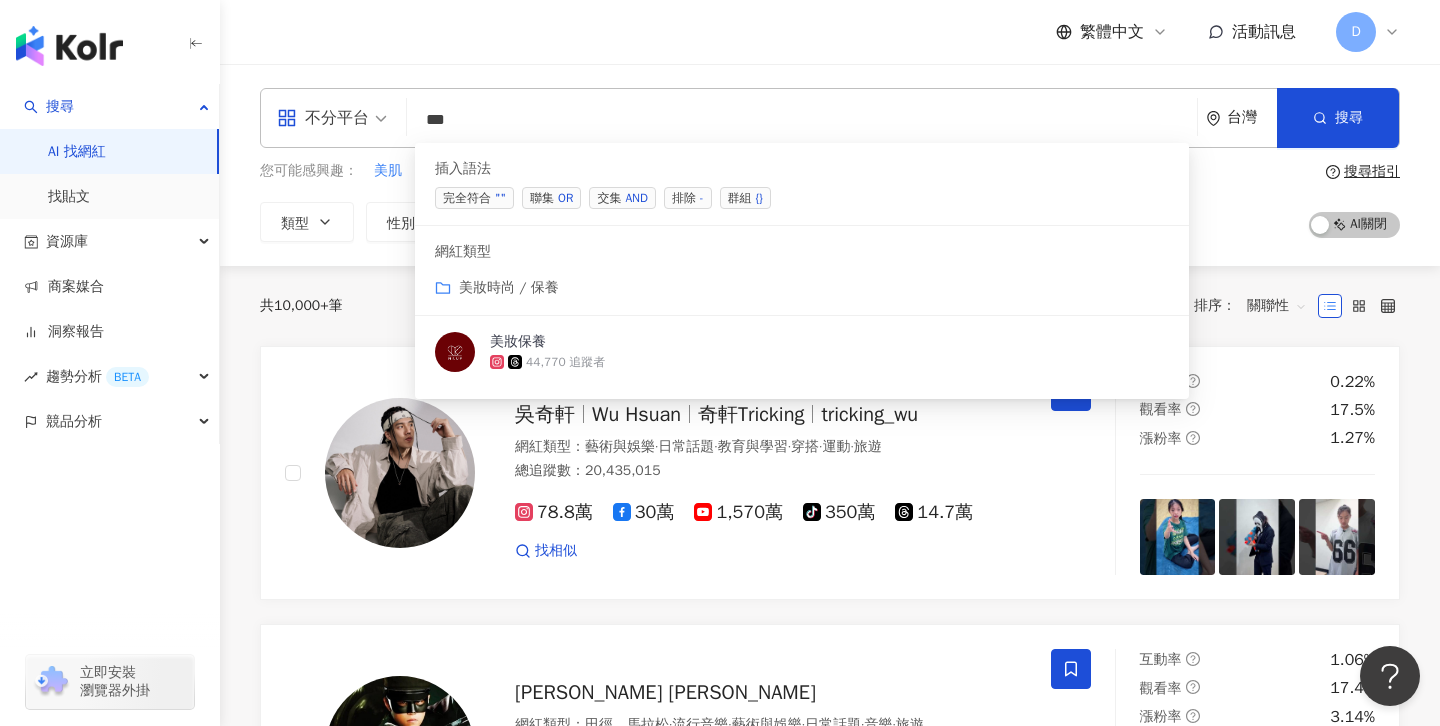 type on "**" 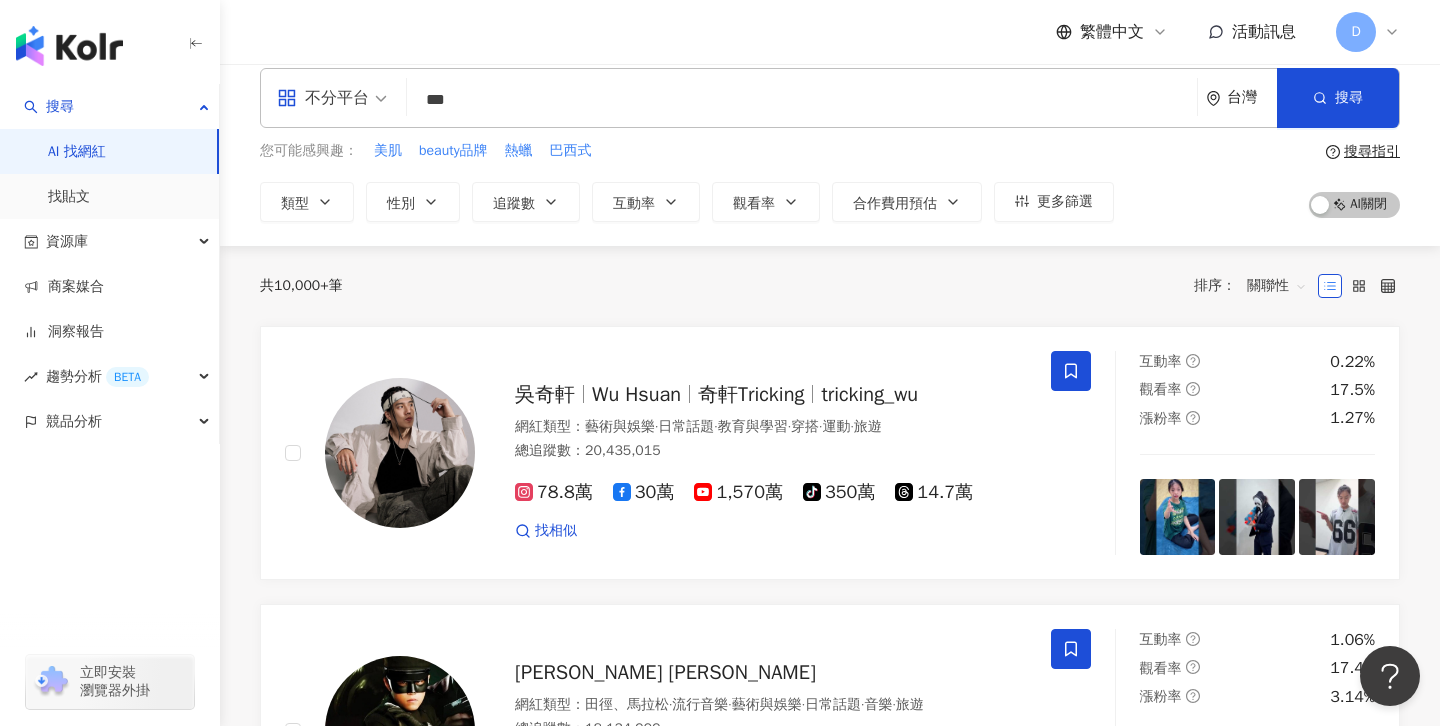 scroll, scrollTop: 16, scrollLeft: 0, axis: vertical 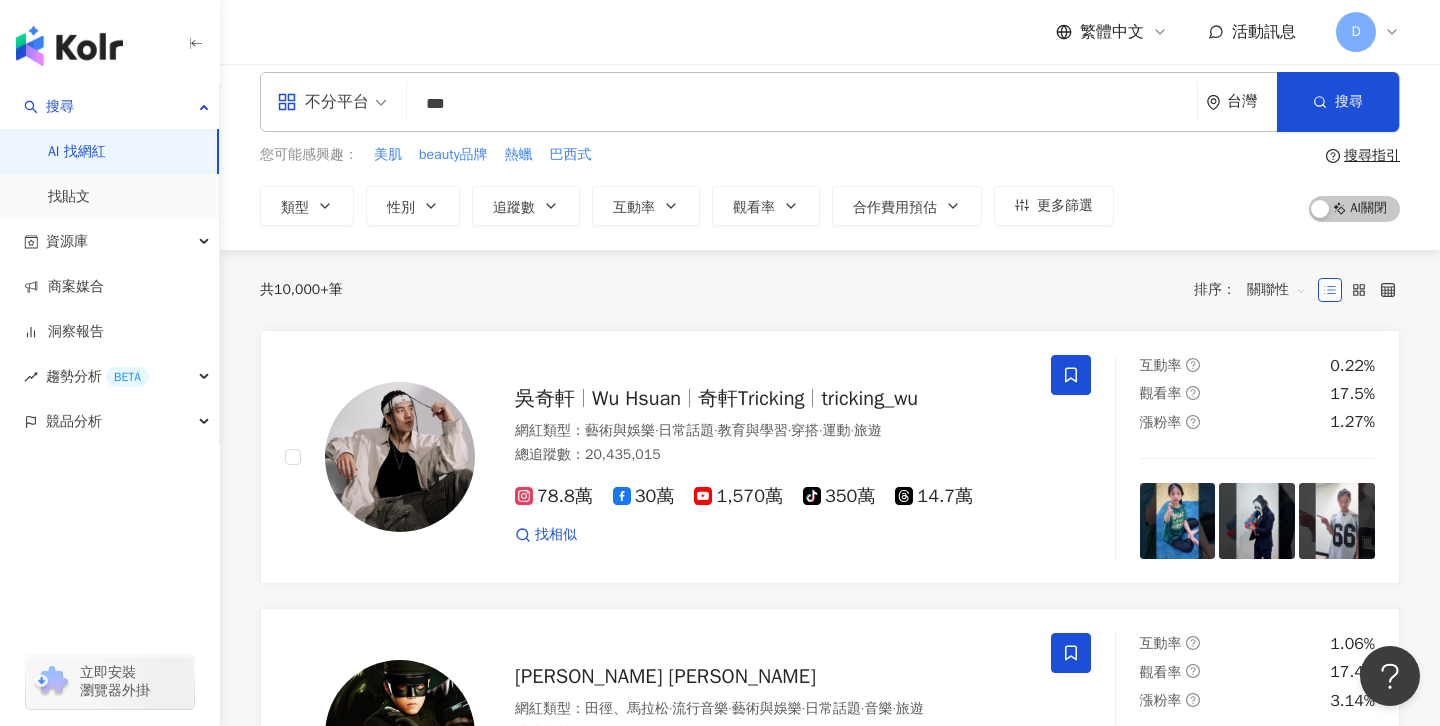 click on "繁體中文 活動訊息 D" at bounding box center (830, 32) 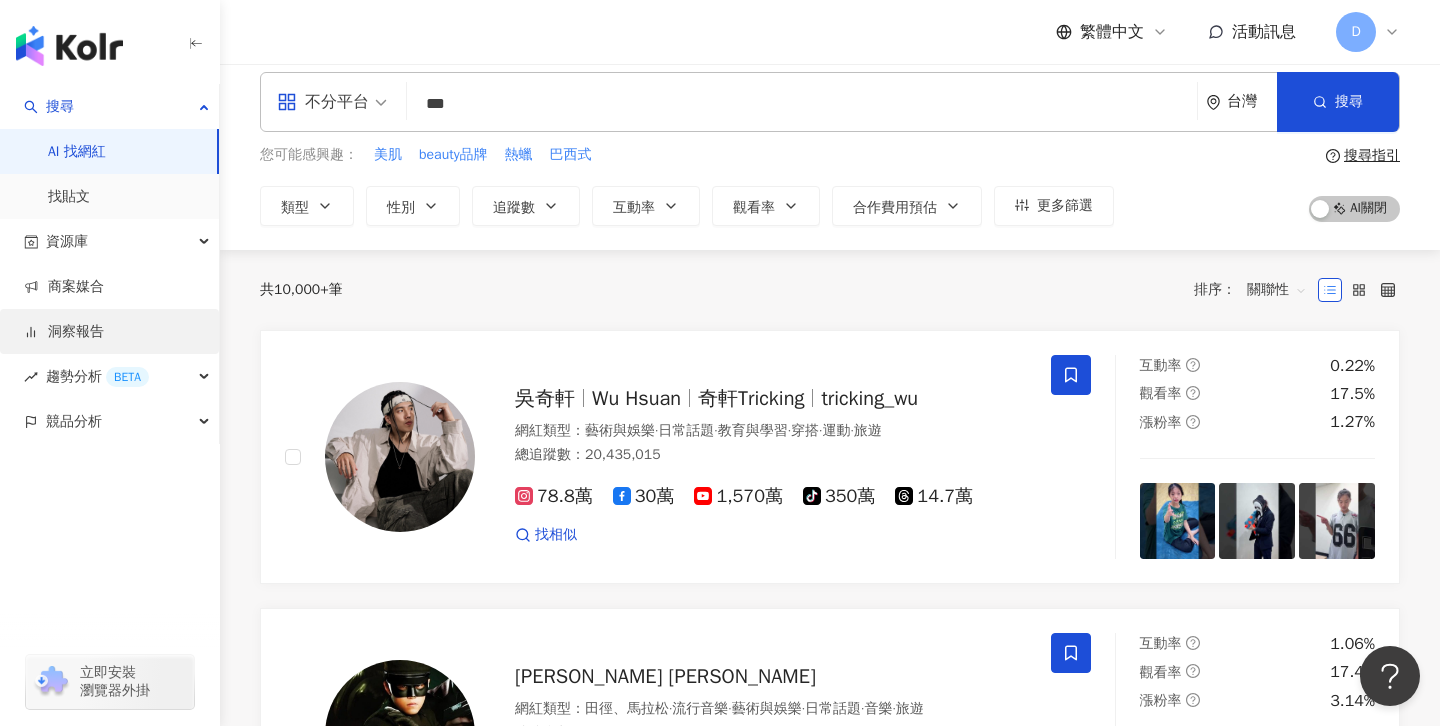 click on "洞察報告" at bounding box center (64, 332) 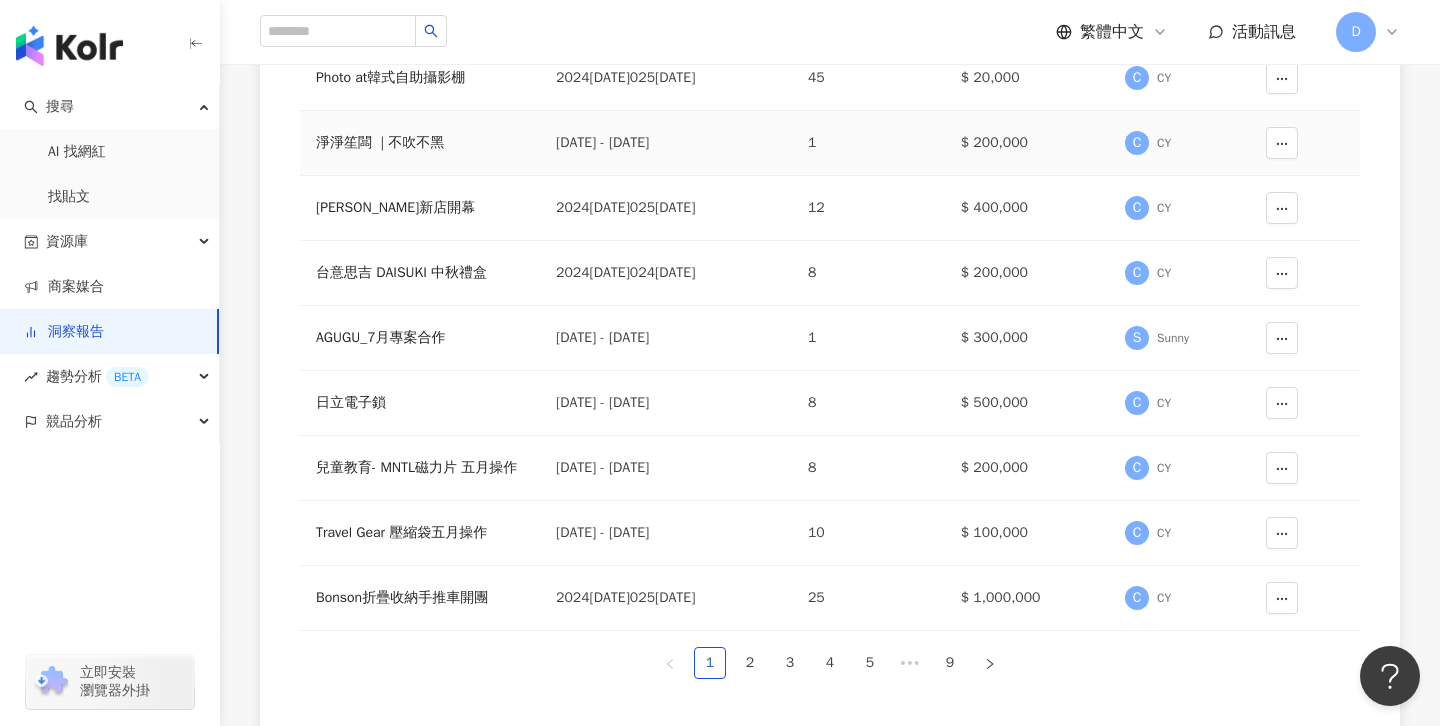 scroll, scrollTop: 647, scrollLeft: 0, axis: vertical 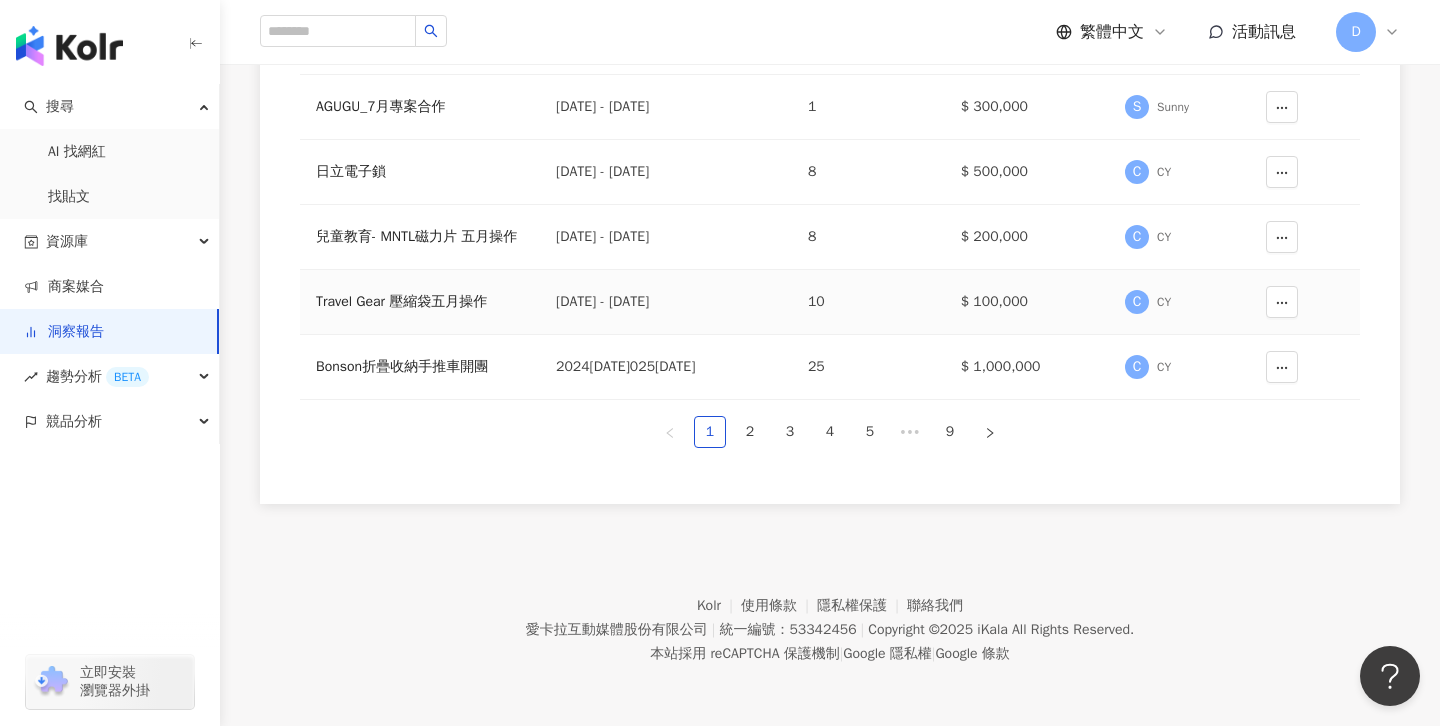 click on "Travel Gear 壓縮袋五月操作" at bounding box center (420, 302) 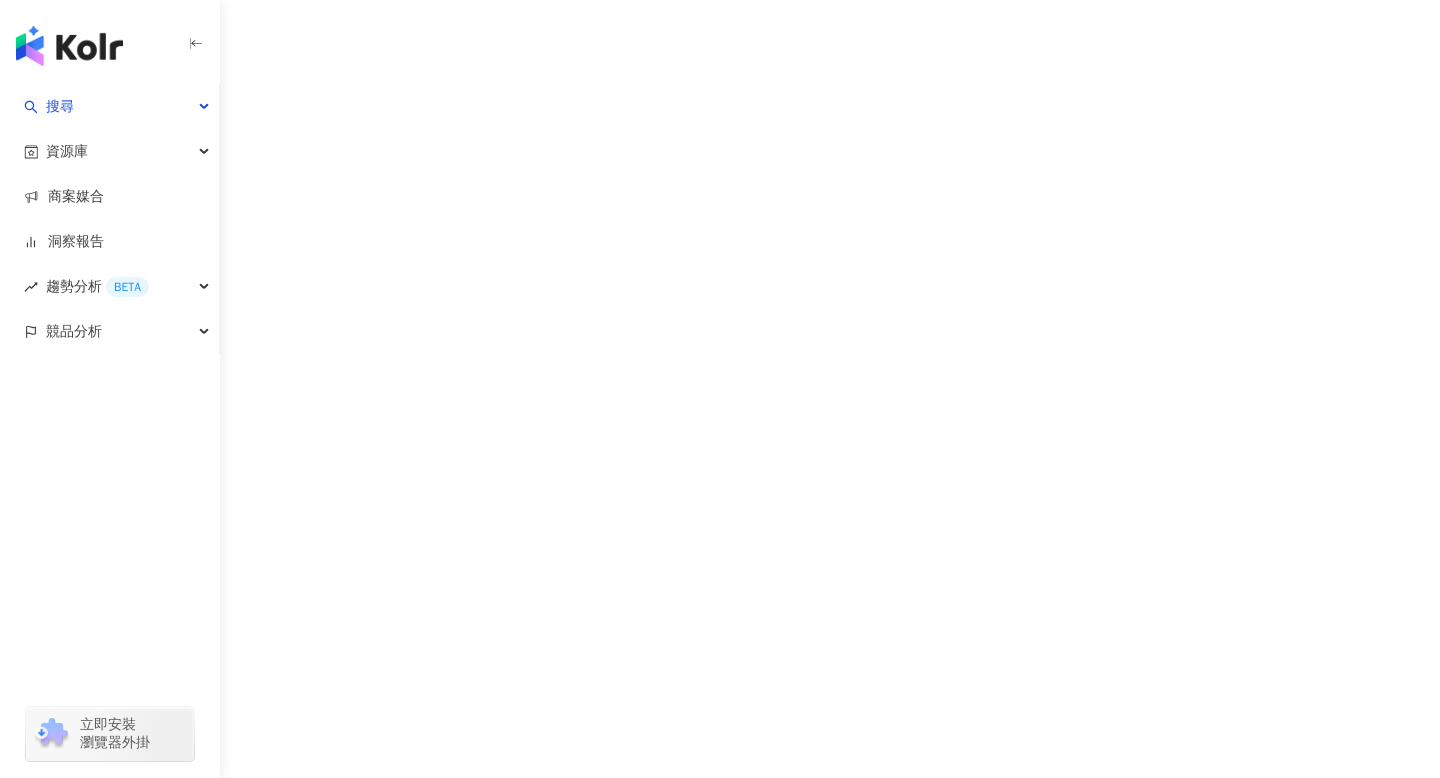 scroll, scrollTop: 0, scrollLeft: 0, axis: both 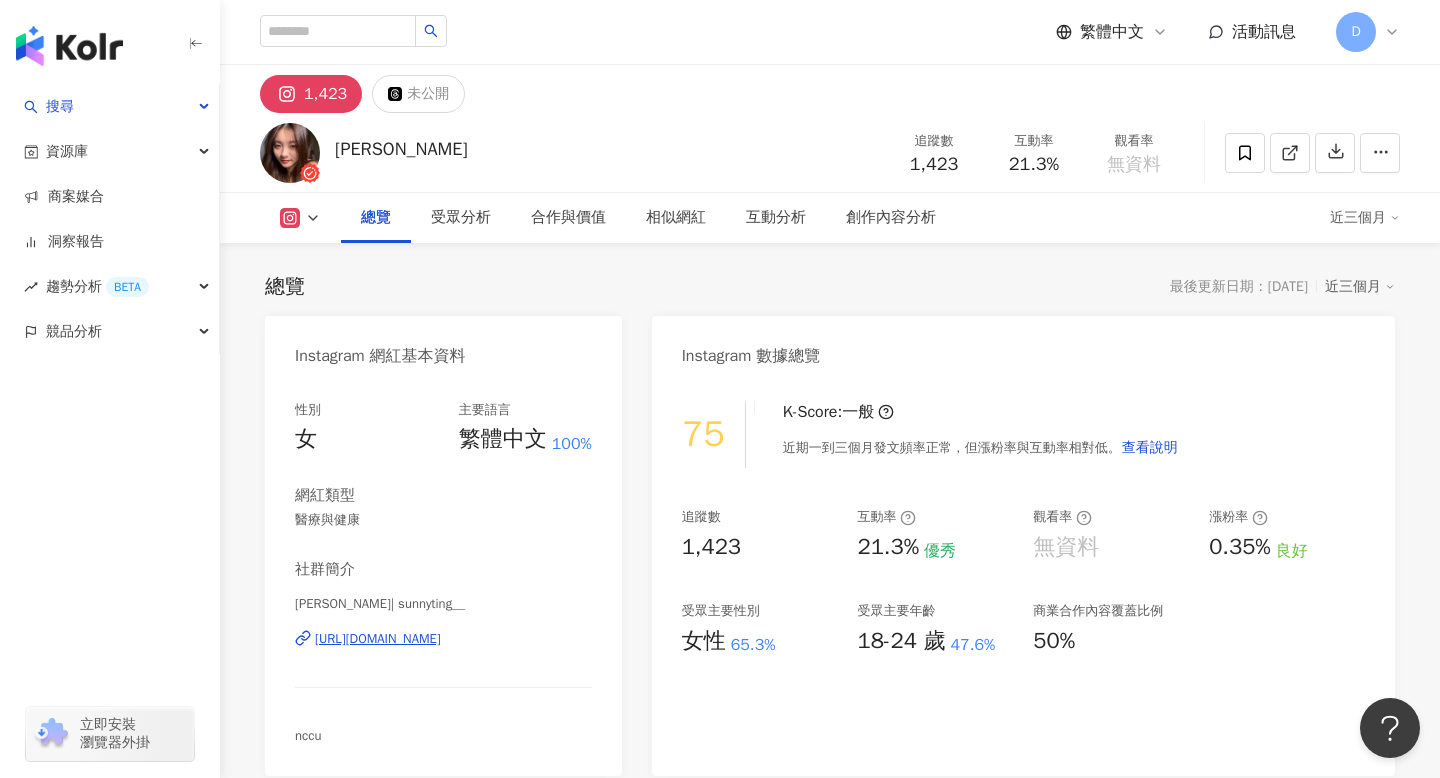 click on "1,423 未公開" at bounding box center (830, 89) 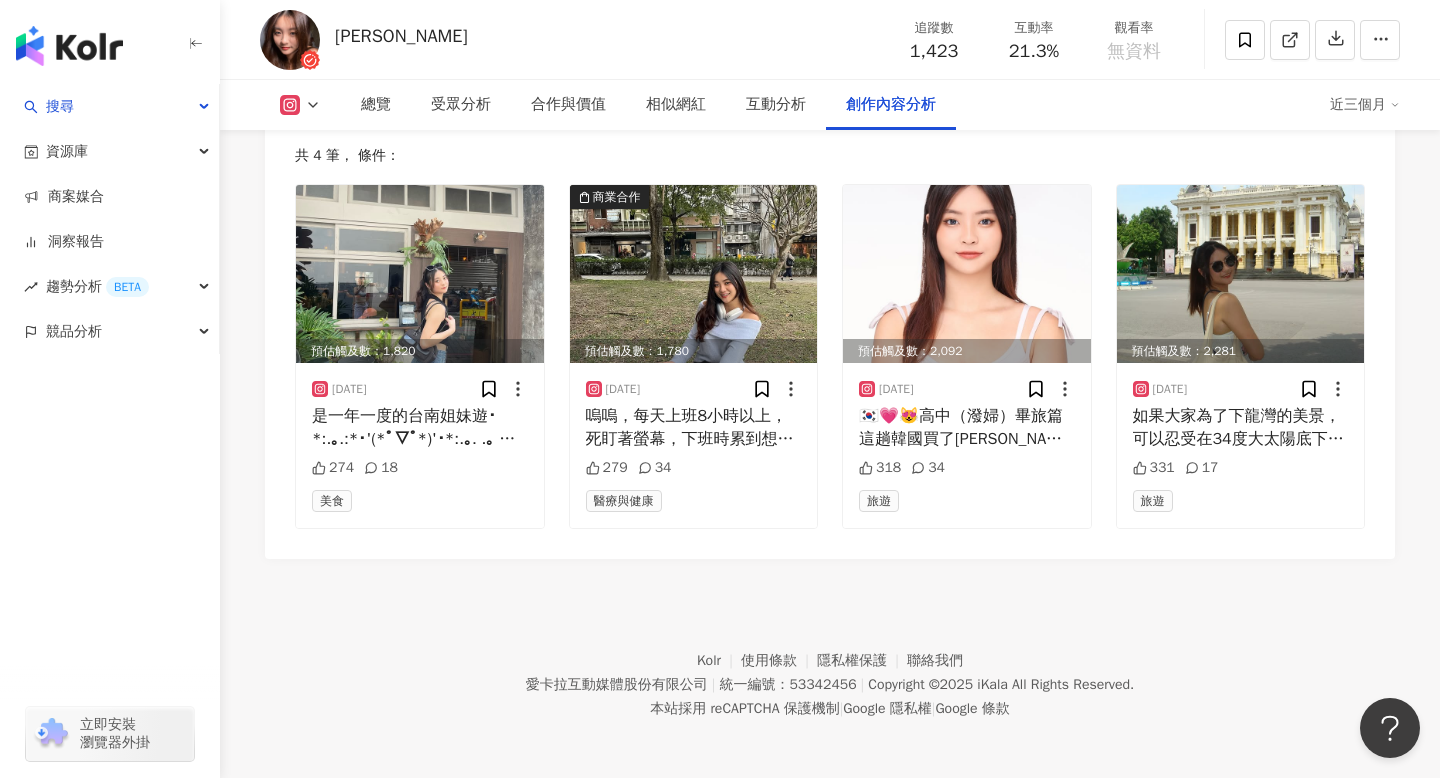 scroll, scrollTop: 5934, scrollLeft: 0, axis: vertical 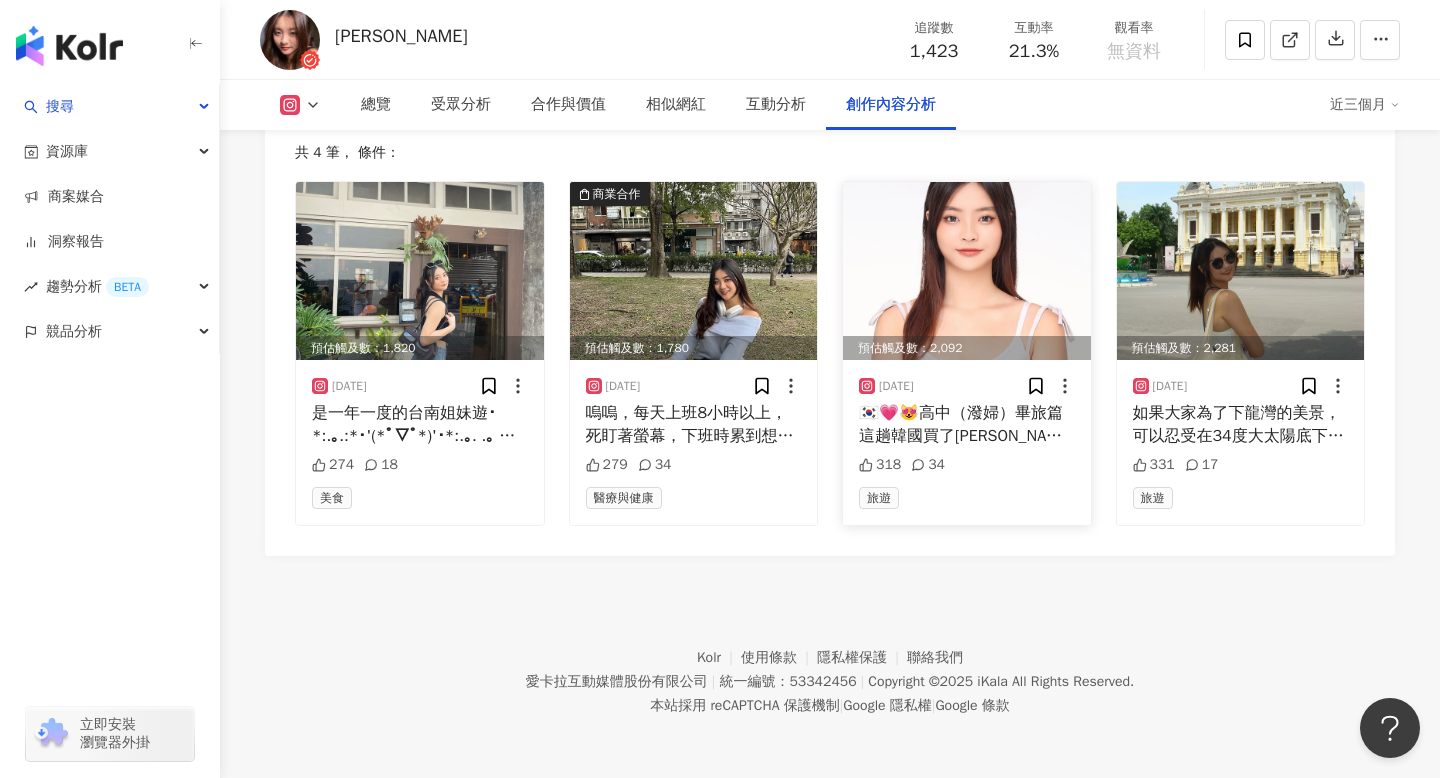 click on "🇰🇷💗😻高中（潑婦）畢旅篇
這趟韓國買了張員瑛同款隱眼、許允真同款包讓我覺得自己離當idol （周子瑜）更近一步了😉
最後附上為了新的公司badge花大錢去拍證件照結果根本用不到的me🤡只好放上來給大家看看⋯⋯
學生最後的快樂時光就正式在這篇畫下句點，下次出國會是什麼時候呢～～🥺" at bounding box center [967, 424] 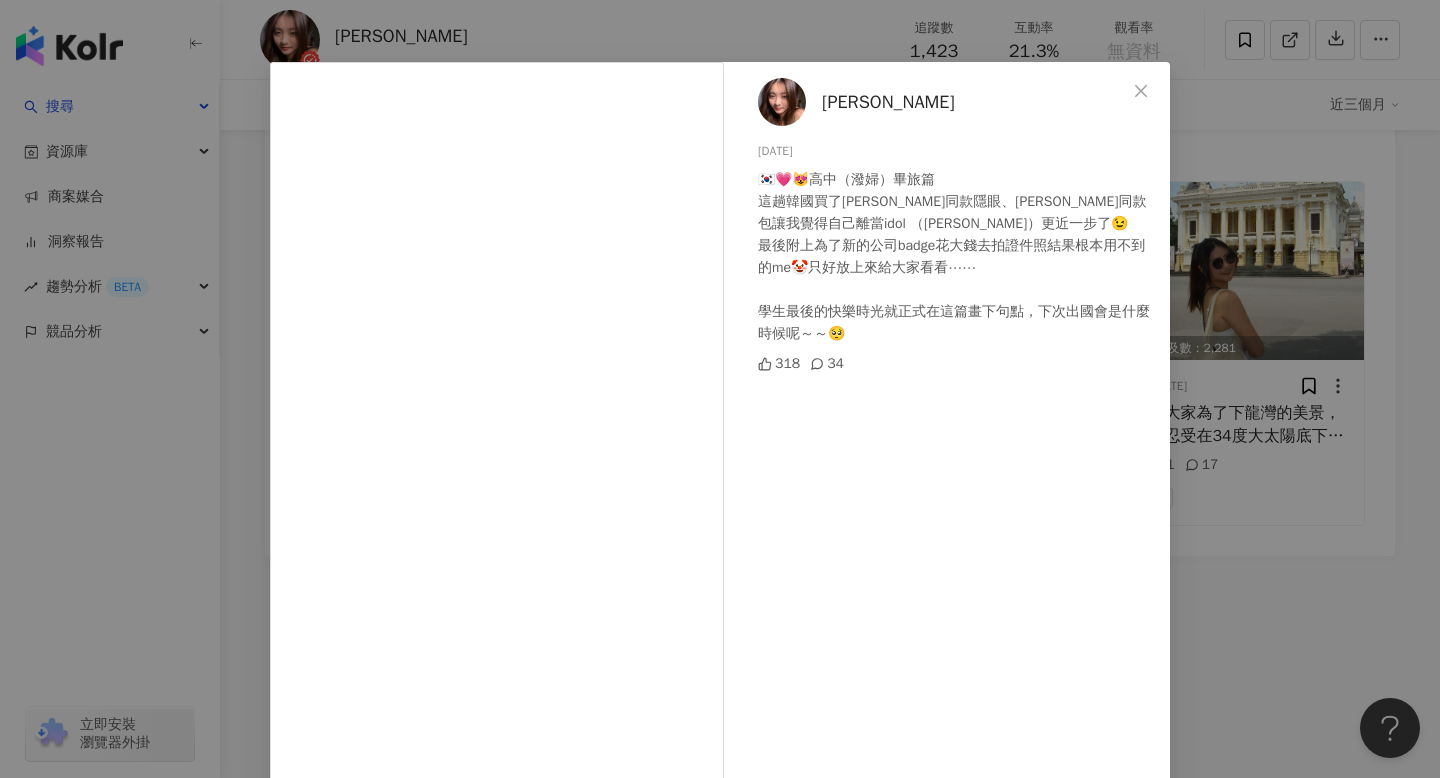 scroll, scrollTop: 6, scrollLeft: 0, axis: vertical 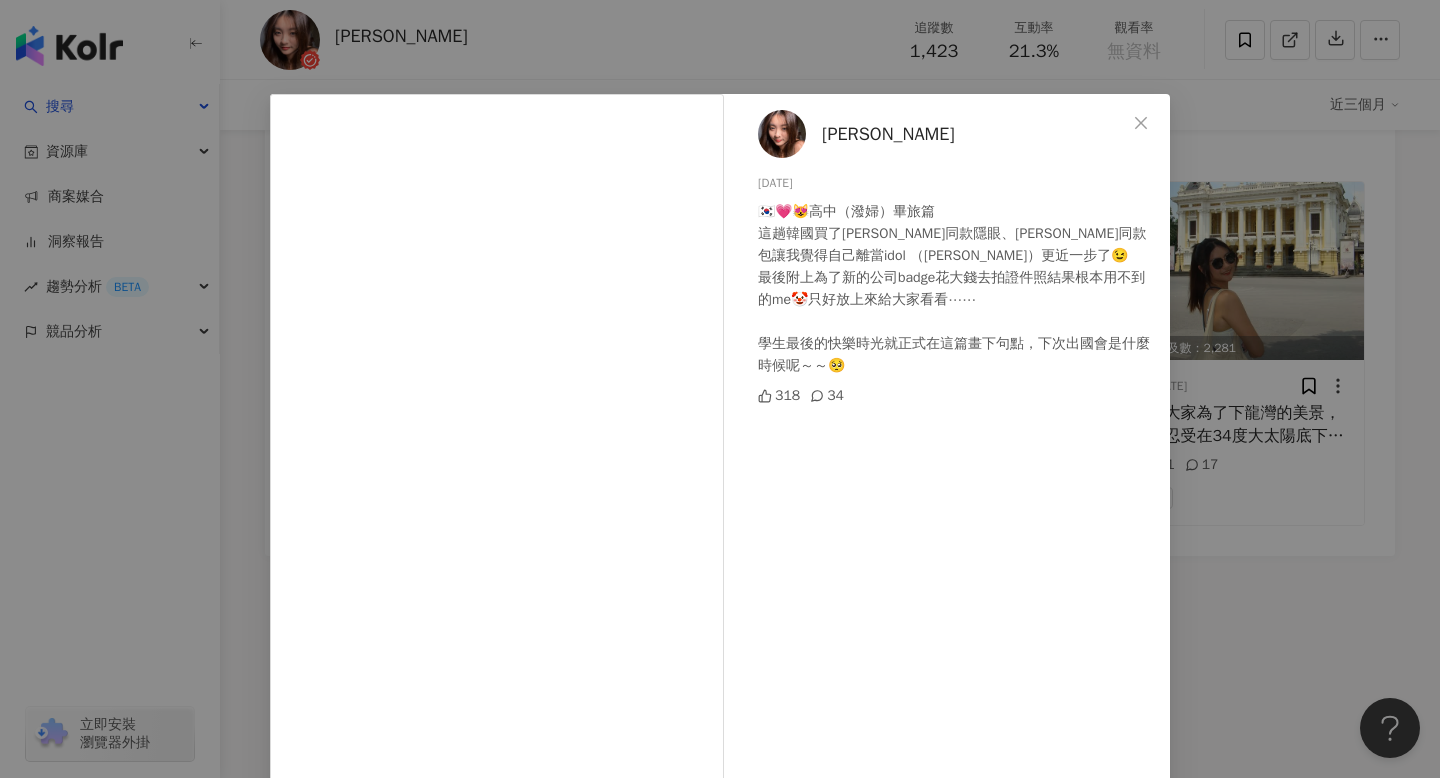 click on "張宛婷 2024/10/11 🇰🇷💗😻高中（潑婦）畢旅篇
這趟韓國買了張員瑛同款隱眼、許允真同款包讓我覺得自己離當idol （周子瑜）更近一步了😉
最後附上為了新的公司badge花大錢去拍證件照結果根本用不到的me🤡只好放上來給大家看看⋯⋯
學生最後的快樂時光就正式在這篇畫下句點，下次出國會是什麼時候呢～～🥺 318 34 查看原始貼文" at bounding box center (720, 389) 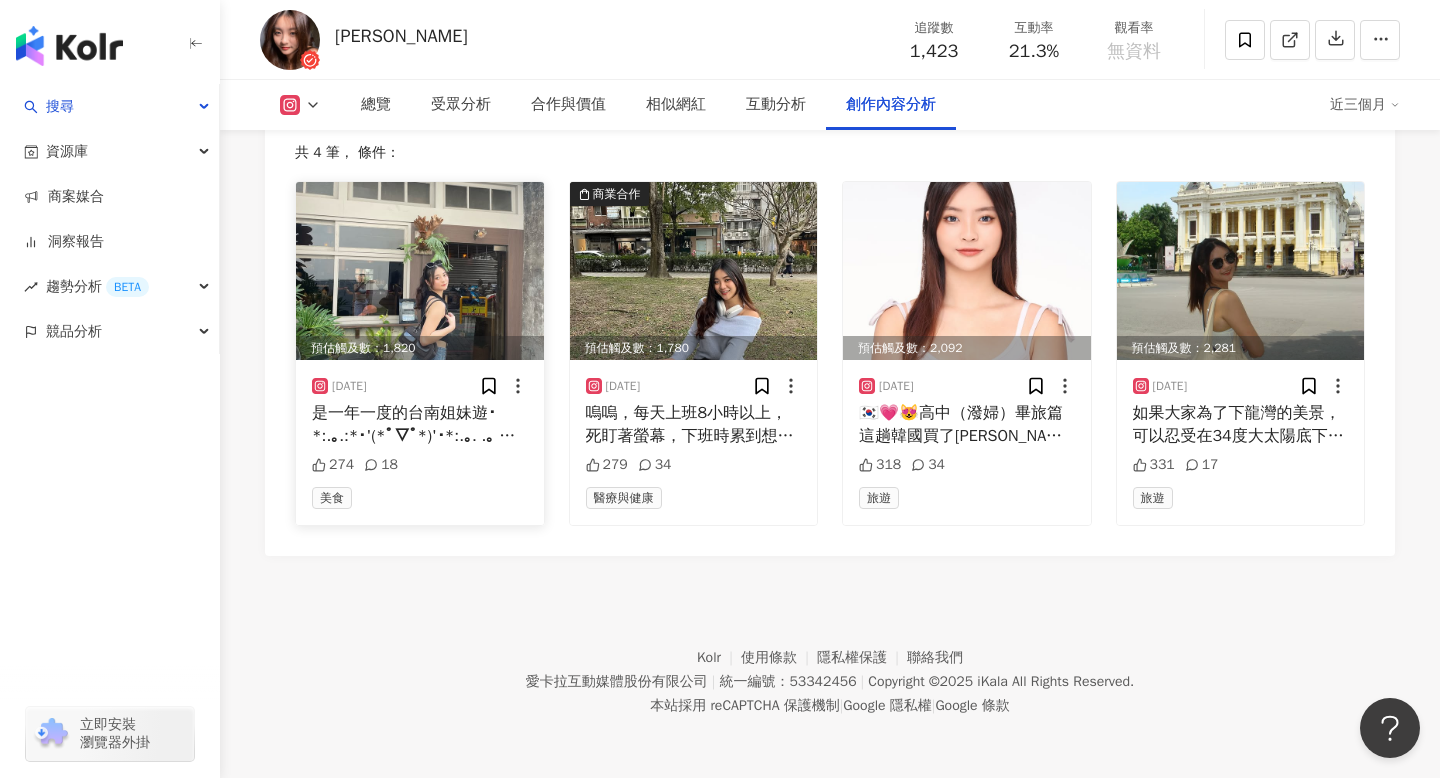 click on "是一年一度的台南姐妹遊･*:.｡.:*･'(*ﾟ▽ﾟ*)'･*:.｡. .｡
現在出門又出片的機會是少之又少
夏日來襲 原圖直出提醒自己該減肥嚕😗😻" at bounding box center [420, 424] 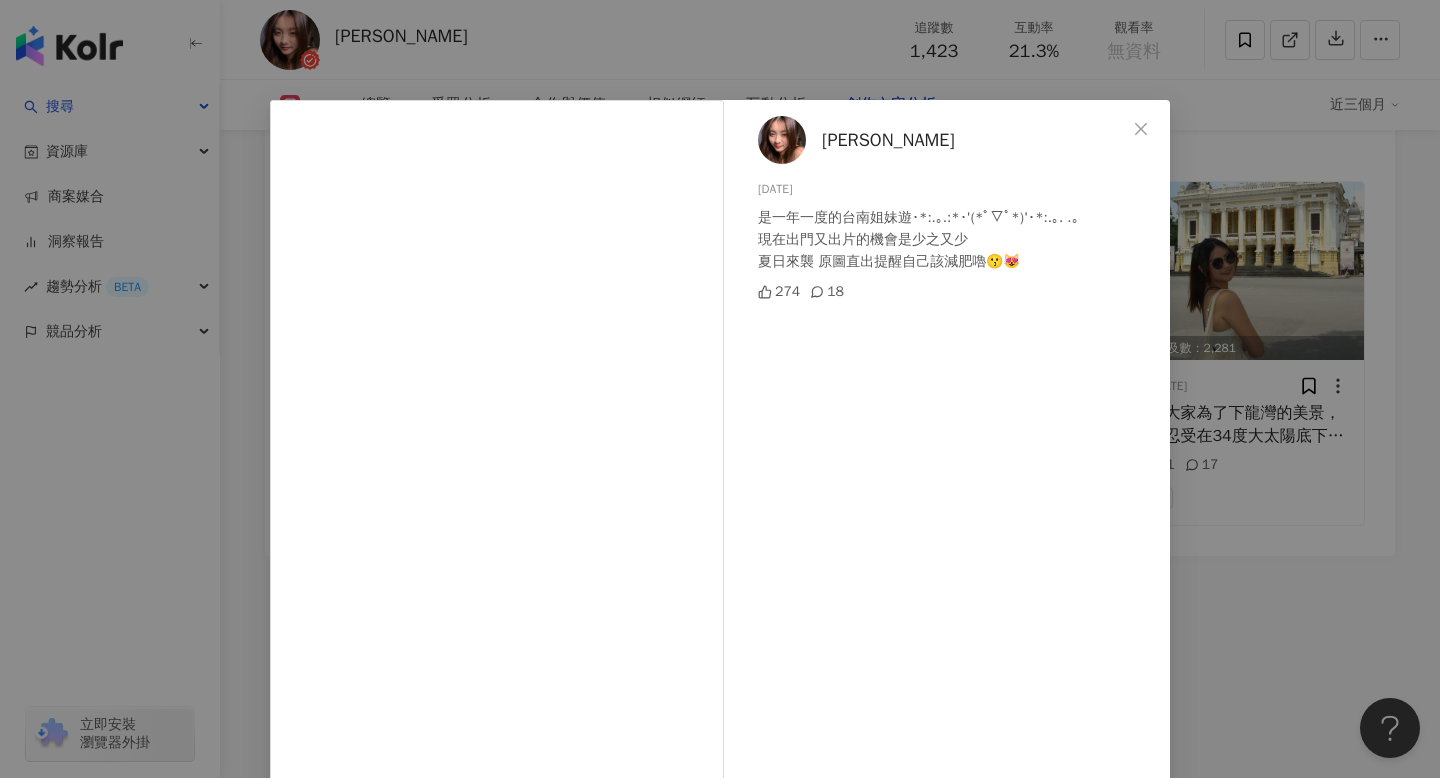 click on "張宛婷 2025/5/24 是一年一度的台南姐妹遊･*:.｡.:*･'(*ﾟ▽ﾟ*)'･*:.｡. .｡
現在出門又出片的機會是少之又少
夏日來襲 原圖直出提醒自己該減肥嚕😗😻 274 18 查看原始貼文" at bounding box center [720, 389] 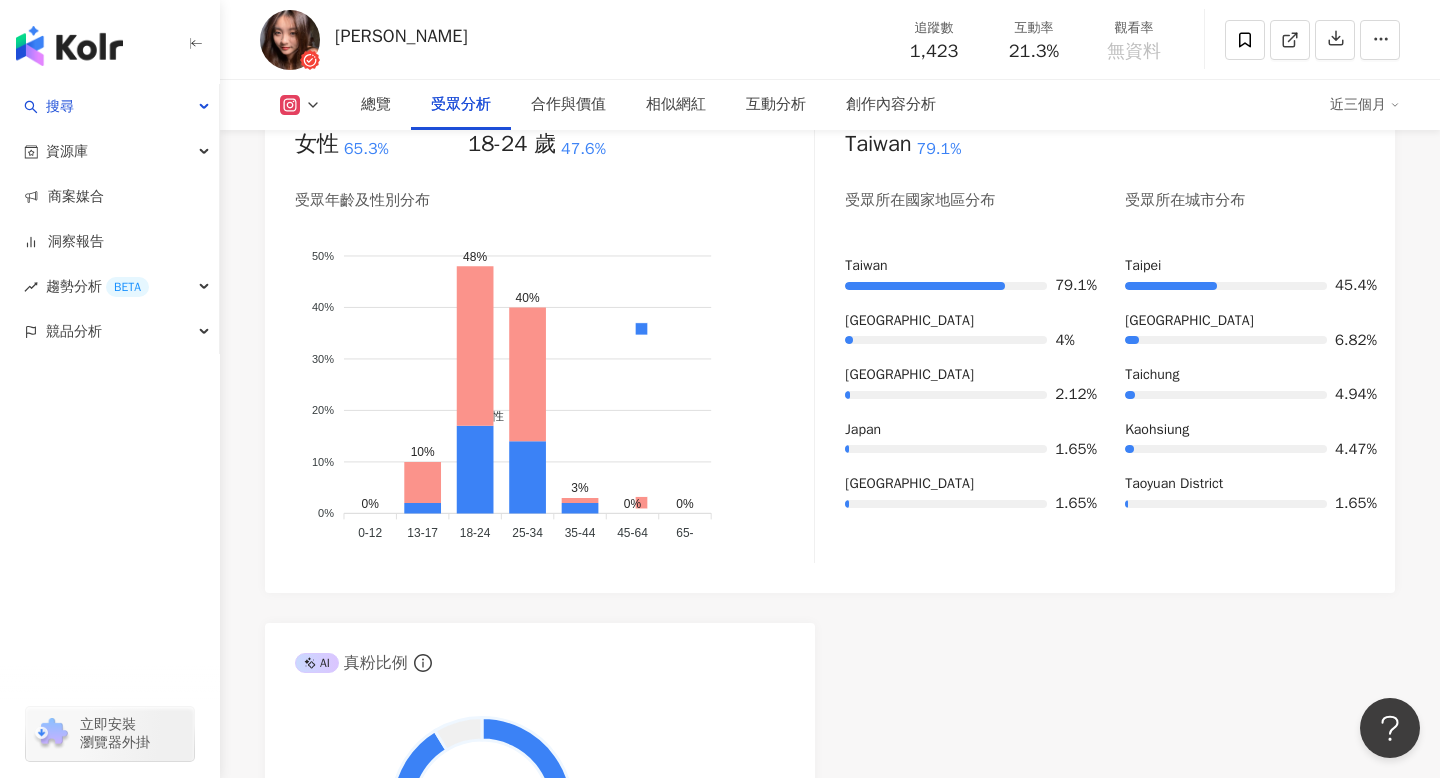 scroll, scrollTop: 1809, scrollLeft: 0, axis: vertical 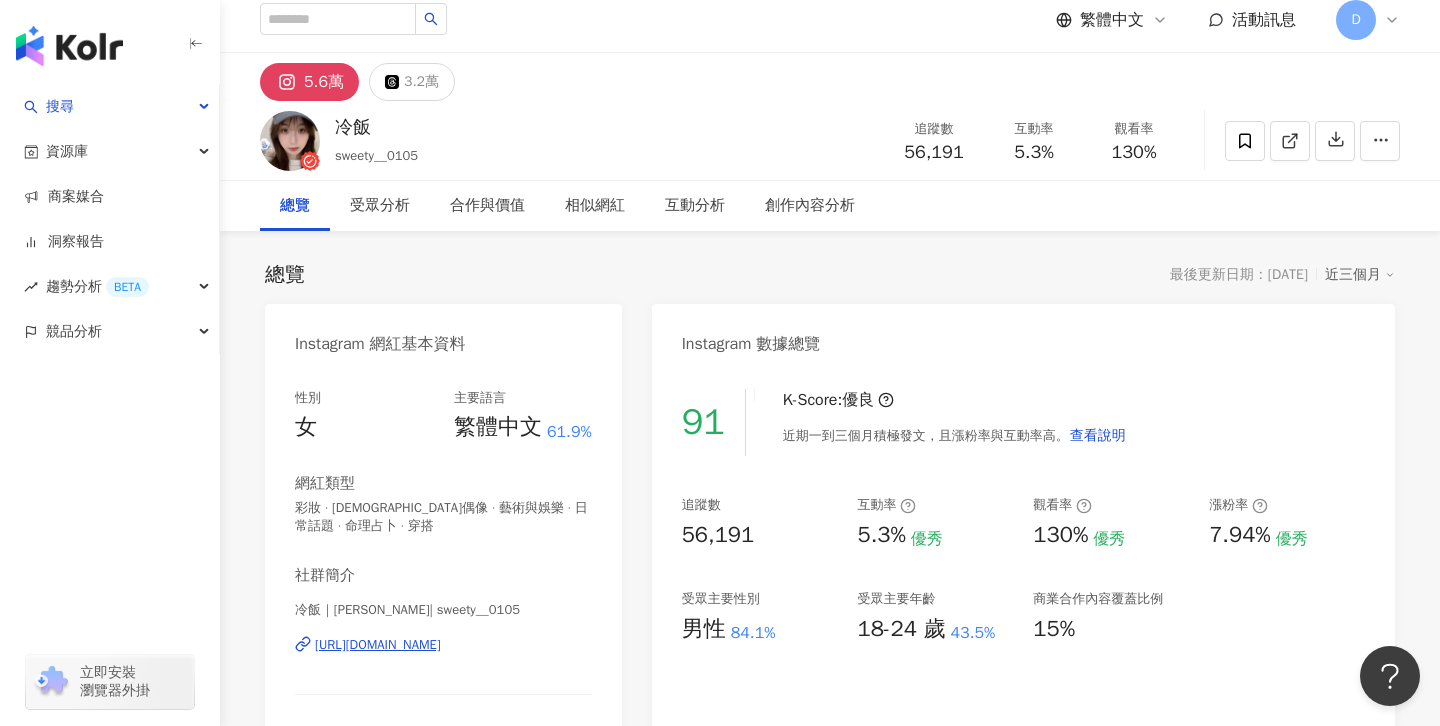 click on "5.6萬 3.2萬" at bounding box center [830, 77] 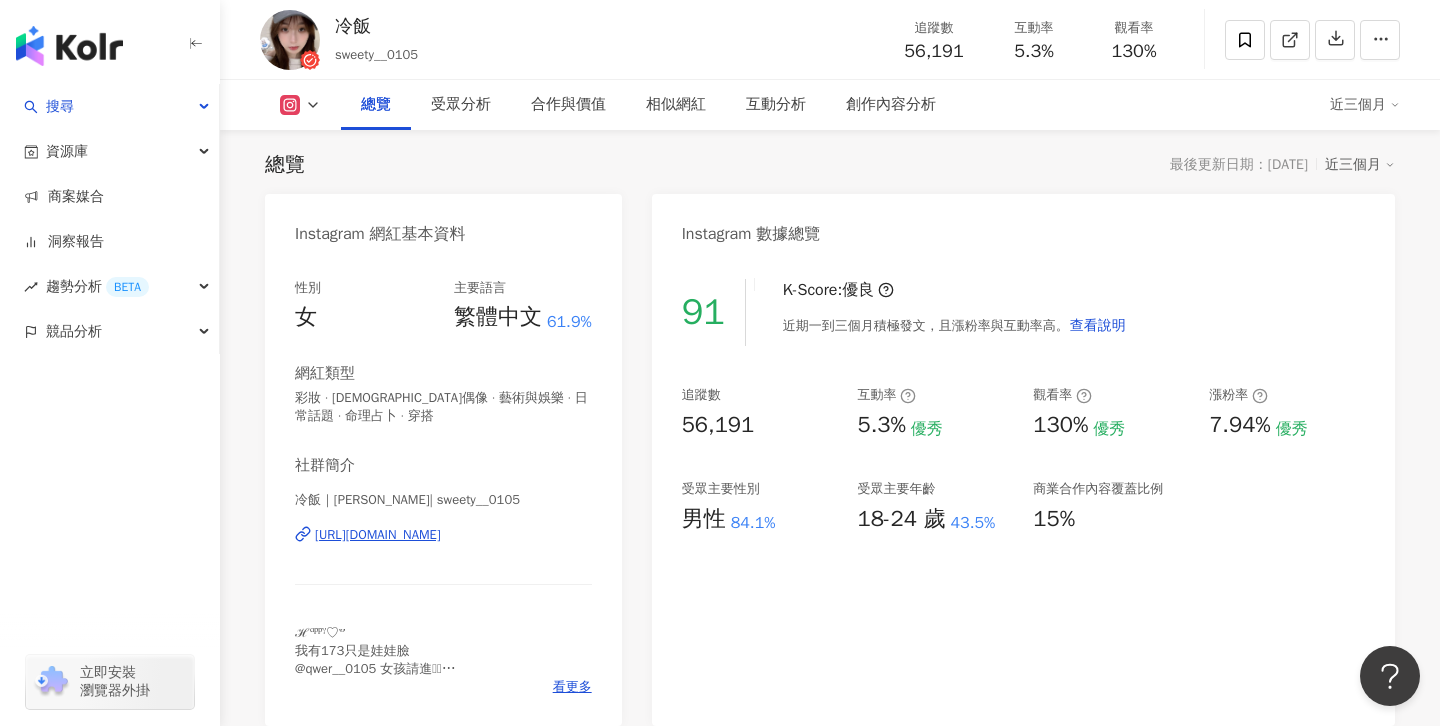 scroll, scrollTop: 139, scrollLeft: 0, axis: vertical 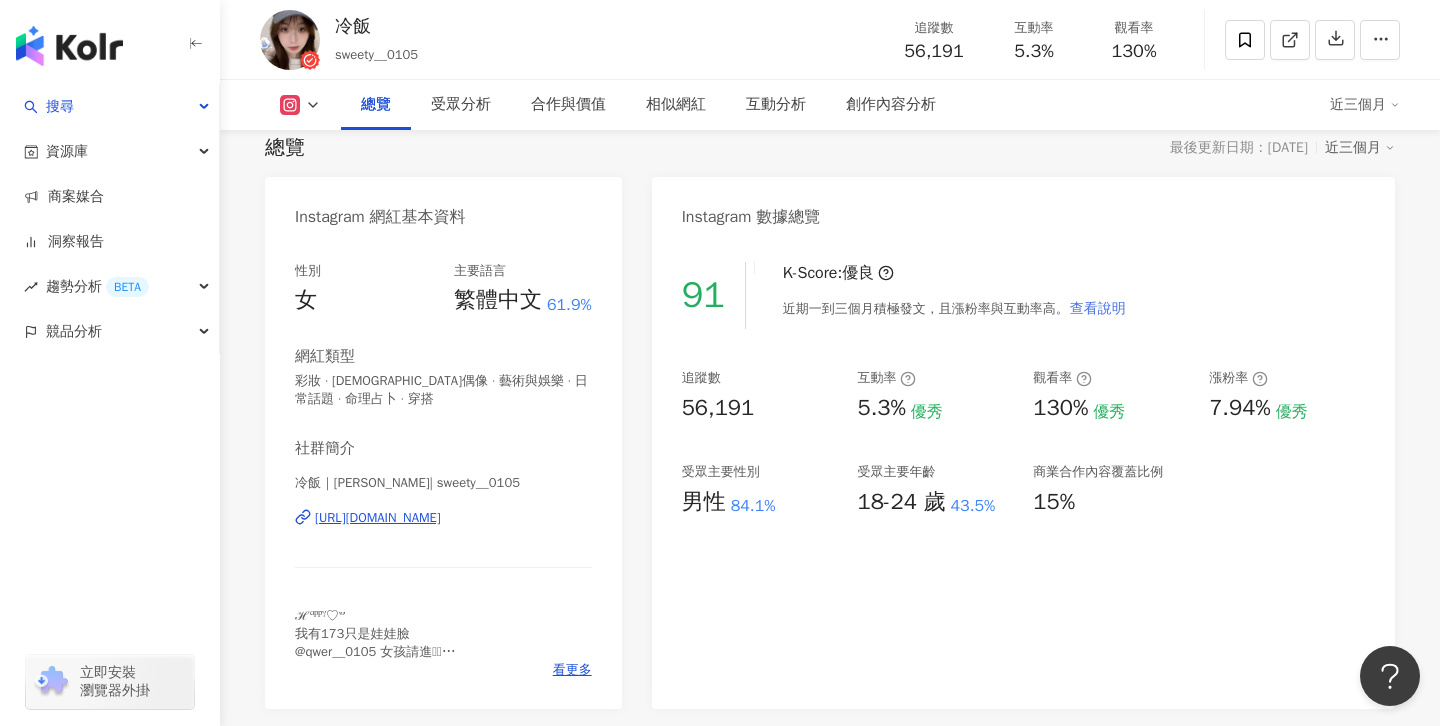 click on "查看說明" at bounding box center (1098, 309) 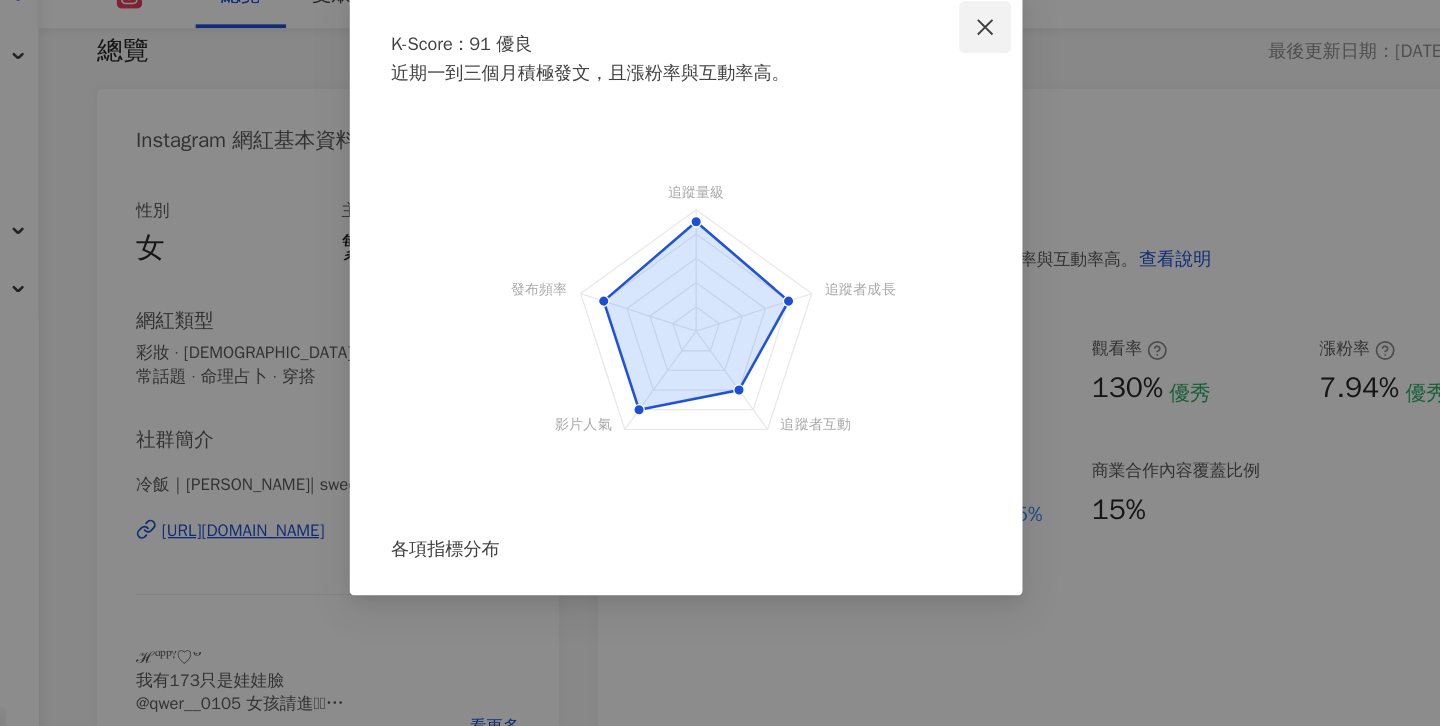 click 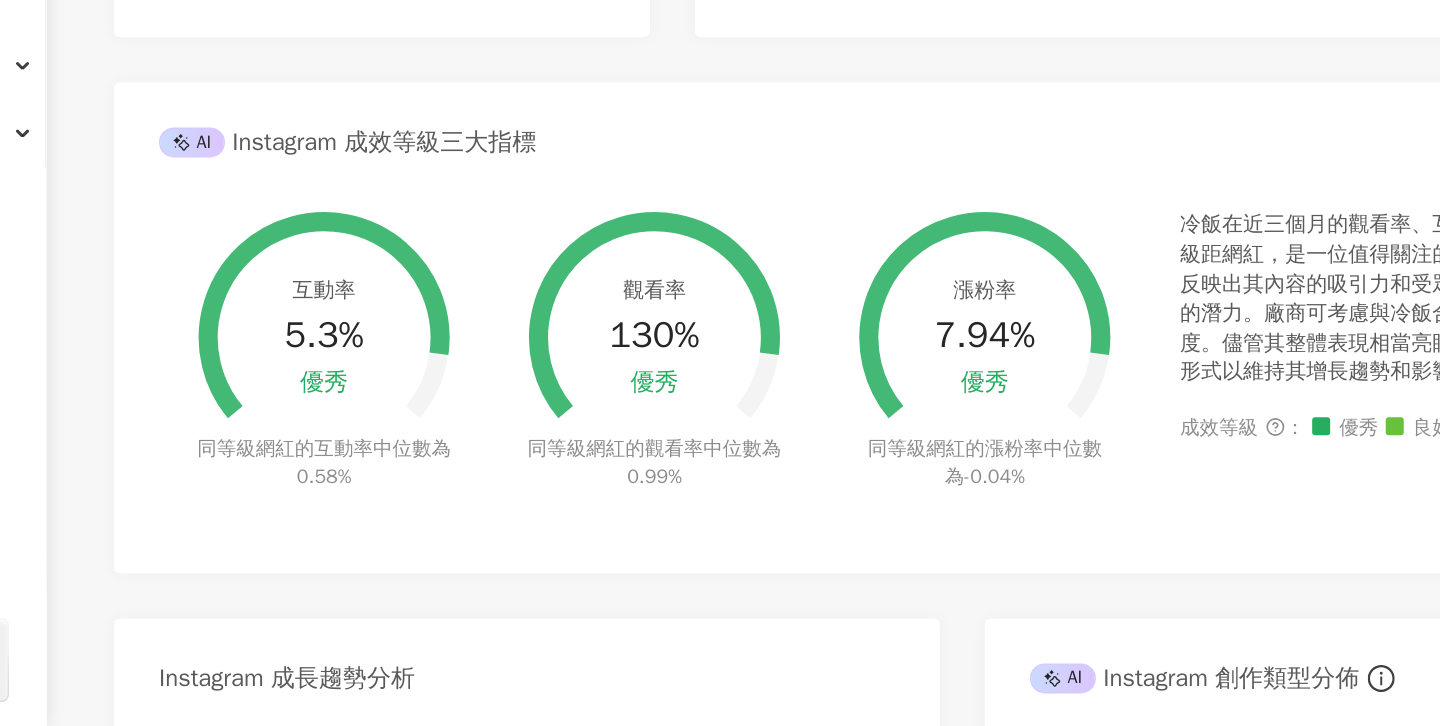 scroll, scrollTop: 582, scrollLeft: 0, axis: vertical 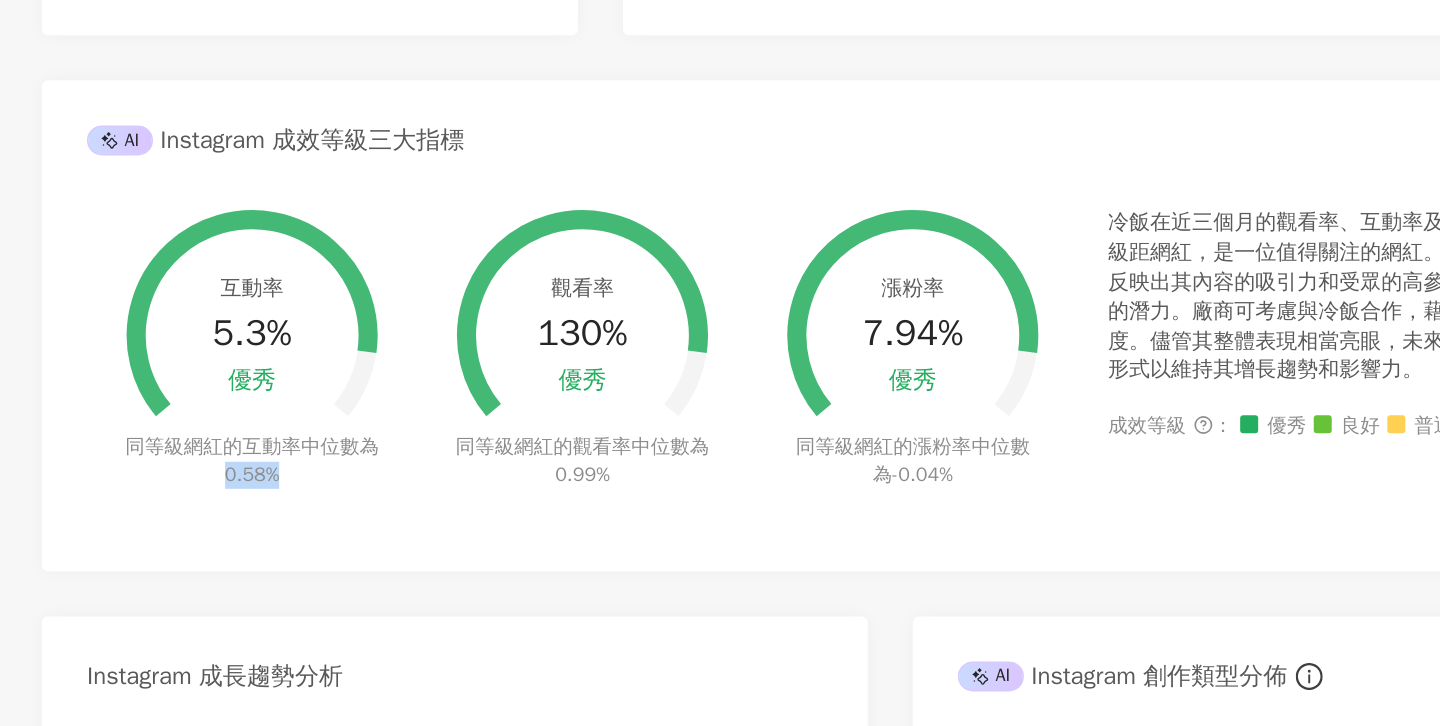 drag, startPoint x: 378, startPoint y: 560, endPoint x: 430, endPoint y: 559, distance: 52.009613 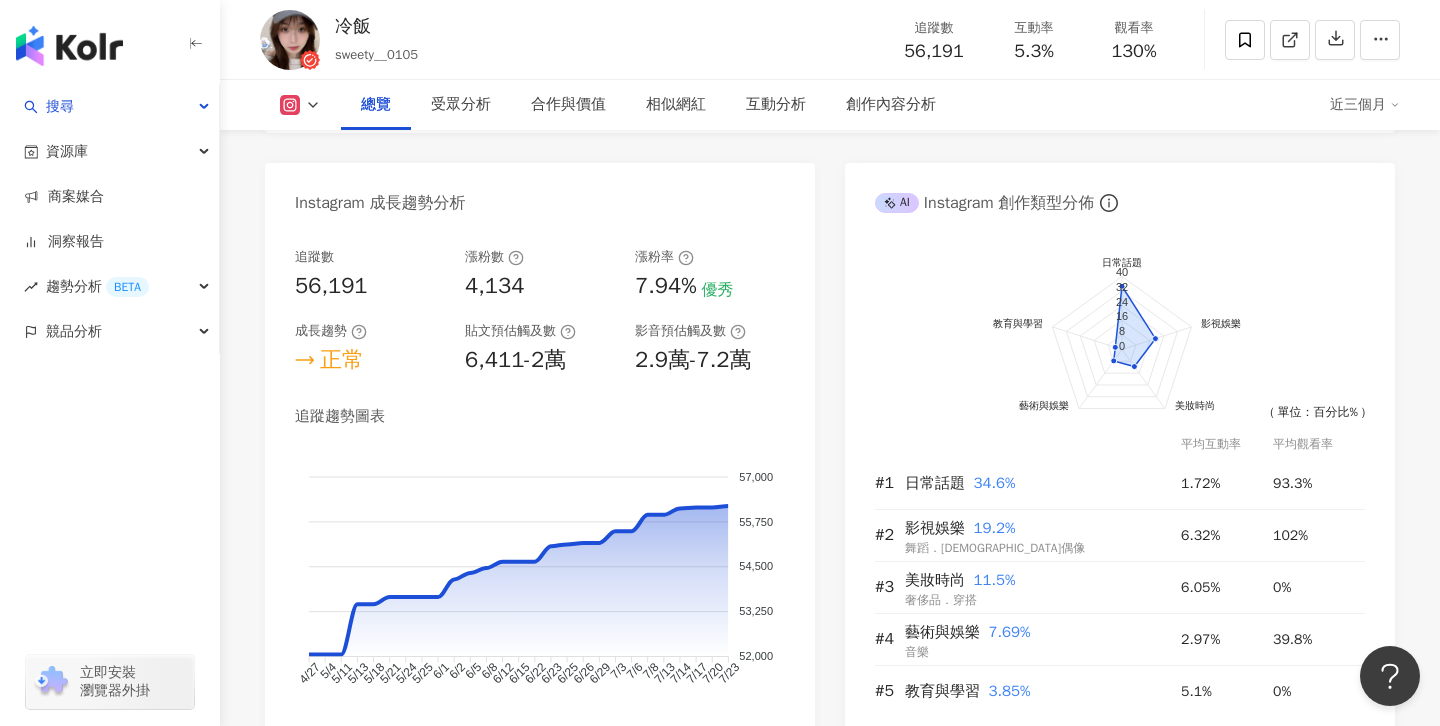 scroll, scrollTop: 1124, scrollLeft: 0, axis: vertical 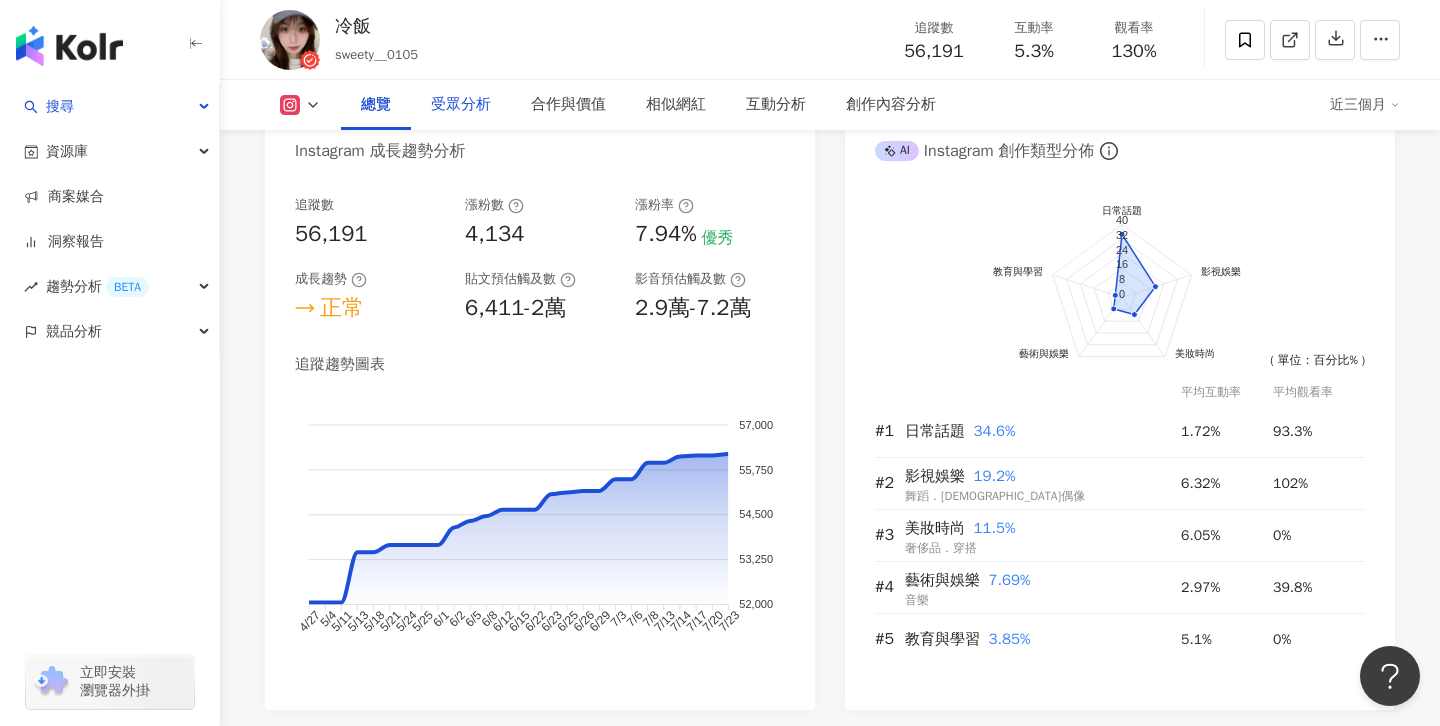 click on "受眾分析" at bounding box center (461, 105) 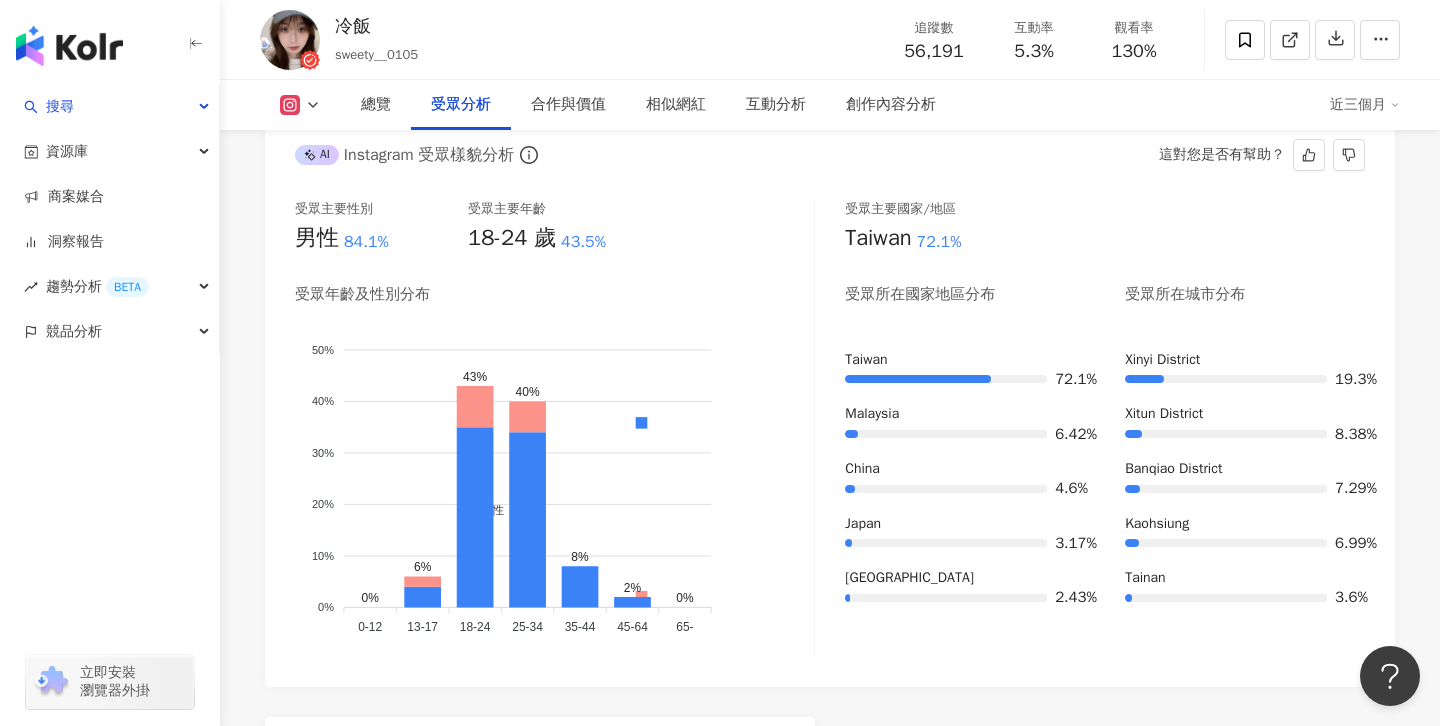 scroll, scrollTop: 1777, scrollLeft: 0, axis: vertical 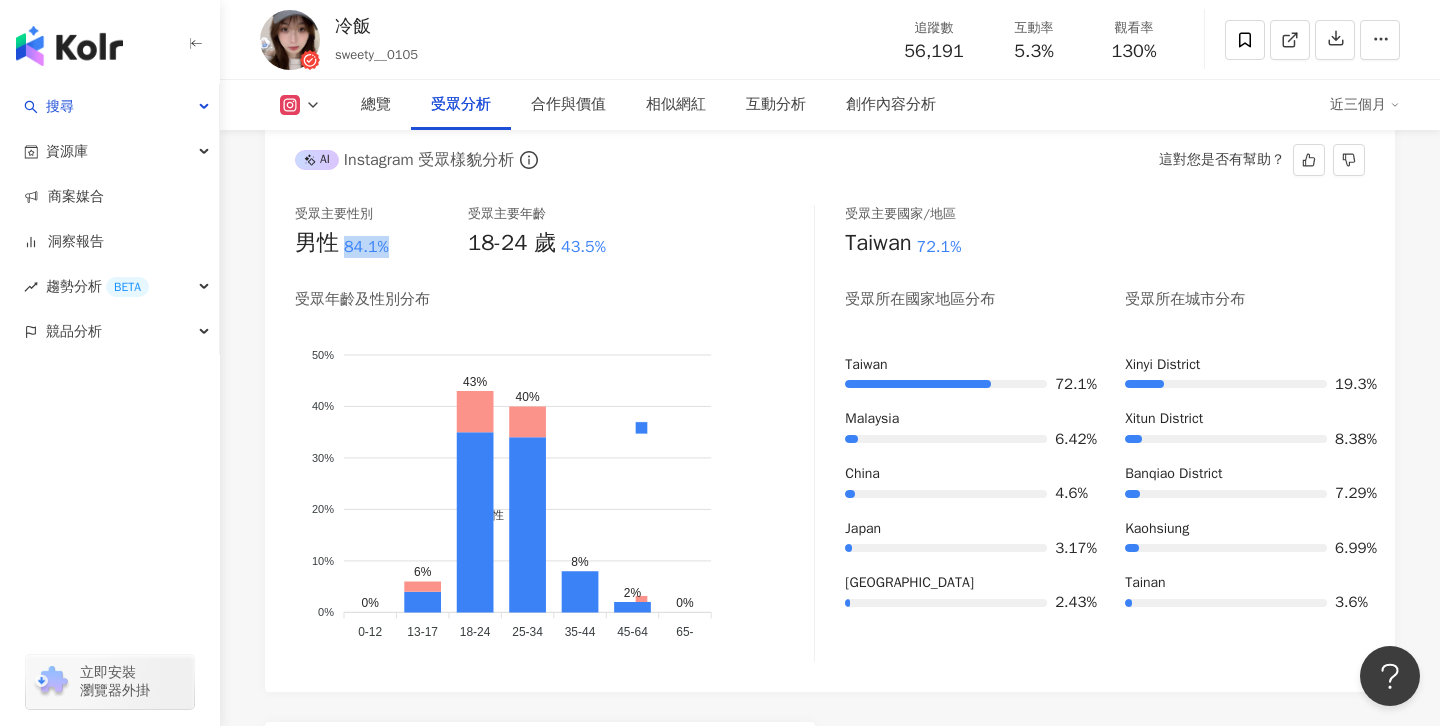 drag, startPoint x: 338, startPoint y: 247, endPoint x: 403, endPoint y: 245, distance: 65.03076 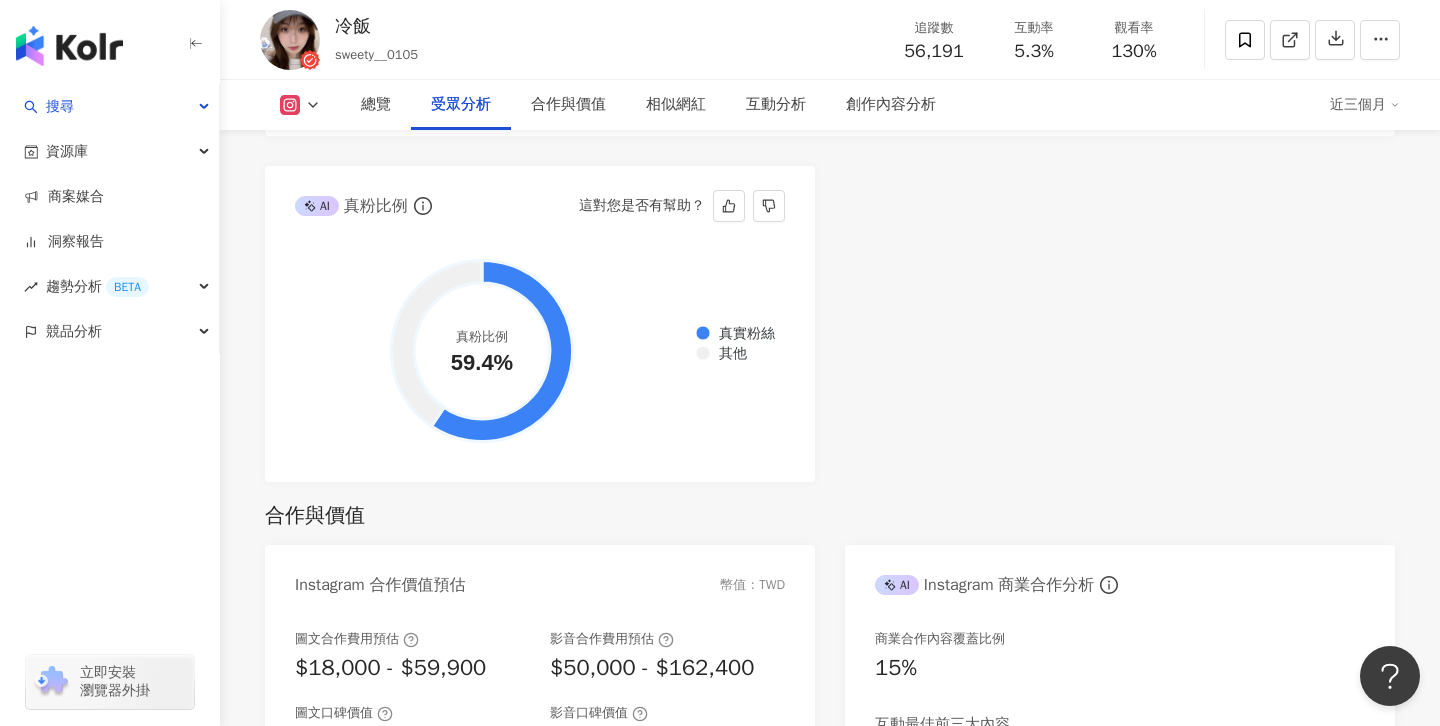 scroll, scrollTop: 2340, scrollLeft: 0, axis: vertical 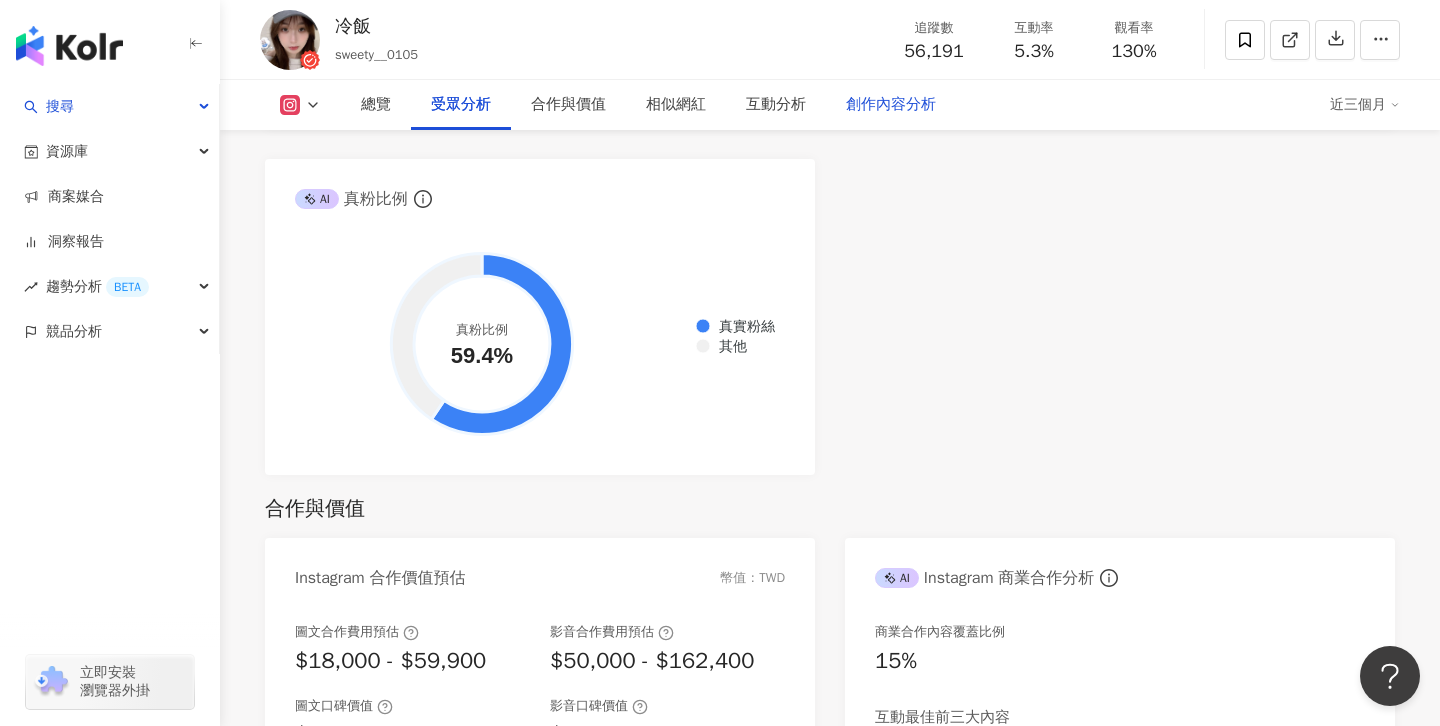 click on "創作內容分析" at bounding box center [891, 105] 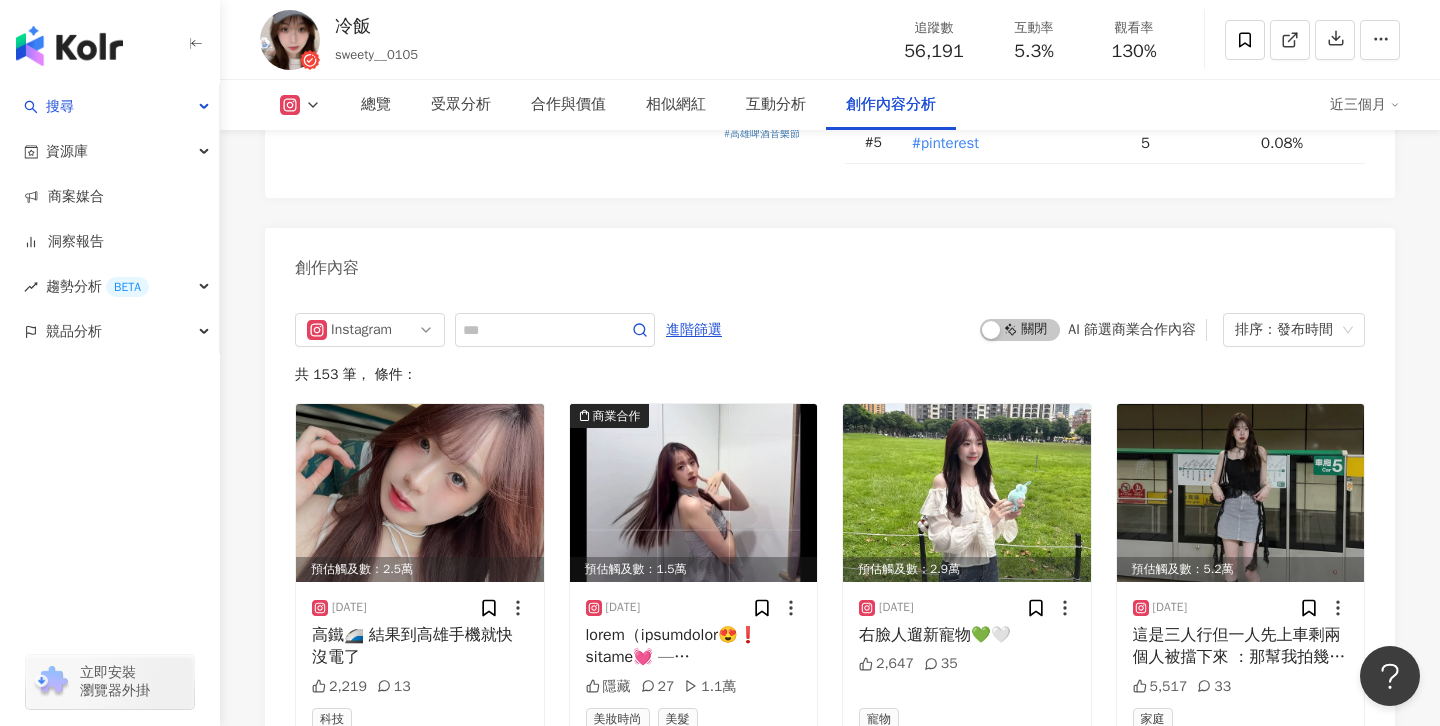 scroll, scrollTop: 6063, scrollLeft: 0, axis: vertical 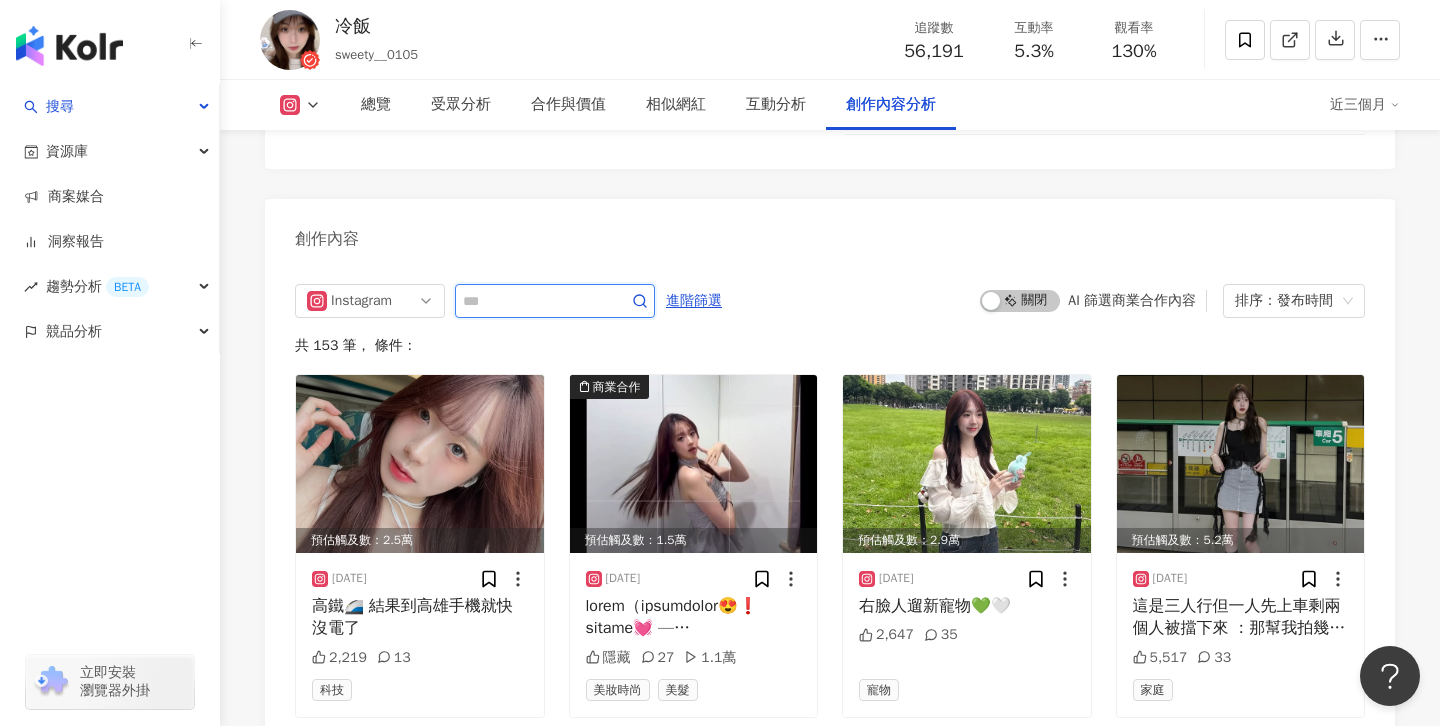 click at bounding box center [533, 301] 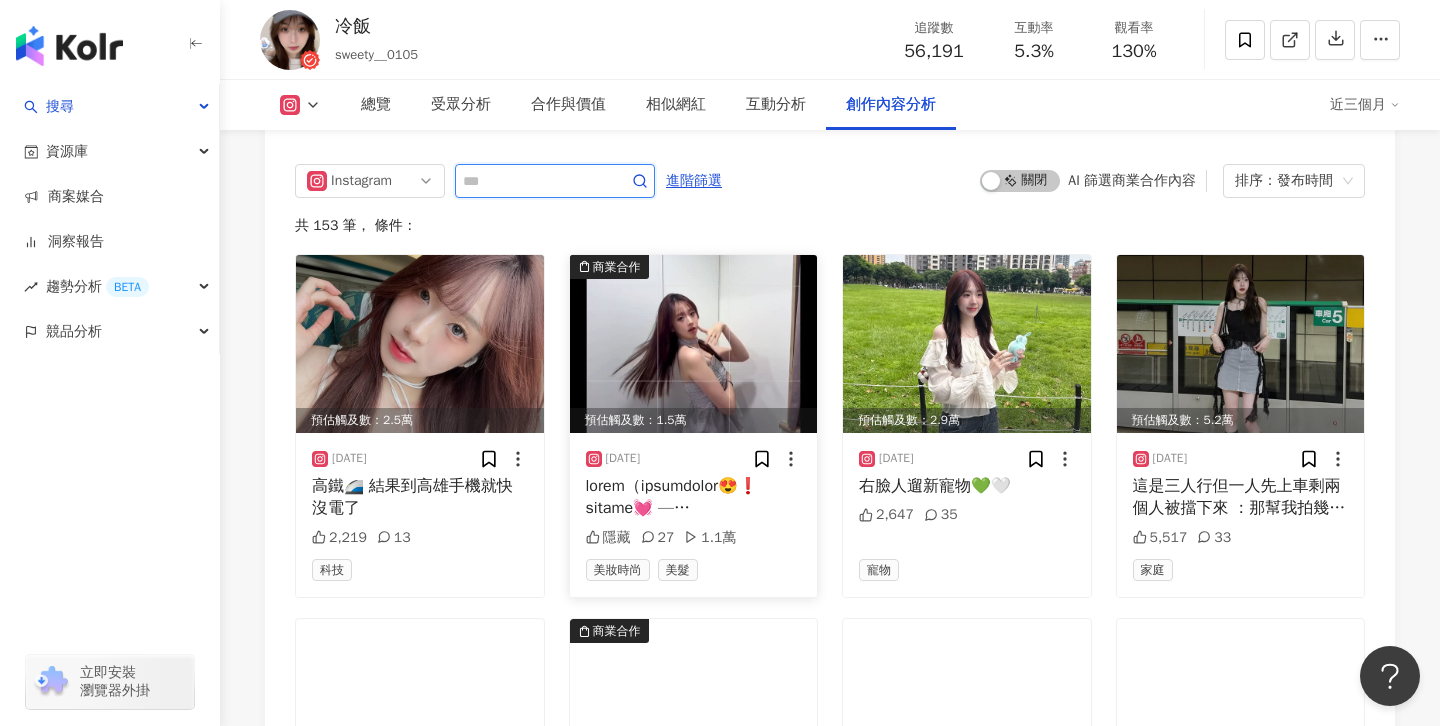 scroll, scrollTop: 6154, scrollLeft: 0, axis: vertical 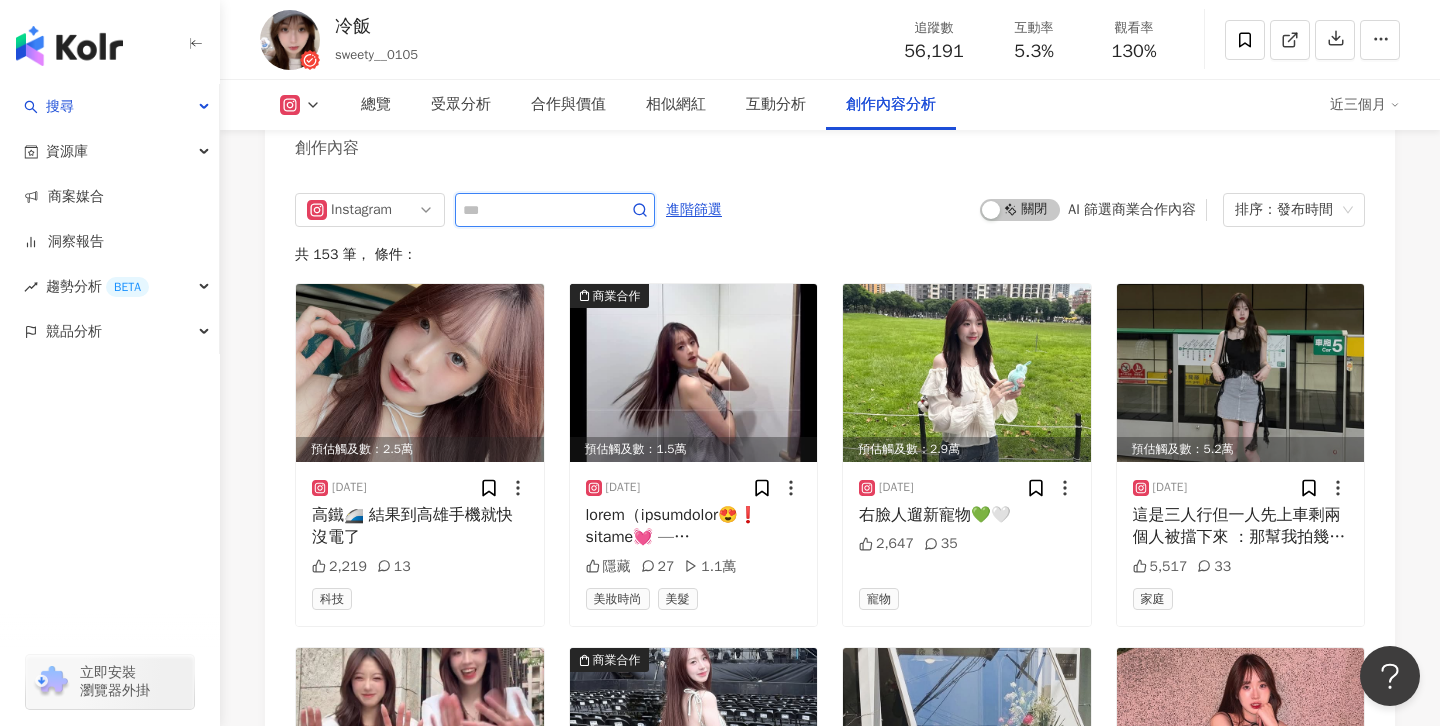 click at bounding box center (533, 210) 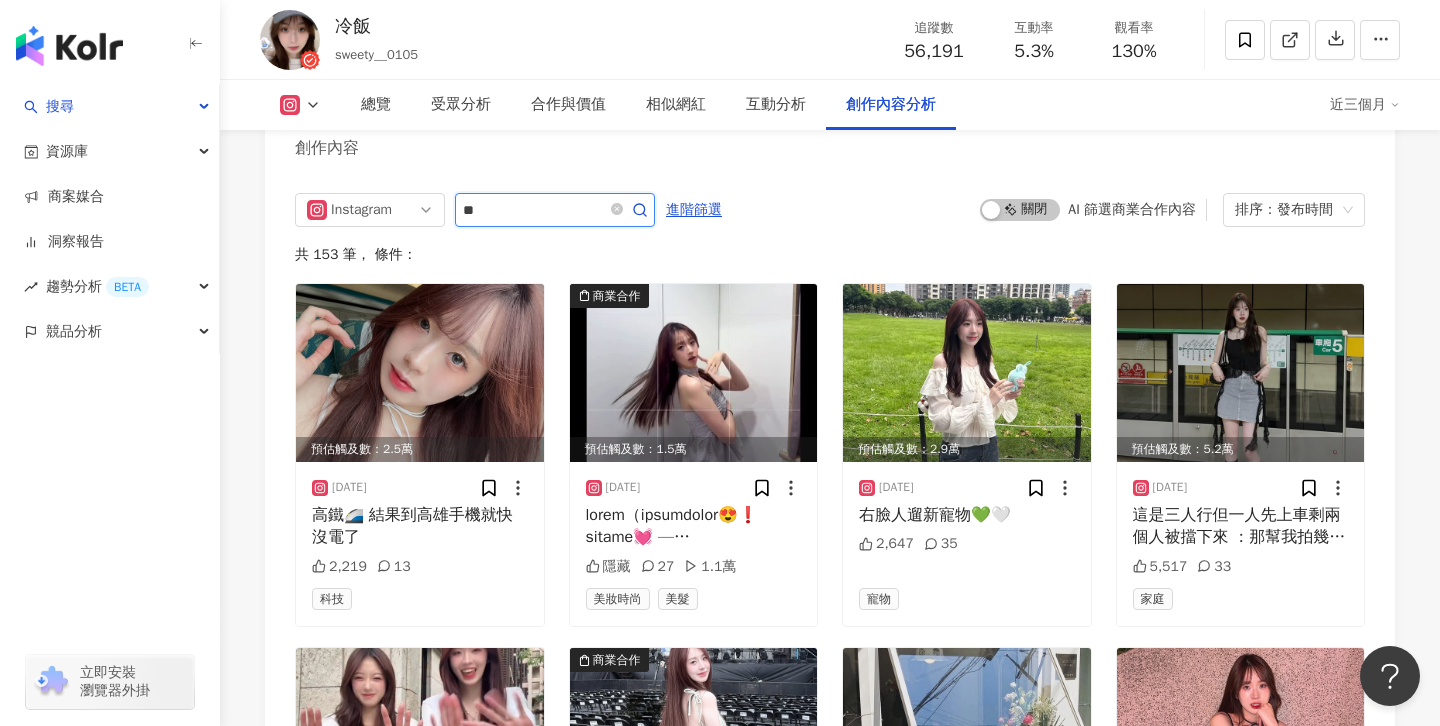 type on "*" 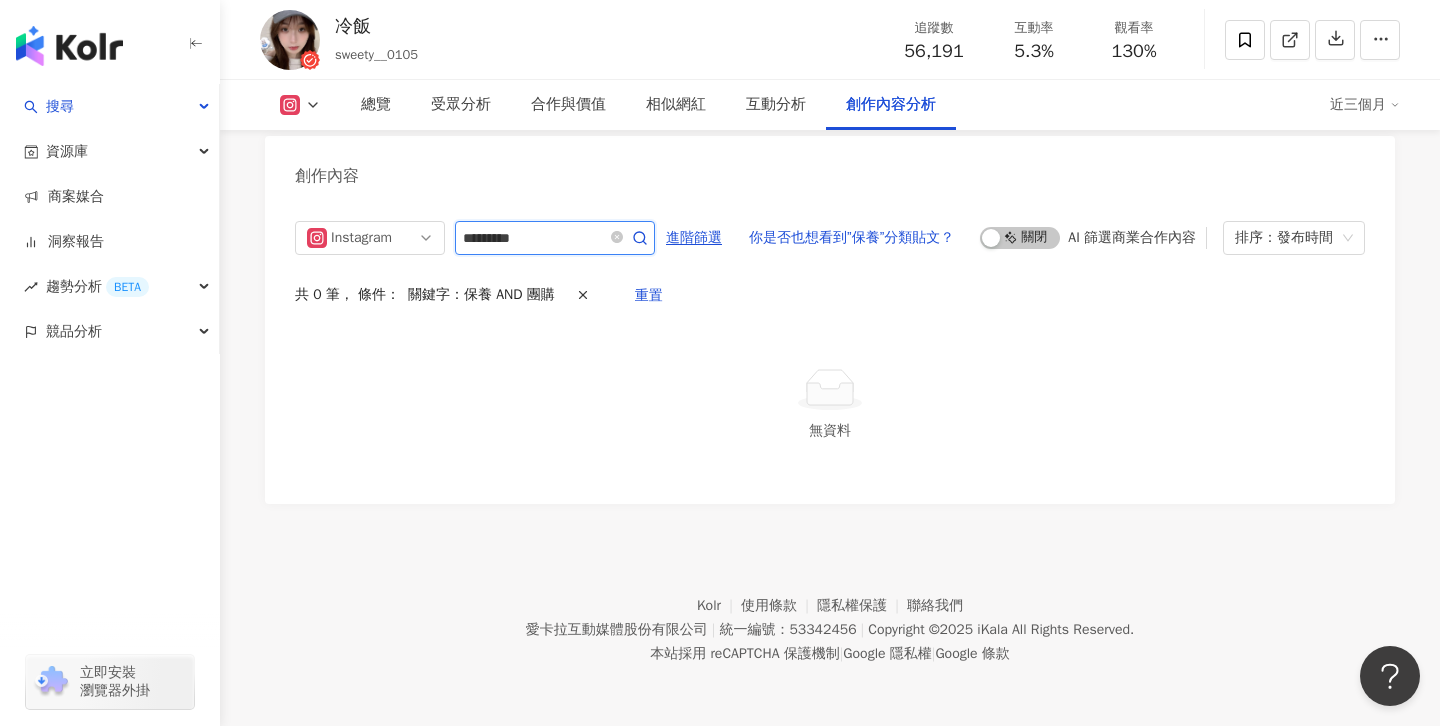 scroll, scrollTop: 6119, scrollLeft: 0, axis: vertical 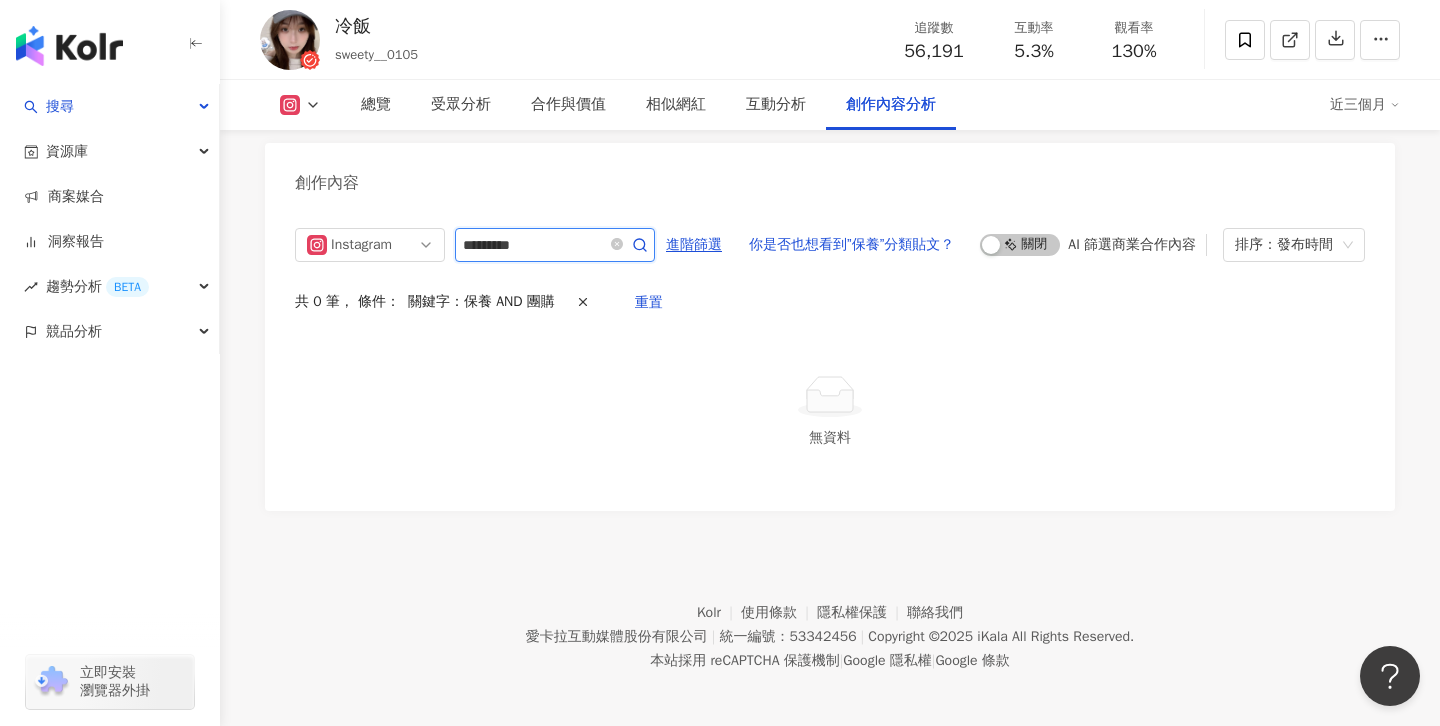 click on "*********" at bounding box center [533, 245] 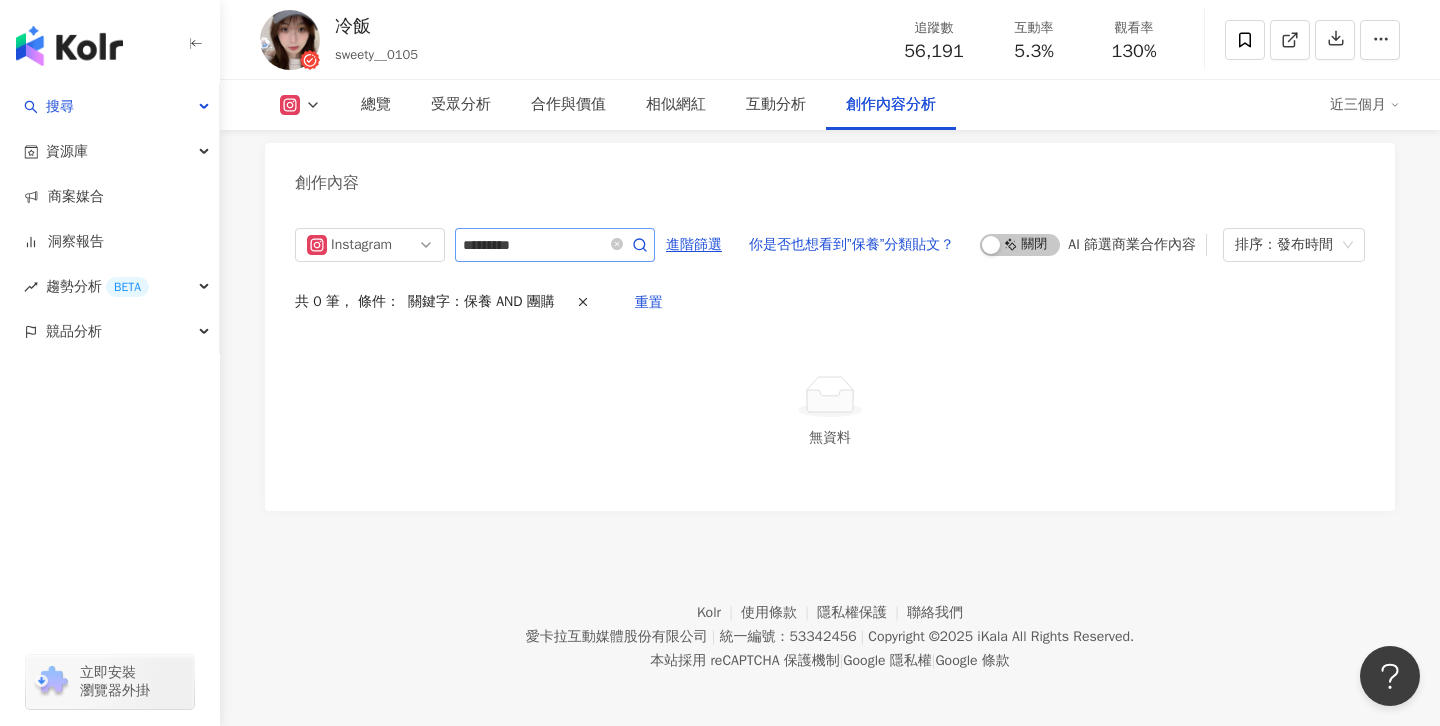 click on "*********" at bounding box center (555, 245) 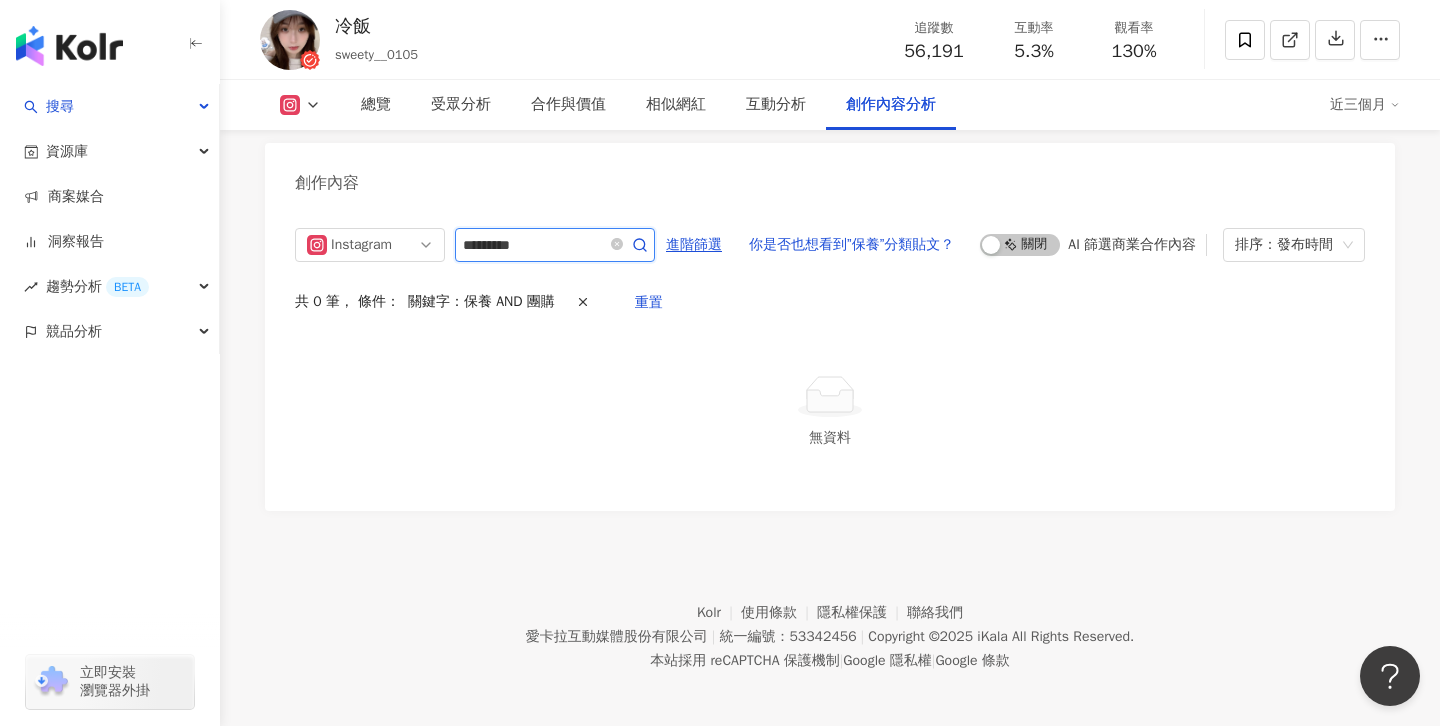 click on "*********" at bounding box center [533, 245] 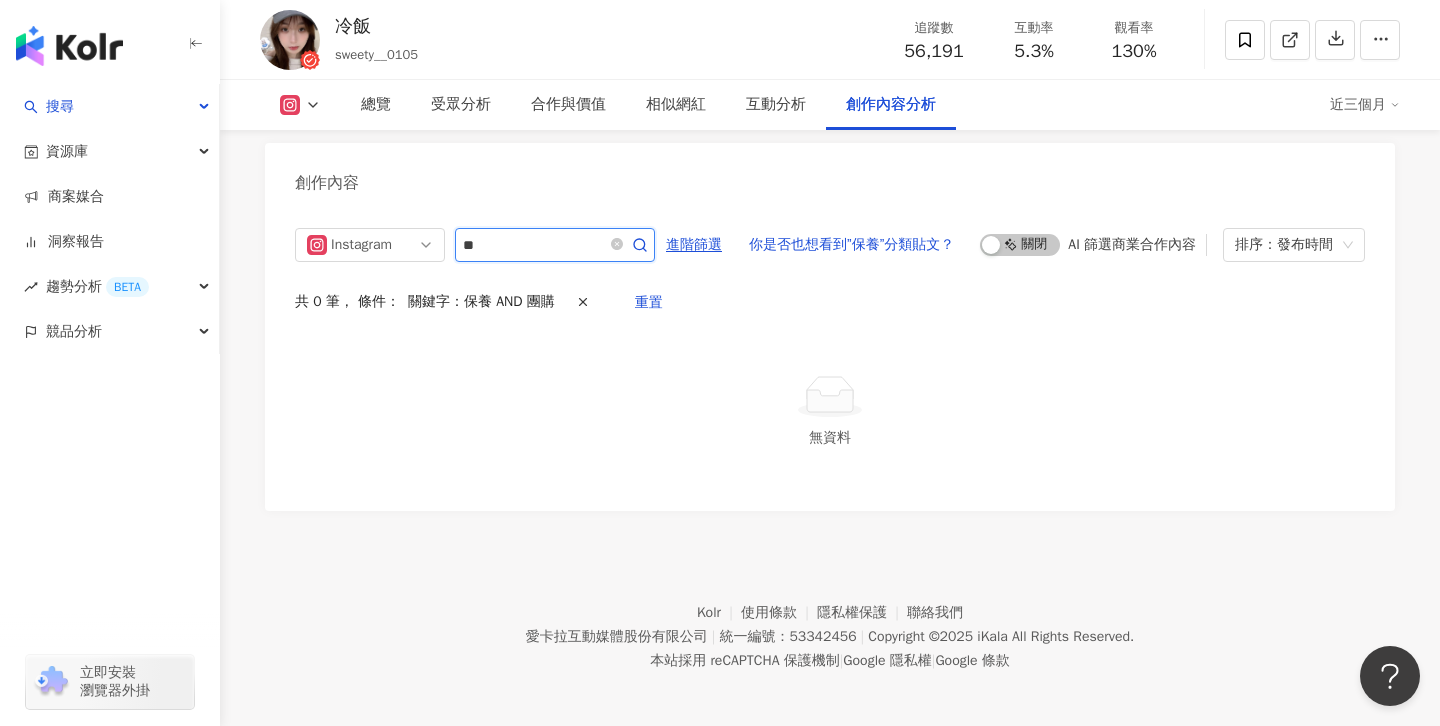 drag, startPoint x: 528, startPoint y: 247, endPoint x: 450, endPoint y: 242, distance: 78.160095 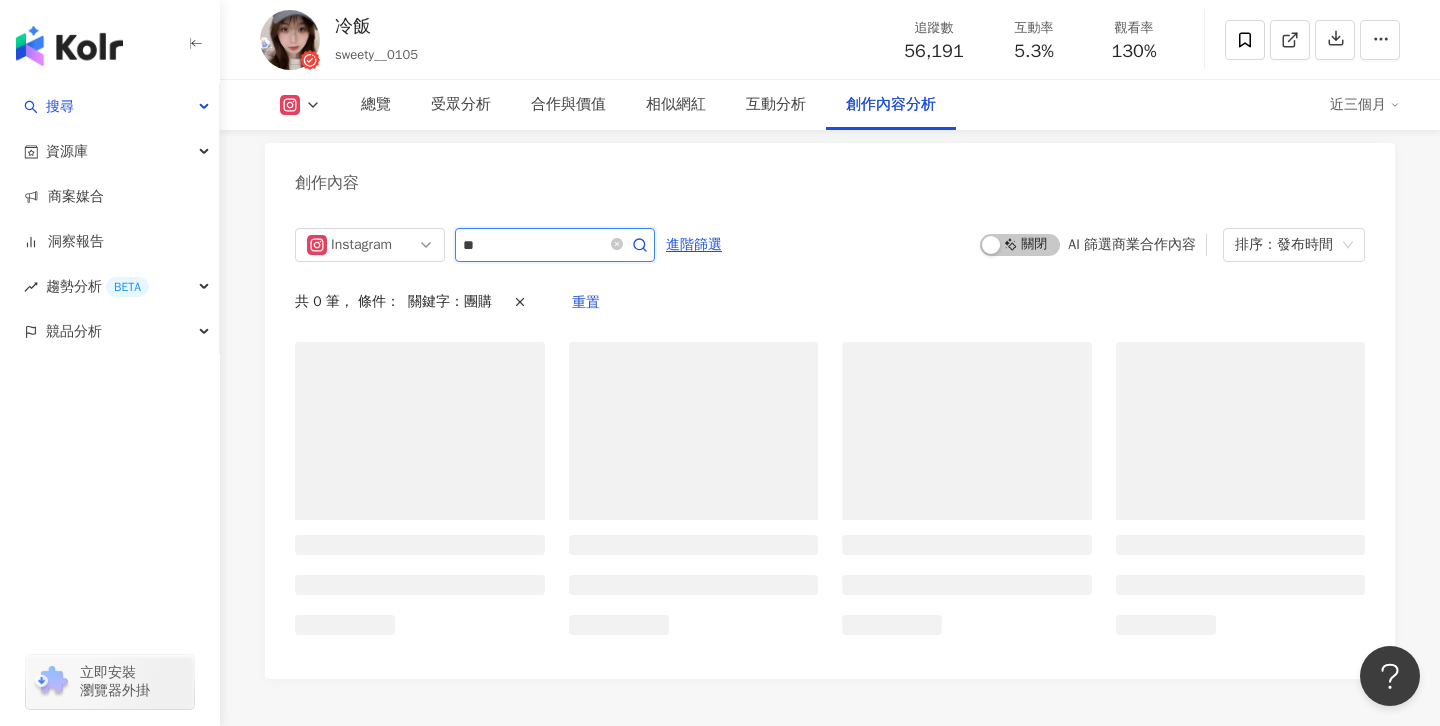 scroll, scrollTop: 6131, scrollLeft: 0, axis: vertical 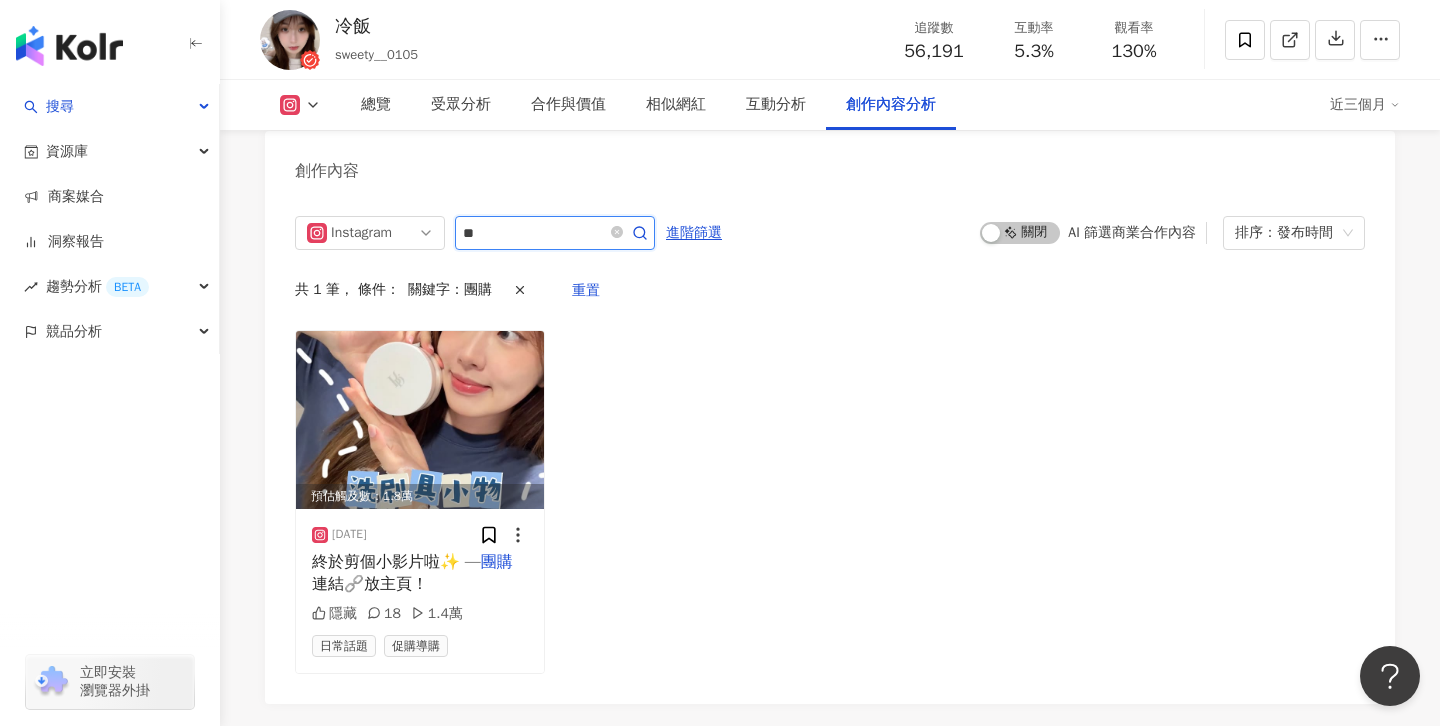 click on "**" at bounding box center (533, 233) 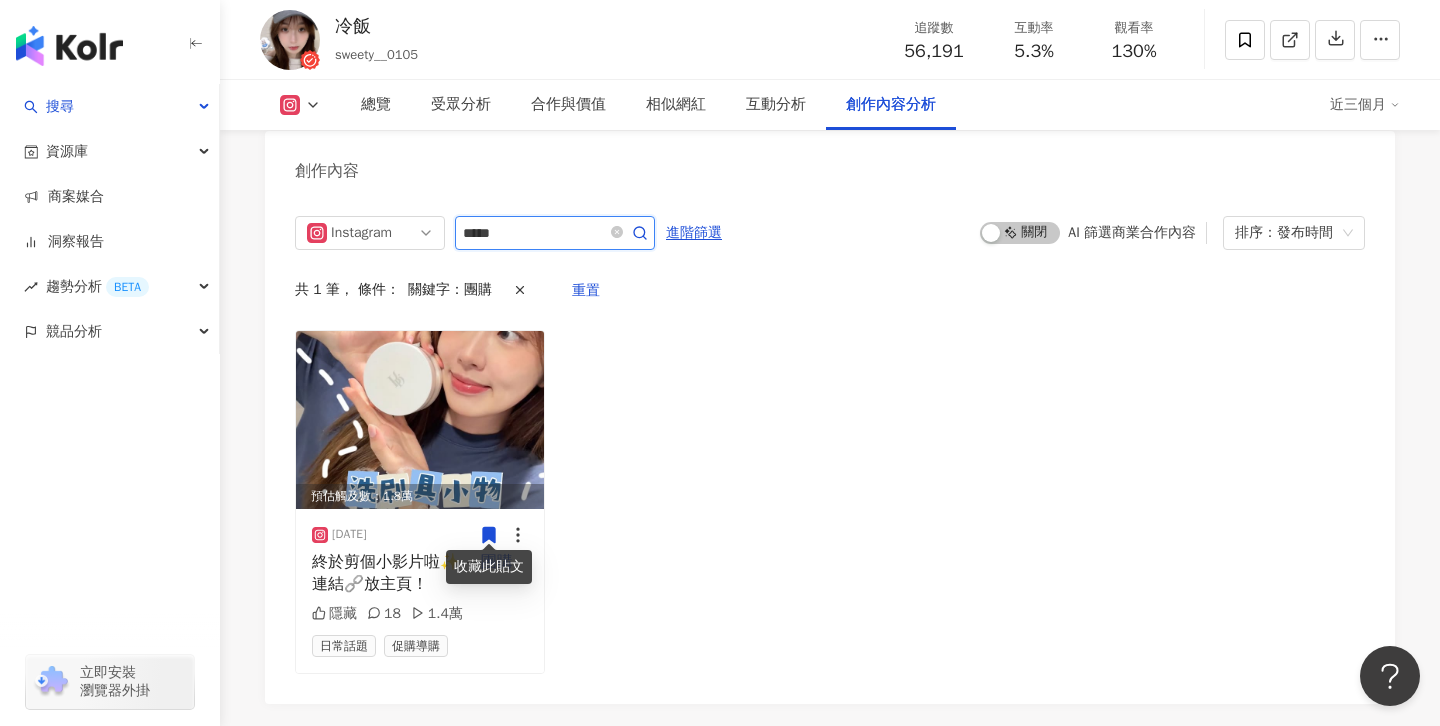 type on "*****" 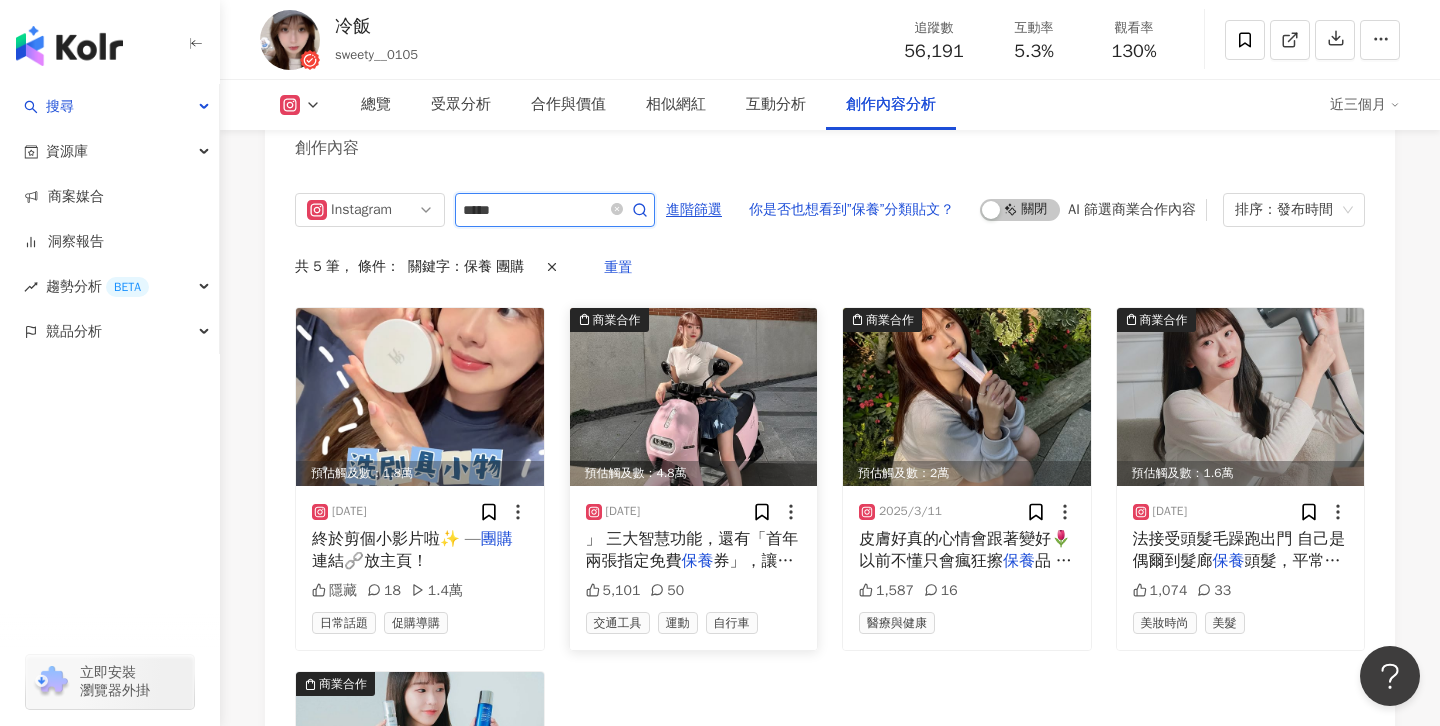scroll, scrollTop: 6097, scrollLeft: 0, axis: vertical 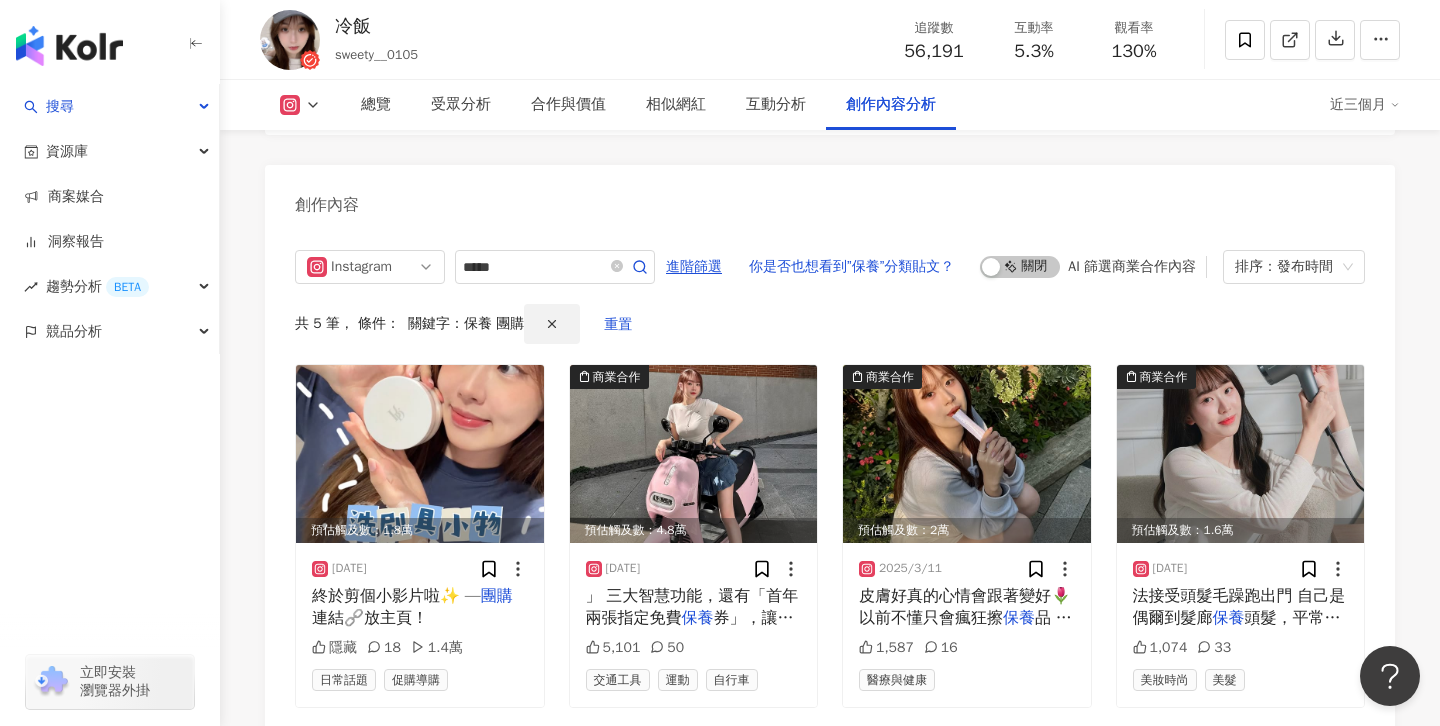 click 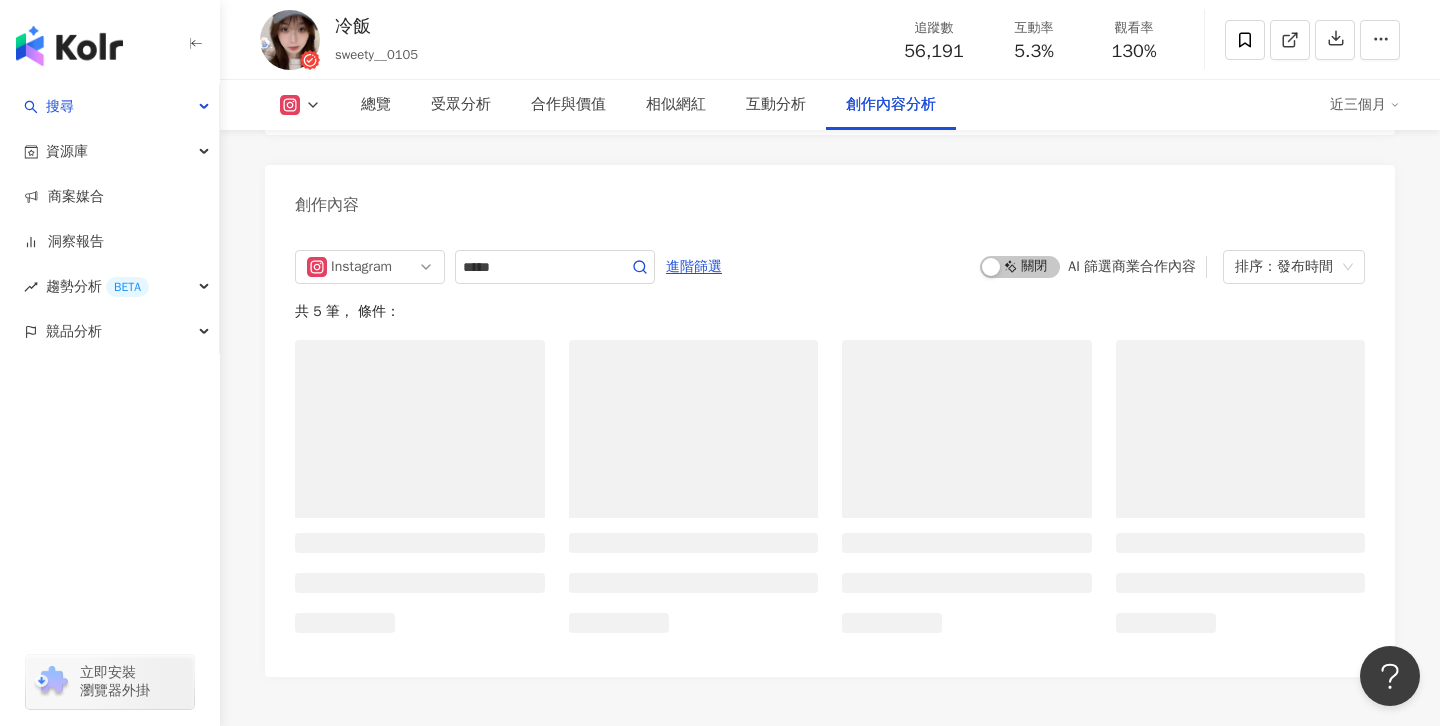 type 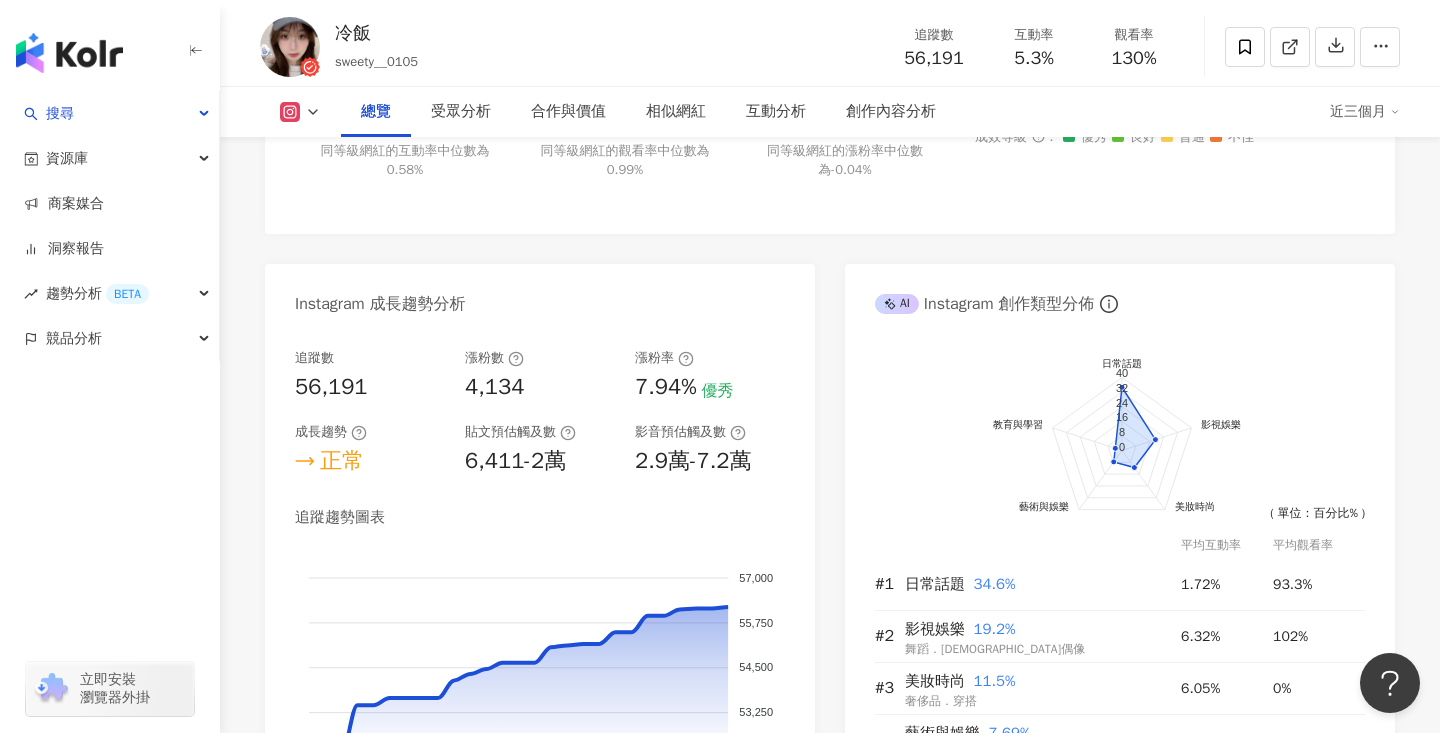 scroll, scrollTop: 0, scrollLeft: 0, axis: both 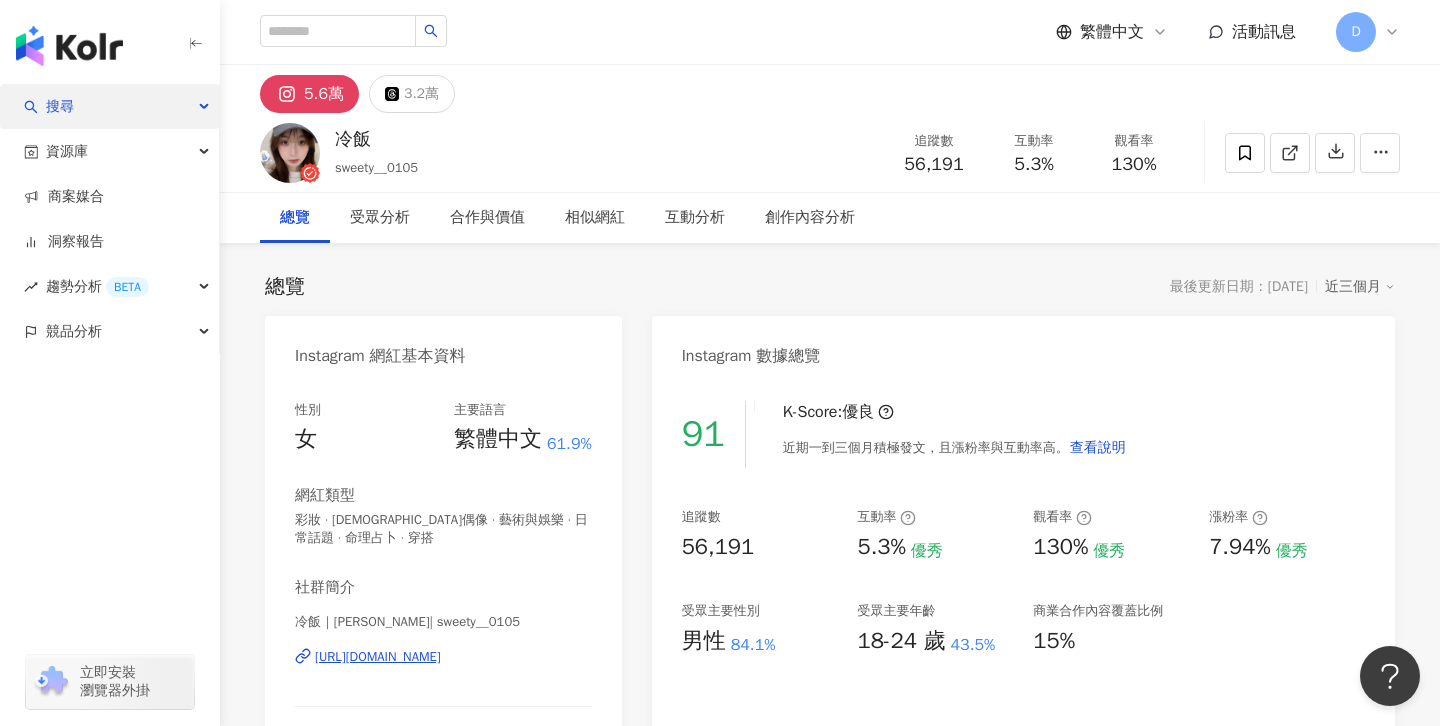 click on "搜尋" at bounding box center [109, 106] 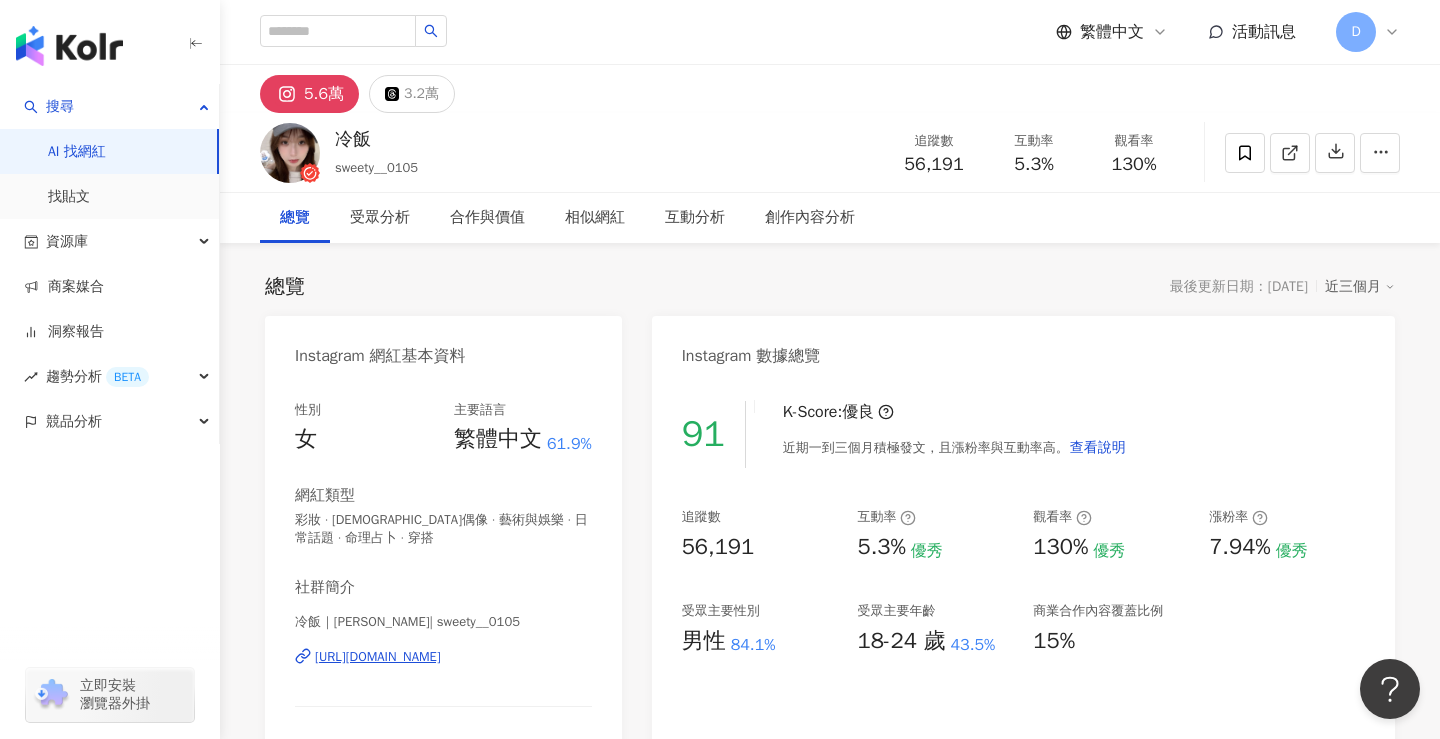 click on "繁體中文 活動訊息 D" at bounding box center (830, 32) 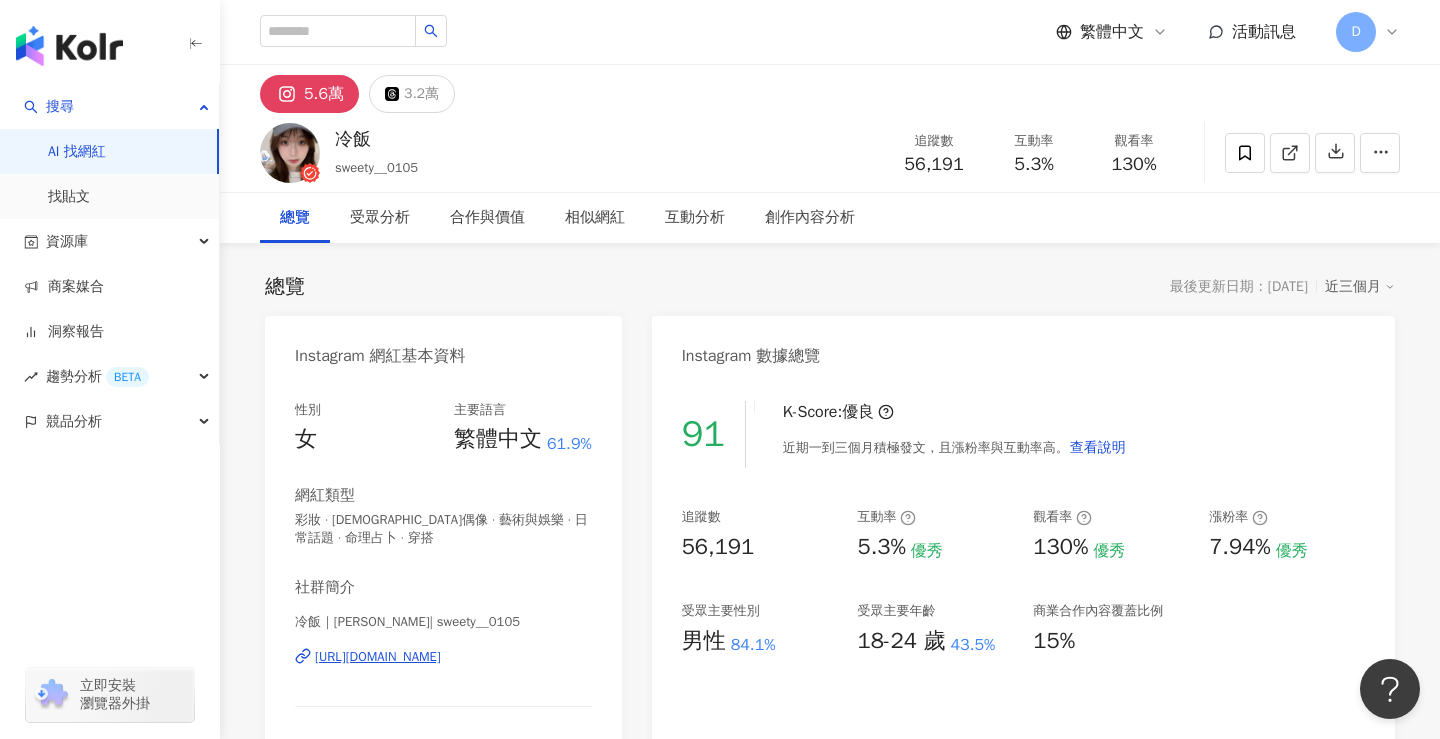 click on "https://www.instagram.com/sweety__0105/" at bounding box center [378, 657] 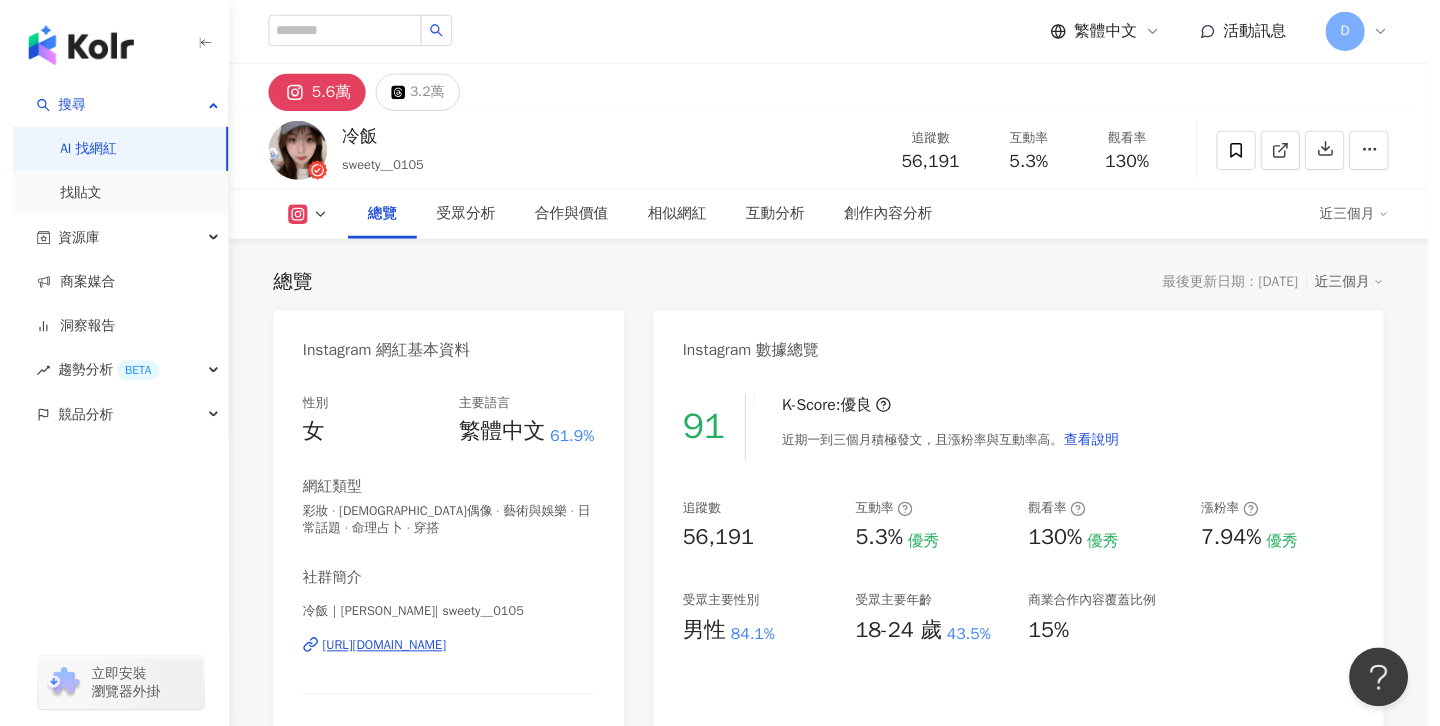 scroll, scrollTop: 373, scrollLeft: 0, axis: vertical 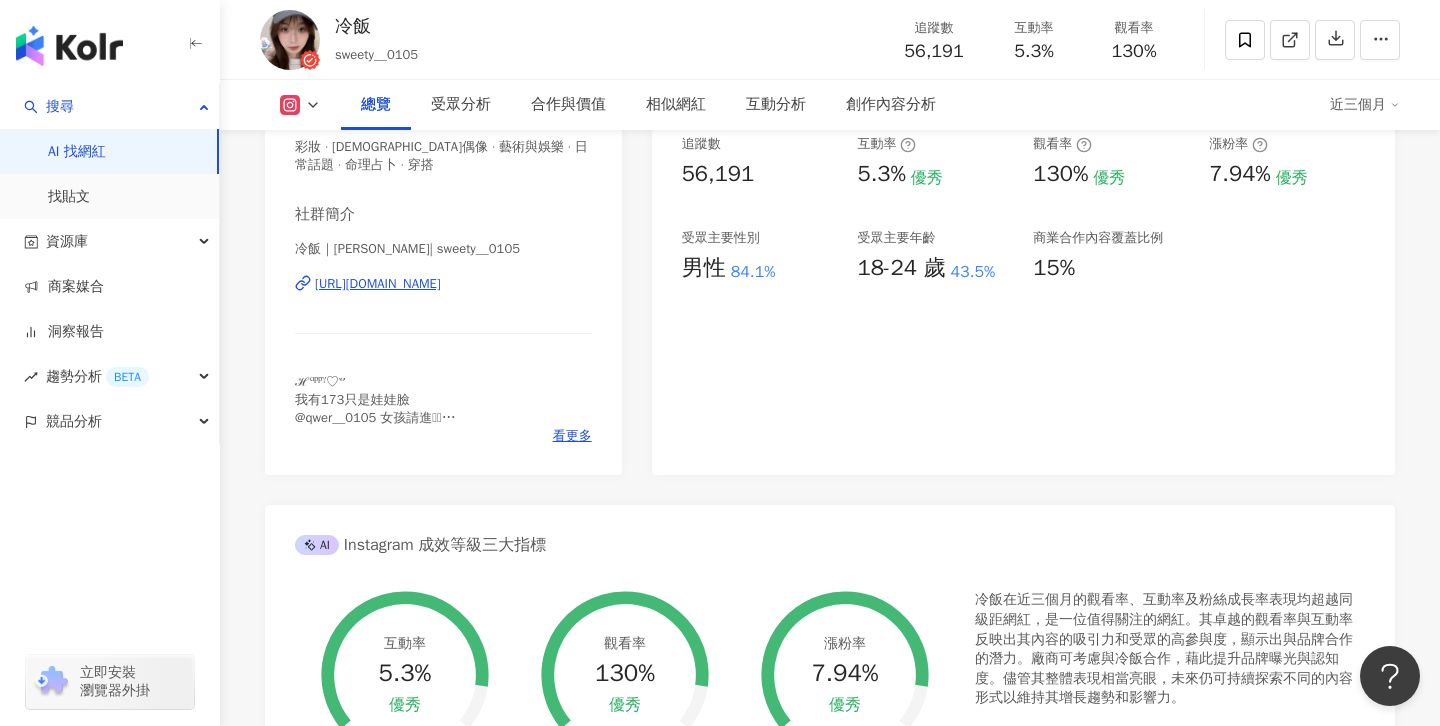 click on "看更多" at bounding box center (572, 436) 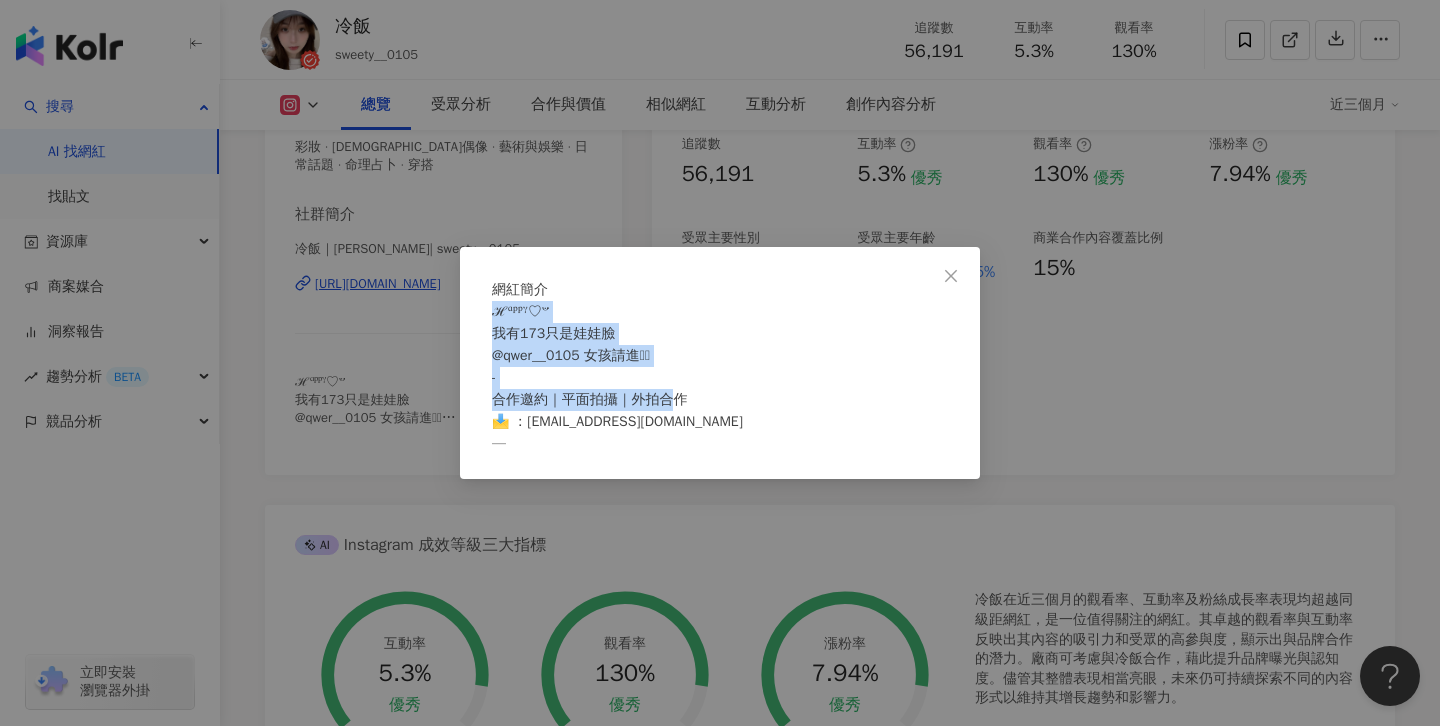 drag, startPoint x: 496, startPoint y: 322, endPoint x: 676, endPoint y: 418, distance: 204 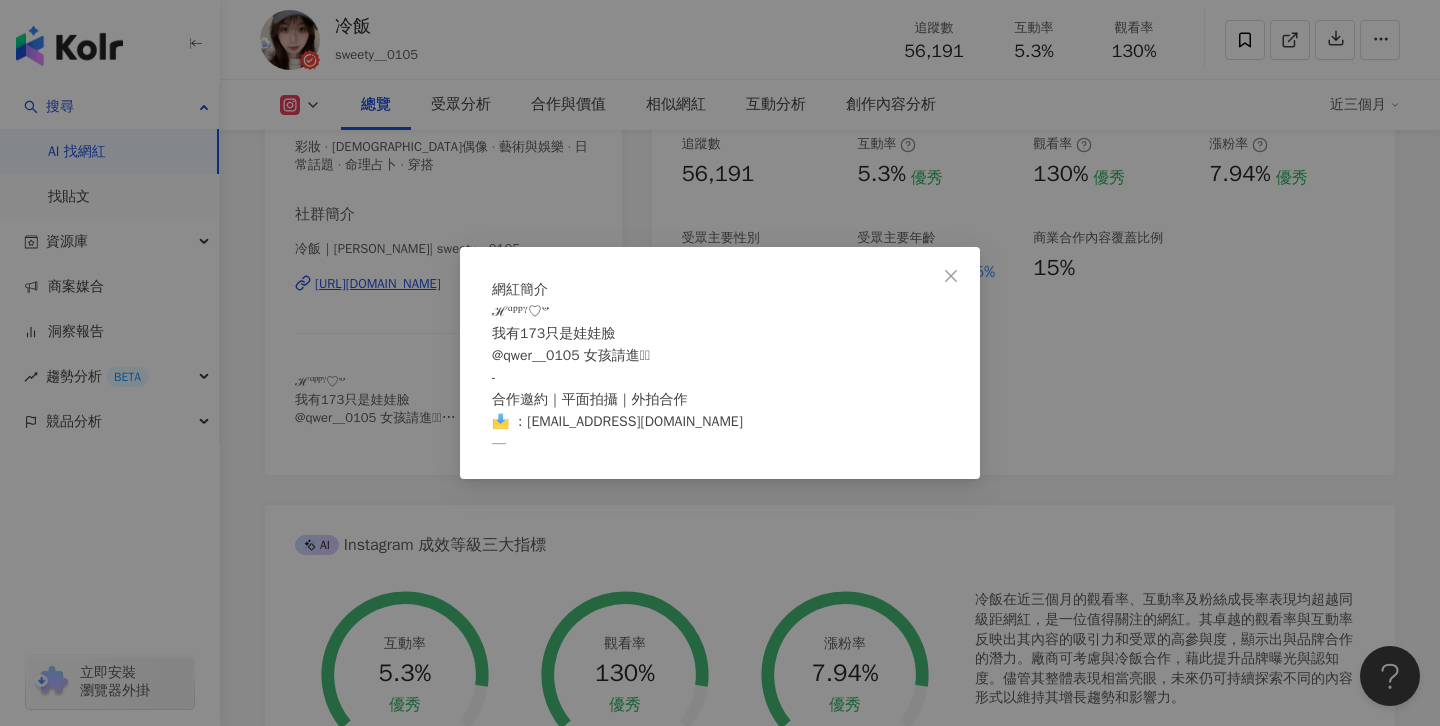 click on "ℋᵅᵖᵖᵞ♡ᵕ̈
我有173只是娃娃臉
@qwer__0105 女孩請進🫶🏻
-
合作邀約｜平面拍攝｜外拍合作
📩 ：[EMAIL_ADDRESS][DOMAIN_NAME]
—" at bounding box center (617, 377) 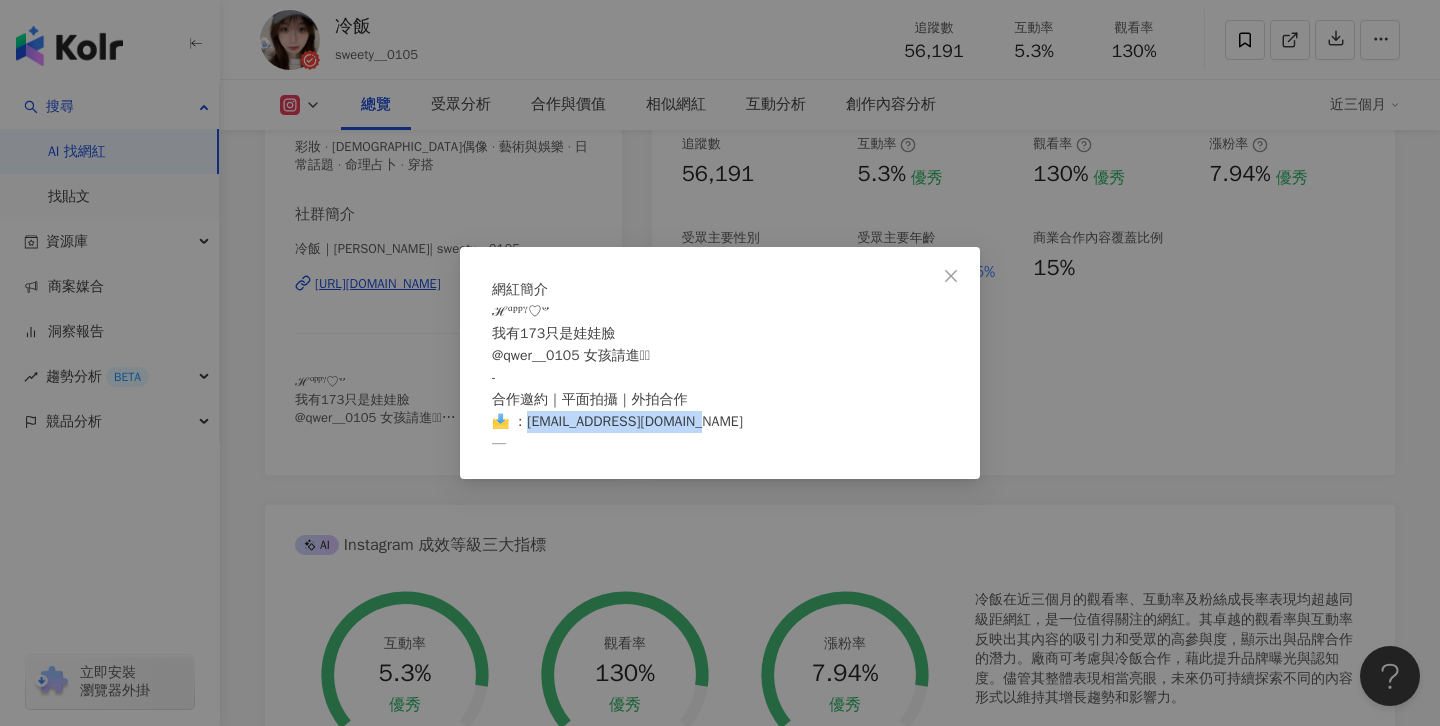 drag, startPoint x: 539, startPoint y: 438, endPoint x: 690, endPoint y: 426, distance: 151.47607 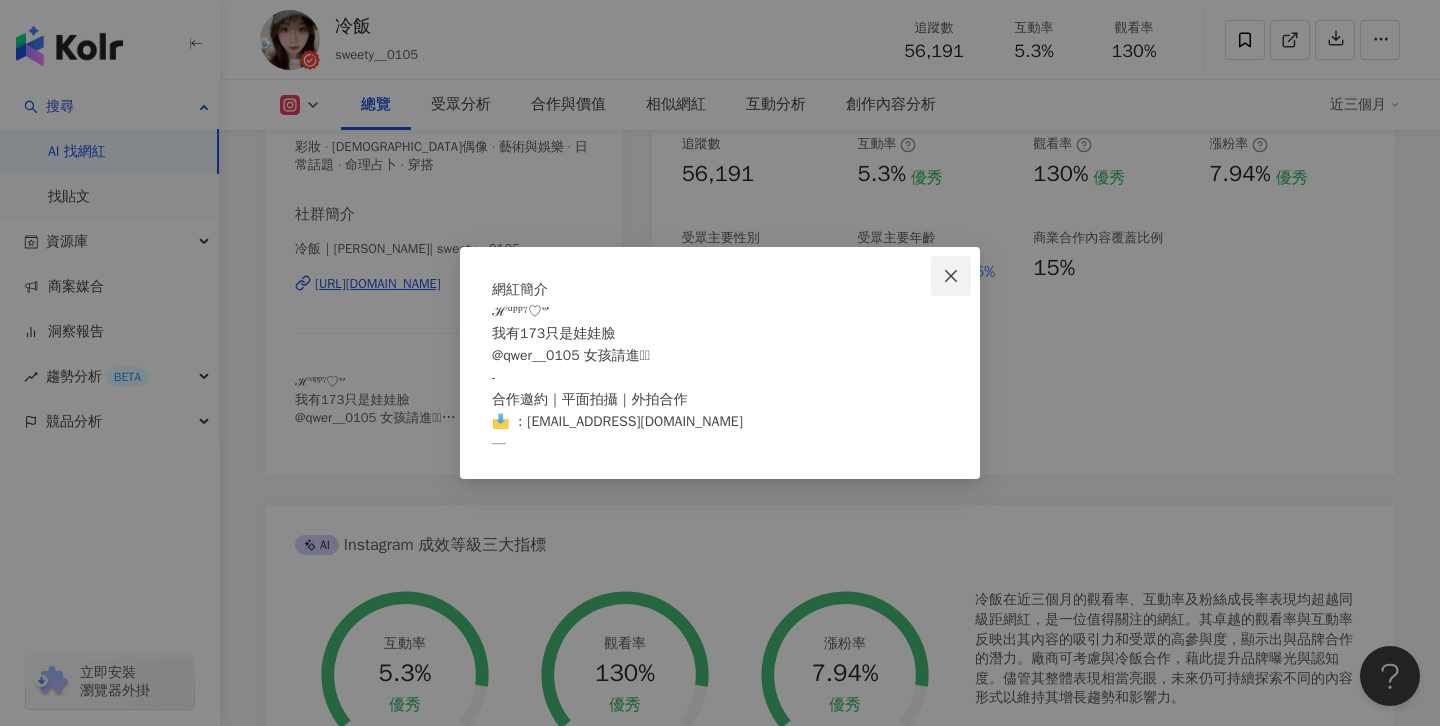 click 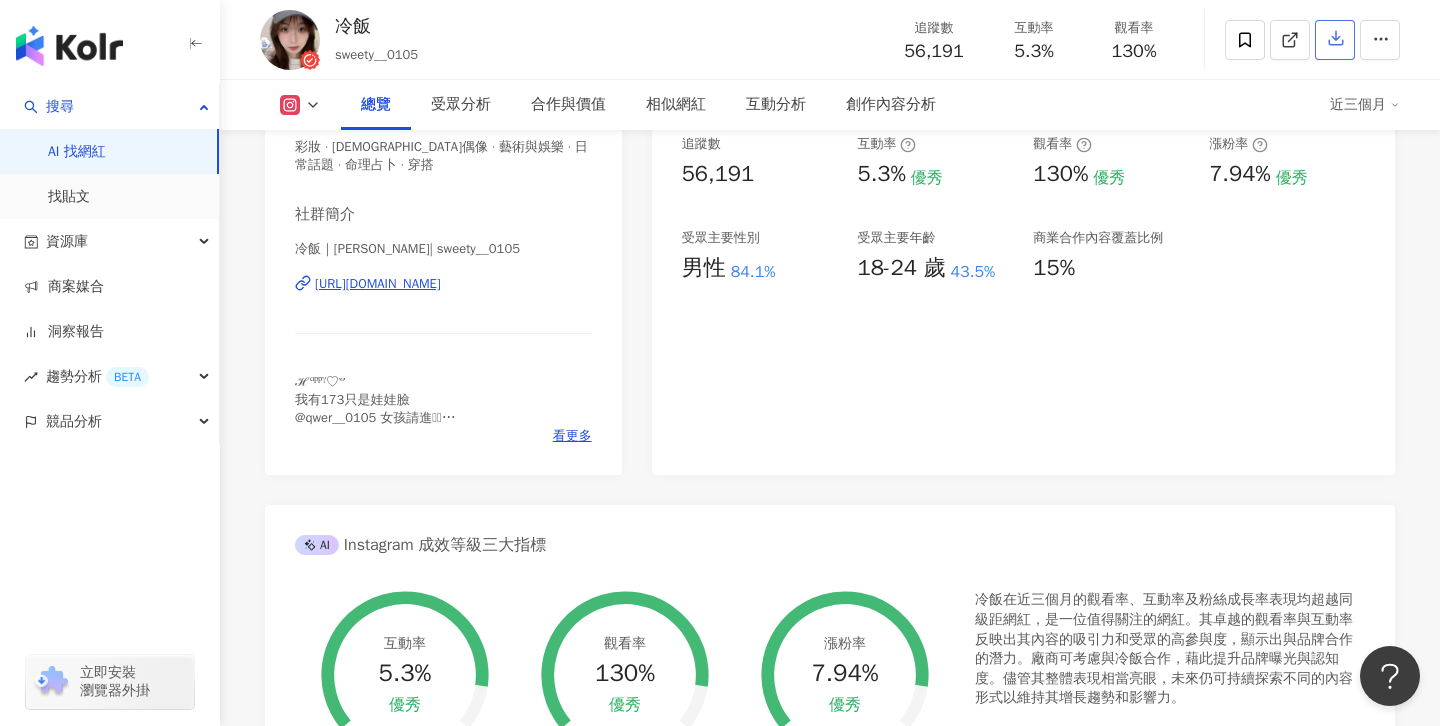 click at bounding box center [1335, 40] 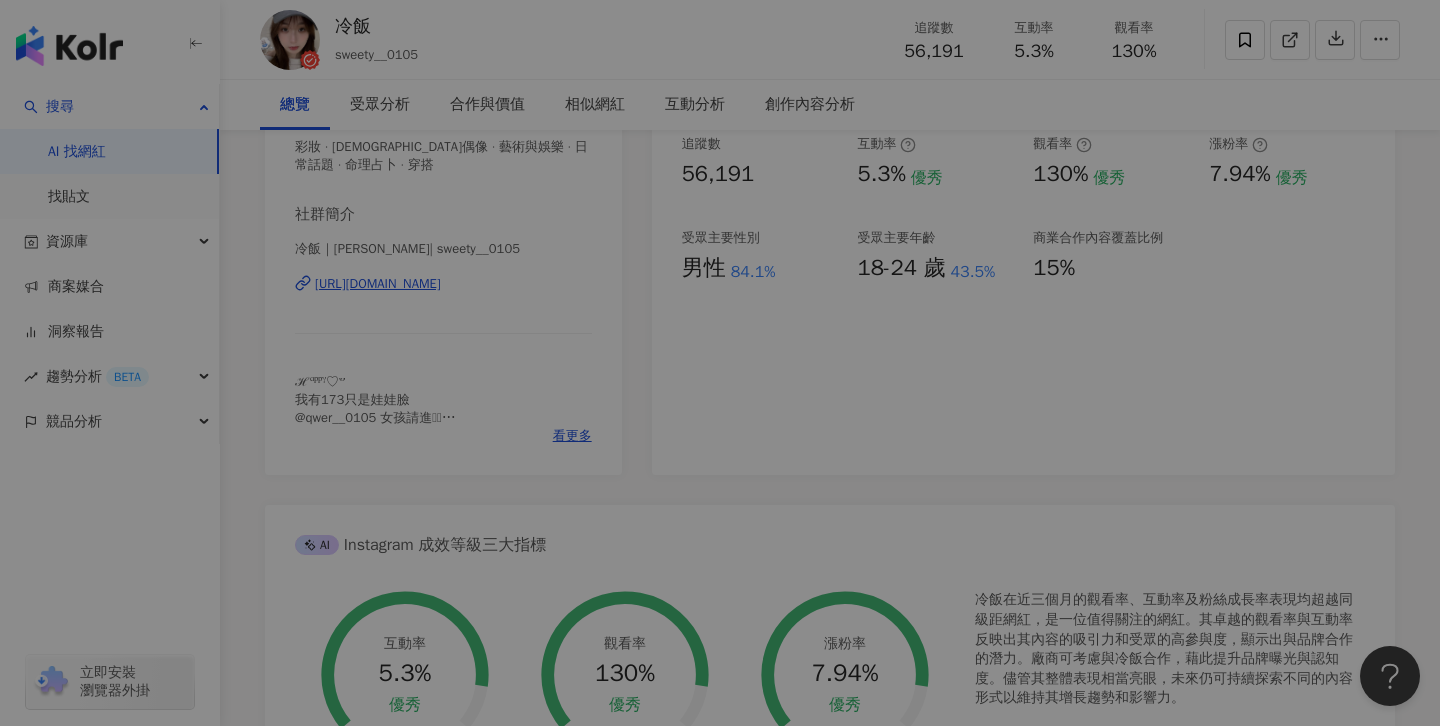 scroll, scrollTop: 0, scrollLeft: 0, axis: both 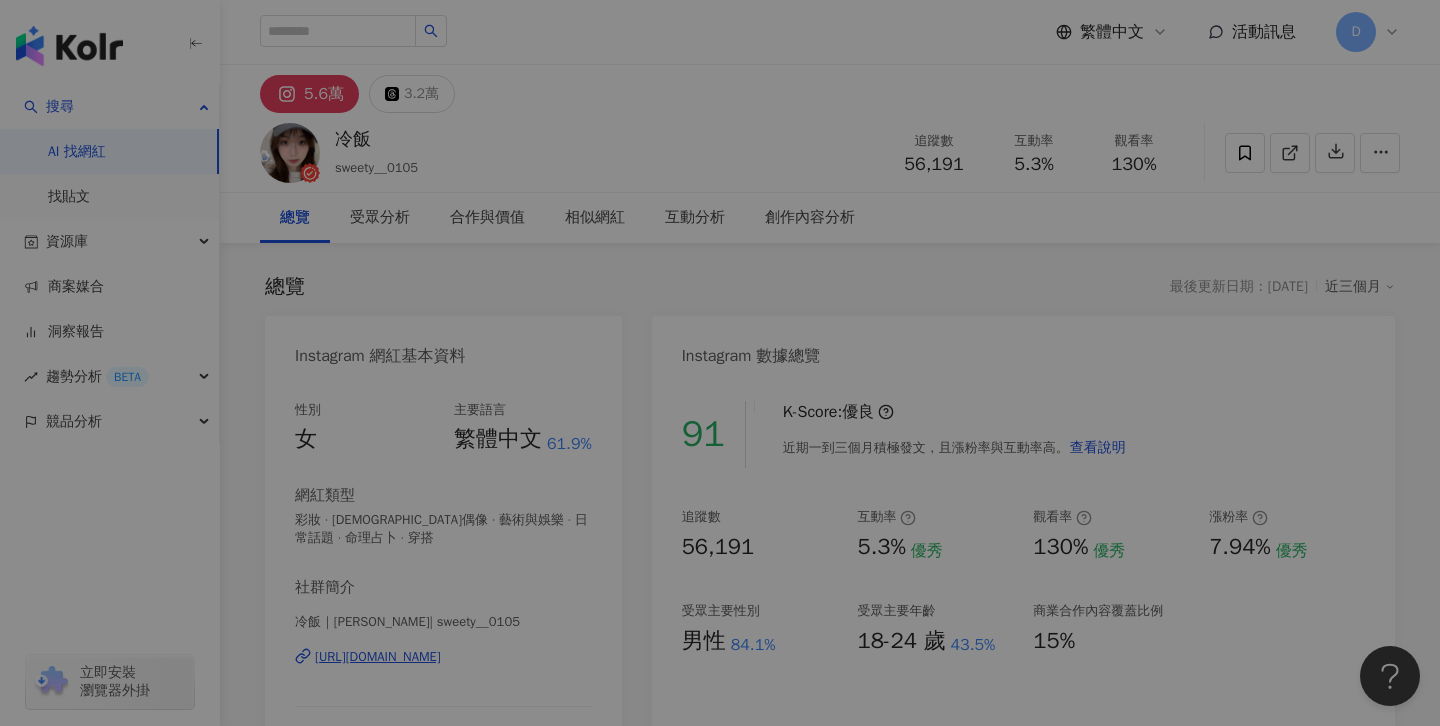 click on "匯出簡報檔案 請選擇你欲匯出的類別，匯出後的檔案為 .ppt 格式，方便您任意修改。 社群平台 Instagram Threads 數據時間 近三個月 近六個月 Cancel 匯出" at bounding box center (720, 363) 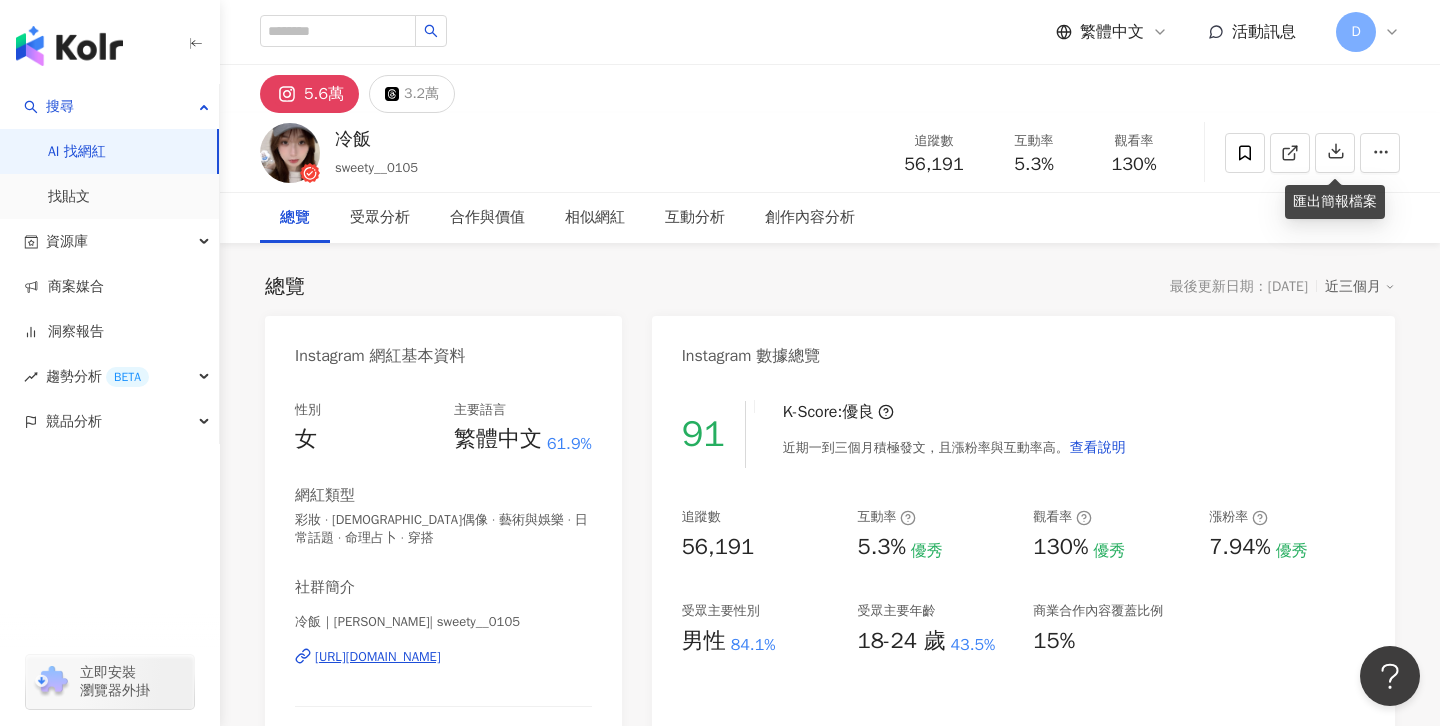 click 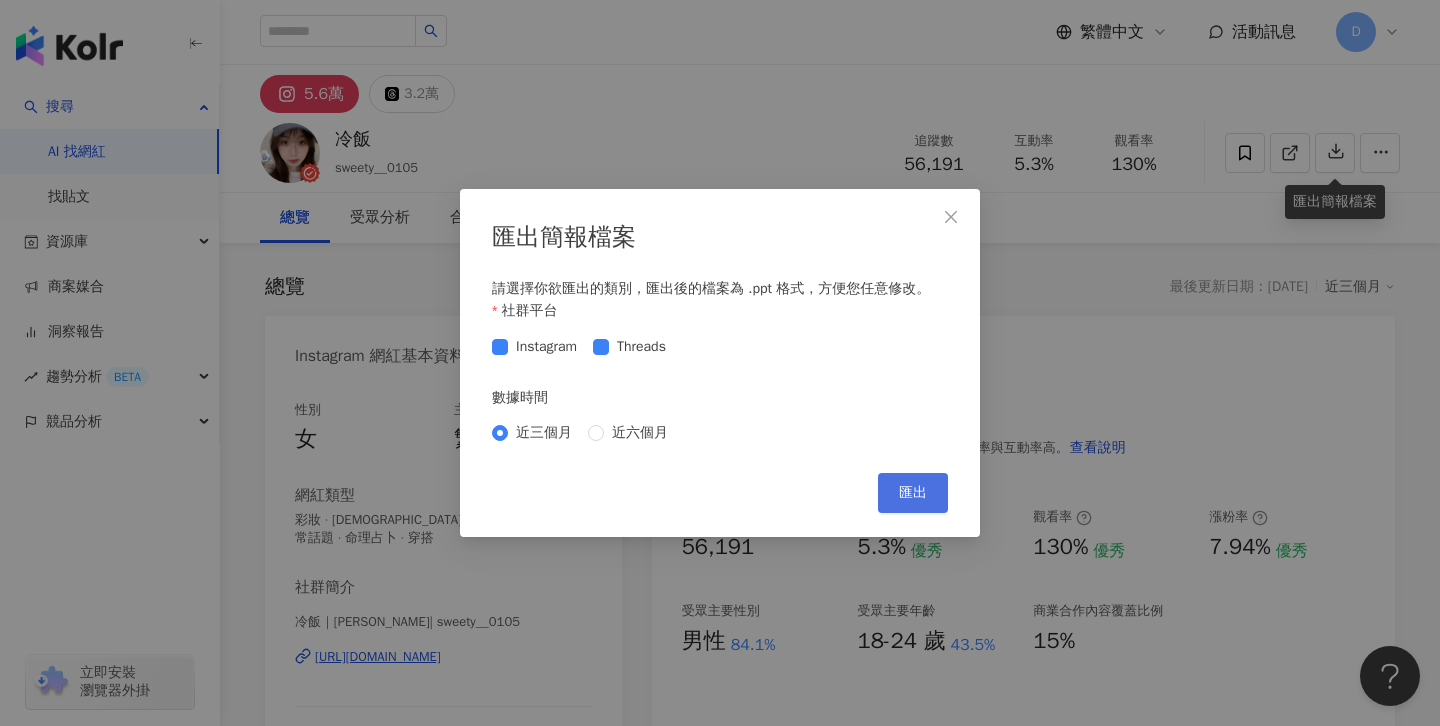 click on "匯出" at bounding box center (913, 493) 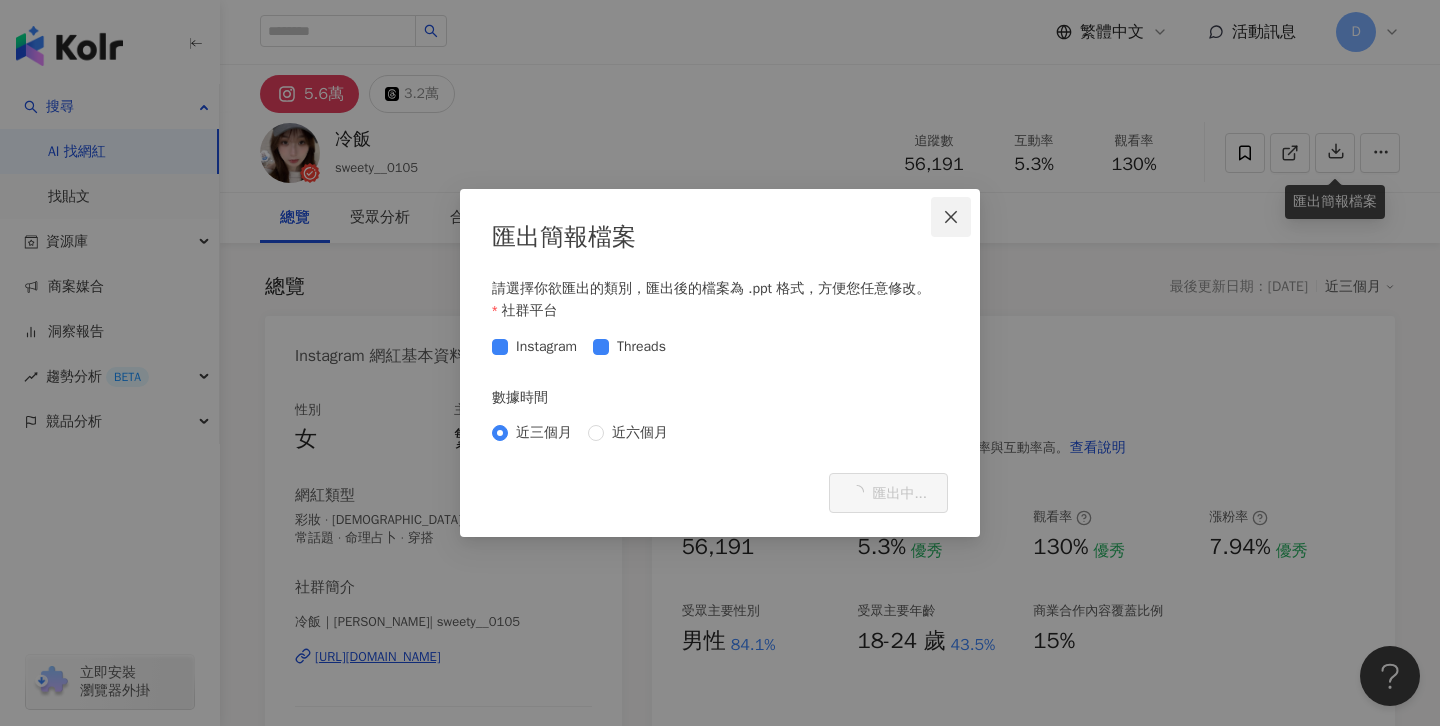 click 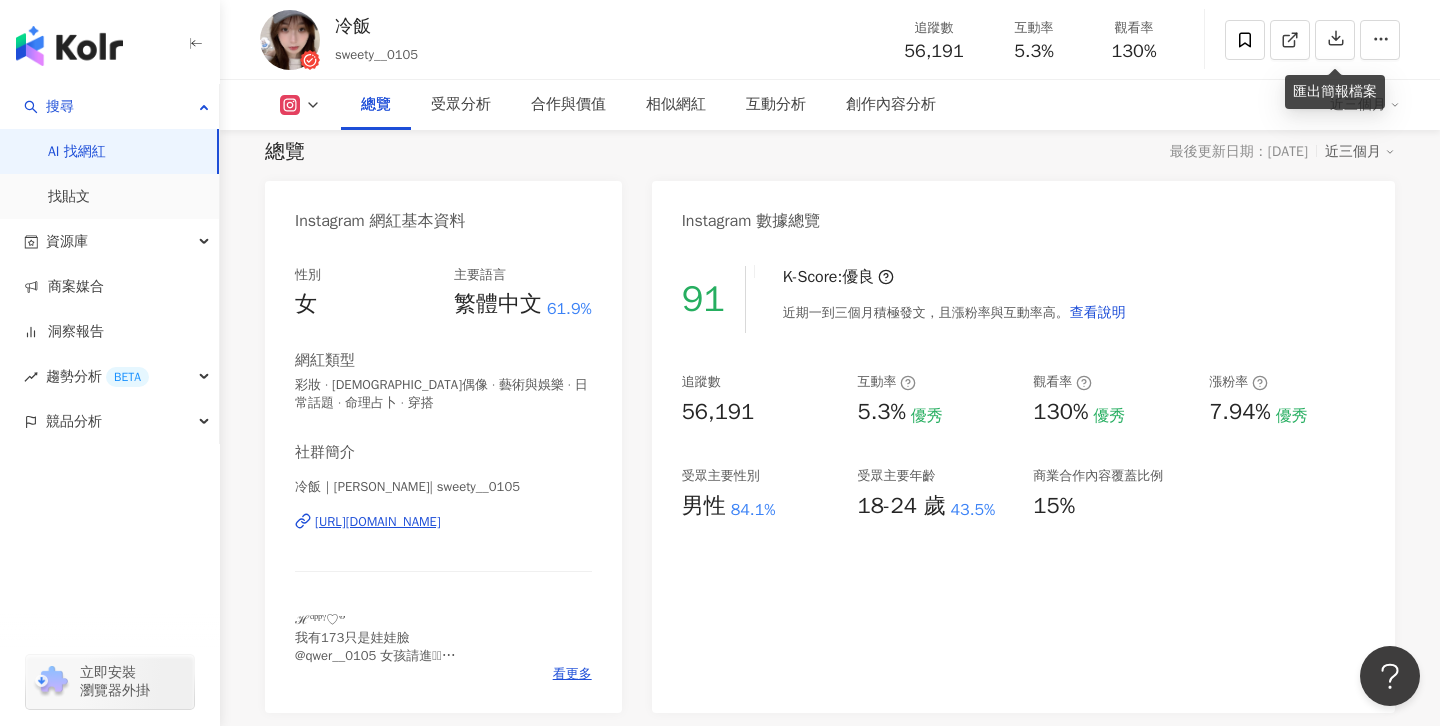 scroll, scrollTop: 138, scrollLeft: 0, axis: vertical 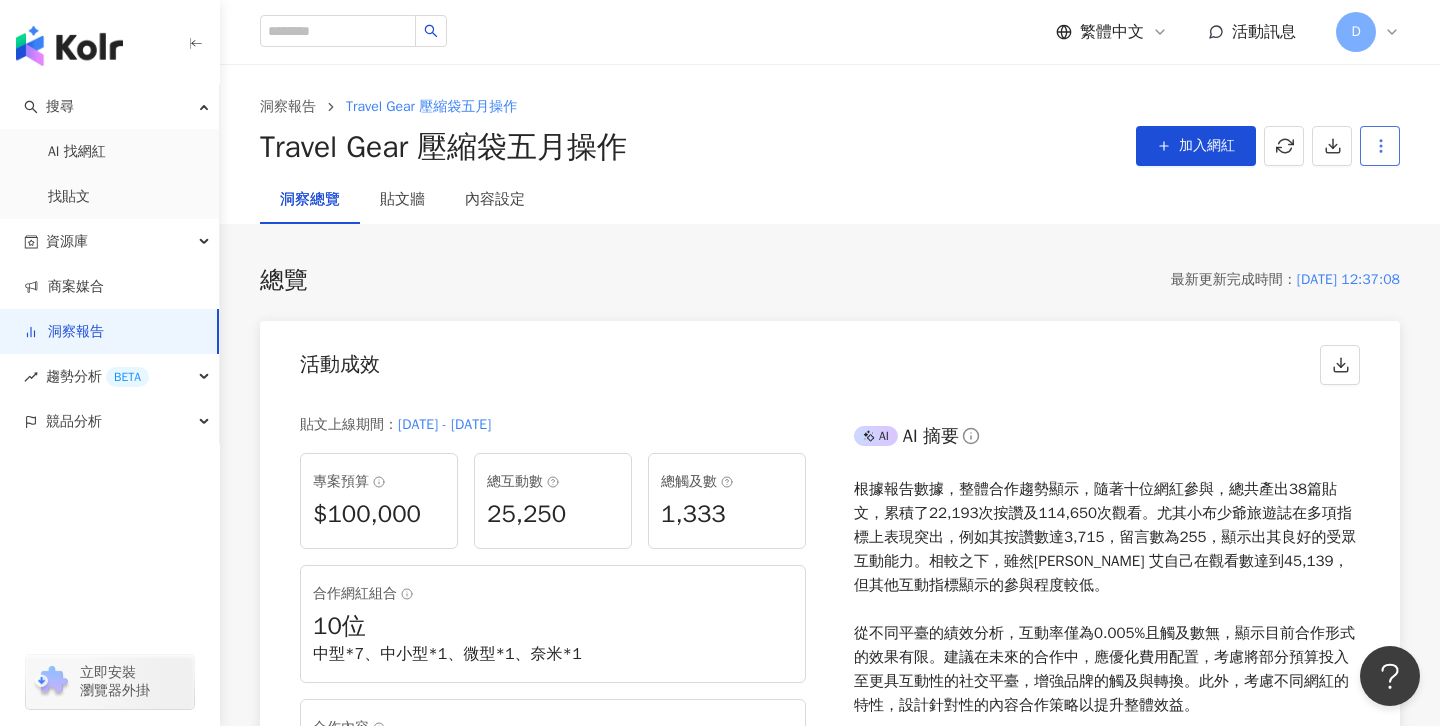 click 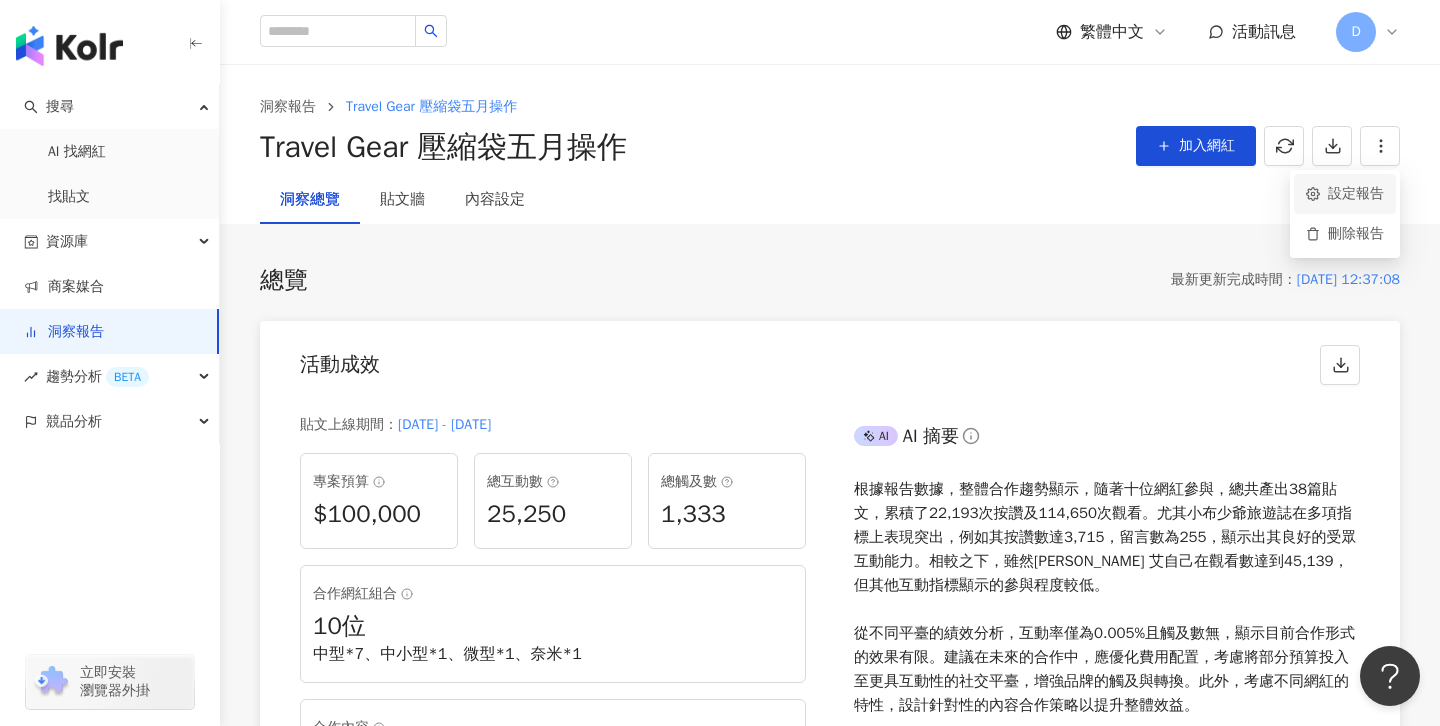 click on "設定報告" at bounding box center (1345, 194) 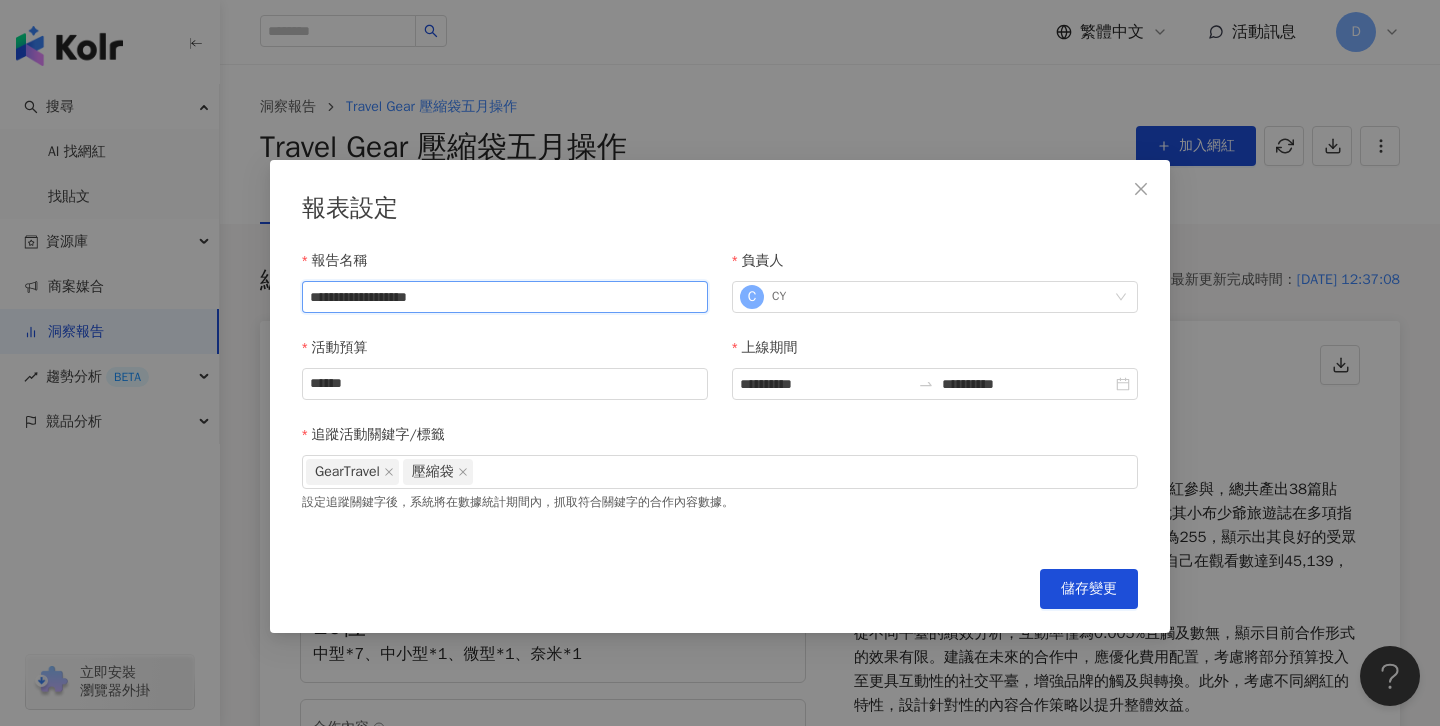 click on "**********" at bounding box center [505, 297] 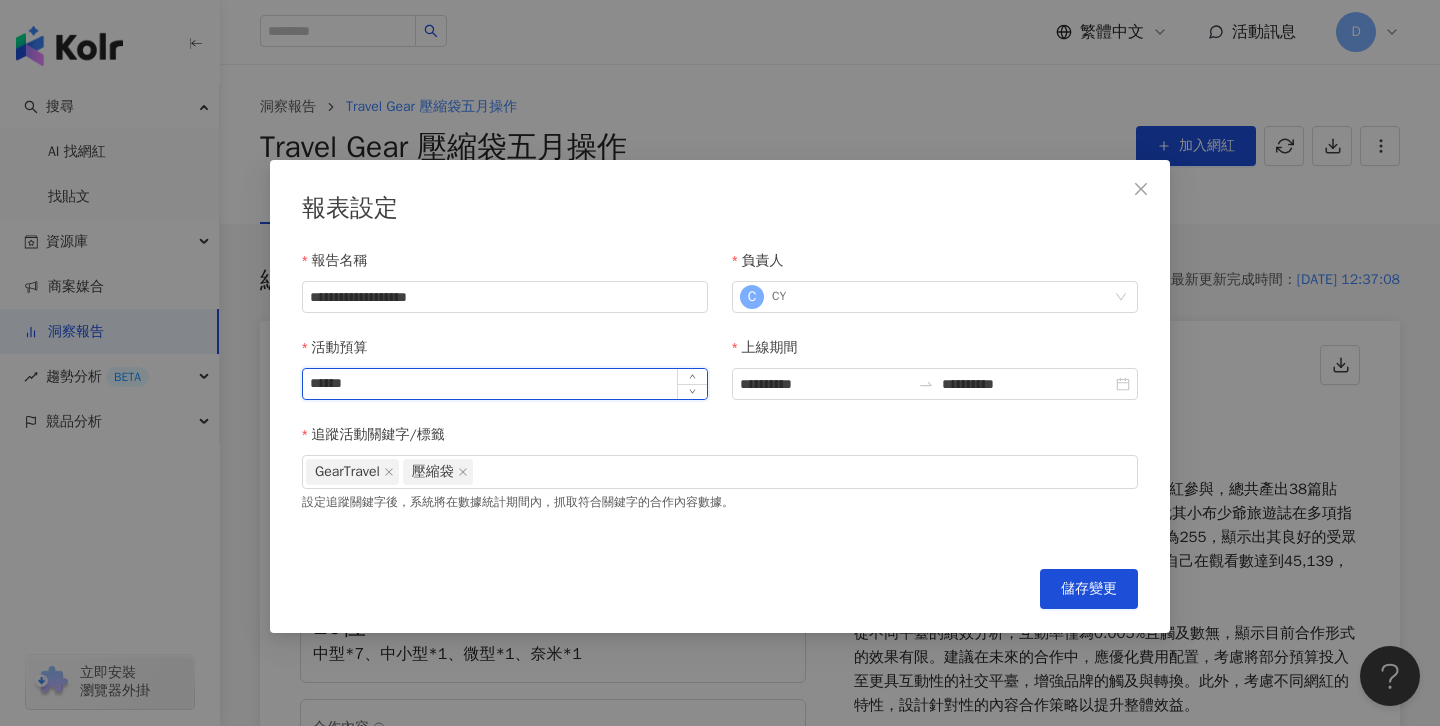 click on "******" at bounding box center [505, 384] 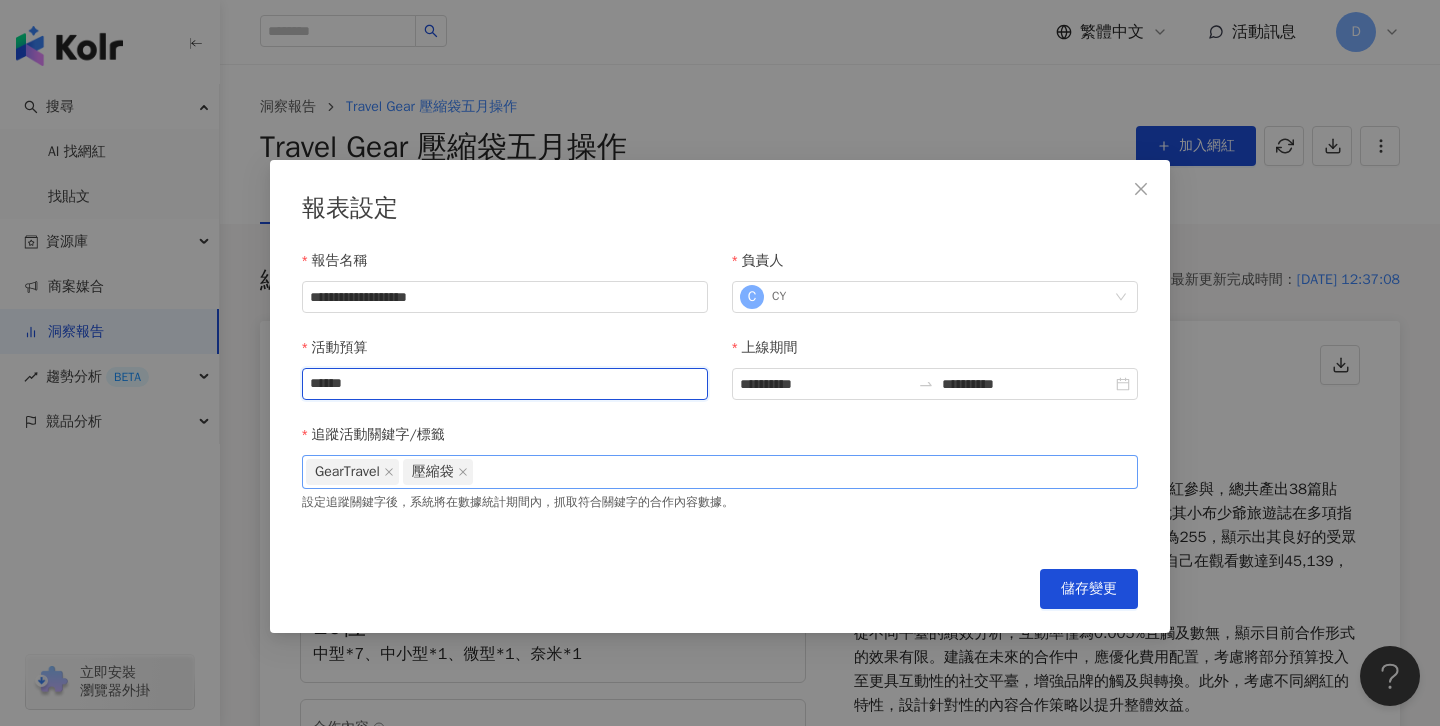 click on "GearTravel 壓縮袋" at bounding box center (720, 472) 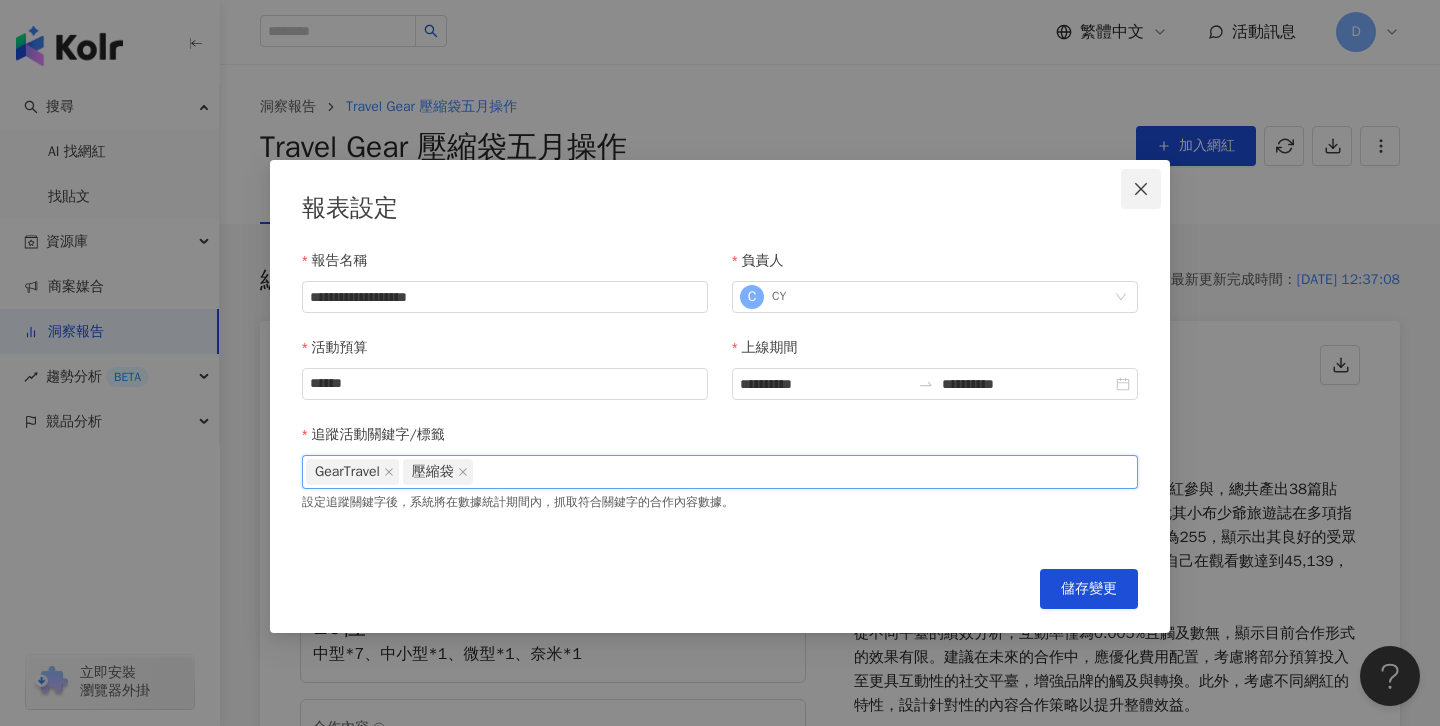 click 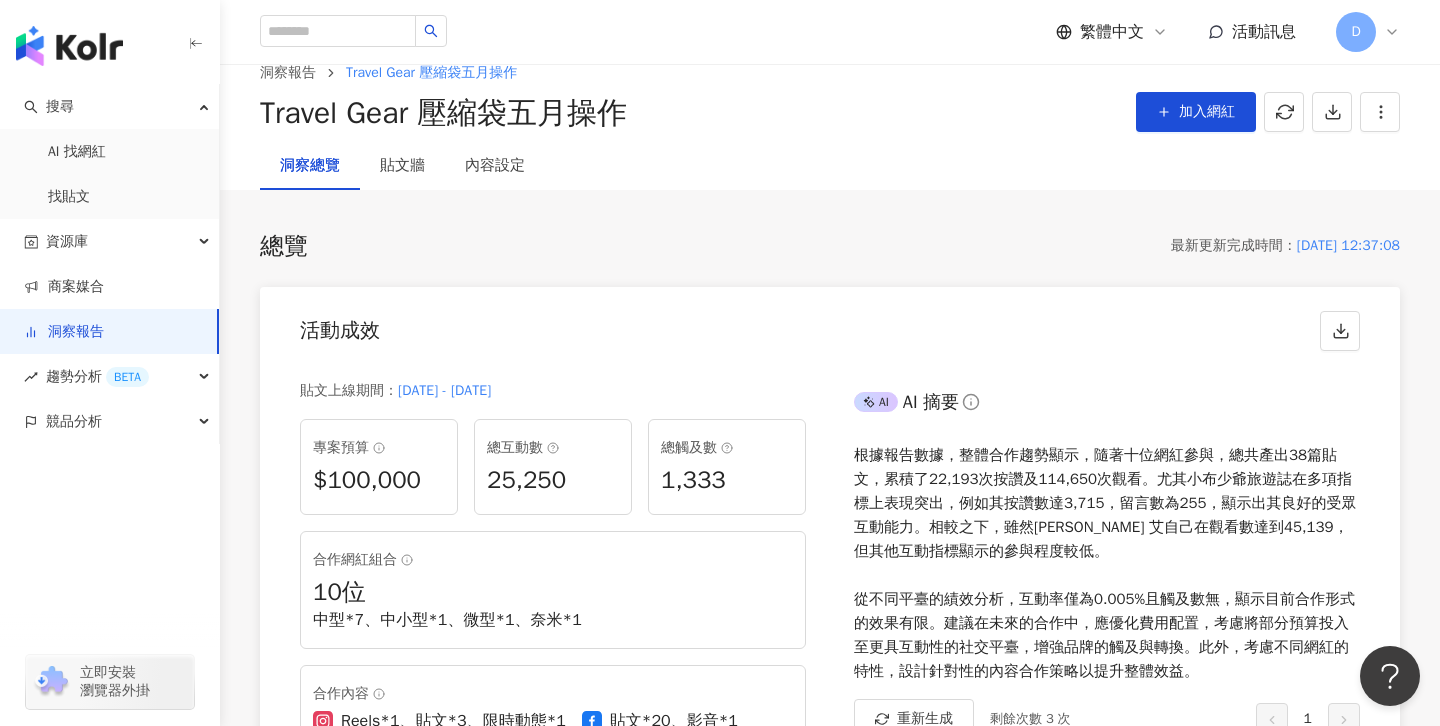 scroll, scrollTop: 38, scrollLeft: 0, axis: vertical 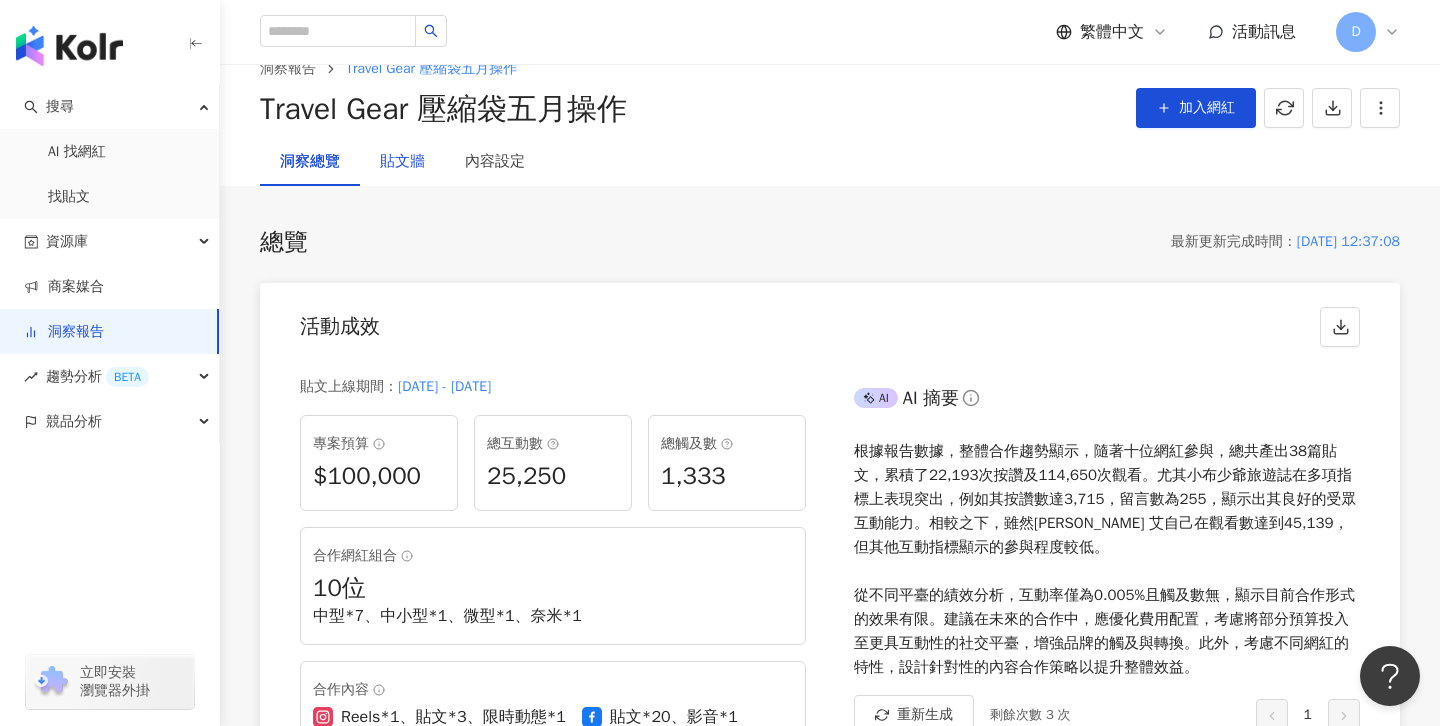 click on "貼文牆" at bounding box center [402, 162] 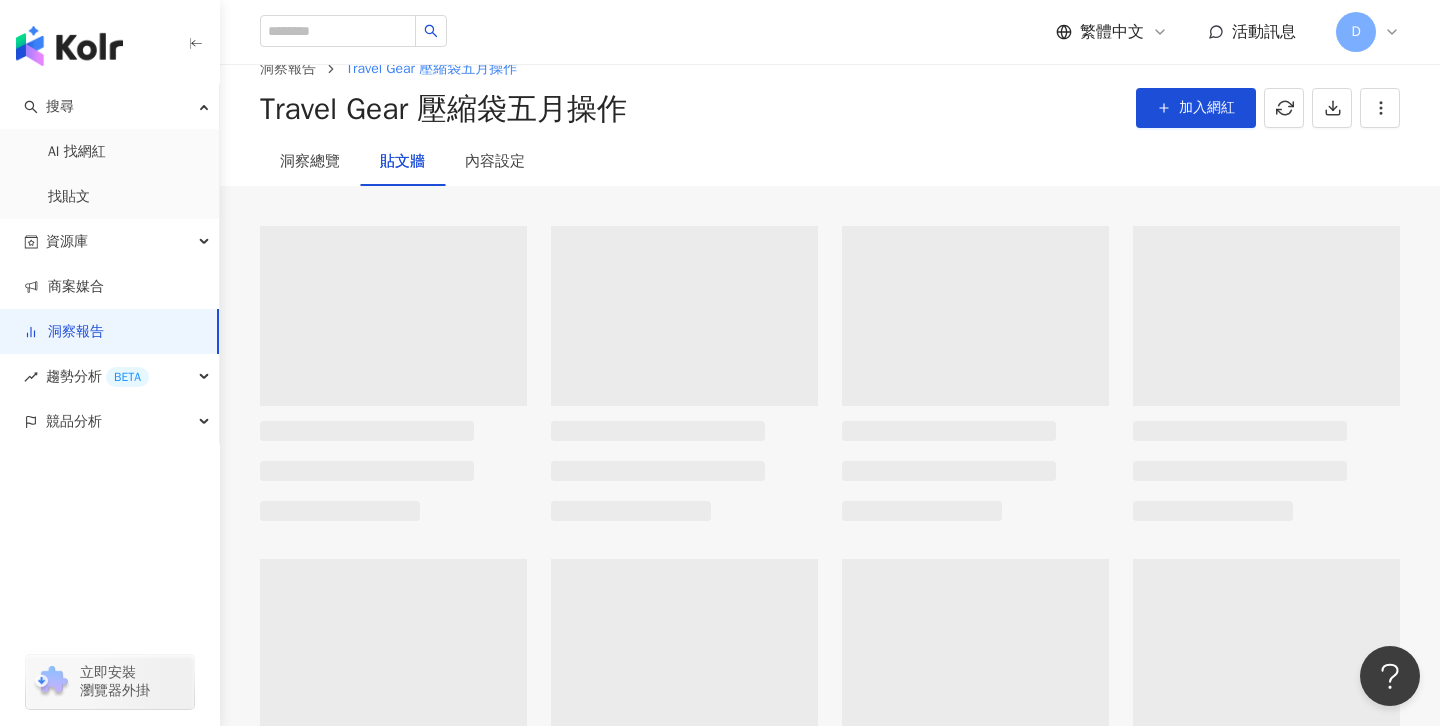 scroll, scrollTop: 0, scrollLeft: 0, axis: both 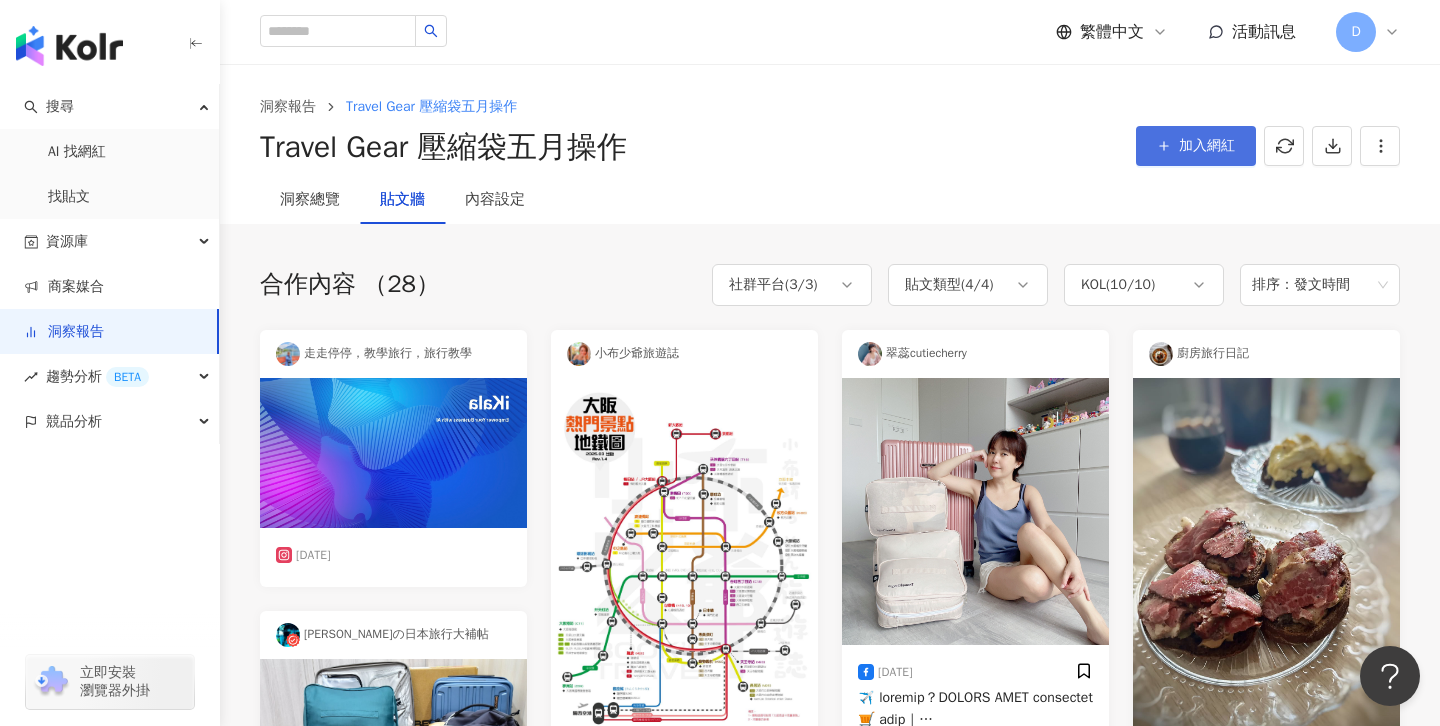 click 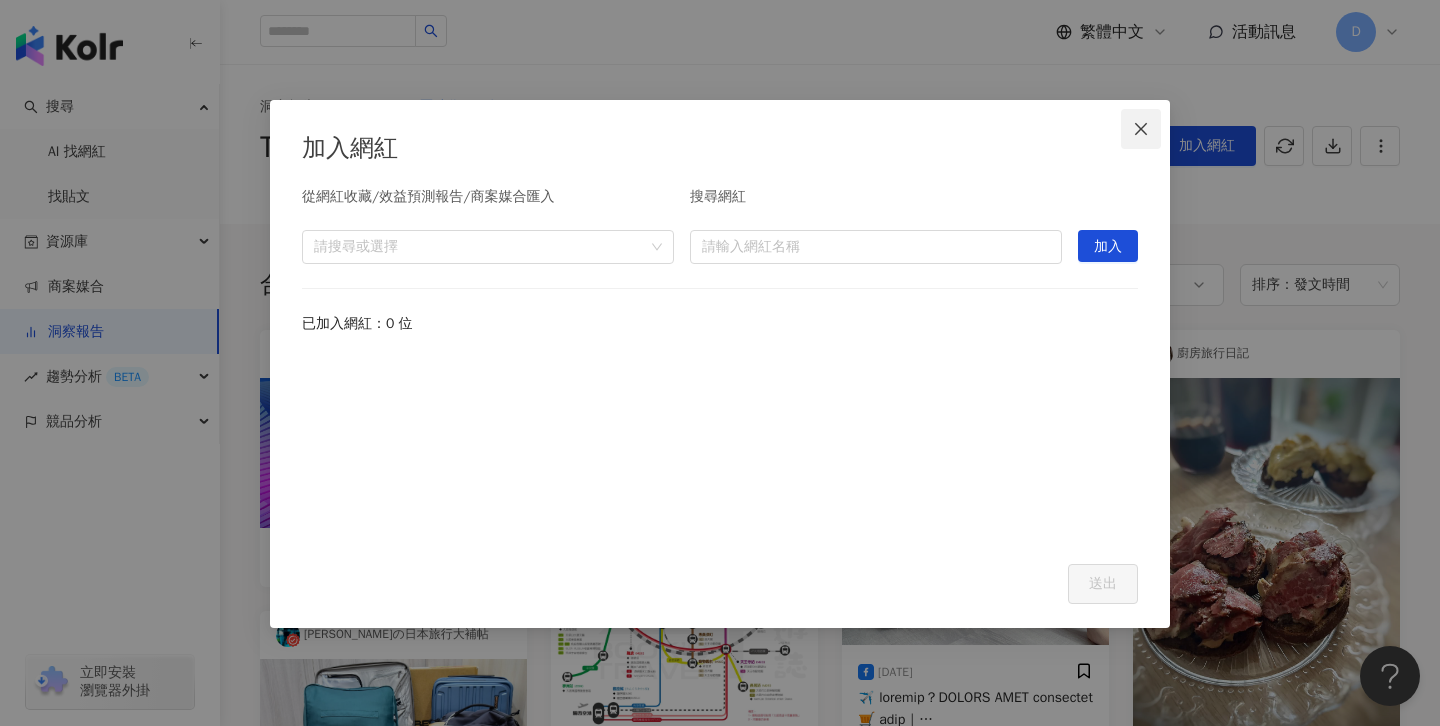 click at bounding box center (1141, 129) 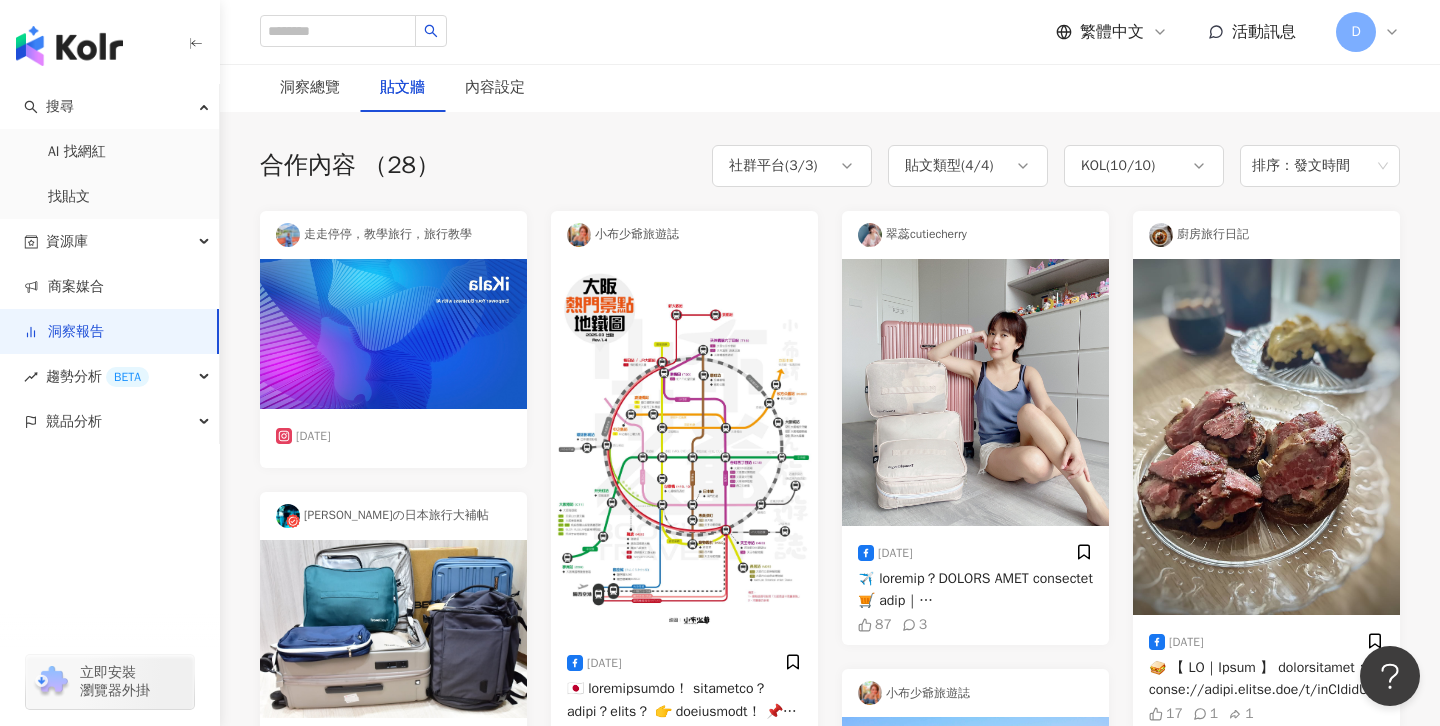 scroll, scrollTop: 0, scrollLeft: 0, axis: both 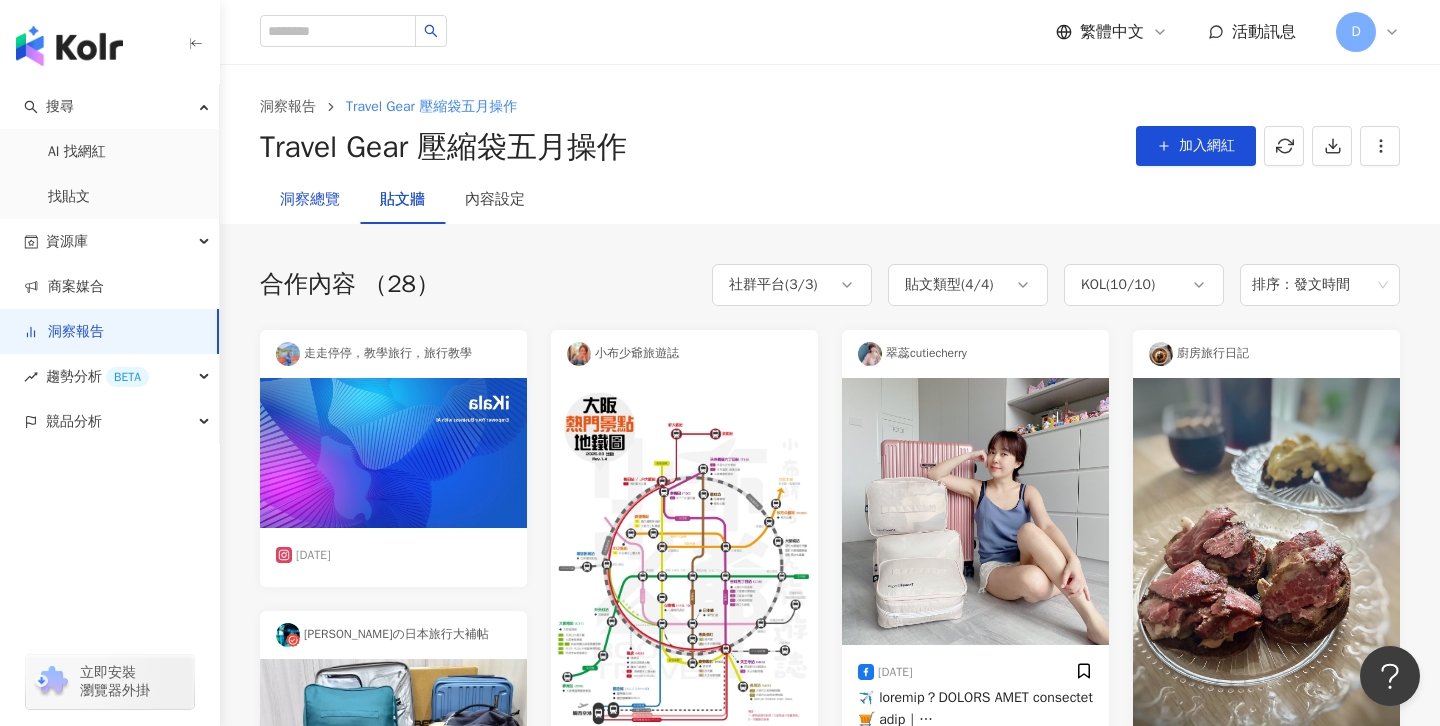 click on "洞察總覽" at bounding box center [310, 200] 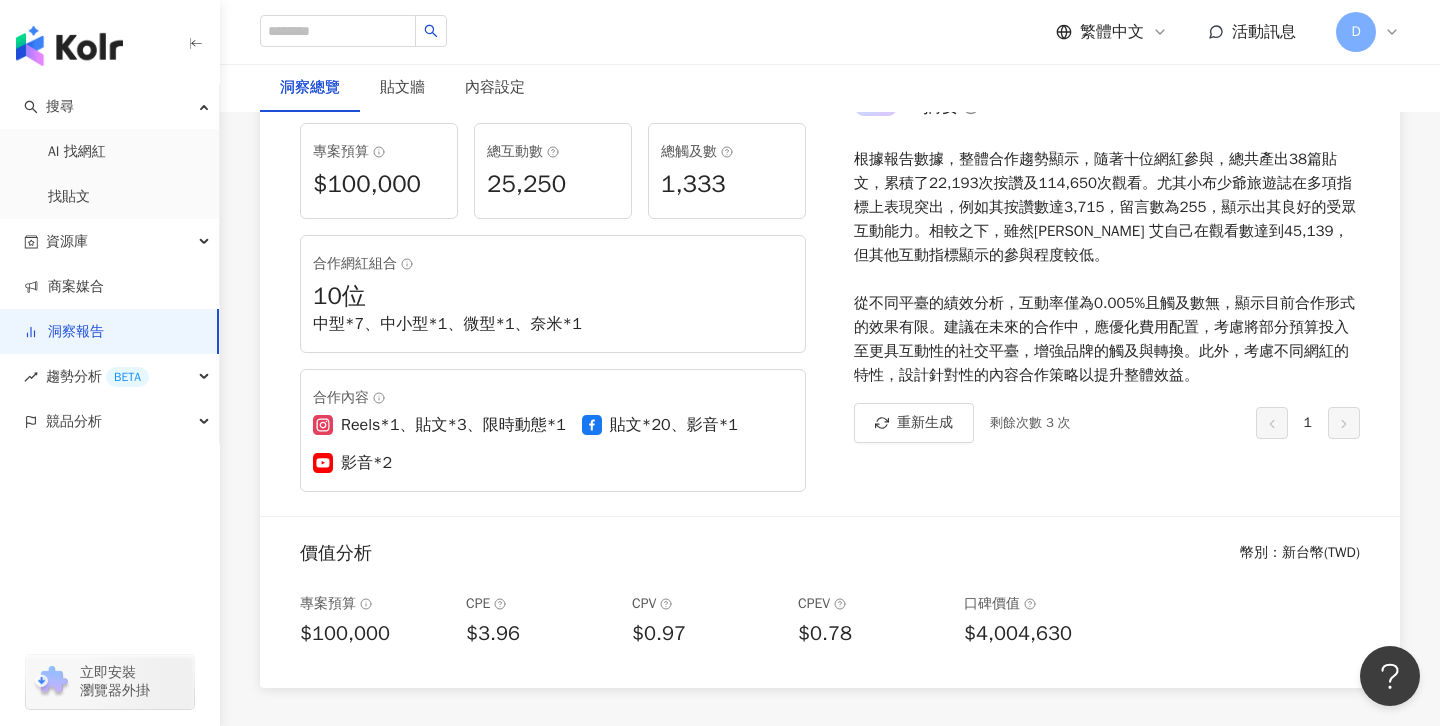 scroll, scrollTop: 345, scrollLeft: 0, axis: vertical 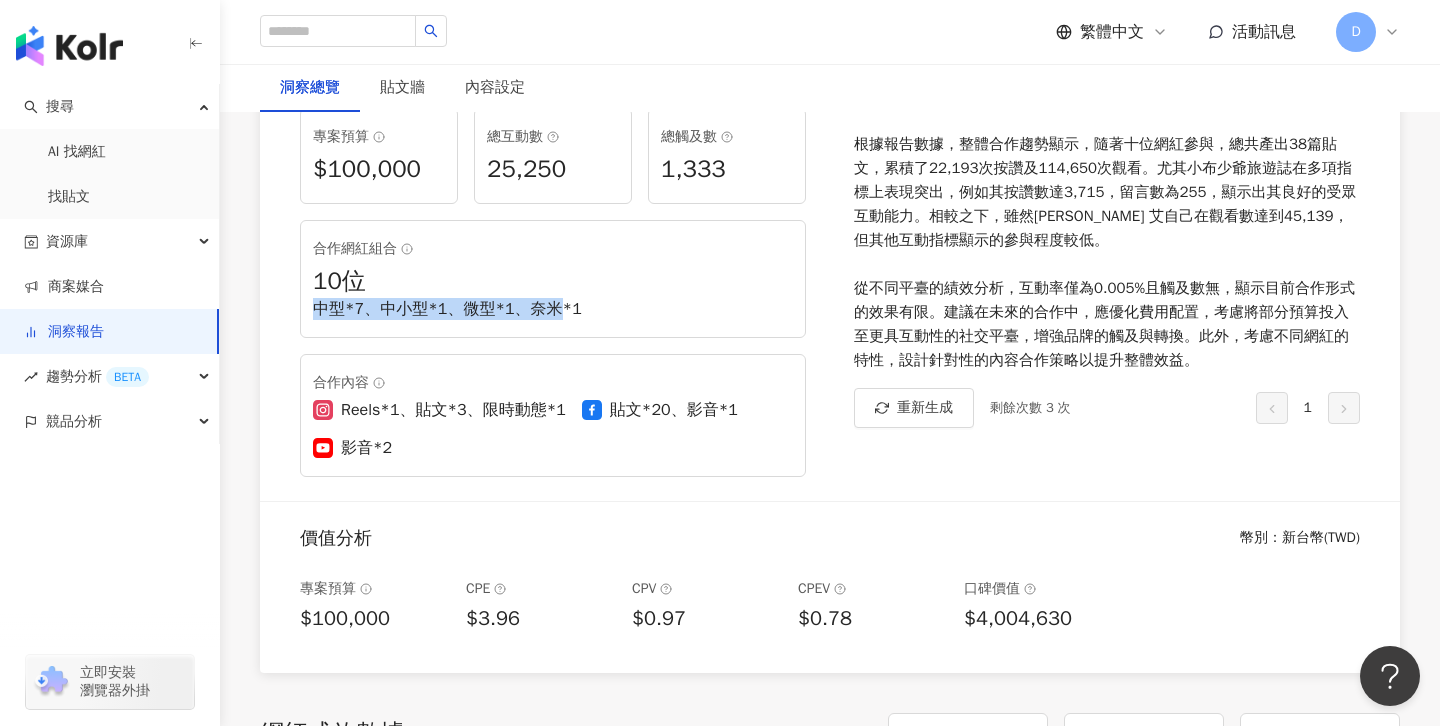 drag, startPoint x: 313, startPoint y: 310, endPoint x: 558, endPoint y: 307, distance: 245.01837 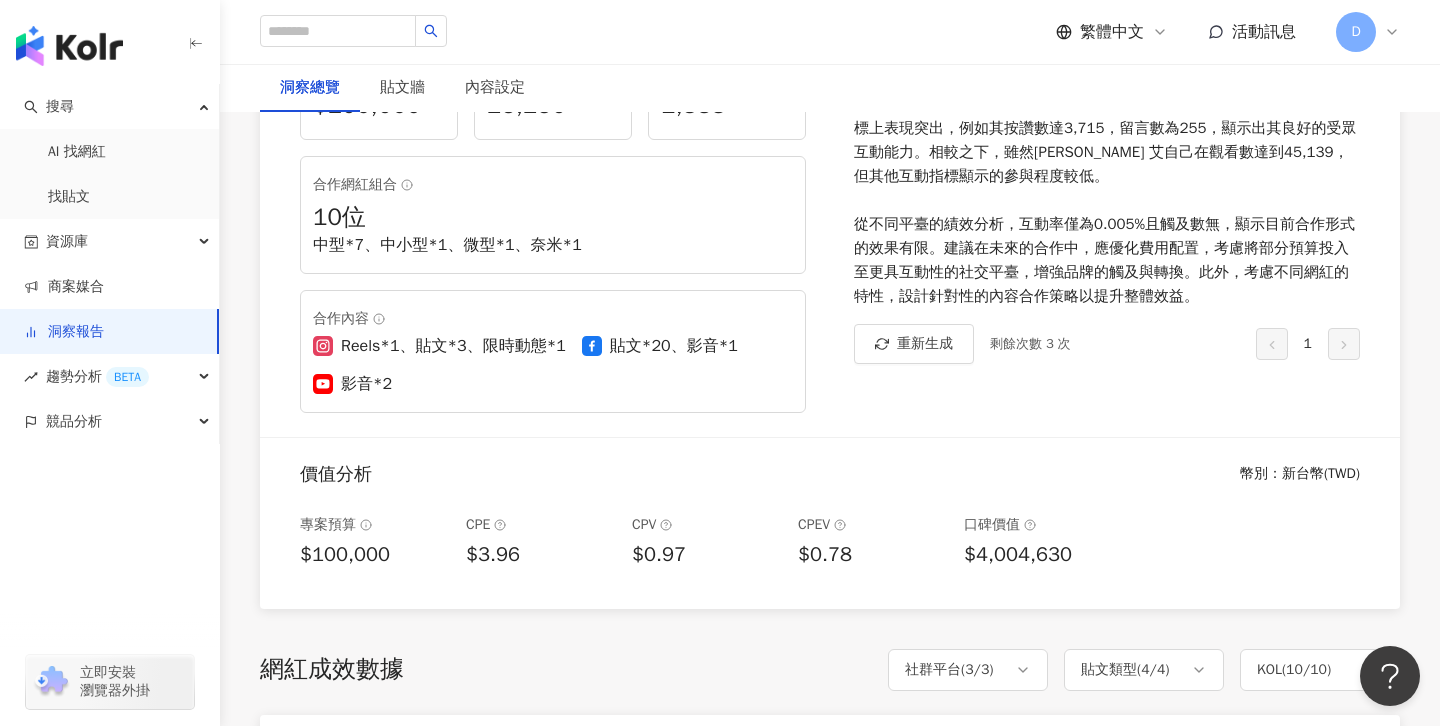 scroll, scrollTop: 0, scrollLeft: 0, axis: both 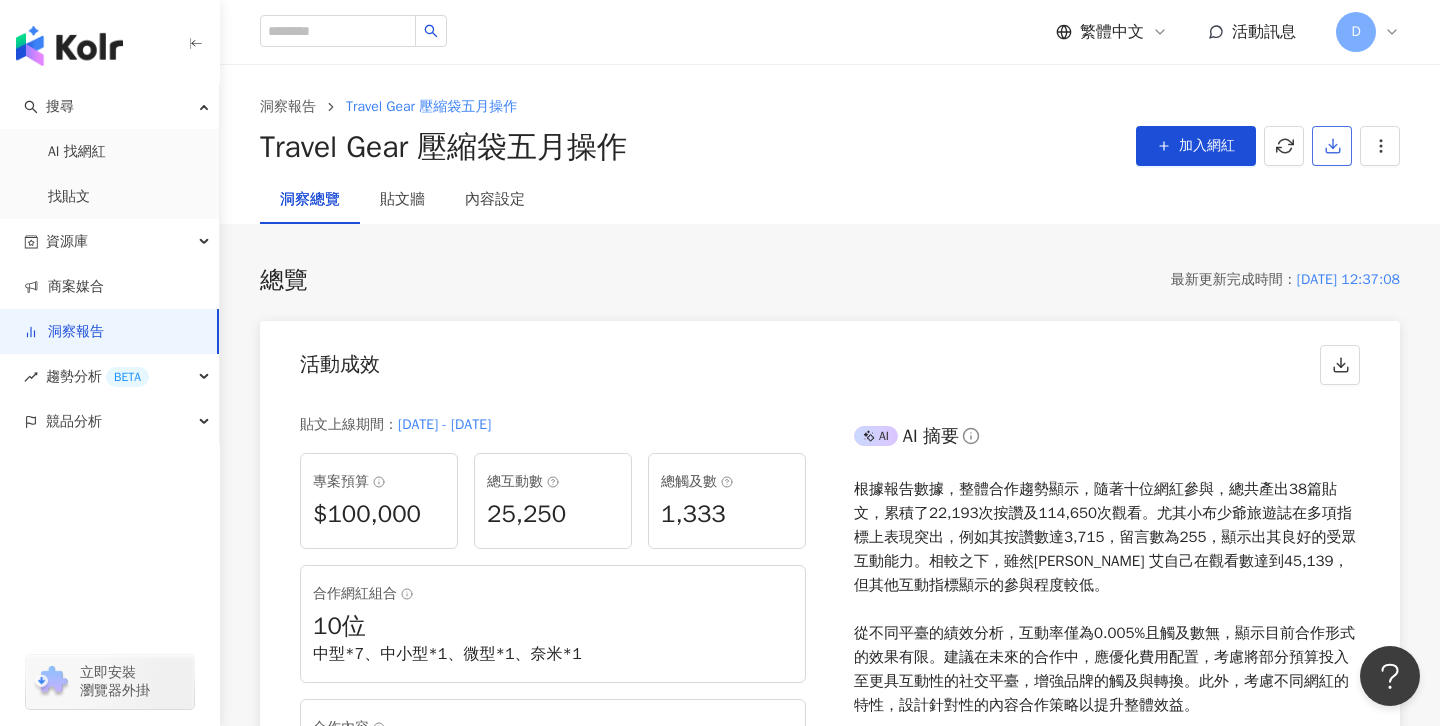 click at bounding box center (1332, 146) 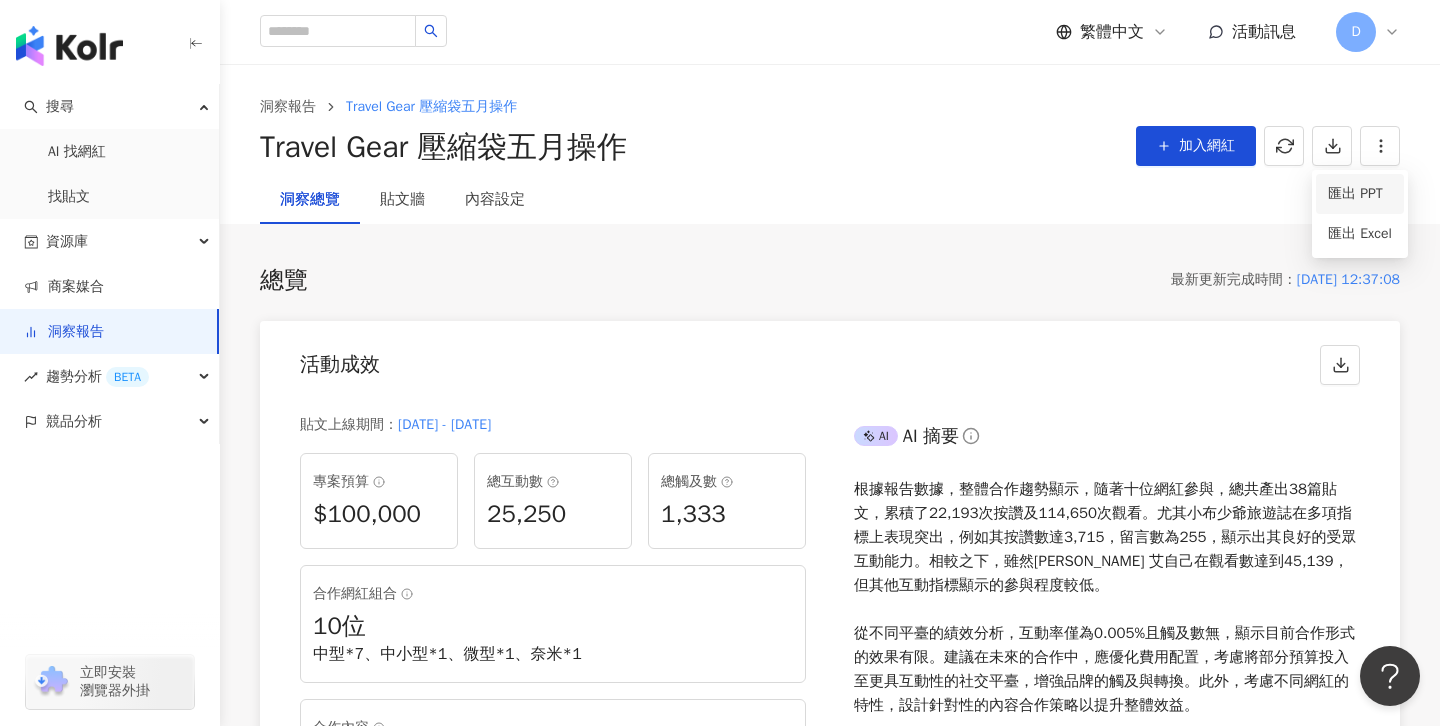 click on "匯出 PPT" at bounding box center (1360, 194) 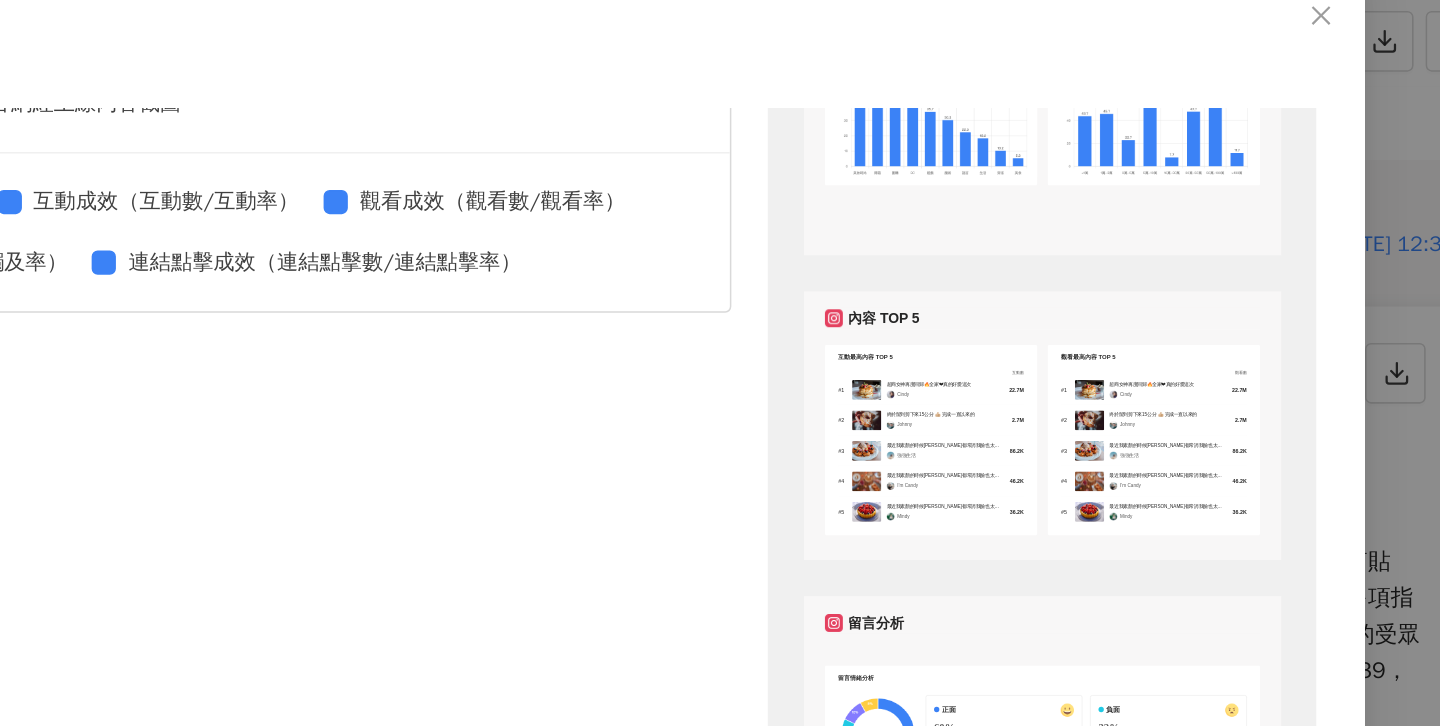 scroll, scrollTop: 1217, scrollLeft: 0, axis: vertical 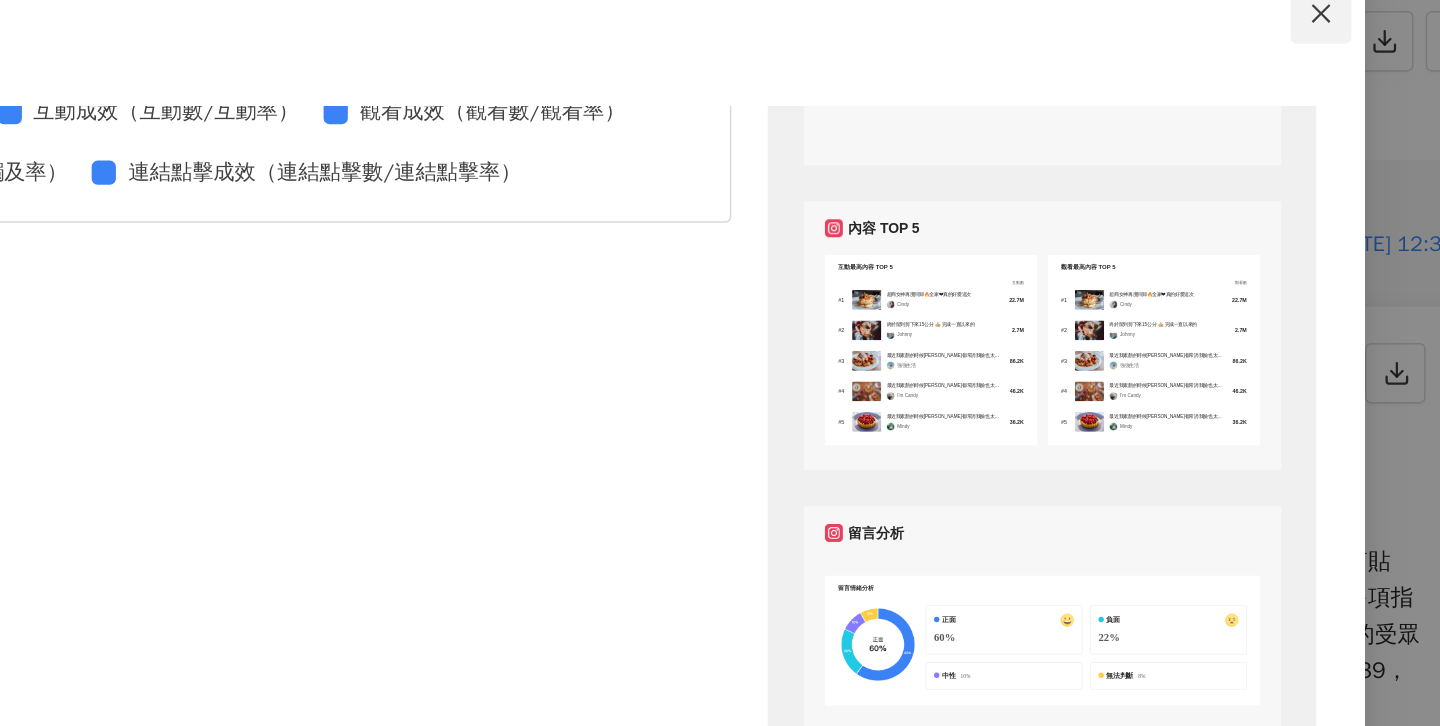 click 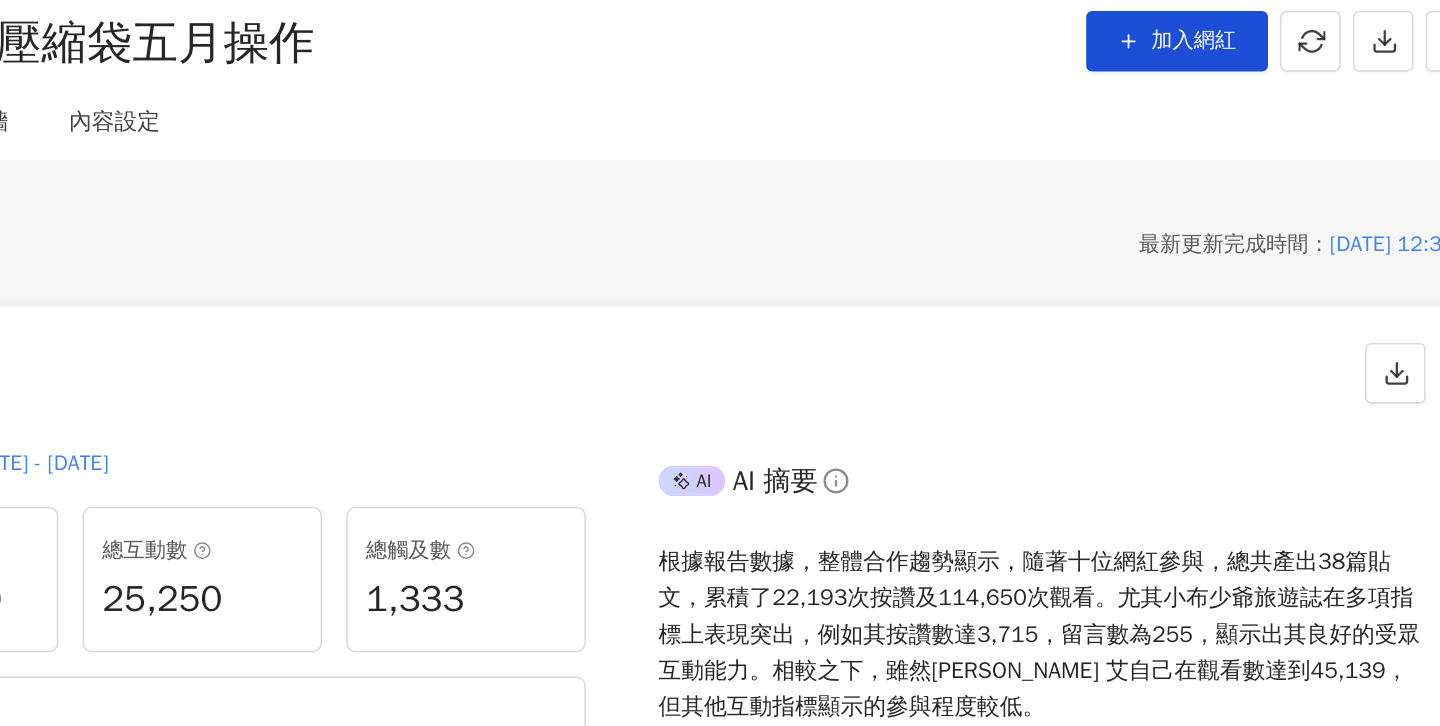 scroll, scrollTop: 0, scrollLeft: 0, axis: both 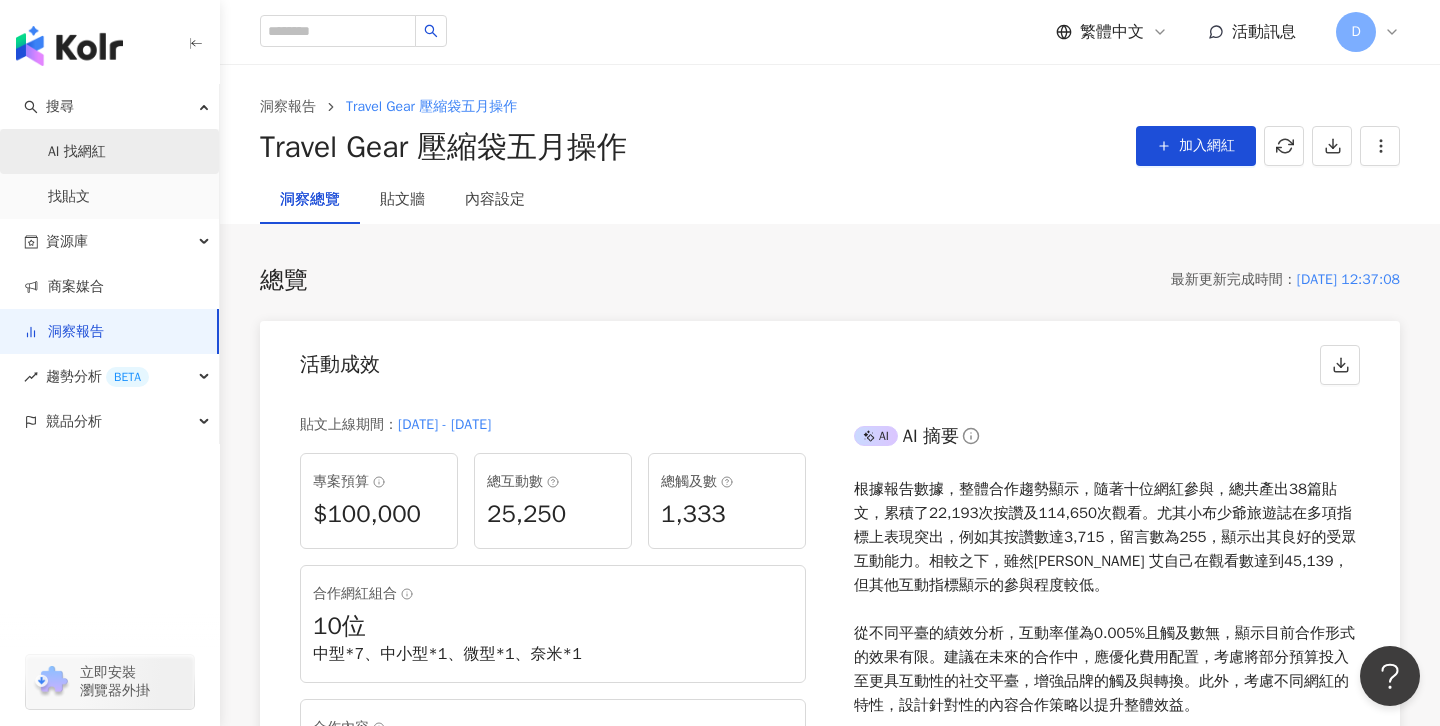 click on "AI 找網紅" at bounding box center (77, 152) 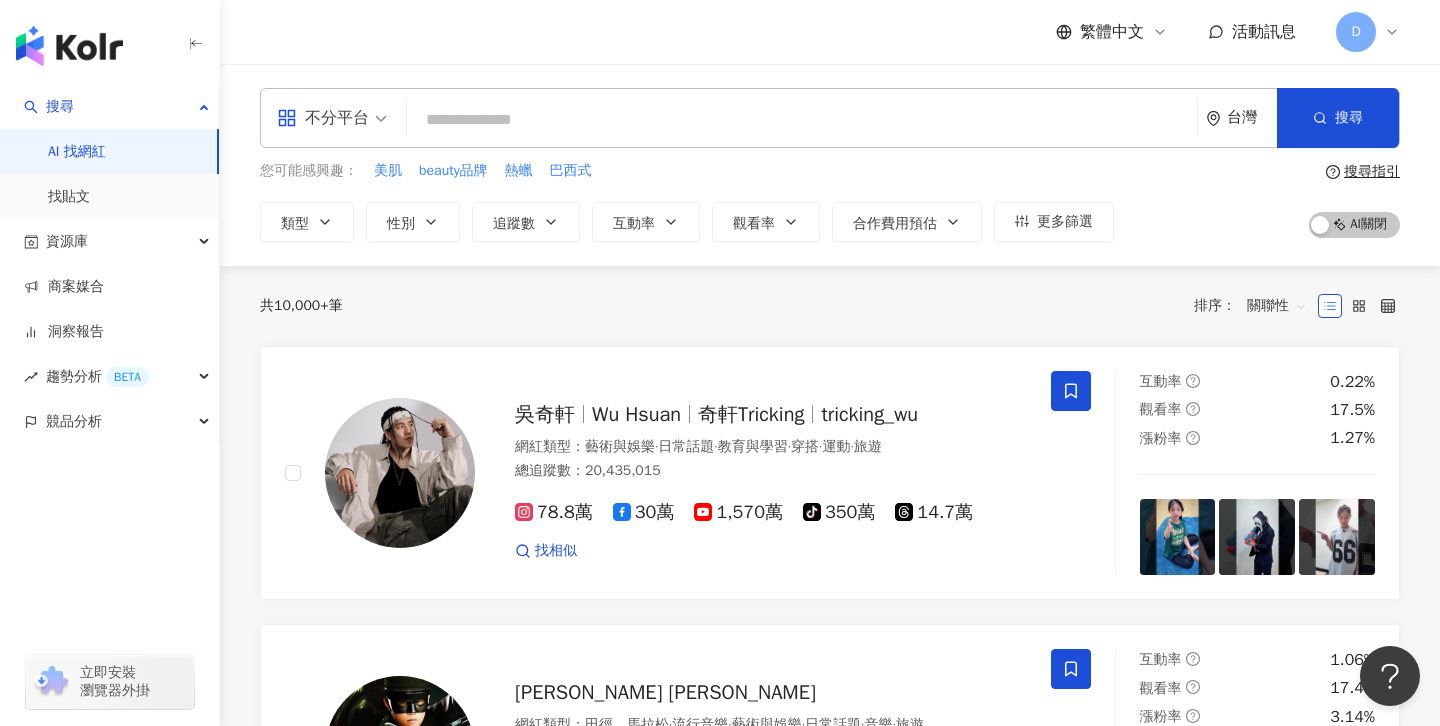 click on "繁體中文 活動訊息 D" at bounding box center (830, 32) 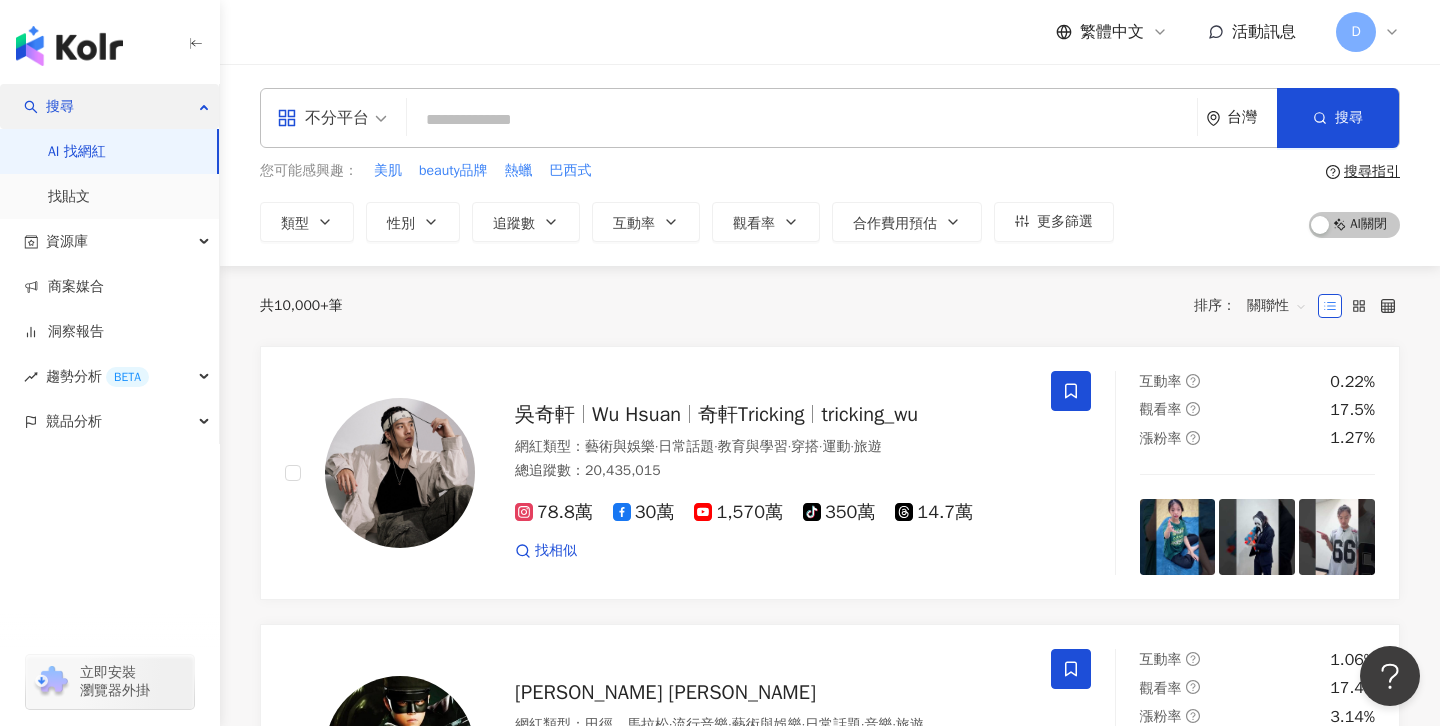 click on "搜尋" at bounding box center [109, 106] 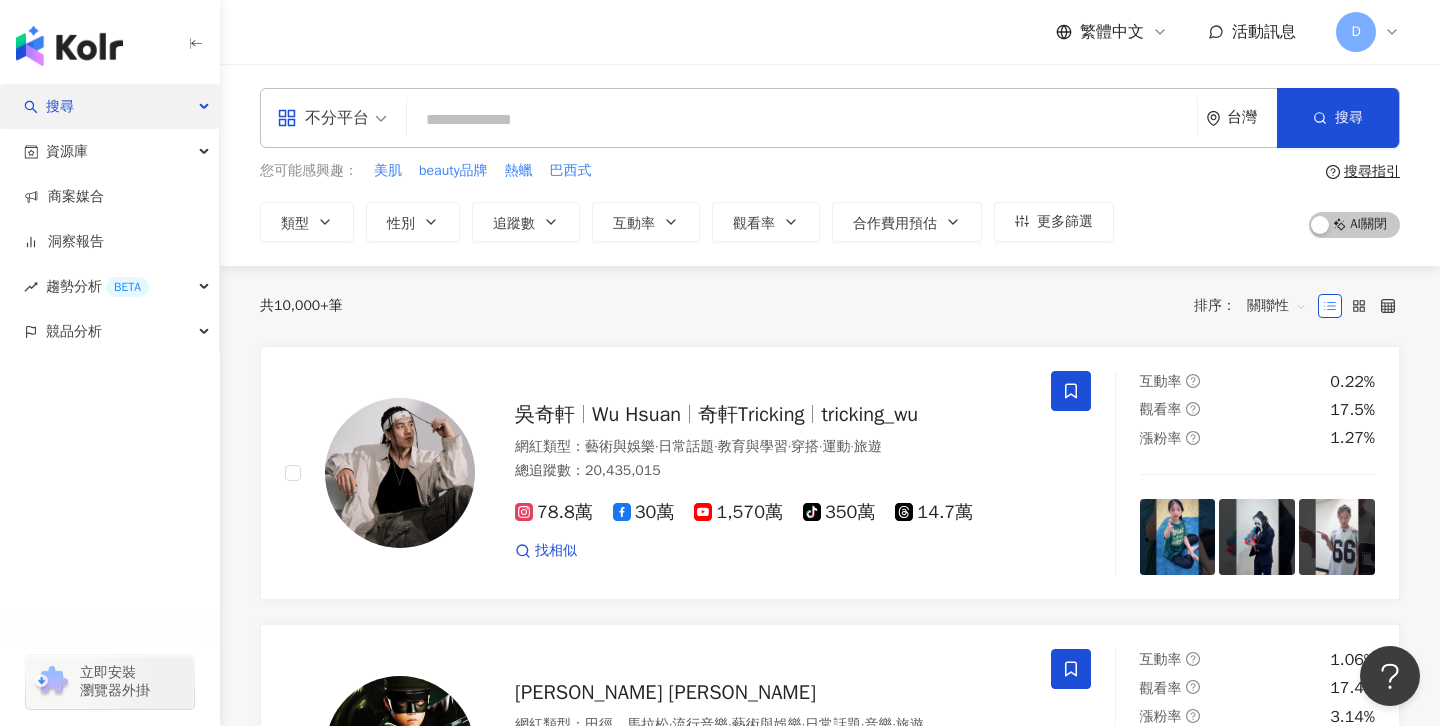 click on "搜尋" at bounding box center [109, 106] 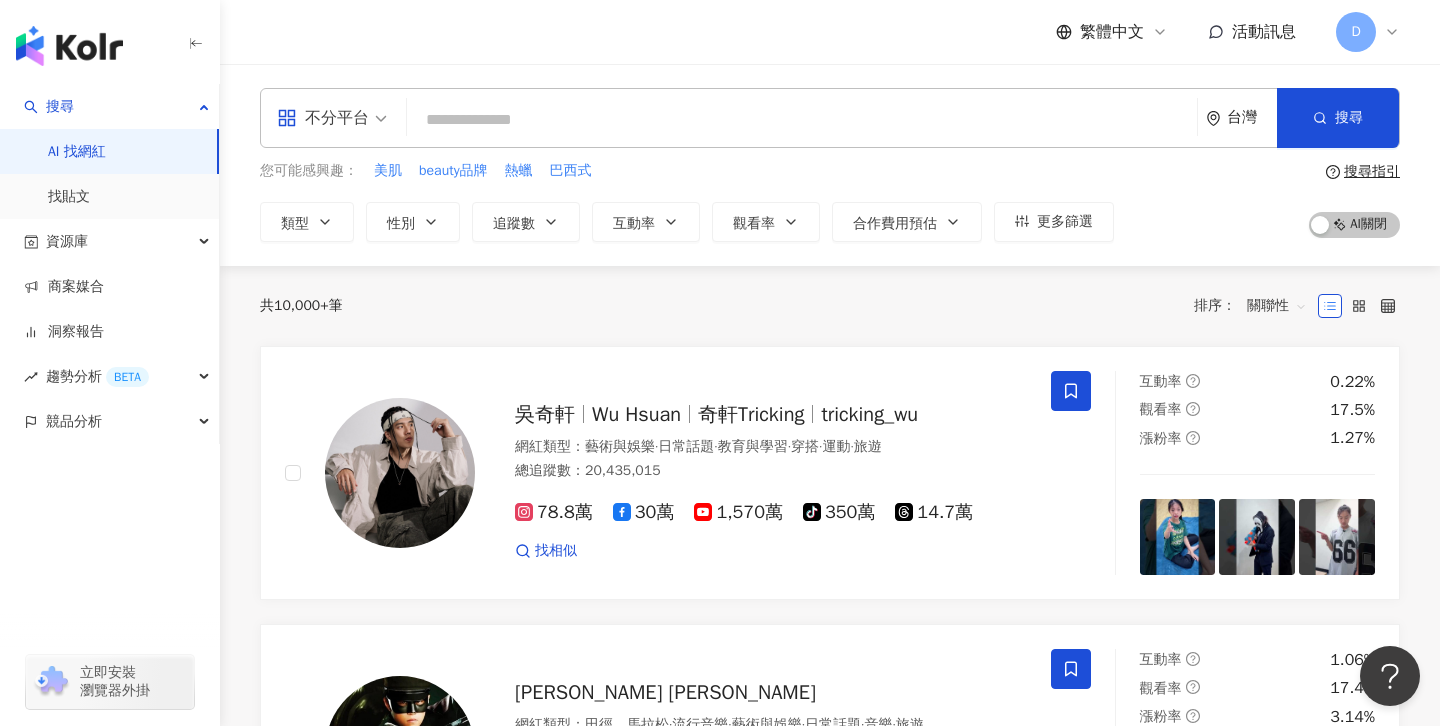 click on "繁體中文 活動訊息 D" at bounding box center (830, 32) 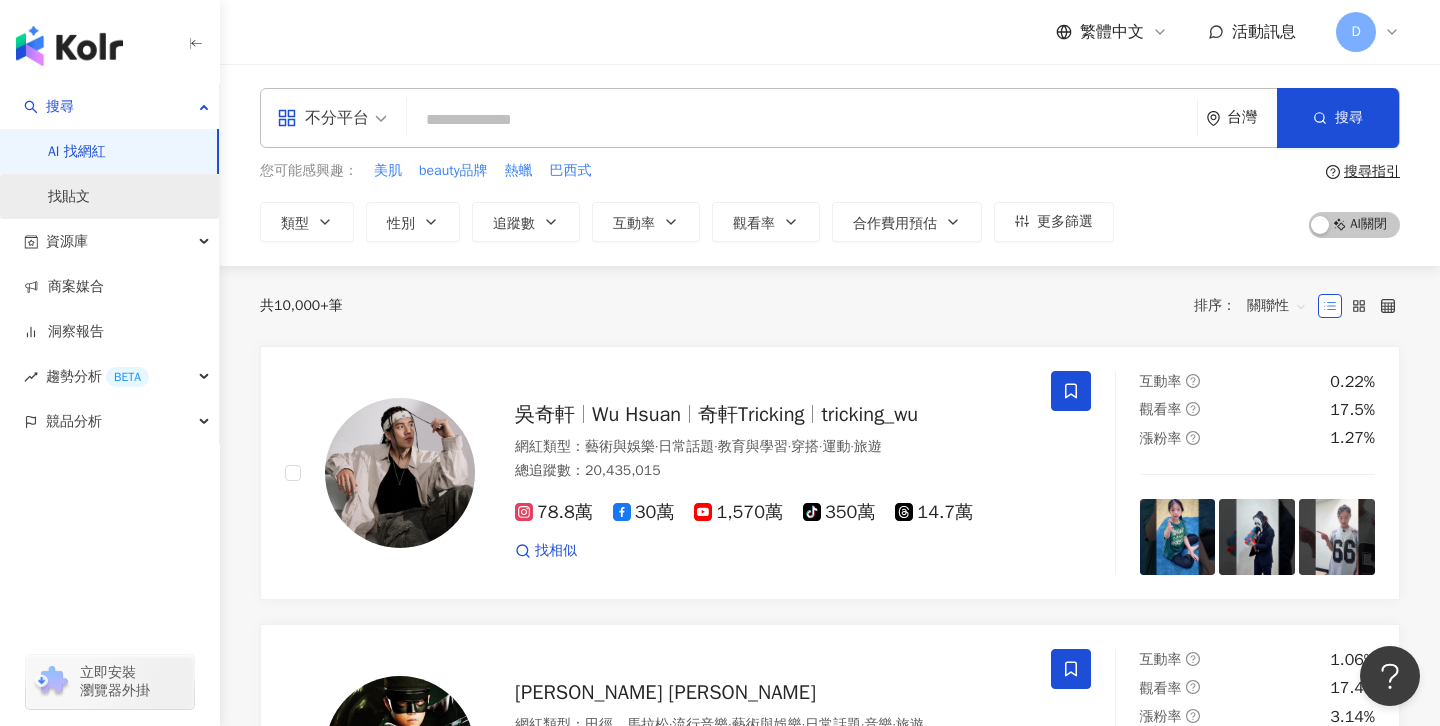 click on "找貼文" at bounding box center (69, 197) 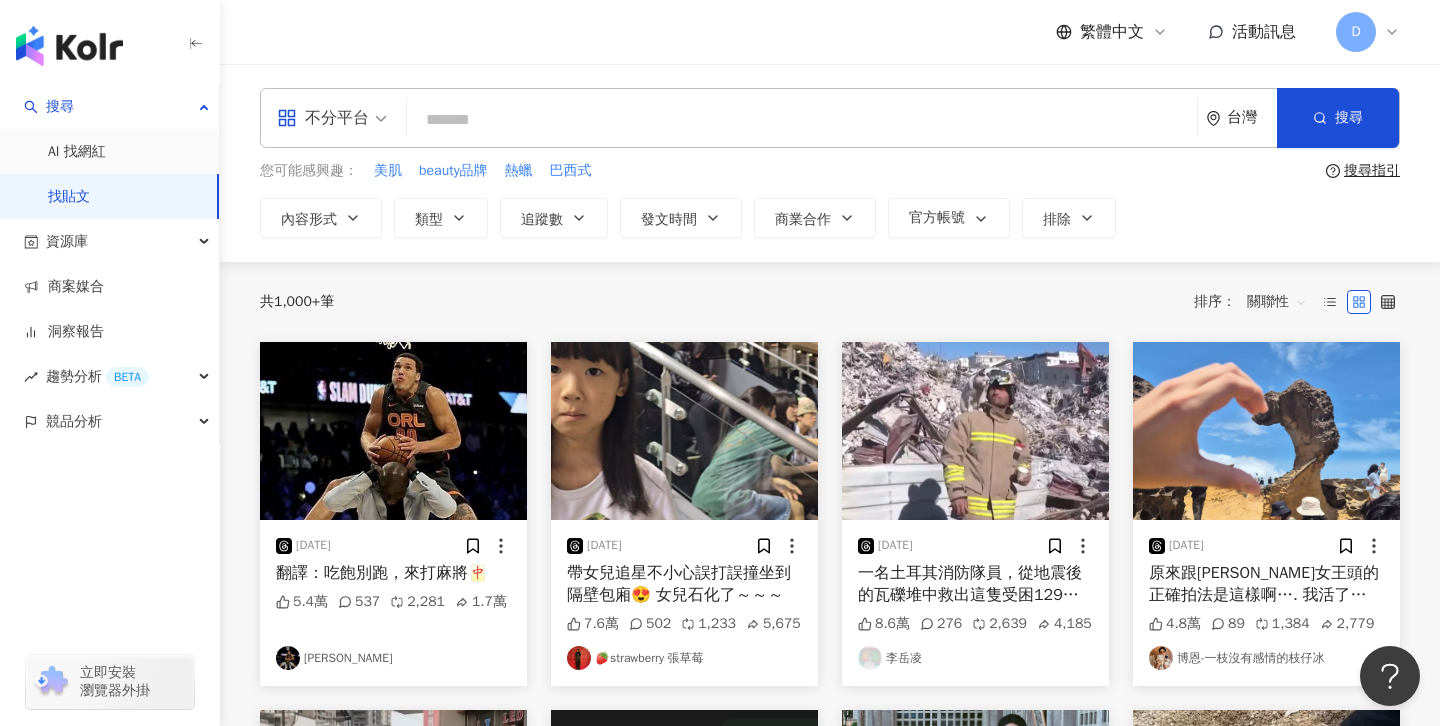 click on "不分平台" at bounding box center (323, 118) 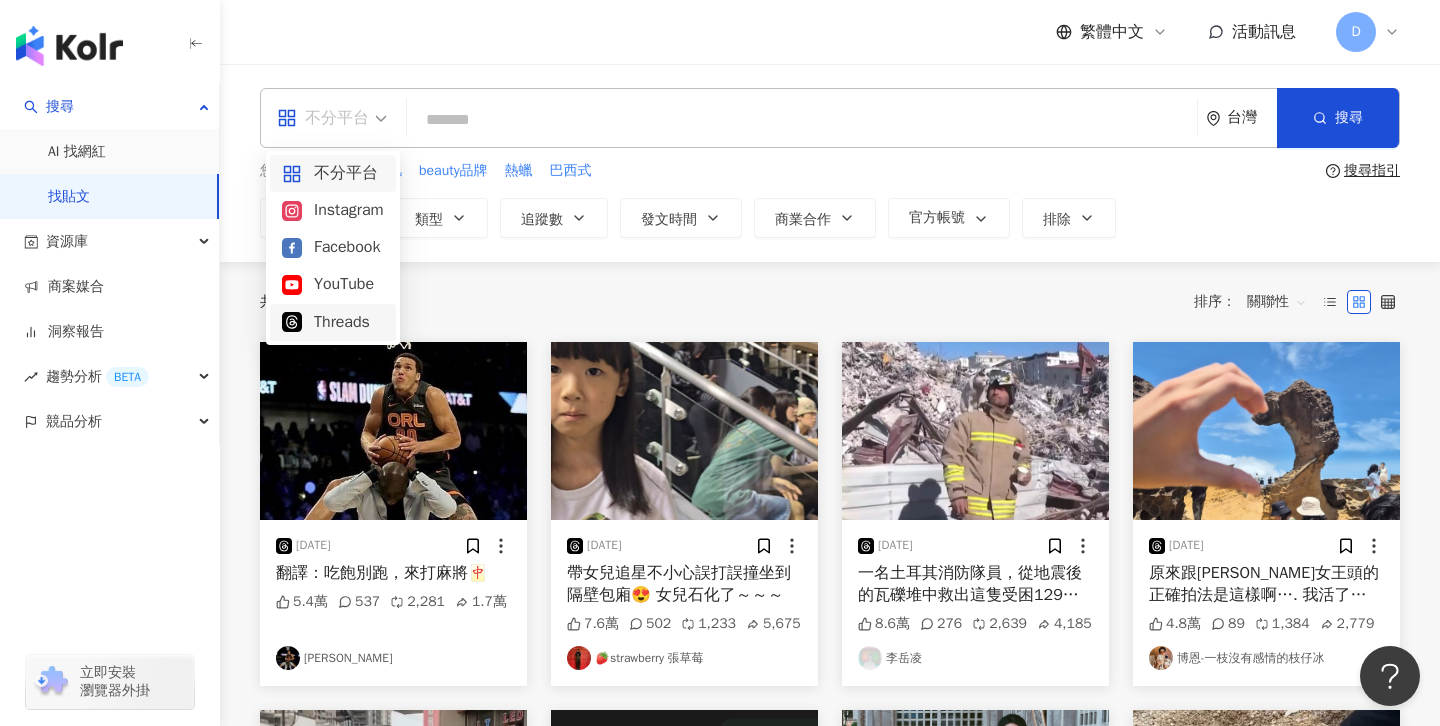 click on "Threads" at bounding box center [333, 322] 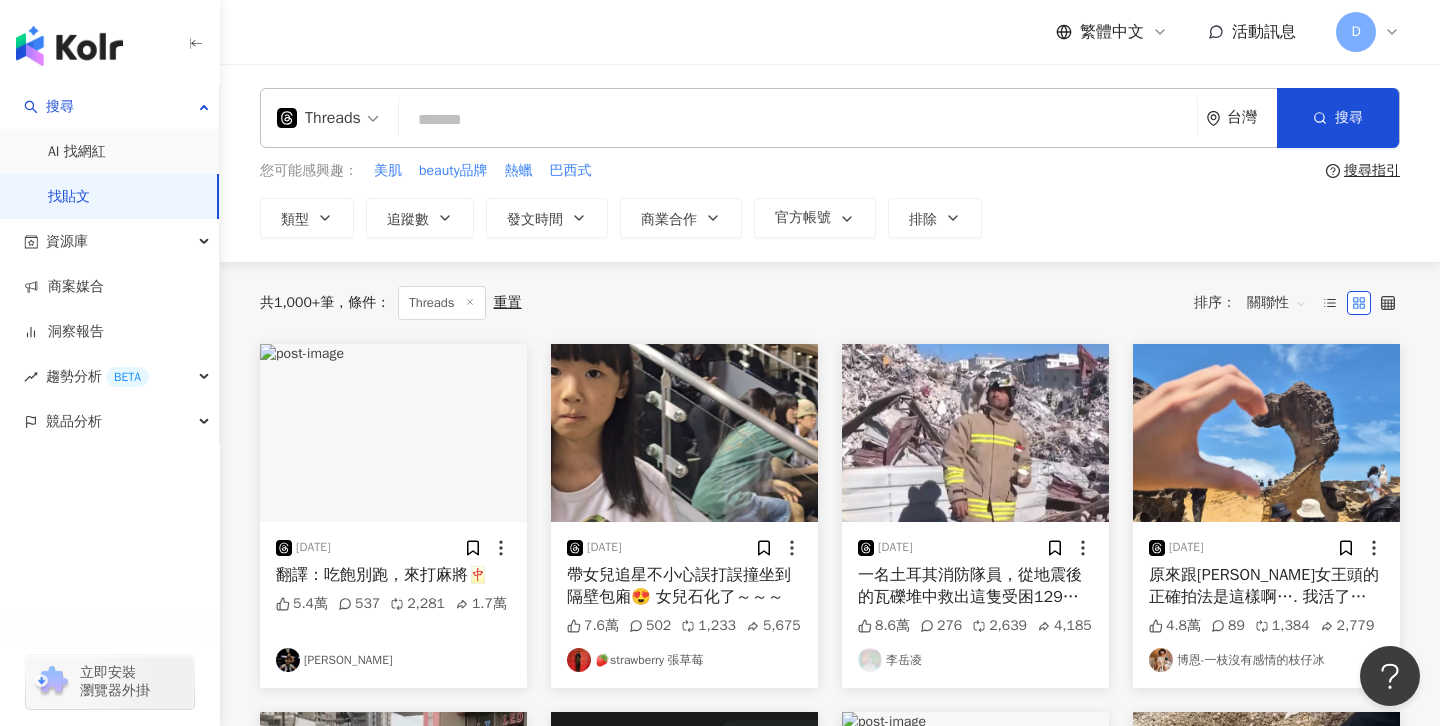 click at bounding box center [798, 119] 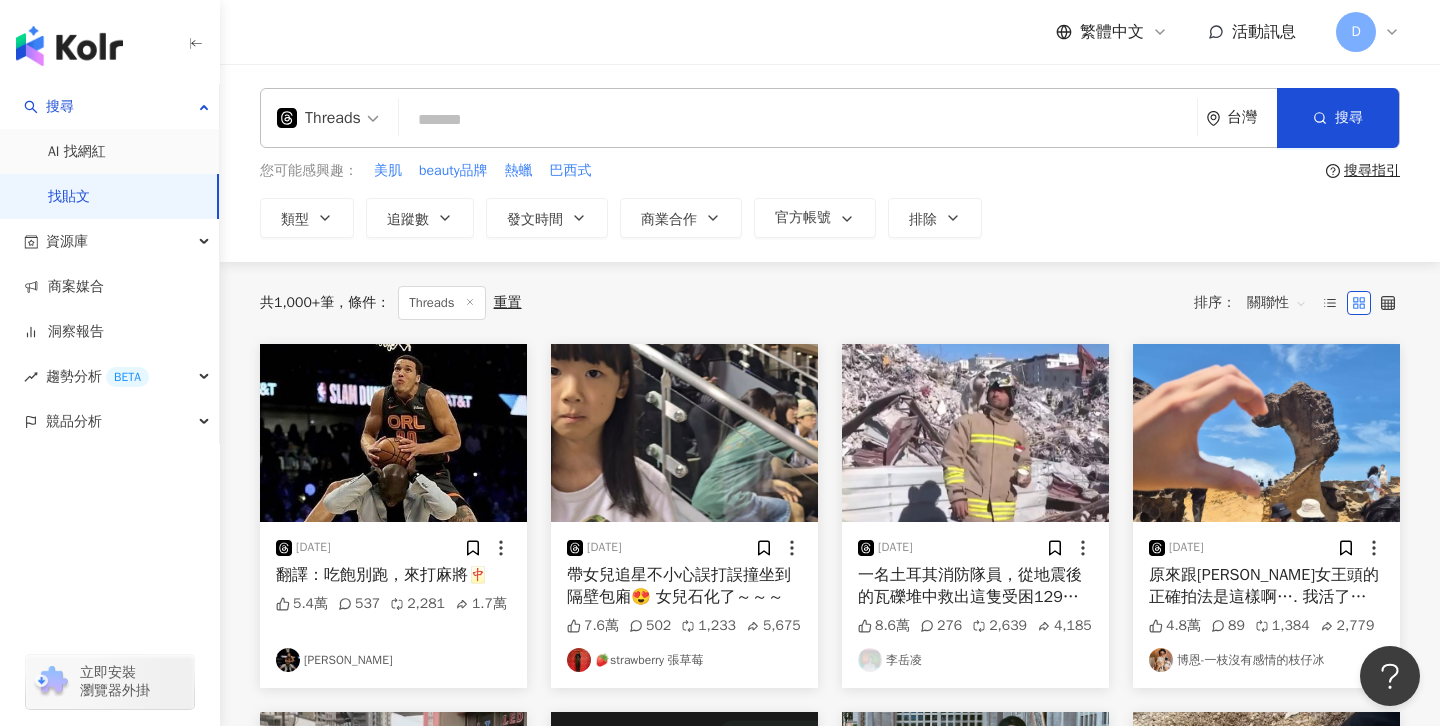 click at bounding box center [798, 119] 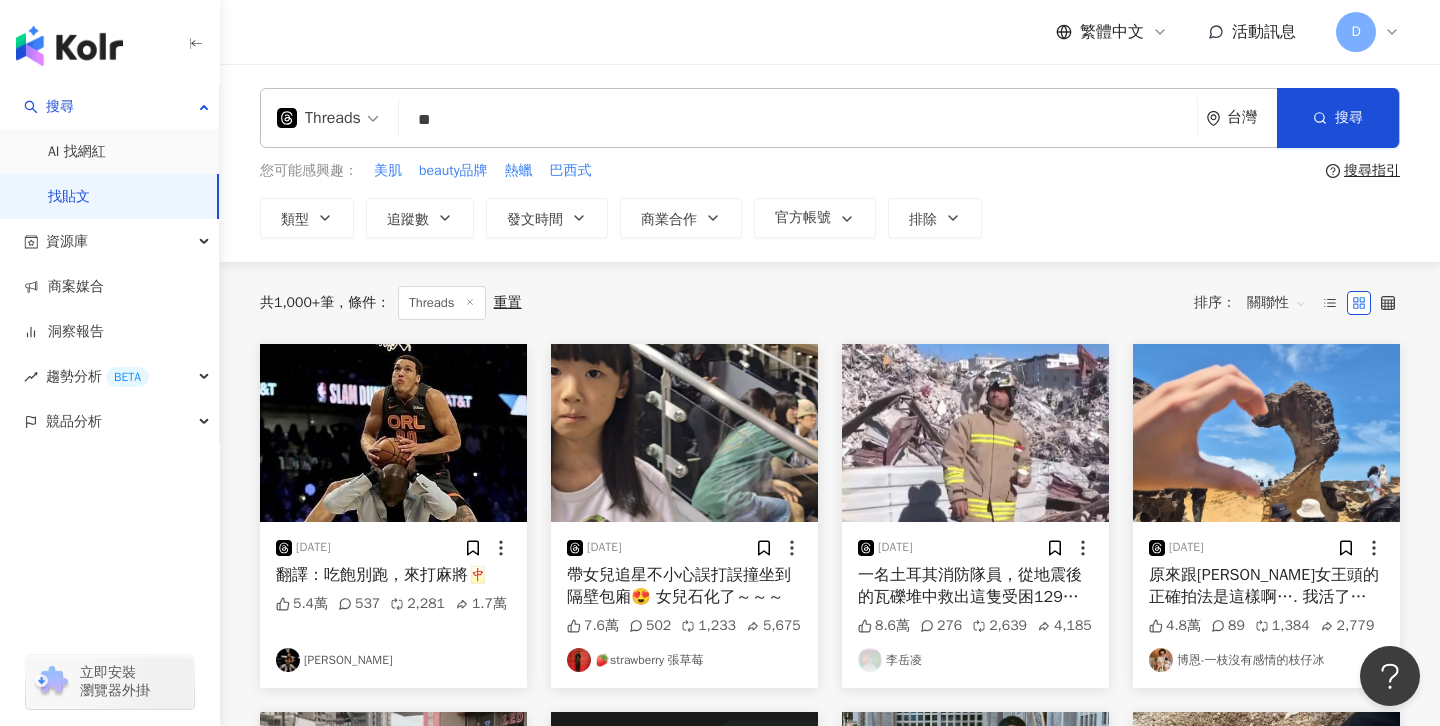 type on "*" 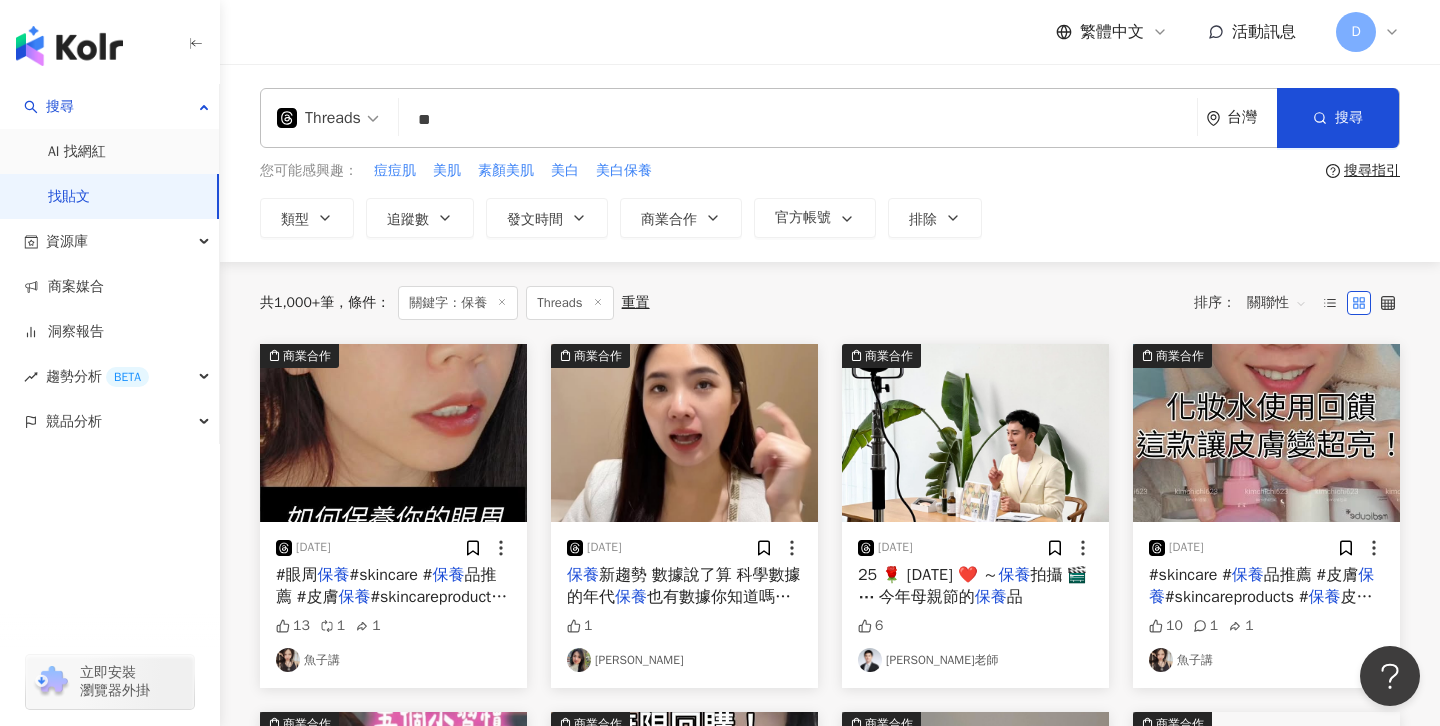click on "Threads 保養 ** 台灣 搜尋 您可能感興趣： 痘痘肌  美肌  素顏美肌  美白  美白保養  搜尋指引 類型 追蹤數 發文時間 商業合作 官方帳號  排除" at bounding box center (830, 163) 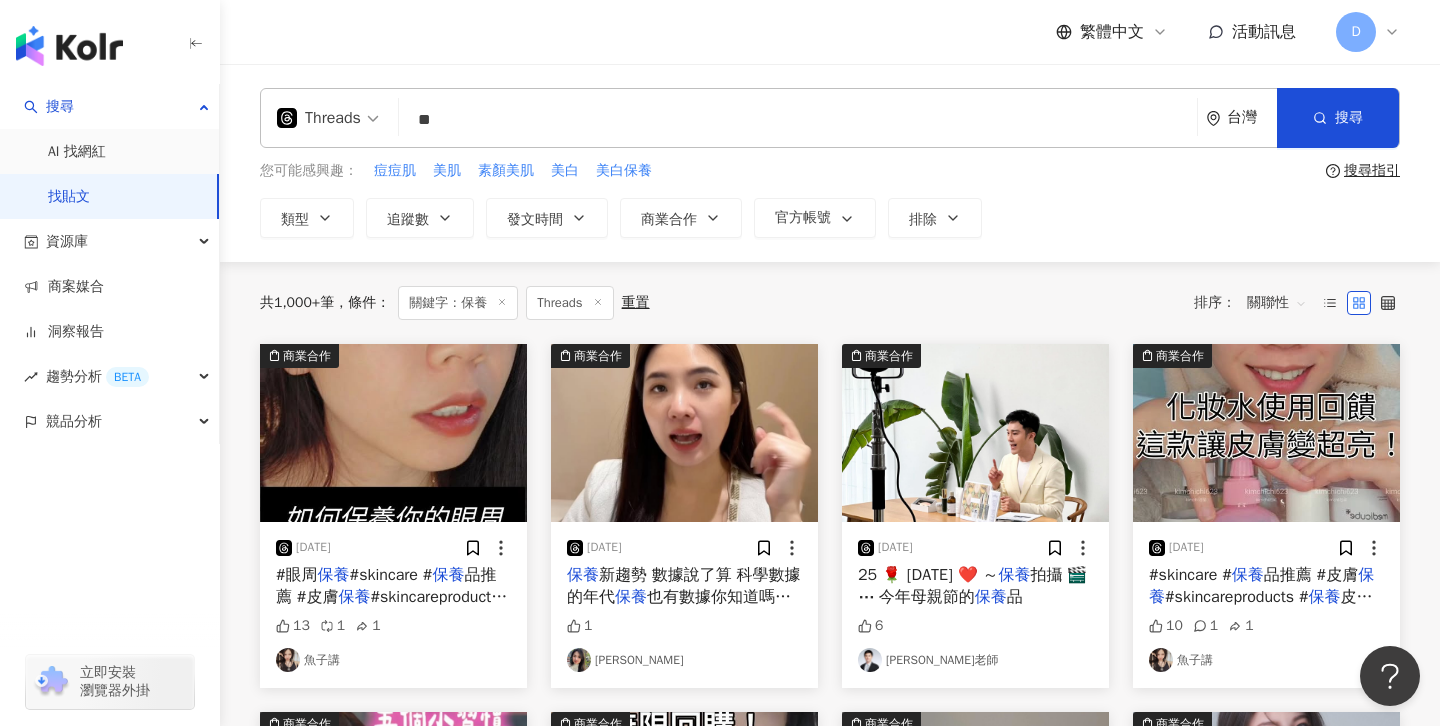 click on "關聯性" at bounding box center [1277, 303] 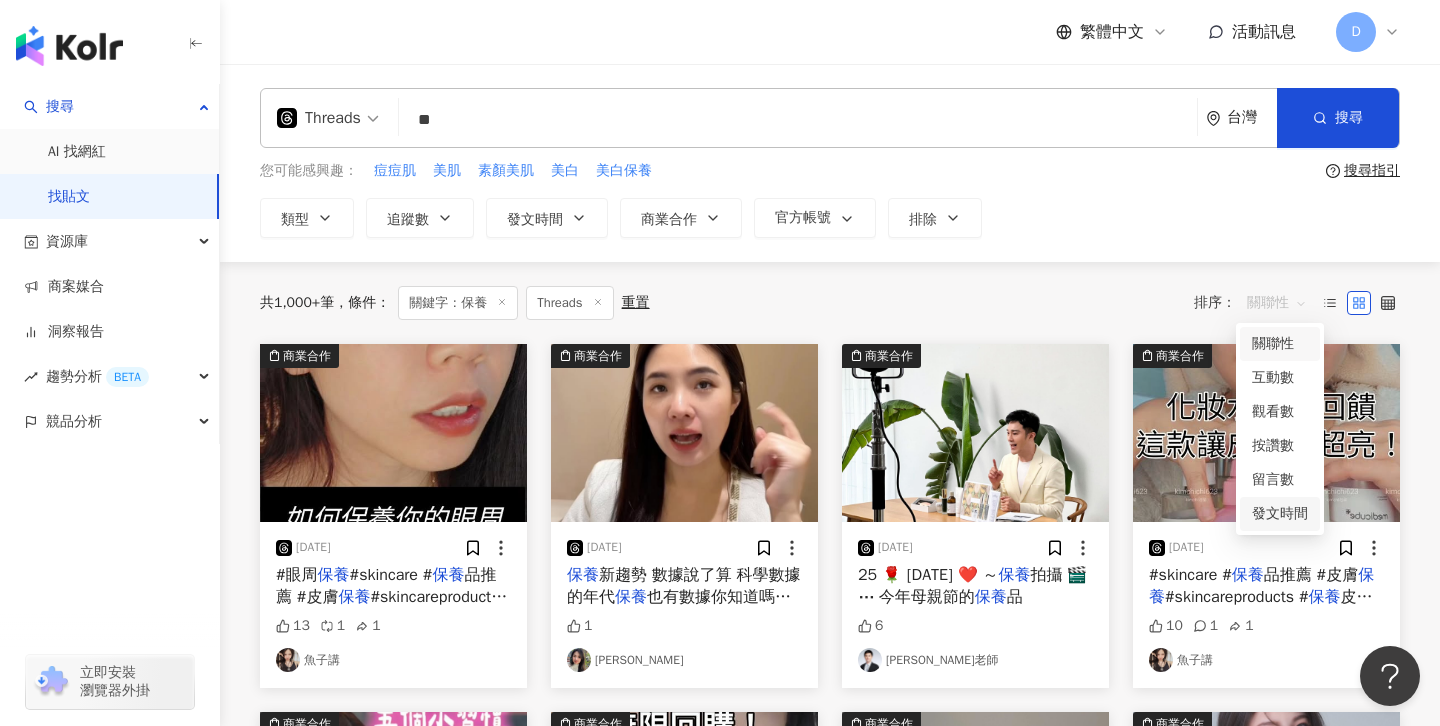 click on "發文時間" at bounding box center (1280, 514) 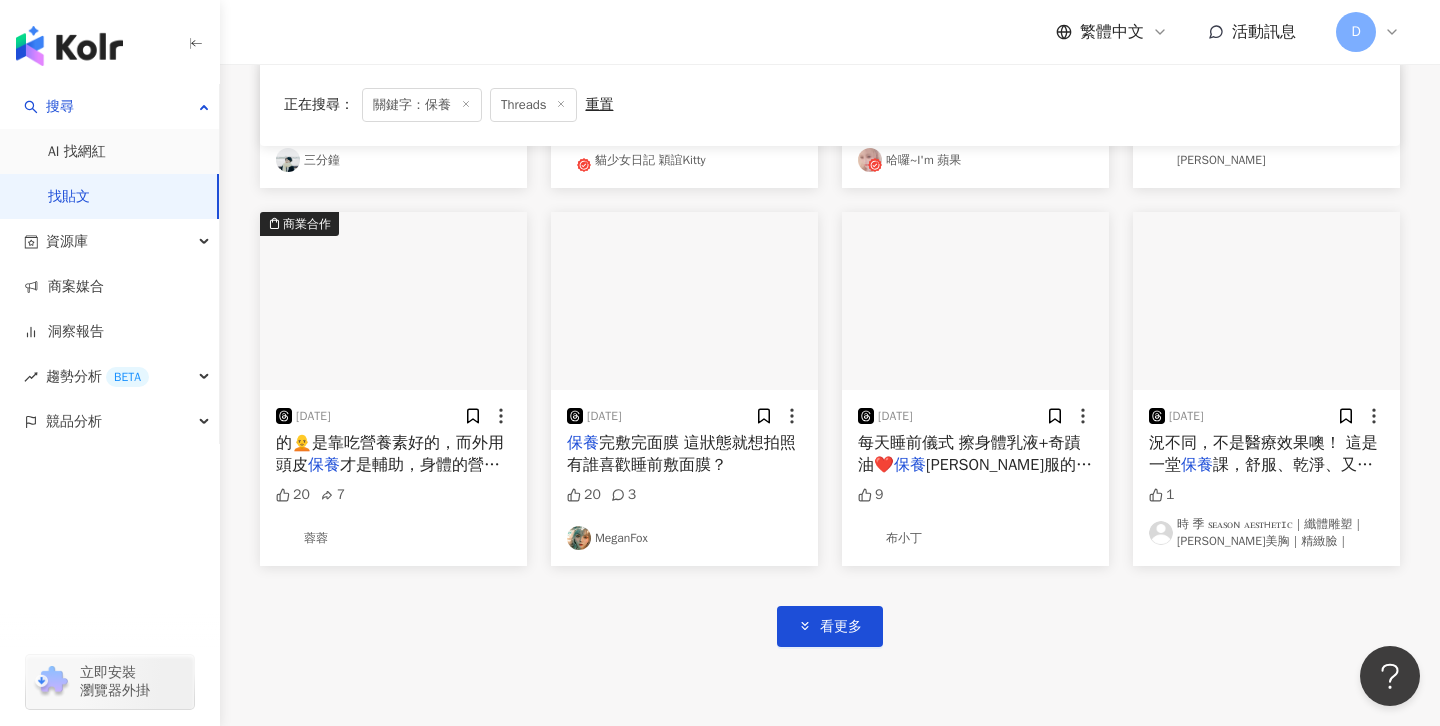 scroll, scrollTop: 906, scrollLeft: 0, axis: vertical 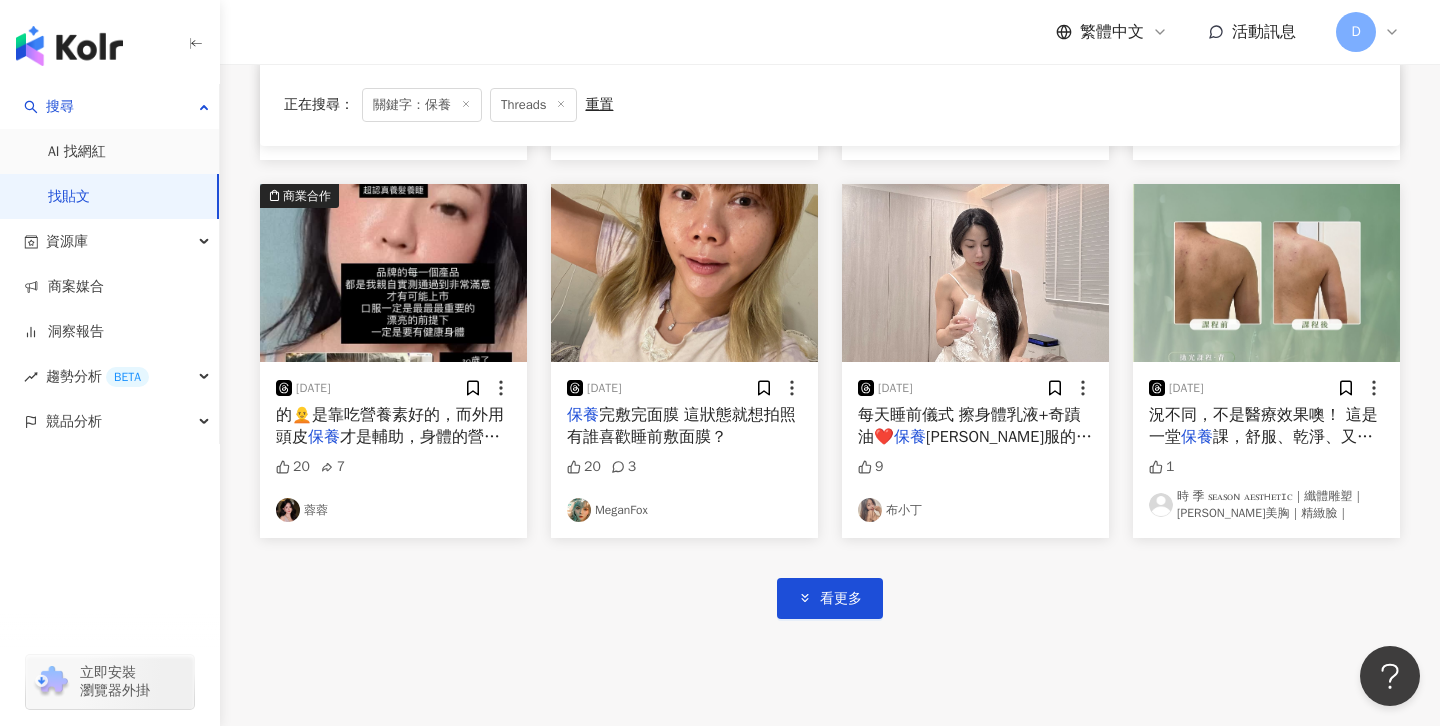 click on "每天睡前儀式
擦身體乳液+奇蹟油❤️" at bounding box center (969, 426) 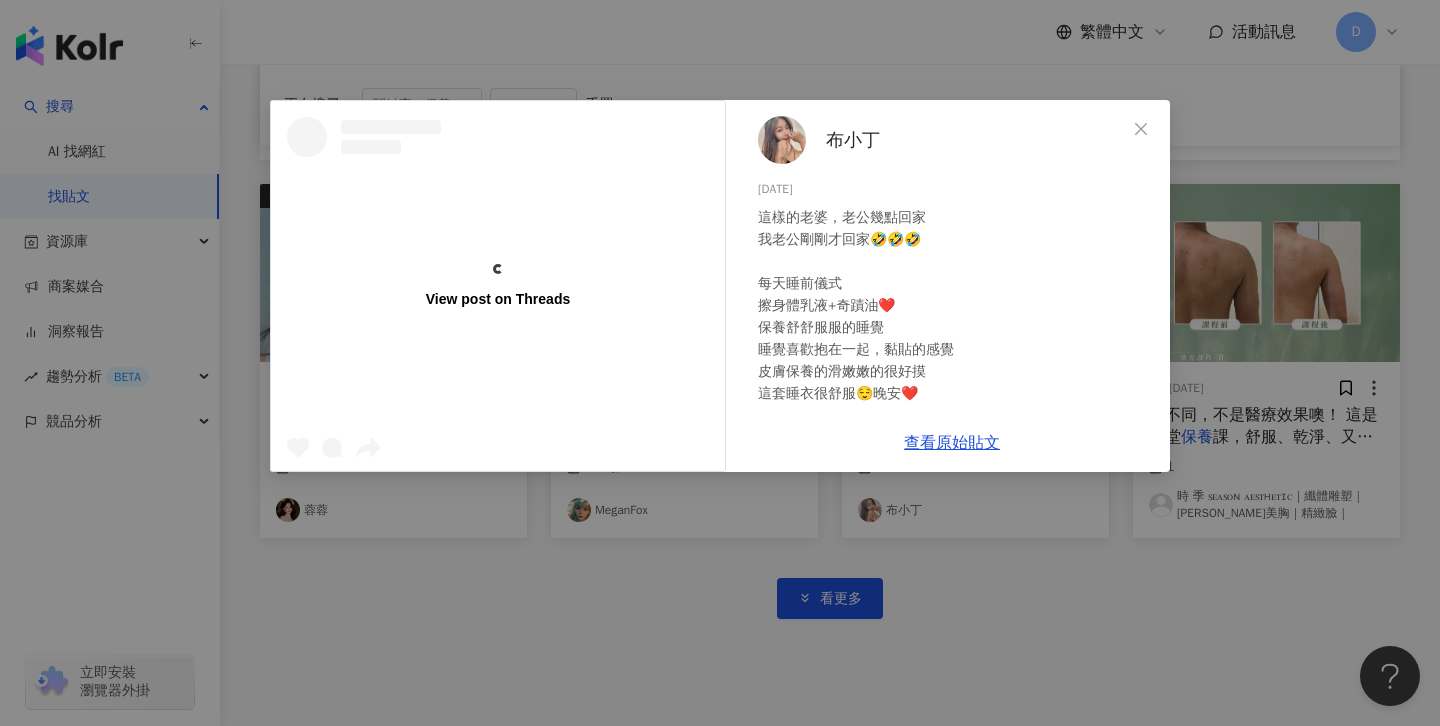 click on "View post on Threads 布小丁 2025/7/23 這樣的老婆，老公幾點回家
我老公剛剛才回家🤣🤣🤣
每天睡前儀式
擦身體乳液+奇蹟油❤️
保養舒舒服服的睡覺
睡覺喜歡抱在一起，黏貼的感覺
皮膚保養的滑嫩嫩的很好摸
這套睡衣很舒服😌晚安❤️ 9 查看原始貼文" at bounding box center (720, 363) 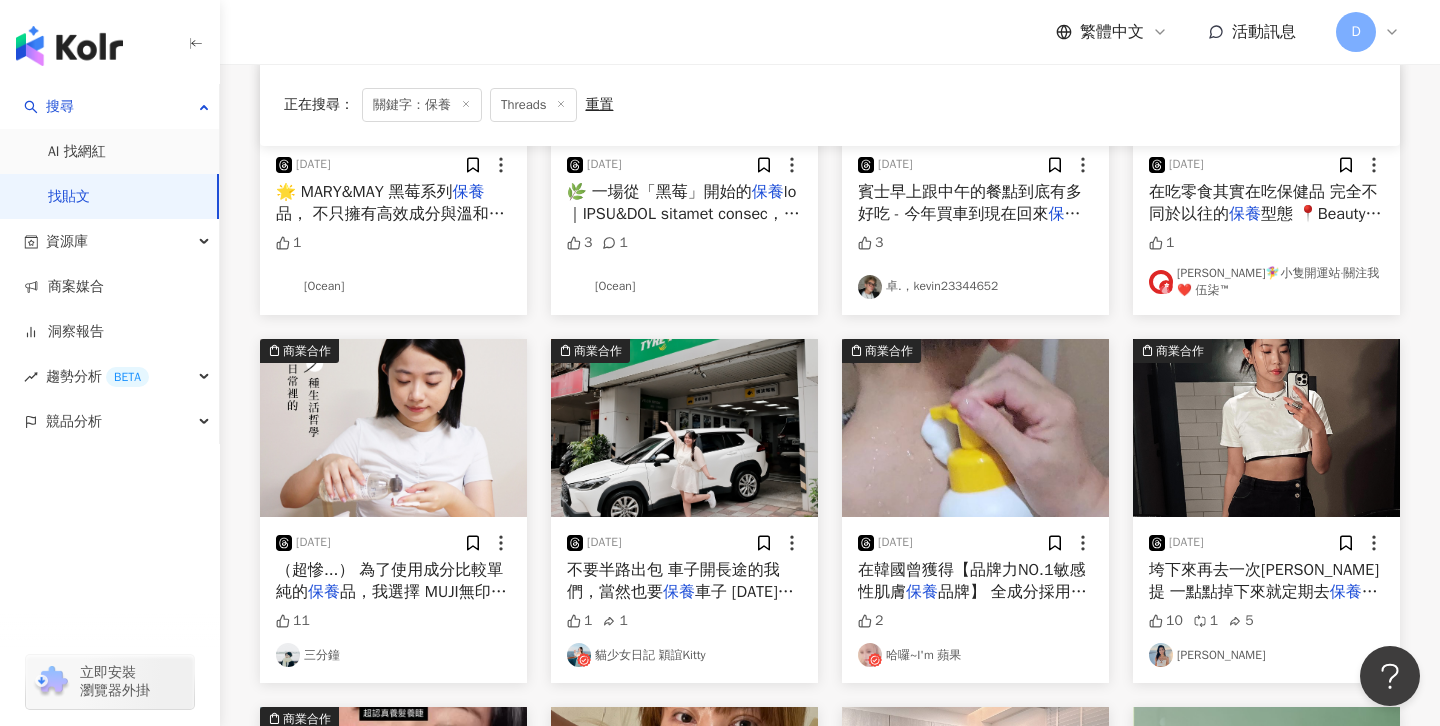 scroll, scrollTop: 0, scrollLeft: 0, axis: both 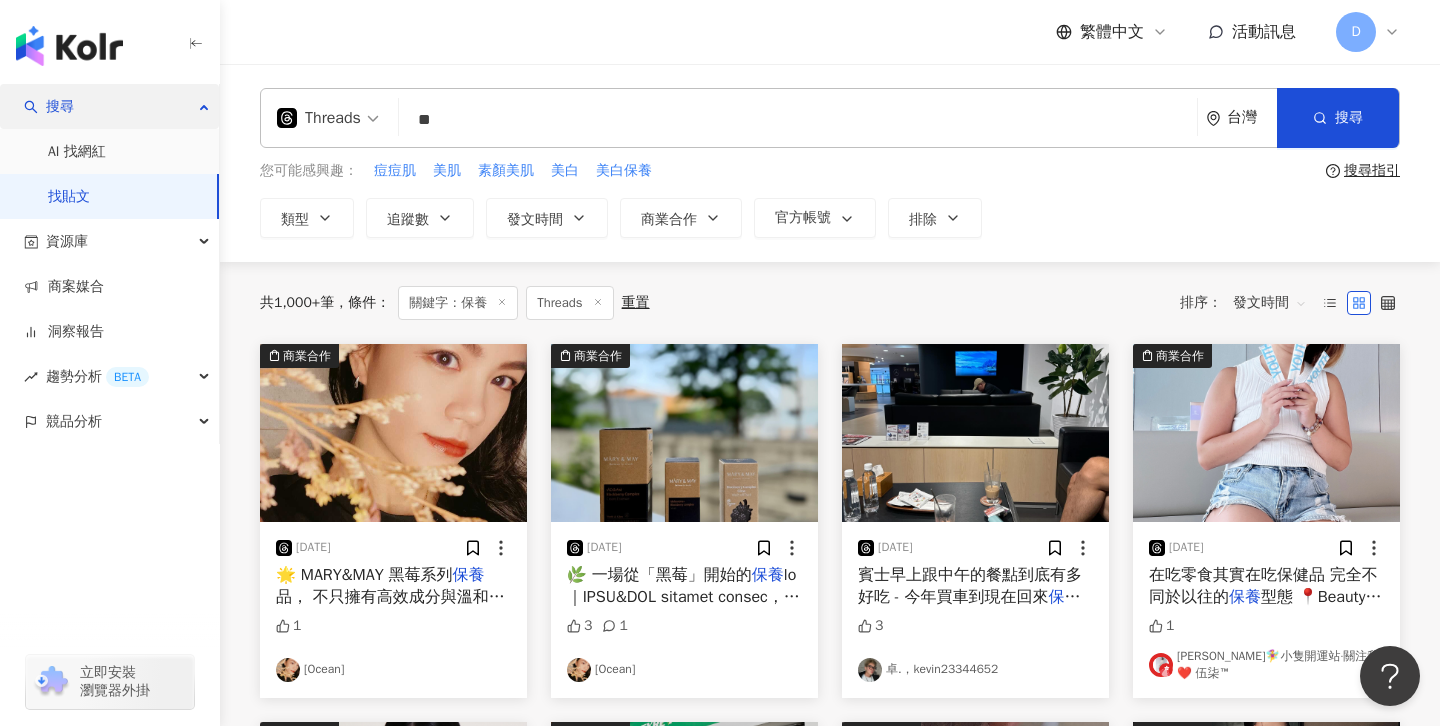click on "搜尋" at bounding box center [109, 106] 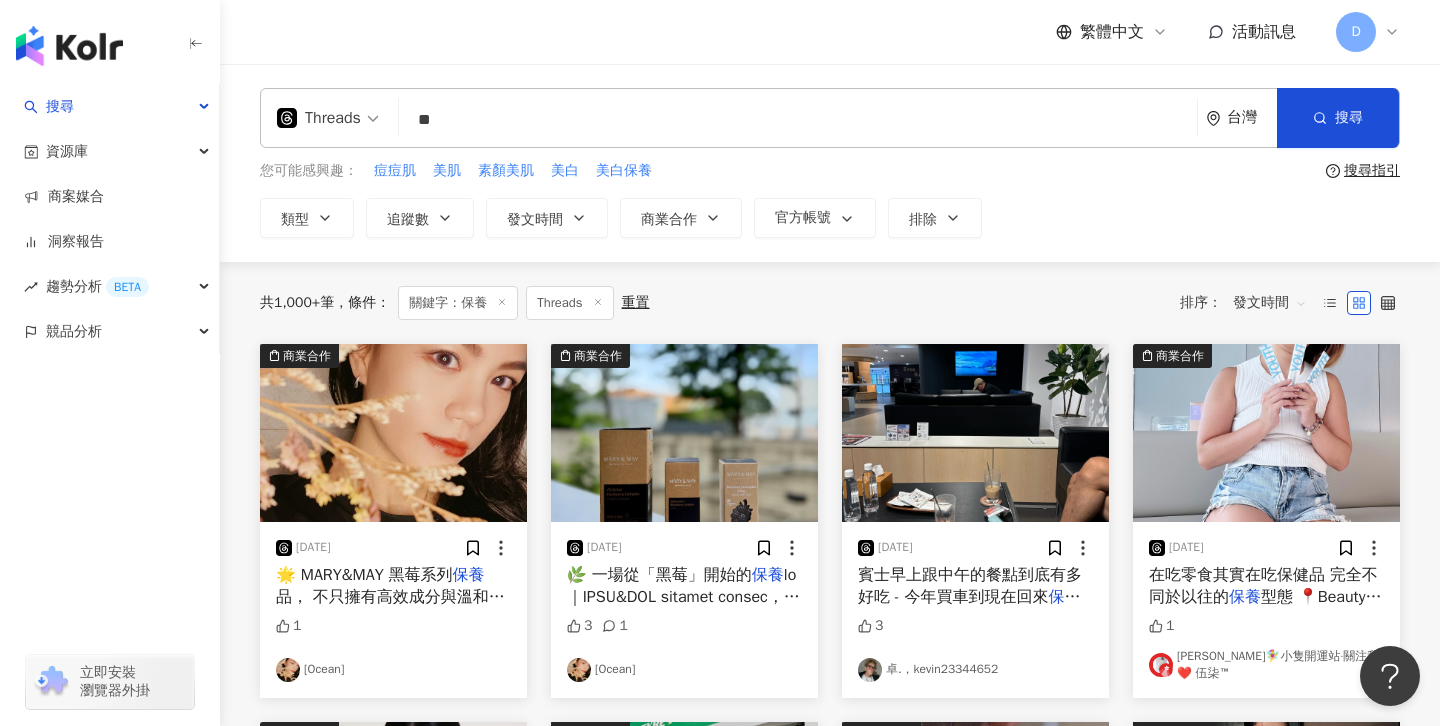 click on "**" at bounding box center [798, 119] 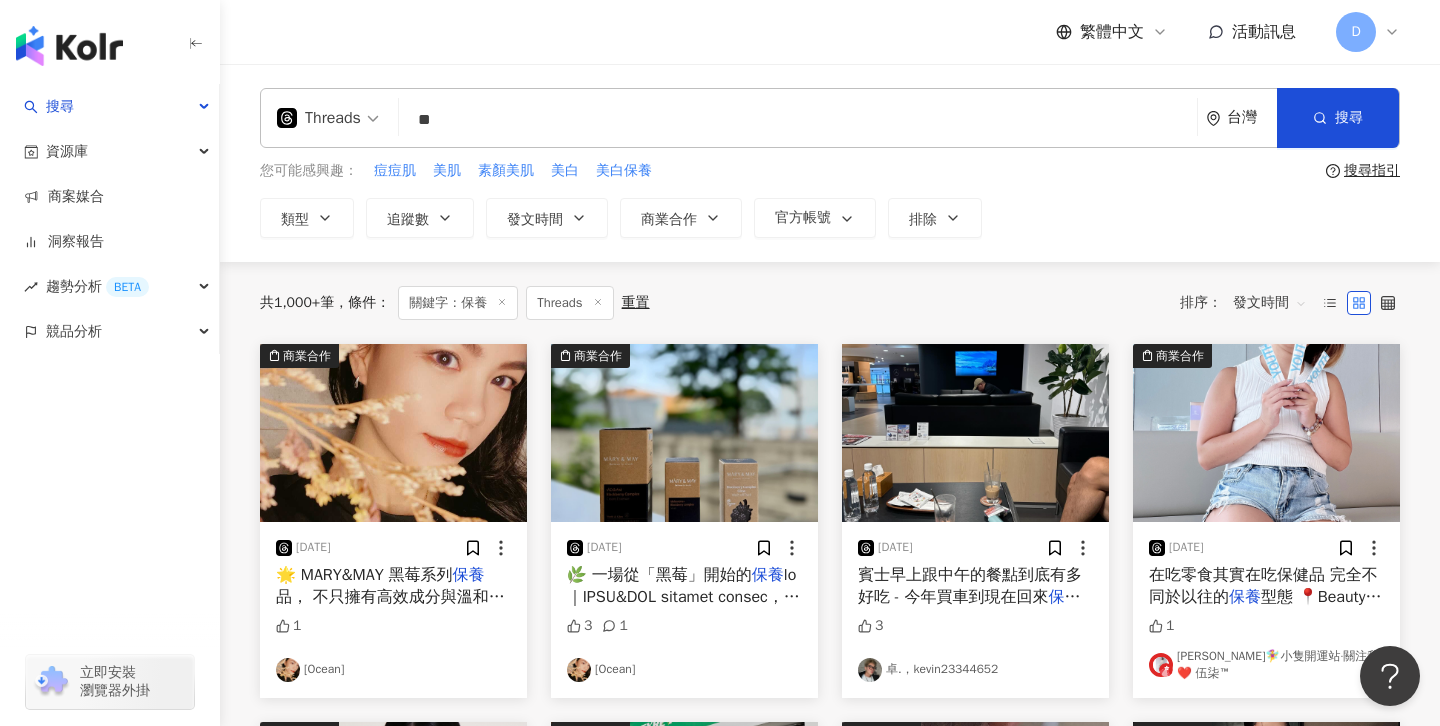 drag, startPoint x: 468, startPoint y: 127, endPoint x: 404, endPoint y: 124, distance: 64.070274 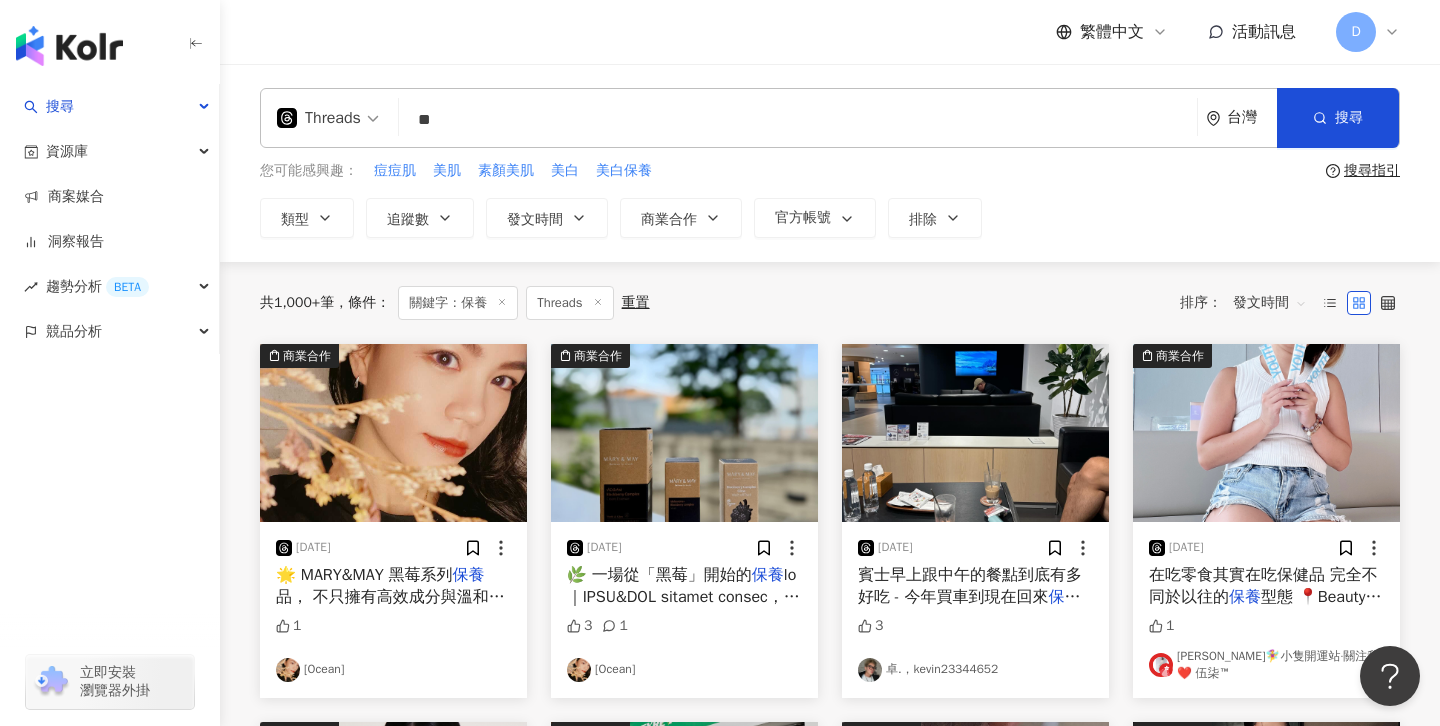 click on "Threads 保養 ** 台灣 搜尋" at bounding box center [830, 118] 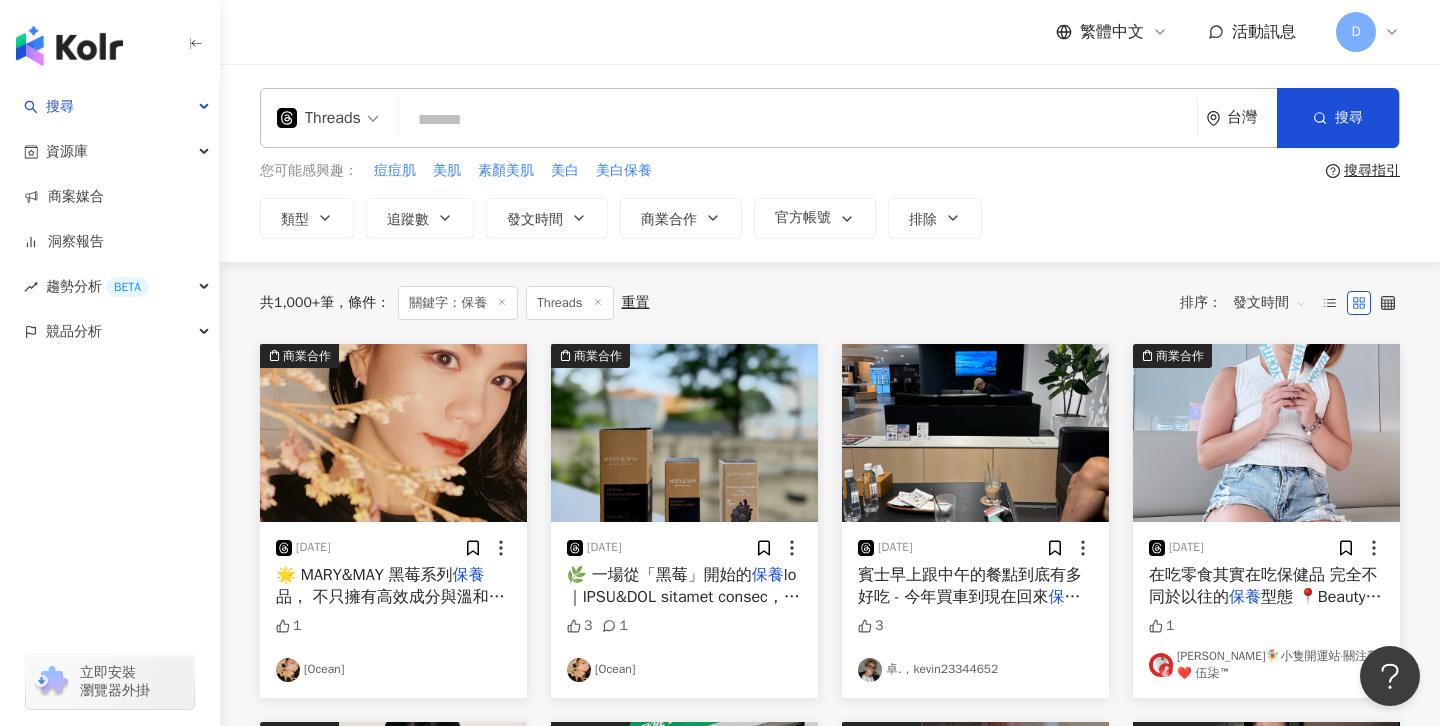 type 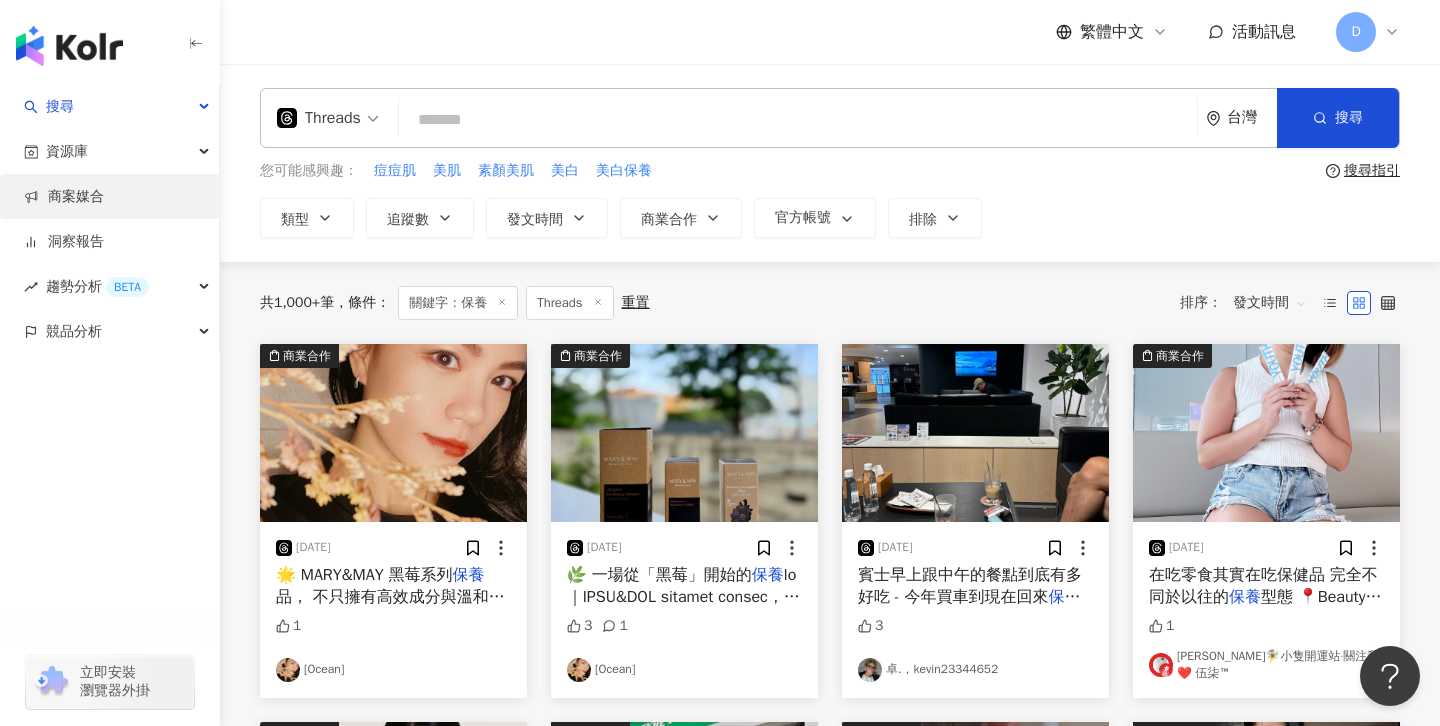 click on "商案媒合" at bounding box center [64, 197] 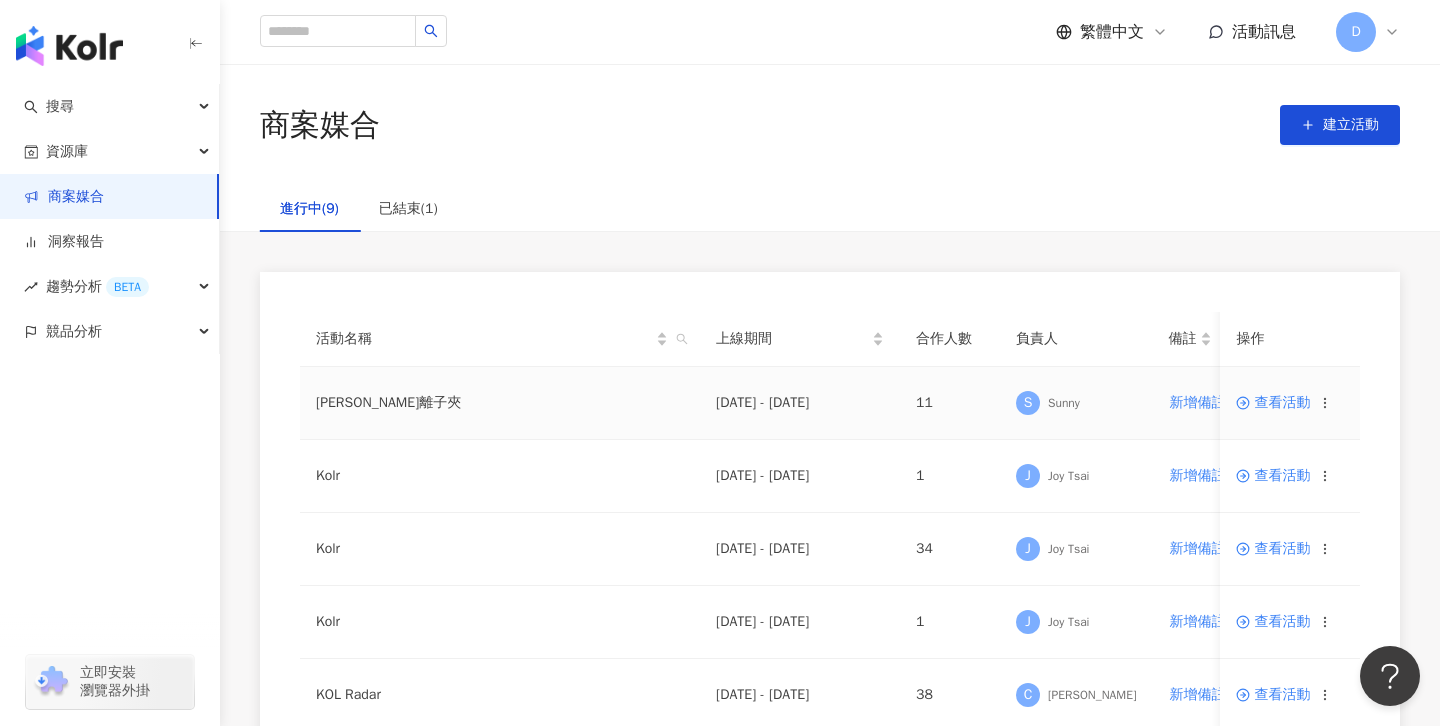 click on "查看活動" at bounding box center [1273, 403] 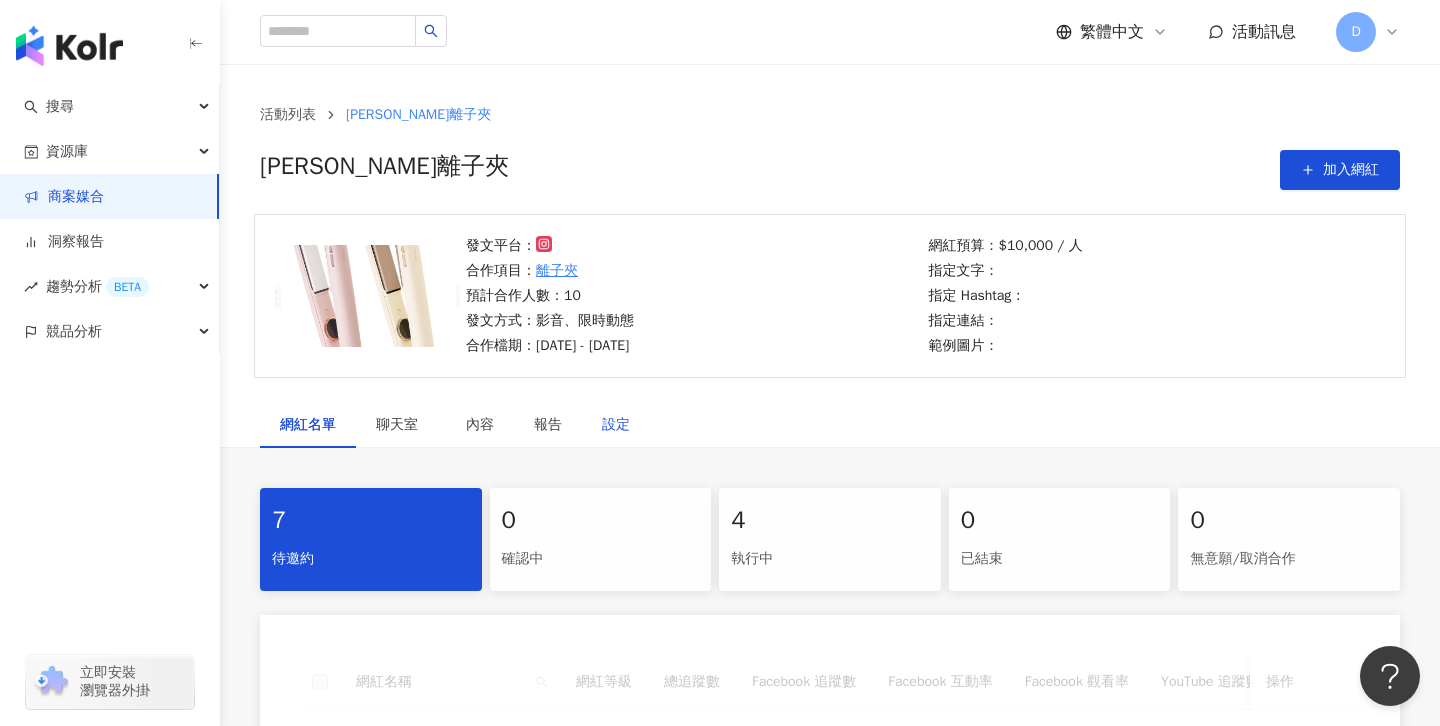 click on "設定" at bounding box center [616, 425] 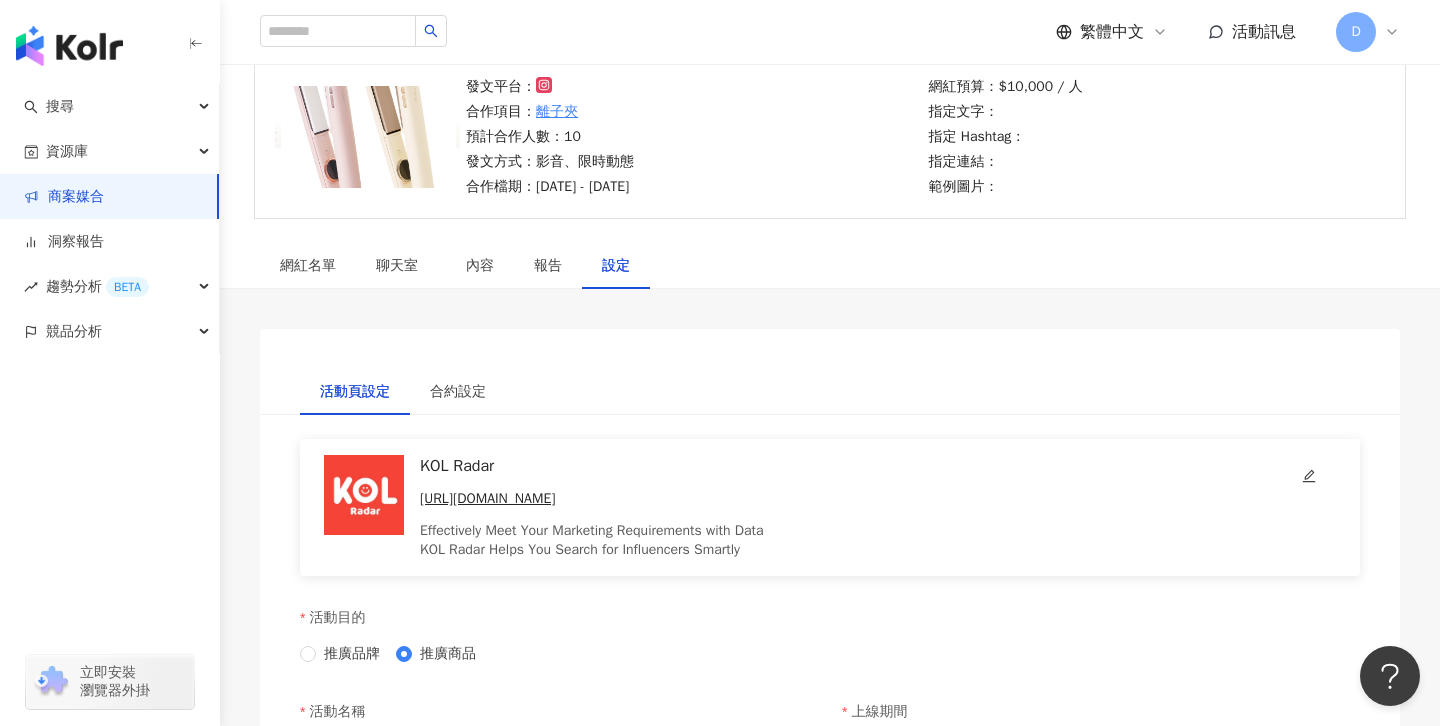 scroll, scrollTop: 142, scrollLeft: 0, axis: vertical 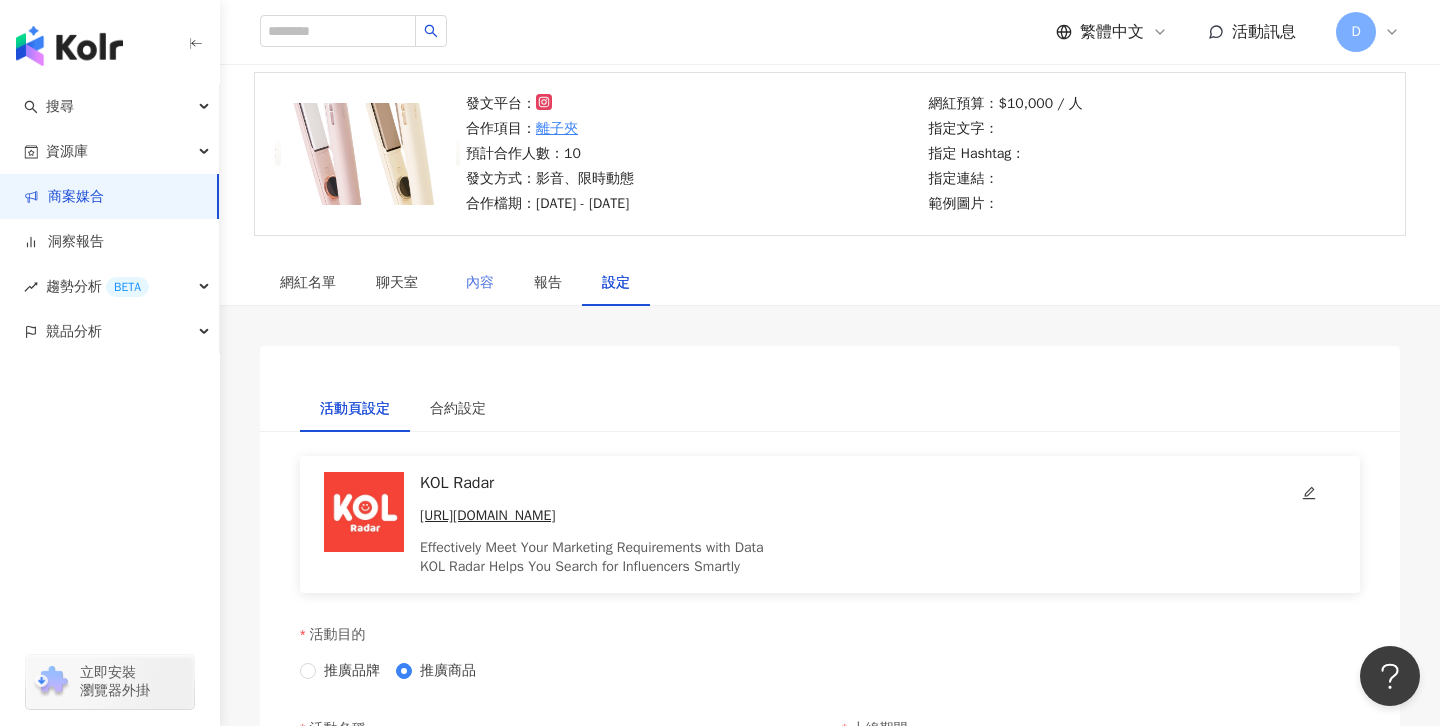 click on "內容" at bounding box center [480, 283] 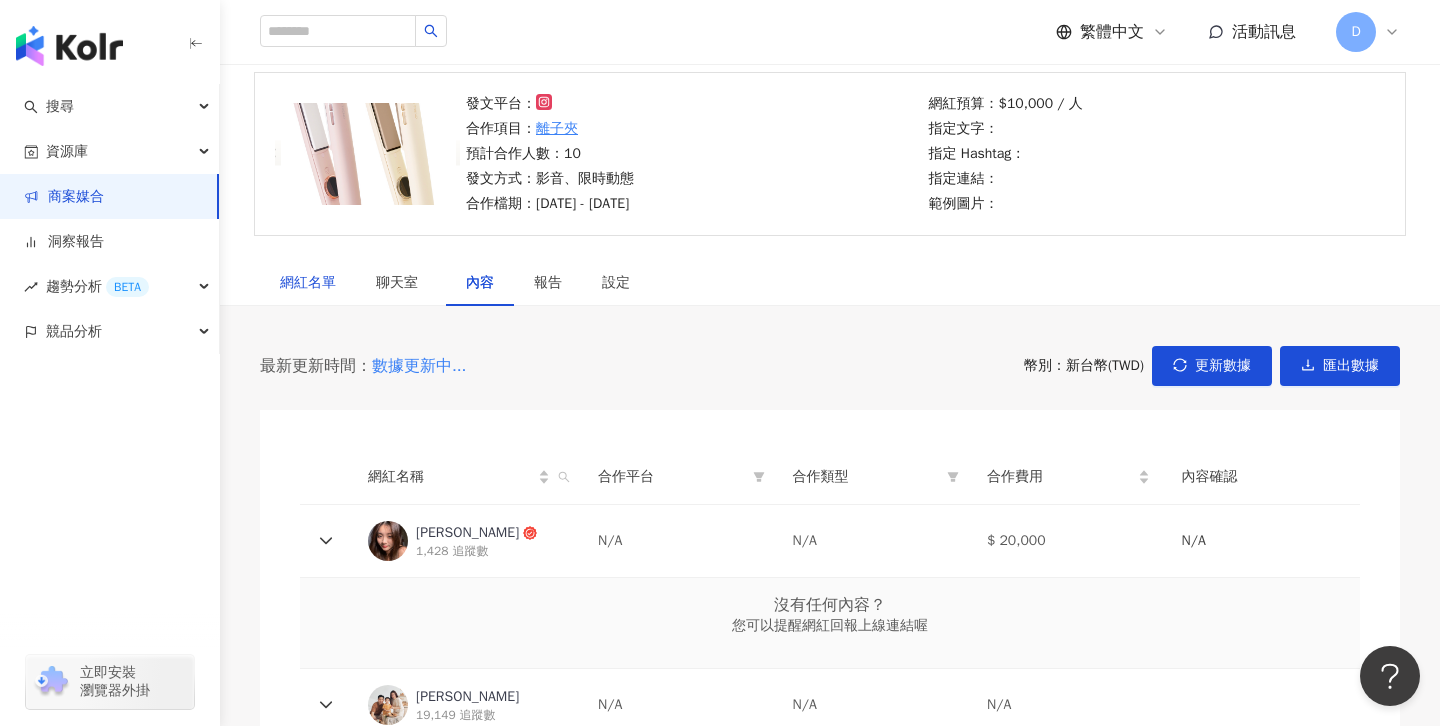 click on "網紅名單" at bounding box center (308, 283) 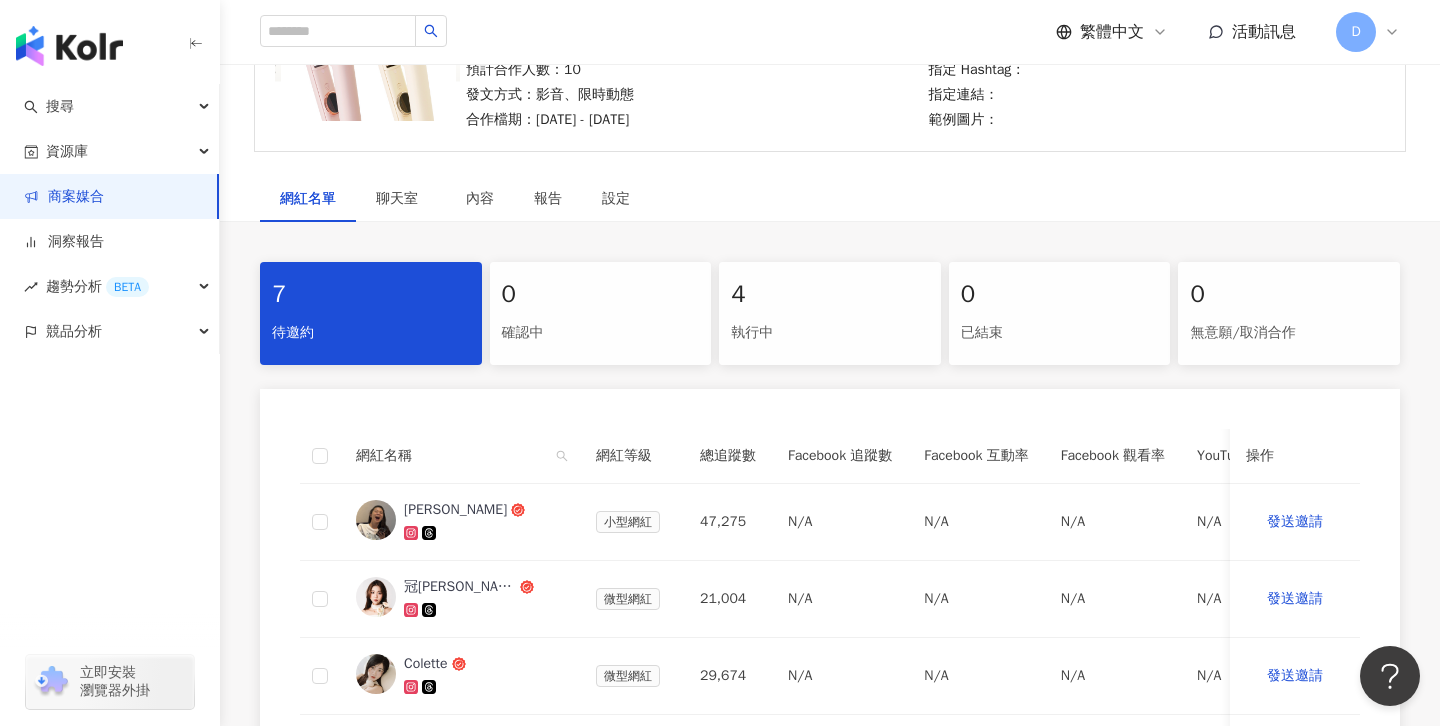 scroll, scrollTop: 227, scrollLeft: 0, axis: vertical 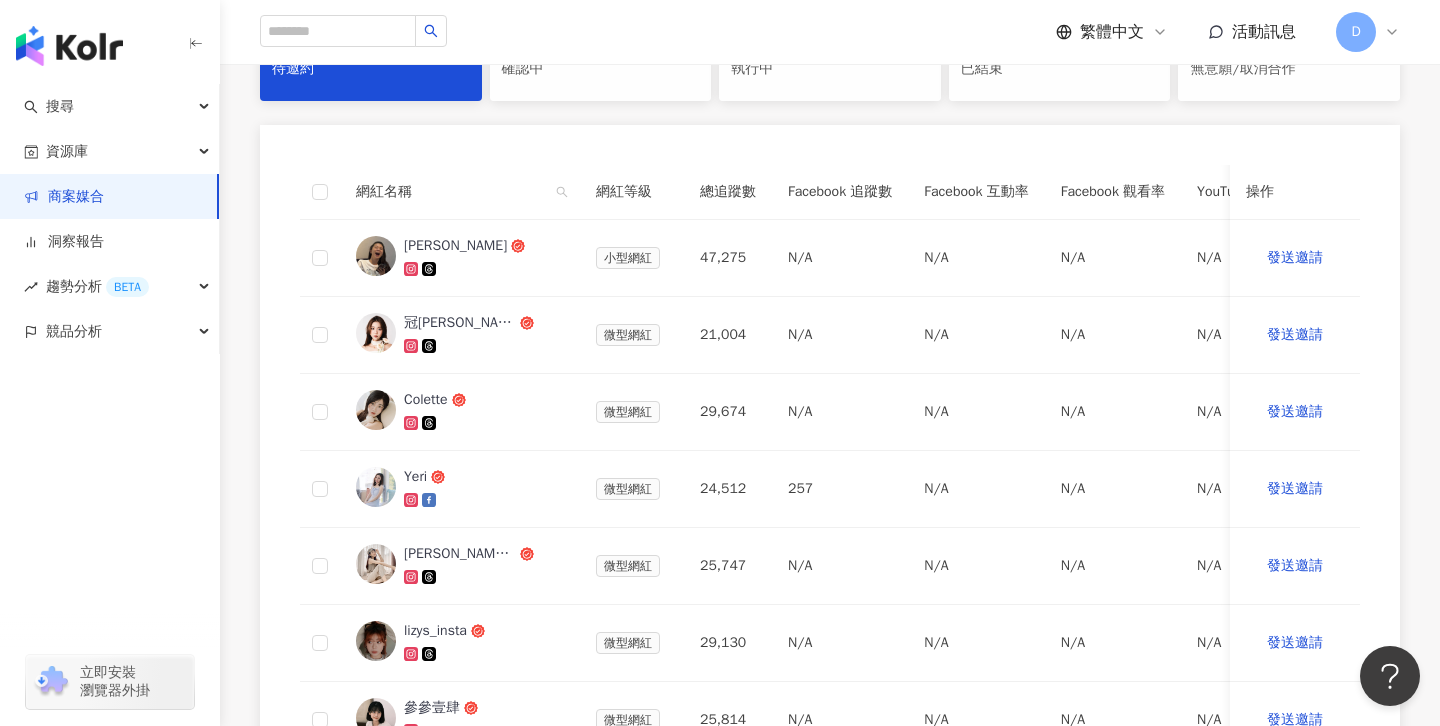 click on "商案媒合" at bounding box center (64, 197) 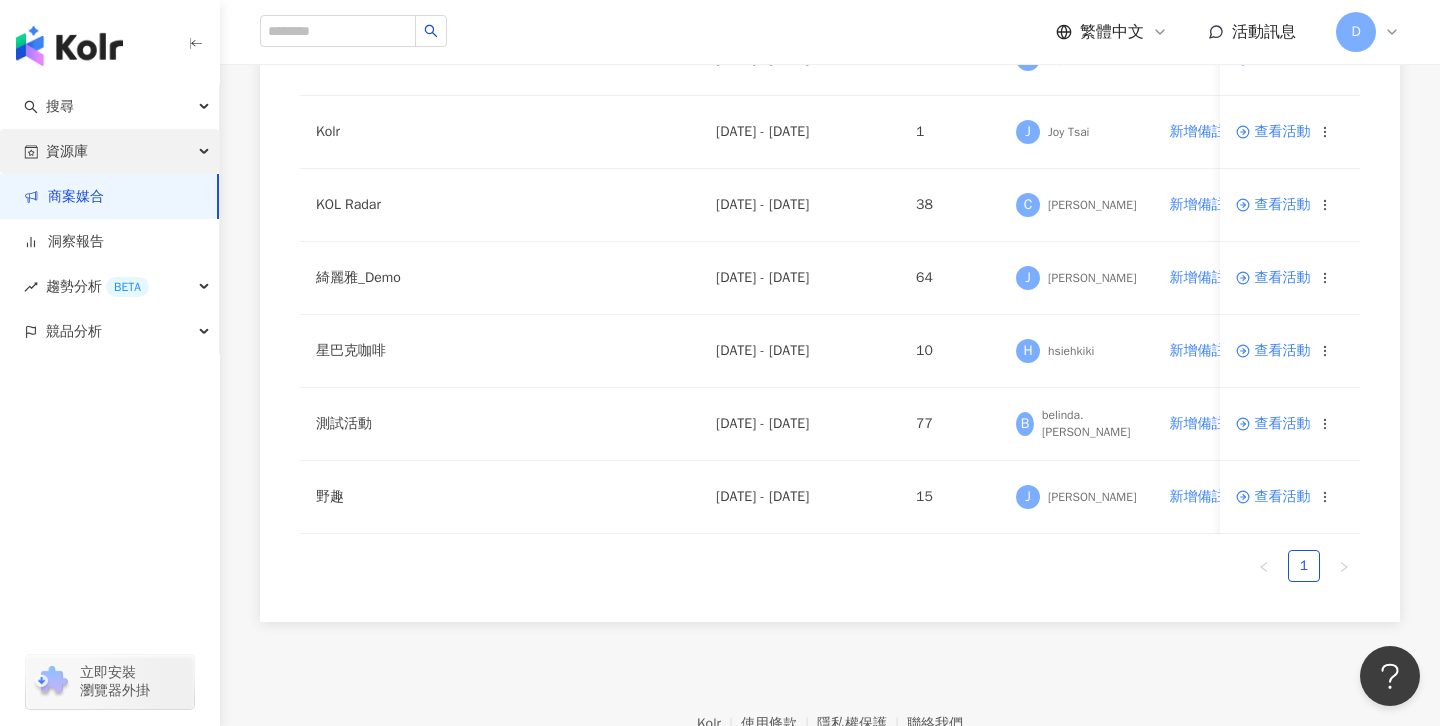 scroll, scrollTop: 0, scrollLeft: 0, axis: both 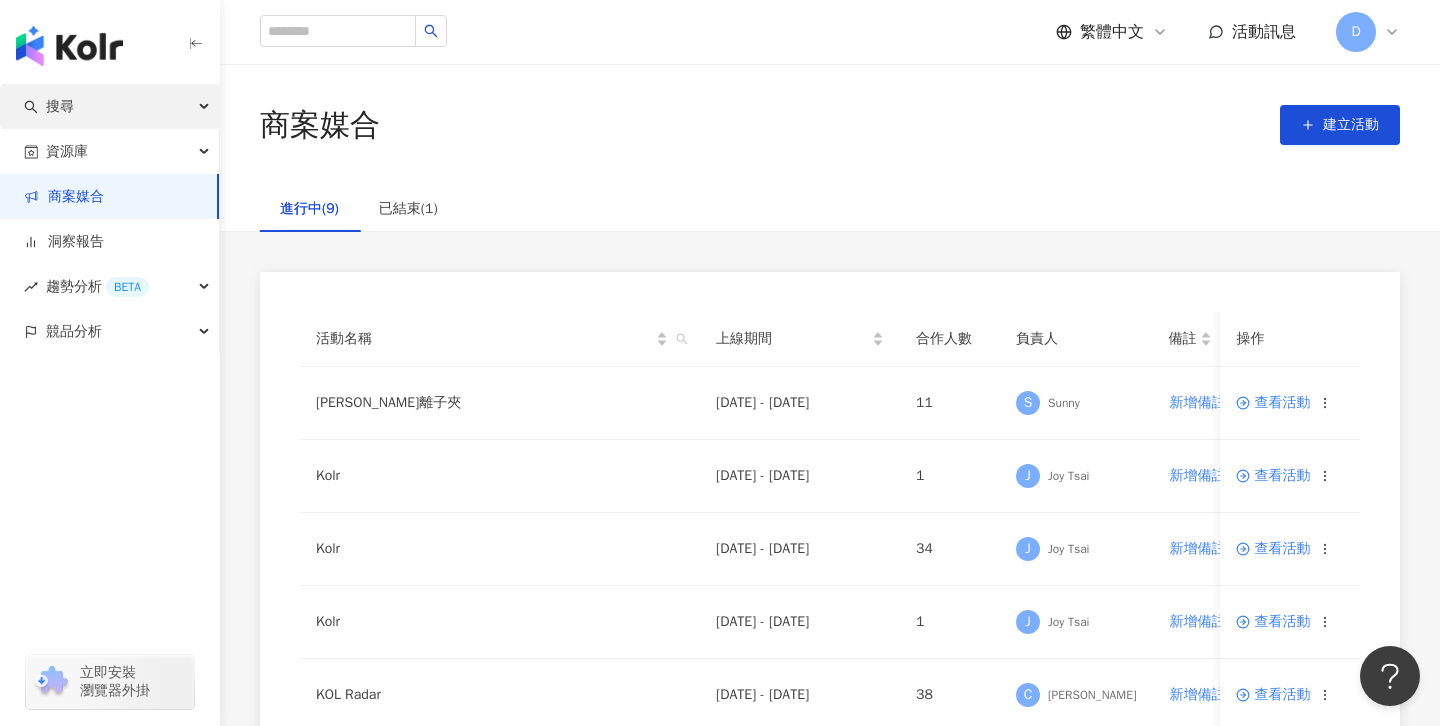 click on "搜尋" at bounding box center (109, 106) 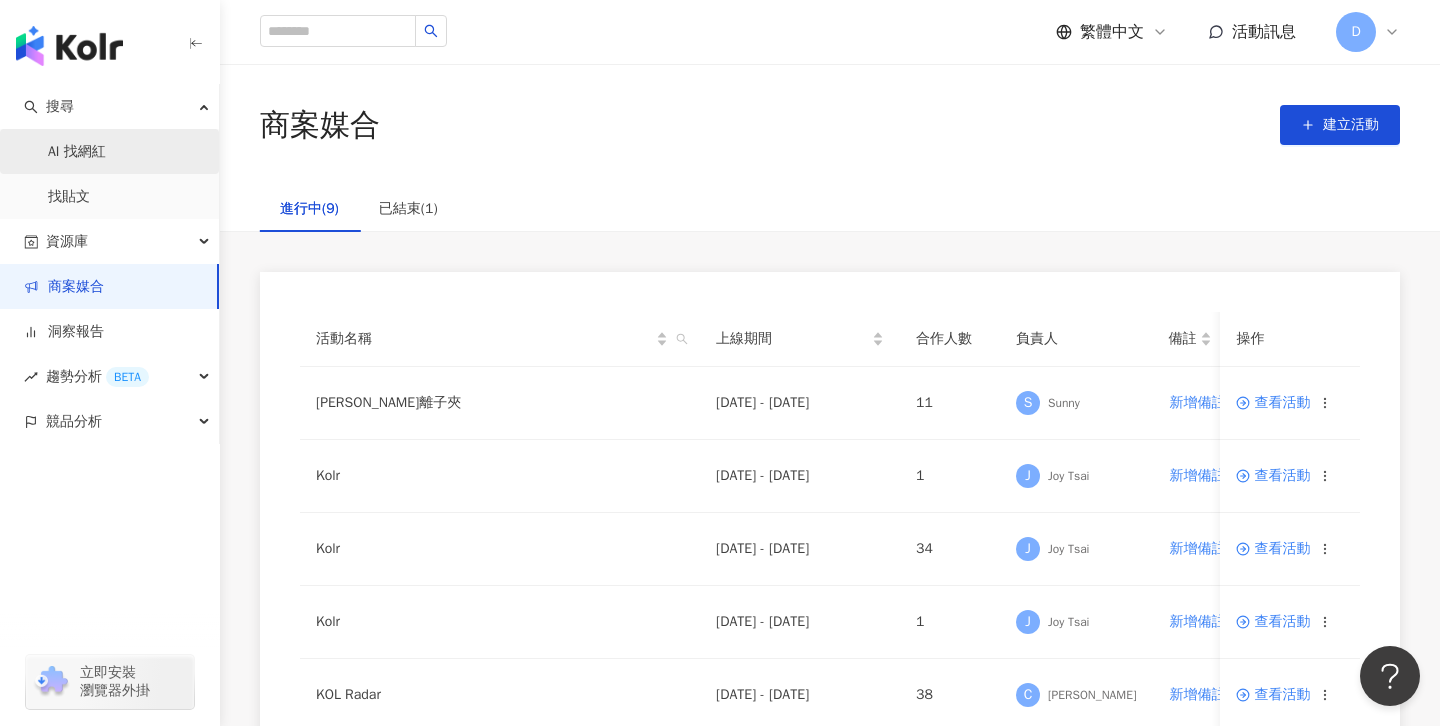 click on "AI 找網紅" at bounding box center [77, 152] 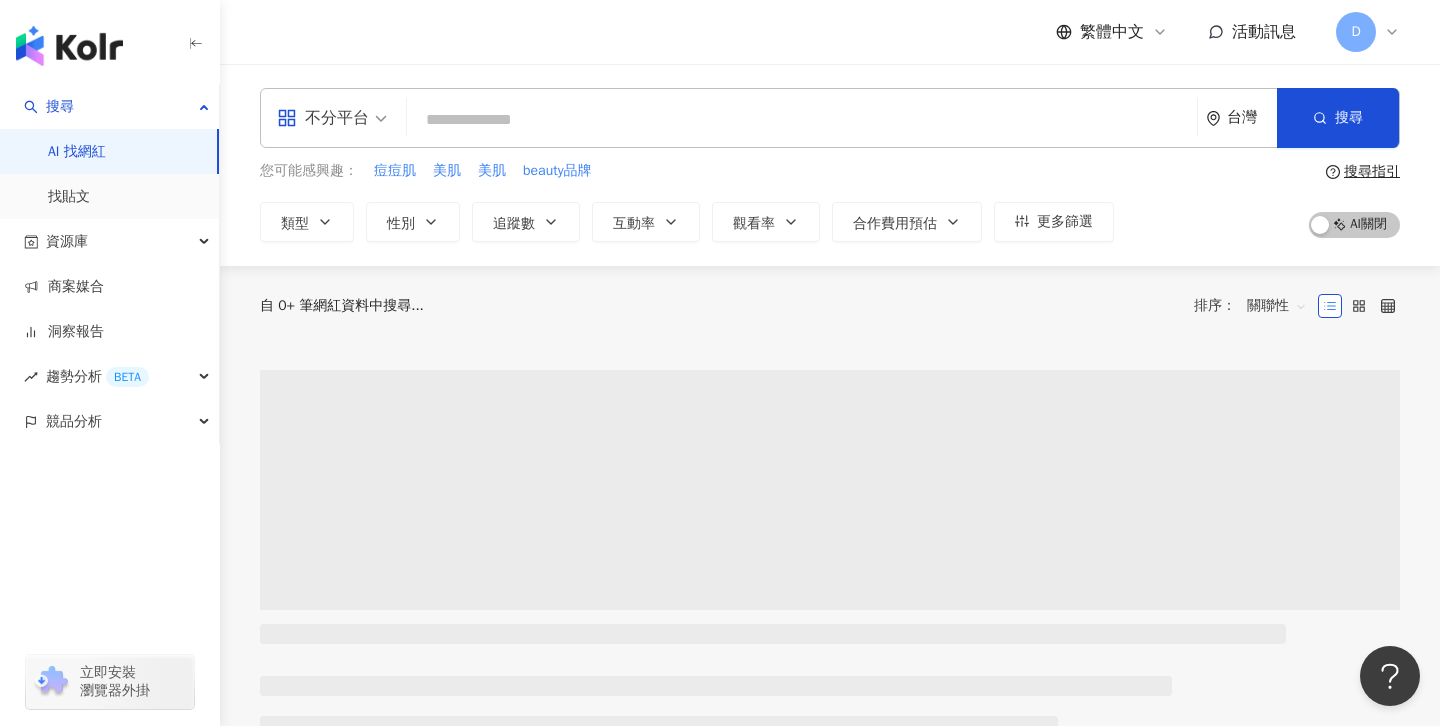 click on "台灣" at bounding box center [1252, 117] 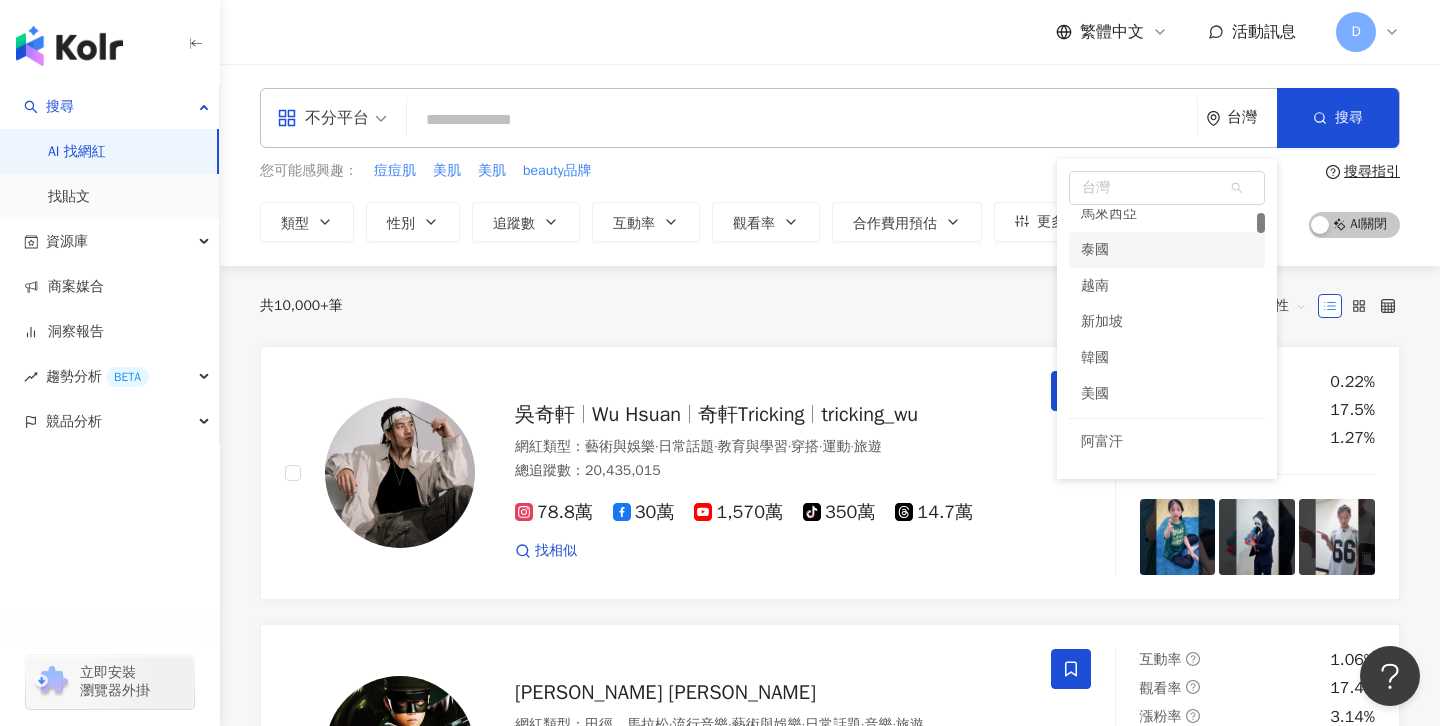 scroll, scrollTop: 159, scrollLeft: 0, axis: vertical 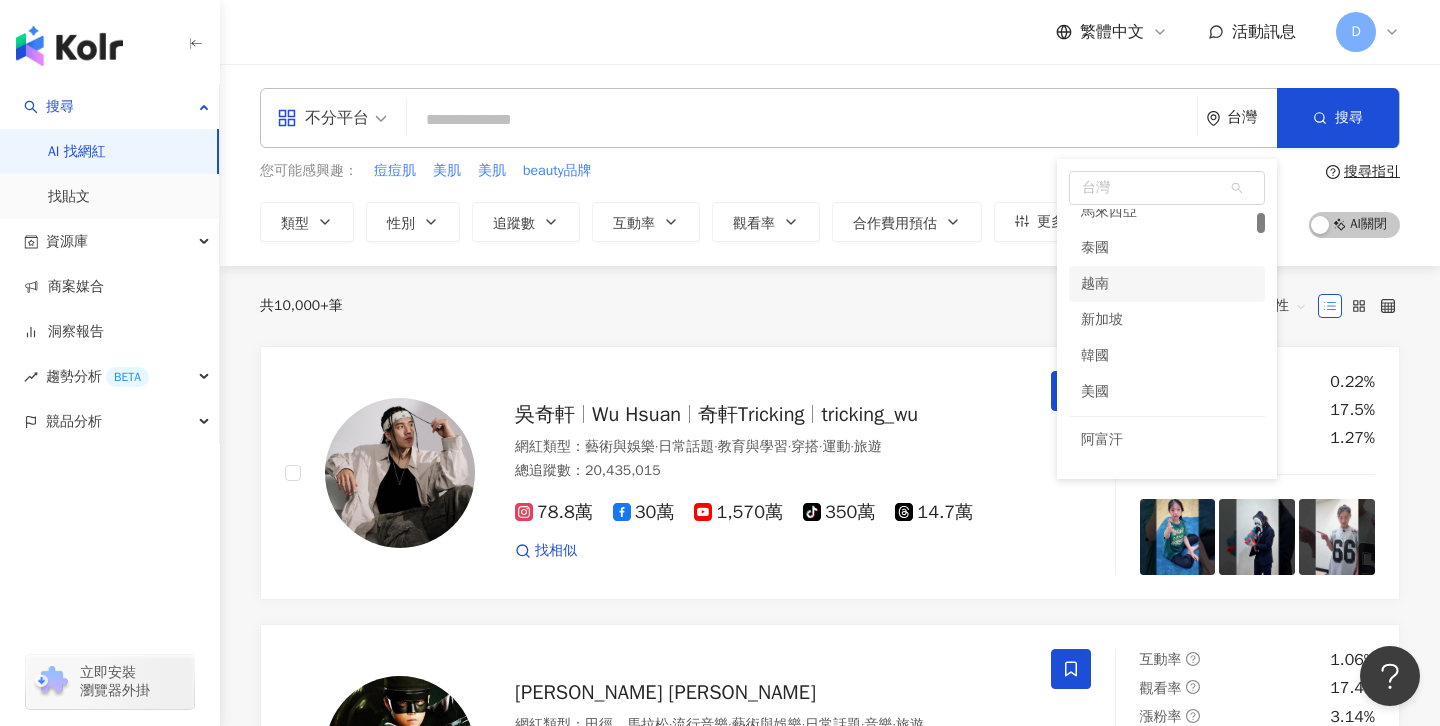 click on "繁體中文 活動訊息 D" at bounding box center (830, 32) 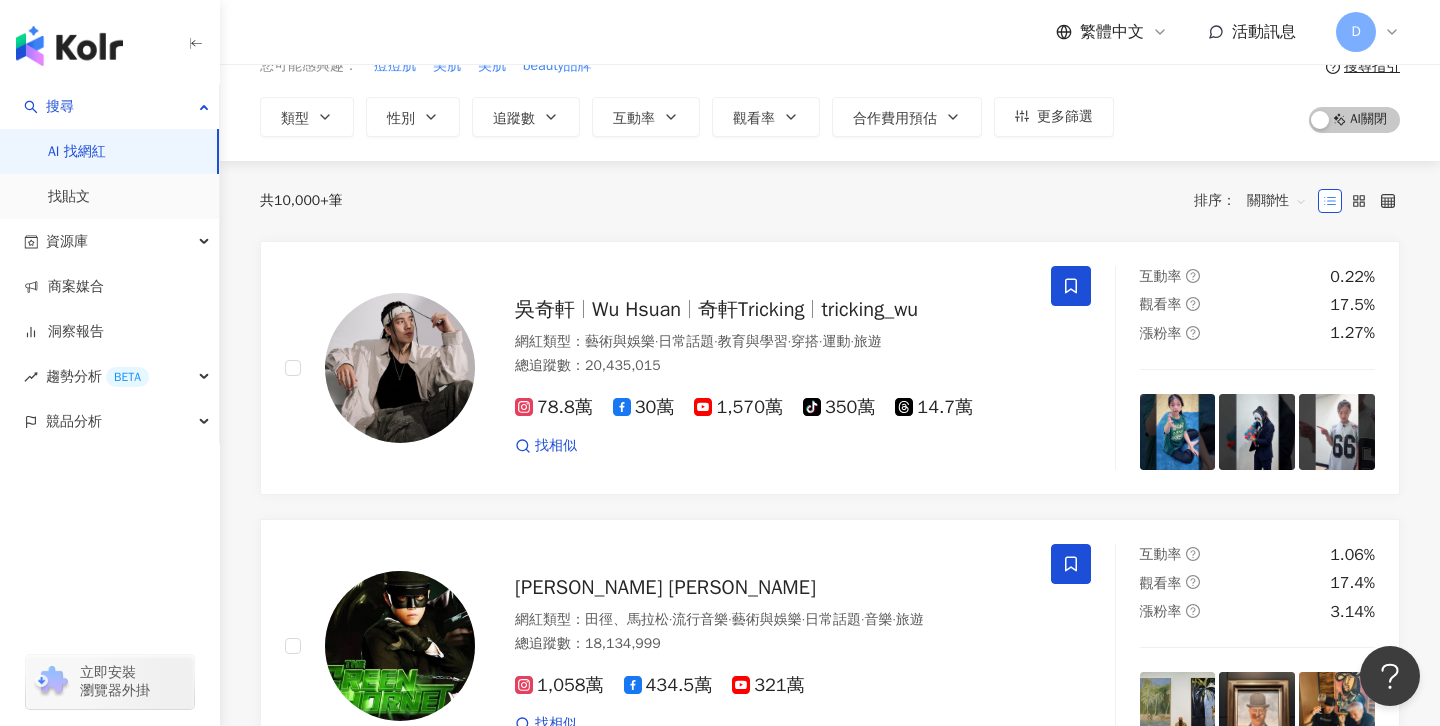 scroll, scrollTop: 0, scrollLeft: 0, axis: both 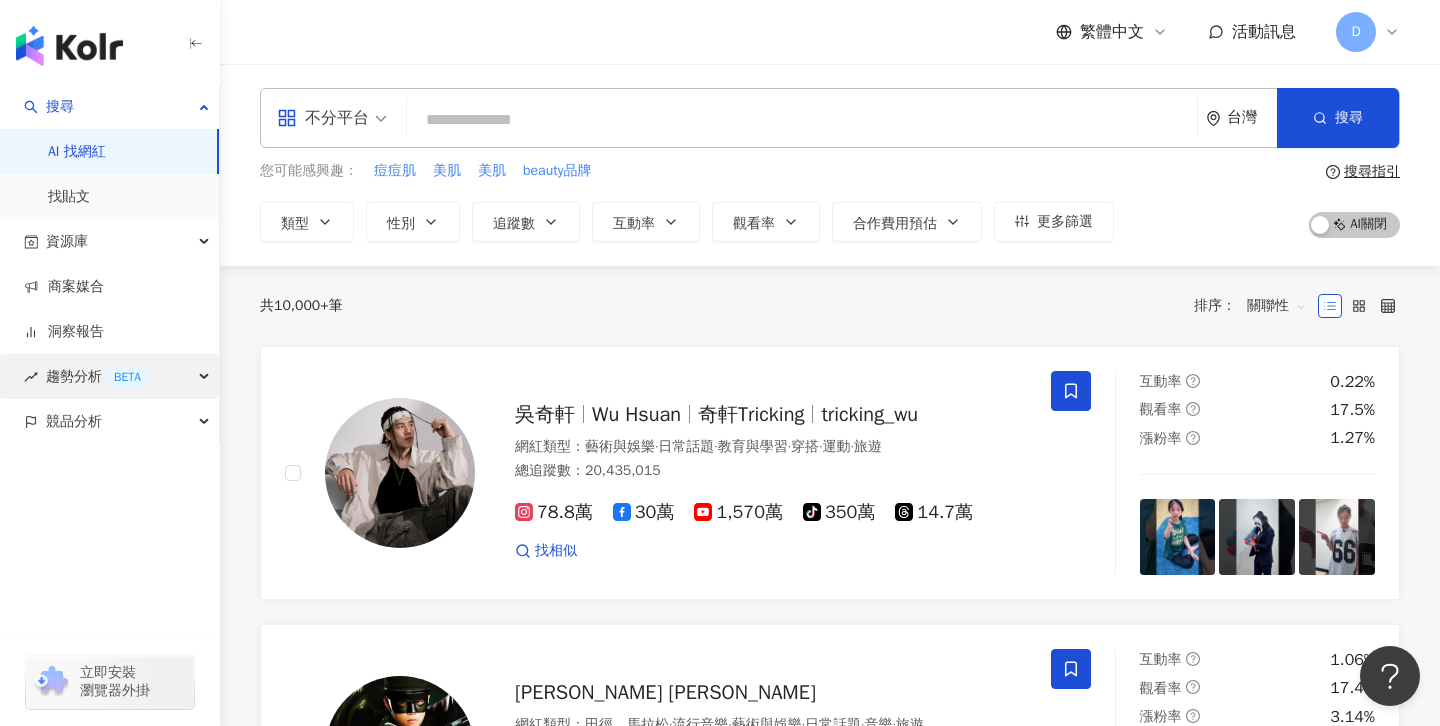 click on "趨勢分析 BETA" at bounding box center [97, 376] 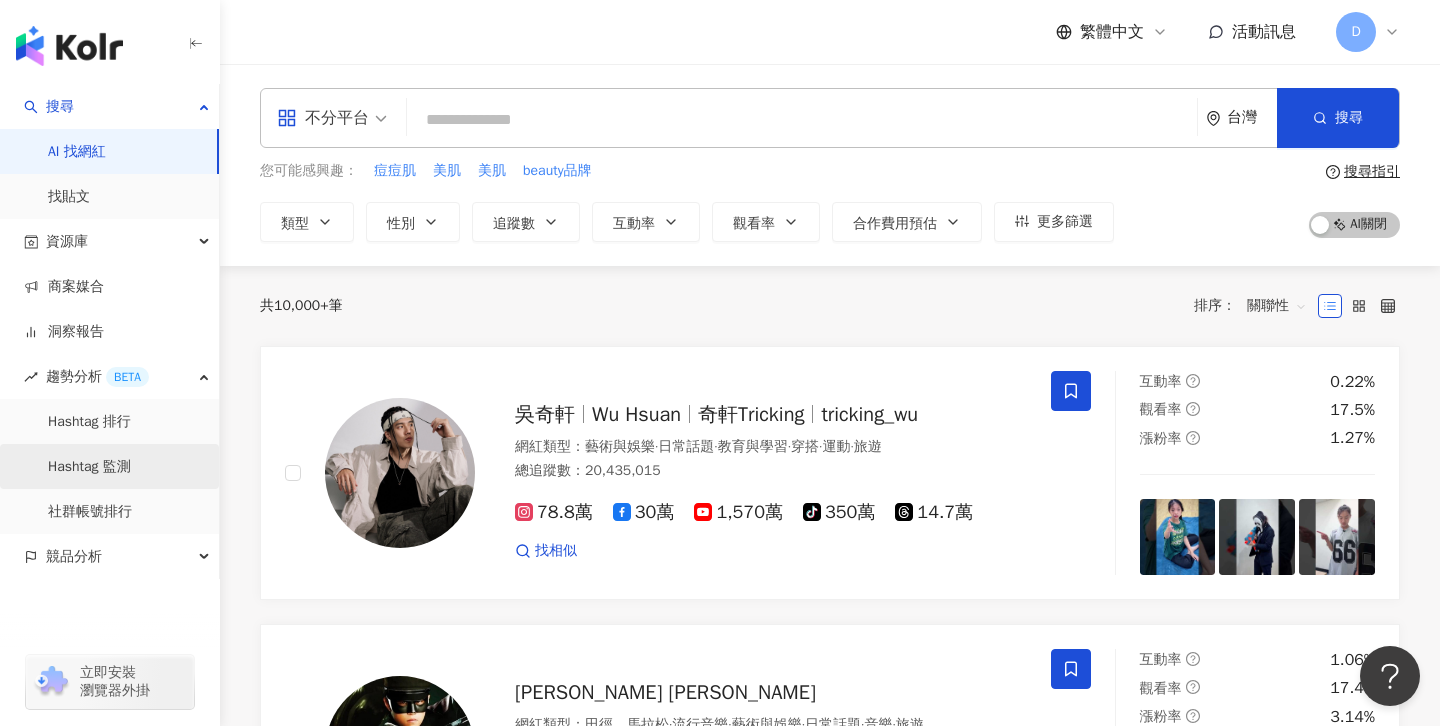 click on "Hashtag 監測" at bounding box center [89, 467] 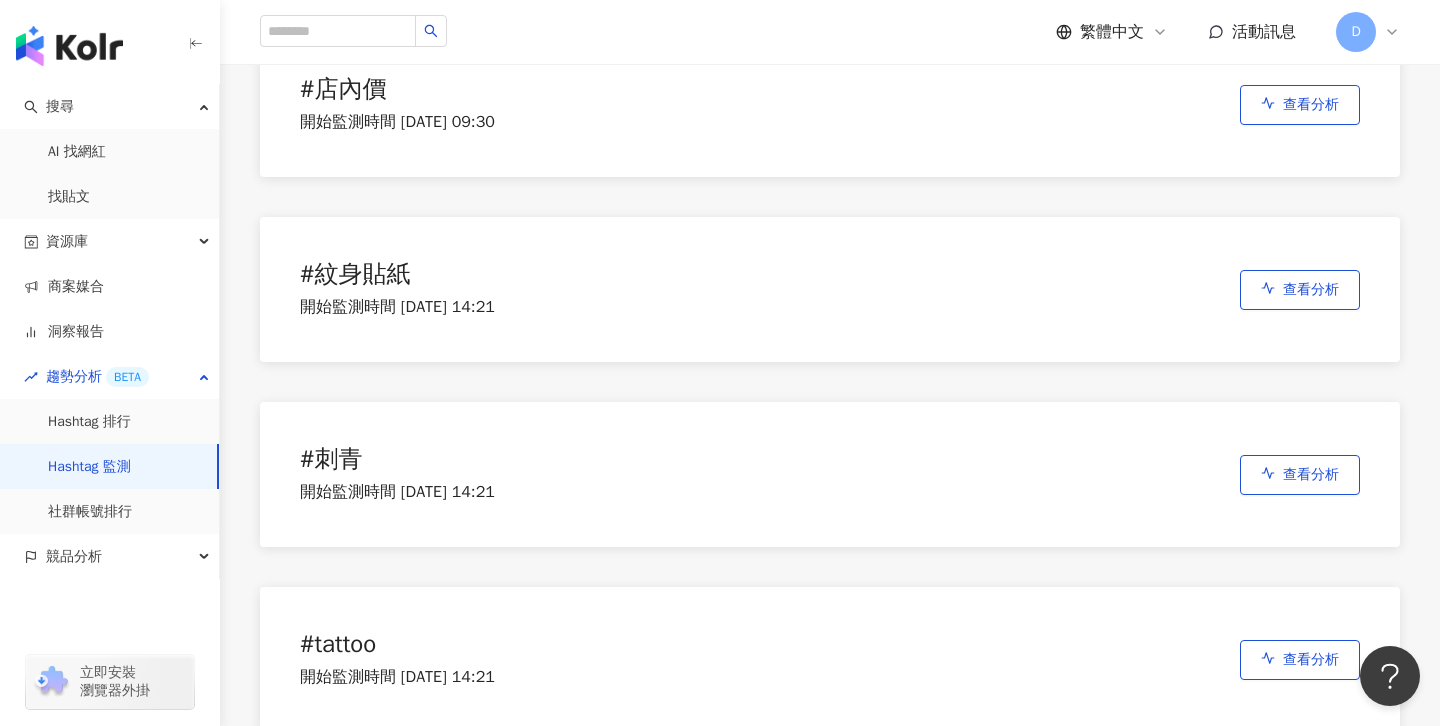 scroll, scrollTop: 209, scrollLeft: 0, axis: vertical 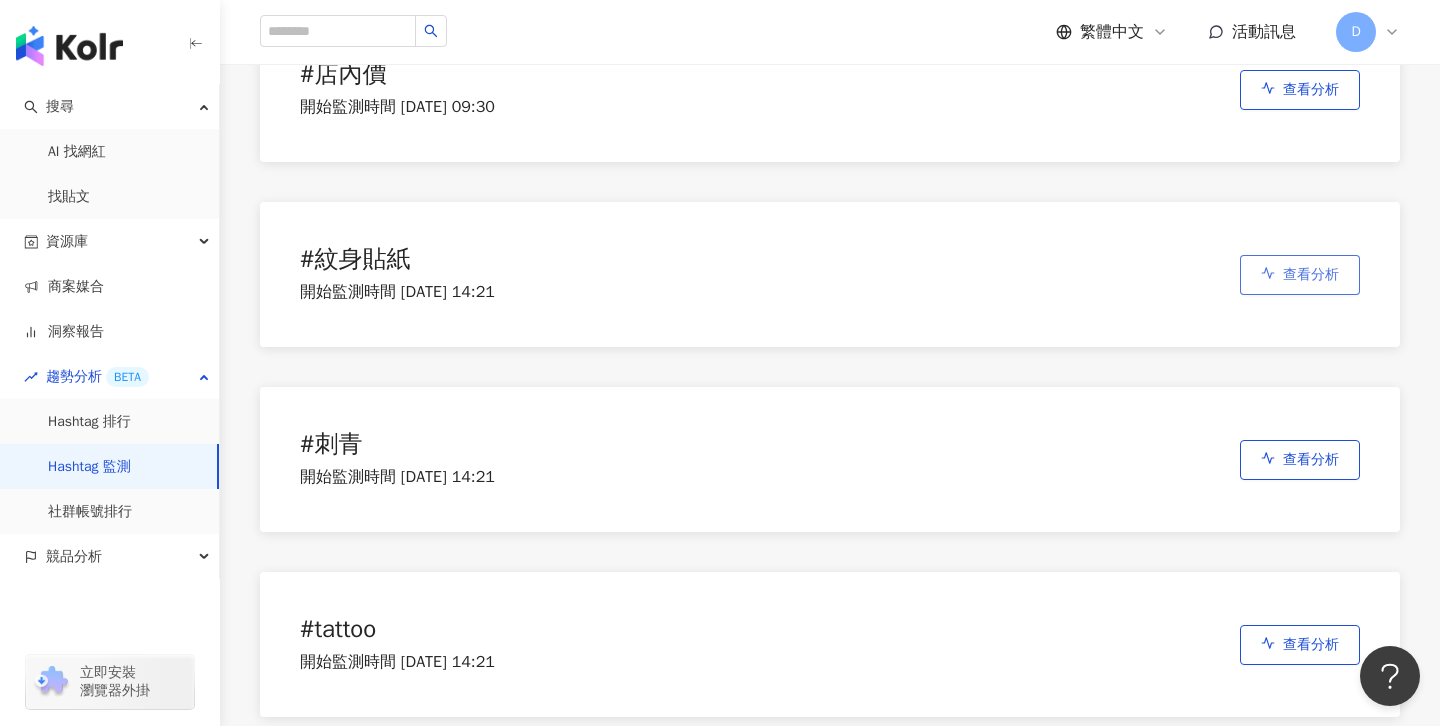 click on "查看分析" at bounding box center (1300, 275) 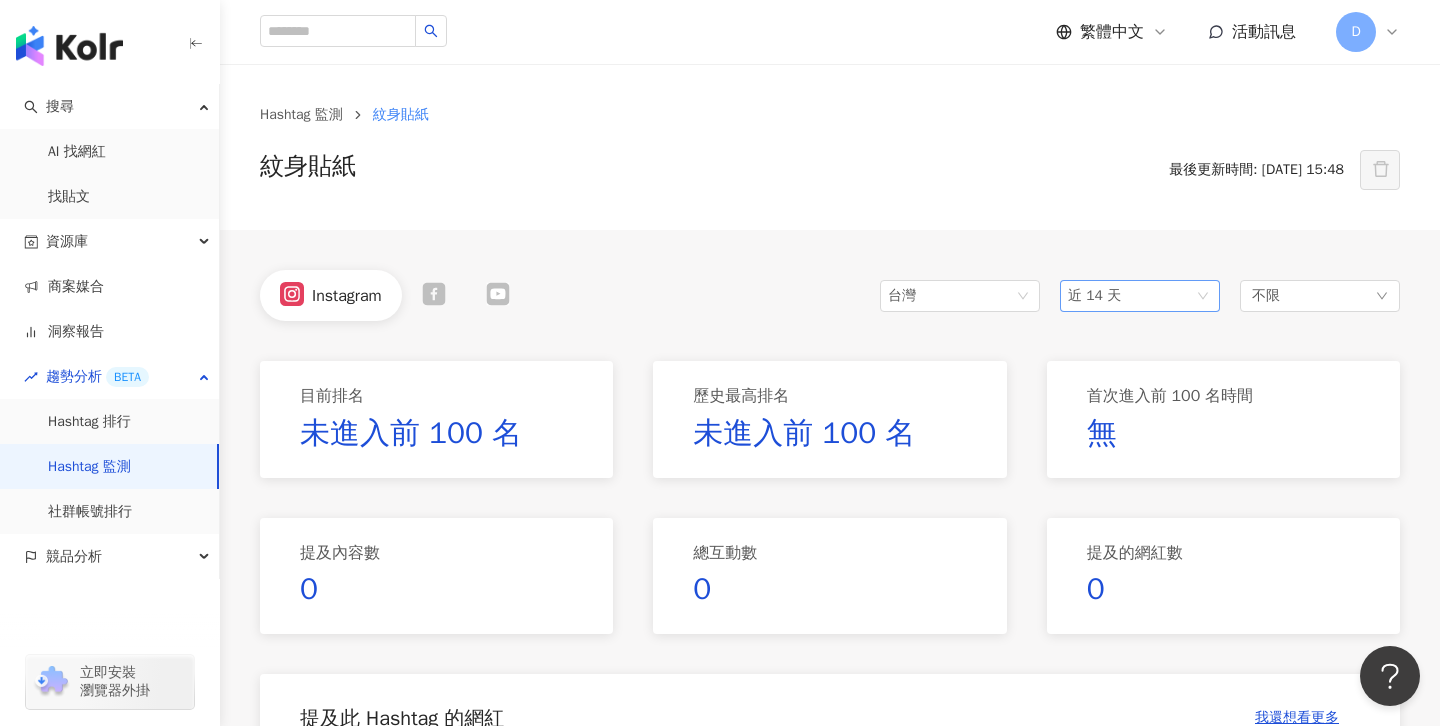 click on "近 14 天" at bounding box center (1140, 296) 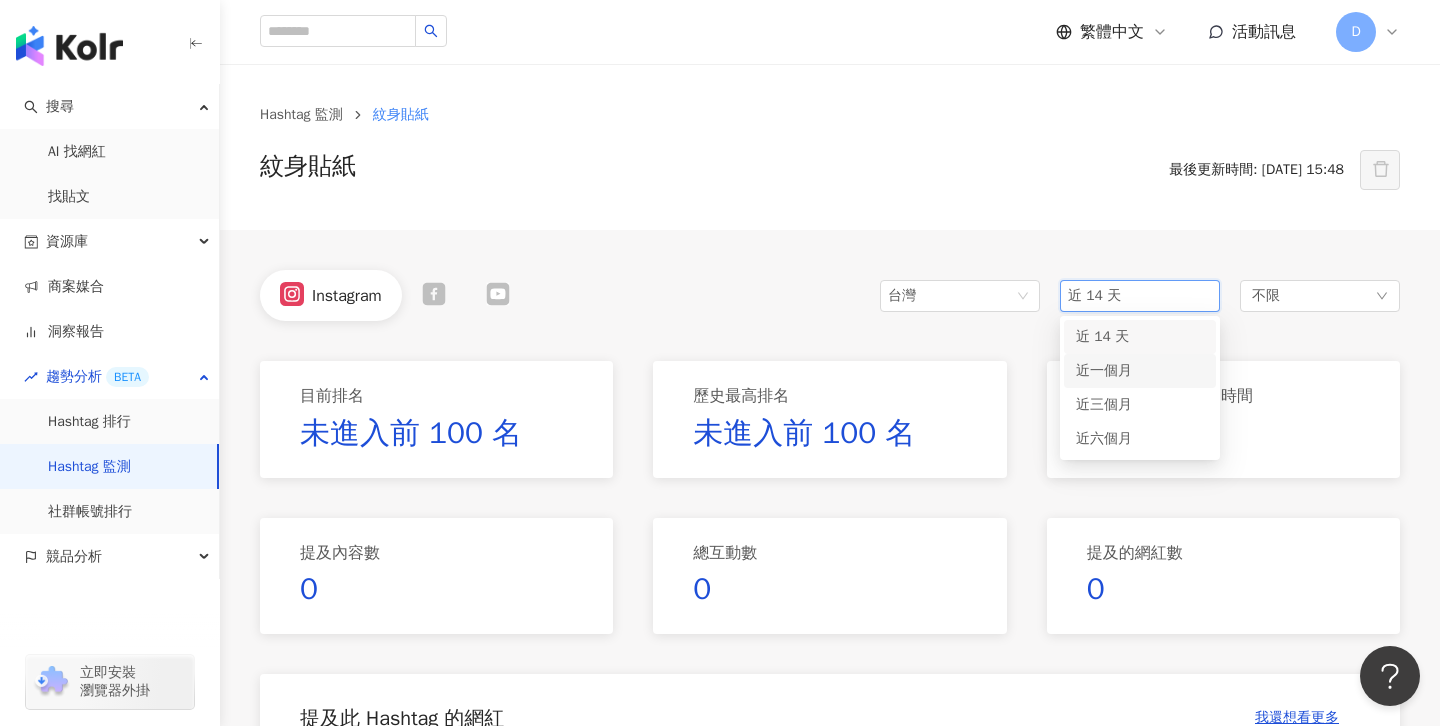 click on "近一個月" at bounding box center (1104, 370) 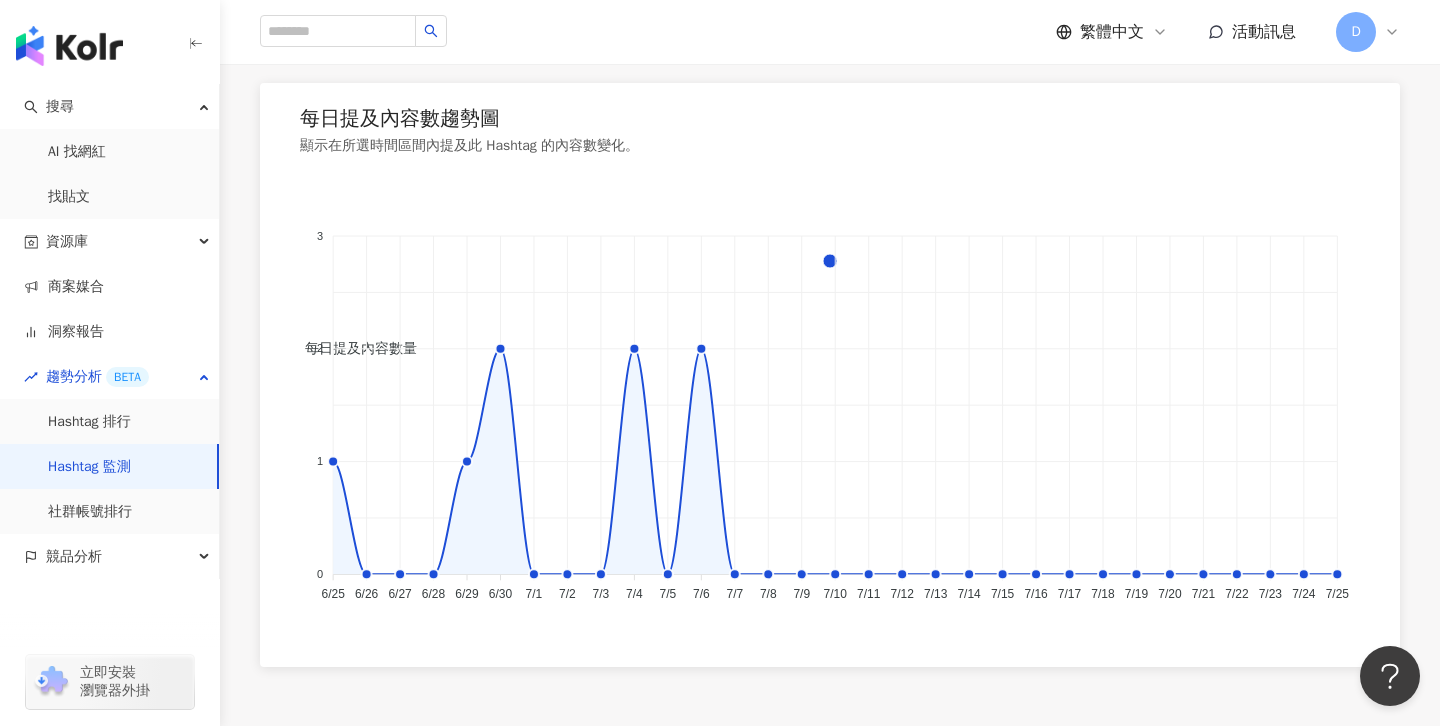 scroll, scrollTop: 1377, scrollLeft: 0, axis: vertical 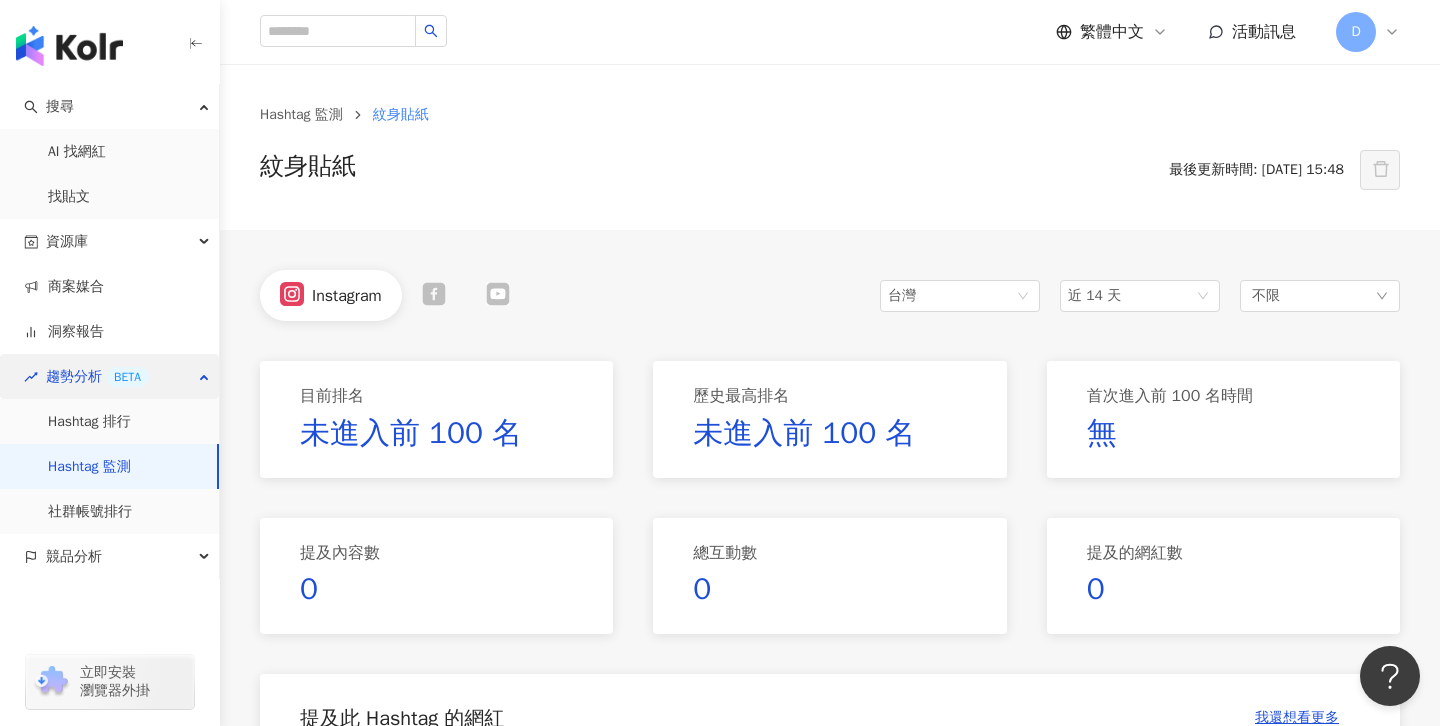 click on "趨勢分析 BETA" at bounding box center (97, 376) 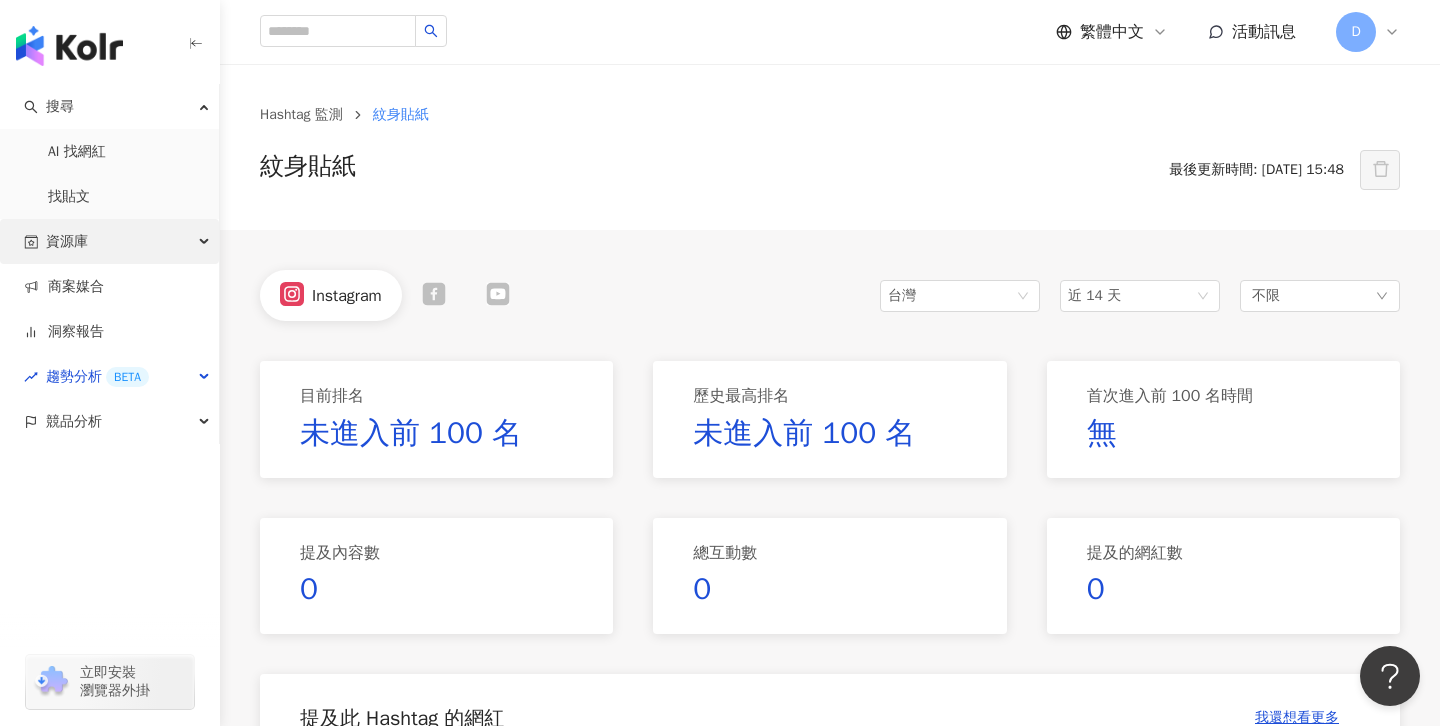 click on "資源庫" at bounding box center [109, 241] 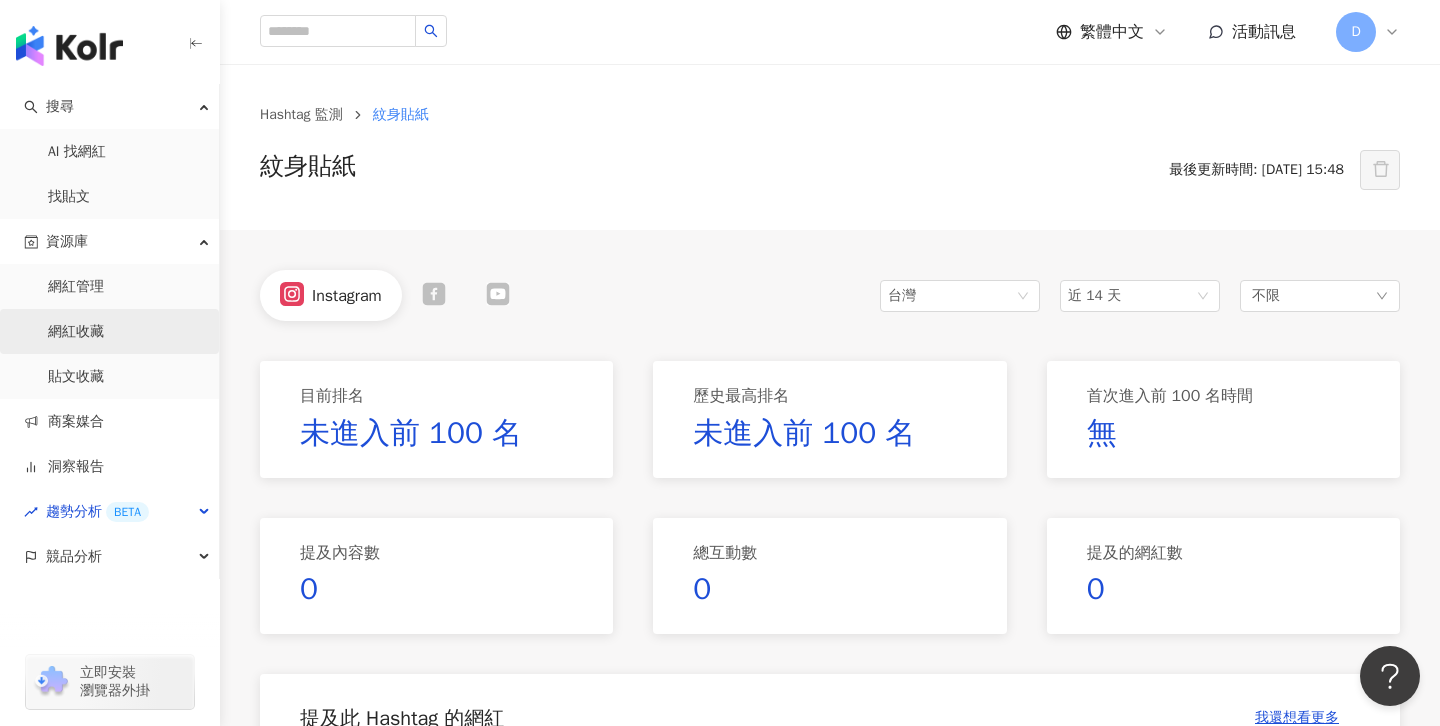 click on "網紅收藏" at bounding box center (76, 332) 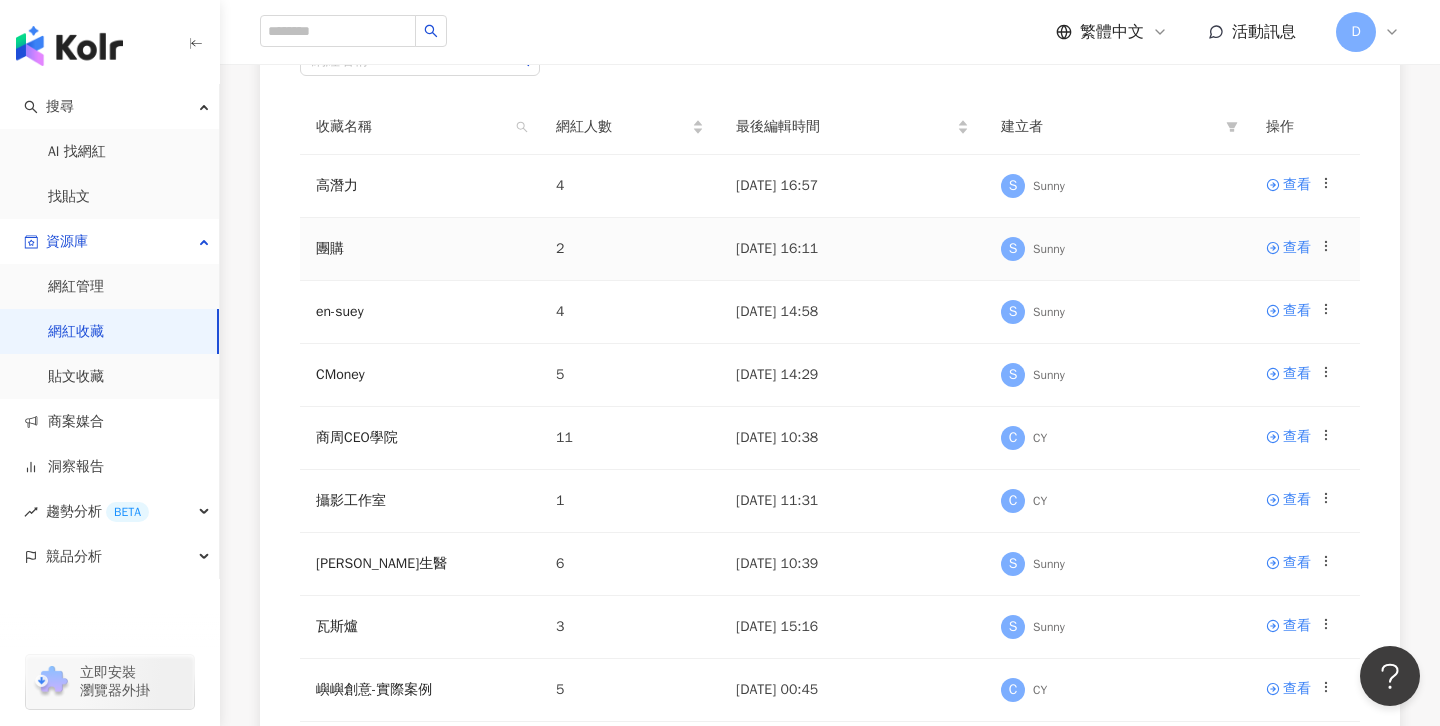 scroll, scrollTop: 299, scrollLeft: 0, axis: vertical 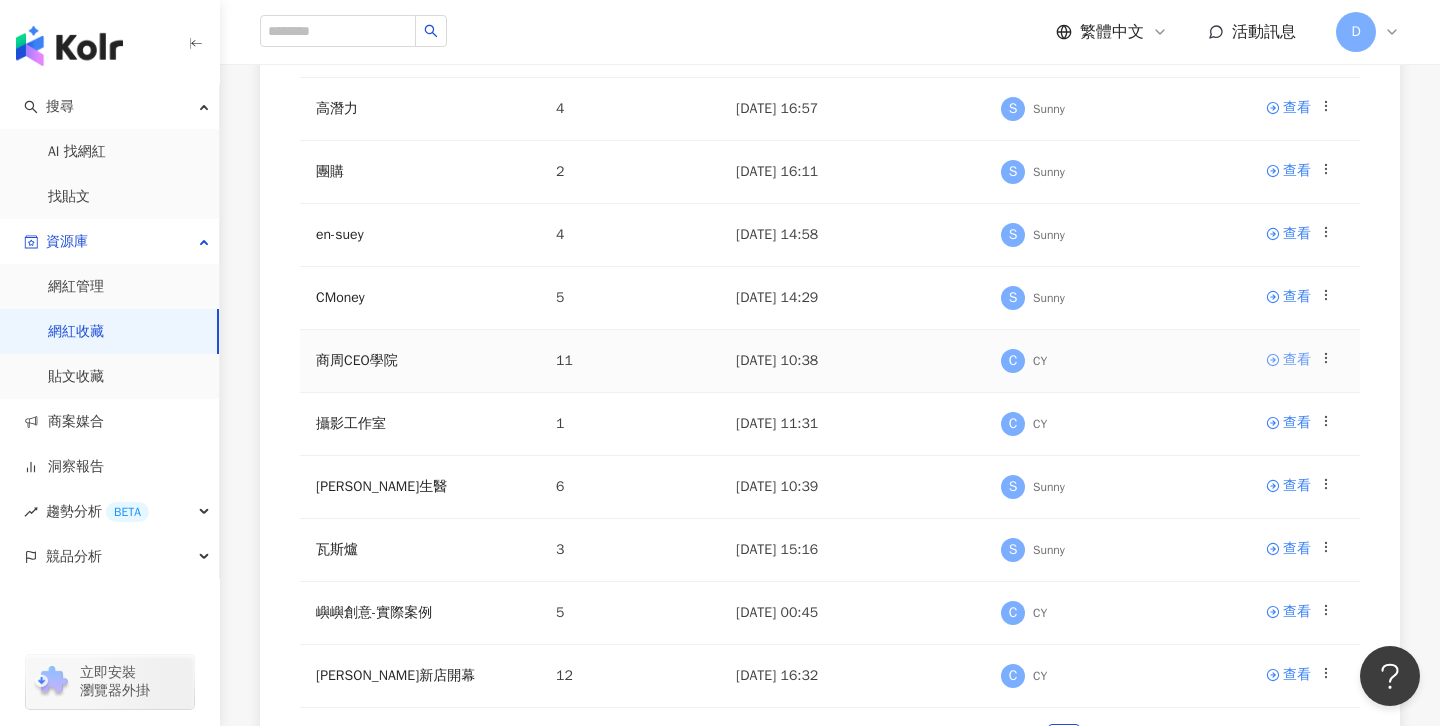 click on "查看" at bounding box center (1297, 360) 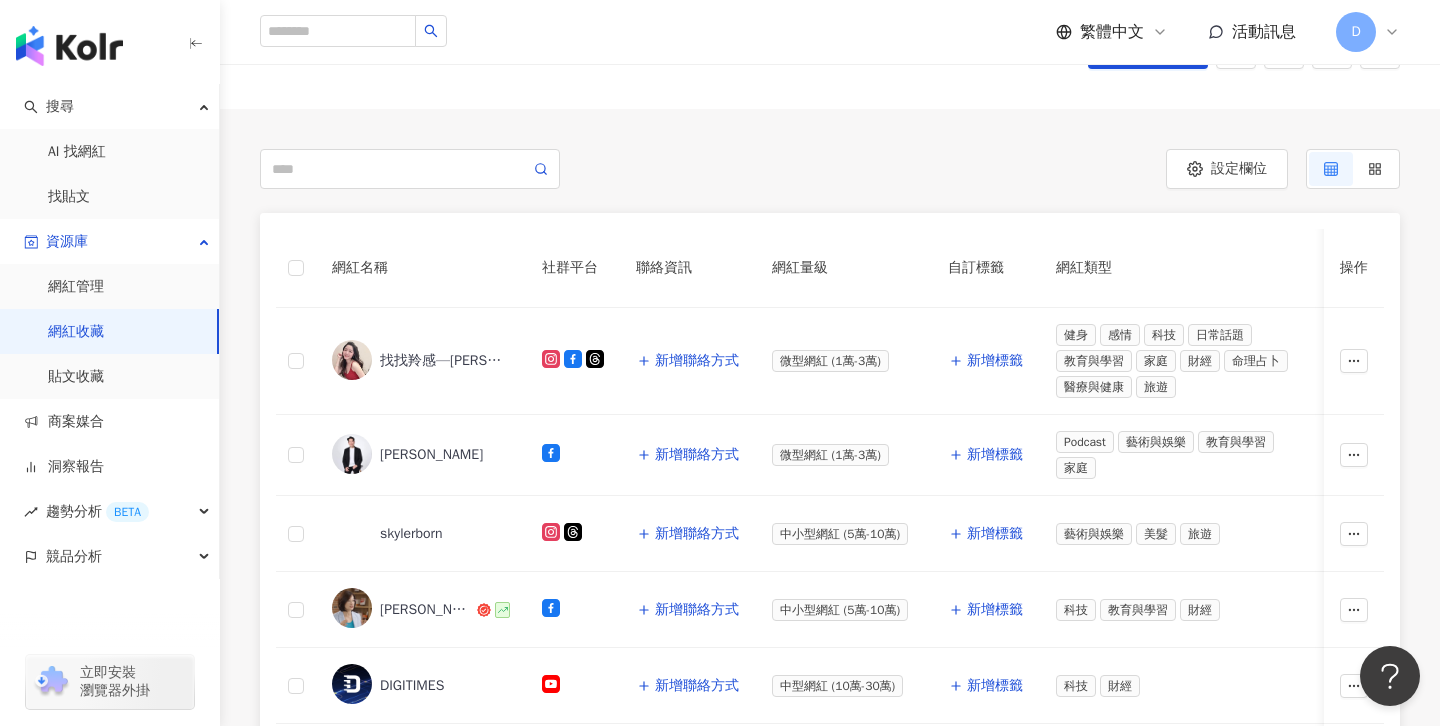 scroll, scrollTop: 191, scrollLeft: 0, axis: vertical 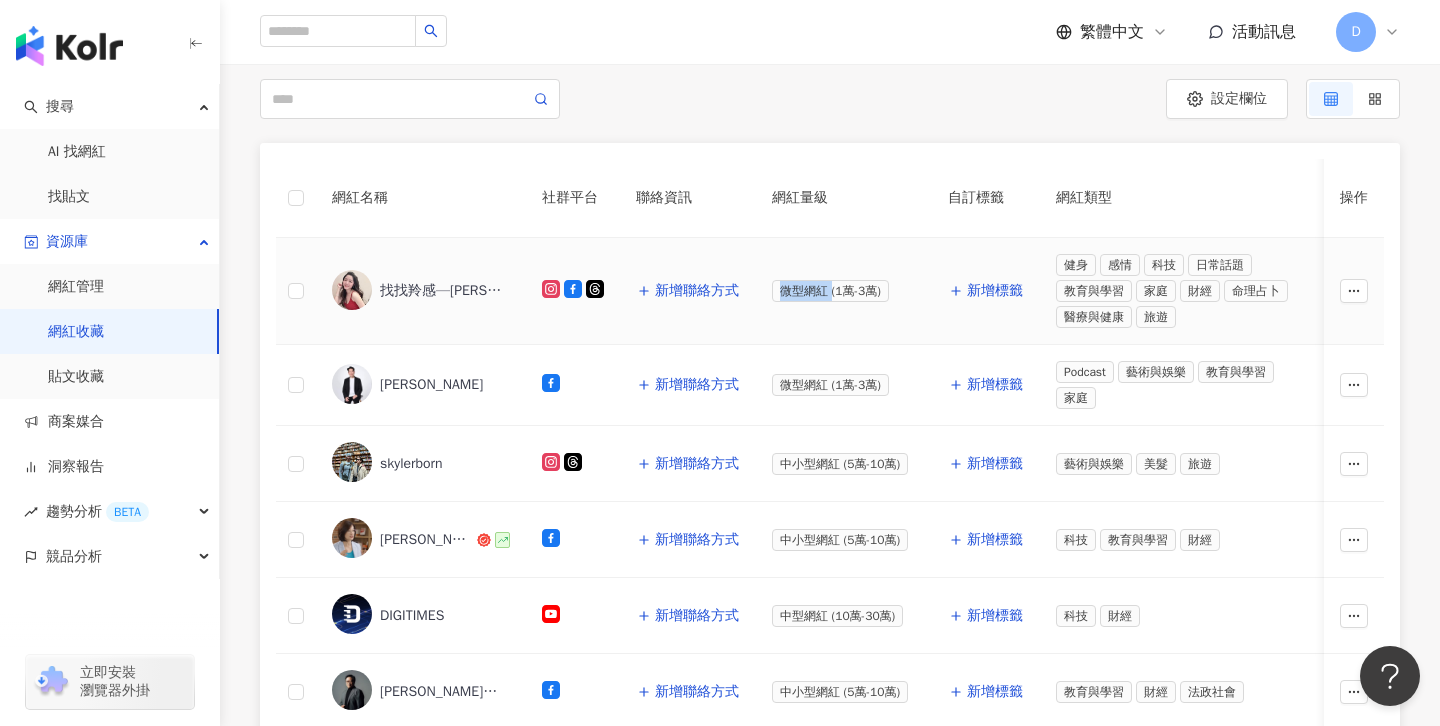 drag, startPoint x: 831, startPoint y: 295, endPoint x: 621, endPoint y: 281, distance: 210.46616 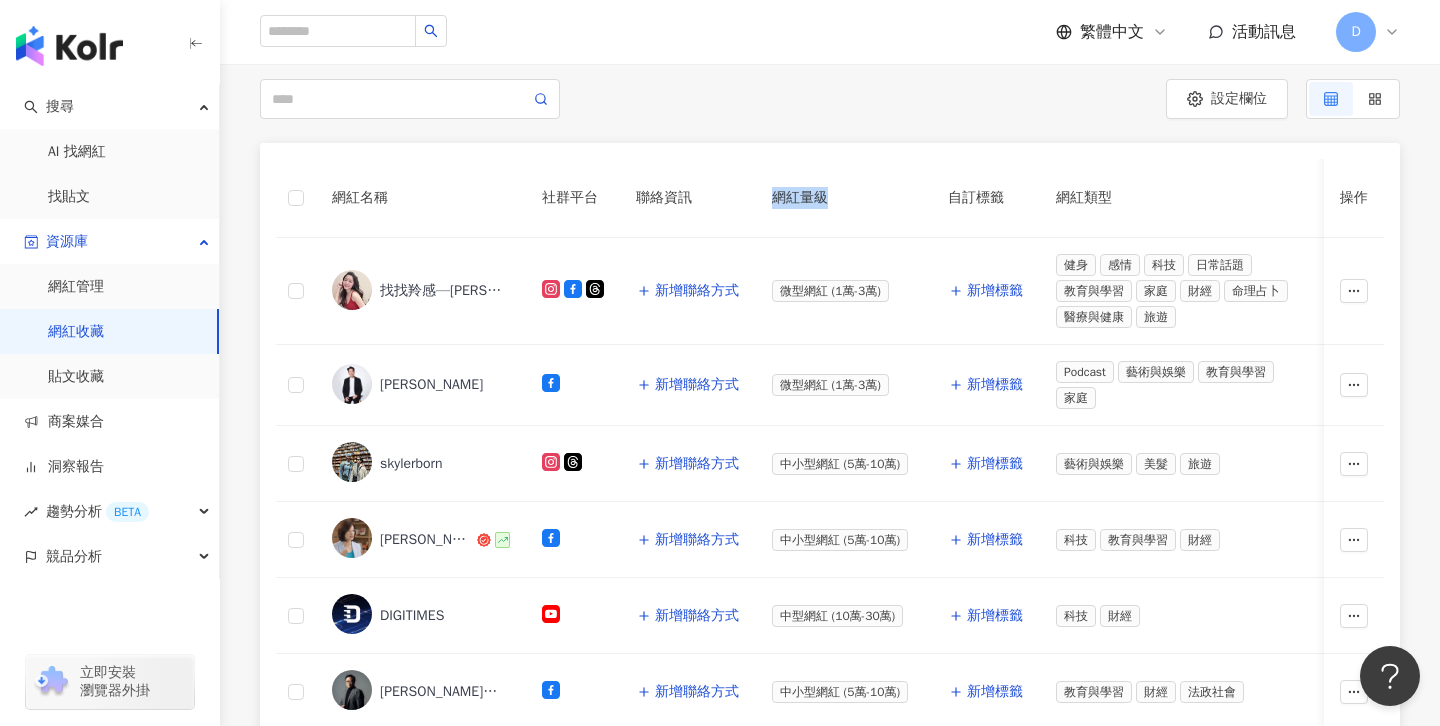 drag, startPoint x: 873, startPoint y: 220, endPoint x: 684, endPoint y: 218, distance: 189.01057 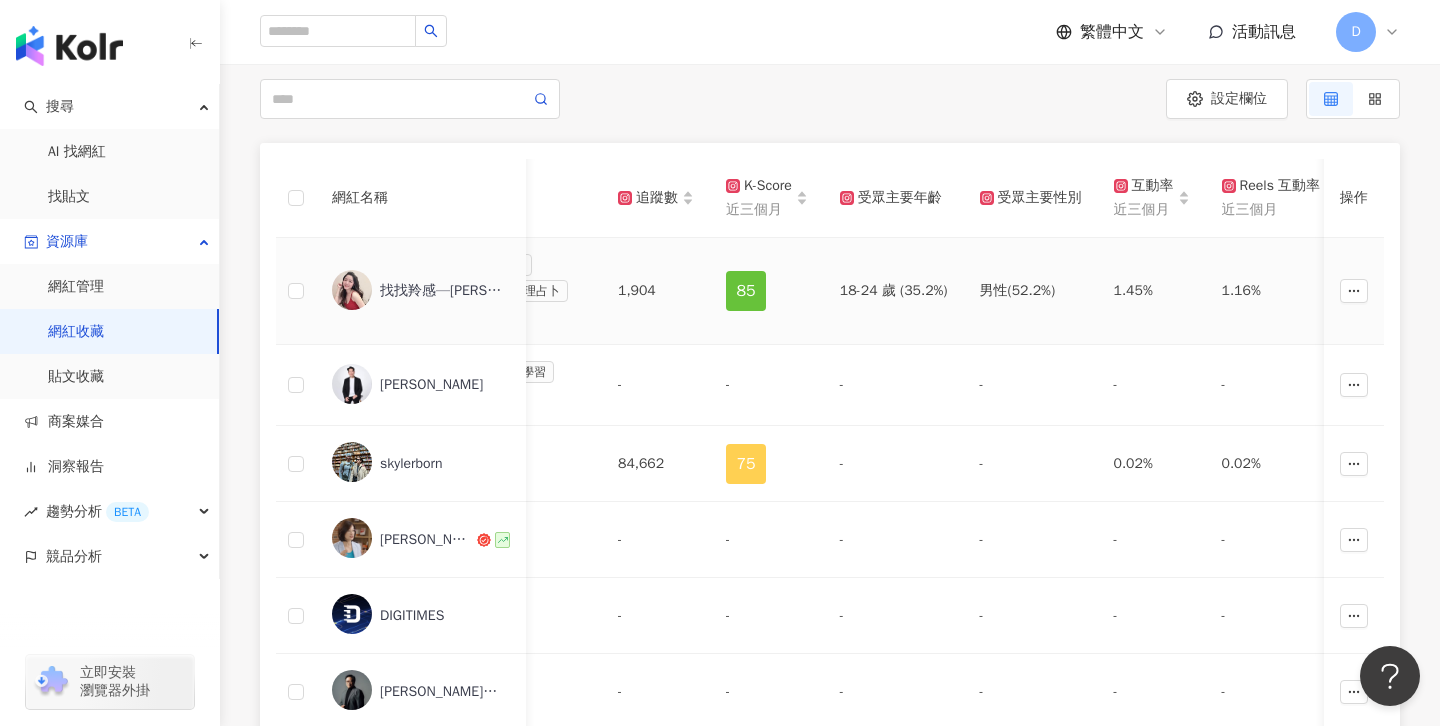 scroll, scrollTop: 0, scrollLeft: 845, axis: horizontal 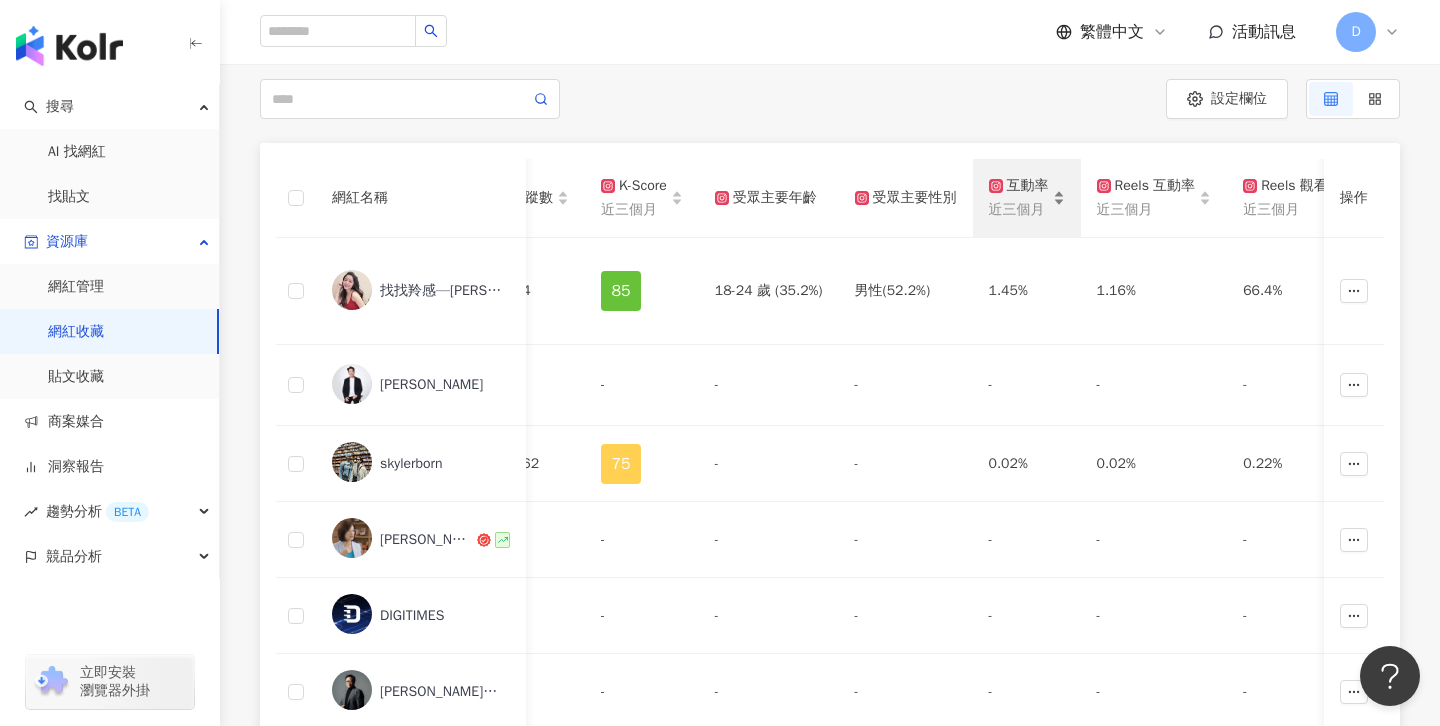 click on "近三個月" at bounding box center (1019, 210) 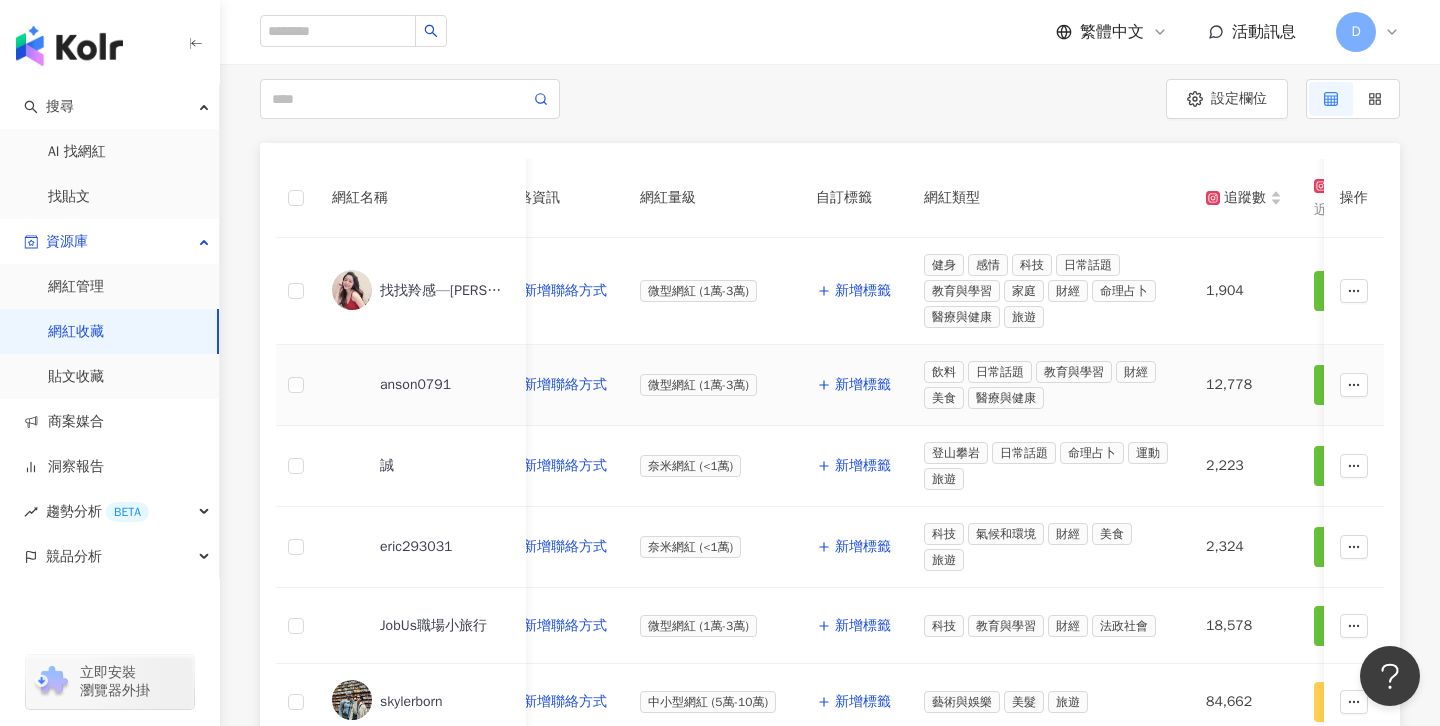 scroll, scrollTop: 0, scrollLeft: 0, axis: both 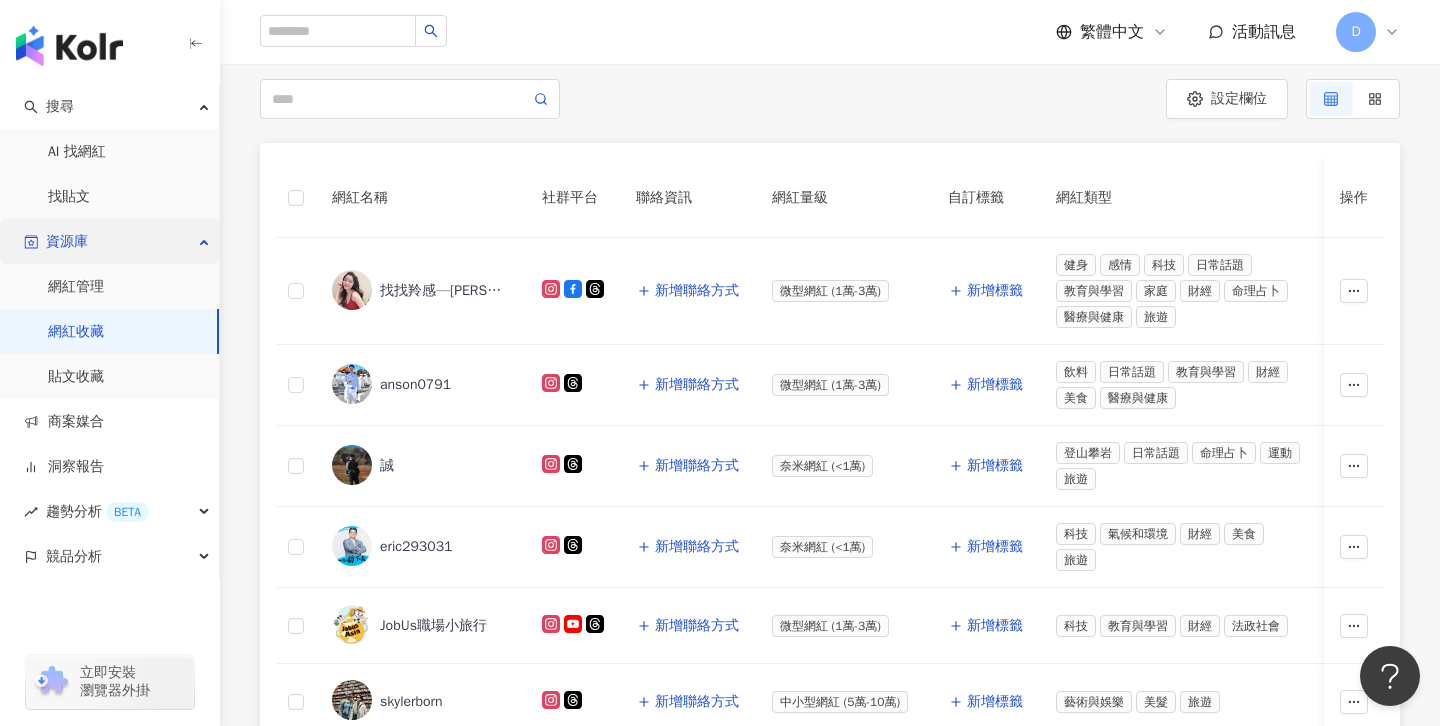 click on "資源庫" at bounding box center [109, 241] 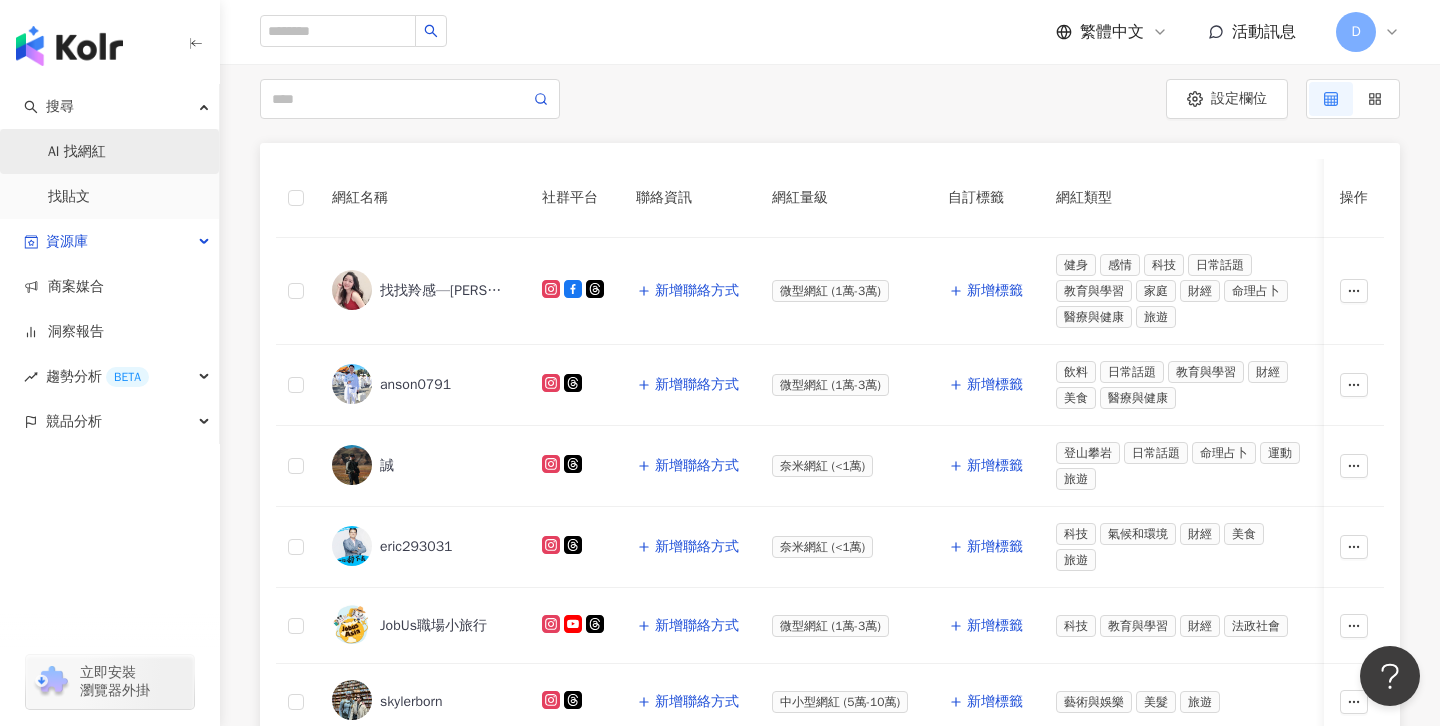 click on "AI 找網紅" at bounding box center [77, 152] 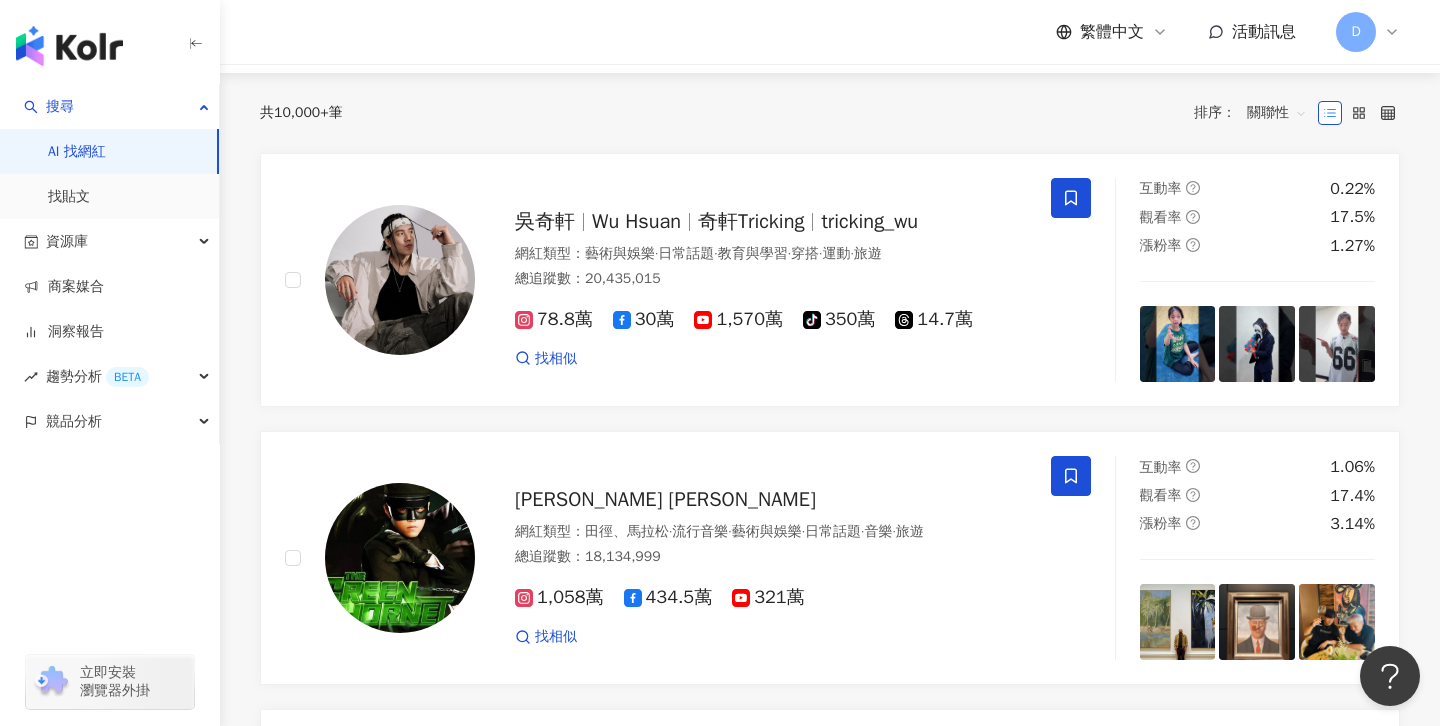 scroll, scrollTop: 0, scrollLeft: 0, axis: both 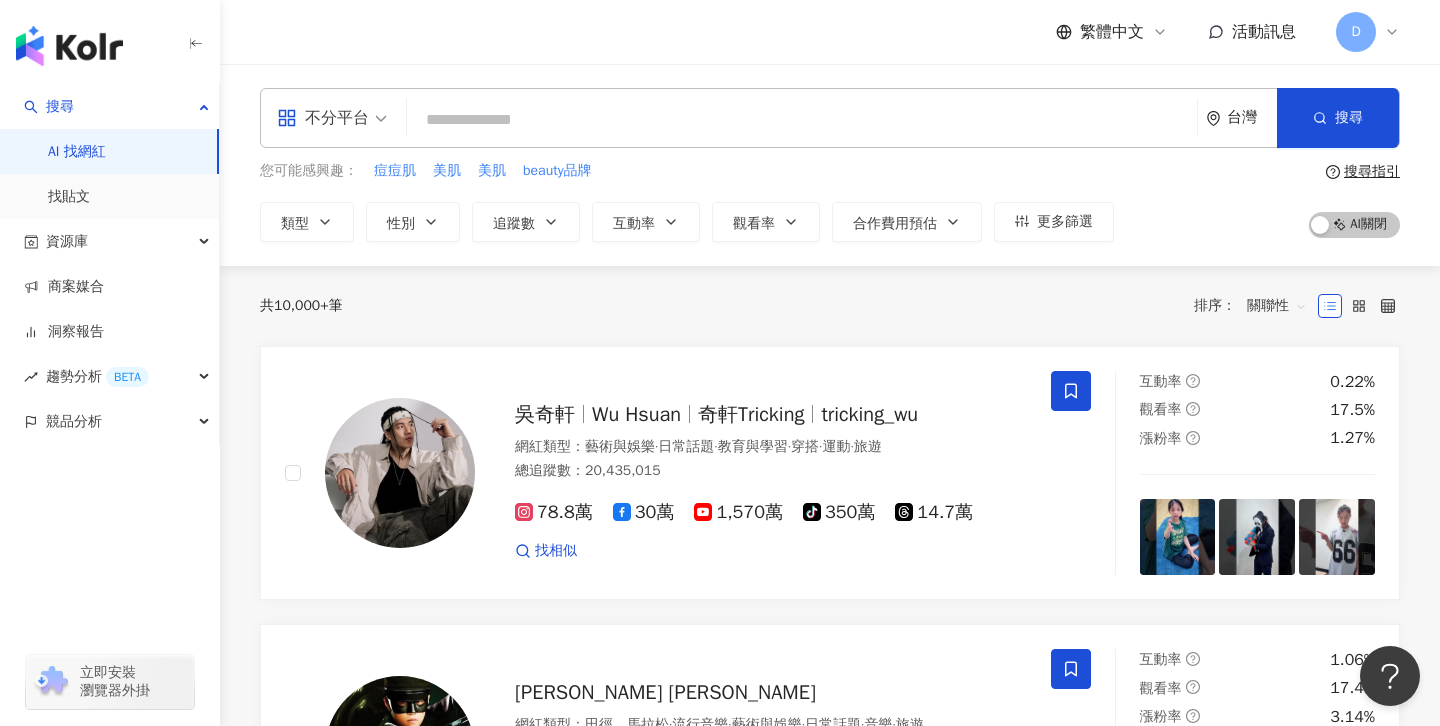 click at bounding box center [802, 120] 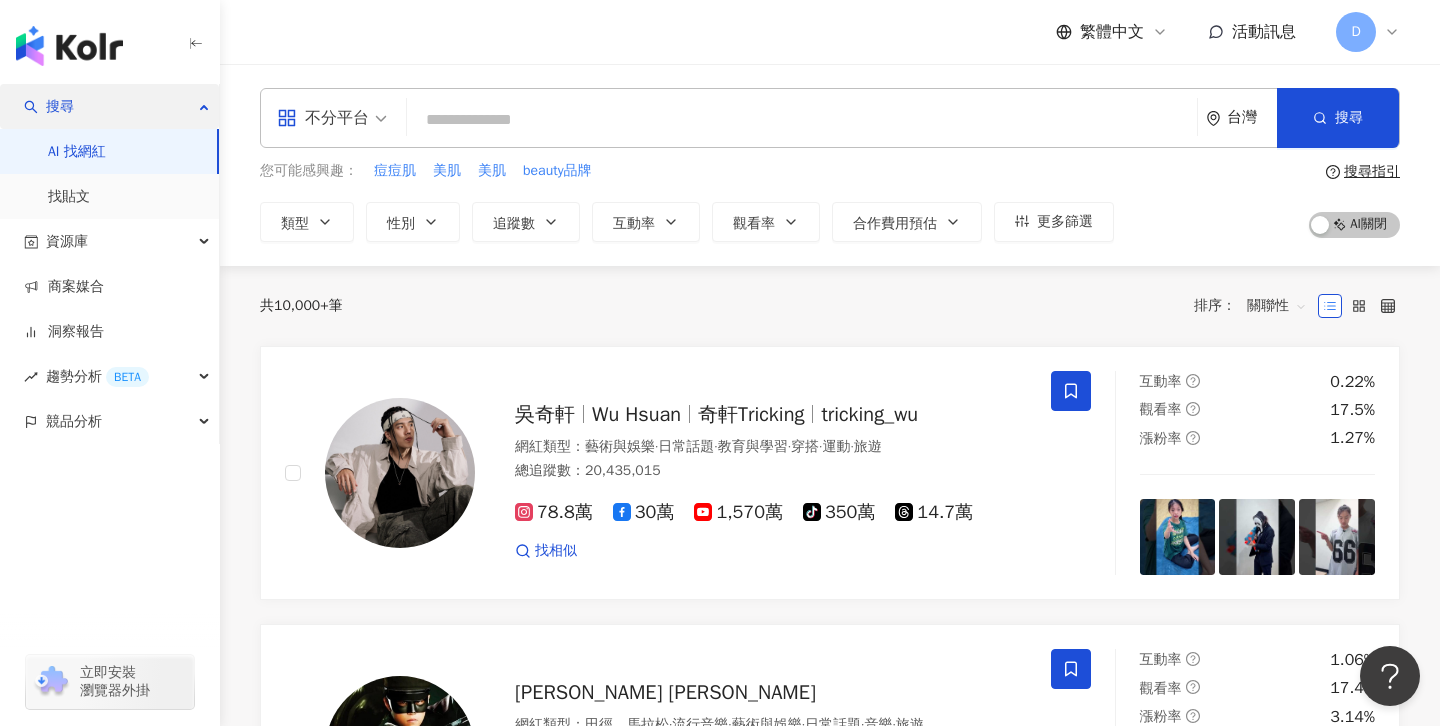 click on "搜尋" at bounding box center [109, 106] 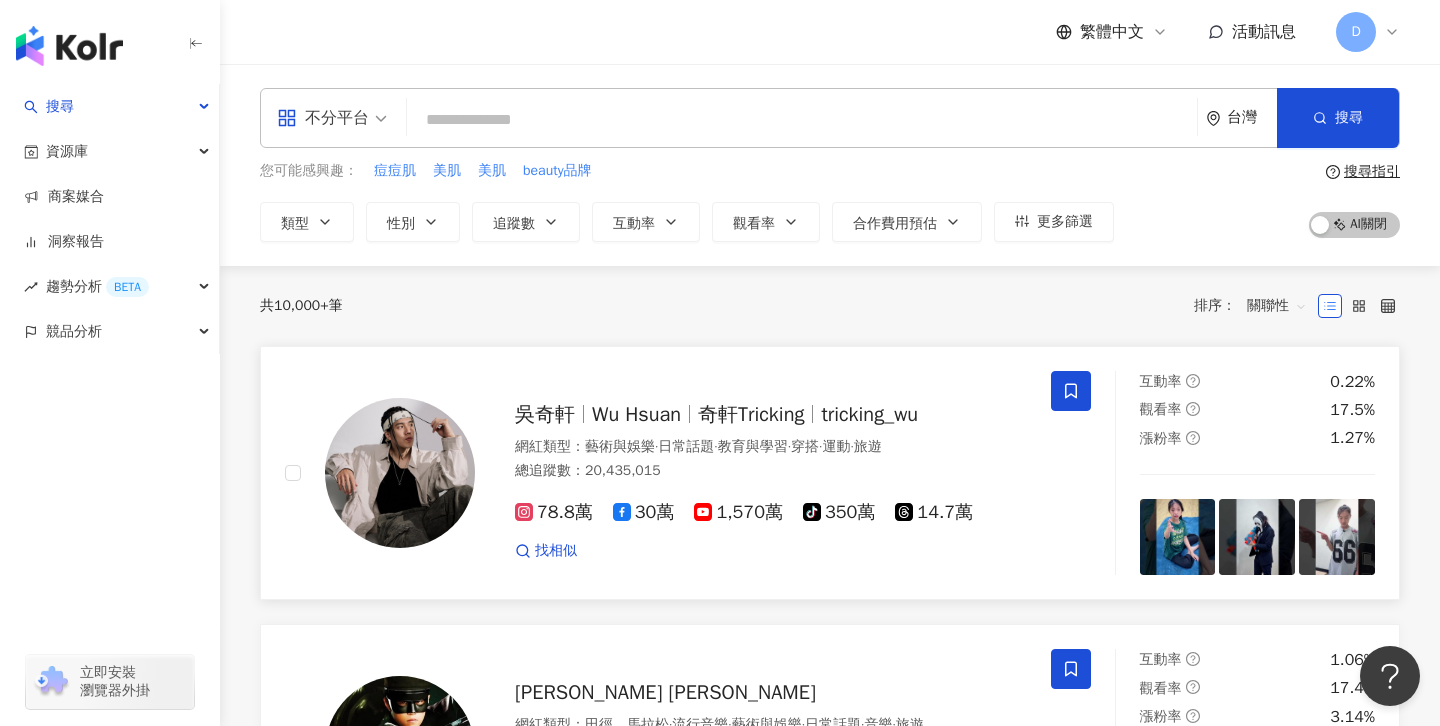 click on "Wu Hsuan" at bounding box center (636, 414) 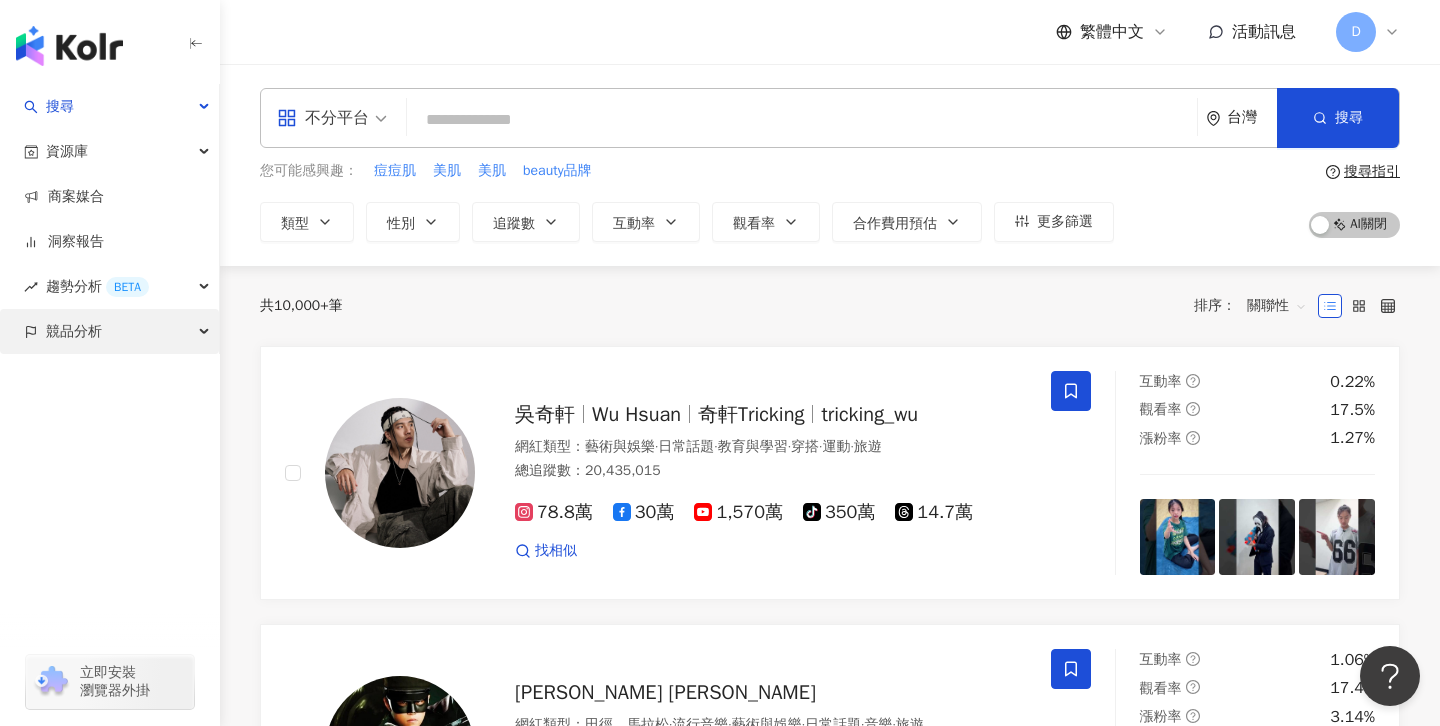 click on "競品分析" at bounding box center [109, 331] 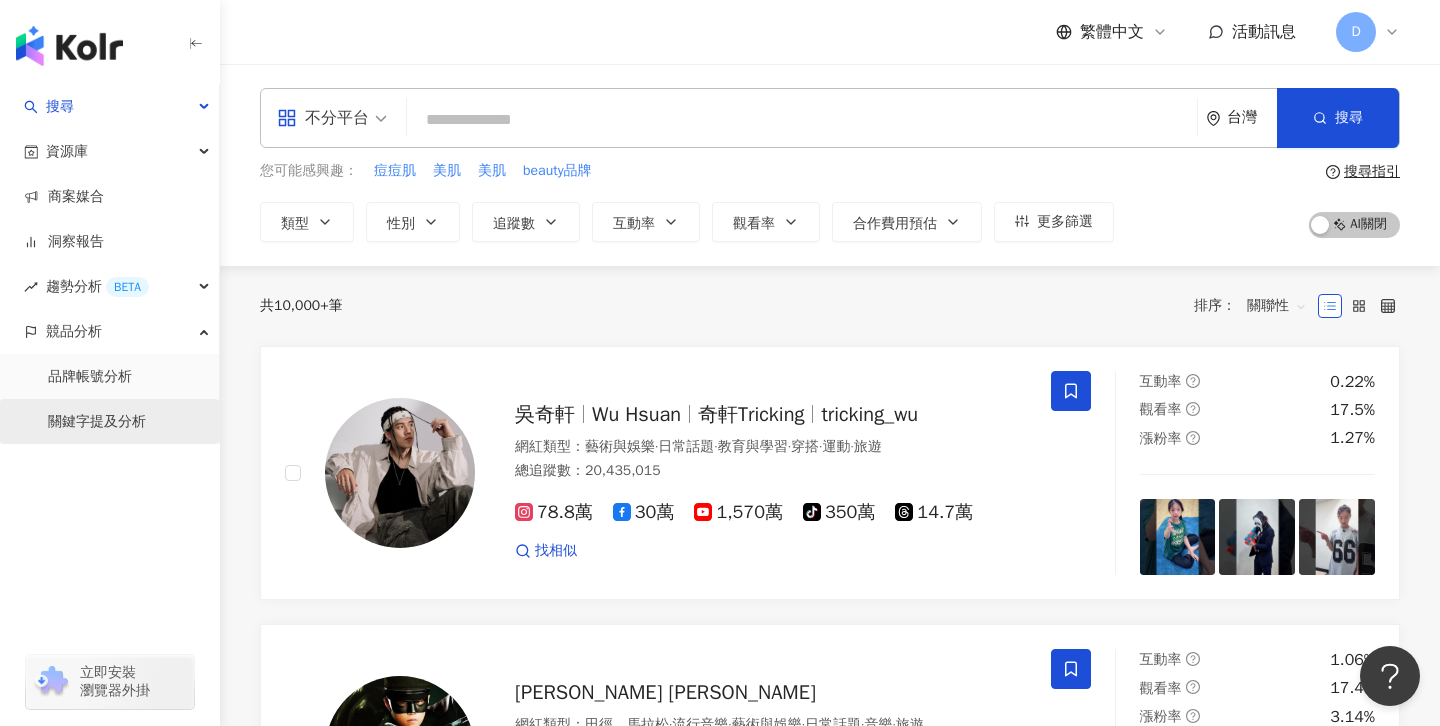click on "關鍵字提及分析" at bounding box center (97, 422) 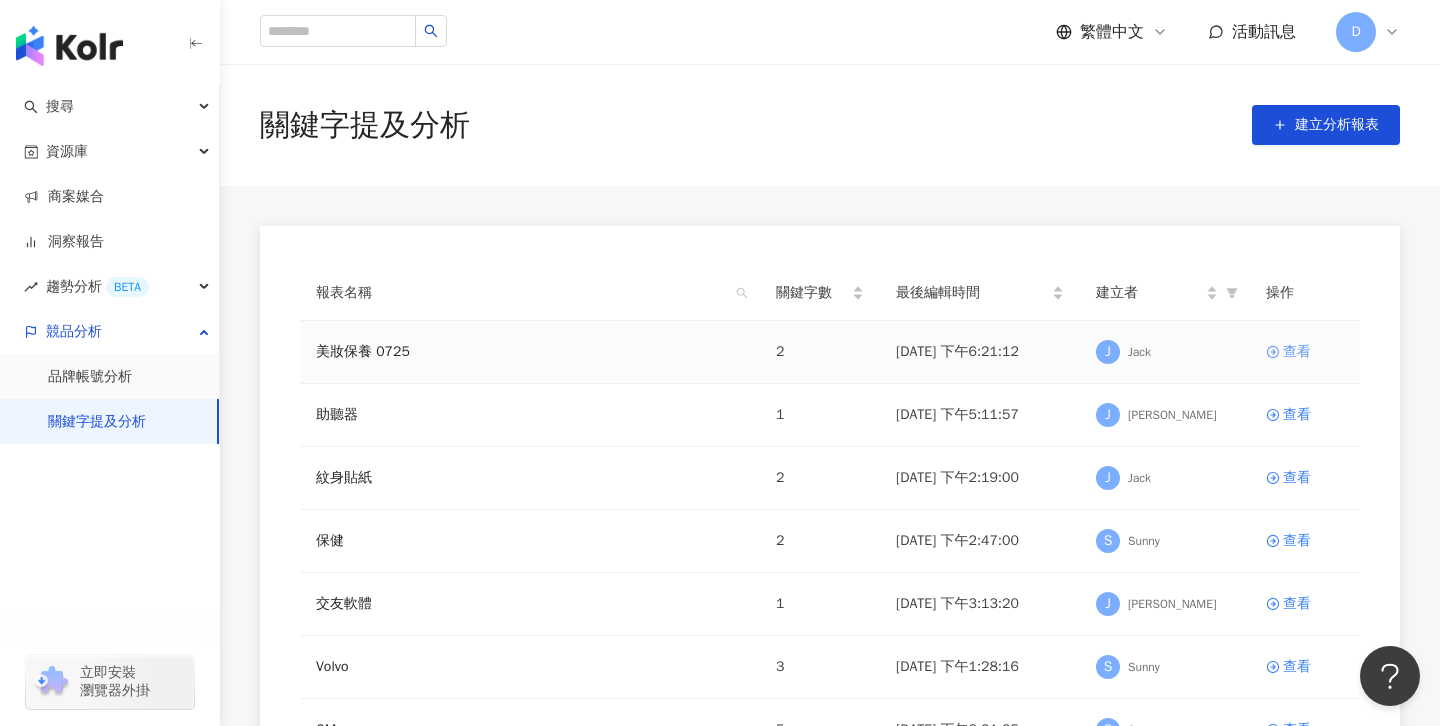 click on "查看" at bounding box center [1297, 352] 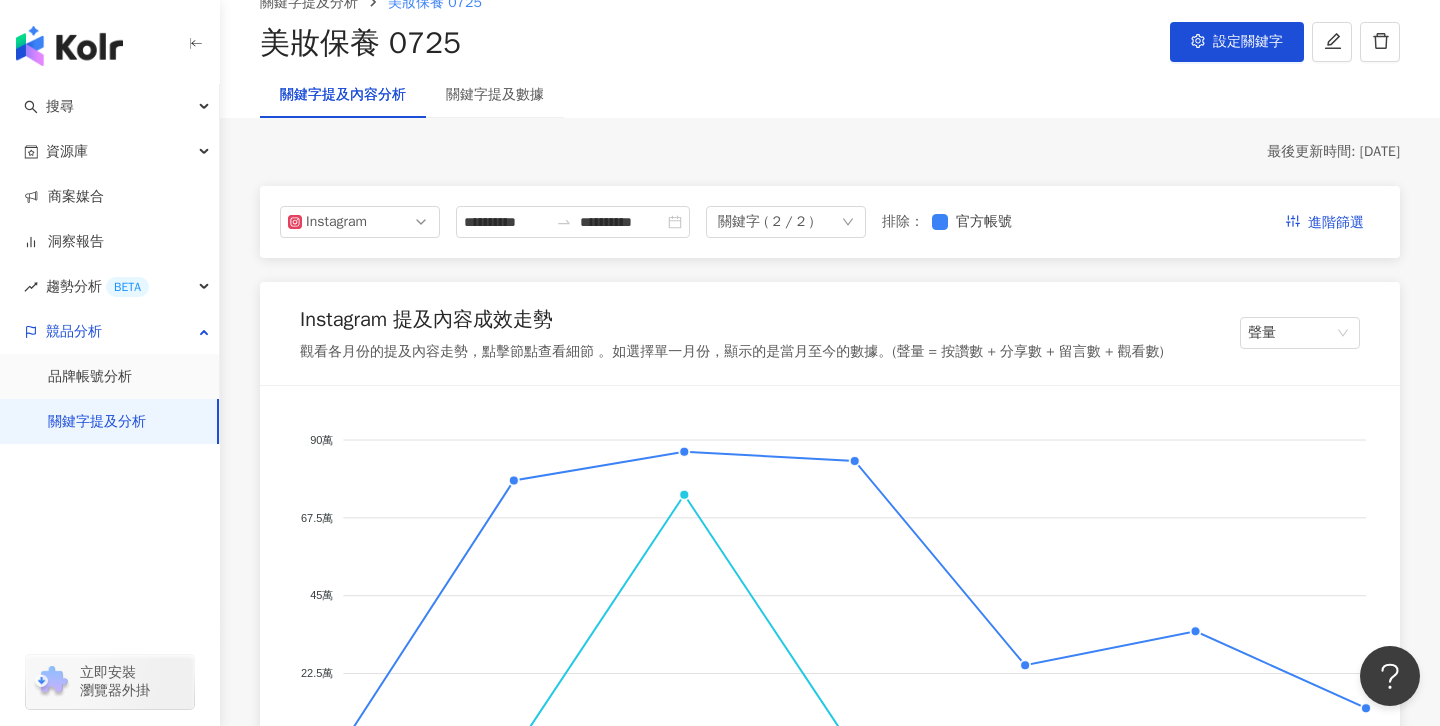 scroll, scrollTop: 69, scrollLeft: 0, axis: vertical 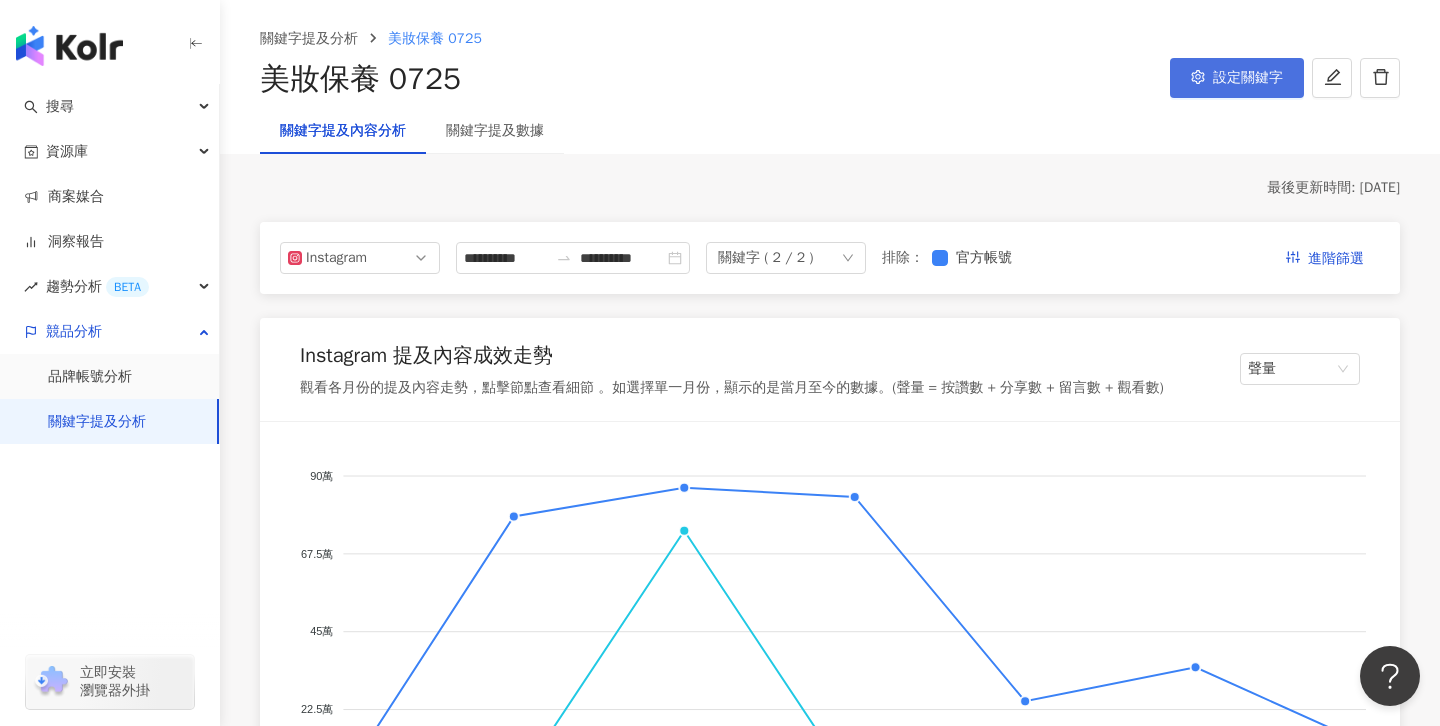 click on "設定關鍵字" at bounding box center [1248, 78] 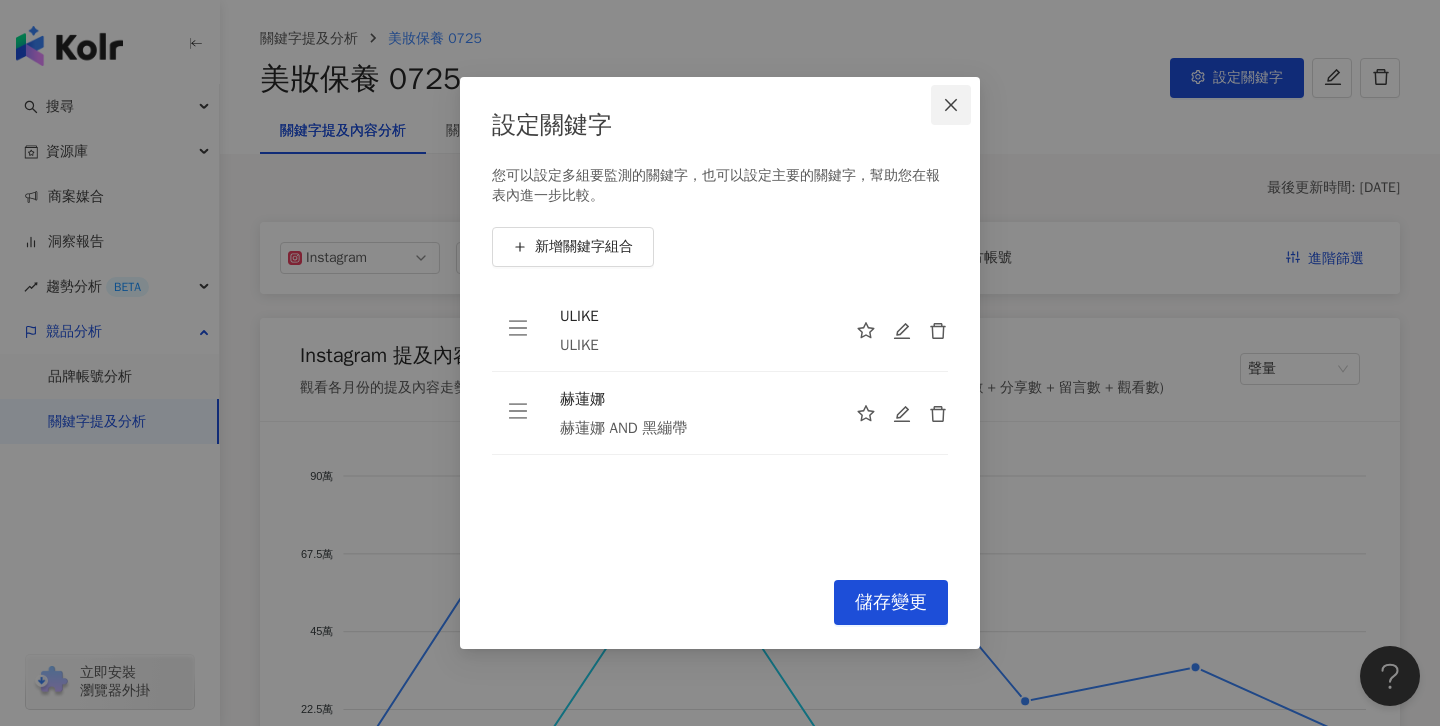 click 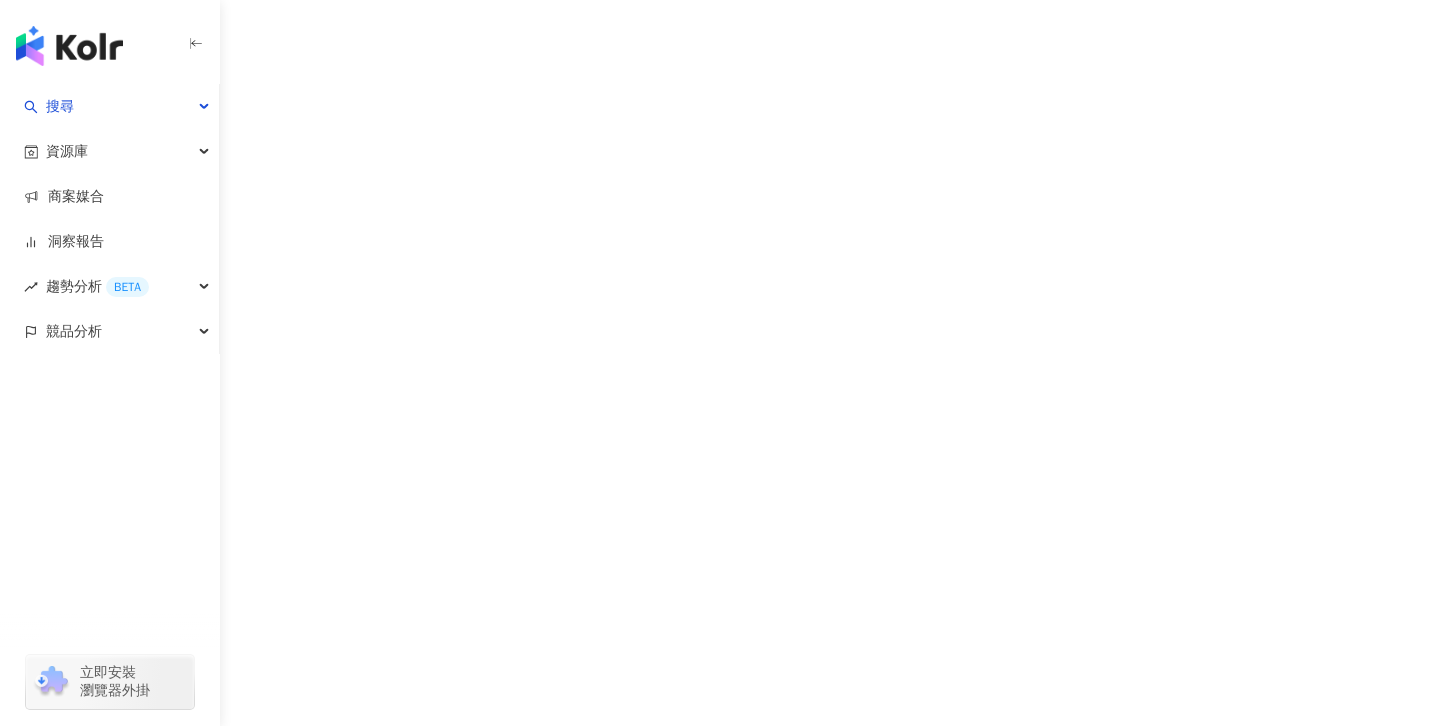 scroll, scrollTop: 0, scrollLeft: 0, axis: both 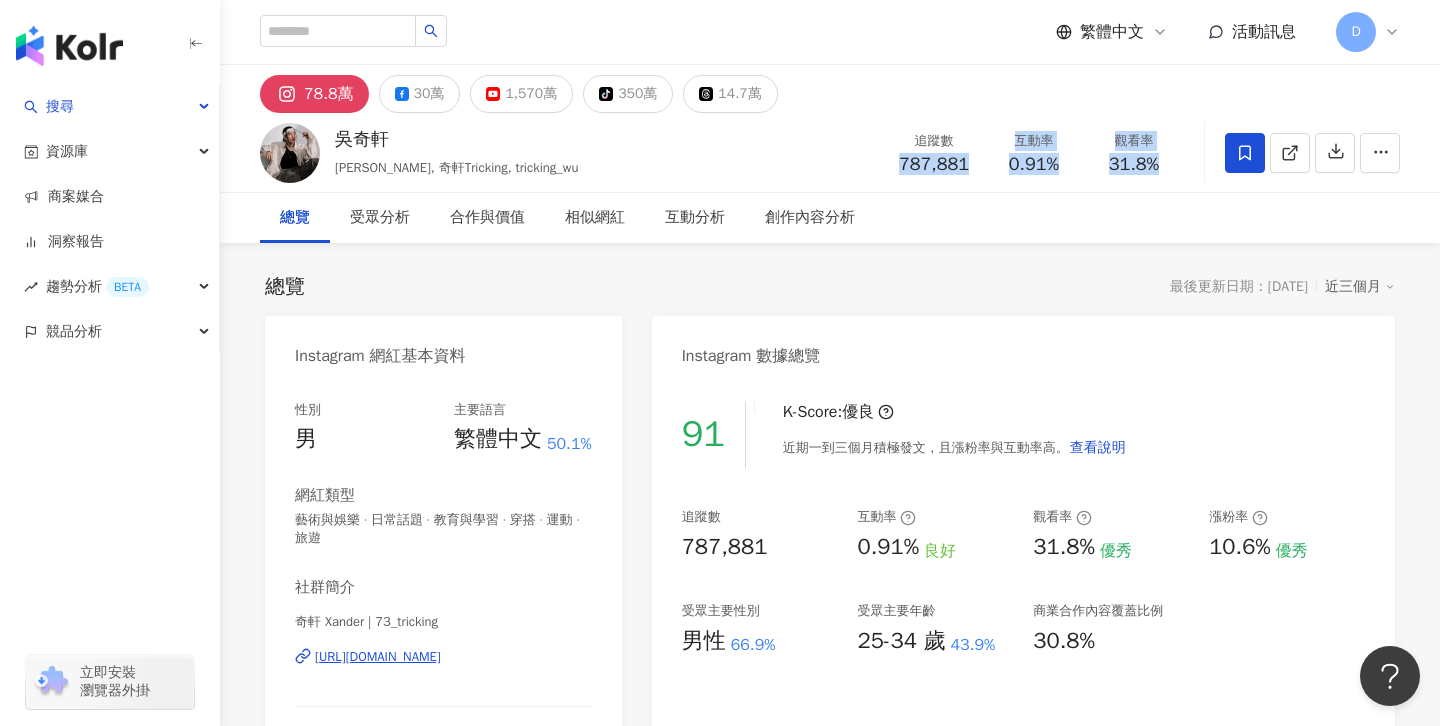 drag, startPoint x: 897, startPoint y: 159, endPoint x: 1176, endPoint y: 166, distance: 279.0878 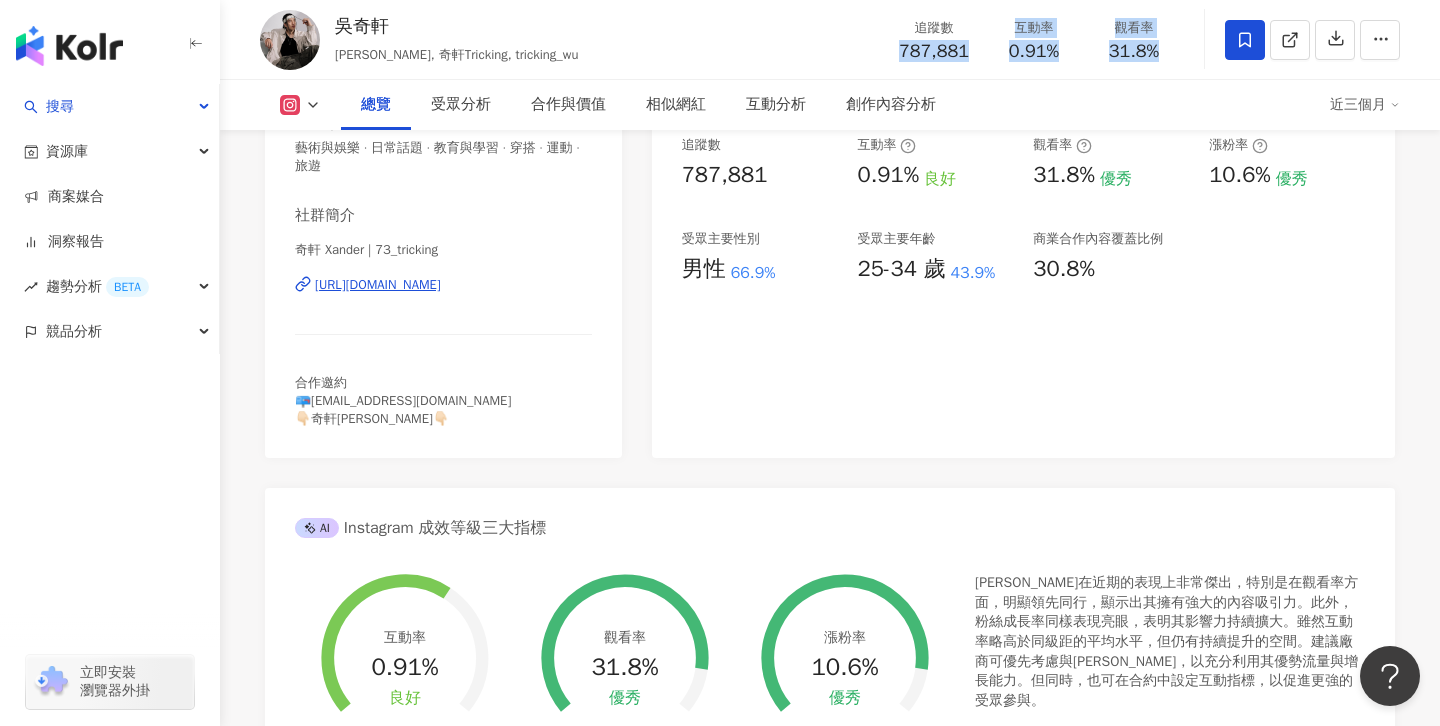 scroll, scrollTop: 0, scrollLeft: 0, axis: both 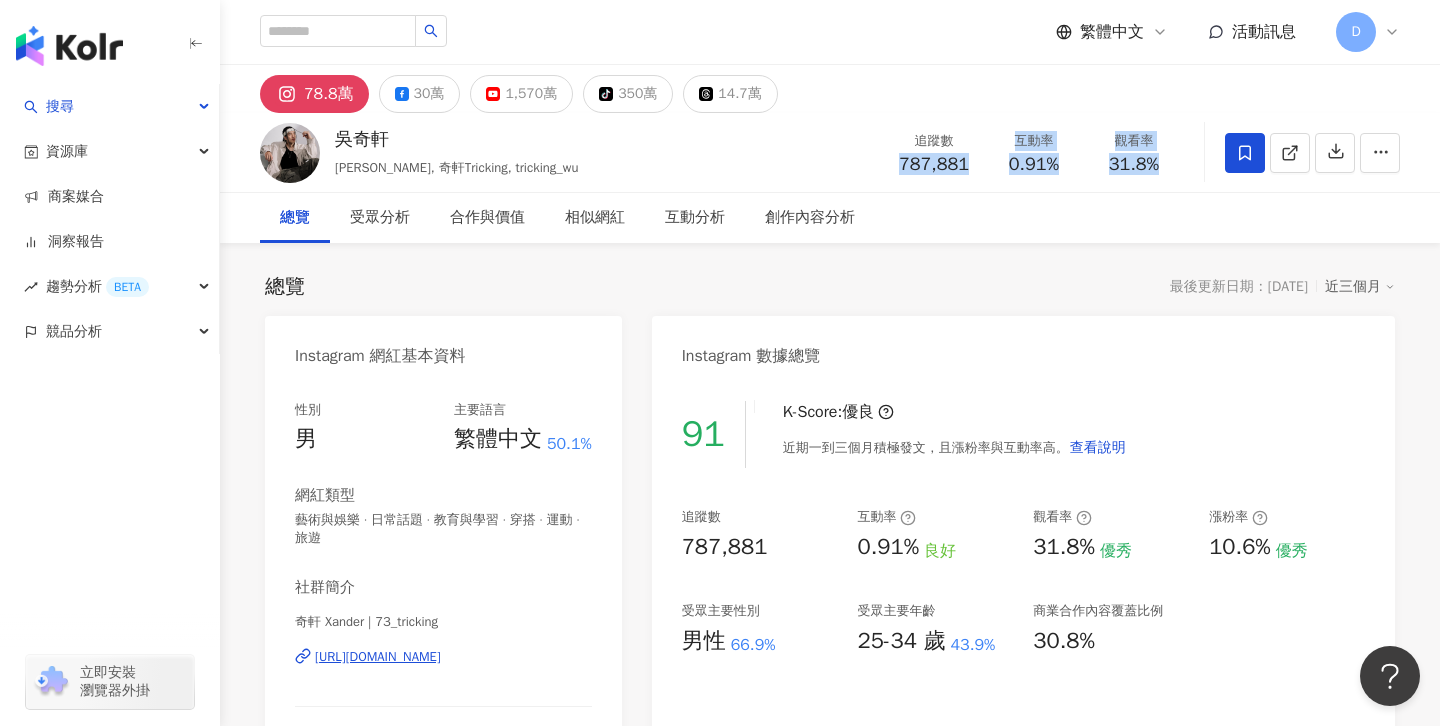 click on "總覽 受眾分析 合作與價值 相似網紅 互動分析 創作內容分析" at bounding box center [830, 218] 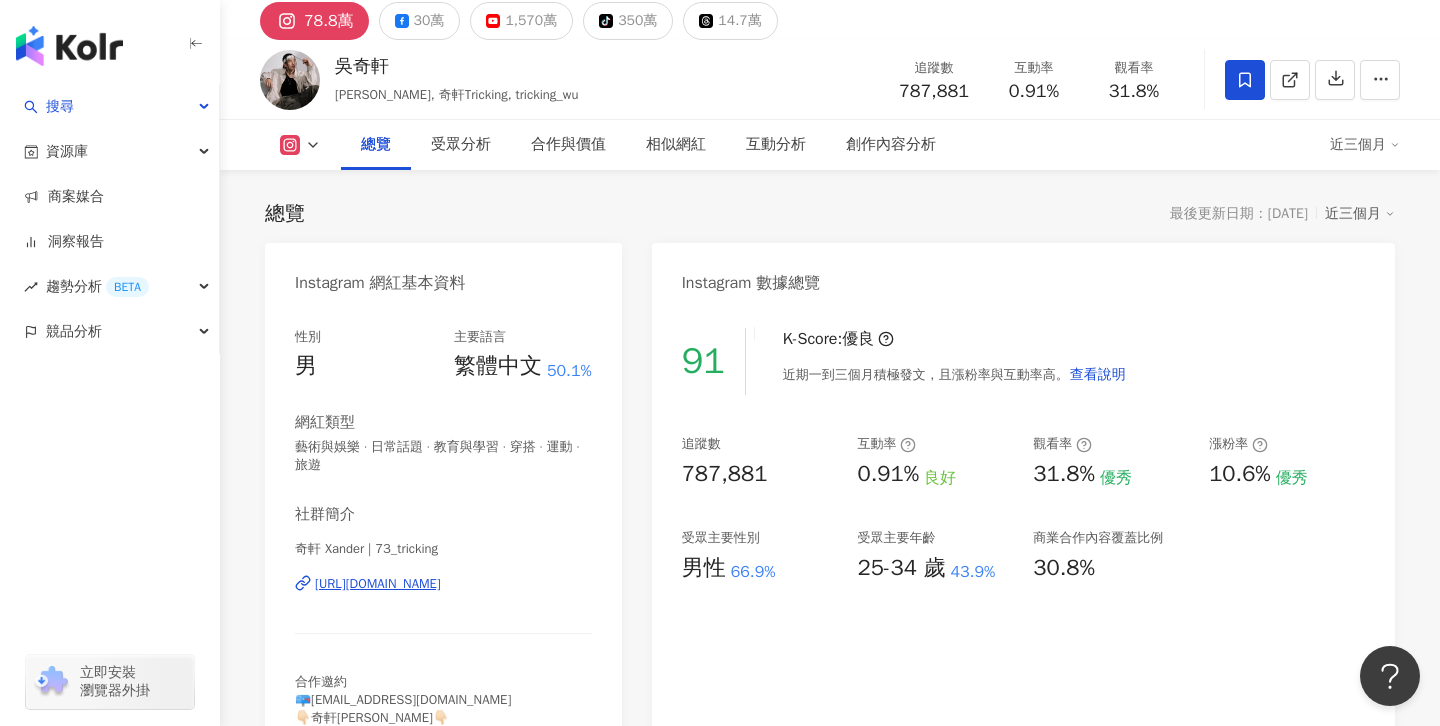 scroll, scrollTop: 88, scrollLeft: 0, axis: vertical 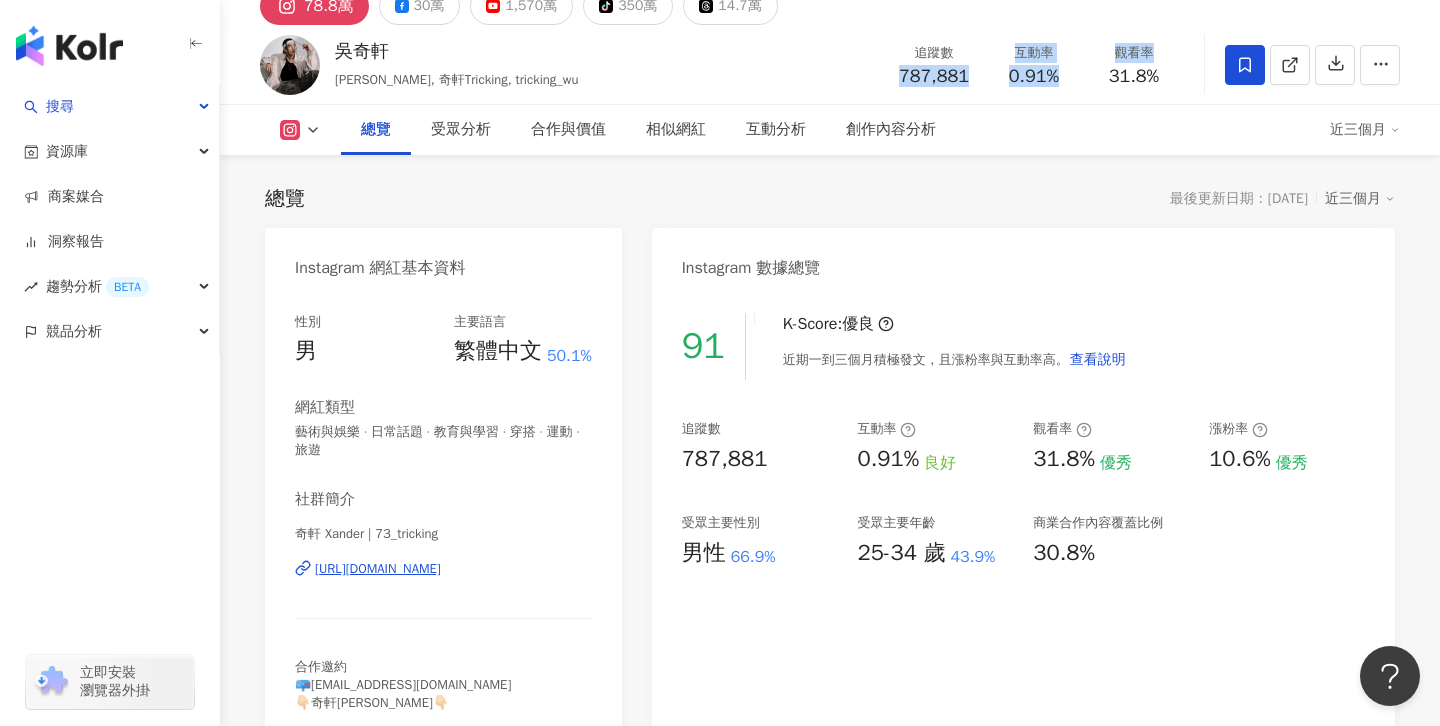 drag, startPoint x: 903, startPoint y: 73, endPoint x: 1161, endPoint y: 57, distance: 258.49564 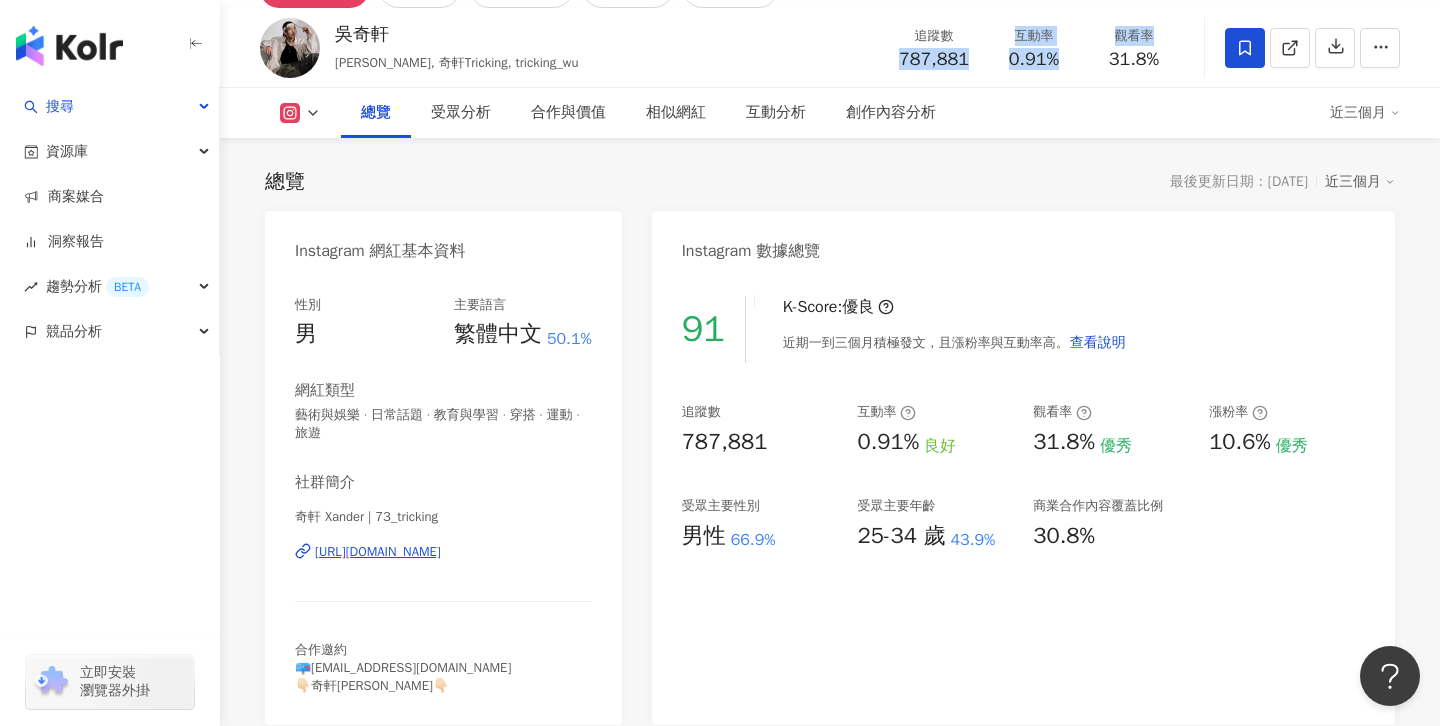 scroll, scrollTop: 0, scrollLeft: 0, axis: both 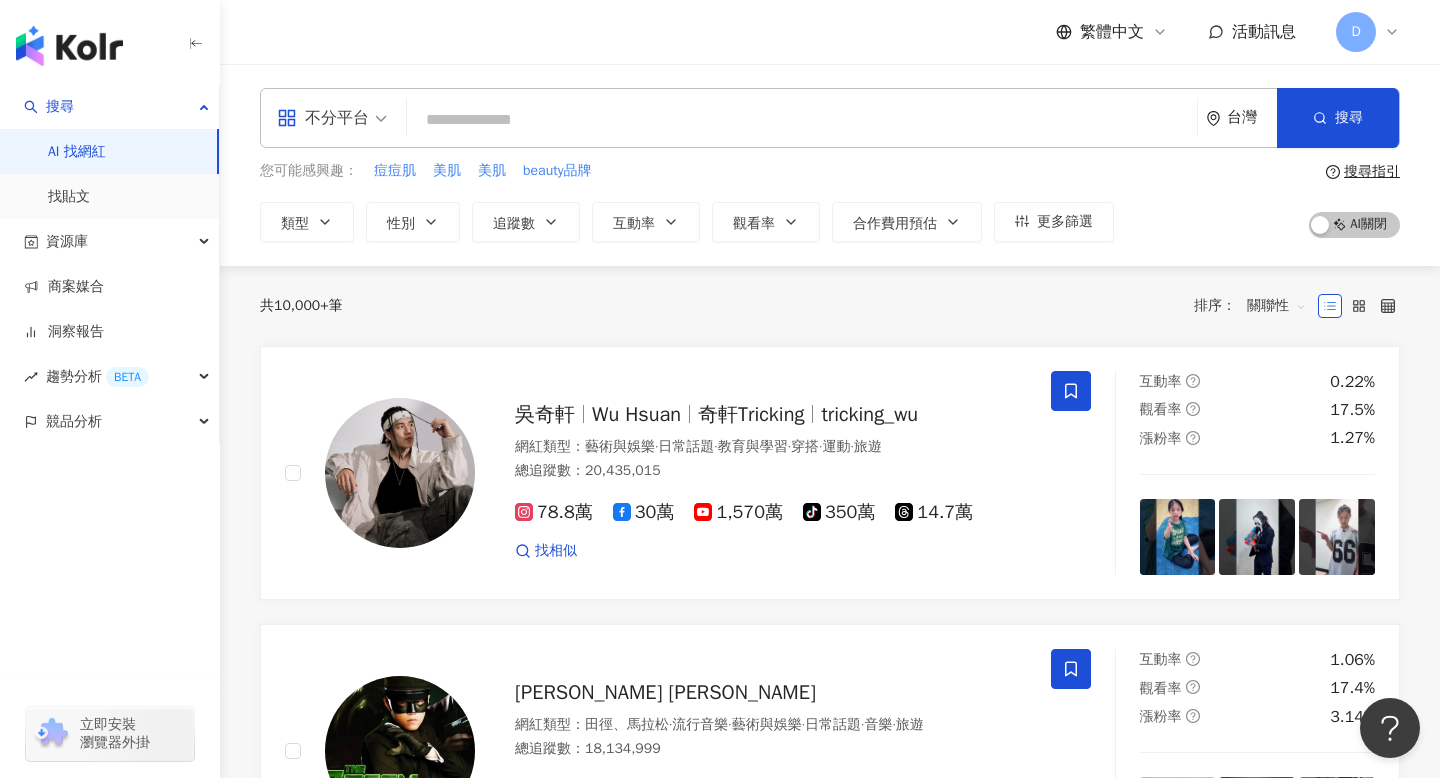click on "D" at bounding box center (1355, 32) 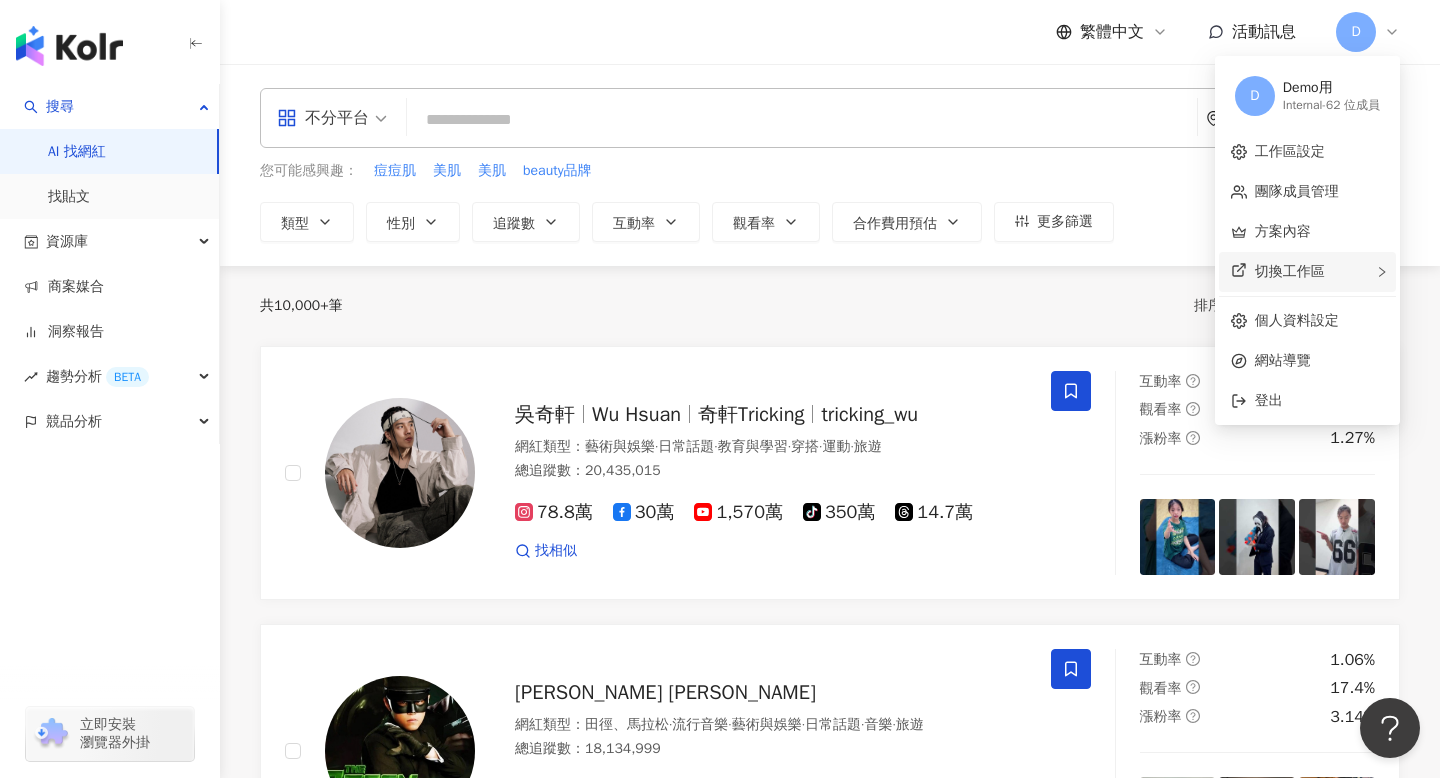 click on "切換工作區" at bounding box center [1307, 272] 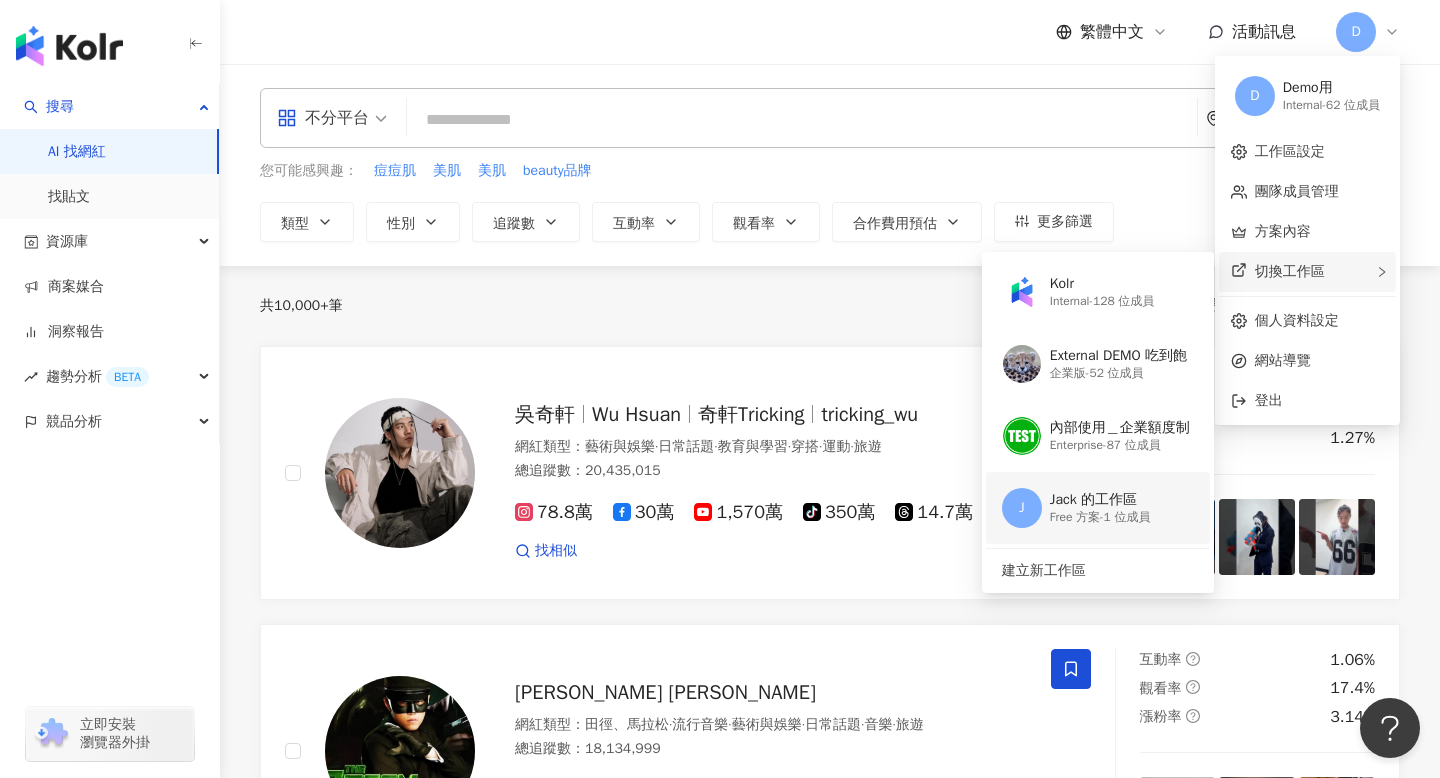 click on "Free 方案  -  1 位成員" at bounding box center [1100, 517] 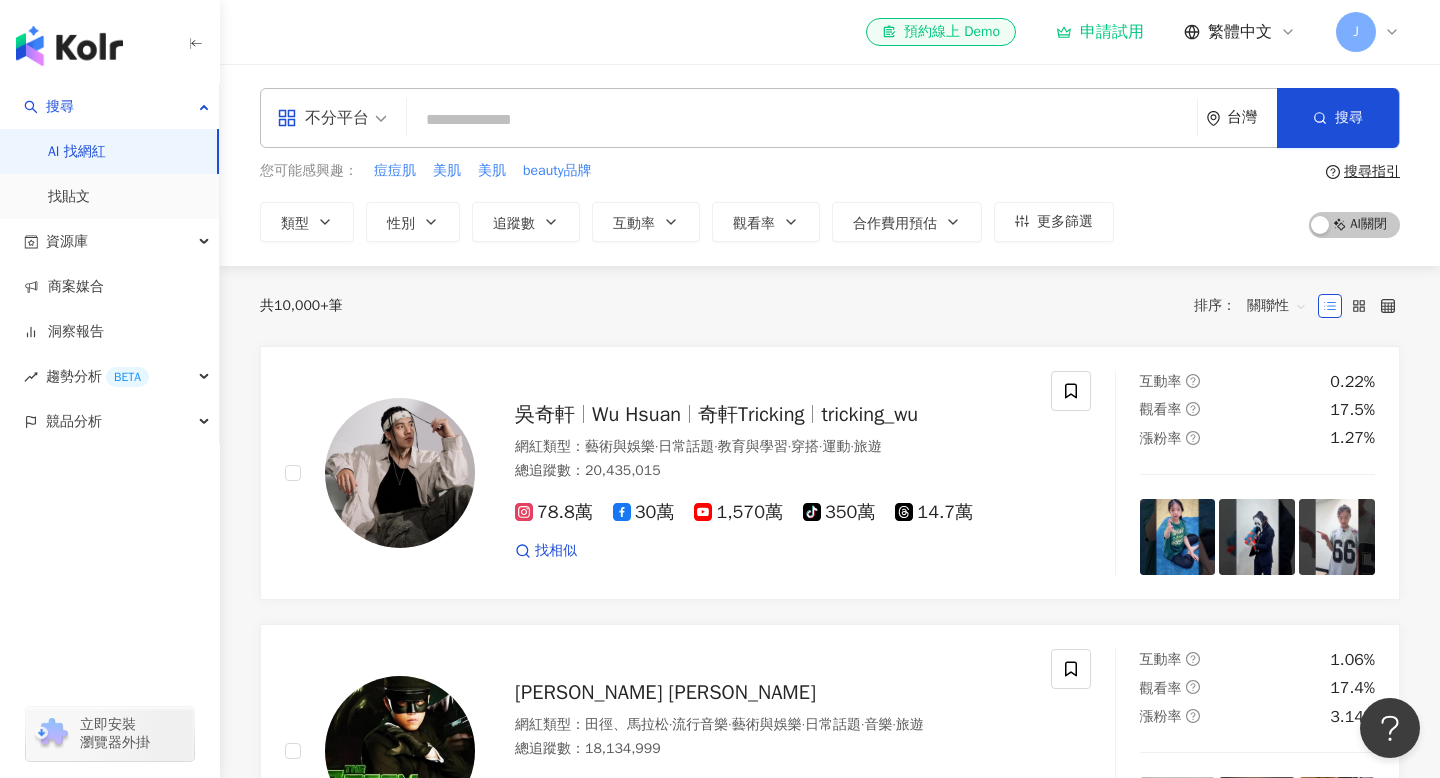 click on "el-icon-cs 預約線上 Demo 申請試用 繁體中文 J" at bounding box center [830, 32] 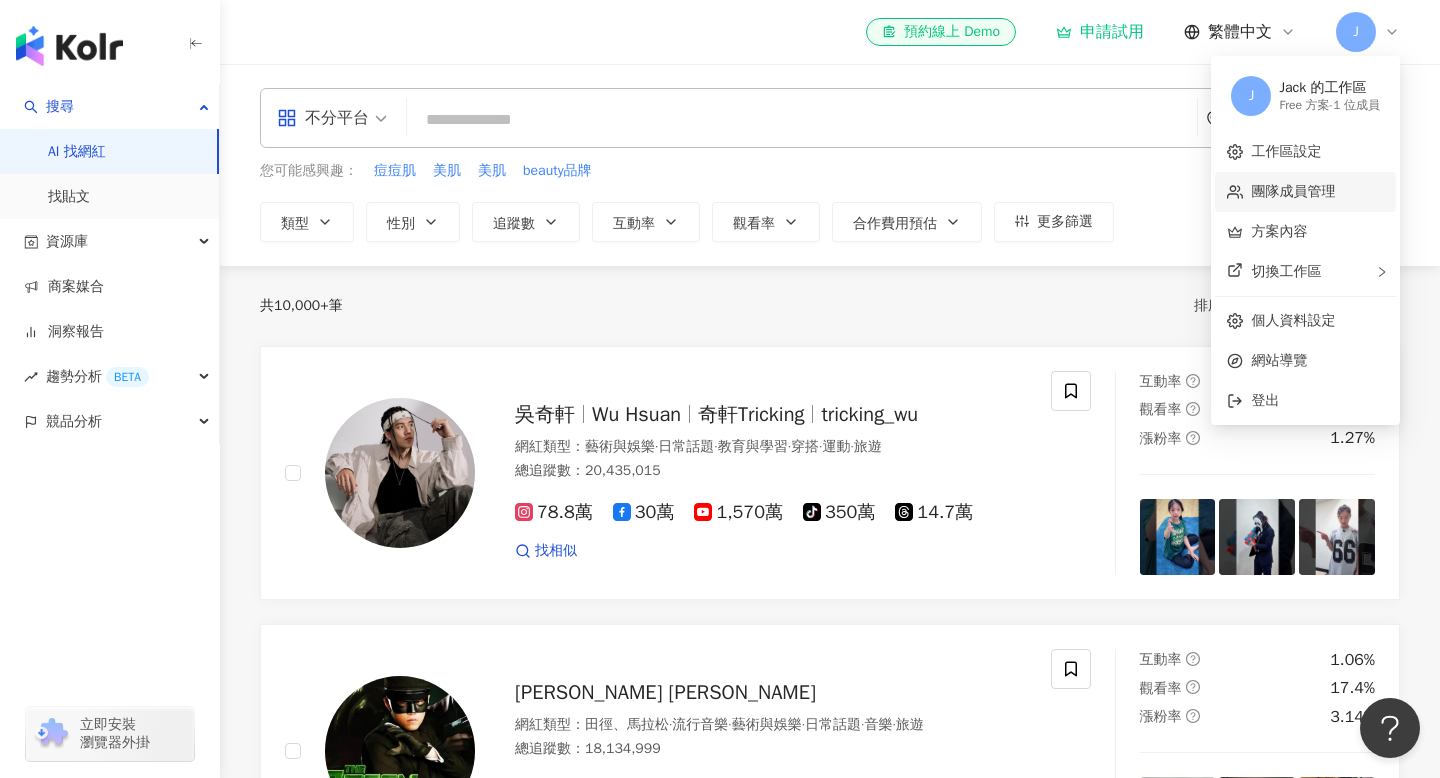 click on "團隊成員管理" at bounding box center [1293, 191] 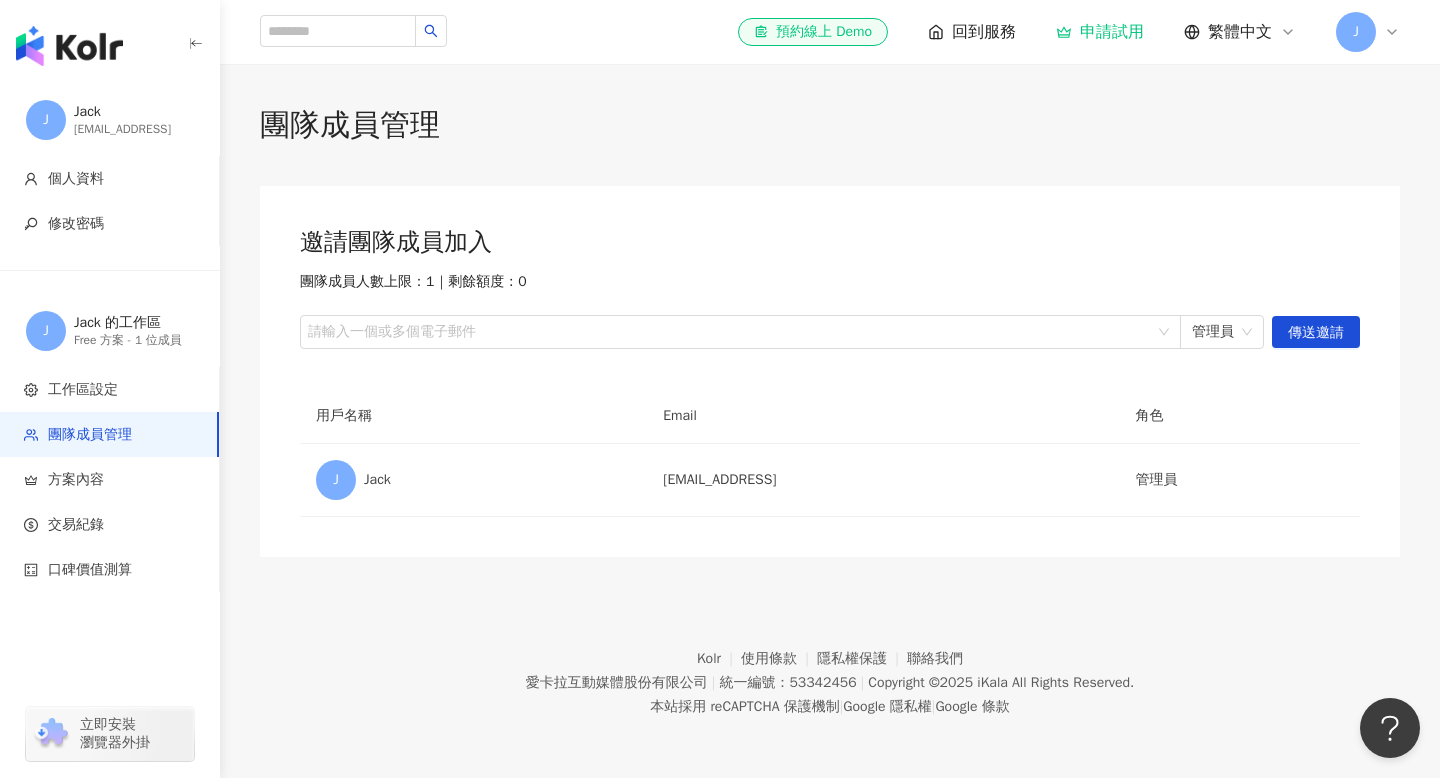 click on "J" at bounding box center (1368, 32) 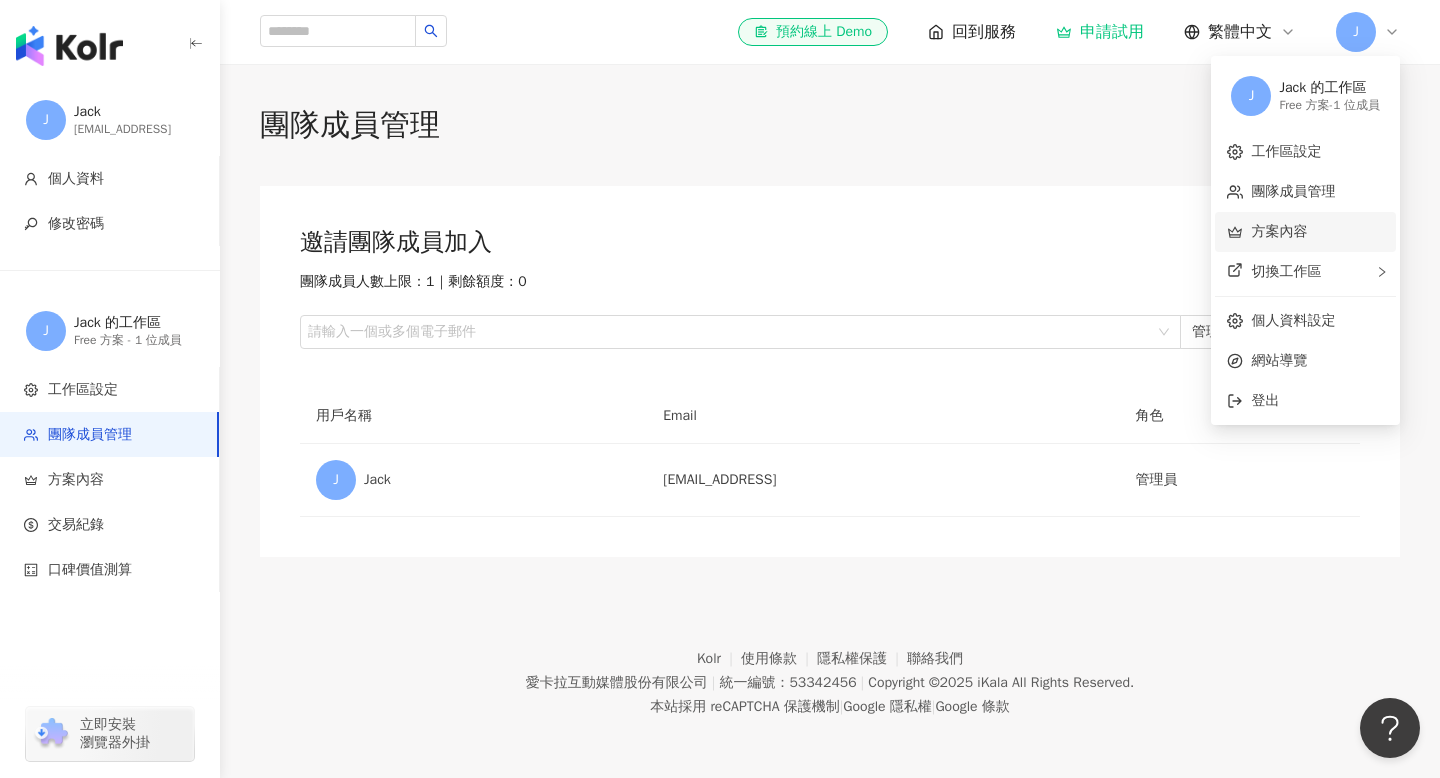 click on "方案內容" at bounding box center [1279, 231] 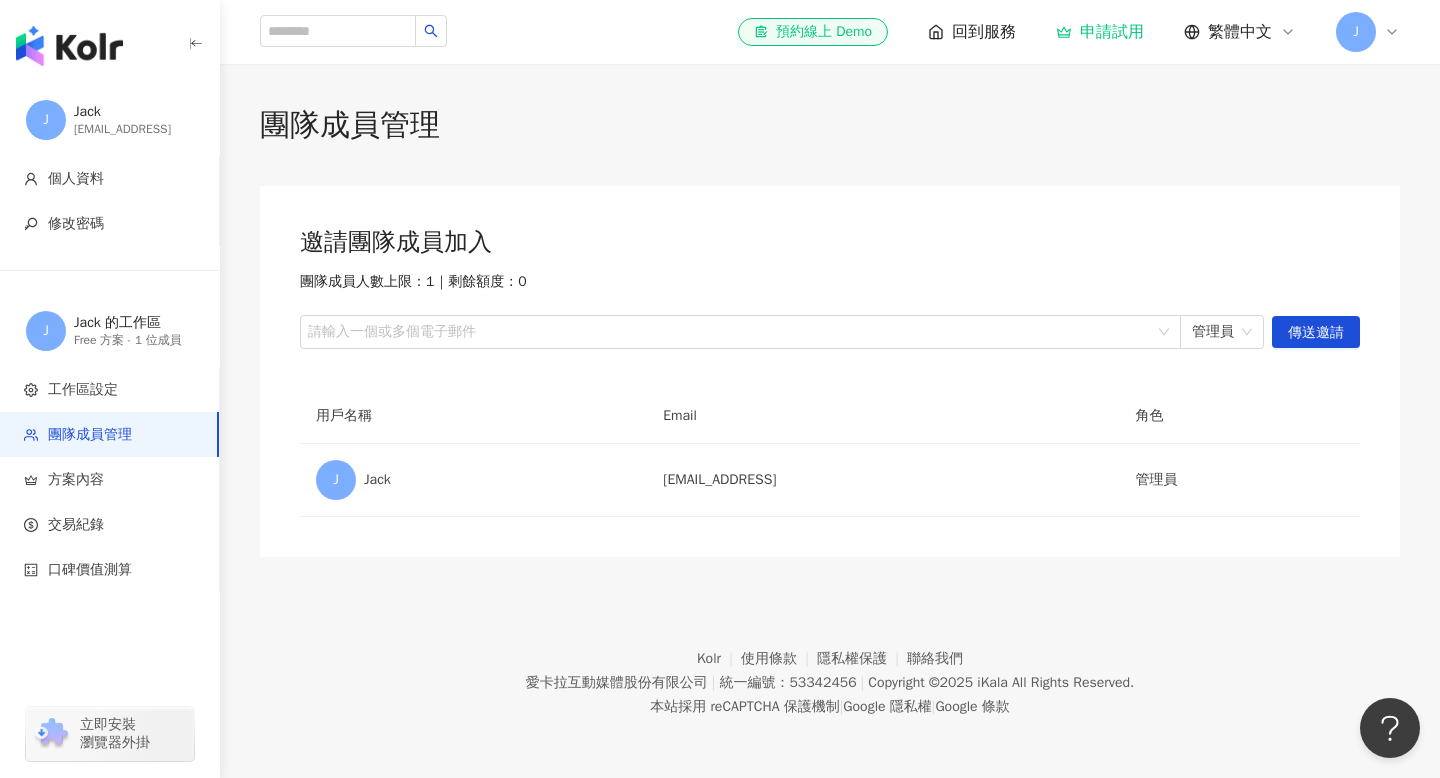 click on "el-icon-cs 預約線上 Demo 回到服務 申請試用 繁體中文 J" at bounding box center [830, 32] 